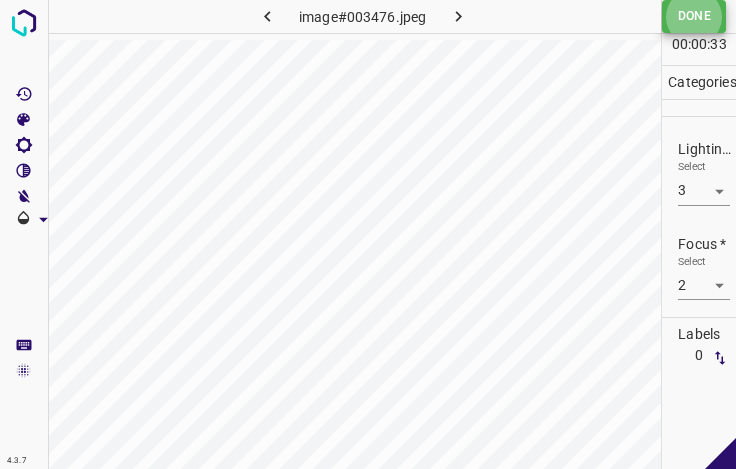 scroll, scrollTop: 0, scrollLeft: 0, axis: both 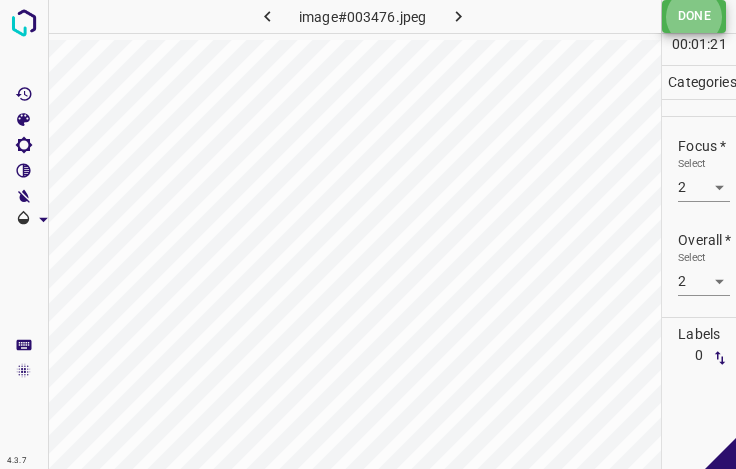click 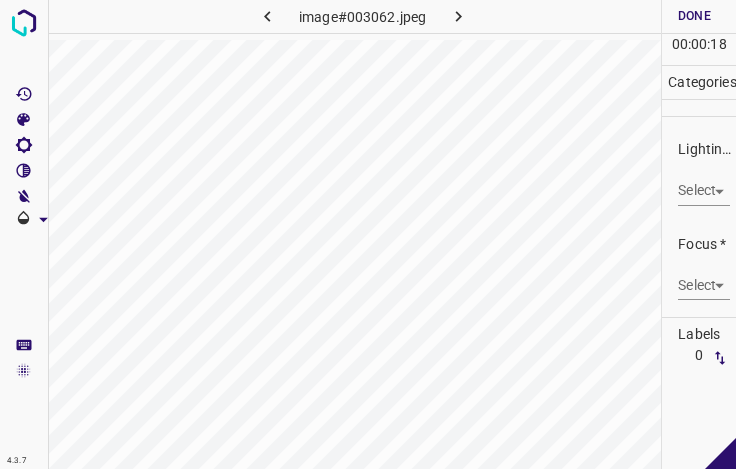 click on "4.3.7 image#003062.jpeg Done Skip 0 00   : 00   : 18   Categories Lighting *  Select ​ Focus *  Select ​ Overall *  Select ​ Labels   0 Categories 1 Lighting 2 Focus 3 Overall Tools Space Change between modes (Draw & Edit) I Auto labeling R Restore zoom M Zoom in N Zoom out Delete Delete selecte label Filters Z Restore filters X Saturation filter C Brightness filter V Contrast filter B Gray scale filter General O Download - Text - Hide - Delete" at bounding box center (368, 234) 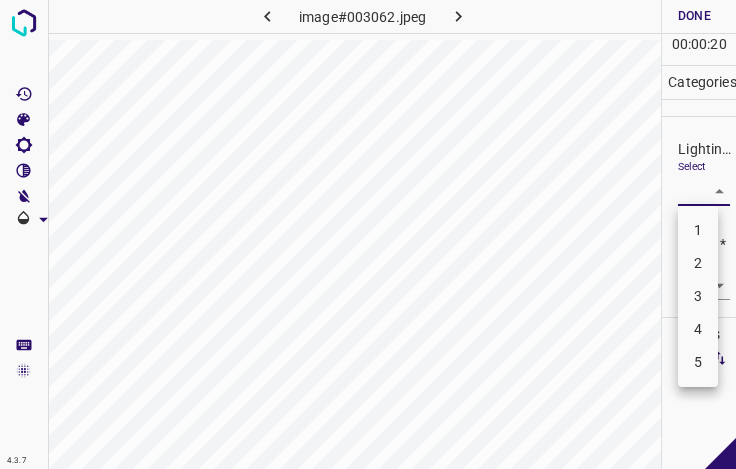 click on "2" at bounding box center (698, 263) 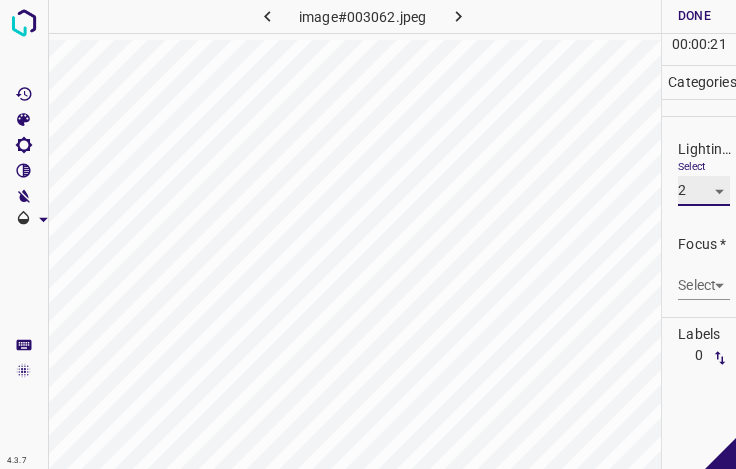 type on "2" 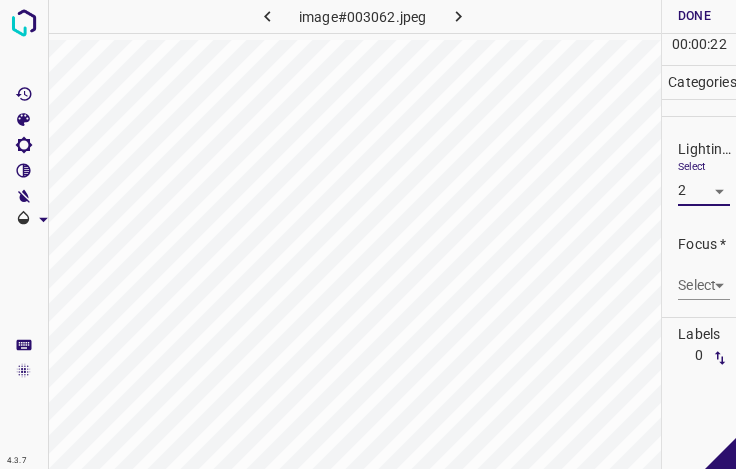 click on "4.3.7 image#003062.jpeg Done Skip 0 00   : 00   : 22   Categories Lighting *  Select 2 2 Focus *  Select ​ Overall *  Select ​ Labels   0 Categories 1 Lighting 2 Focus 3 Overall Tools Space Change between modes (Draw & Edit) I Auto labeling R Restore zoom M Zoom in N Zoom out Delete Delete selecte label Filters Z Restore filters X Saturation filter C Brightness filter V Contrast filter B Gray scale filter General O Download - Text - Hide - Delete" at bounding box center (368, 234) 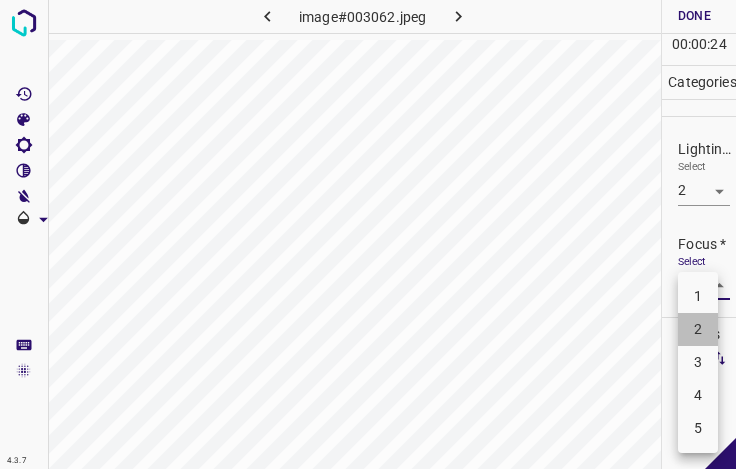 click on "2" at bounding box center (698, 329) 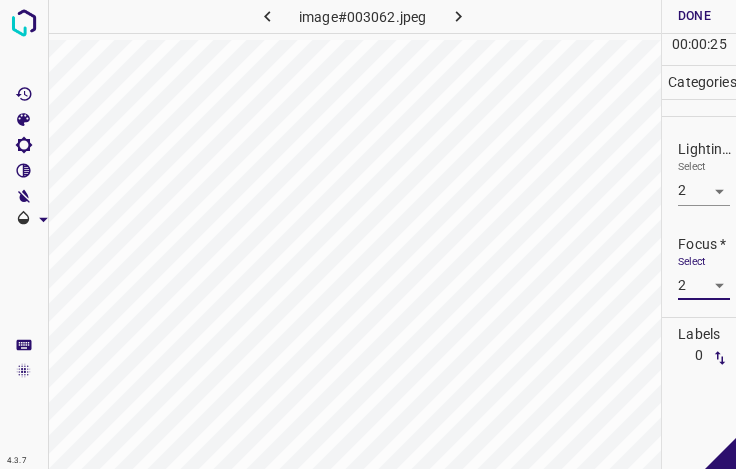 click on "4.3.7 image#003062.jpeg Done Skip 0 00   : 00   : 25   Categories Lighting *  Select 2 2 Focus *  Select 2 2 Overall *  Select ​ Labels   0 Categories 1 Lighting 2 Focus 3 Overall Tools Space Change between modes (Draw & Edit) I Auto labeling R Restore zoom M Zoom in N Zoom out Delete Delete selecte label Filters Z Restore filters X Saturation filter C Brightness filter V Contrast filter B Gray scale filter General O Download - Text - Hide - Delete" at bounding box center [368, 234] 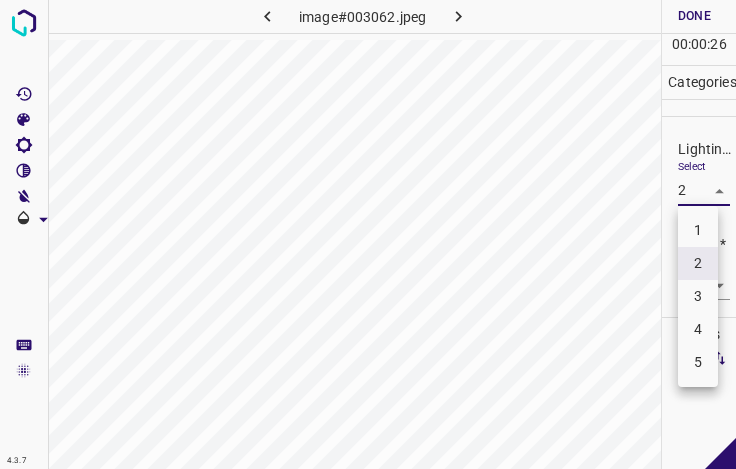 click on "2" at bounding box center [698, 263] 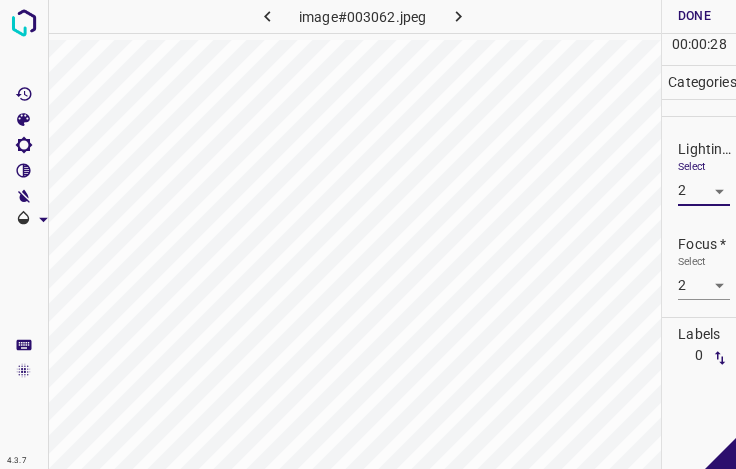 click on "4.3.7 image#003062.jpeg Done Skip 0 00   : 00   : 28   Categories Lighting *  Select 2 2 Focus *  Select 2 2 Overall *  Select ​ Labels   0 Categories 1 Lighting 2 Focus 3 Overall Tools Space Change between modes (Draw & Edit) I Auto labeling R Restore zoom M Zoom in N Zoom out Delete Delete selecte label Filters Z Restore filters X Saturation filter C Brightness filter V Contrast filter B Gray scale filter General O Download - Text - Hide - Delete" at bounding box center [368, 234] 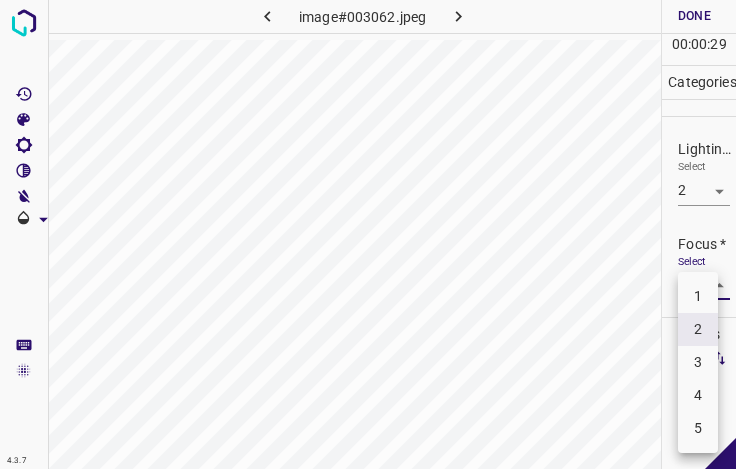 click on "3" at bounding box center (698, 362) 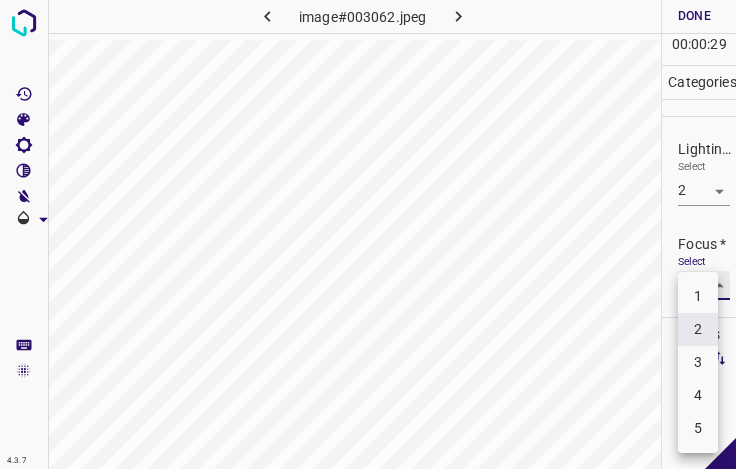 type on "3" 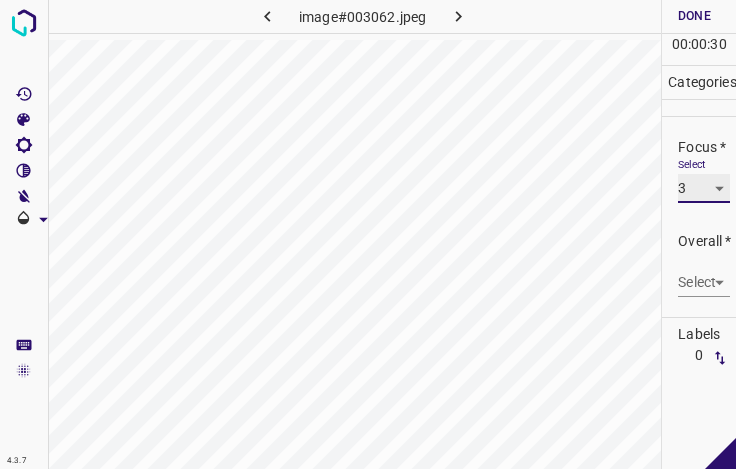 scroll, scrollTop: 98, scrollLeft: 0, axis: vertical 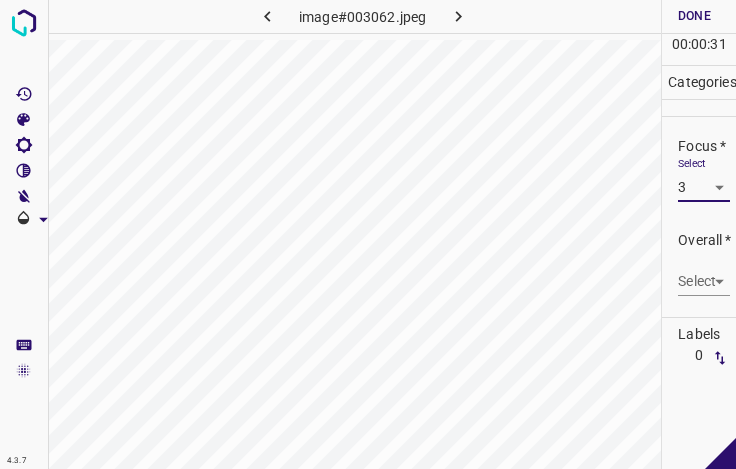 click on "4.3.7 image#003062.jpeg Done Skip 0 00   : 00   : 31   Categories Lighting *  Select 2 2 Focus *  Select 3 3 Overall *  Select ​ Labels   0 Categories 1 Lighting 2 Focus 3 Overall Tools Space Change between modes (Draw & Edit) I Auto labeling R Restore zoom M Zoom in N Zoom out Delete Delete selecte label Filters Z Restore filters X Saturation filter C Brightness filter V Contrast filter B Gray scale filter General O Download - Text - Hide - Delete" at bounding box center (368, 234) 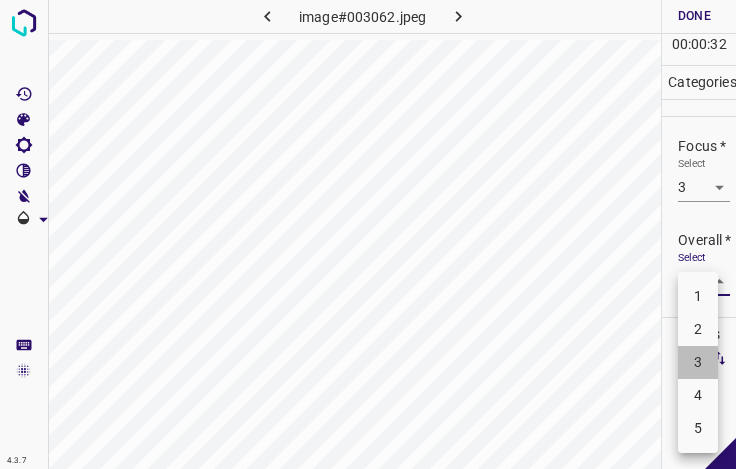 click on "3" at bounding box center [698, 362] 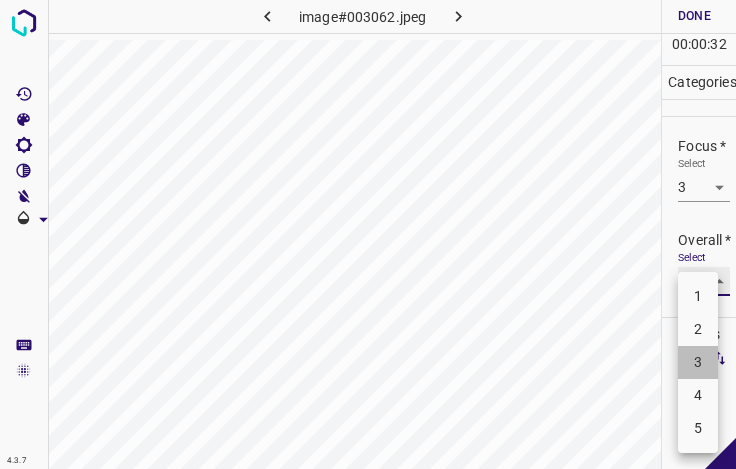 type on "3" 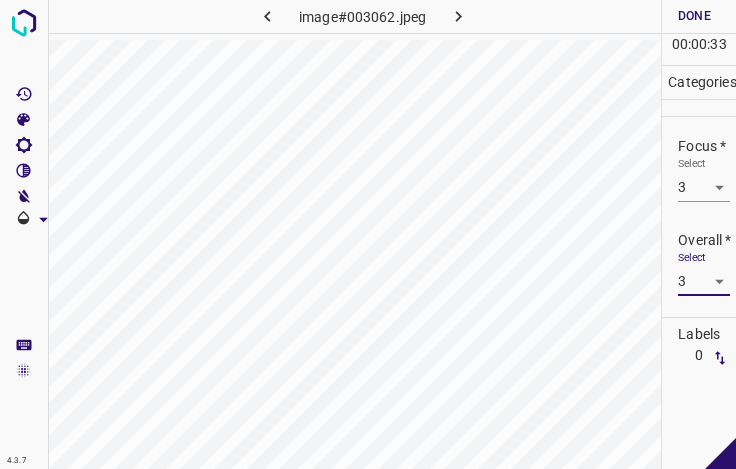 click on "Done" at bounding box center [694, 16] 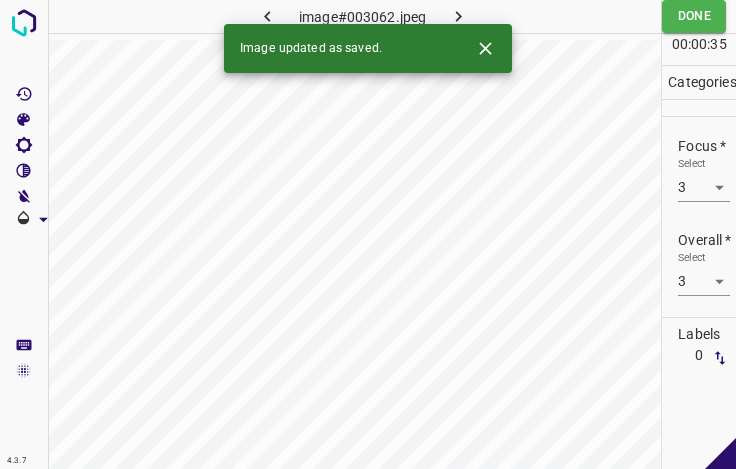 click 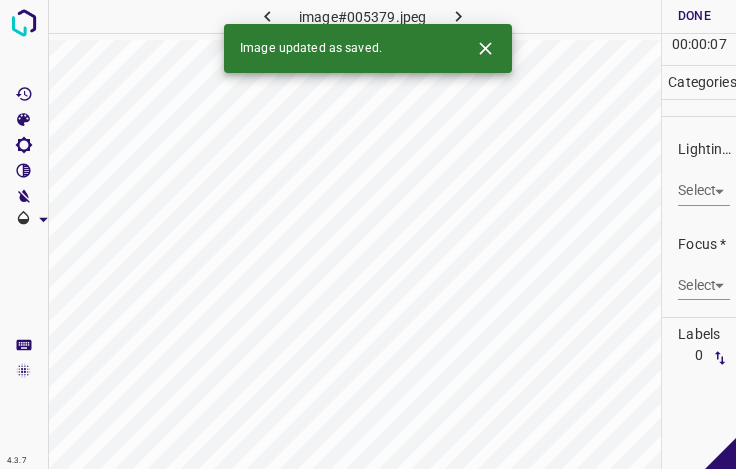 click 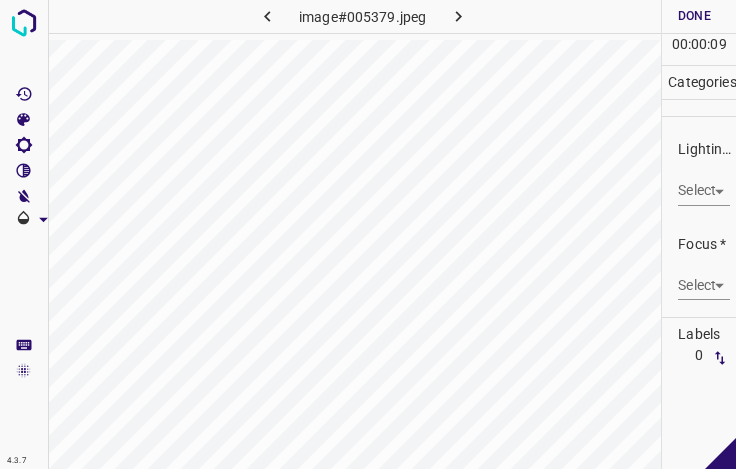 click on "4.3.7 image#005379.jpeg Done Skip 0 00   : 00   : 09   Categories Lighting *  Select ​ Focus *  Select ​ Overall *  Select ​ Labels   0 Categories 1 Lighting 2 Focus 3 Overall Tools Space Change between modes (Draw & Edit) I Auto labeling R Restore zoom M Zoom in N Zoom out Delete Delete selecte label Filters Z Restore filters X Saturation filter C Brightness filter V Contrast filter B Gray scale filter General O Download - Text - Hide - Delete" at bounding box center (368, 234) 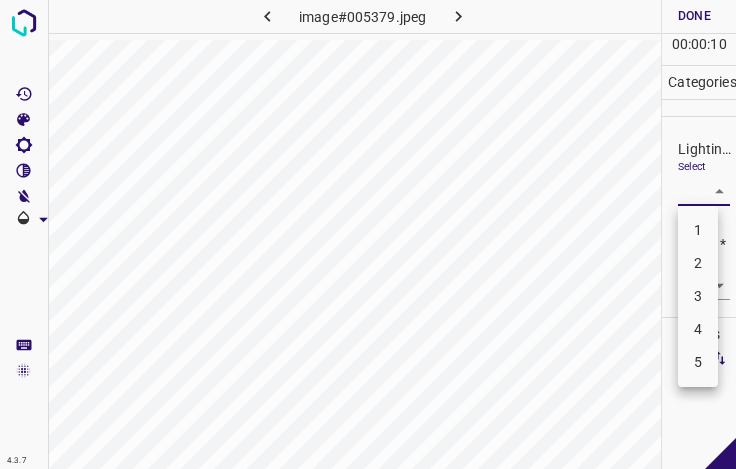 click on "3" at bounding box center (698, 296) 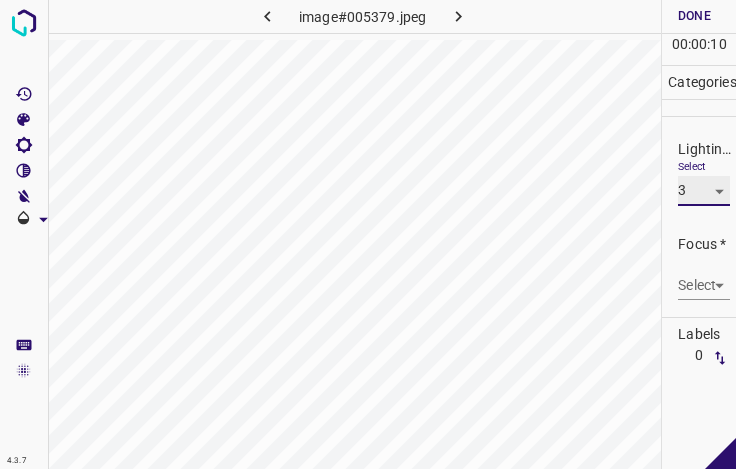 type on "3" 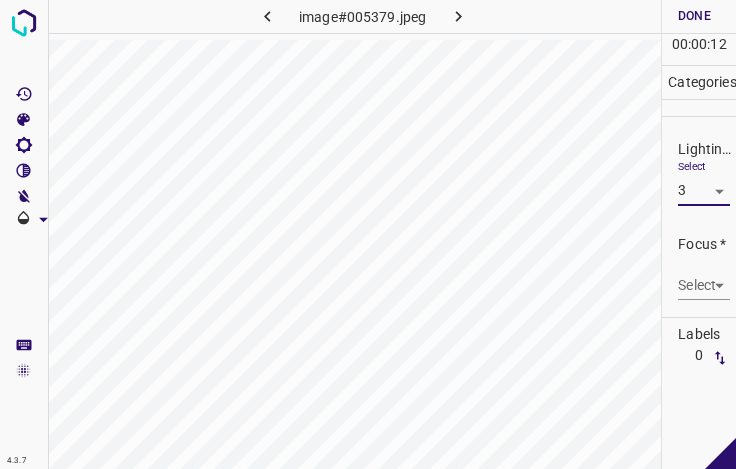 click on "4.3.7 image#005379.jpeg Done Skip 0 00   : 00   : 12   Categories Lighting *  Select 3 3 Focus *  Select ​ Overall *  Select ​ Labels   0 Categories 1 Lighting 2 Focus 3 Overall Tools Space Change between modes (Draw & Edit) I Auto labeling R Restore zoom M Zoom in N Zoom out Delete Delete selecte label Filters Z Restore filters X Saturation filter C Brightness filter V Contrast filter B Gray scale filter General O Download - Text - Hide - Delete" at bounding box center (368, 234) 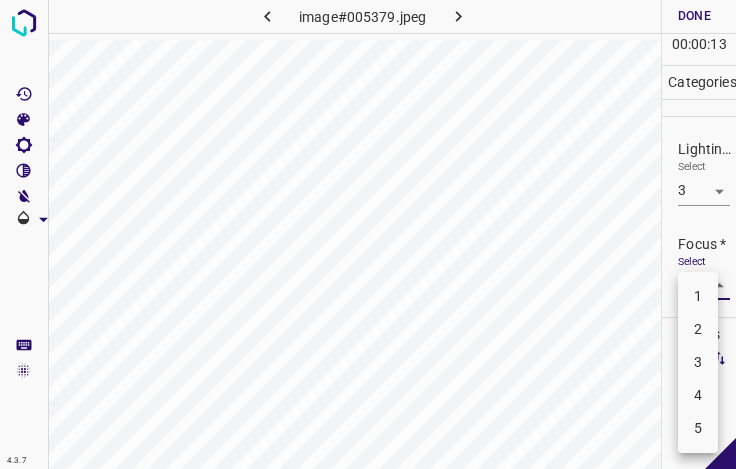 click on "3" at bounding box center (698, 362) 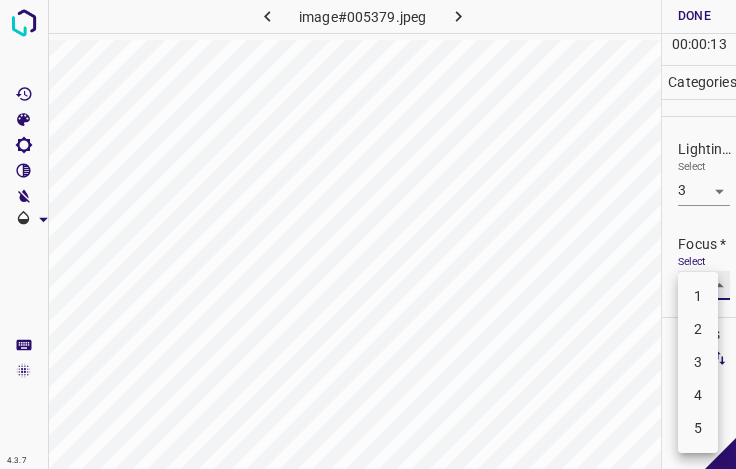 type on "3" 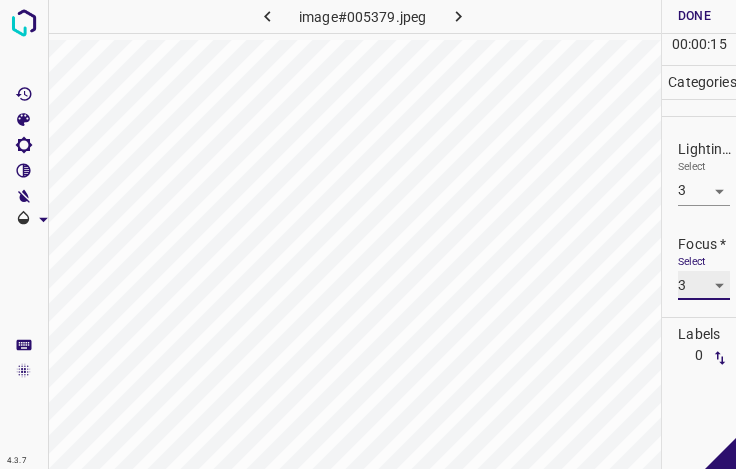 scroll, scrollTop: 98, scrollLeft: 0, axis: vertical 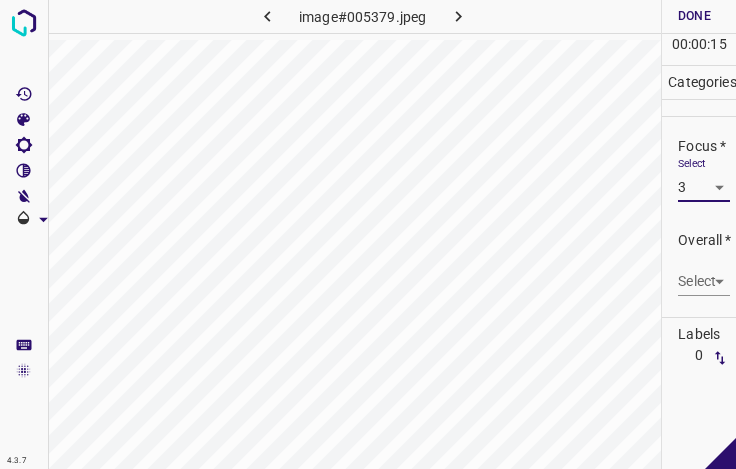 click on "4.3.7 image#005379.jpeg Done Skip 0 00   : 00   : 15   Categories Lighting *  Select 3 3 Focus *  Select 3 3 Overall *  Select ​ Labels   0 Categories 1 Lighting 2 Focus 3 Overall Tools Space Change between modes (Draw & Edit) I Auto labeling R Restore zoom M Zoom in N Zoom out Delete Delete selecte label Filters Z Restore filters X Saturation filter C Brightness filter V Contrast filter B Gray scale filter General O Download - Text - Hide - Delete" at bounding box center (368, 234) 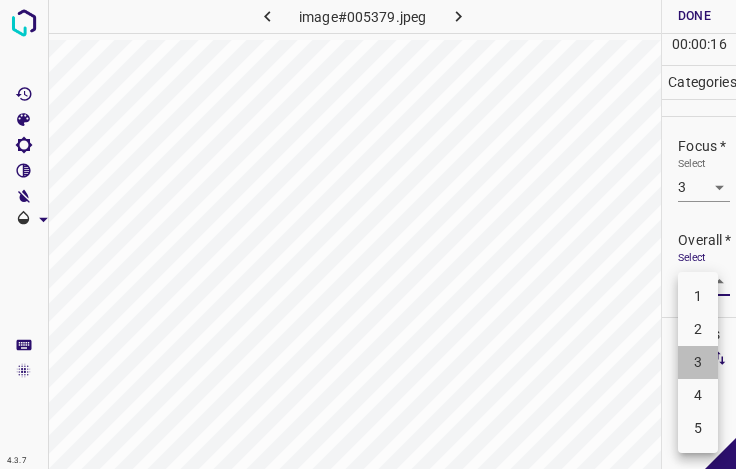 click on "3" at bounding box center [698, 362] 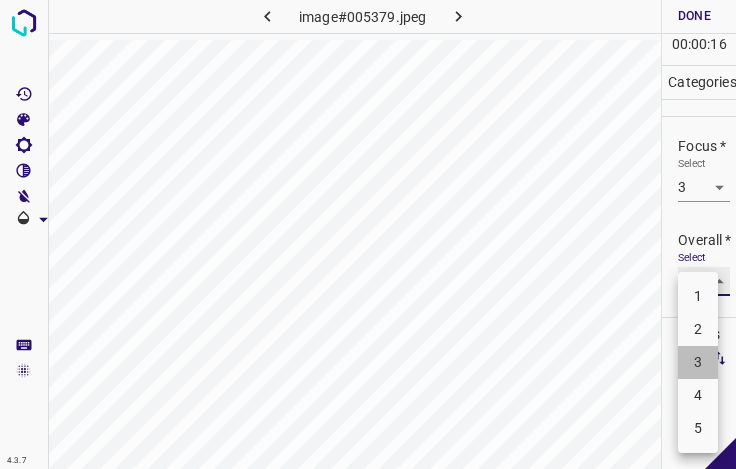 type on "3" 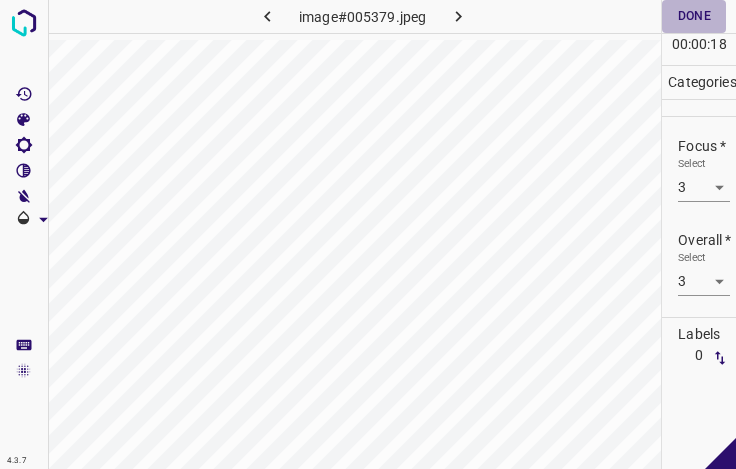click on "Done" at bounding box center (694, 16) 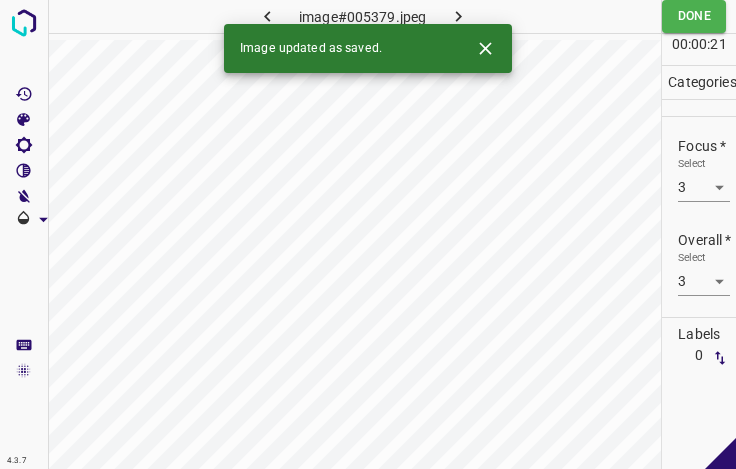 click 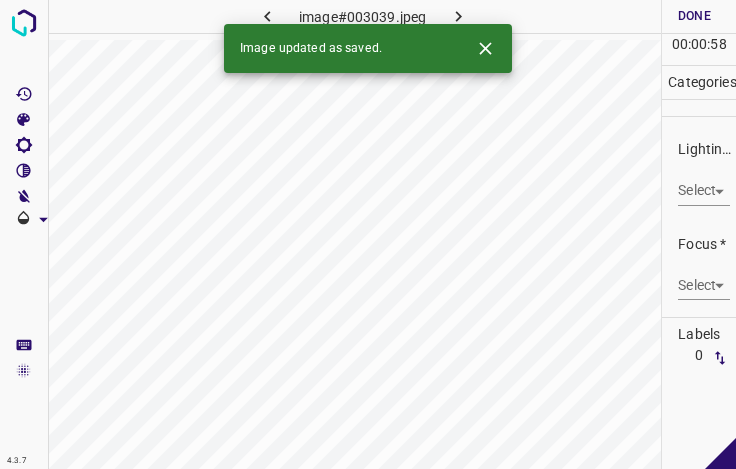 click on "4.3.7 image#003039.jpeg Done Skip 0 00   : 00   : 58   Categories Lighting *  Select ​ Focus *  Select ​ Overall *  Select ​ Labels   0 Categories 1 Lighting 2 Focus 3 Overall Tools Space Change between modes (Draw & Edit) I Auto labeling R Restore zoom M Zoom in N Zoom out Delete Delete selecte label Filters Z Restore filters X Saturation filter C Brightness filter V Contrast filter B Gray scale filter General O Download Image updated as saved. - Text - Hide - Delete" at bounding box center (368, 234) 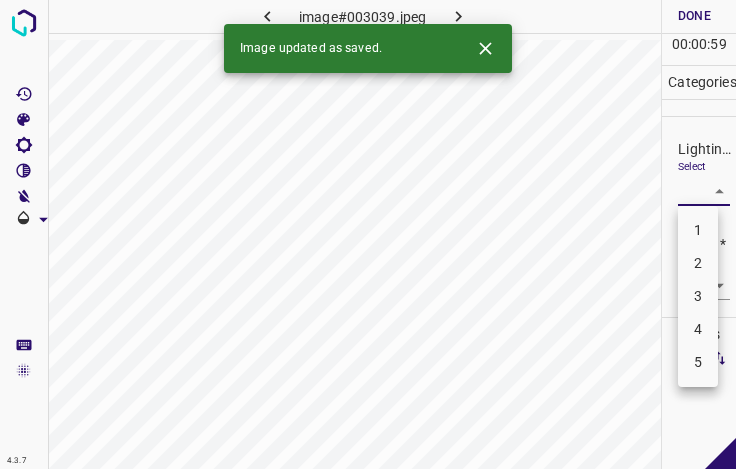 click on "3" at bounding box center (698, 296) 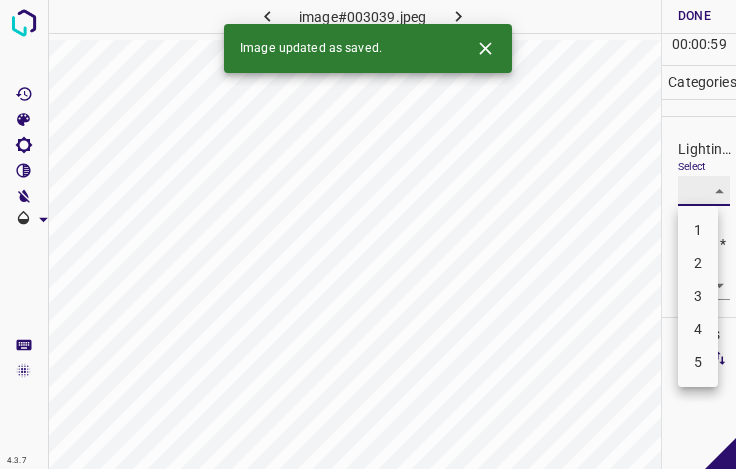 type on "3" 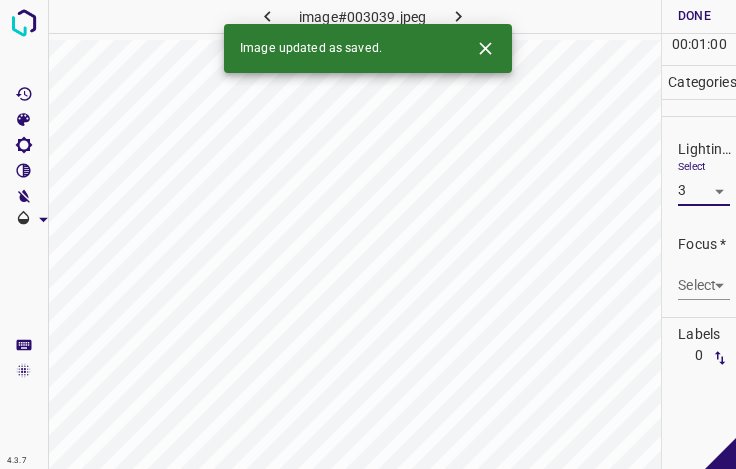 click on "4.3.7 image#003039.jpeg Done Skip 0 00   : 01   : 00   Categories Lighting *  Select 3 3 Focus *  Select ​ Overall *  Select ​ Labels   0 Categories 1 Lighting 2 Focus 3 Overall Tools Space Change between modes (Draw & Edit) I Auto labeling R Restore zoom M Zoom in N Zoom out Delete Delete selecte label Filters Z Restore filters X Saturation filter C Brightness filter V Contrast filter B Gray scale filter General O Download Image updated as saved. - Text - Hide - Delete 1 2 3 4 5" at bounding box center [368, 234] 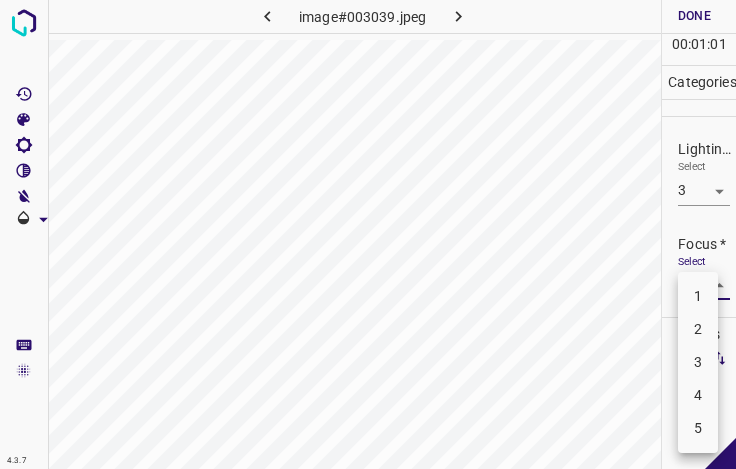 click on "3" at bounding box center [698, 362] 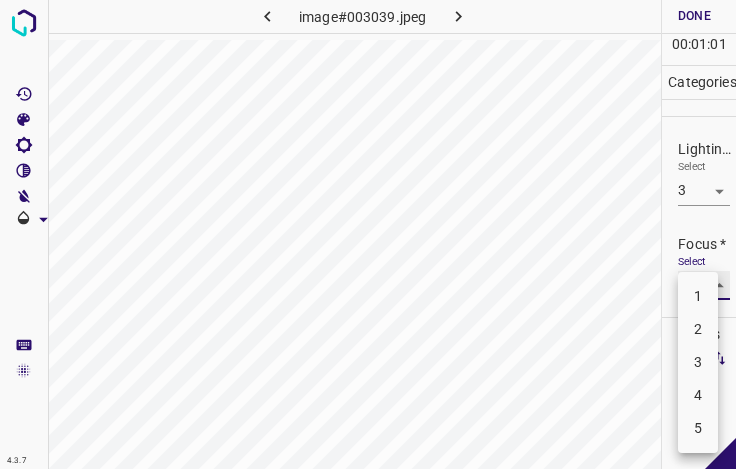 type on "3" 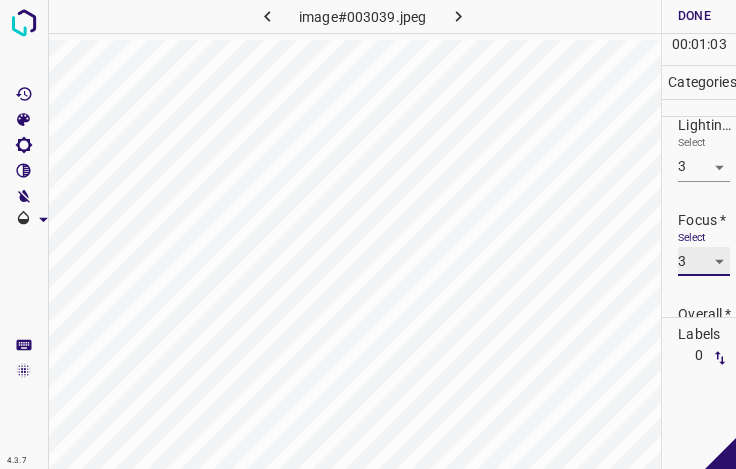 scroll, scrollTop: 98, scrollLeft: 0, axis: vertical 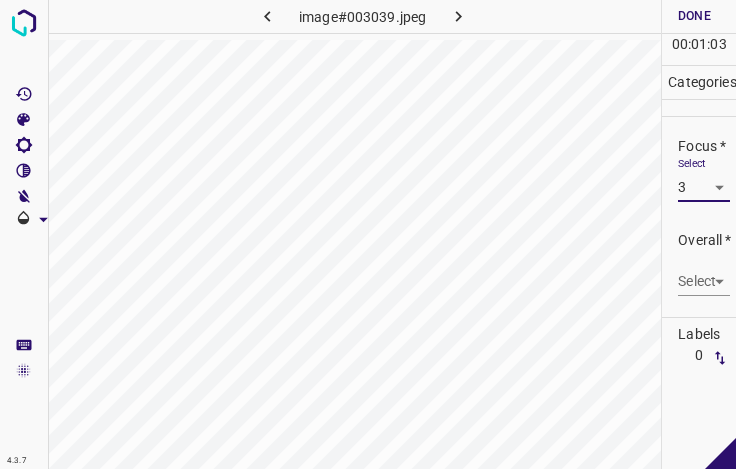 click on "4.3.7 image#003039.jpeg Done Skip 0 00   : 01   : 03   Categories Lighting *  Select 3 3 Focus *  Select 3 3 Overall *  Select ​ Labels   0 Categories 1 Lighting 2 Focus 3 Overall Tools Space Change between modes (Draw & Edit) I Auto labeling R Restore zoom M Zoom in N Zoom out Delete Delete selecte label Filters Z Restore filters X Saturation filter C Brightness filter V Contrast filter B Gray scale filter General O Download - Text - Hide - Delete" at bounding box center [368, 234] 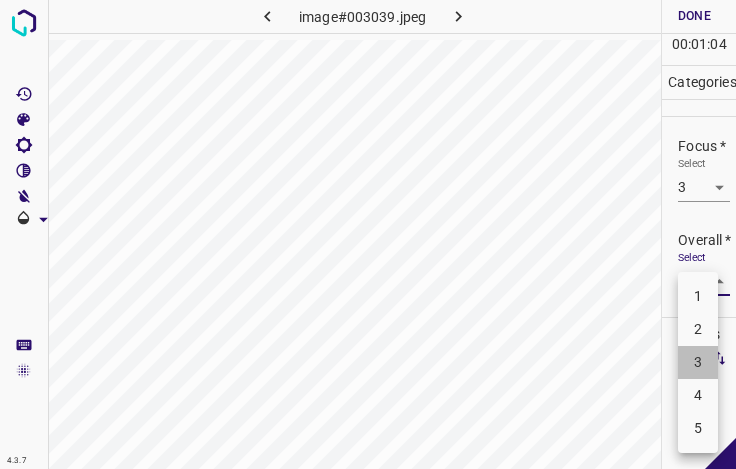 click on "3" at bounding box center [698, 362] 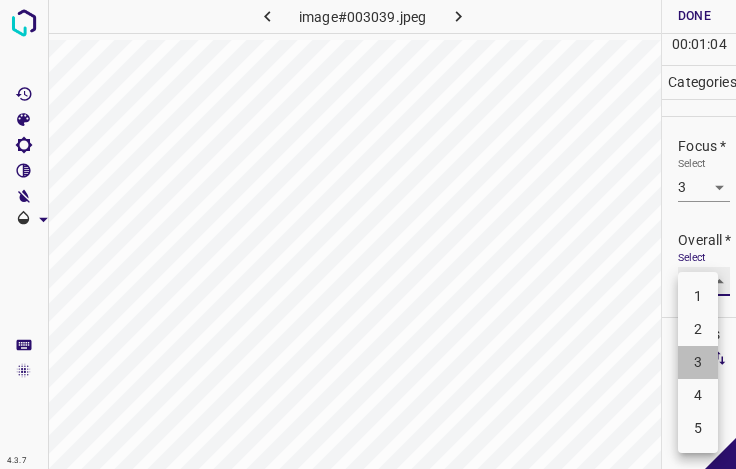 type on "3" 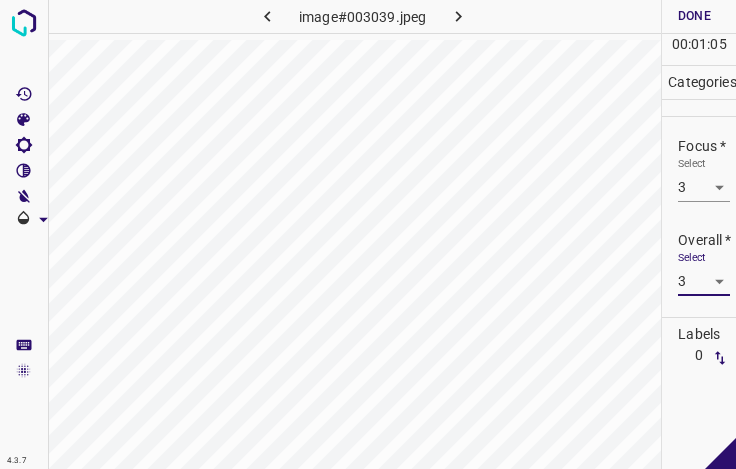 click on "Done" at bounding box center [694, 16] 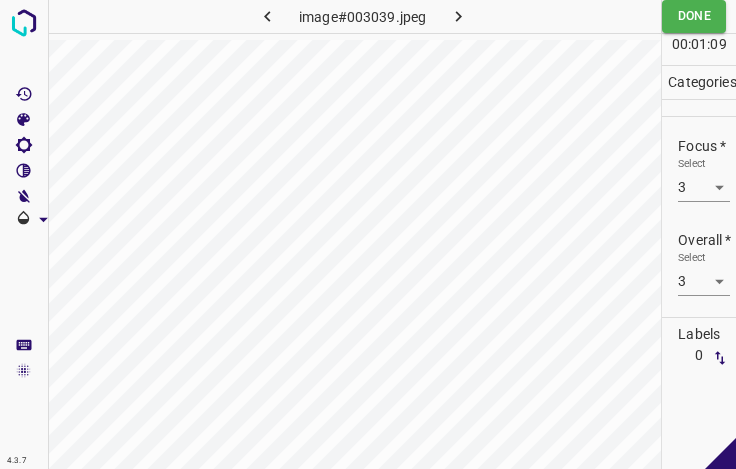 click 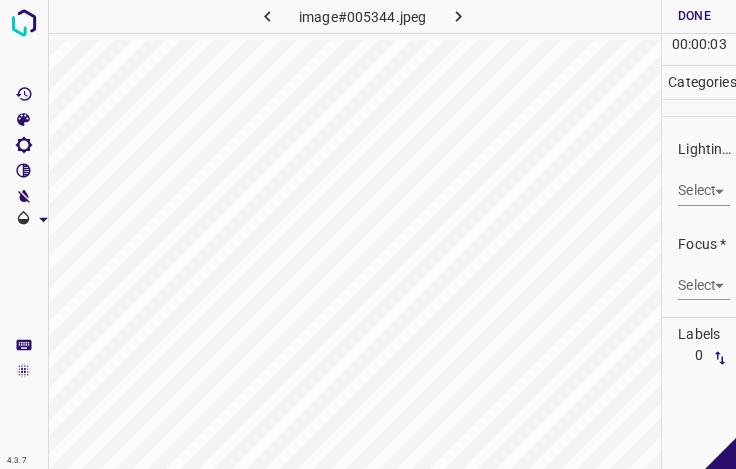 click on "4.3.7 image#005344.jpeg Done Skip 0 00   : 00   : 03   Categories Lighting *  Select ​ Focus *  Select ​ Overall *  Select ​ Labels   0 Categories 1 Lighting 2 Focus 3 Overall Tools Space Change between modes (Draw & Edit) I Auto labeling R Restore zoom M Zoom in N Zoom out Delete Delete selecte label Filters Z Restore filters X Saturation filter C Brightness filter V Contrast filter B Gray scale filter General O Download - Text - Hide - Delete" at bounding box center (368, 234) 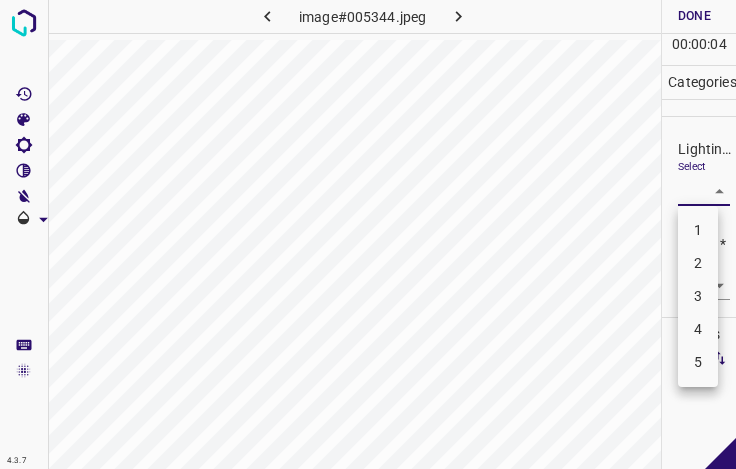 click on "3" at bounding box center [698, 296] 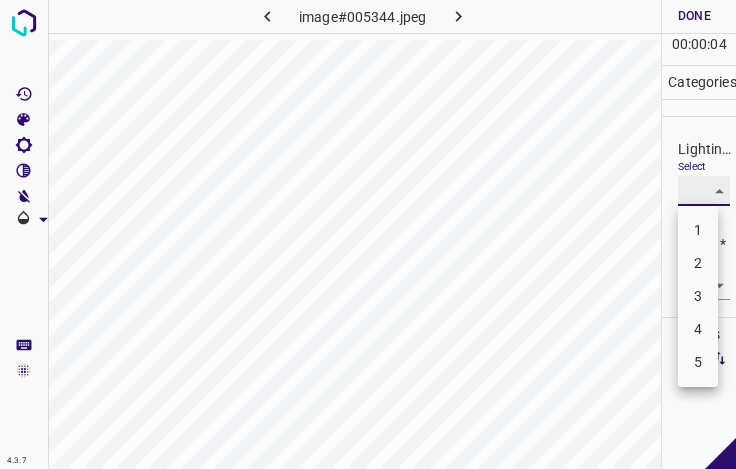 type on "3" 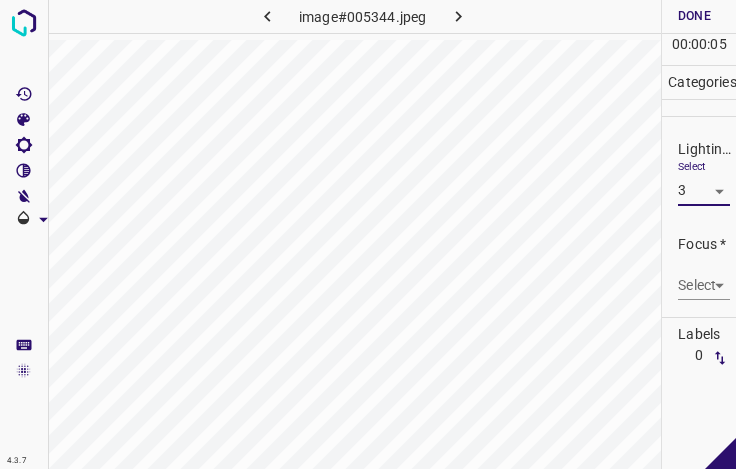 click on "4.3.7 image#005344.jpeg Done Skip 0 00   : 00   : 05   Categories Lighting *  Select 3 3 Focus *  Select ​ Overall *  Select ​ Labels   0 Categories 1 Lighting 2 Focus 3 Overall Tools Space Change between modes (Draw & Edit) I Auto labeling R Restore zoom M Zoom in N Zoom out Delete Delete selecte label Filters Z Restore filters X Saturation filter C Brightness filter V Contrast filter B Gray scale filter General O Download - Text - Hide - Delete" at bounding box center [368, 234] 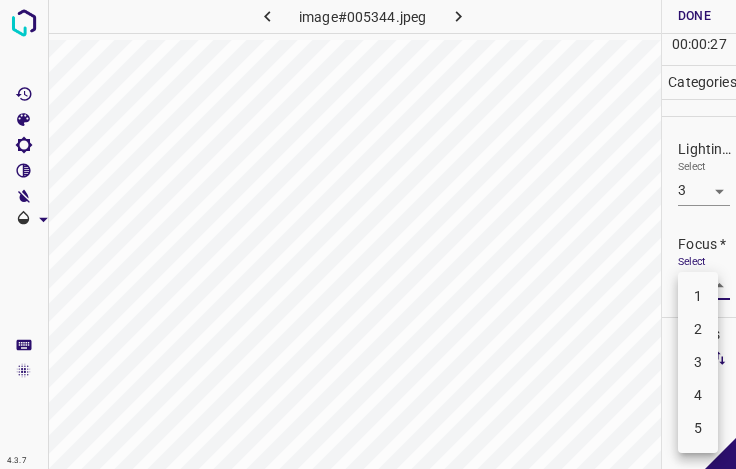click at bounding box center (368, 234) 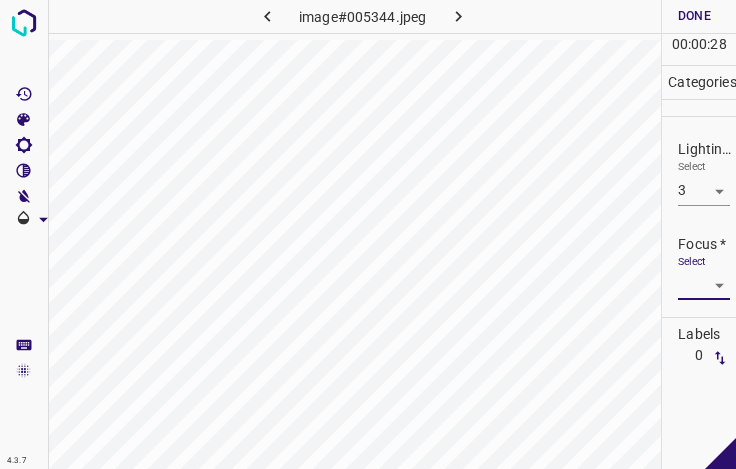 click on "4.3.7 image#005344.jpeg Done Skip 0 00   : 00   : 28   Categories Lighting *  Select 3 3 Focus *  Select ​ Overall *  Select ​ Labels   0 Categories 1 Lighting 2 Focus 3 Overall Tools Space Change between modes (Draw & Edit) I Auto labeling R Restore zoom M Zoom in N Zoom out Delete Delete selecte label Filters Z Restore filters X Saturation filter C Brightness filter V Contrast filter B Gray scale filter General O Download - Text - Hide - Delete" at bounding box center [368, 234] 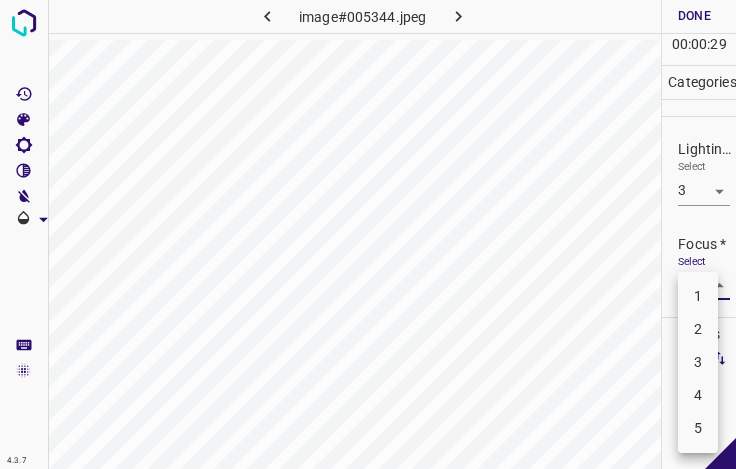 click on "2" at bounding box center (698, 329) 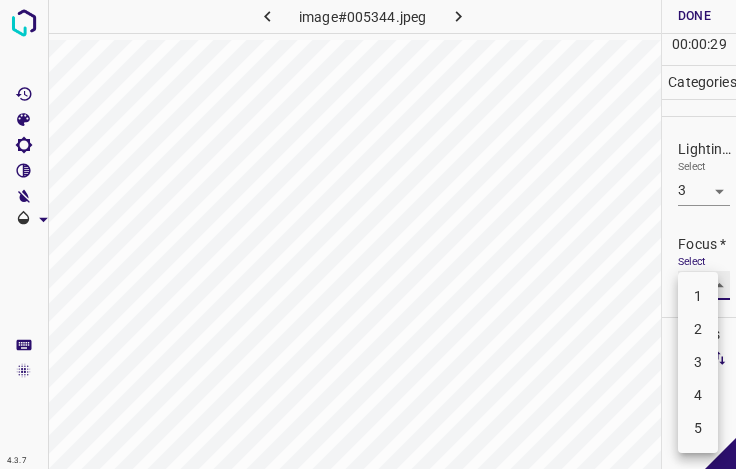 type on "2" 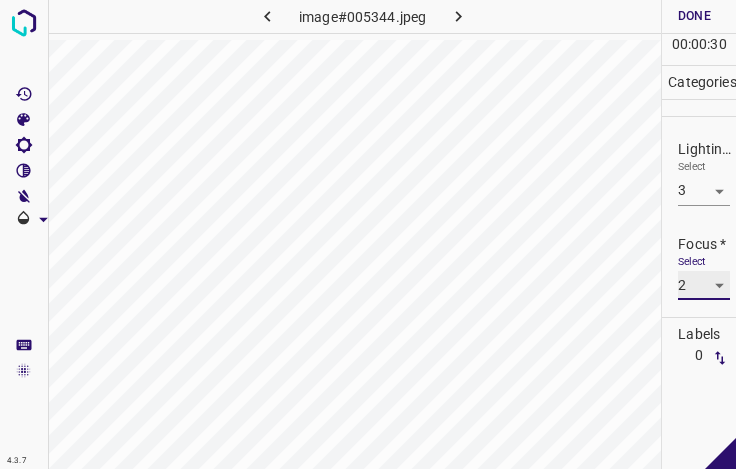 scroll, scrollTop: 98, scrollLeft: 0, axis: vertical 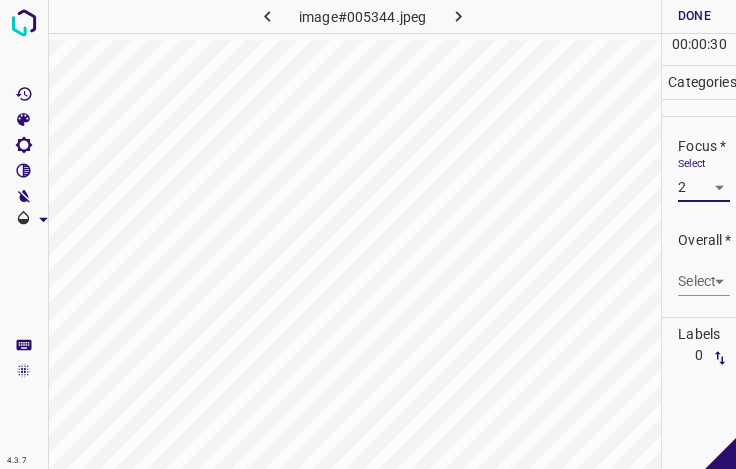 click on "4.3.7 image#005344.jpeg Done Skip 0 00   : 00   : 30   Categories Lighting *  Select 3 3 Focus *  Select 2 2 Overall *  Select ​ Labels   0 Categories 1 Lighting 2 Focus 3 Overall Tools Space Change between modes (Draw & Edit) I Auto labeling R Restore zoom M Zoom in N Zoom out Delete Delete selecte label Filters Z Restore filters X Saturation filter C Brightness filter V Contrast filter B Gray scale filter General O Download - Text - Hide - Delete" at bounding box center (368, 234) 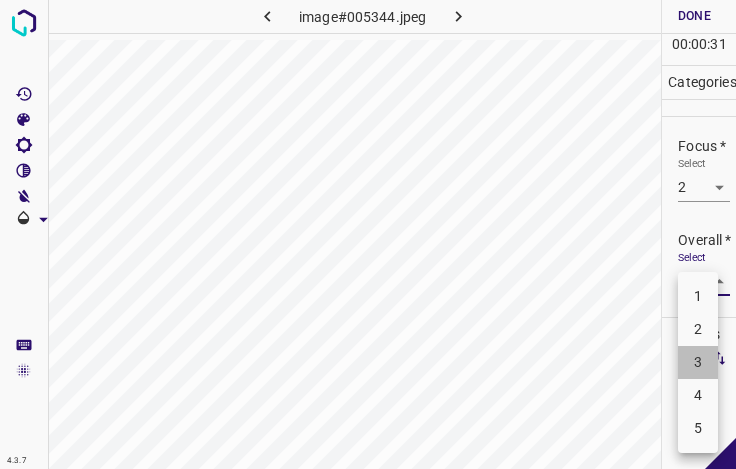 click on "3" at bounding box center (698, 362) 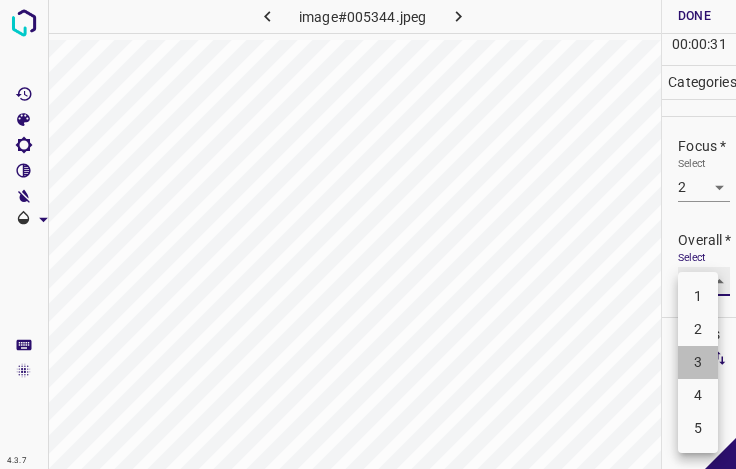 type on "3" 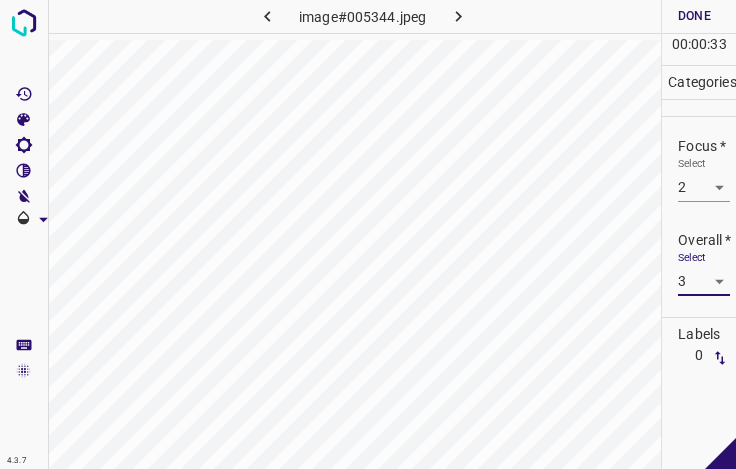 click on "4.3.7 image#005344.jpeg Done Skip 0 00   : 00   : 33   Categories Lighting *  Select 3 3 Focus *  Select 2 2 Overall *  Select 3 3 Labels   0 Categories 1 Lighting 2 Focus 3 Overall Tools Space Change between modes (Draw & Edit) I Auto labeling R Restore zoom M Zoom in N Zoom out Delete Delete selecte label Filters Z Restore filters X Saturation filter C Brightness filter V Contrast filter B Gray scale filter General O Download - Text - Hide - Delete" at bounding box center [368, 234] 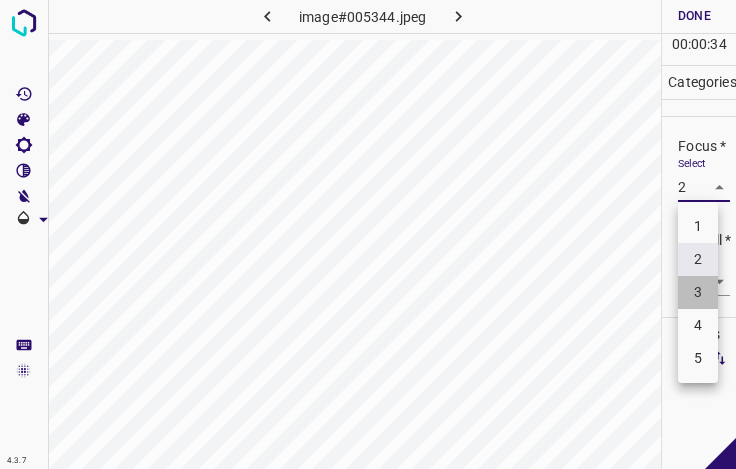 click on "3" at bounding box center [698, 292] 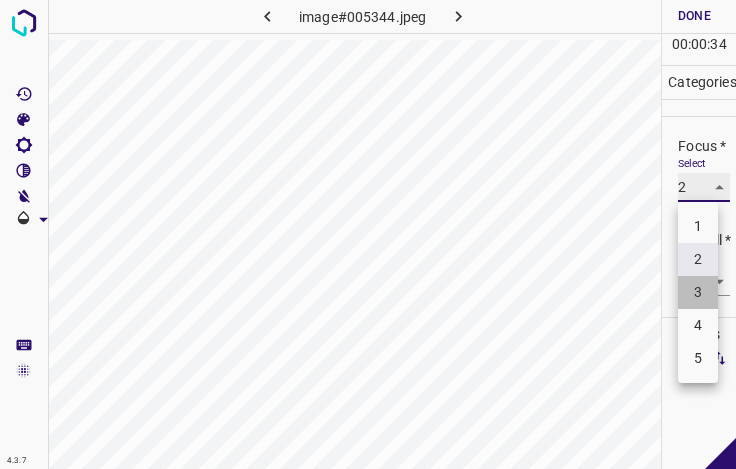 type on "3" 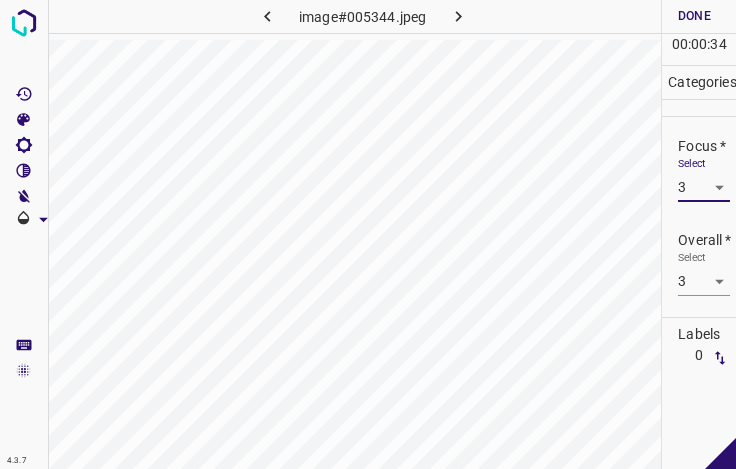 click on "Done" at bounding box center (694, 16) 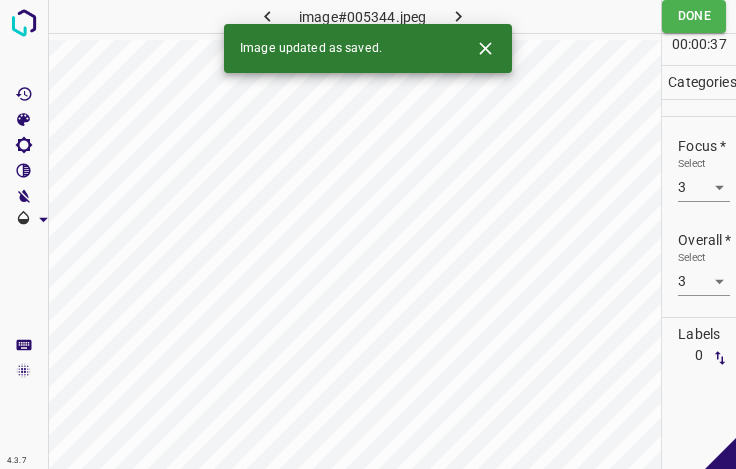 click 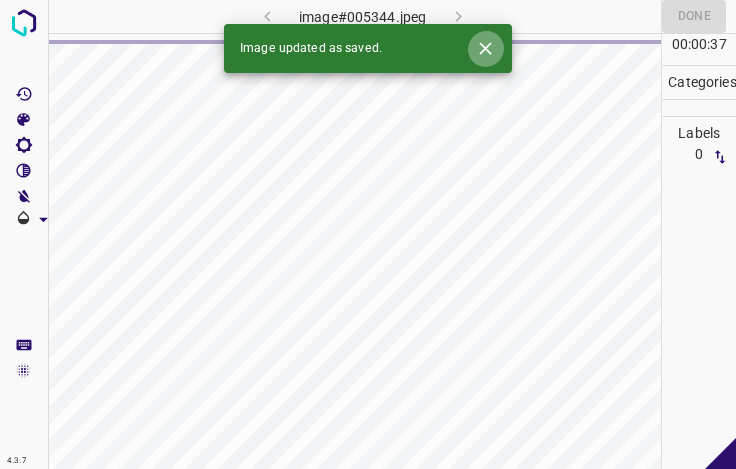 click 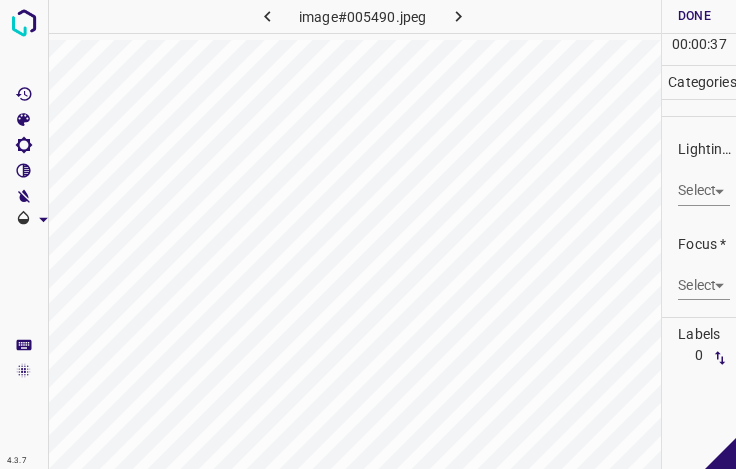 click on "4.3.7 image#005490.jpeg Done Skip 0 00   : 00   : 37   Categories Lighting *  Select ​ Focus *  Select ​ Overall *  Select ​ Labels   0 Categories 1 Lighting 2 Focus 3 Overall Tools Space Change between modes (Draw & Edit) I Auto labeling R Restore zoom M Zoom in N Zoom out Delete Delete selecte label Filters Z Restore filters X Saturation filter C Brightness filter V Contrast filter B Gray scale filter General O Download - Text - Hide - Delete" at bounding box center [368, 234] 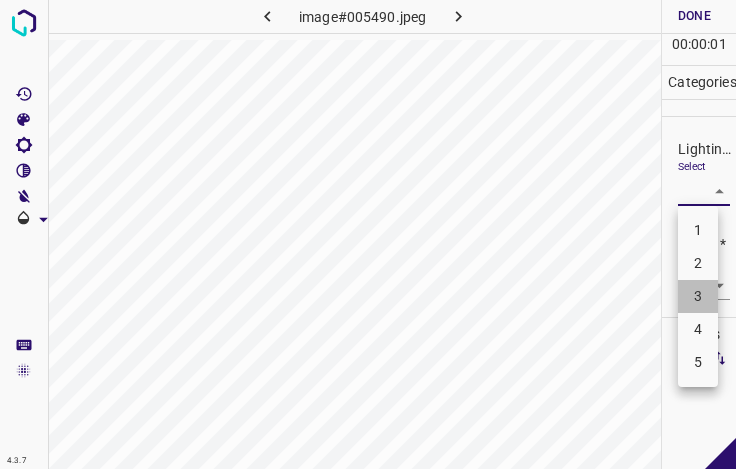 click on "3" at bounding box center [698, 296] 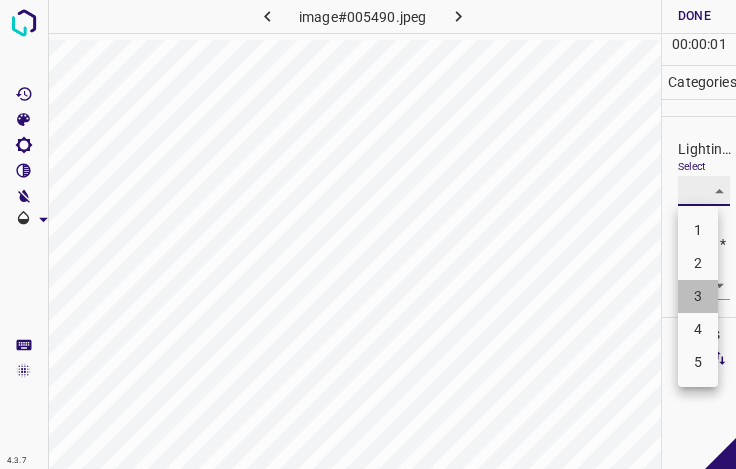 type on "3" 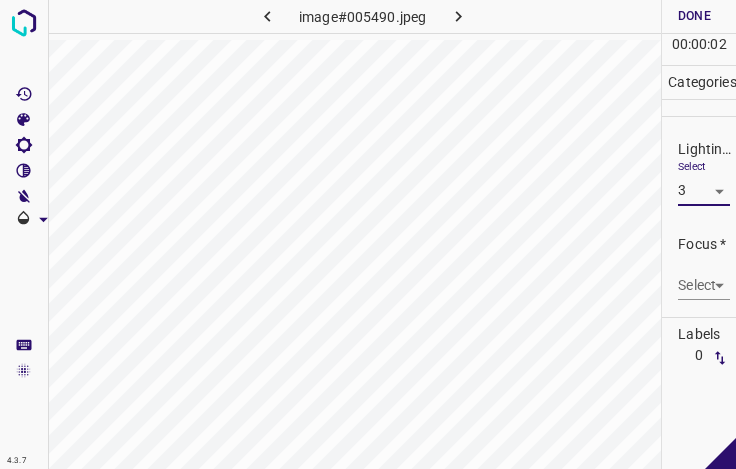 click on "4.3.7 image#005490.jpeg Done Skip 0 00   : 00   : 02   Categories Lighting *  Select 3 3 Focus *  Select ​ Overall *  Select ​ Labels   0 Categories 1 Lighting 2 Focus 3 Overall Tools Space Change between modes (Draw & Edit) I Auto labeling R Restore zoom M Zoom in N Zoom out Delete Delete selecte label Filters Z Restore filters X Saturation filter C Brightness filter V Contrast filter B Gray scale filter General O Download - Text - Hide - Delete" at bounding box center (368, 234) 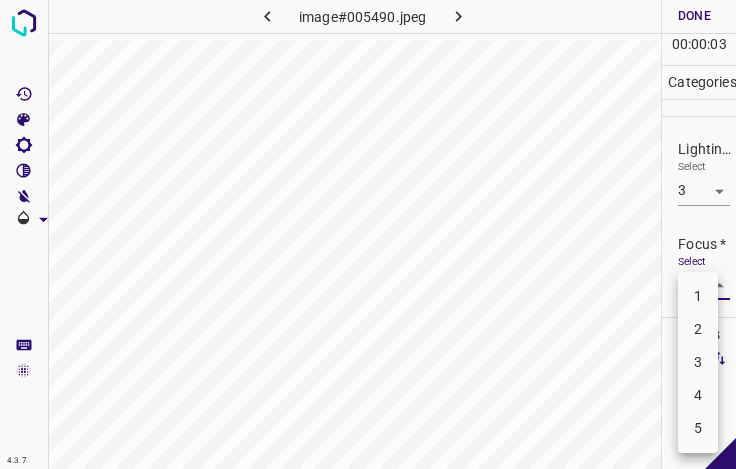 click on "2" at bounding box center (698, 329) 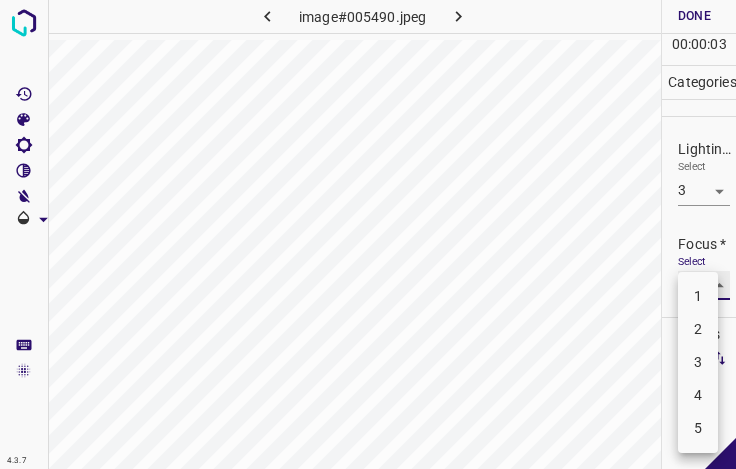 type on "2" 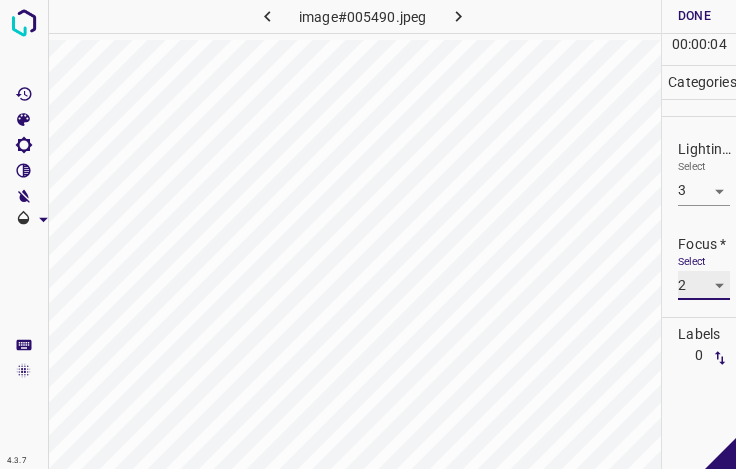 scroll, scrollTop: 98, scrollLeft: 0, axis: vertical 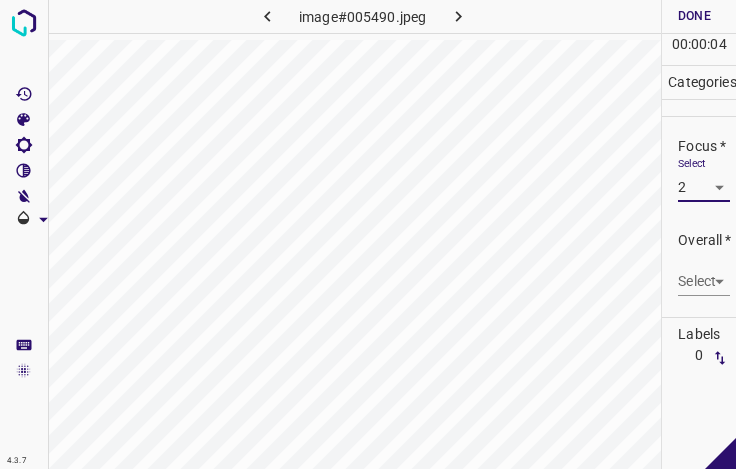 click on "4.3.7 image#005490.jpeg Done Skip 0 00   : 00   : 04   Categories Lighting *  Select 3 3 Focus *  Select 2 2 Overall *  Select ​ Labels   0 Categories 1 Lighting 2 Focus 3 Overall Tools Space Change between modes (Draw & Edit) I Auto labeling R Restore zoom M Zoom in N Zoom out Delete Delete selecte label Filters Z Restore filters X Saturation filter C Brightness filter V Contrast filter B Gray scale filter General O Download - Text - Hide - Delete" at bounding box center (368, 234) 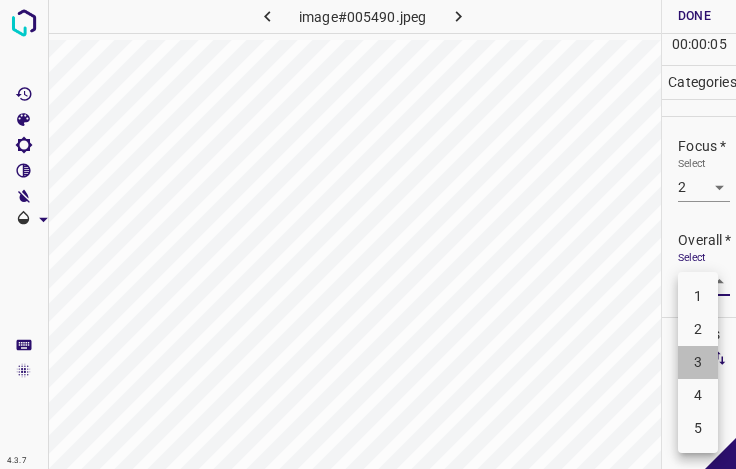click on "3" at bounding box center [698, 362] 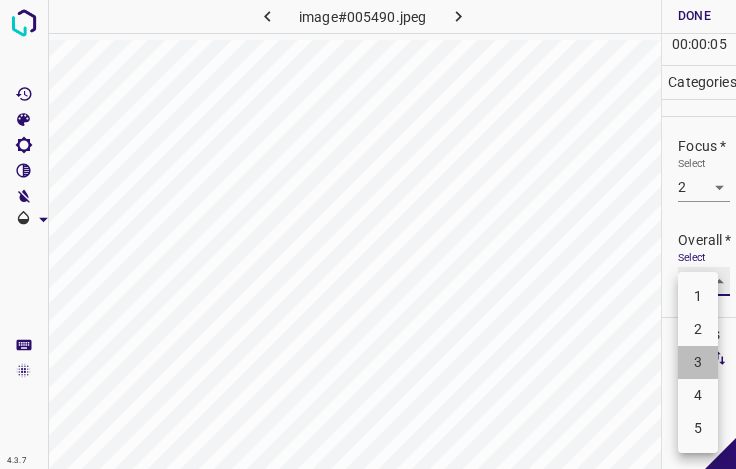 type on "3" 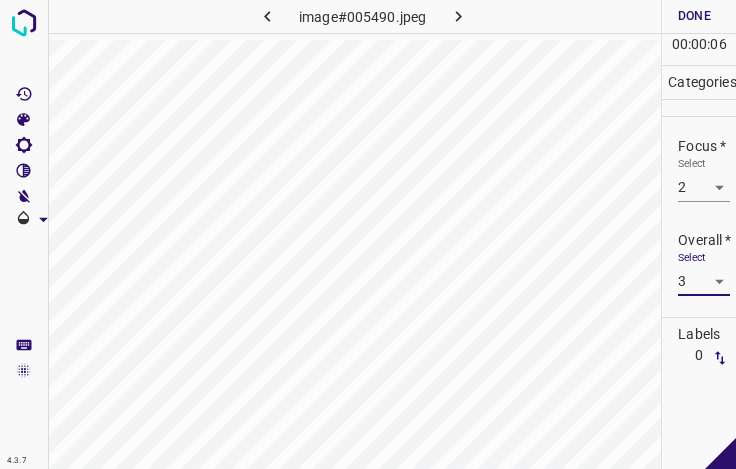 click on "Done" at bounding box center (694, 16) 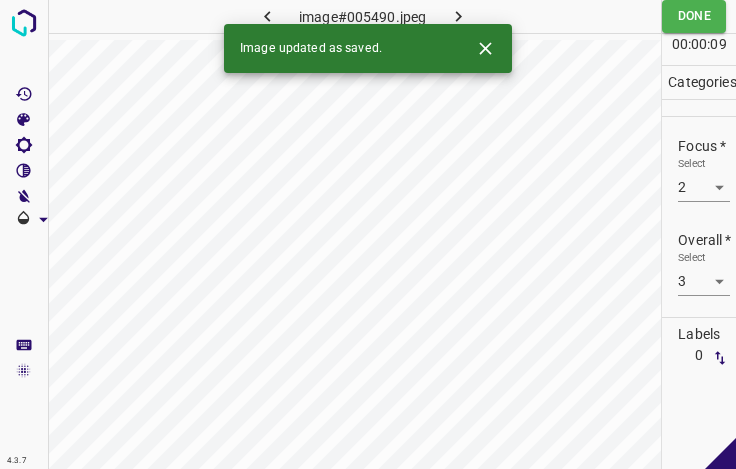 click 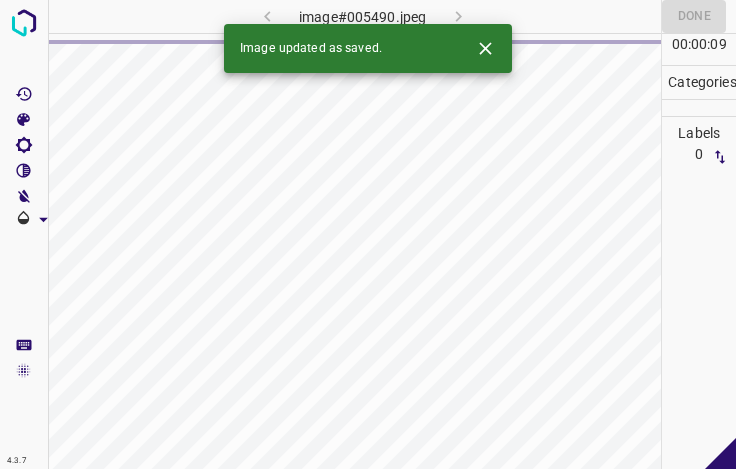 click 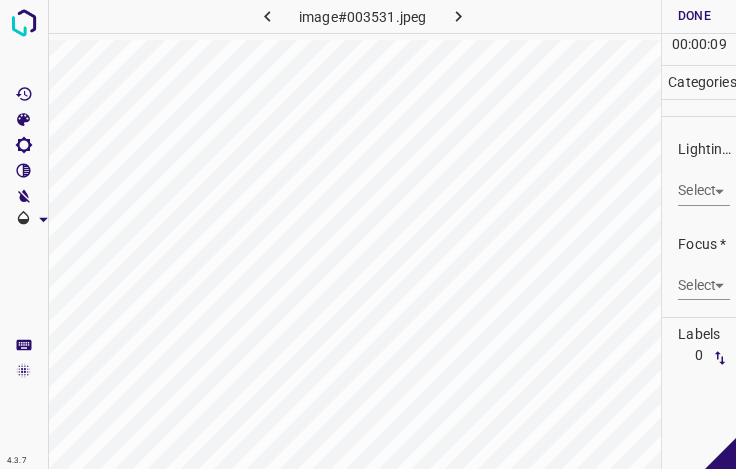 click on "4.3.7 image#003531.jpeg Done Skip 0 00   : 00   : 09   Categories Lighting *  Select ​ Focus *  Select ​ Overall *  Select ​ Labels   0 Categories 1 Lighting 2 Focus 3 Overall Tools Space Change between modes (Draw & Edit) I Auto labeling R Restore zoom M Zoom in N Zoom out Delete Delete selecte label Filters Z Restore filters X Saturation filter C Brightness filter V Contrast filter B Gray scale filter General O Download - Text - Hide - Delete" at bounding box center (368, 234) 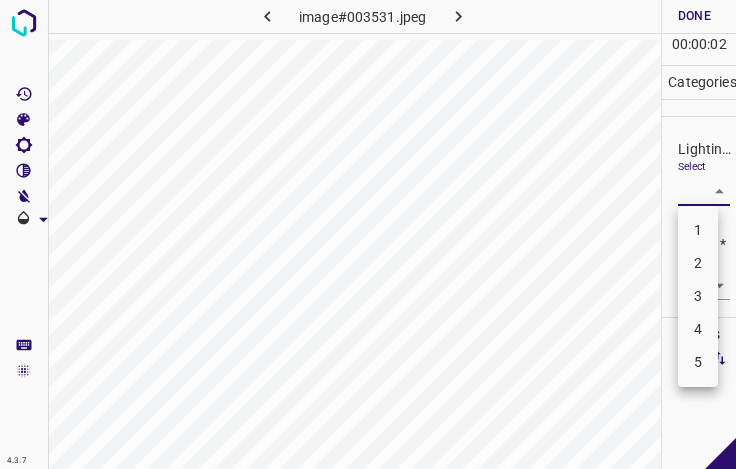 click on "3" at bounding box center (698, 296) 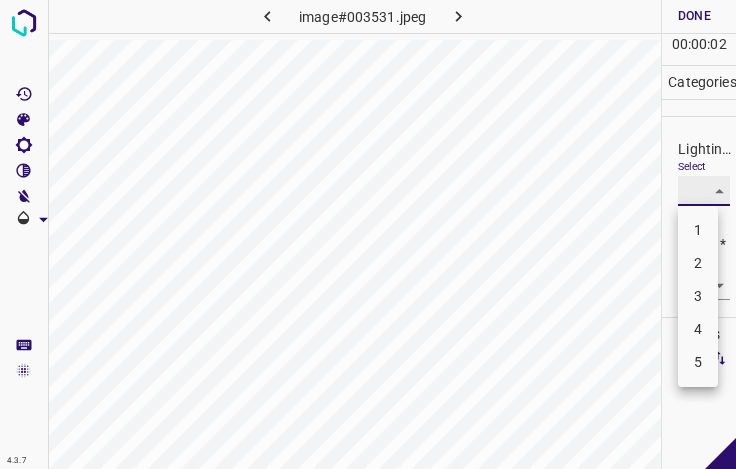 type on "3" 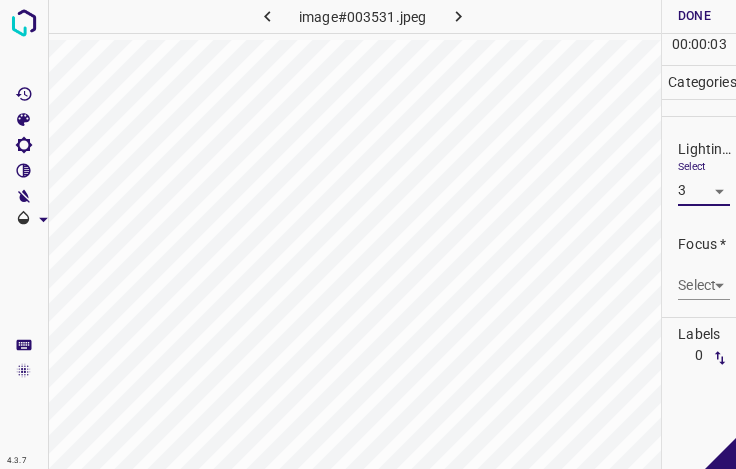 click on "4.3.7 image#003531.jpeg Done Skip 0 00   : 00   : 03   Categories Lighting *  Select 3 3 Focus *  Select ​ Overall *  Select ​ Labels   0 Categories 1 Lighting 2 Focus 3 Overall Tools Space Change between modes (Draw & Edit) I Auto labeling R Restore zoom M Zoom in N Zoom out Delete Delete selecte label Filters Z Restore filters X Saturation filter C Brightness filter V Contrast filter B Gray scale filter General O Download - Text - Hide - Delete" at bounding box center (368, 234) 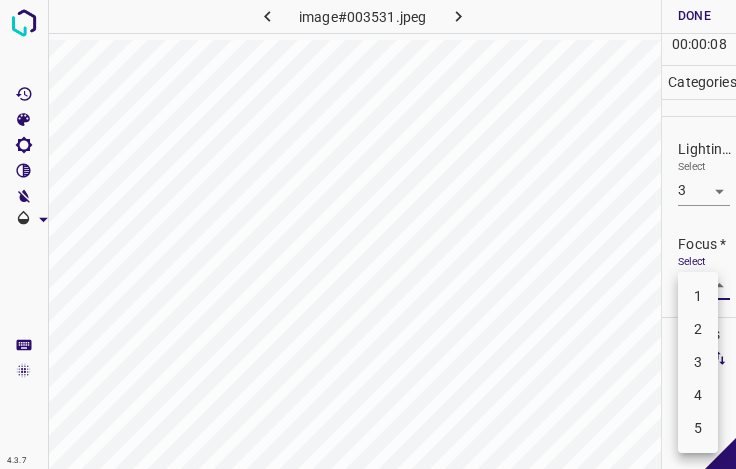 drag, startPoint x: 705, startPoint y: 366, endPoint x: 698, endPoint y: 315, distance: 51.47815 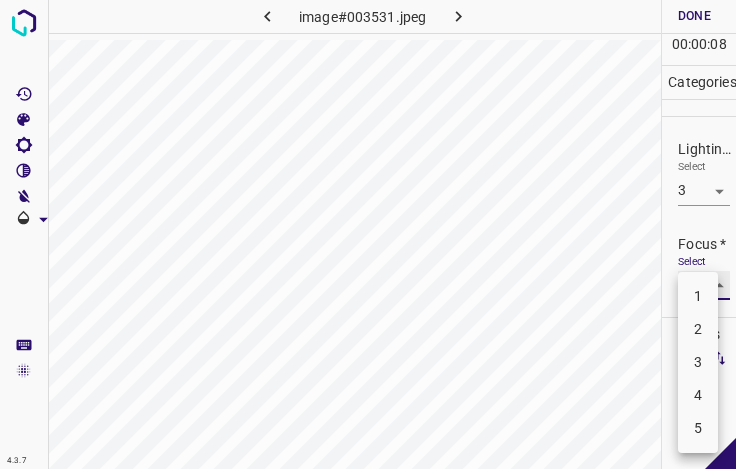 type on "3" 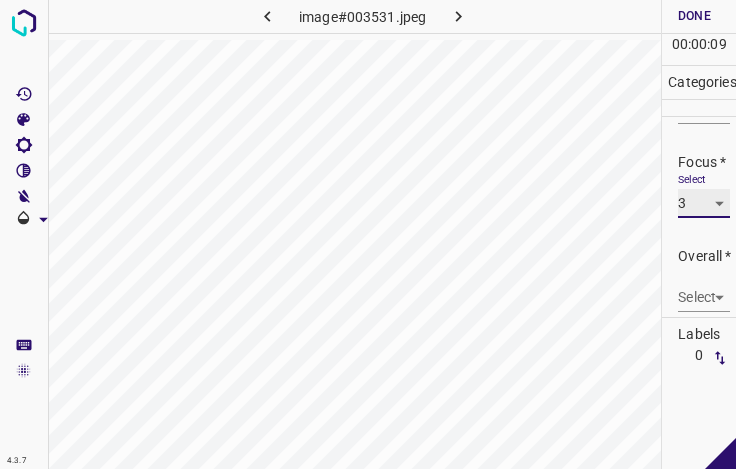 scroll, scrollTop: 98, scrollLeft: 0, axis: vertical 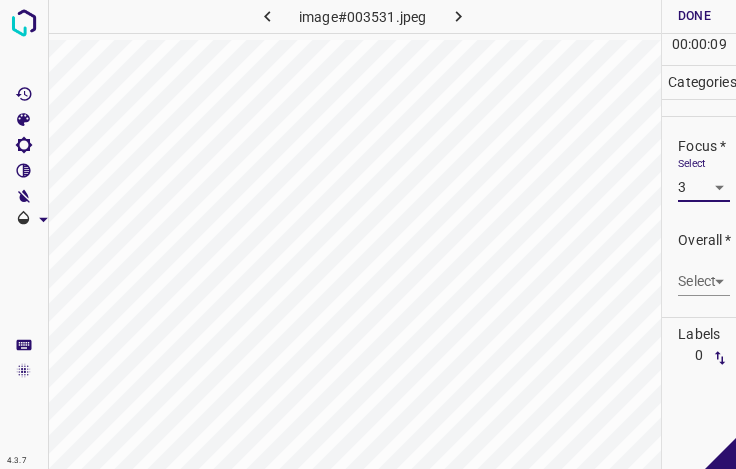 click on "4.3.7 image#003531.jpeg Done Skip 0 00   : 00   : 09   Categories Lighting *  Select 3 3 Focus *  Select 3 3 Overall *  Select ​ Labels   0 Categories 1 Lighting 2 Focus 3 Overall Tools Space Change between modes (Draw & Edit) I Auto labeling R Restore zoom M Zoom in N Zoom out Delete Delete selecte label Filters Z Restore filters X Saturation filter C Brightness filter V Contrast filter B Gray scale filter General O Download - Text - Hide - Delete" at bounding box center (368, 234) 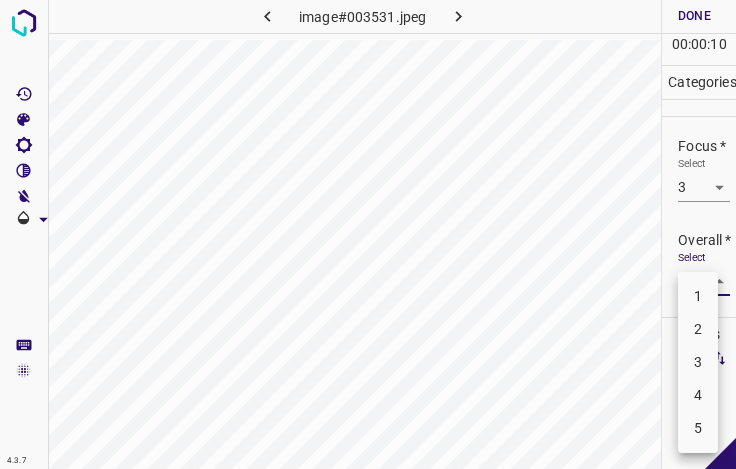 click on "3" at bounding box center (698, 362) 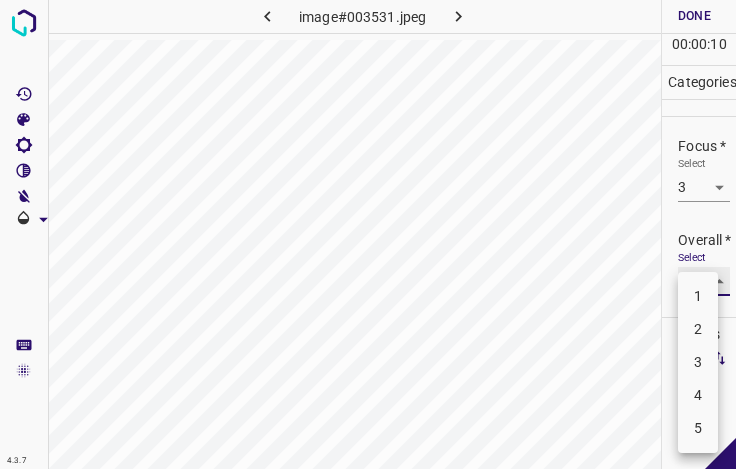 type on "3" 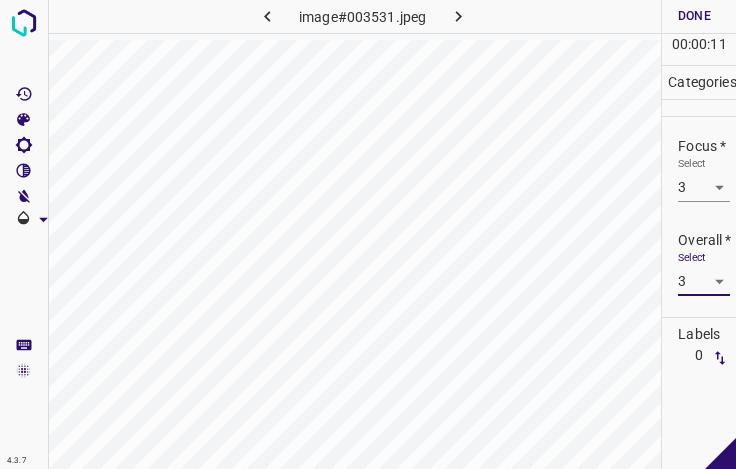 click on "Done" at bounding box center [694, 16] 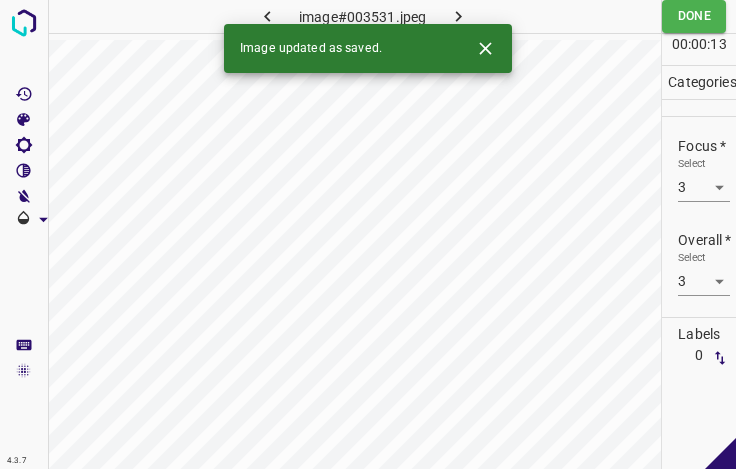 click 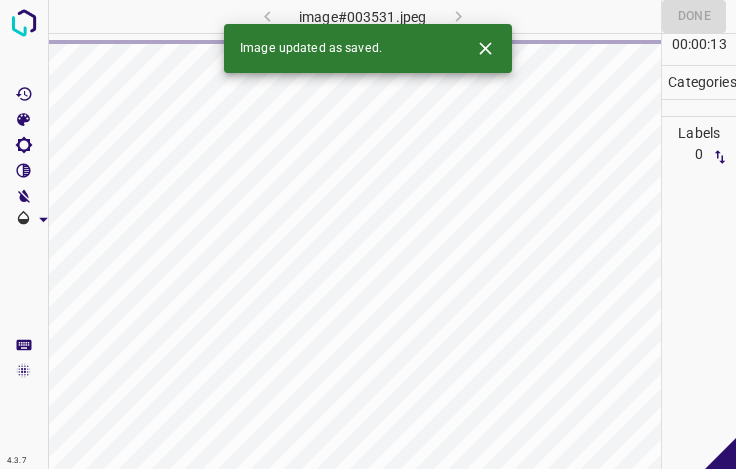 click 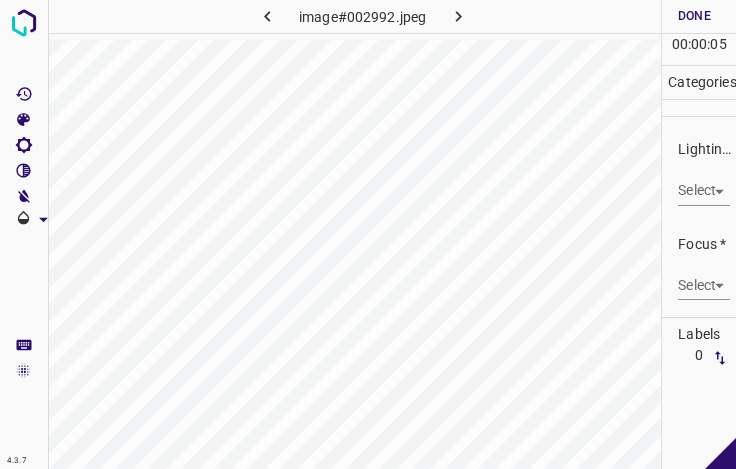 click on "4.3.7 image#002992.jpeg Done Skip 0 00   : 00   : 05   Categories Lighting *  Select ​ Focus *  Select ​ Overall *  Select ​ Labels   0 Categories 1 Lighting 2 Focus 3 Overall Tools Space Change between modes (Draw & Edit) I Auto labeling R Restore zoom M Zoom in N Zoom out Delete Delete selecte label Filters Z Restore filters X Saturation filter C Brightness filter V Contrast filter B Gray scale filter General O Download - Text - Hide - Delete" at bounding box center [368, 234] 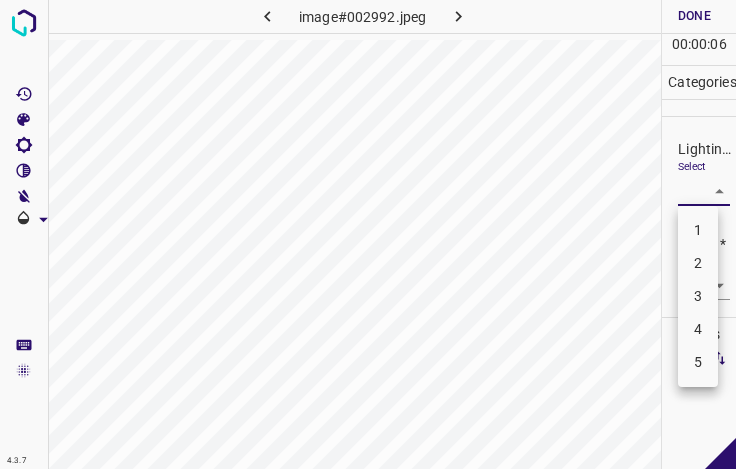 click on "3" at bounding box center (698, 296) 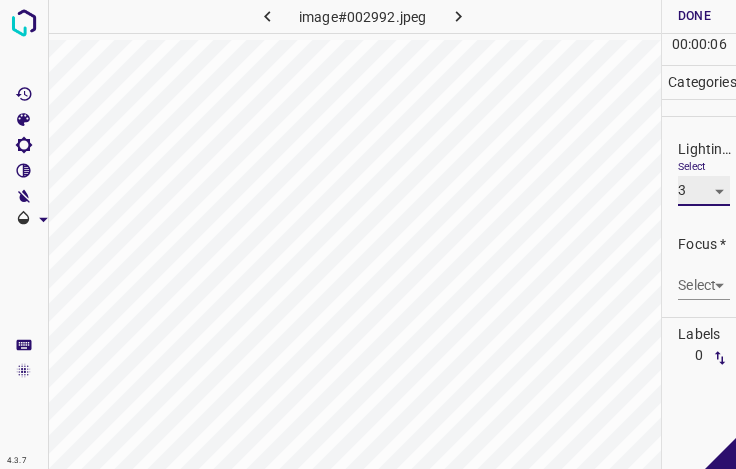 type on "3" 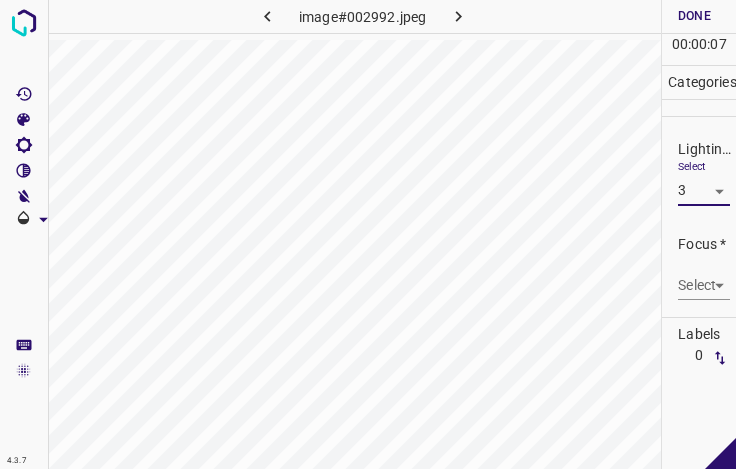 click on "4.3.7 image#002992.jpeg Done Skip 0 00   : 00   : 07   Categories Lighting *  Select 3 3 Focus *  Select ​ Overall *  Select ​ Labels   0 Categories 1 Lighting 2 Focus 3 Overall Tools Space Change between modes (Draw & Edit) I Auto labeling R Restore zoom M Zoom in N Zoom out Delete Delete selecte label Filters Z Restore filters X Saturation filter C Brightness filter V Contrast filter B Gray scale filter General O Download - Text - Hide - Delete" at bounding box center (368, 234) 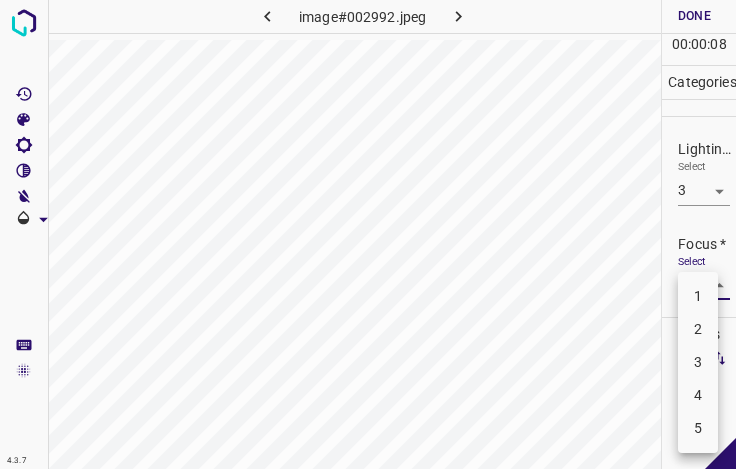 click on "3" at bounding box center [698, 362] 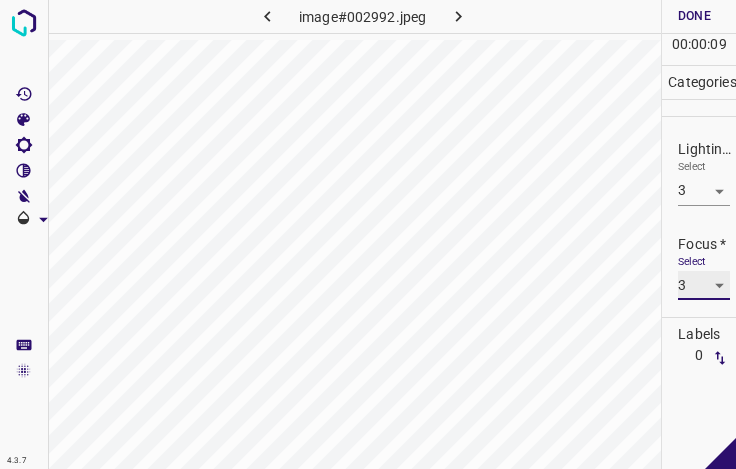 type on "3" 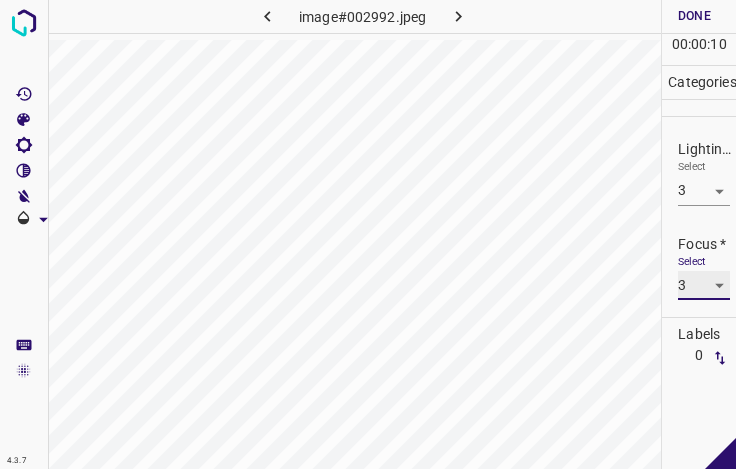 scroll, scrollTop: 98, scrollLeft: 0, axis: vertical 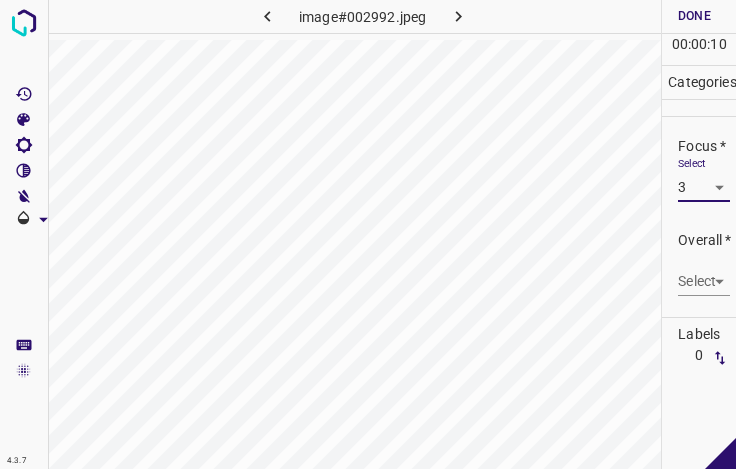 click on "4.3.7 image#002992.jpeg Done Skip 0 00   : 00   : 10   Categories Lighting *  Select 3 3 Focus *  Select 3 3 Overall *  Select ​ Labels   0 Categories 1 Lighting 2 Focus 3 Overall Tools Space Change between modes (Draw & Edit) I Auto labeling R Restore zoom M Zoom in N Zoom out Delete Delete selecte label Filters Z Restore filters X Saturation filter C Brightness filter V Contrast filter B Gray scale filter General O Download - Text - Hide - Delete" at bounding box center [368, 234] 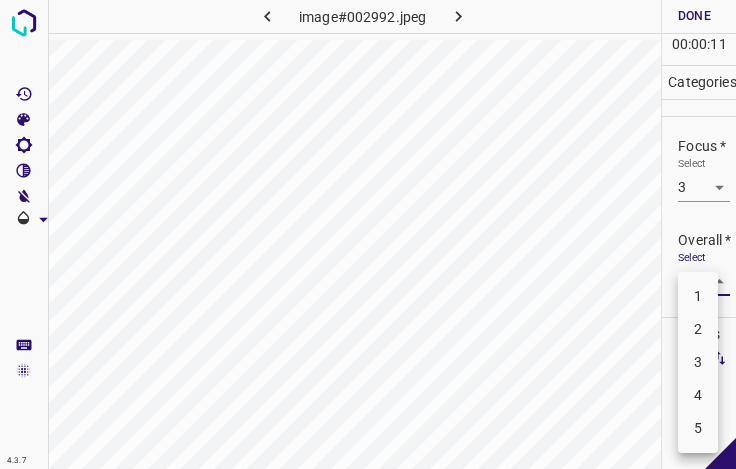 drag, startPoint x: 700, startPoint y: 369, endPoint x: 700, endPoint y: 313, distance: 56 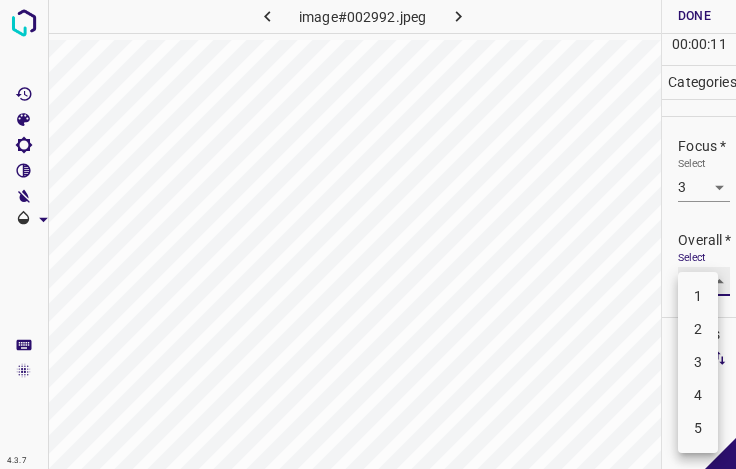 type on "3" 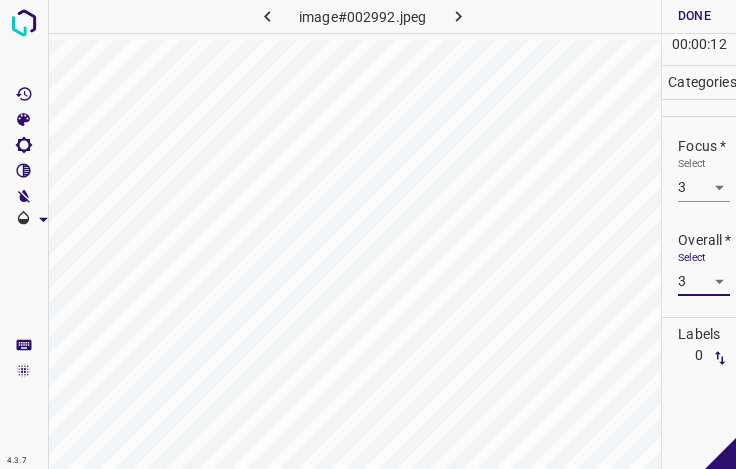click on "Done" at bounding box center (694, 16) 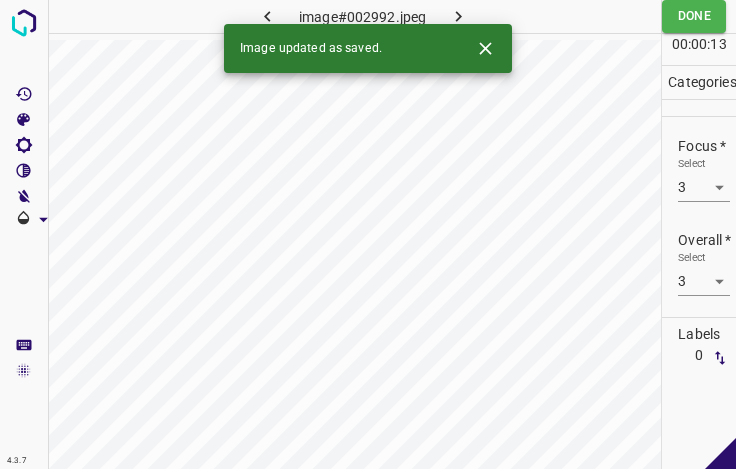 click 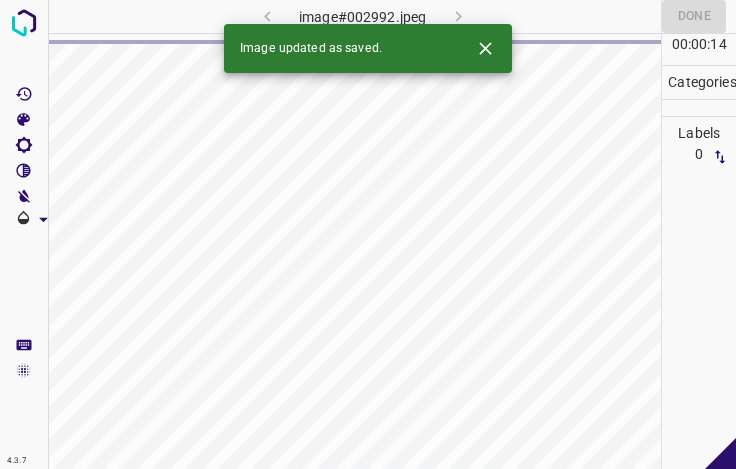 click 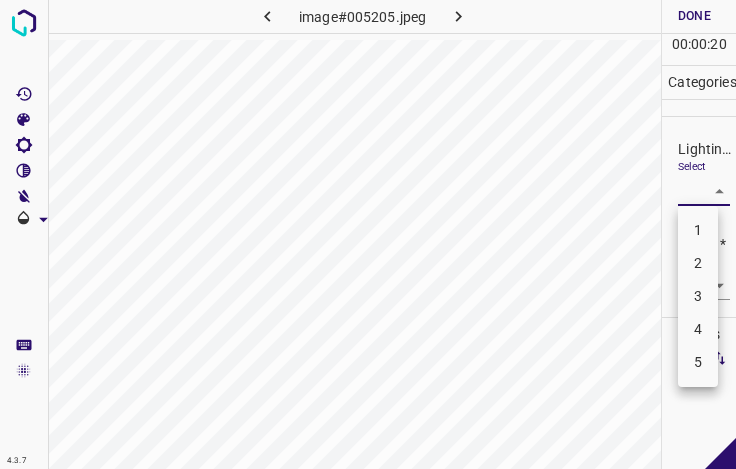 click on "4.3.7 image#005205.jpeg Done Skip 0 00   : 00   : 20   Categories Lighting *  Select ​ Focus *  Select ​ Overall *  Select ​ Labels   0 Categories 1 Lighting 2 Focus 3 Overall Tools Space Change between modes (Draw & Edit) I Auto labeling R Restore zoom M Zoom in N Zoom out Delete Delete selecte label Filters Z Restore filters X Saturation filter C Brightness filter V Contrast filter B Gray scale filter General O Download - Text - Hide - Delete 1 2 3 4 5" at bounding box center (368, 234) 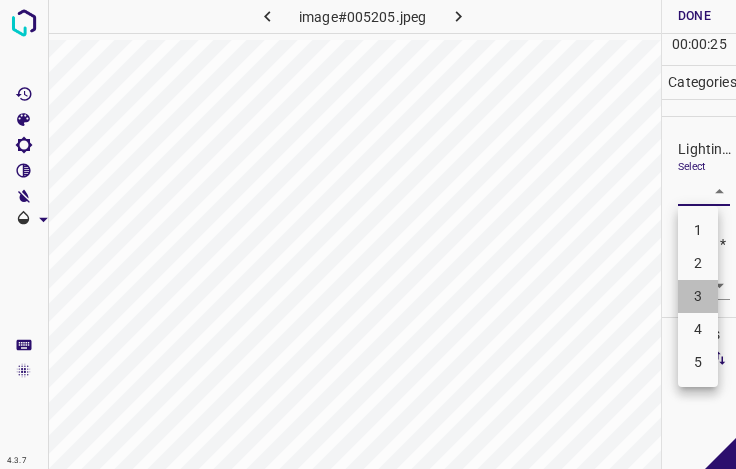 click on "3" at bounding box center (698, 296) 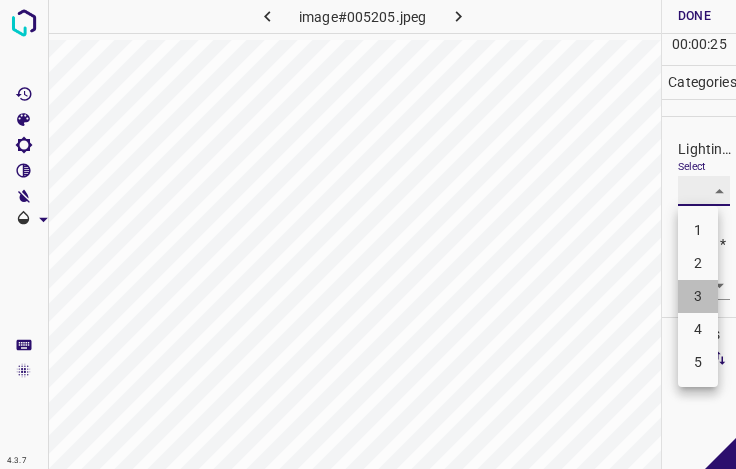 type on "3" 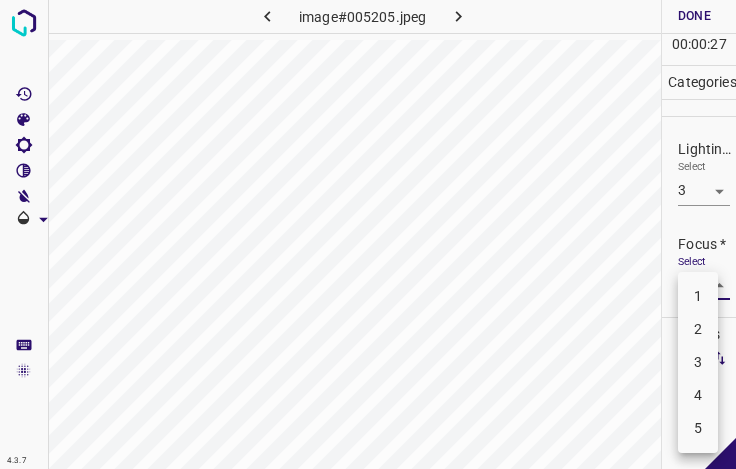 click on "4.3.7 image#005205.jpeg Done Skip 0 00   : 00   : 27   Categories Lighting *  Select 3 3 Focus *  Select ​ Overall *  Select ​ Labels   0 Categories 1 Lighting 2 Focus 3 Overall Tools Space Change between modes (Draw & Edit) I Auto labeling R Restore zoom M Zoom in N Zoom out Delete Delete selecte label Filters Z Restore filters X Saturation filter C Brightness filter V Contrast filter B Gray scale filter General O Download - Text - Hide - Delete 1 2 3 4 5" at bounding box center [368, 234] 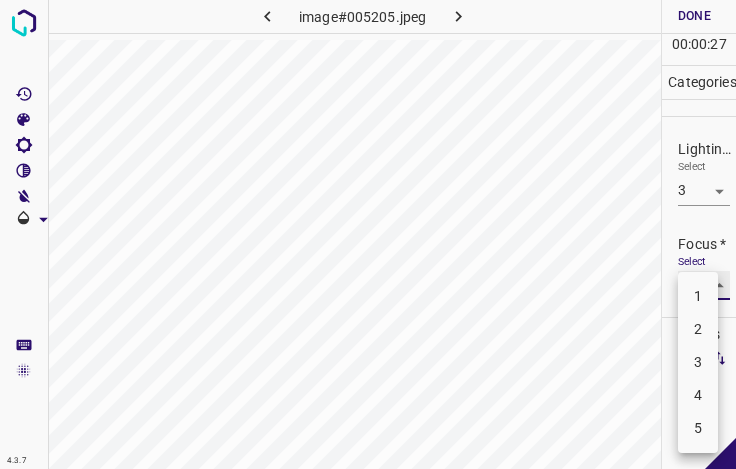 type on "3" 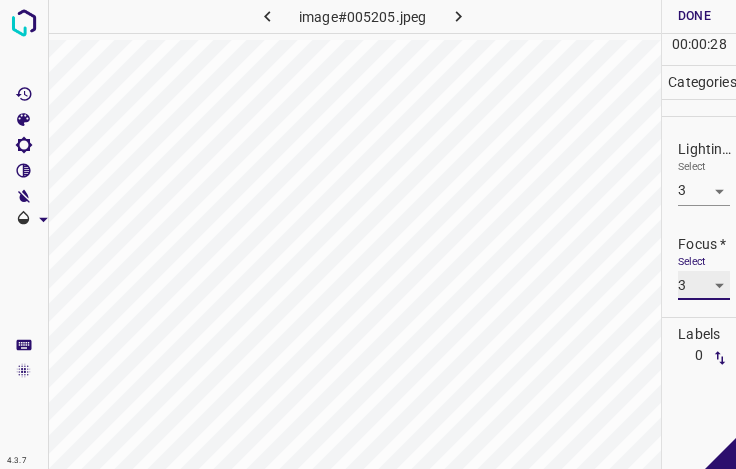 scroll, scrollTop: 98, scrollLeft: 0, axis: vertical 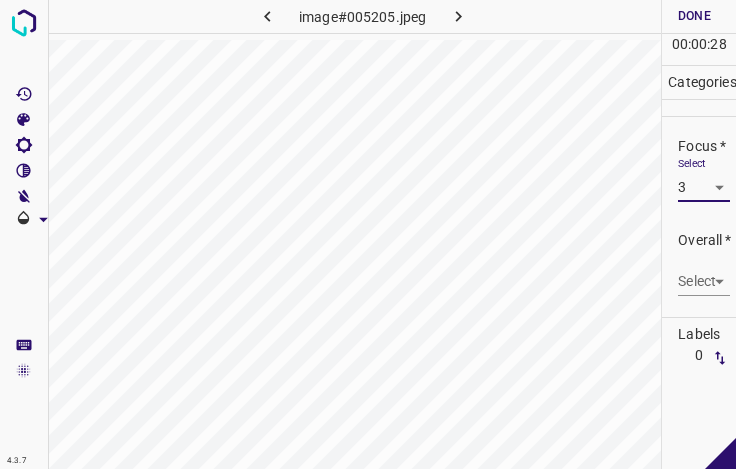 click on "4.3.7 image#005205.jpeg Done Skip 0 00   : 00   : 28   Categories Lighting *  Select 3 3 Focus *  Select 3 3 Overall *  Select ​ Labels   0 Categories 1 Lighting 2 Focus 3 Overall Tools Space Change between modes (Draw & Edit) I Auto labeling R Restore zoom M Zoom in N Zoom out Delete Delete selecte label Filters Z Restore filters X Saturation filter C Brightness filter V Contrast filter B Gray scale filter General O Download - Text - Hide - Delete" at bounding box center [368, 234] 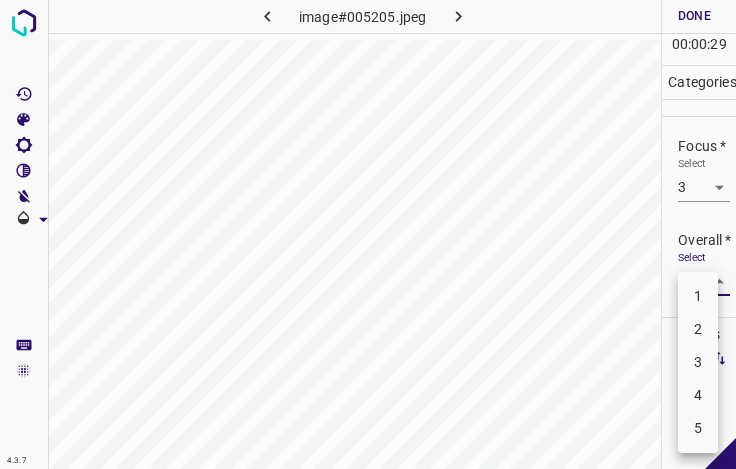 click on "3" at bounding box center [698, 362] 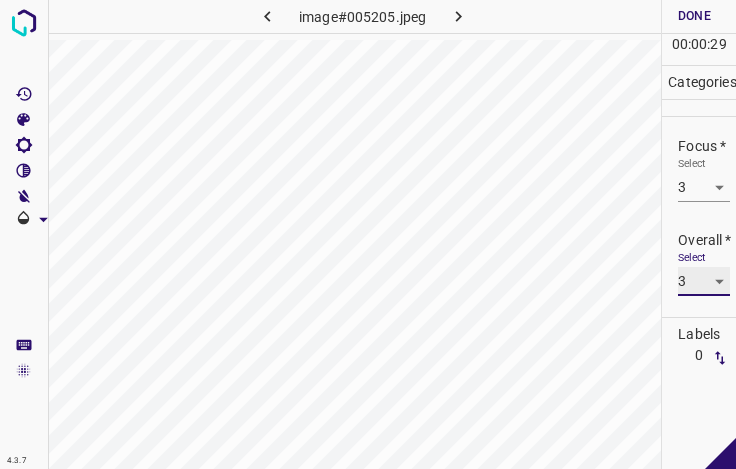 type on "3" 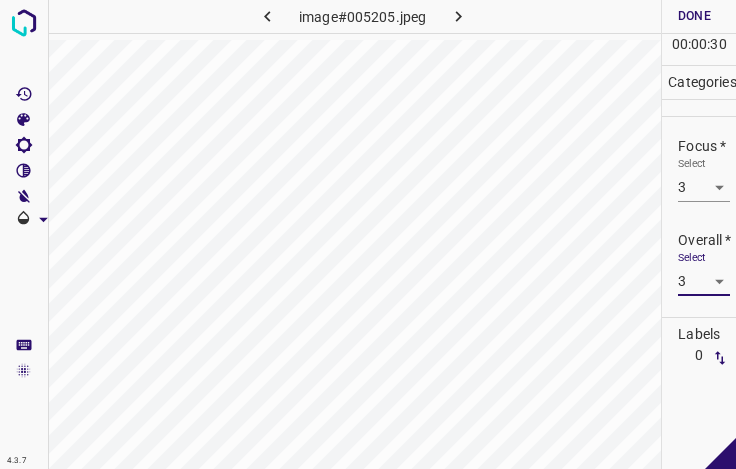 click on "Done" at bounding box center [694, 16] 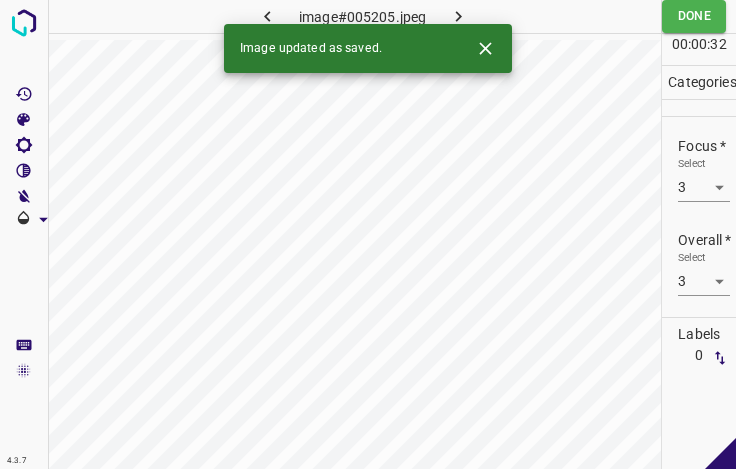 click 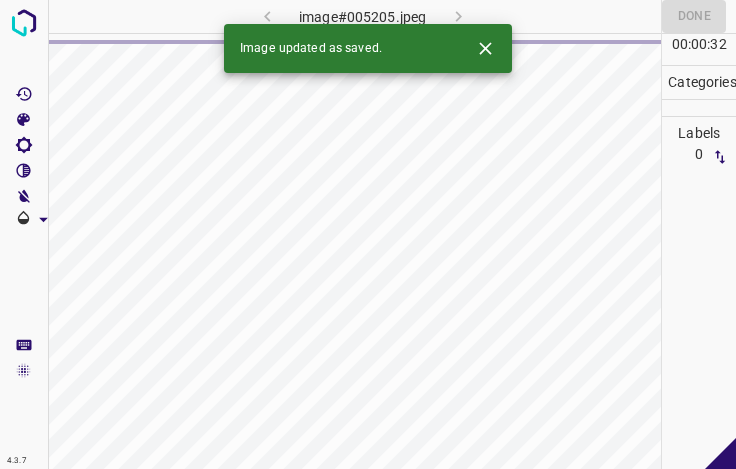 click 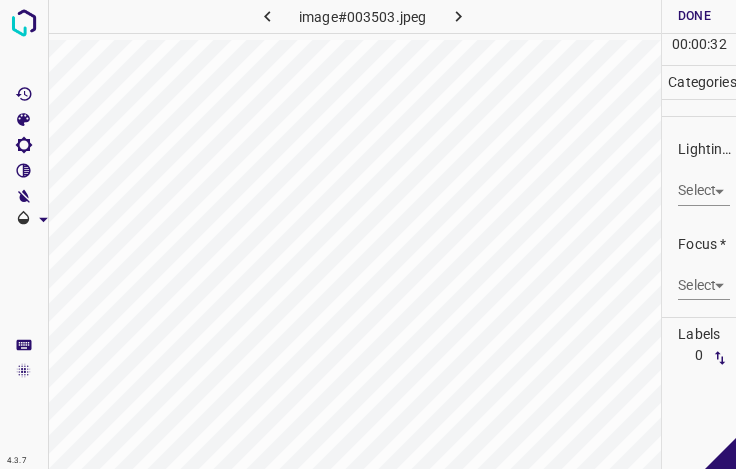 click on "4.3.7 image#003503.jpeg Done Skip 0 00   : 00   : 32   Categories Lighting *  Select ​ Focus *  Select ​ Overall *  Select ​ Labels   0 Categories 1 Lighting 2 Focus 3 Overall Tools Space Change between modes (Draw & Edit) I Auto labeling R Restore zoom M Zoom in N Zoom out Delete Delete selecte label Filters Z Restore filters X Saturation filter C Brightness filter V Contrast filter B Gray scale filter General O Download - Text - Hide - Delete" at bounding box center [368, 234] 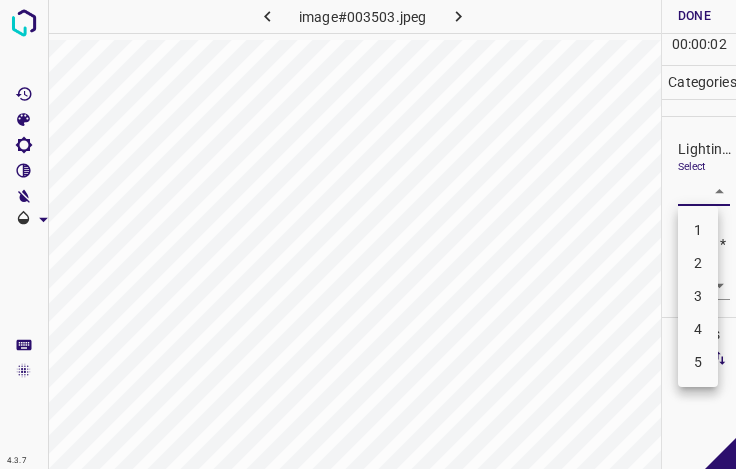 click on "3" at bounding box center [698, 296] 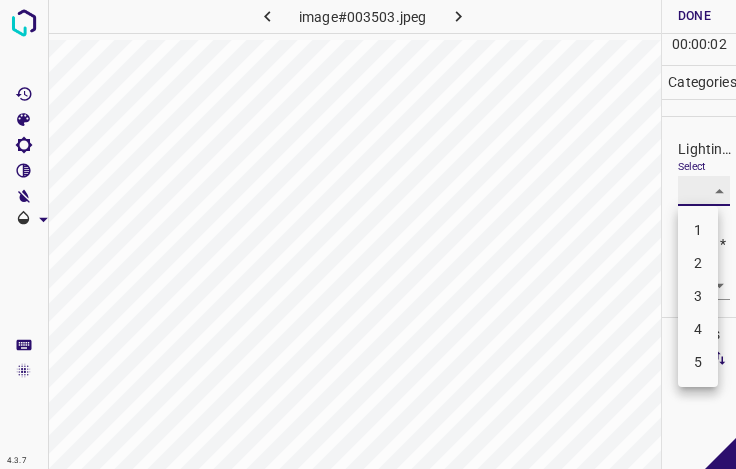 type on "3" 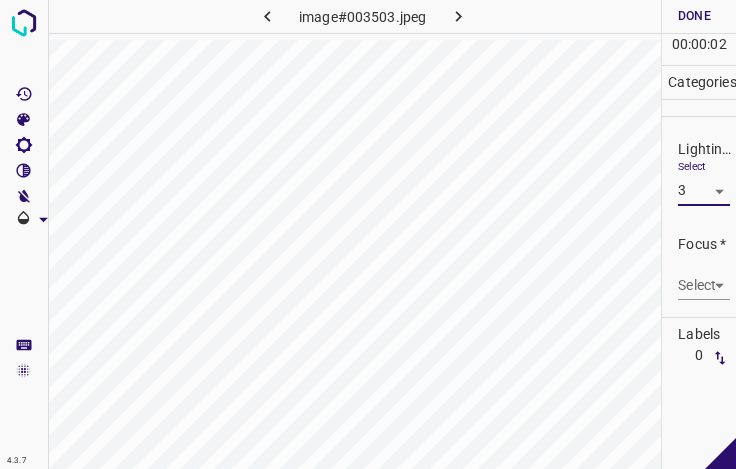 click on "4.3.7 image#003503.jpeg Done Skip 0 00   : 00   : 02   Categories Lighting *  Select 3 3 Focus *  Select ​ Overall *  Select ​ Labels   0 Categories 1 Lighting 2 Focus 3 Overall Tools Space Change between modes (Draw & Edit) I Auto labeling R Restore zoom M Zoom in N Zoom out Delete Delete selecte label Filters Z Restore filters X Saturation filter C Brightness filter V Contrast filter B Gray scale filter General O Download - Text - Hide - Delete" at bounding box center [368, 234] 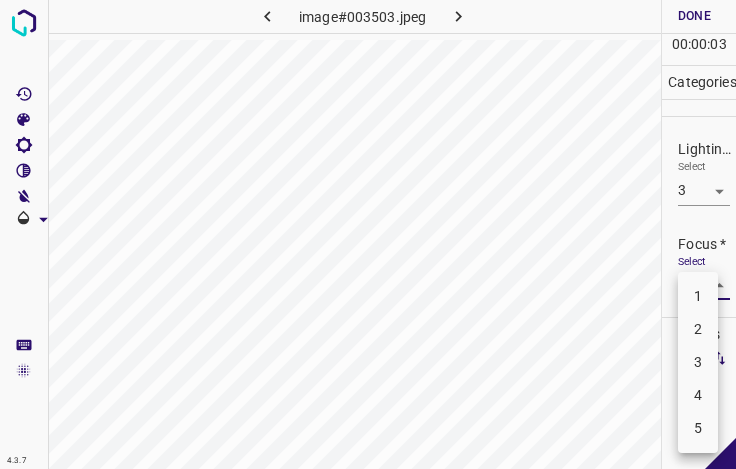 click on "3" at bounding box center [698, 362] 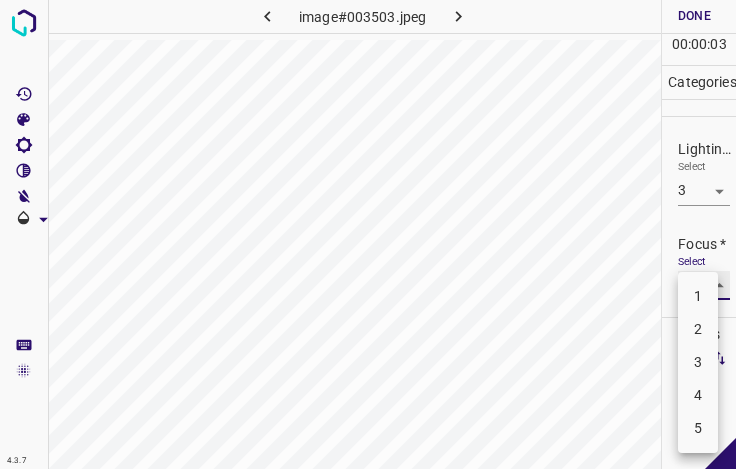 type on "3" 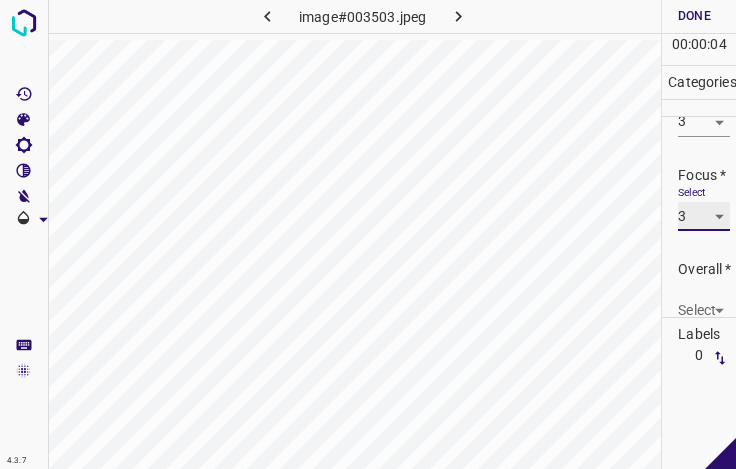 scroll, scrollTop: 98, scrollLeft: 0, axis: vertical 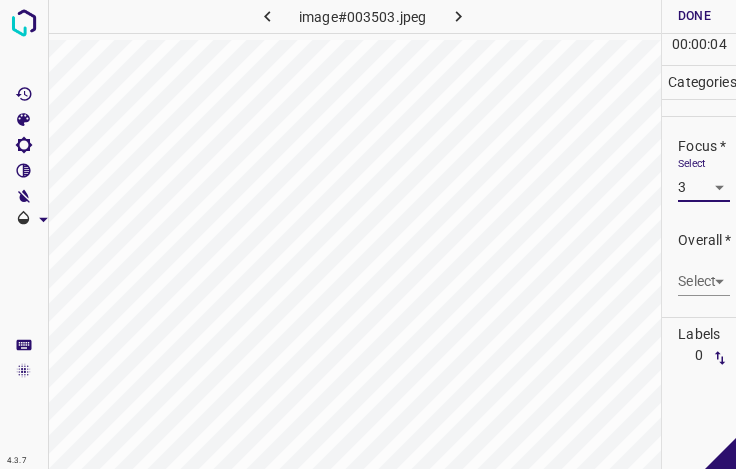 click on "4.3.7 image#003503.jpeg Done Skip 0 00   : 00   : 04   Categories Lighting *  Select 3 3 Focus *  Select 3 3 Overall *  Select ​ Labels   0 Categories 1 Lighting 2 Focus 3 Overall Tools Space Change between modes (Draw & Edit) I Auto labeling R Restore zoom M Zoom in N Zoom out Delete Delete selecte label Filters Z Restore filters X Saturation filter C Brightness filter V Contrast filter B Gray scale filter General O Download - Text - Hide - Delete" at bounding box center (368, 234) 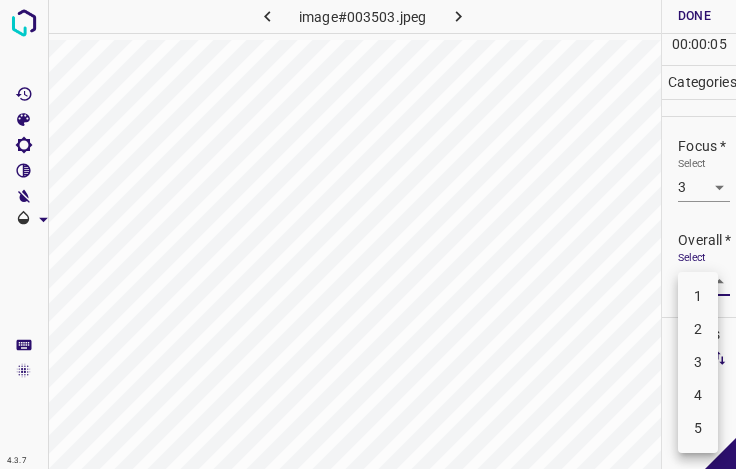 click on "3" at bounding box center [698, 362] 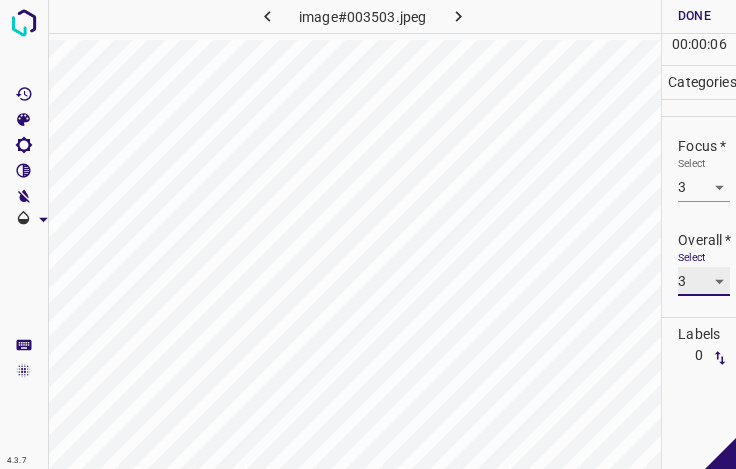type on "3" 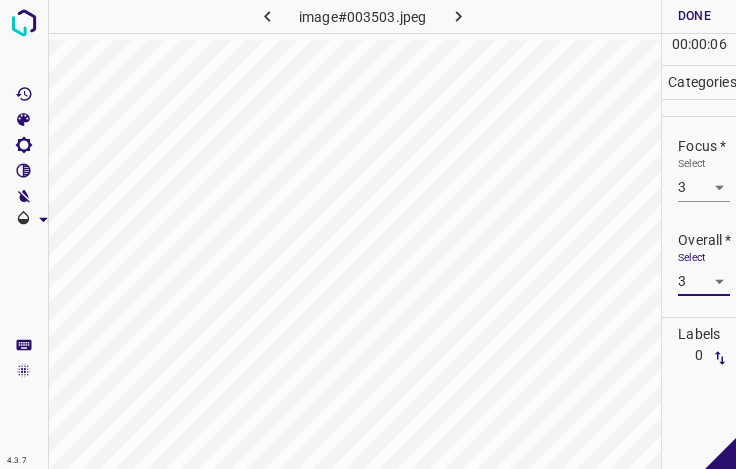 click on "Done" at bounding box center [694, 16] 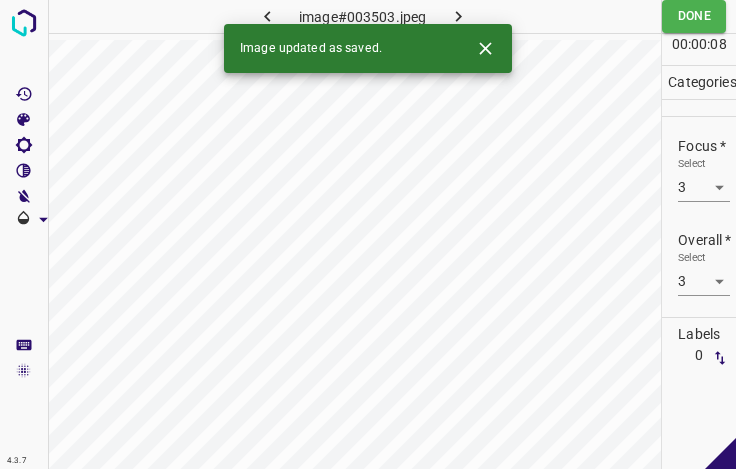 click 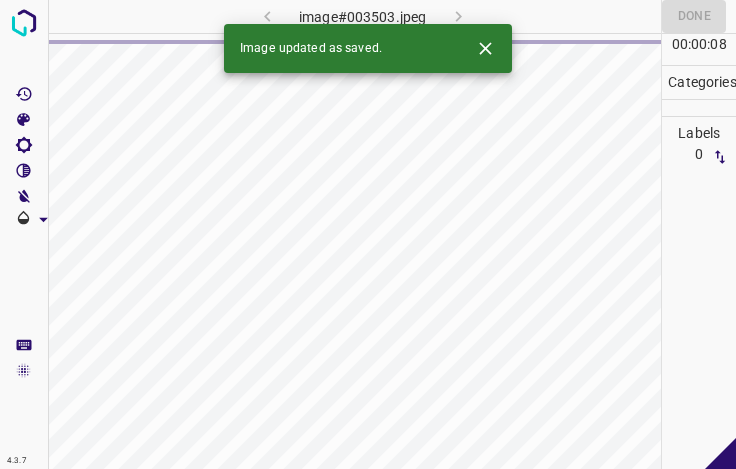 click 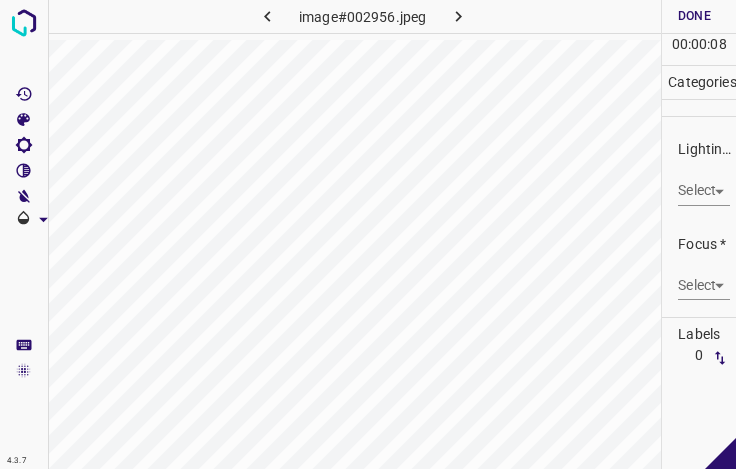 click on "4.3.7 image#002956.jpeg Done Skip 0 00   : 00   : 08   Categories Lighting *  Select ​ Focus *  Select ​ Overall *  Select ​ Labels   0 Categories 1 Lighting 2 Focus 3 Overall Tools Space Change between modes (Draw & Edit) I Auto labeling R Restore zoom M Zoom in N Zoom out Delete Delete selecte label Filters Z Restore filters X Saturation filter C Brightness filter V Contrast filter B Gray scale filter General O Download - Text - Hide - Delete" at bounding box center [368, 234] 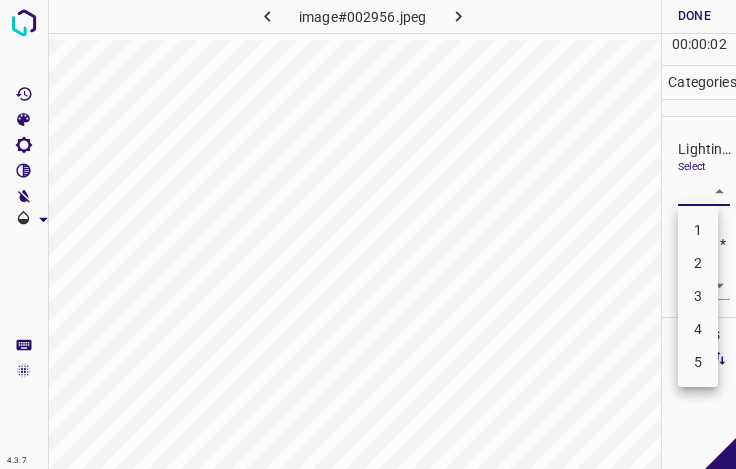 click on "3" at bounding box center [698, 296] 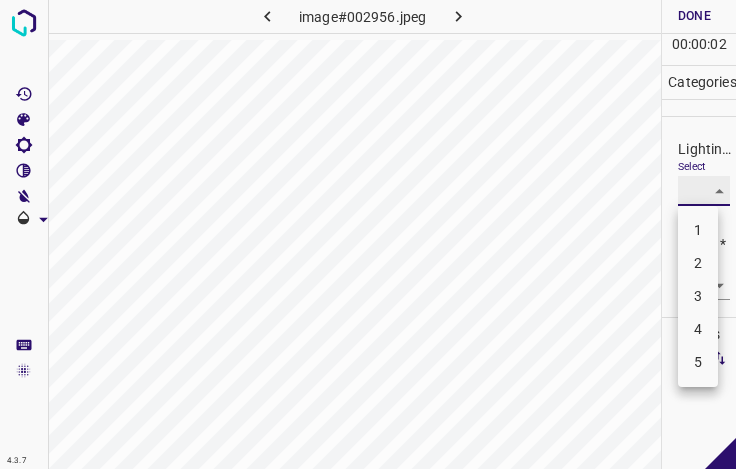 type on "3" 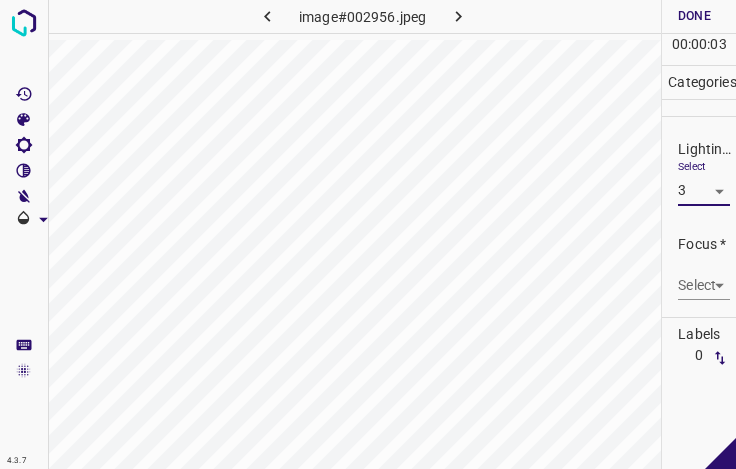 click on "4.3.7 image#002956.jpeg Done Skip 0 00   : 00   : 03   Categories Lighting *  Select 3 3 Focus *  Select ​ Overall *  Select ​ Labels   0 Categories 1 Lighting 2 Focus 3 Overall Tools Space Change between modes (Draw & Edit) I Auto labeling R Restore zoom M Zoom in N Zoom out Delete Delete selecte label Filters Z Restore filters X Saturation filter C Brightness filter V Contrast filter B Gray scale filter General O Download - Text - Hide - Delete" at bounding box center (368, 234) 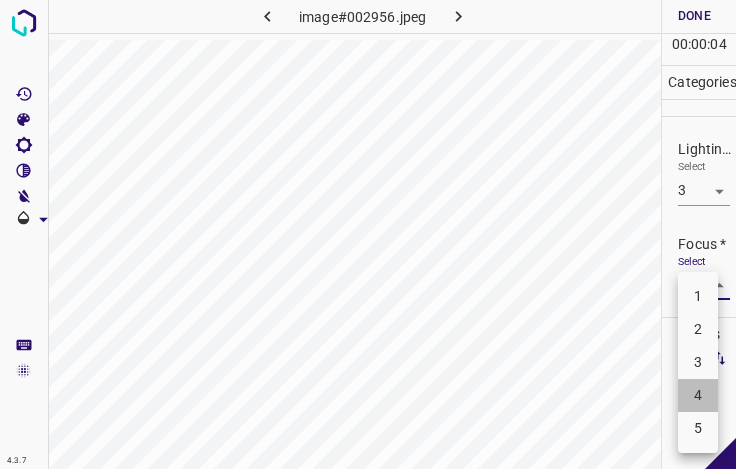 click on "4" at bounding box center [698, 395] 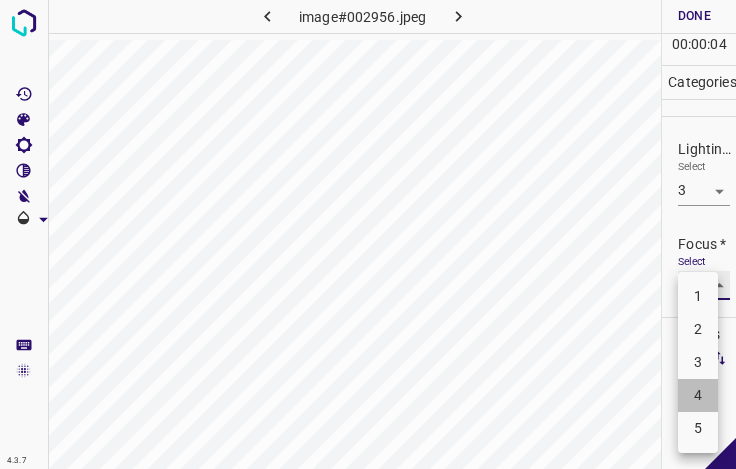 type on "4" 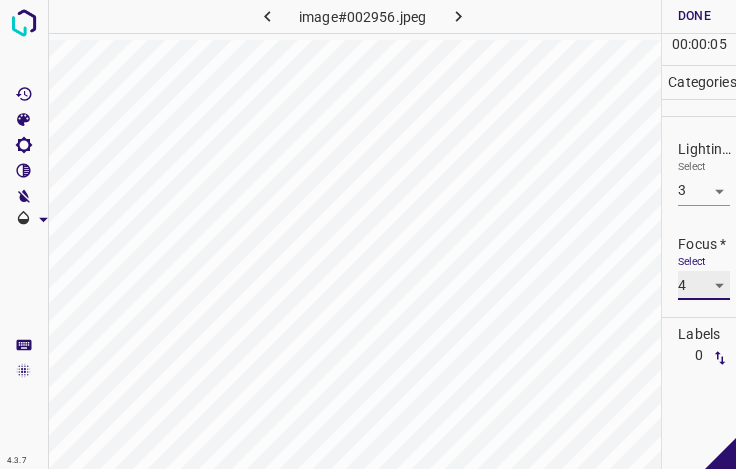 scroll, scrollTop: 98, scrollLeft: 0, axis: vertical 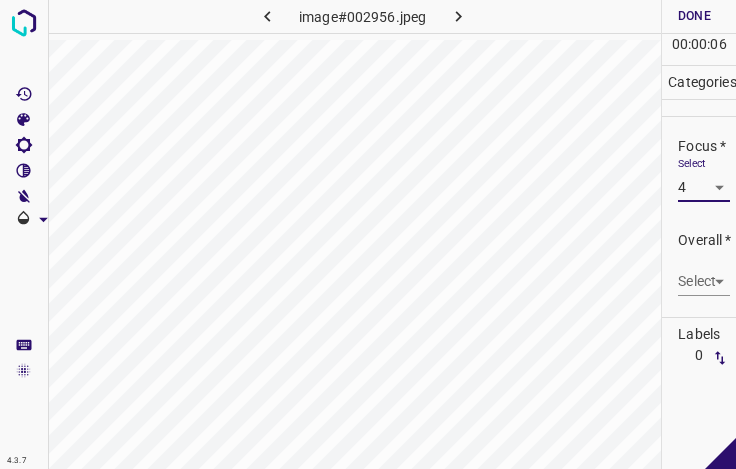 click on "4.3.7 image#002956.jpeg Done Skip 0 00   : 00   : 06   Categories Lighting *  Select 3 3 Focus *  Select 4 4 Overall *  Select ​ Labels   0 Categories 1 Lighting 2 Focus 3 Overall Tools Space Change between modes (Draw & Edit) I Auto labeling R Restore zoom M Zoom in N Zoom out Delete Delete selecte label Filters Z Restore filters X Saturation filter C Brightness filter V Contrast filter B Gray scale filter General O Download - Text - Hide - Delete" at bounding box center (368, 234) 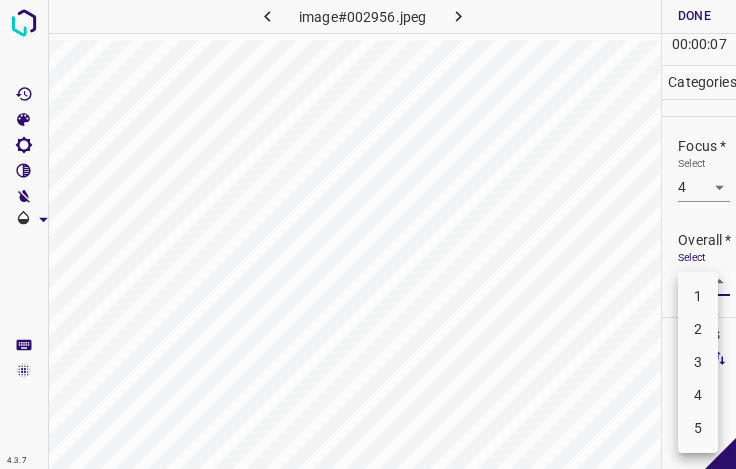 click on "3" at bounding box center [698, 362] 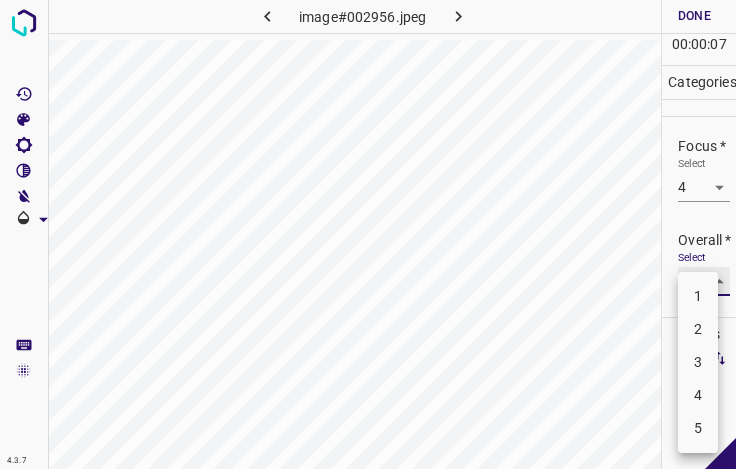 type on "3" 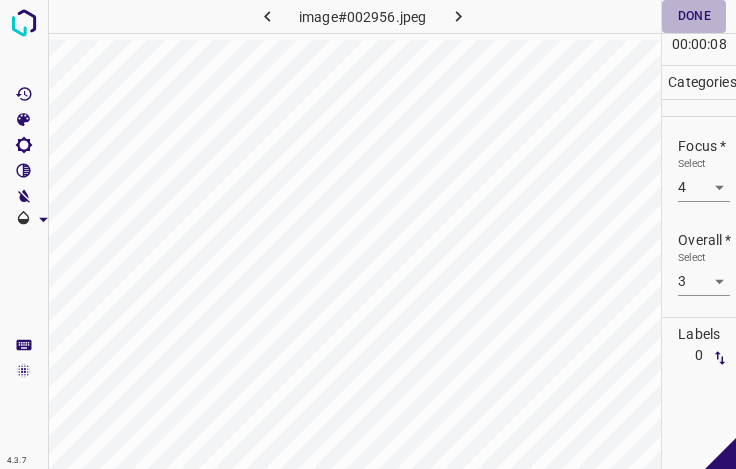 click on "Done" at bounding box center [694, 16] 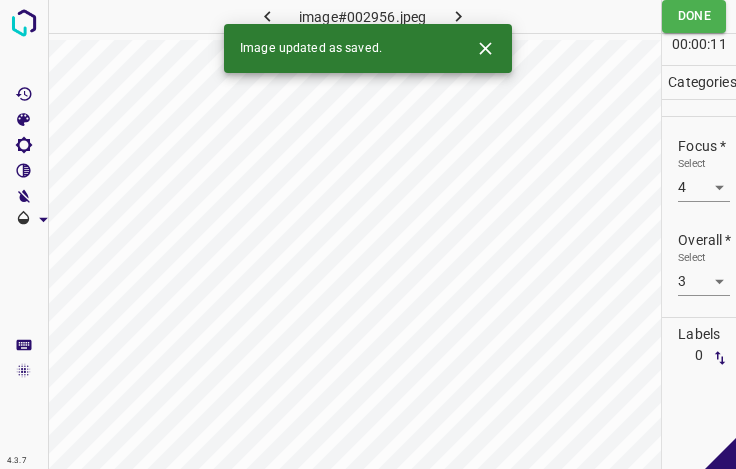 click at bounding box center (458, 16) 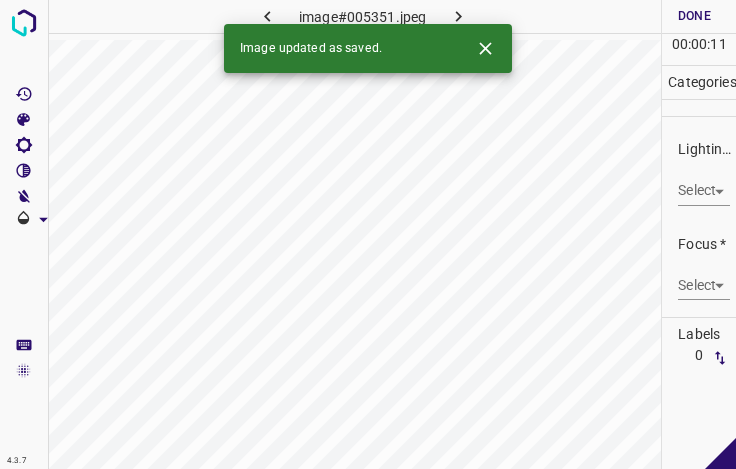 click 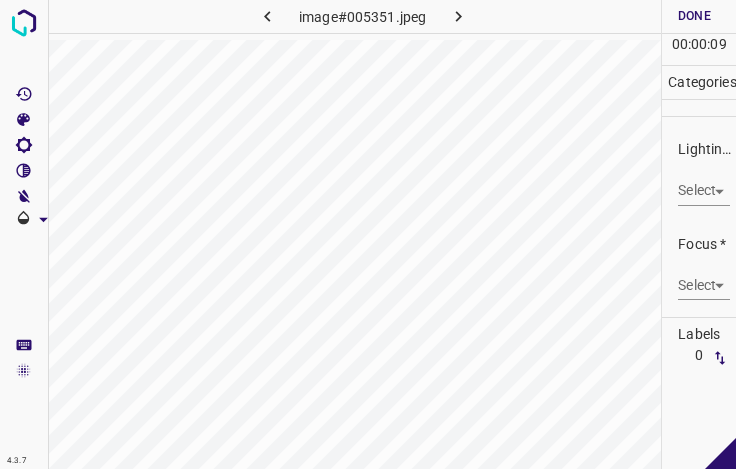 click on "4.3.7 image#005351.jpeg Done Skip 0 00   : 00   : 09   Categories Lighting *  Select ​ Focus *  Select ​ Overall *  Select ​ Labels   0 Categories 1 Lighting 2 Focus 3 Overall Tools Space Change between modes (Draw & Edit) I Auto labeling R Restore zoom M Zoom in N Zoom out Delete Delete selecte label Filters Z Restore filters X Saturation filter C Brightness filter V Contrast filter B Gray scale filter General O Download - Text - Hide - Delete" at bounding box center [368, 234] 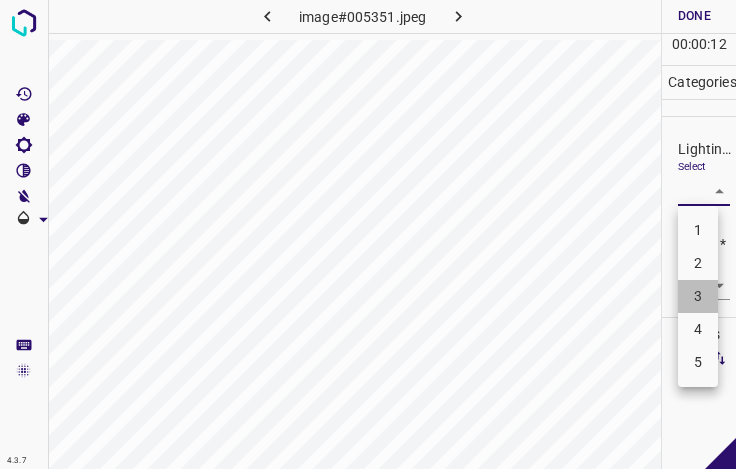 click on "3" at bounding box center (698, 296) 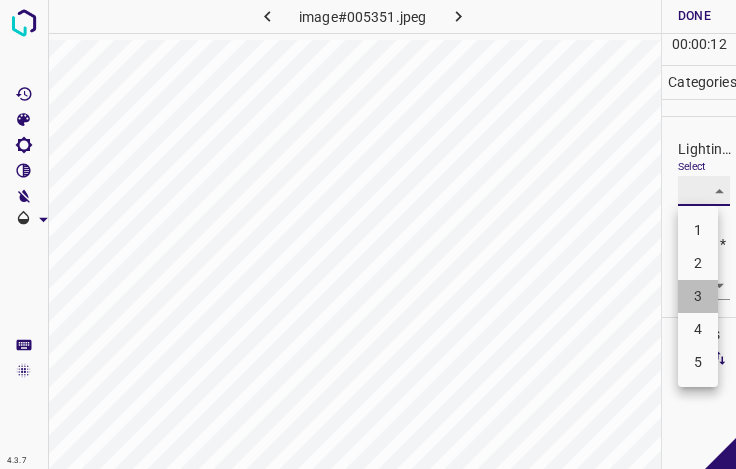 type on "3" 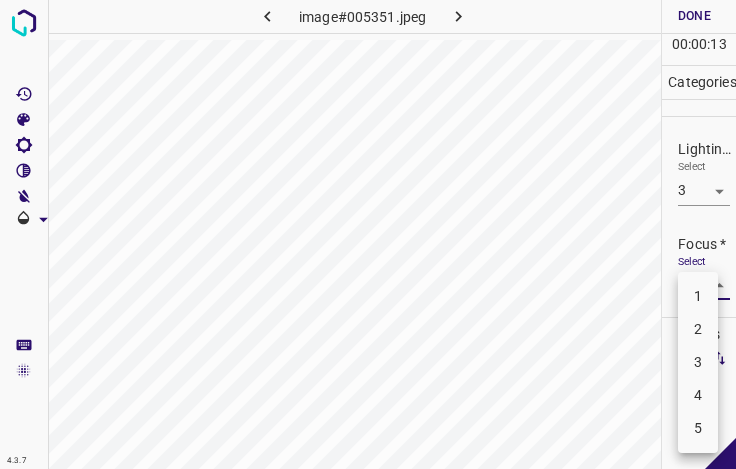 click on "4.3.7 image#005351.jpeg Done Skip 0 00   : 00   : 13   Categories Lighting *  Select 3 3 Focus *  Select ​ Overall *  Select ​ Labels   0 Categories 1 Lighting 2 Focus 3 Overall Tools Space Change between modes (Draw & Edit) I Auto labeling R Restore zoom M Zoom in N Zoom out Delete Delete selecte label Filters Z Restore filters X Saturation filter C Brightness filter V Contrast filter B Gray scale filter General O Download - Text - Hide - Delete 1 2 3 4 5" at bounding box center [368, 234] 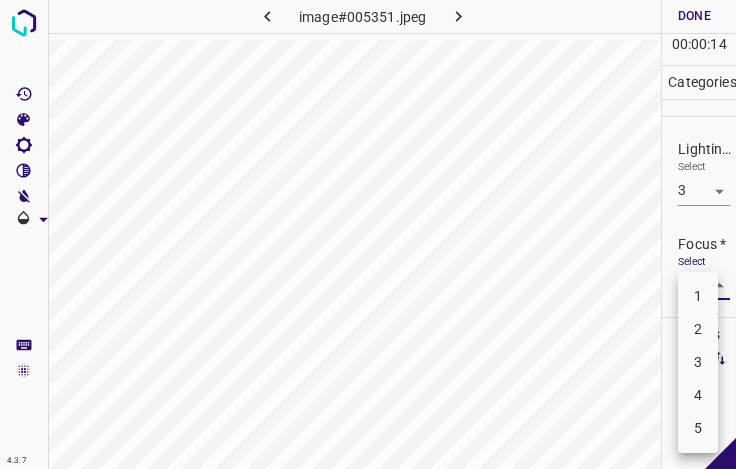 click on "3" at bounding box center [698, 362] 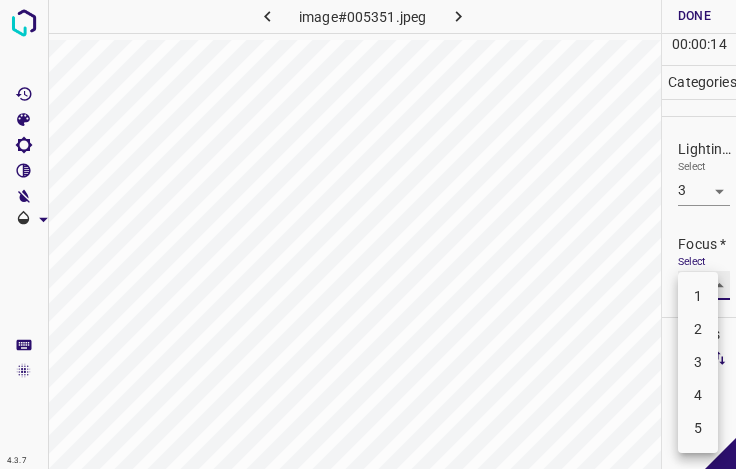 type on "3" 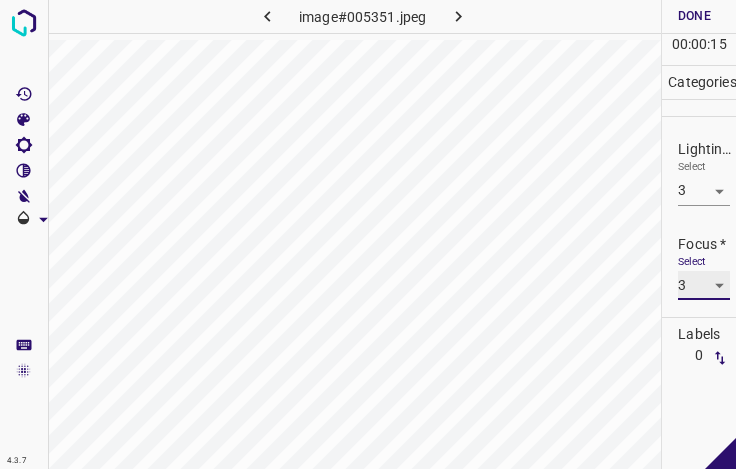 scroll, scrollTop: 98, scrollLeft: 0, axis: vertical 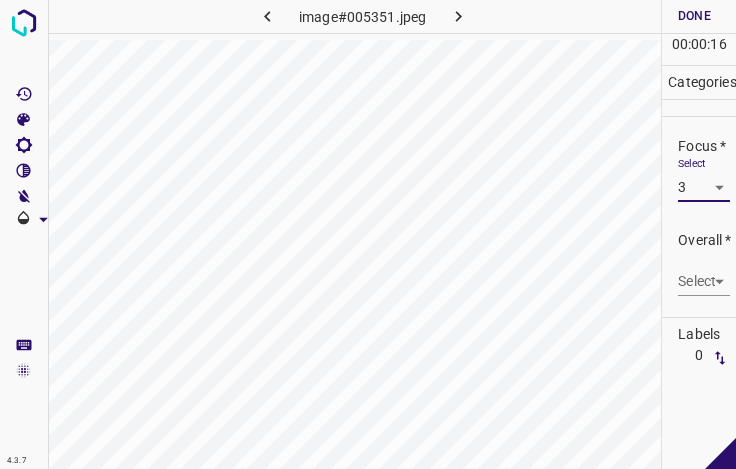 click on "4.3.7 image#005351.jpeg Done Skip 0 00   : 00   : 16   Categories Lighting *  Select 3 3 Focus *  Select 3 3 Overall *  Select ​ Labels   0 Categories 1 Lighting 2 Focus 3 Overall Tools Space Change between modes (Draw & Edit) I Auto labeling R Restore zoom M Zoom in N Zoom out Delete Delete selecte label Filters Z Restore filters X Saturation filter C Brightness filter V Contrast filter B Gray scale filter General O Download - Text - Hide - Delete" at bounding box center [368, 234] 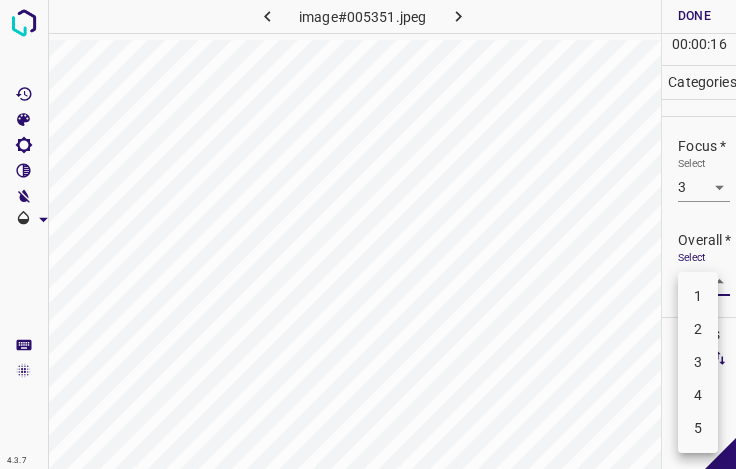 click on "3" at bounding box center (698, 362) 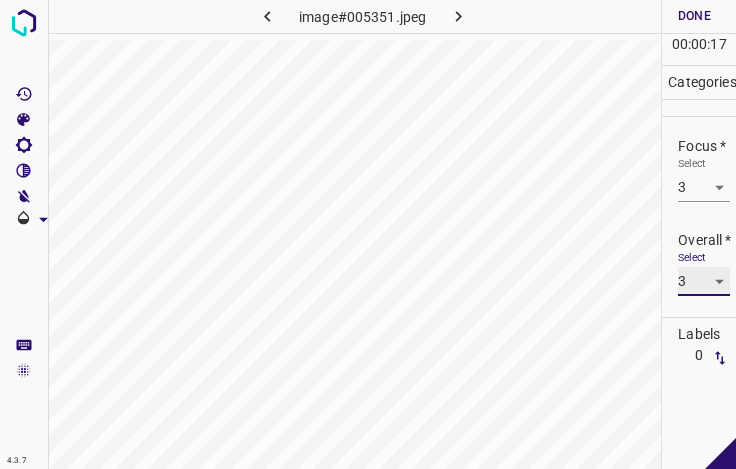 type on "3" 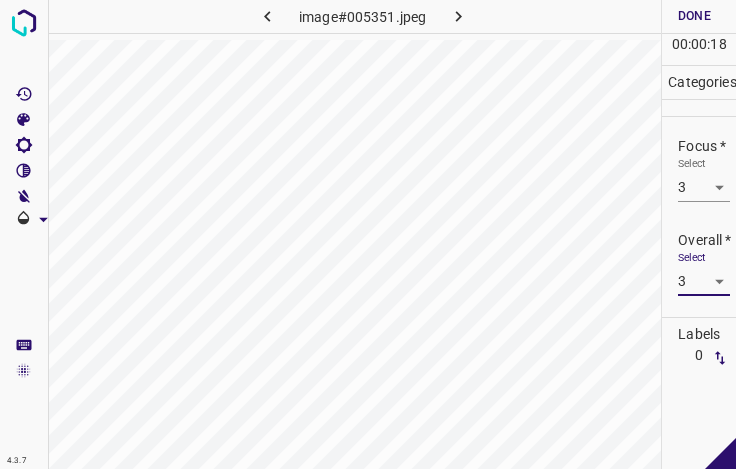 click on "Done" at bounding box center [694, 16] 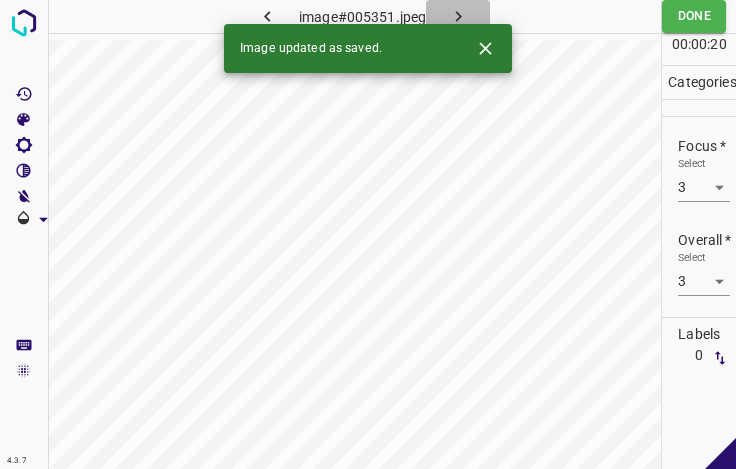 click 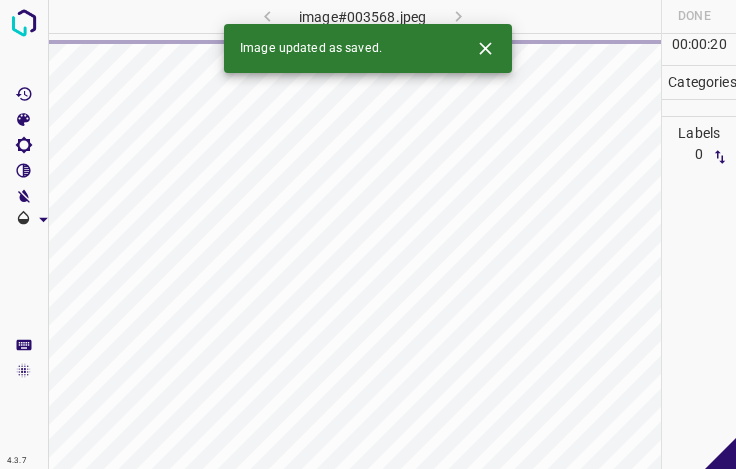 click 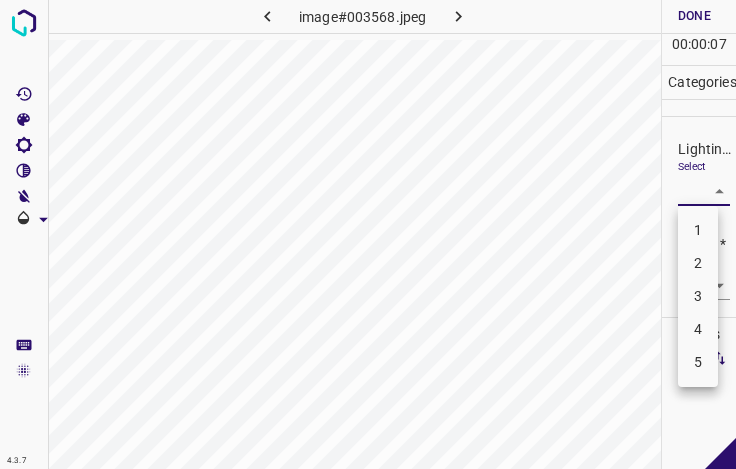 click on "4.3.7 image#003568.jpeg Done Skip 0 00   : 00   : 07   Categories Lighting *  Select ​ Focus *  Select ​ Overall *  Select ​ Labels   0 Categories 1 Lighting 2 Focus 3 Overall Tools Space Change between modes (Draw & Edit) I Auto labeling R Restore zoom M Zoom in N Zoom out Delete Delete selecte label Filters Z Restore filters X Saturation filter C Brightness filter V Contrast filter B Gray scale filter General O Download - Text - Hide - Delete 1 2 3 4 5" at bounding box center [368, 234] 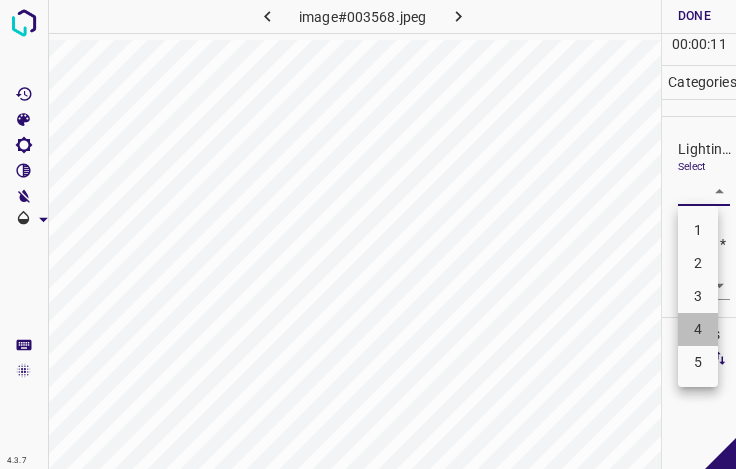 click on "4" at bounding box center (698, 329) 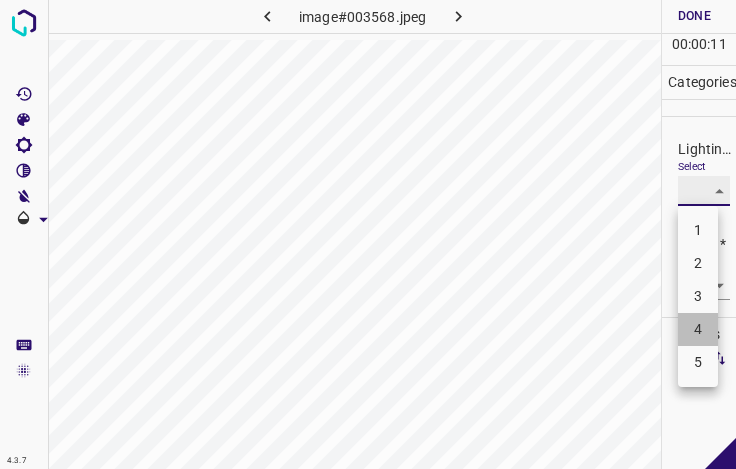 type on "4" 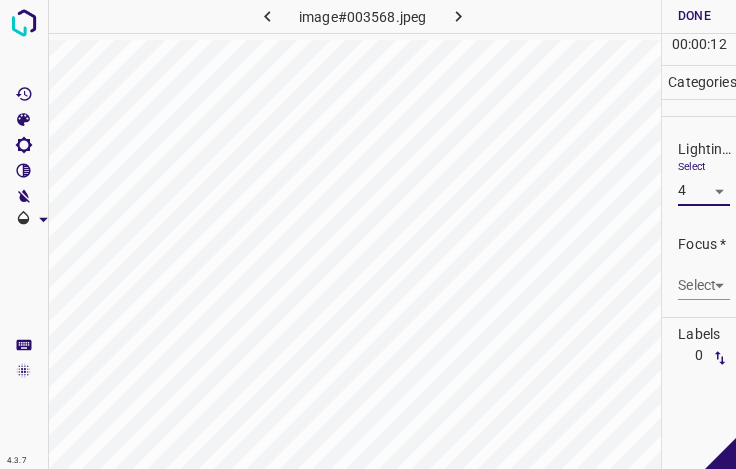 click on "4.3.7 image#003568.jpeg Done Skip 0 00   : 00   : 12   Categories Lighting *  Select 4 4 Focus *  Select ​ Overall *  Select ​ Labels   0 Categories 1 Lighting 2 Focus 3 Overall Tools Space Change between modes (Draw & Edit) I Auto labeling R Restore zoom M Zoom in N Zoom out Delete Delete selecte label Filters Z Restore filters X Saturation filter C Brightness filter V Contrast filter B Gray scale filter General O Download - Text - Hide - Delete" at bounding box center [368, 234] 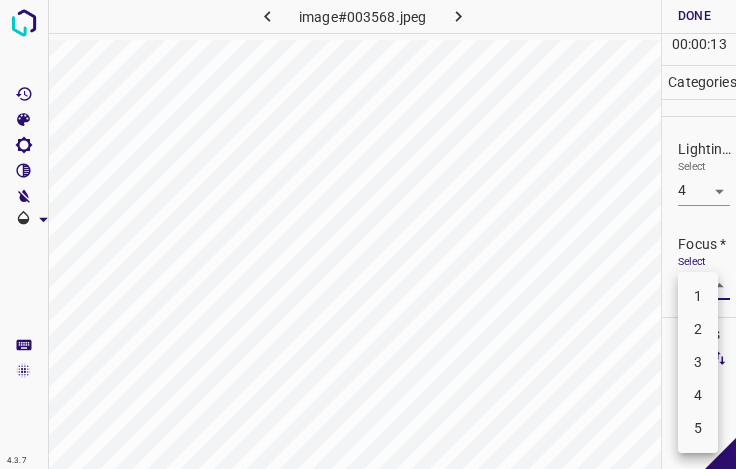 click on "3" at bounding box center (698, 362) 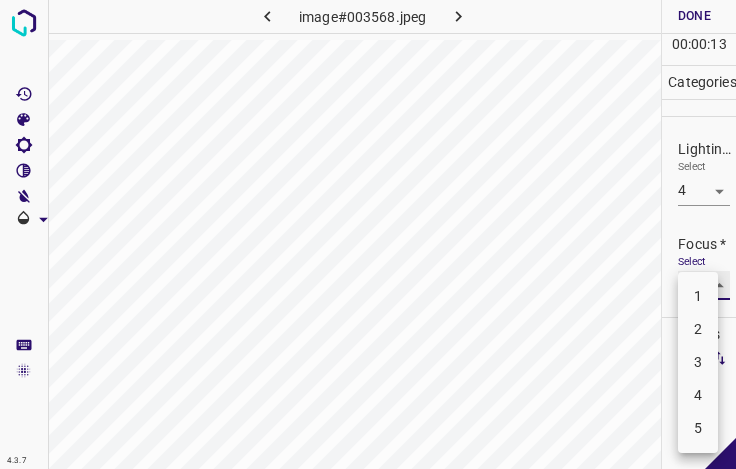 type on "3" 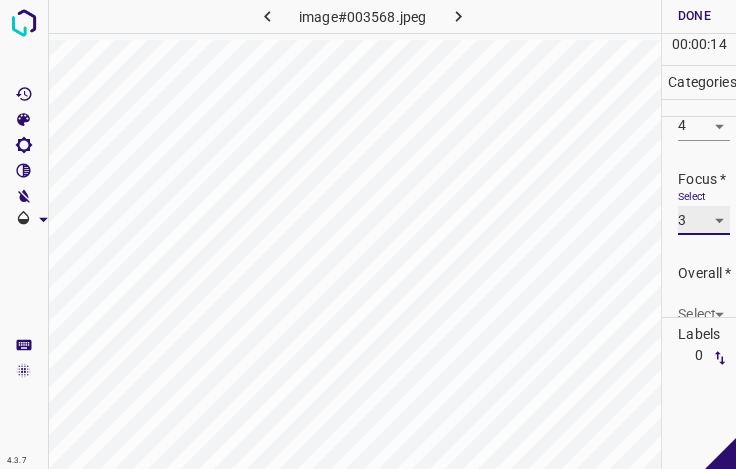 scroll, scrollTop: 98, scrollLeft: 0, axis: vertical 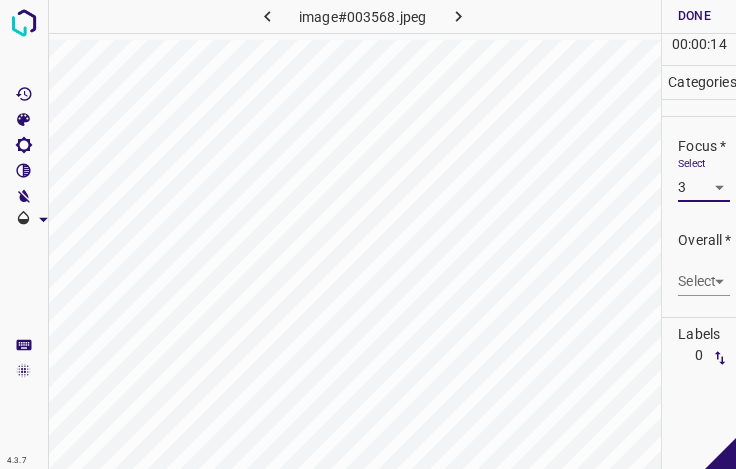 click on "4.3.7 image#003568.jpeg Done Skip 0 00   : 00   : 14   Categories Lighting *  Select 4 4 Focus *  Select 3 3 Overall *  Select ​ Labels   0 Categories 1 Lighting 2 Focus 3 Overall Tools Space Change between modes (Draw & Edit) I Auto labeling R Restore zoom M Zoom in N Zoom out Delete Delete selecte label Filters Z Restore filters X Saturation filter C Brightness filter V Contrast filter B Gray scale filter General O Download - Text - Hide - Delete" at bounding box center (368, 234) 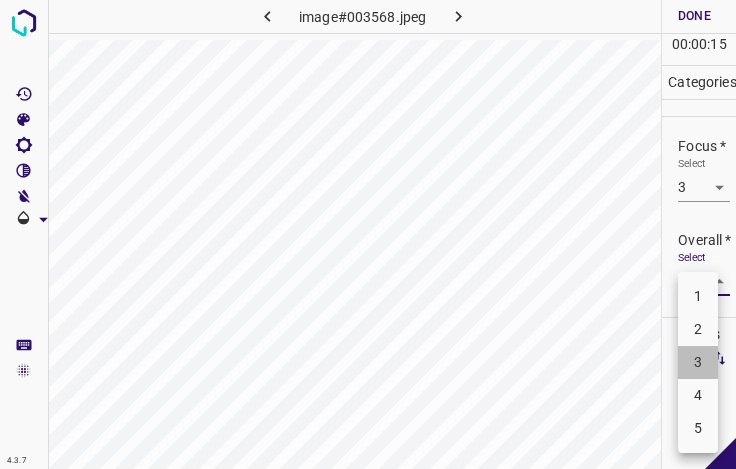 click on "3" at bounding box center (698, 362) 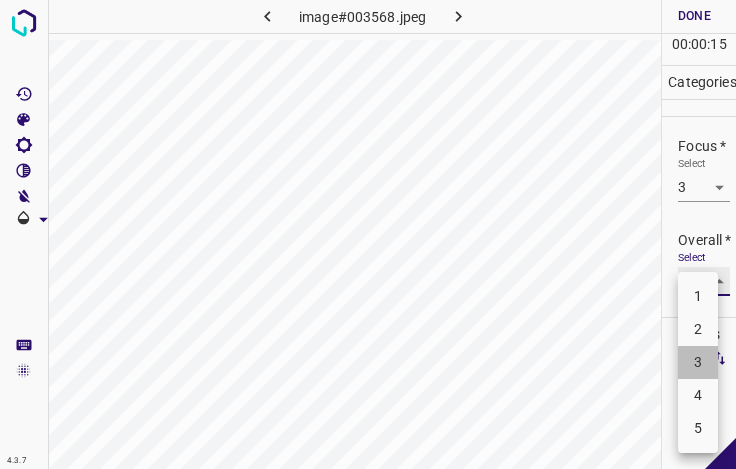 type on "3" 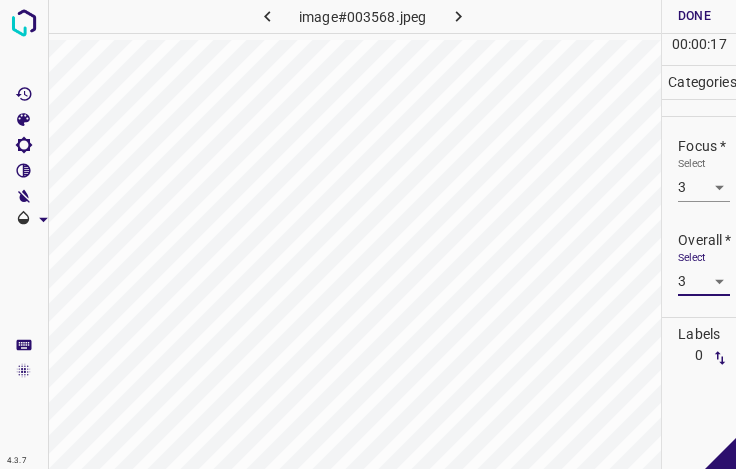 click on "Done" at bounding box center (694, 16) 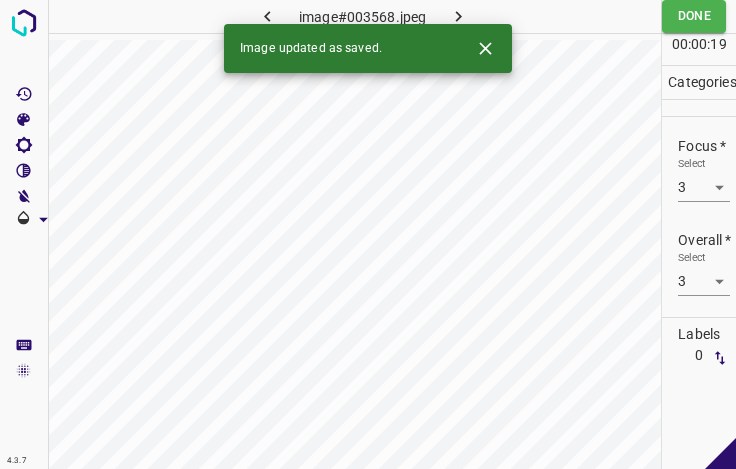 click 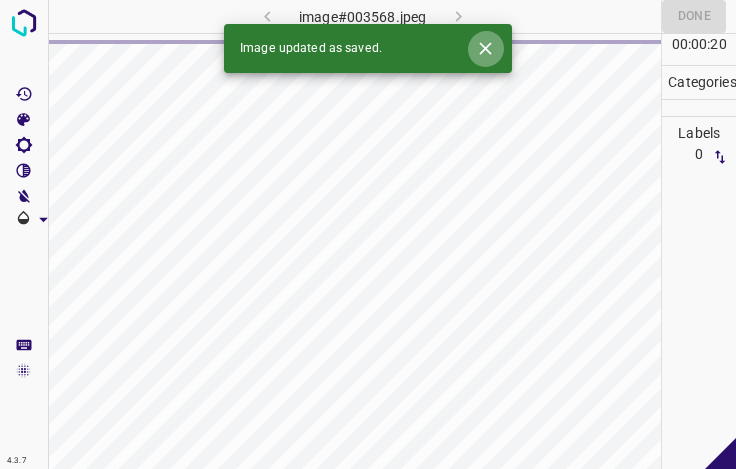 click 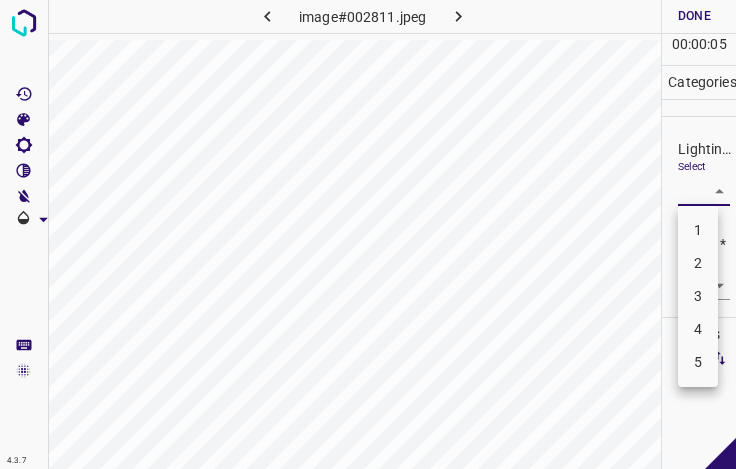 click on "4.3.7 image#002811.jpeg Done Skip 0 00   : 00   : 05   Categories Lighting *  Select ​ Focus *  Select ​ Overall *  Select ​ Labels   0 Categories 1 Lighting 2 Focus 3 Overall Tools Space Change between modes (Draw & Edit) I Auto labeling R Restore zoom M Zoom in N Zoom out Delete Delete selecte label Filters Z Restore filters X Saturation filter C Brightness filter V Contrast filter B Gray scale filter General O Download - Text - Hide - Delete 1 2 3 4 5" at bounding box center (368, 234) 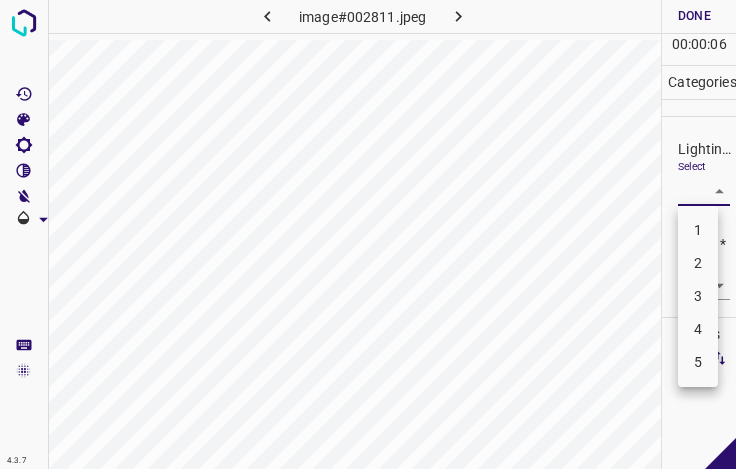 click on "3" at bounding box center [698, 296] 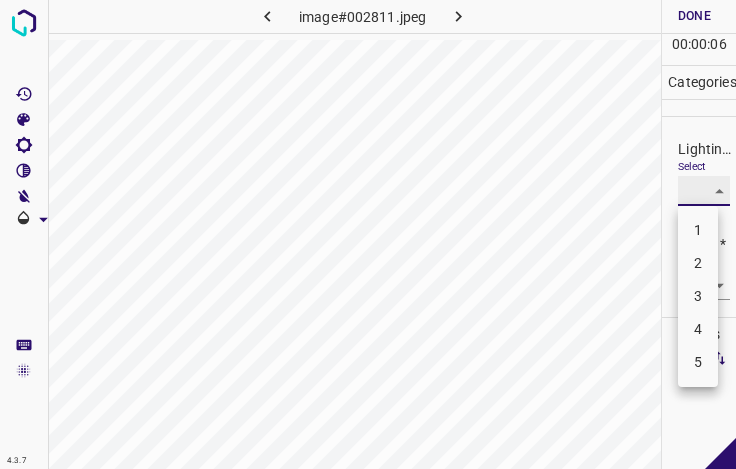 type on "3" 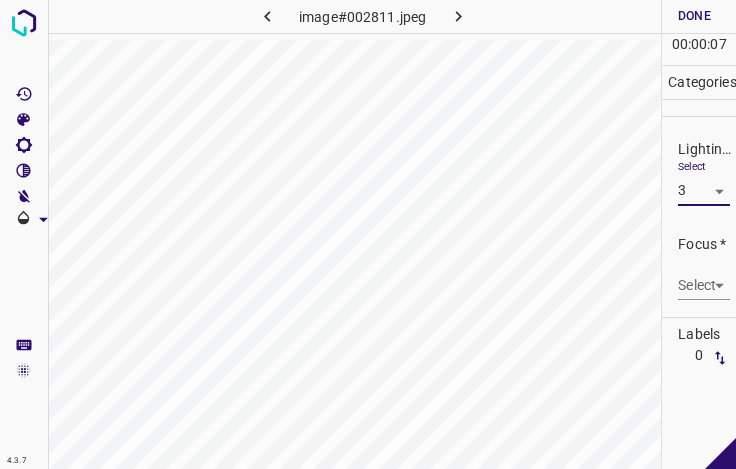 click on "4.3.7 image#002811.jpeg Done Skip 0 00   : 00   : 07   Categories Lighting *  Select 3 3 Focus *  Select ​ Overall *  Select ​ Labels   0 Categories 1 Lighting 2 Focus 3 Overall Tools Space Change between modes (Draw & Edit) I Auto labeling R Restore zoom M Zoom in N Zoom out Delete Delete selecte label Filters Z Restore filters X Saturation filter C Brightness filter V Contrast filter B Gray scale filter General O Download - Text - Hide - Delete" at bounding box center (368, 234) 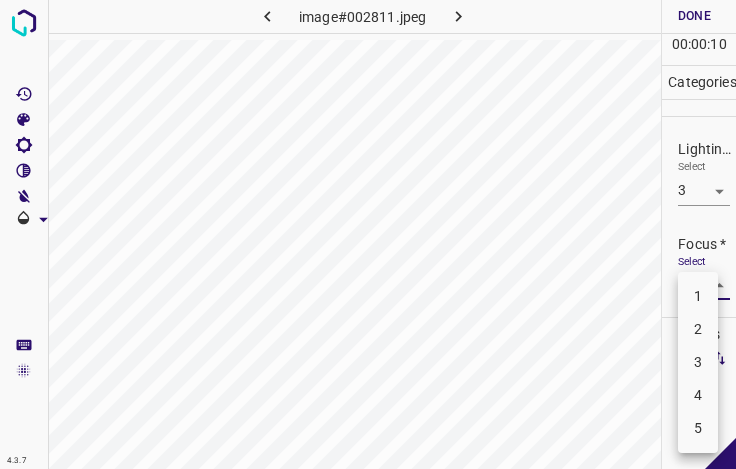 click on "2" at bounding box center (698, 329) 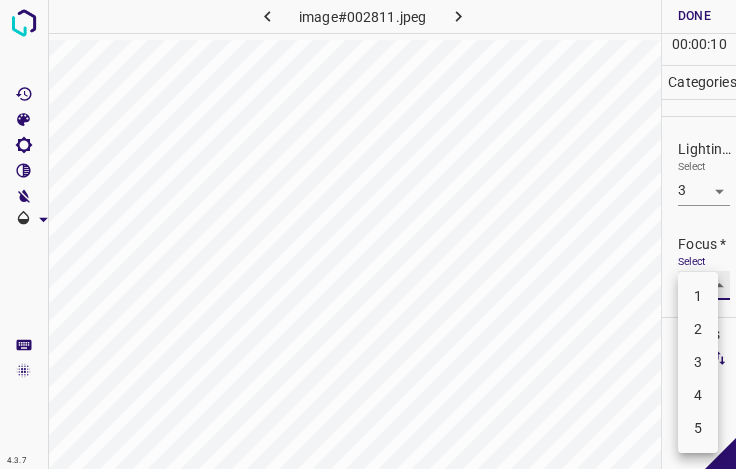 type on "2" 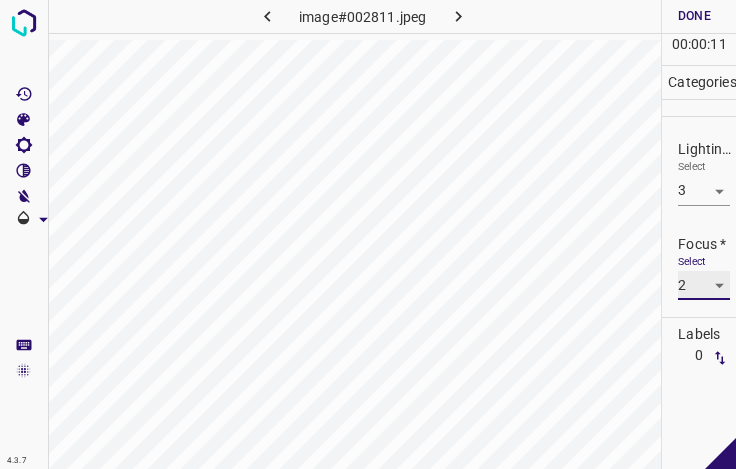scroll, scrollTop: 98, scrollLeft: 0, axis: vertical 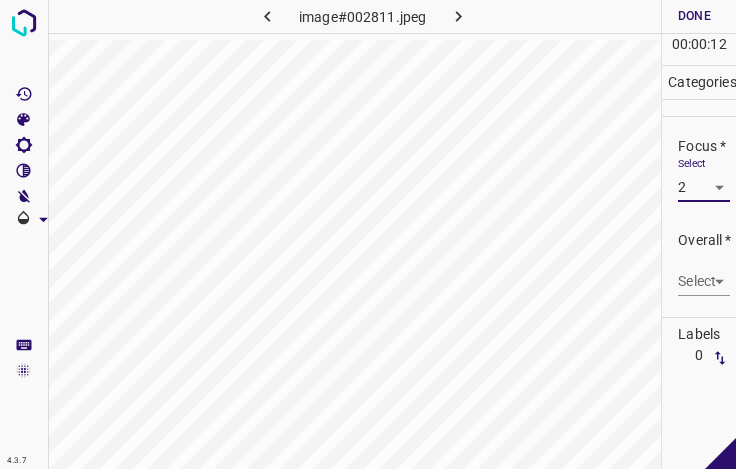 click on "4.3.7 image#002811.jpeg Done Skip 0 00   : 00   : 12   Categories Lighting *  Select 3 3 Focus *  Select 2 2 Overall *  Select ​ Labels   0 Categories 1 Lighting 2 Focus 3 Overall Tools Space Change between modes (Draw & Edit) I Auto labeling R Restore zoom M Zoom in N Zoom out Delete Delete selecte label Filters Z Restore filters X Saturation filter C Brightness filter V Contrast filter B Gray scale filter General O Download - Text - Hide - Delete" at bounding box center (368, 234) 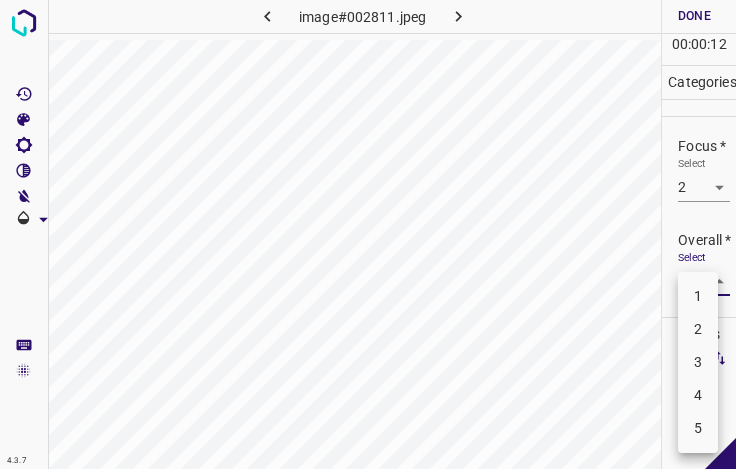 click on "3" at bounding box center (698, 362) 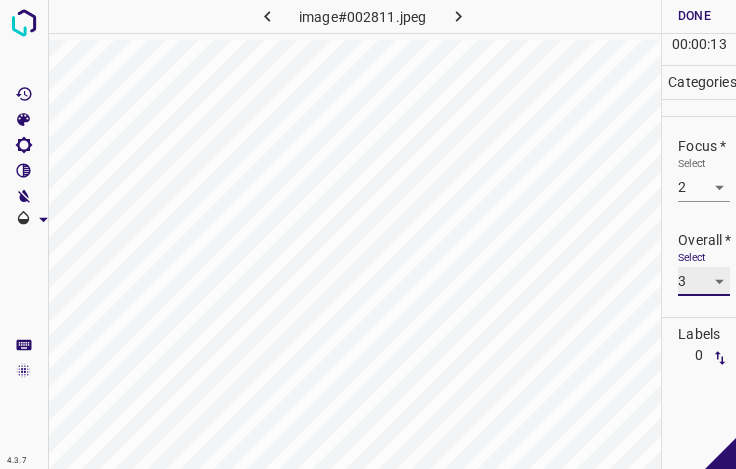 type on "3" 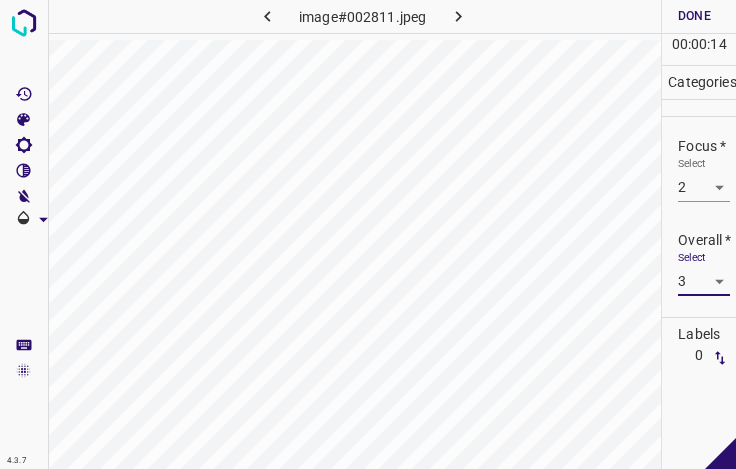 click on "Done" at bounding box center [694, 16] 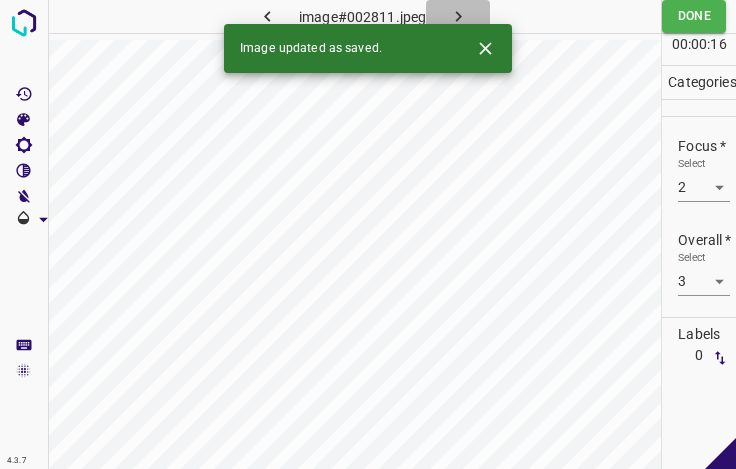 click 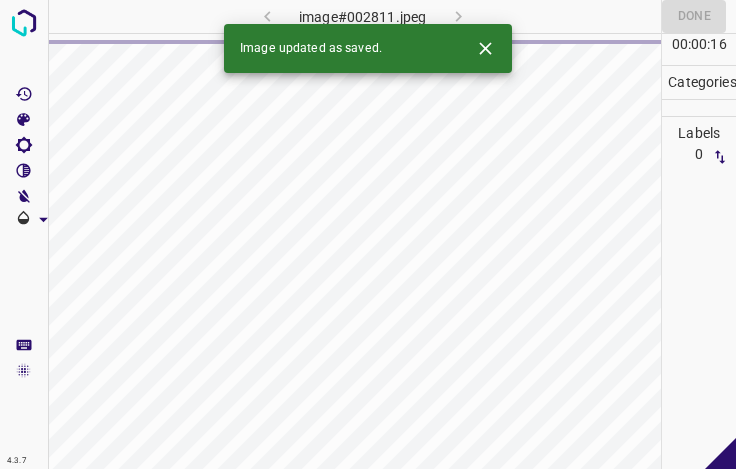 click 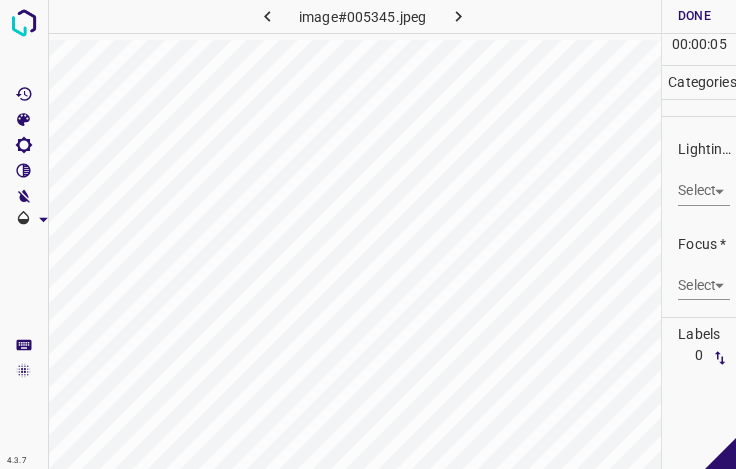 click on "4.3.7 image#005345.jpeg Done Skip 0 00   : 00   : 05   Categories Lighting *  Select ​ Focus *  Select ​ Overall *  Select ​ Labels   0 Categories 1 Lighting 2 Focus 3 Overall Tools Space Change between modes (Draw & Edit) I Auto labeling R Restore zoom M Zoom in N Zoom out Delete Delete selecte label Filters Z Restore filters X Saturation filter C Brightness filter V Contrast filter B Gray scale filter General O Download - Text - Hide - Delete" at bounding box center (368, 234) 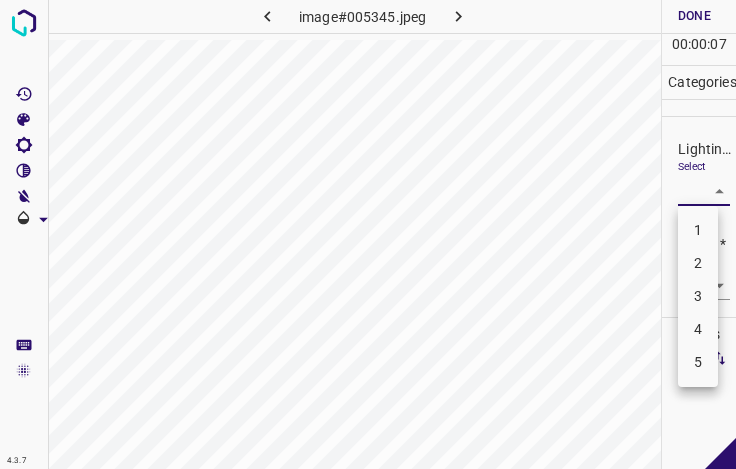click on "3" at bounding box center [698, 296] 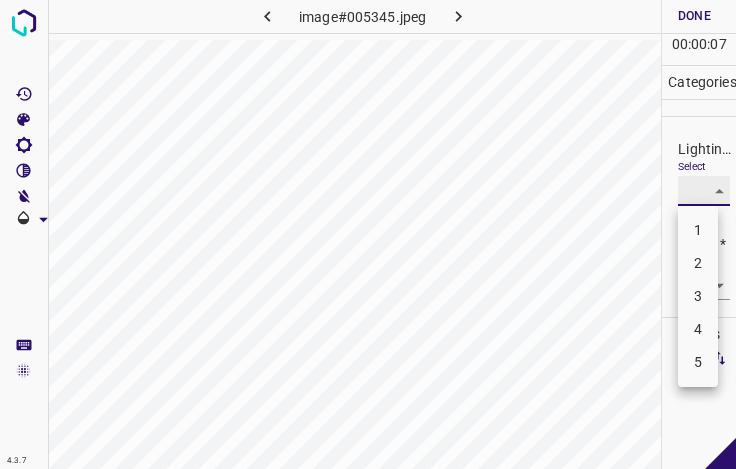 type on "3" 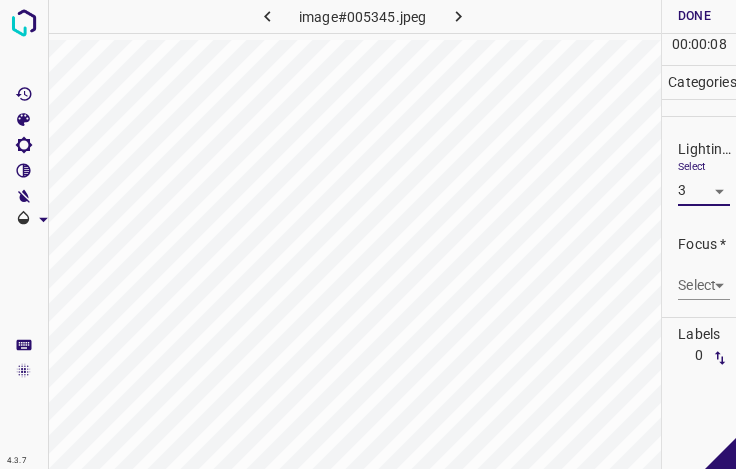 click on "4.3.7 image#005345.jpeg Done Skip 0 00   : 00   : 08   Categories Lighting *  Select 3 3 Focus *  Select ​ Overall *  Select ​ Labels   0 Categories 1 Lighting 2 Focus 3 Overall Tools Space Change between modes (Draw & Edit) I Auto labeling R Restore zoom M Zoom in N Zoom out Delete Delete selecte label Filters Z Restore filters X Saturation filter C Brightness filter V Contrast filter B Gray scale filter General O Download - Text - Hide - Delete" at bounding box center [368, 234] 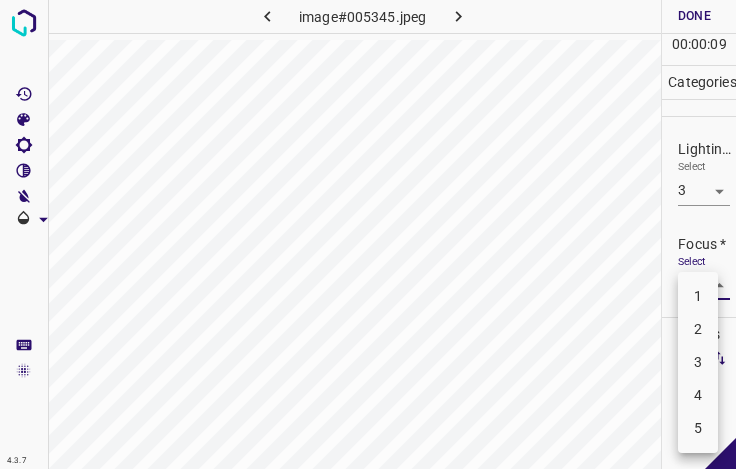 click on "3" at bounding box center [698, 362] 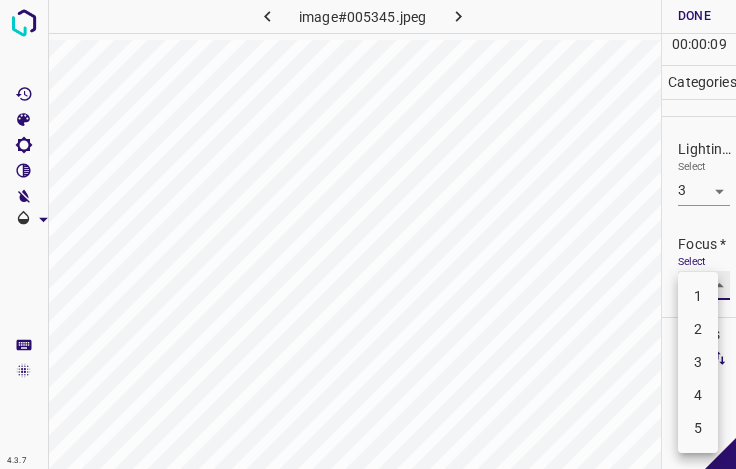 type on "3" 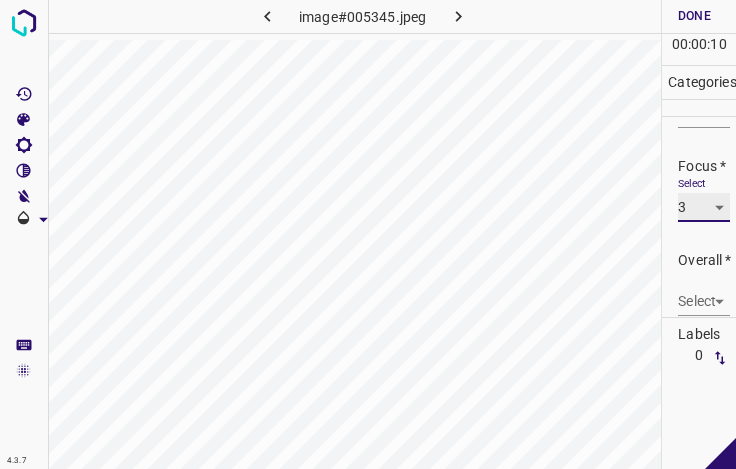 scroll, scrollTop: 98, scrollLeft: 0, axis: vertical 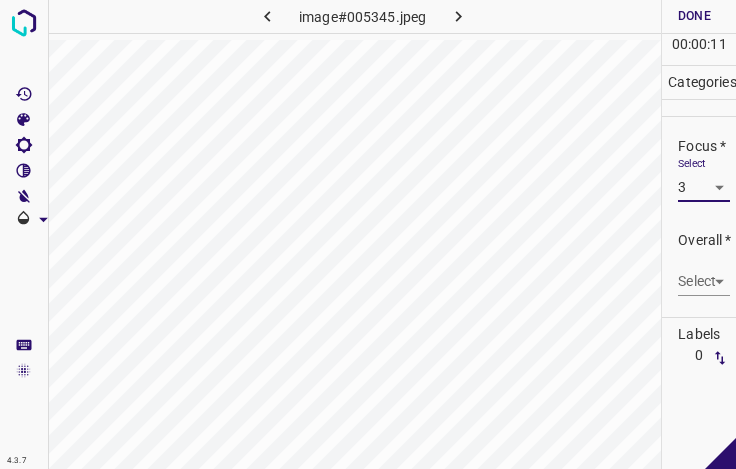click on "4.3.7 image#005345.jpeg Done Skip 0 00   : 00   : 11   Categories Lighting *  Select 3 3 Focus *  Select 3 3 Overall *  Select ​ Labels   0 Categories 1 Lighting 2 Focus 3 Overall Tools Space Change between modes (Draw & Edit) I Auto labeling R Restore zoom M Zoom in N Zoom out Delete Delete selecte label Filters Z Restore filters X Saturation filter C Brightness filter V Contrast filter B Gray scale filter General O Download - Text - Hide - Delete" at bounding box center (368, 234) 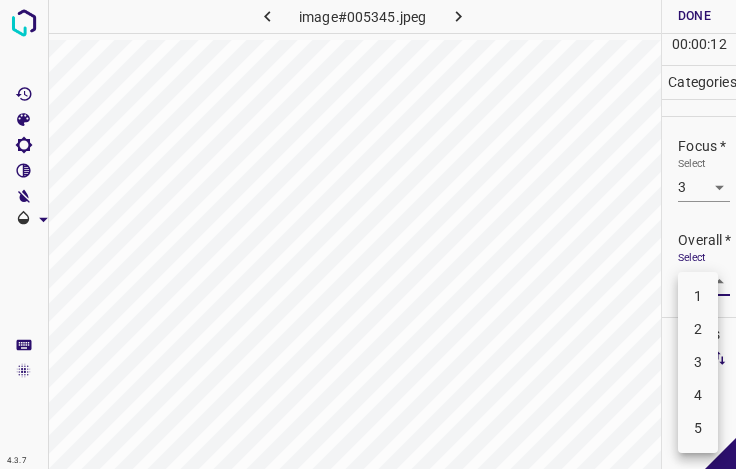 click on "3" at bounding box center [698, 362] 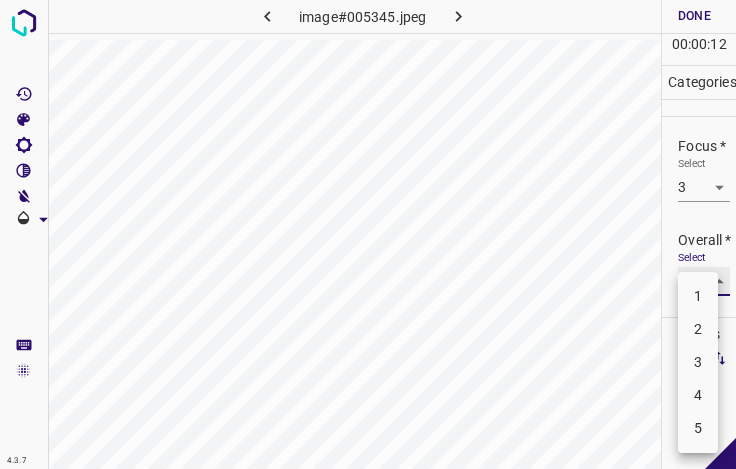 type on "3" 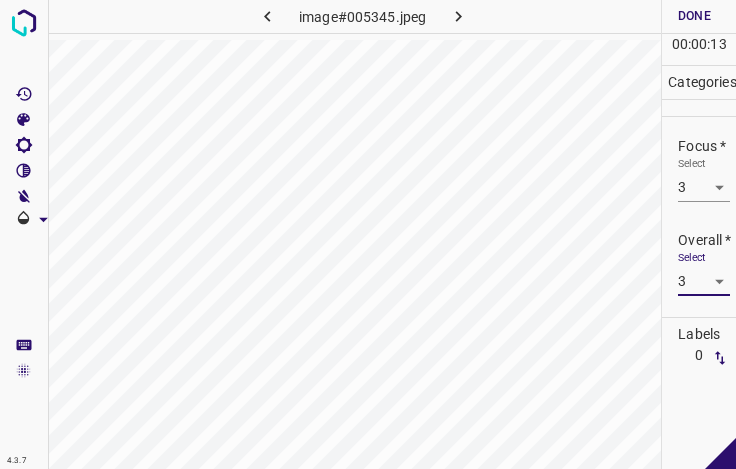 click on "Done" at bounding box center [694, 16] 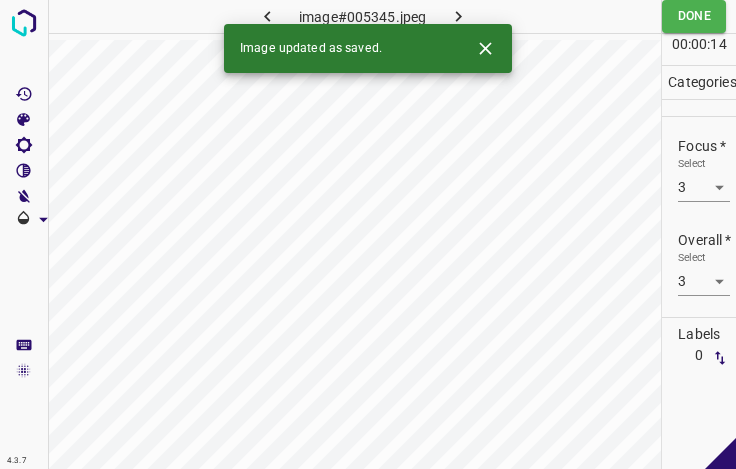 click 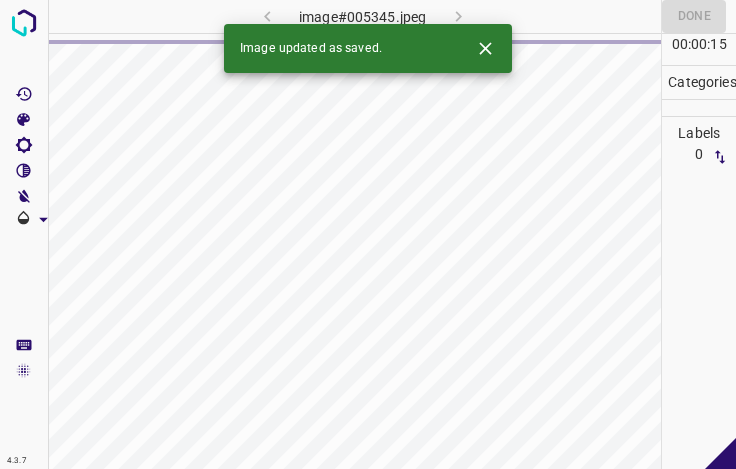 click 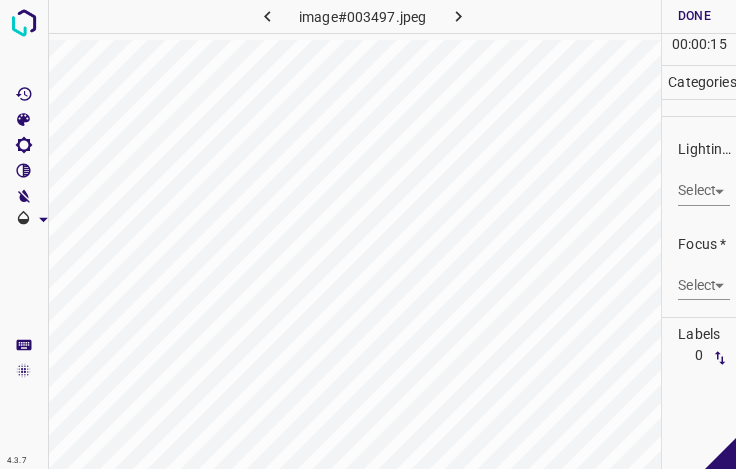 click on "4.3.7 image#003497.jpeg Done Skip 0 00   : 00   : 15   Categories Lighting *  Select ​ Focus *  Select ​ Overall *  Select ​ Labels   0 Categories 1 Lighting 2 Focus 3 Overall Tools Space Change between modes (Draw & Edit) I Auto labeling R Restore zoom M Zoom in N Zoom out Delete Delete selecte label Filters Z Restore filters X Saturation filter C Brightness filter V Contrast filter B Gray scale filter General O Download - Text - Hide - Delete" at bounding box center [368, 234] 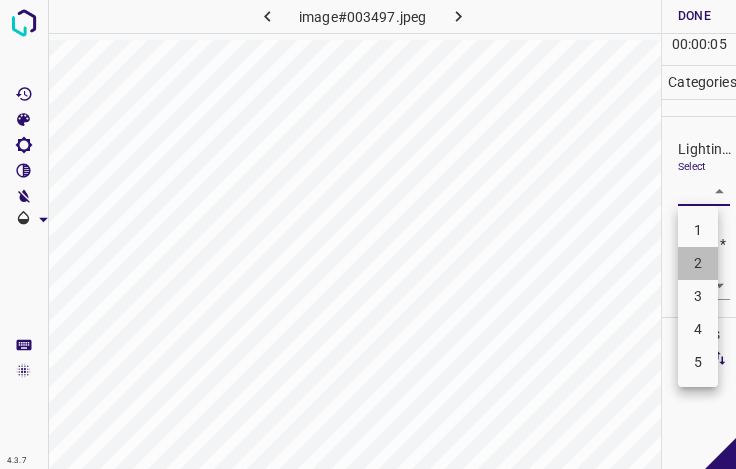 click on "2" at bounding box center [698, 263] 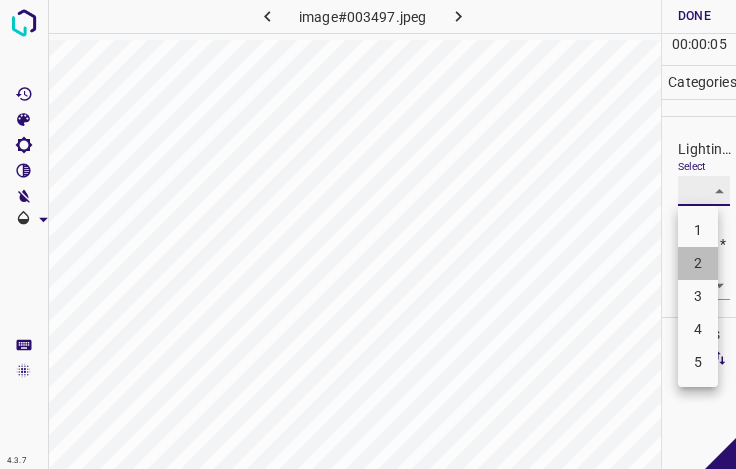 type on "2" 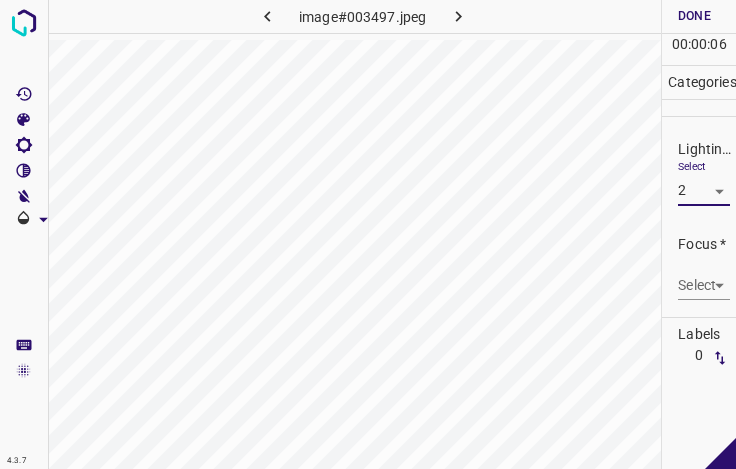 click on "4.3.7 image#003497.jpeg Done Skip 0 00   : 00   : 06   Categories Lighting *  Select 2 2 Focus *  Select ​ Overall *  Select ​ Labels   0 Categories 1 Lighting 2 Focus 3 Overall Tools Space Change between modes (Draw & Edit) I Auto labeling R Restore zoom M Zoom in N Zoom out Delete Delete selecte label Filters Z Restore filters X Saturation filter C Brightness filter V Contrast filter B Gray scale filter General O Download - Text - Hide - Delete" at bounding box center [368, 234] 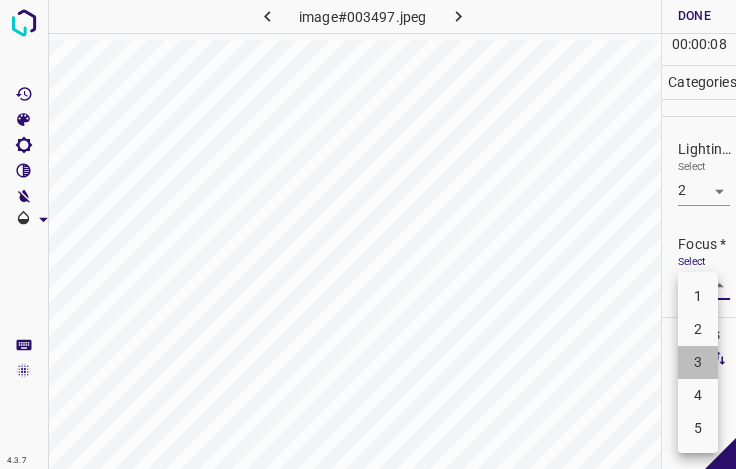 click on "3" at bounding box center [698, 362] 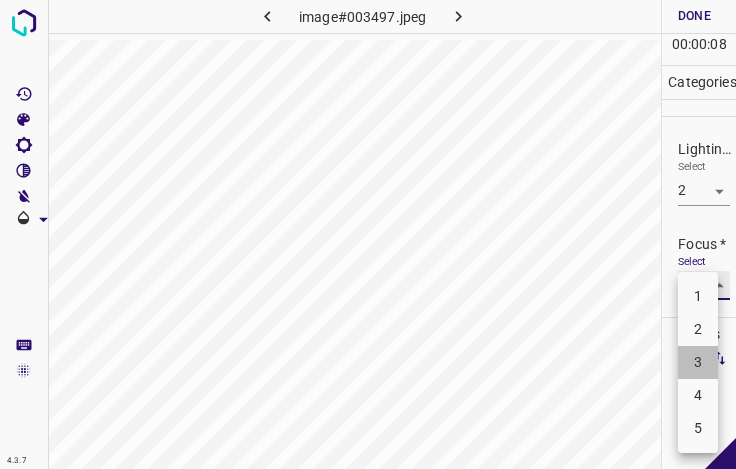 type on "3" 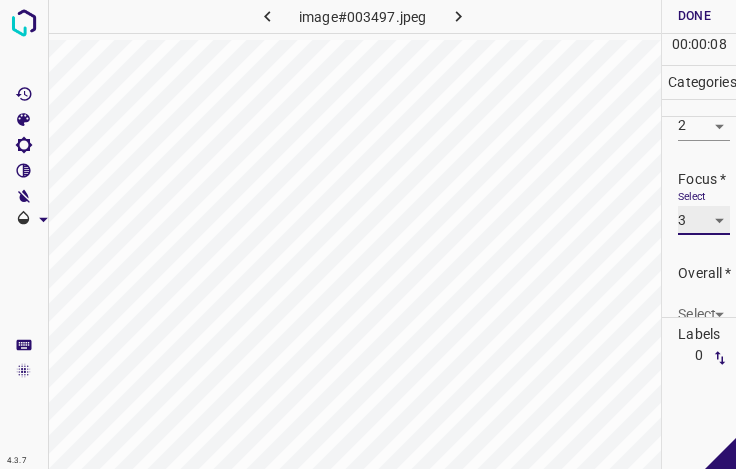 scroll, scrollTop: 98, scrollLeft: 0, axis: vertical 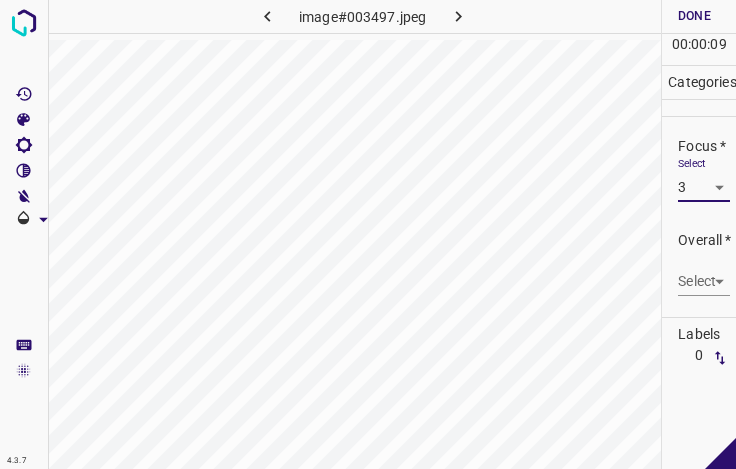 click on "4.3.7 image#003497.jpeg Done Skip 0 00   : 00   : 09   Categories Lighting *  Select 2 2 Focus *  Select 3 3 Overall *  Select ​ Labels   0 Categories 1 Lighting 2 Focus 3 Overall Tools Space Change between modes (Draw & Edit) I Auto labeling R Restore zoom M Zoom in N Zoom out Delete Delete selecte label Filters Z Restore filters X Saturation filter C Brightness filter V Contrast filter B Gray scale filter General O Download - Text - Hide - Delete" at bounding box center (368, 234) 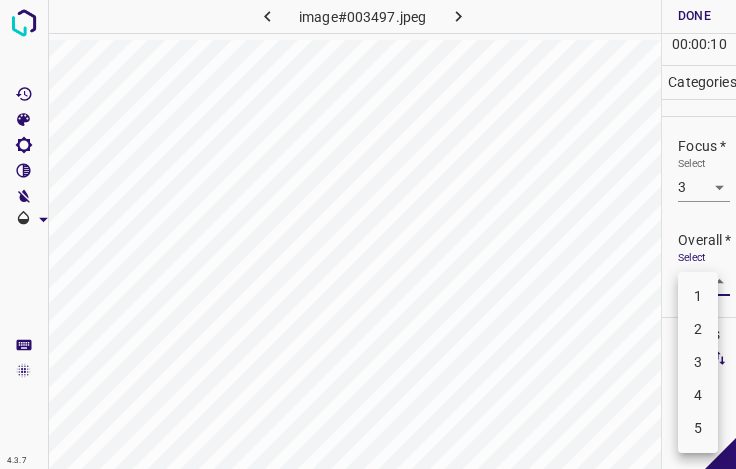 click on "3" at bounding box center (698, 362) 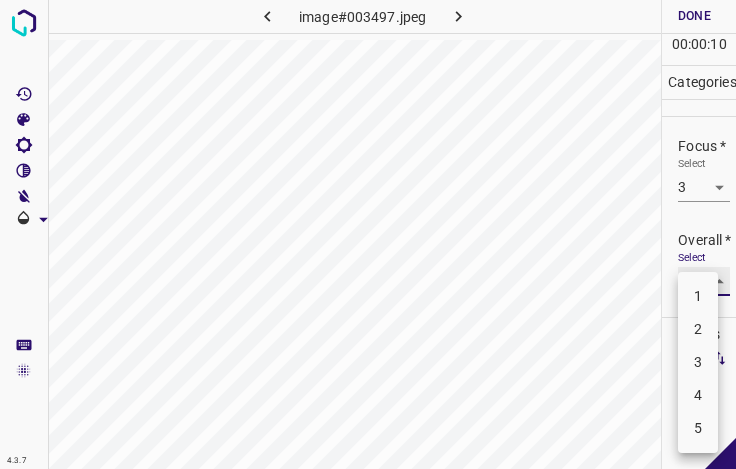 type on "3" 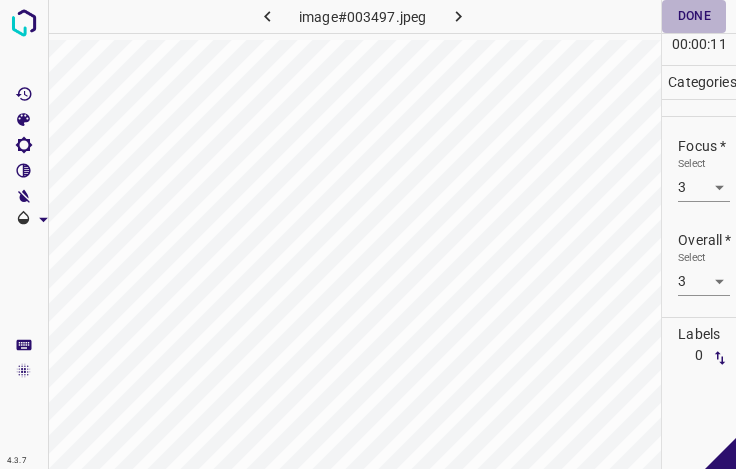 click on "Done" at bounding box center (694, 16) 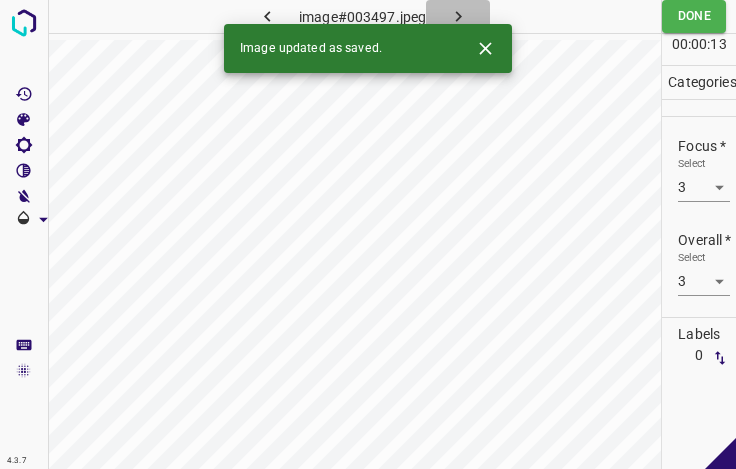 click 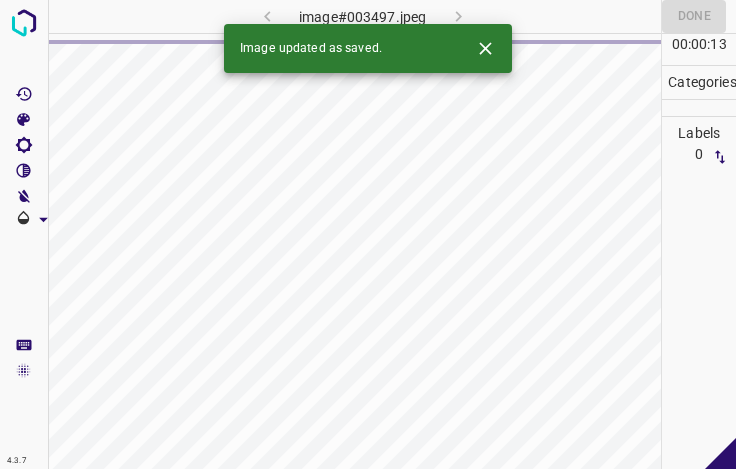 click 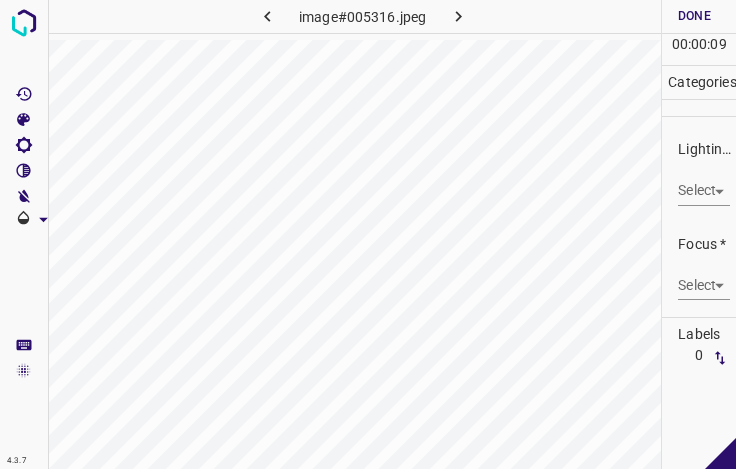 click on "4.3.7 image#005316.jpeg Done Skip 0 00   : 00   : 09   Categories Lighting *  Select ​ Focus *  Select ​ Overall *  Select ​ Labels   0 Categories 1 Lighting 2 Focus 3 Overall Tools Space Change between modes (Draw & Edit) I Auto labeling R Restore zoom M Zoom in N Zoom out Delete Delete selecte label Filters Z Restore filters X Saturation filter C Brightness filter V Contrast filter B Gray scale filter General O Download - Text - Hide - Delete" at bounding box center (368, 234) 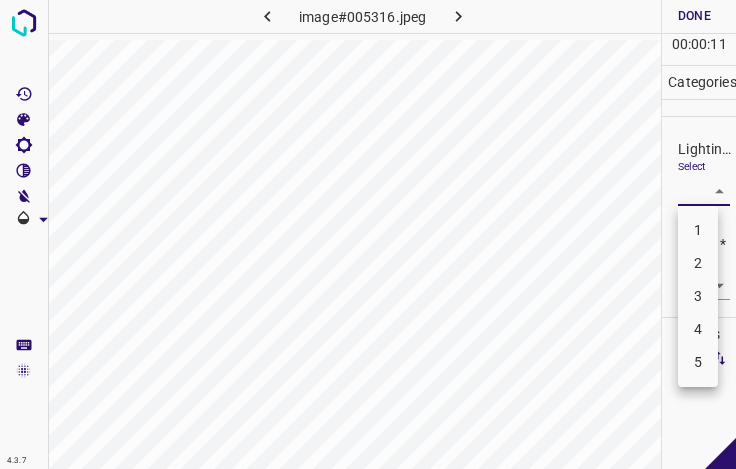 click on "3" at bounding box center (698, 296) 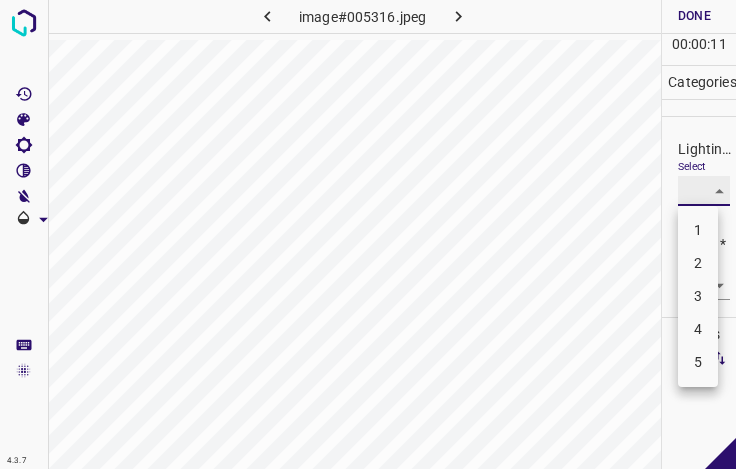 type on "3" 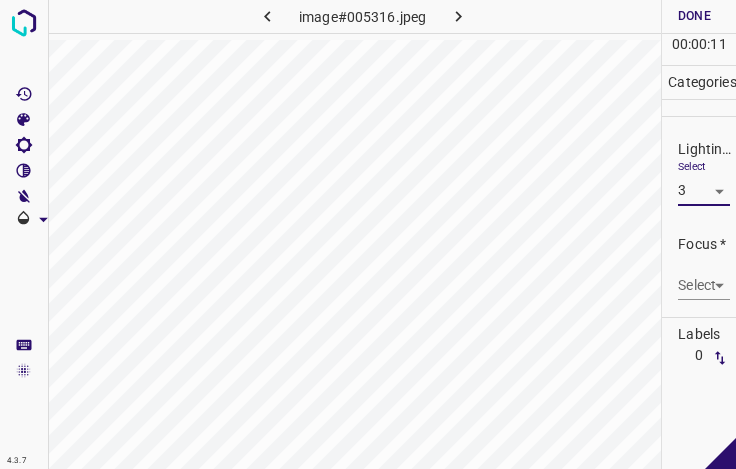 click on "4.3.7 image#005316.jpeg Done Skip 0 00   : 00   : 11   Categories Lighting *  Select 3 3 Focus *  Select ​ Overall *  Select ​ Labels   0 Categories 1 Lighting 2 Focus 3 Overall Tools Space Change between modes (Draw & Edit) I Auto labeling R Restore zoom M Zoom in N Zoom out Delete Delete selecte label Filters Z Restore filters X Saturation filter C Brightness filter V Contrast filter B Gray scale filter General O Download - Text - Hide - Delete" at bounding box center (368, 234) 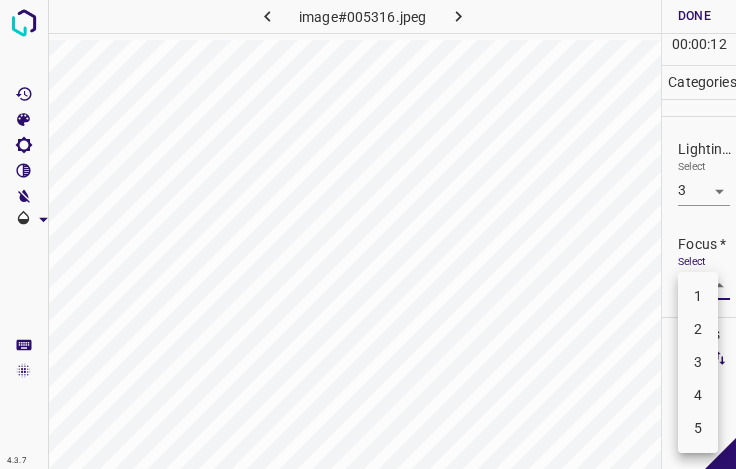 click on "3" at bounding box center (698, 362) 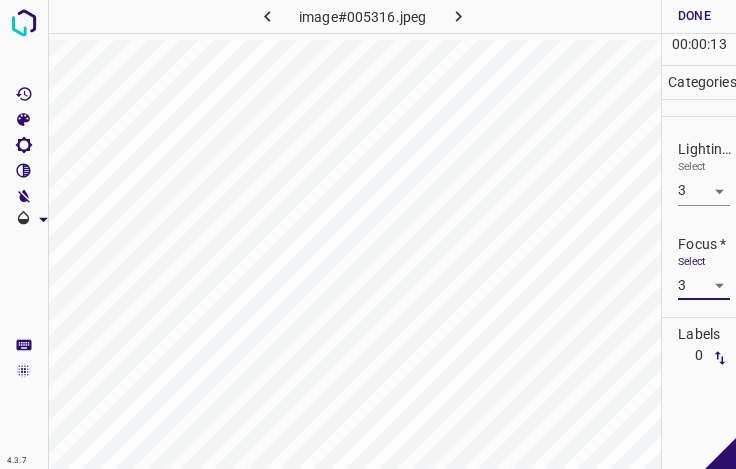 click on "4.3.7 image#005316.jpeg Done Skip 0 00   : 00   : 13   Categories Lighting *  Select 3 3 Focus *  Select 3 3 Overall *  Select ​ Labels   0 Categories 1 Lighting 2 Focus 3 Overall Tools Space Change between modes (Draw & Edit) I Auto labeling R Restore zoom M Zoom in N Zoom out Delete Delete selecte label Filters Z Restore filters X Saturation filter C Brightness filter V Contrast filter B Gray scale filter General O Download - Text - Hide - Delete" at bounding box center [368, 234] 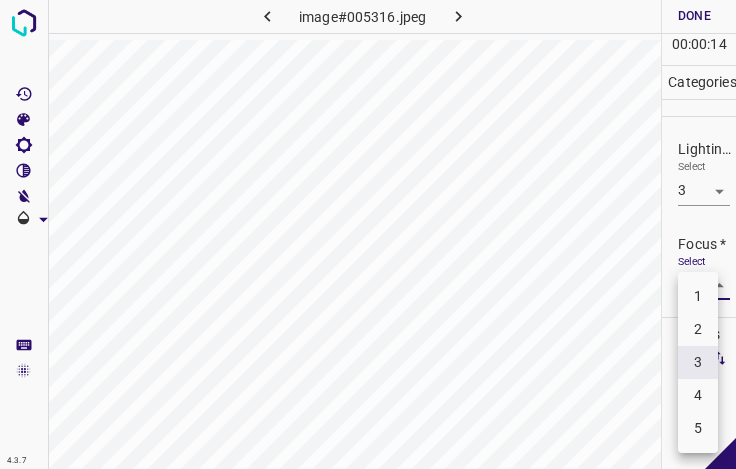 click on "4" at bounding box center [698, 395] 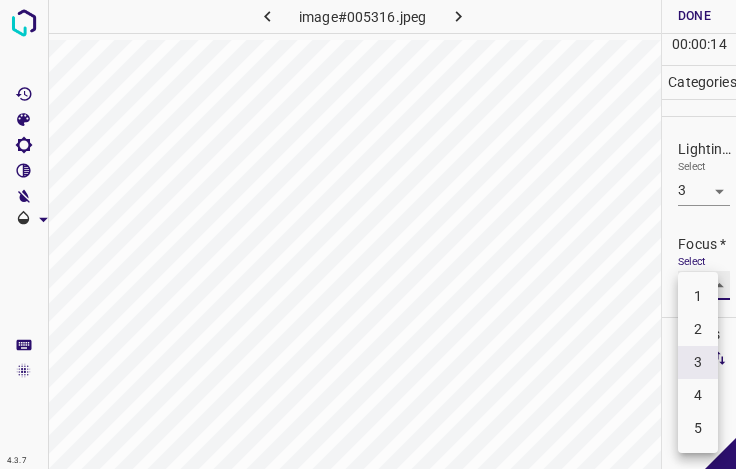 type on "4" 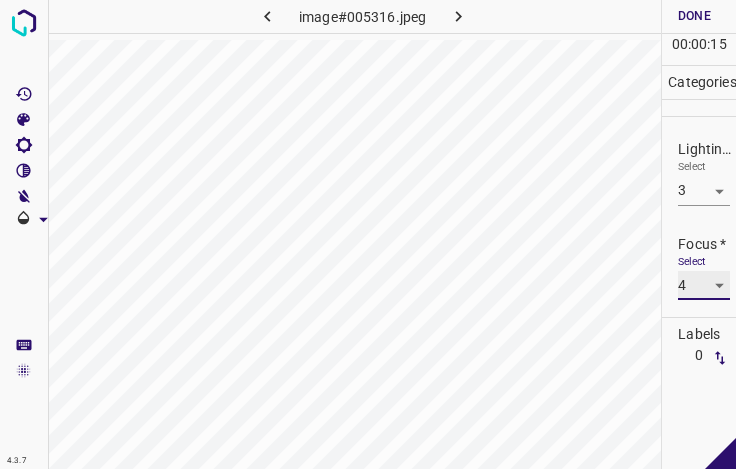 scroll, scrollTop: 98, scrollLeft: 0, axis: vertical 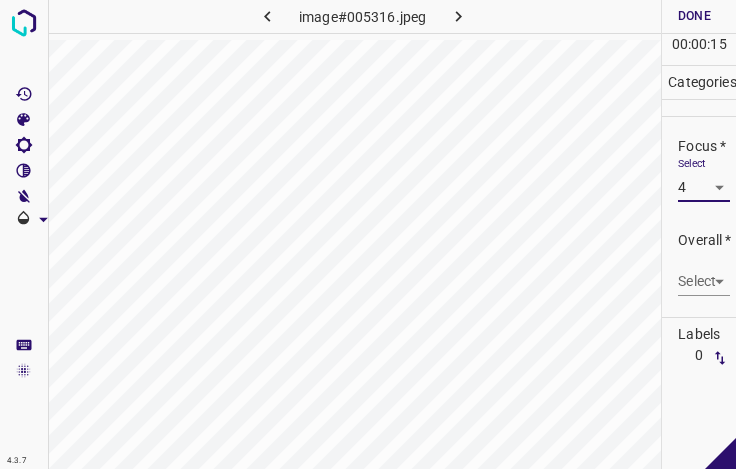 click on "4.3.7 image#005316.jpeg Done Skip 0 00   : 00   : 15   Categories Lighting *  Select 3 3 Focus *  Select 4 4 Overall *  Select ​ Labels   0 Categories 1 Lighting 2 Focus 3 Overall Tools Space Change between modes (Draw & Edit) I Auto labeling R Restore zoom M Zoom in N Zoom out Delete Delete selecte label Filters Z Restore filters X Saturation filter C Brightness filter V Contrast filter B Gray scale filter General O Download - Text - Hide - Delete" at bounding box center [368, 234] 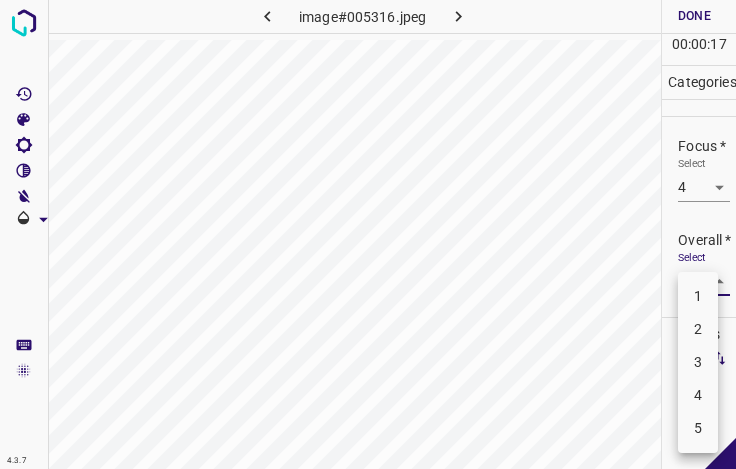 click on "4" at bounding box center (698, 395) 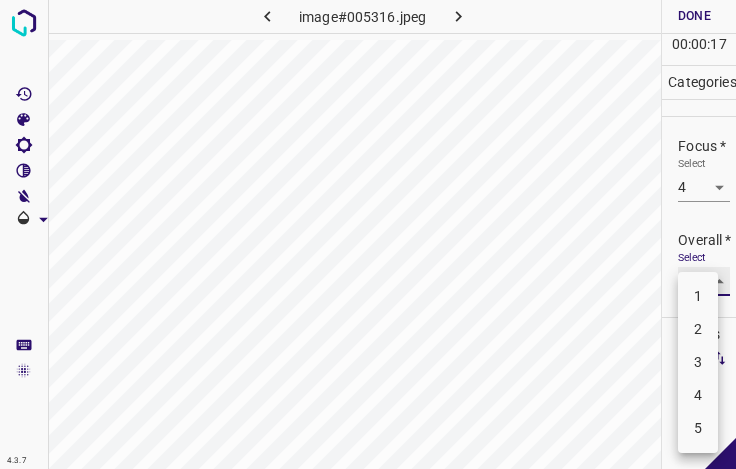 type on "4" 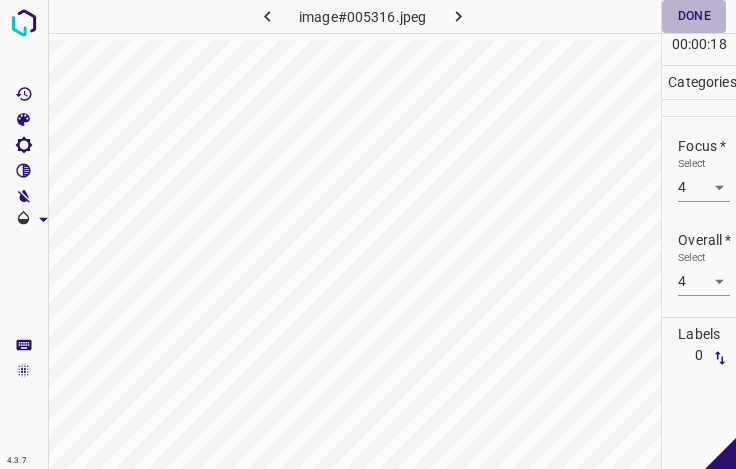 click on "Done" at bounding box center (694, 16) 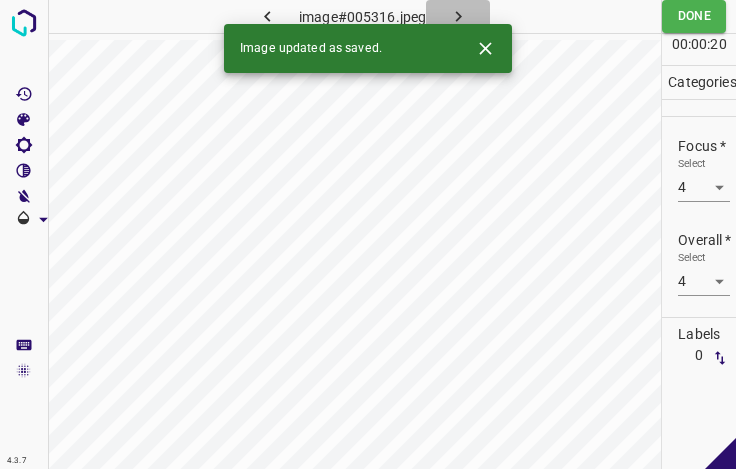 click 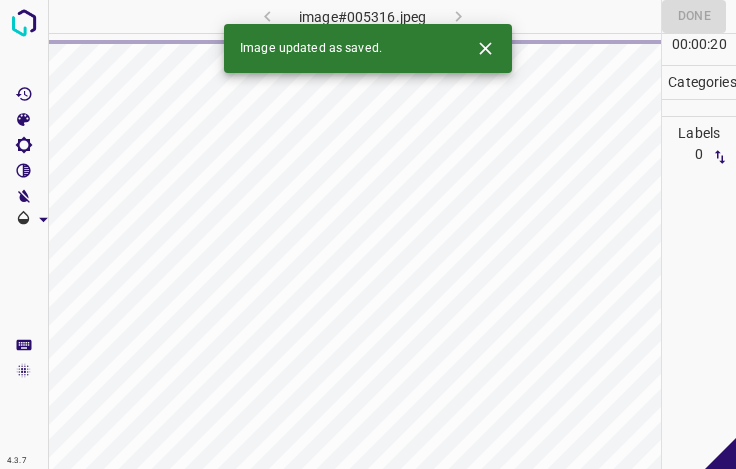 click 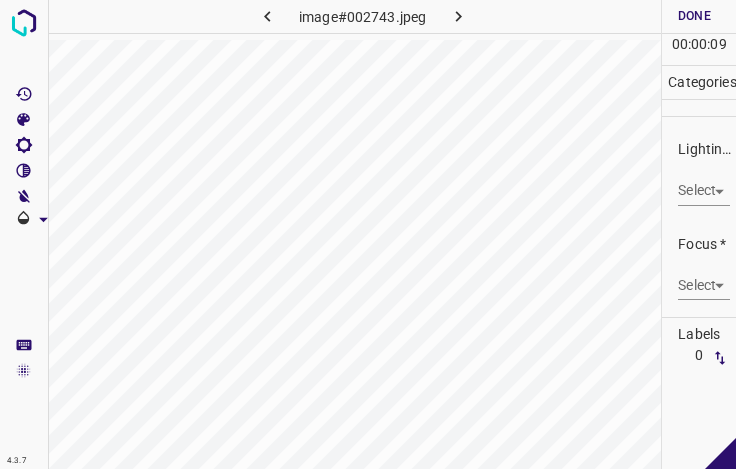 click on "4.3.7 image#002743.jpeg Done Skip 0 00   : 00   : 09   Categories Lighting *  Select ​ Focus *  Select ​ Overall *  Select ​ Labels   0 Categories 1 Lighting 2 Focus 3 Overall Tools Space Change between modes (Draw & Edit) I Auto labeling R Restore zoom M Zoom in N Zoom out Delete Delete selecte label Filters Z Restore filters X Saturation filter C Brightness filter V Contrast filter B Gray scale filter General O Download - Text - Hide - Delete" at bounding box center [368, 234] 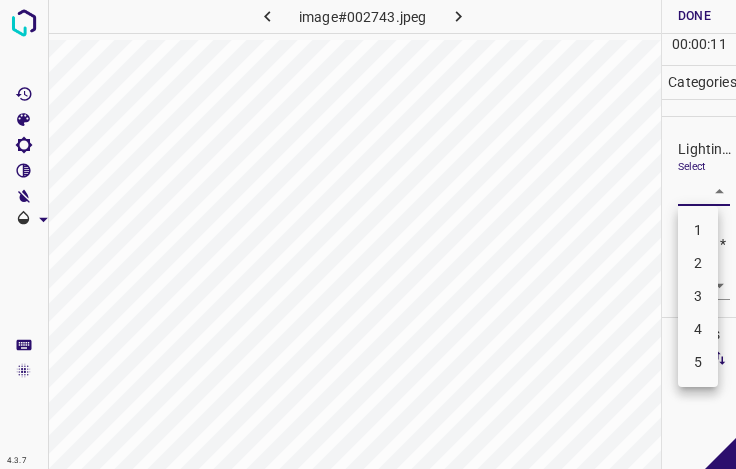 click on "3" at bounding box center (698, 296) 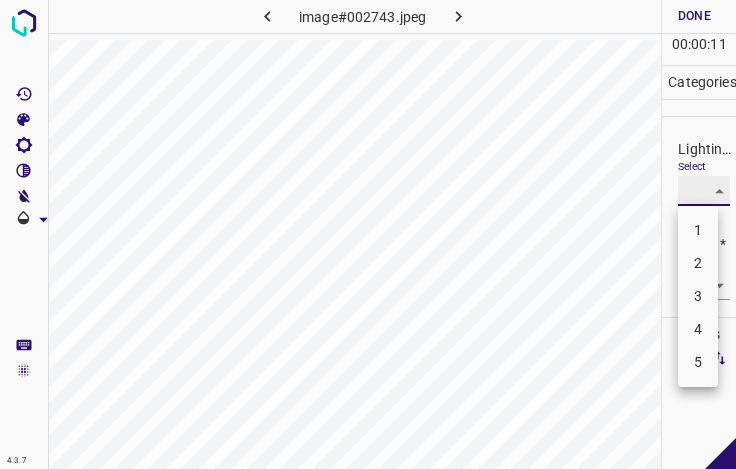 type on "3" 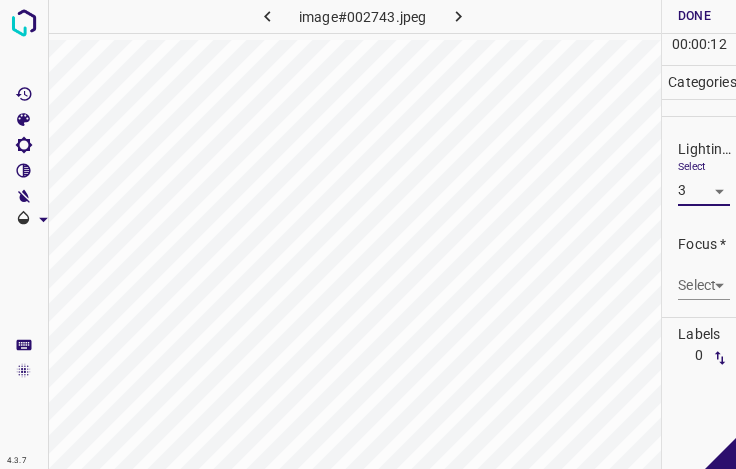 click on "4.3.7 image#002743.jpeg Done Skip 0 00   : 00   : 12   Categories Lighting *  Select 3 3 Focus *  Select ​ Overall *  Select ​ Labels   0 Categories 1 Lighting 2 Focus 3 Overall Tools Space Change between modes (Draw & Edit) I Auto labeling R Restore zoom M Zoom in N Zoom out Delete Delete selecte label Filters Z Restore filters X Saturation filter C Brightness filter V Contrast filter B Gray scale filter General O Download - Text - Hide - Delete" at bounding box center [368, 234] 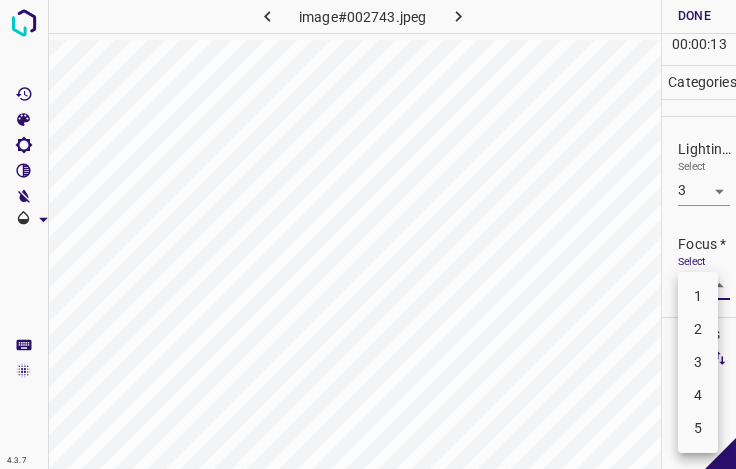 drag, startPoint x: 700, startPoint y: 397, endPoint x: 699, endPoint y: 358, distance: 39.012817 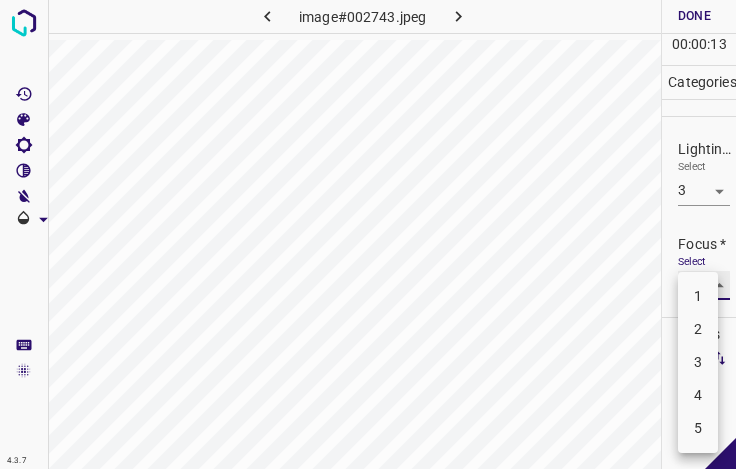 type on "4" 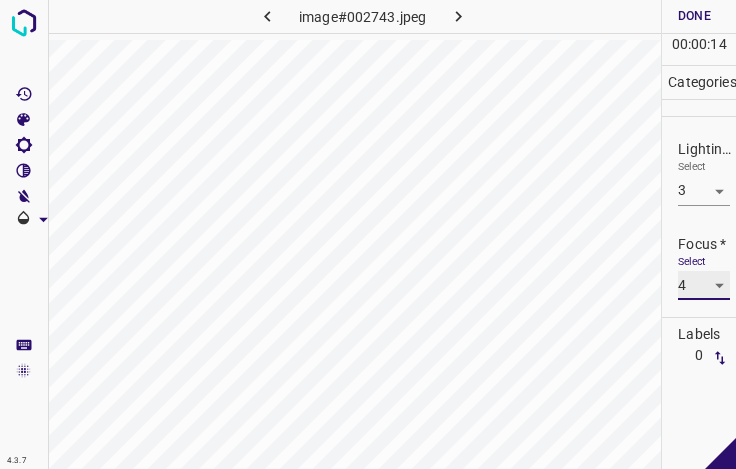 scroll, scrollTop: 98, scrollLeft: 0, axis: vertical 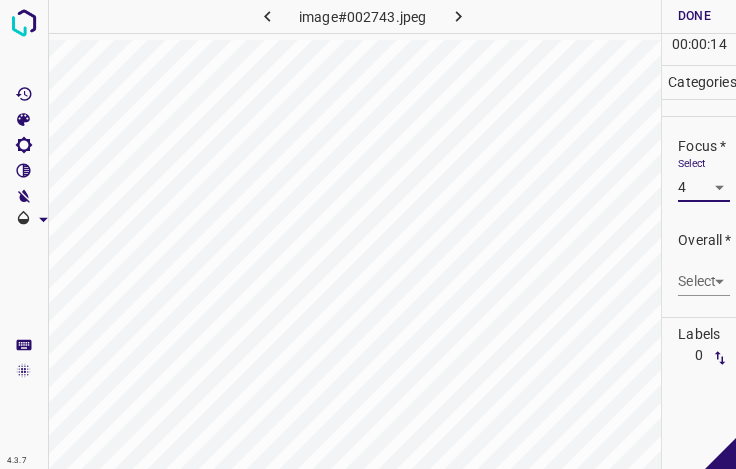 click on "4.3.7 image#002743.jpeg Done Skip 0 00   : 00   : 14   Categories Lighting *  Select 3 3 Focus *  Select 4 4 Overall *  Select ​ Labels   0 Categories 1 Lighting 2 Focus 3 Overall Tools Space Change between modes (Draw & Edit) I Auto labeling R Restore zoom M Zoom in N Zoom out Delete Delete selecte label Filters Z Restore filters X Saturation filter C Brightness filter V Contrast filter B Gray scale filter General O Download - Text - Hide - Delete" at bounding box center (368, 234) 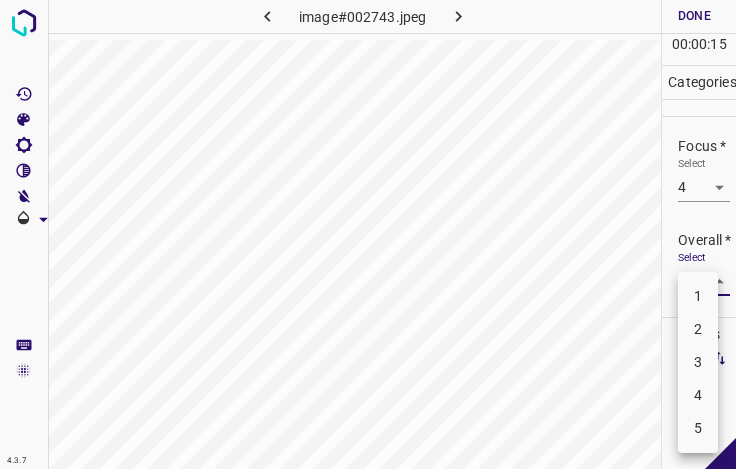 click on "3" at bounding box center [698, 362] 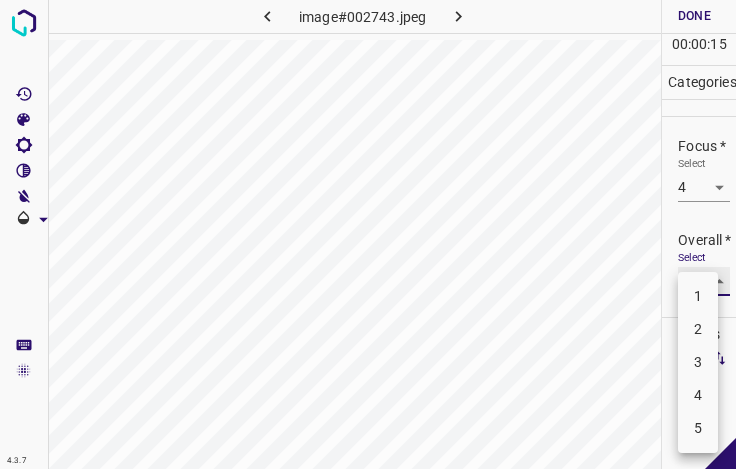 type on "3" 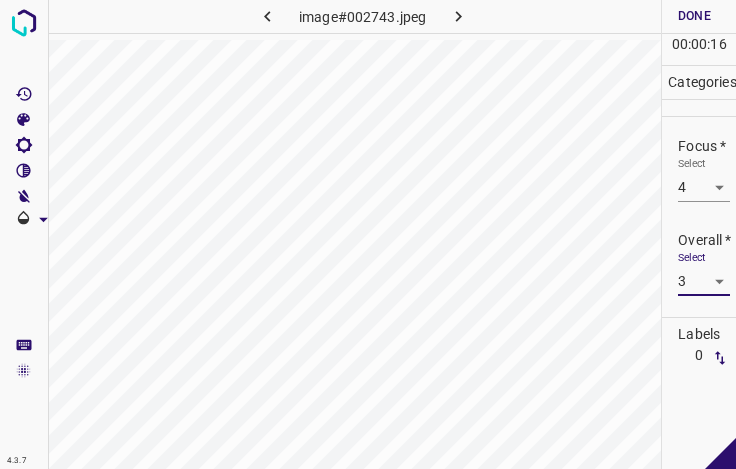 click on "Done" at bounding box center [694, 16] 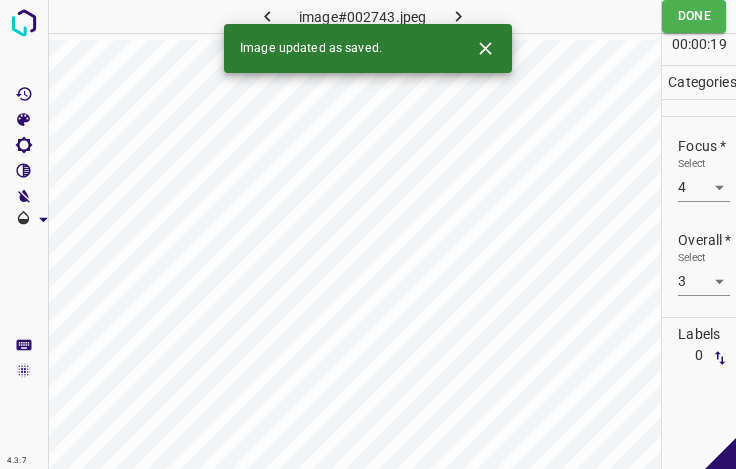 click 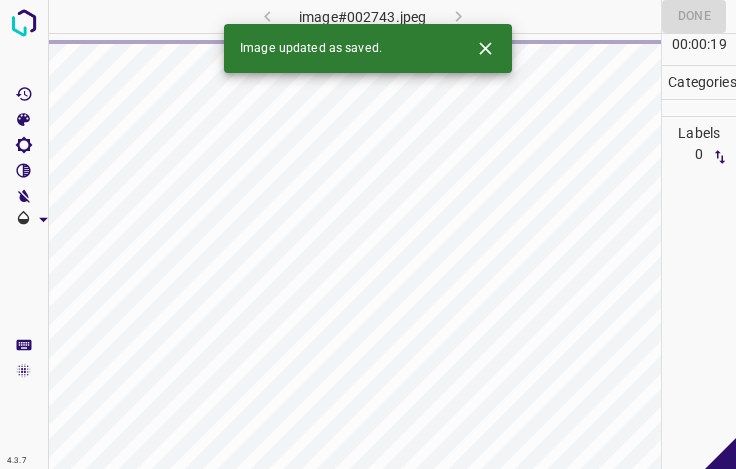 click 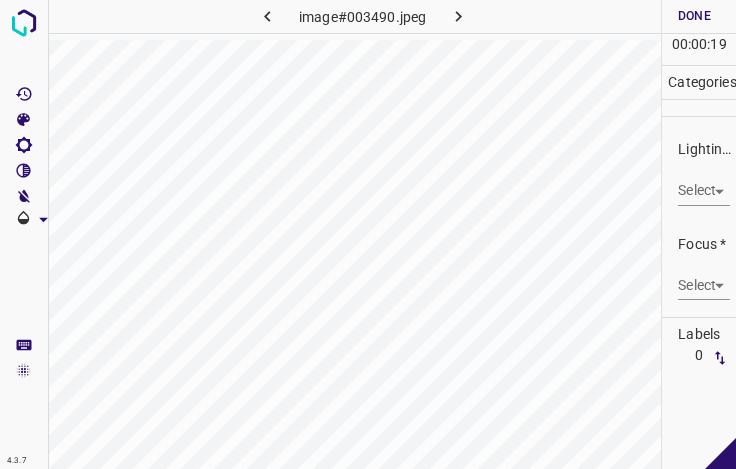 click on "4.3.7 image#003490.jpeg Done Skip 0 00   : 00   : 19   Categories Lighting *  Select ​ Focus *  Select ​ Overall *  Select ​ Labels   0 Categories 1 Lighting 2 Focus 3 Overall Tools Space Change between modes (Draw & Edit) I Auto labeling R Restore zoom M Zoom in N Zoom out Delete Delete selecte label Filters Z Restore filters X Saturation filter C Brightness filter V Contrast filter B Gray scale filter General O Download - Text - Hide - Delete" at bounding box center (368, 234) 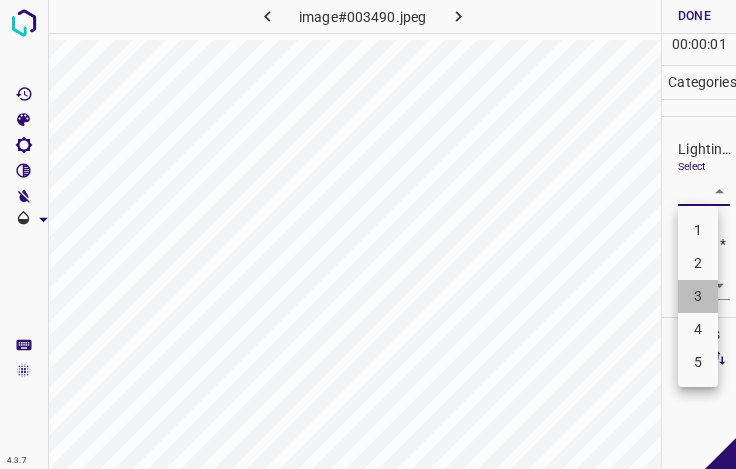 click on "3" at bounding box center [698, 296] 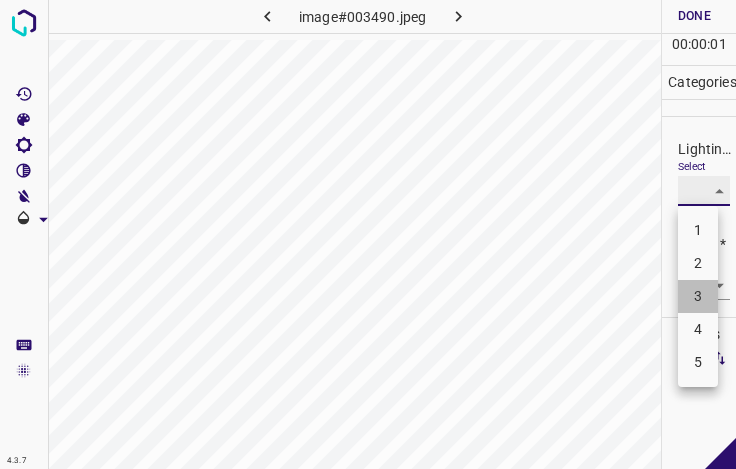 type on "3" 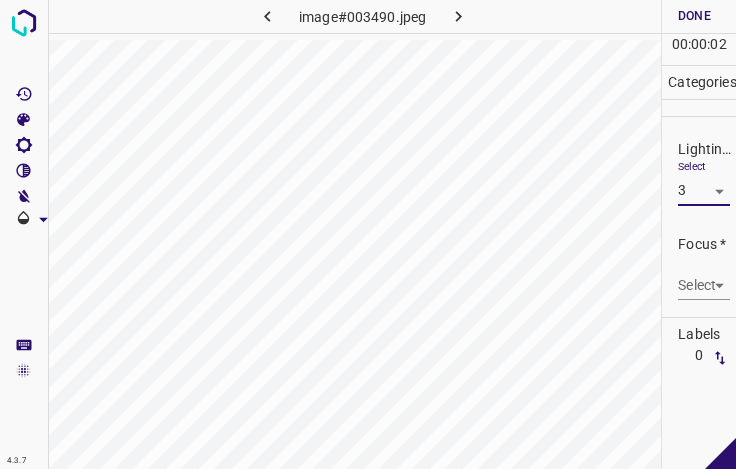 click on "4.3.7 image#003490.jpeg Done Skip 0 00   : 00   : 02   Categories Lighting *  Select 3 3 Focus *  Select ​ Overall *  Select ​ Labels   0 Categories 1 Lighting 2 Focus 3 Overall Tools Space Change between modes (Draw & Edit) I Auto labeling R Restore zoom M Zoom in N Zoom out Delete Delete selecte label Filters Z Restore filters X Saturation filter C Brightness filter V Contrast filter B Gray scale filter General O Download - Text - Hide - Delete" at bounding box center (368, 234) 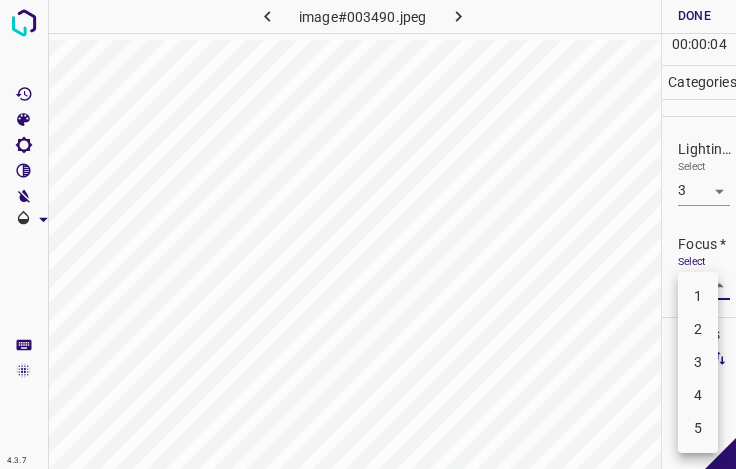 click on "3" at bounding box center (698, 362) 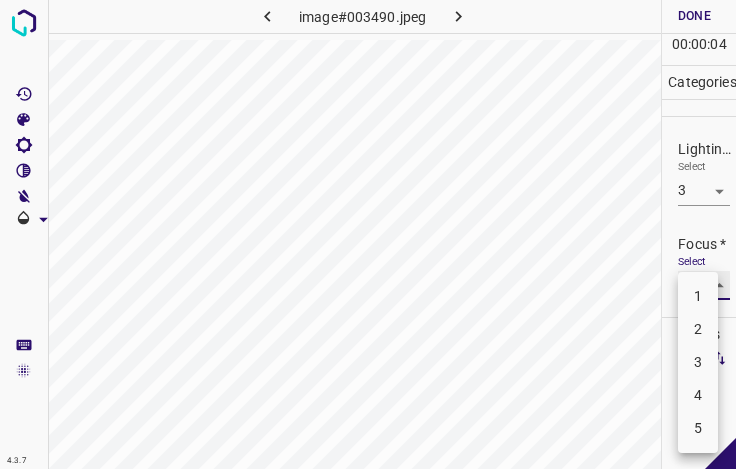 type on "3" 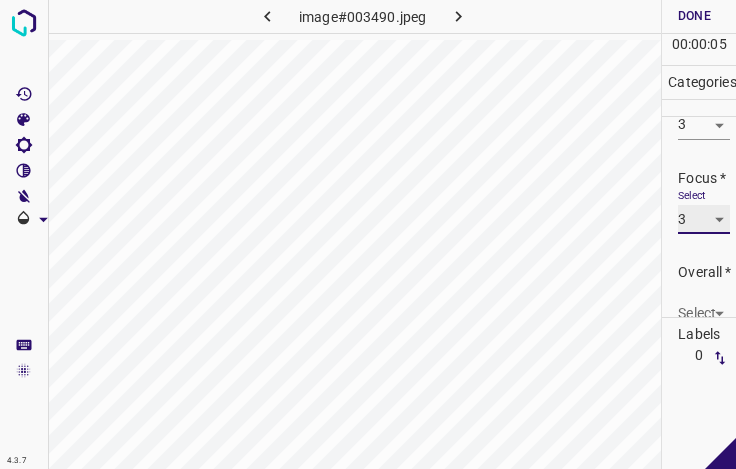 scroll, scrollTop: 98, scrollLeft: 0, axis: vertical 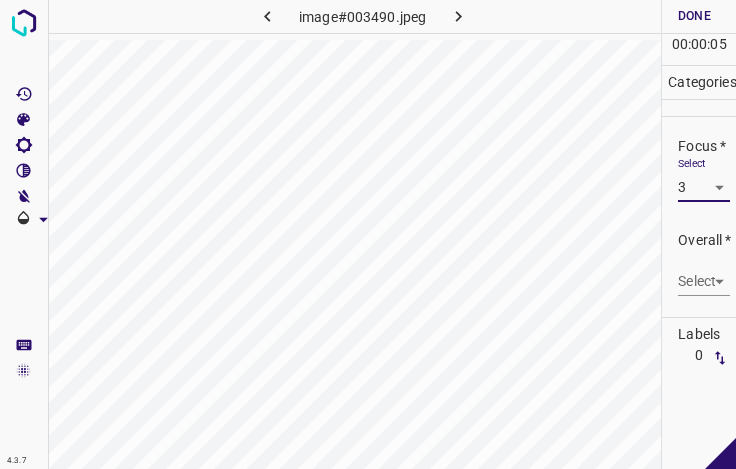 click on "4.3.7 image#003490.jpeg Done Skip 0 00   : 00   : 05   Categories Lighting *  Select 3 3 Focus *  Select 3 3 Overall *  Select ​ Labels   0 Categories 1 Lighting 2 Focus 3 Overall Tools Space Change between modes (Draw & Edit) I Auto labeling R Restore zoom M Zoom in N Zoom out Delete Delete selecte label Filters Z Restore filters X Saturation filter C Brightness filter V Contrast filter B Gray scale filter General O Download - Text - Hide - Delete" at bounding box center [368, 234] 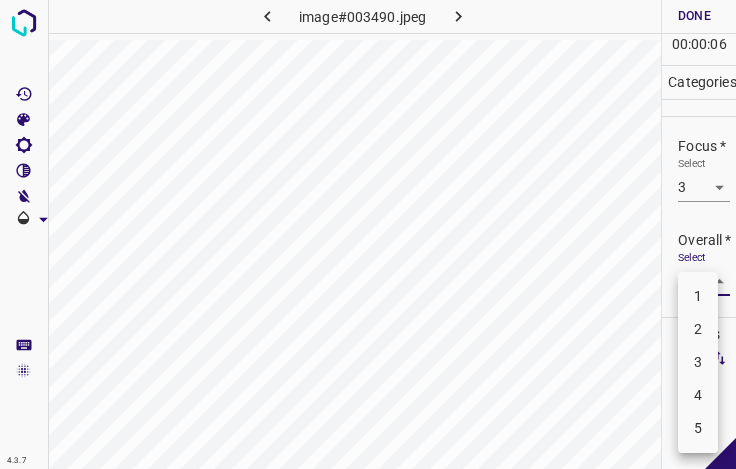 click on "3" at bounding box center [698, 362] 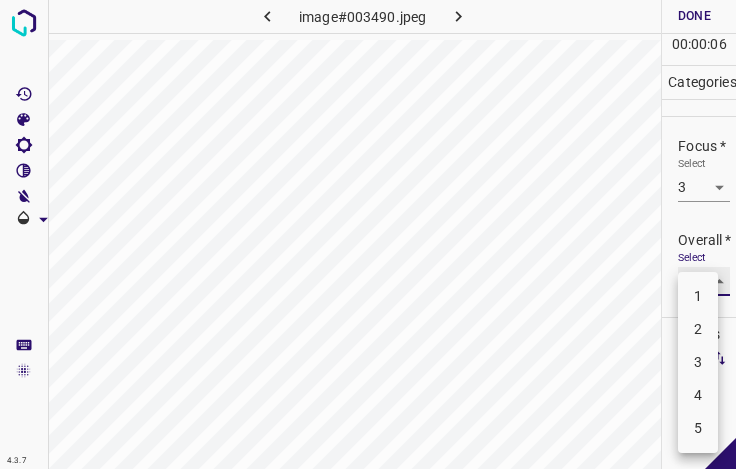 type on "3" 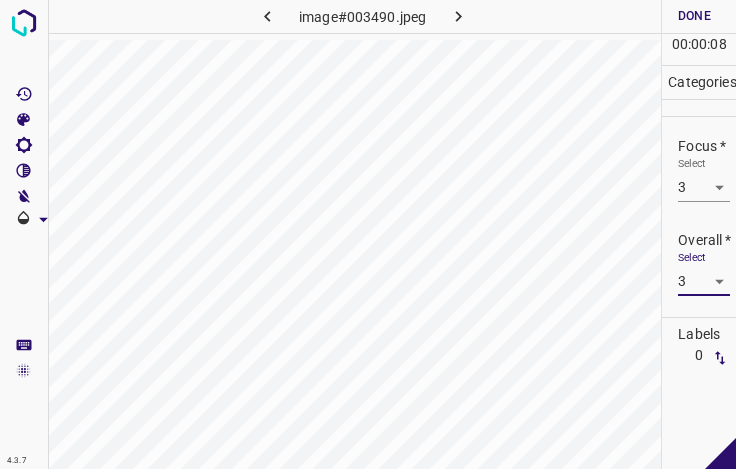 click on "Done" at bounding box center (694, 16) 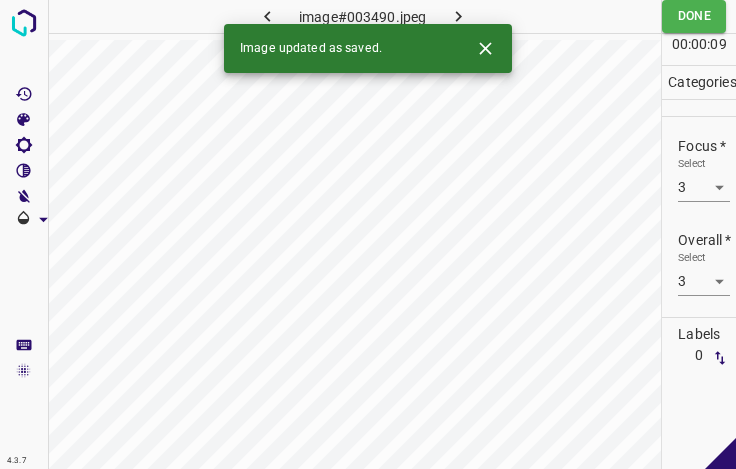 click 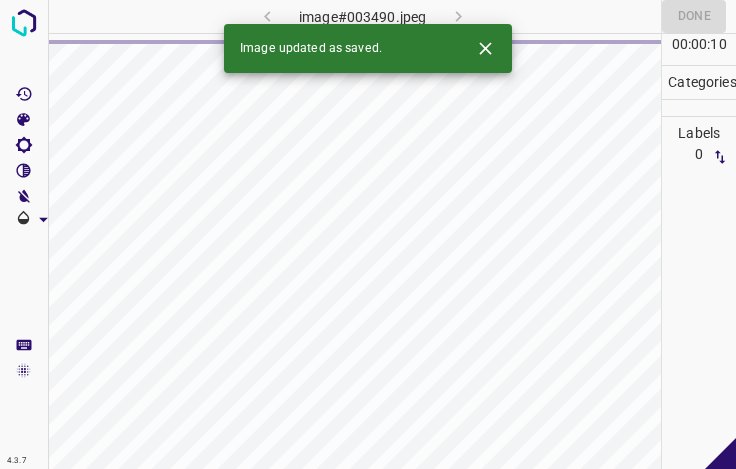 click 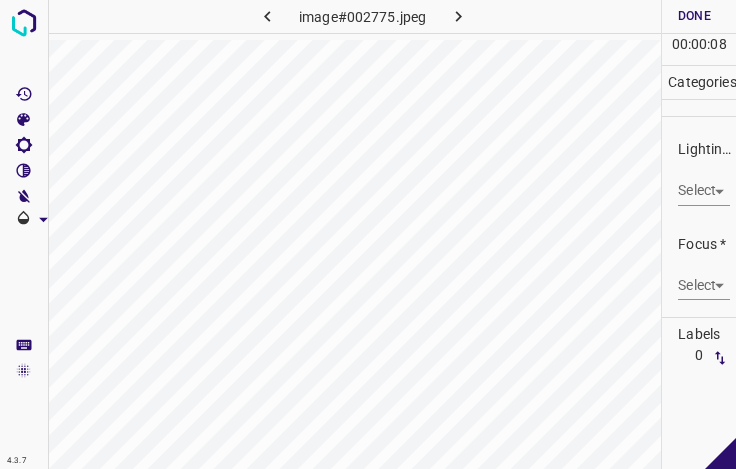 click on "4.3.7 image#002775.jpeg Done Skip 0 00   : 00   : 08   Categories Lighting *  Select ​ Focus *  Select ​ Overall *  Select ​ Labels   0 Categories 1 Lighting 2 Focus 3 Overall Tools Space Change between modes (Draw & Edit) I Auto labeling R Restore zoom M Zoom in N Zoom out Delete Delete selecte label Filters Z Restore filters X Saturation filter C Brightness filter V Contrast filter B Gray scale filter General O Download - Text - Hide - Delete" at bounding box center (368, 234) 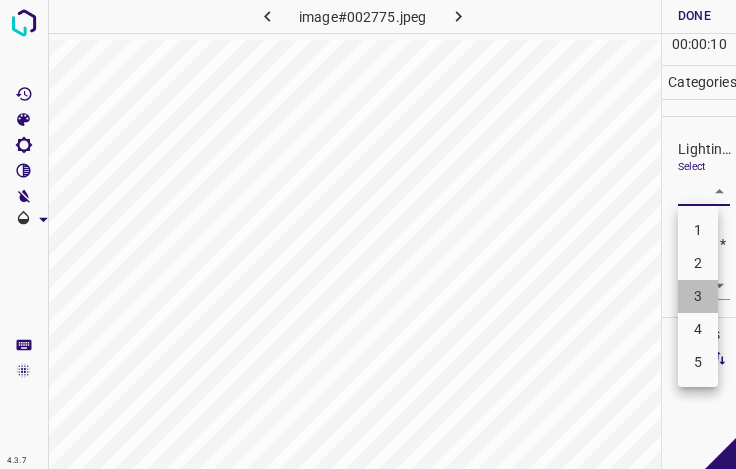 click on "3" at bounding box center (698, 296) 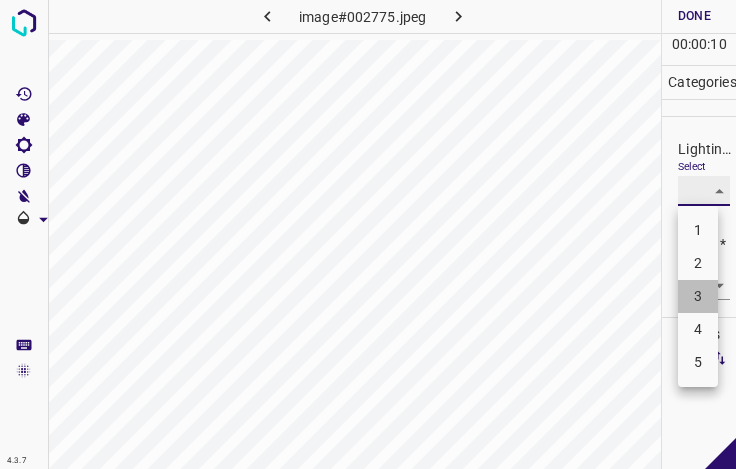 type on "3" 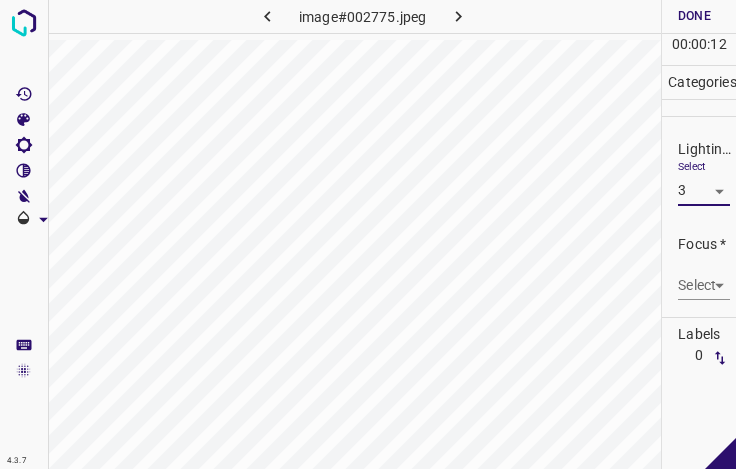 click on "4.3.7 image#002775.jpeg Done Skip 0 00   : 00   : 12   Categories Lighting *  Select 3 3 Focus *  Select ​ Overall *  Select ​ Labels   0 Categories 1 Lighting 2 Focus 3 Overall Tools Space Change between modes (Draw & Edit) I Auto labeling R Restore zoom M Zoom in N Zoom out Delete Delete selecte label Filters Z Restore filters X Saturation filter C Brightness filter V Contrast filter B Gray scale filter General O Download - Text - Hide - Delete" at bounding box center [368, 234] 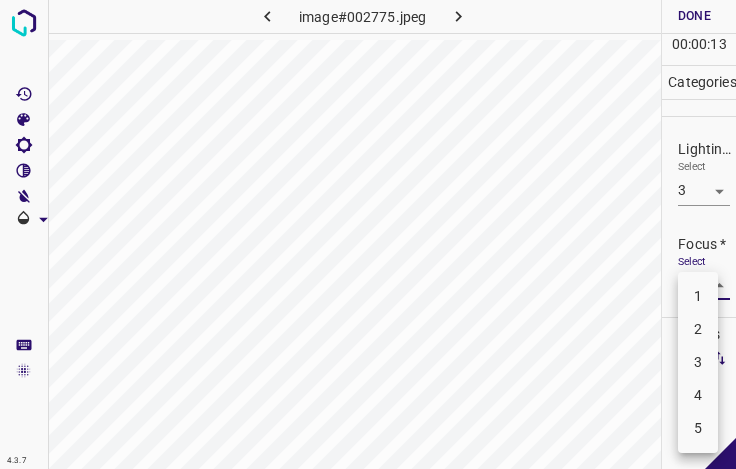 click on "3" at bounding box center (698, 362) 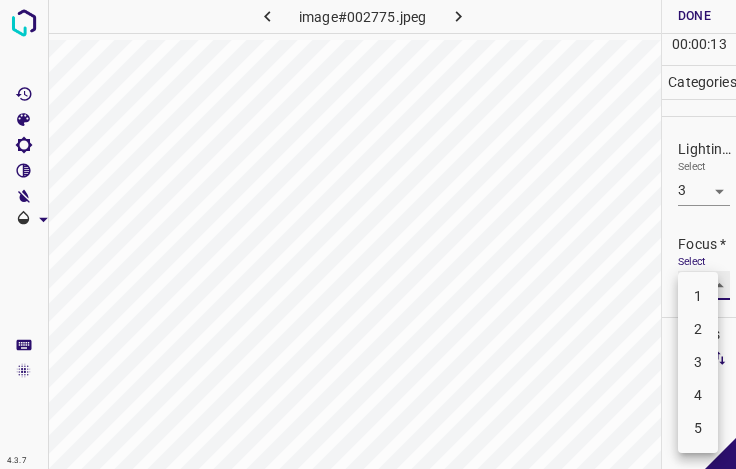 type on "3" 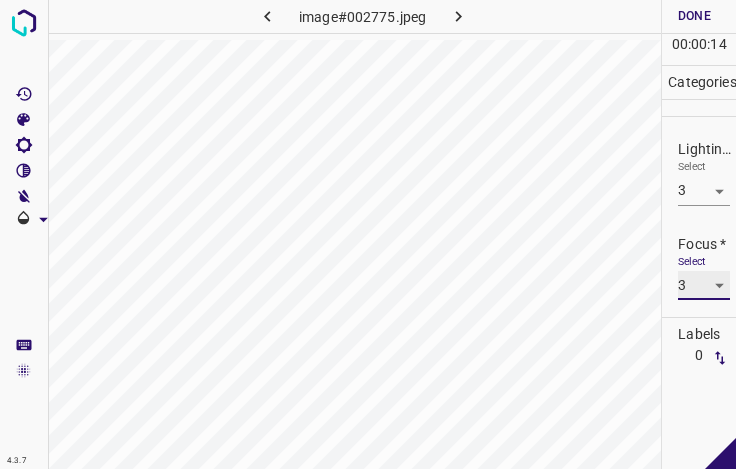 scroll, scrollTop: 98, scrollLeft: 0, axis: vertical 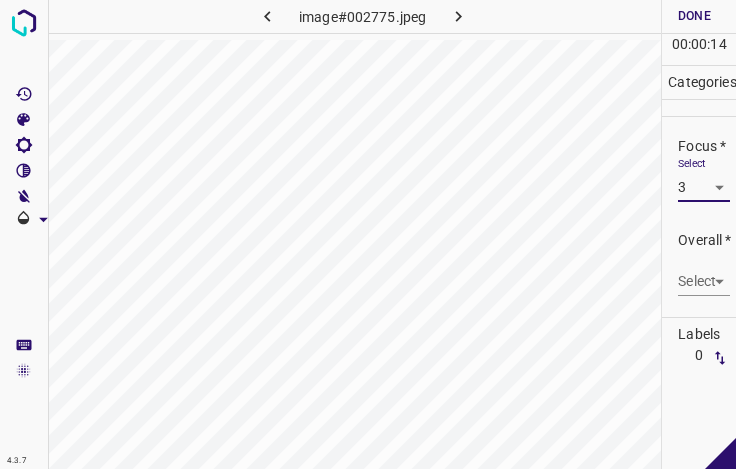 click on "4.3.7 image#002775.jpeg Done Skip 0 00   : 00   : 14   Categories Lighting *  Select 3 3 Focus *  Select 3 3 Overall *  Select ​ Labels   0 Categories 1 Lighting 2 Focus 3 Overall Tools Space Change between modes (Draw & Edit) I Auto labeling R Restore zoom M Zoom in N Zoom out Delete Delete selecte label Filters Z Restore filters X Saturation filter C Brightness filter V Contrast filter B Gray scale filter General O Download - Text - Hide - Delete" at bounding box center (368, 234) 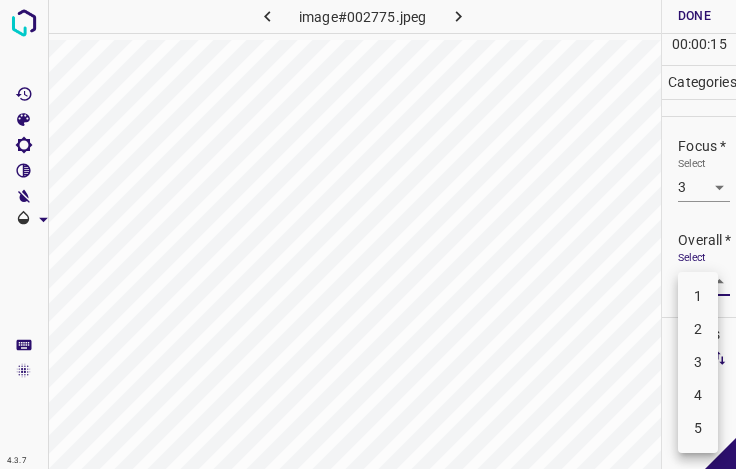 click on "3" at bounding box center (698, 362) 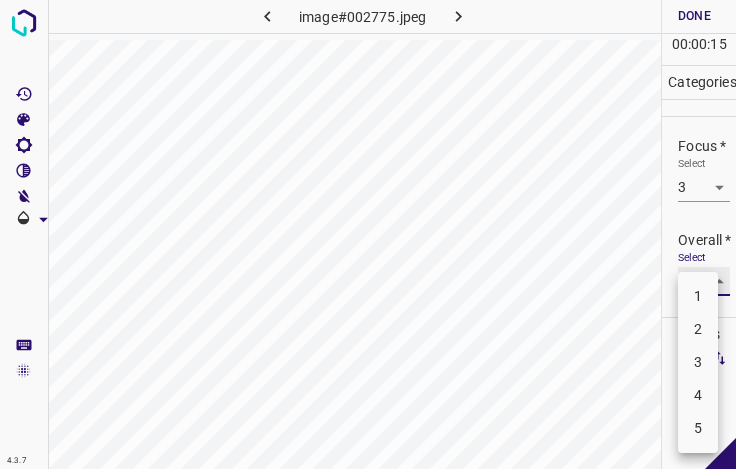 type on "3" 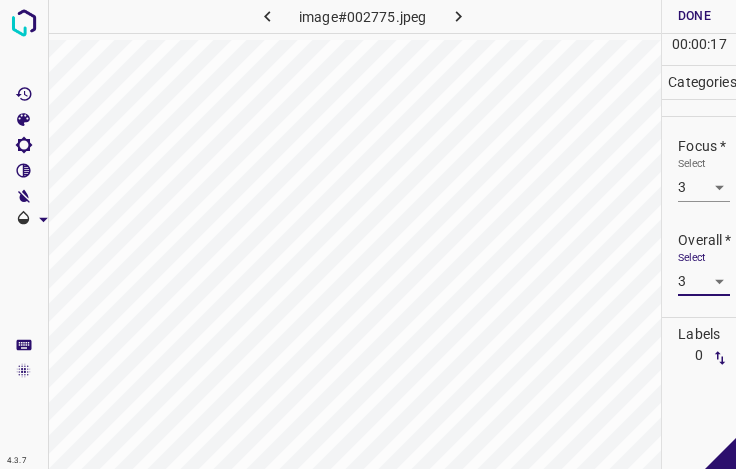 click on "Done" at bounding box center [694, 16] 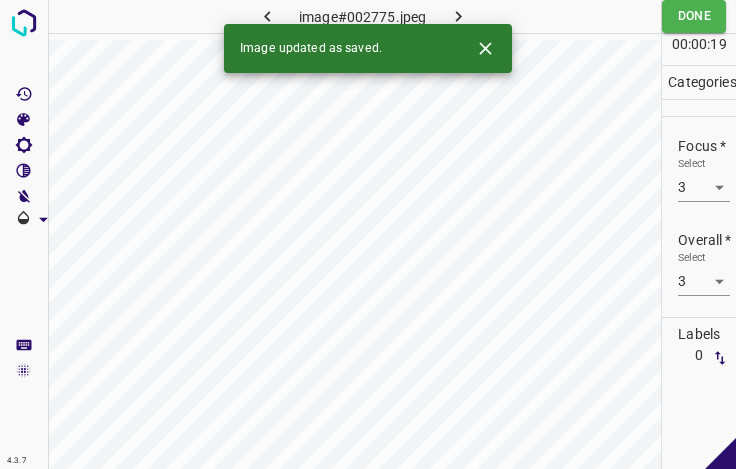 click 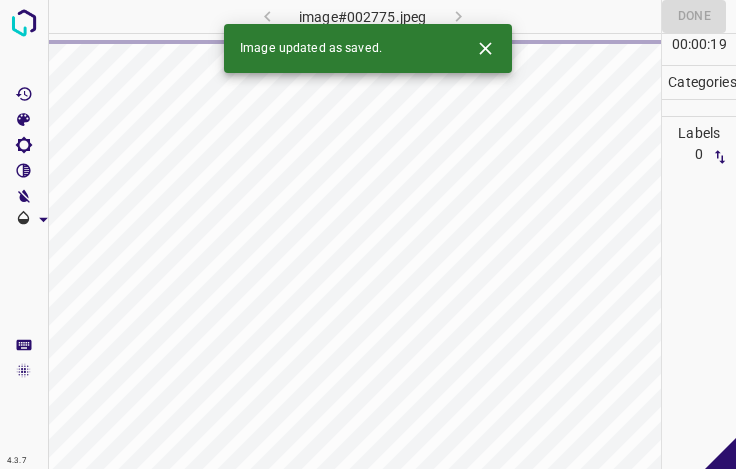 click 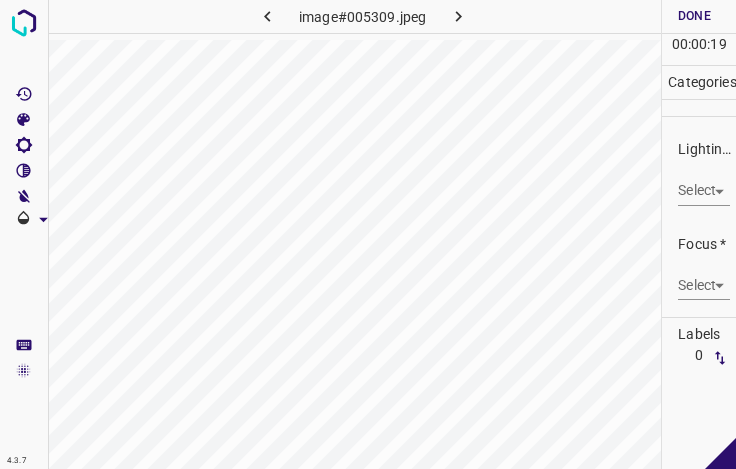 click on "4.3.7 image#005309.jpeg Done Skip 0 00   : 00   : 19   Categories Lighting *  Select ​ Focus *  Select ​ Overall *  Select ​ Labels   0 Categories 1 Lighting 2 Focus 3 Overall Tools Space Change between modes (Draw & Edit) I Auto labeling R Restore zoom M Zoom in N Zoom out Delete Delete selecte label Filters Z Restore filters X Saturation filter C Brightness filter V Contrast filter B Gray scale filter General O Download - Text - Hide - Delete" at bounding box center [368, 234] 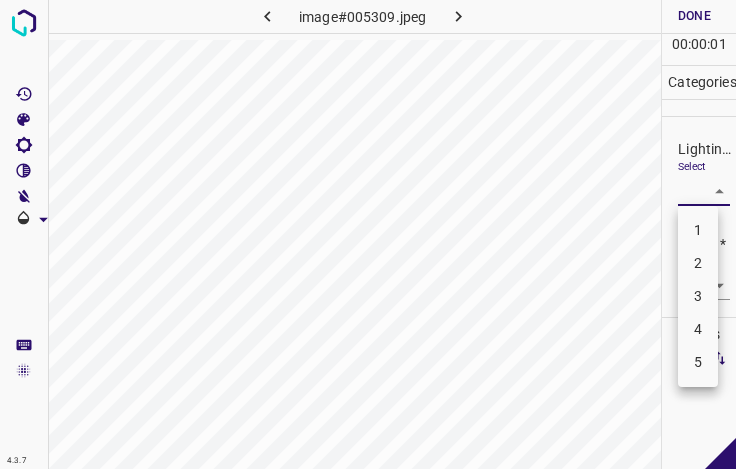 click on "3" at bounding box center (698, 296) 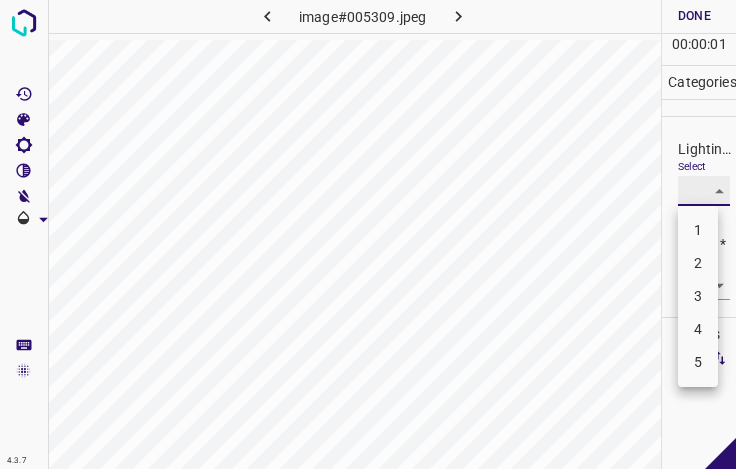 type on "3" 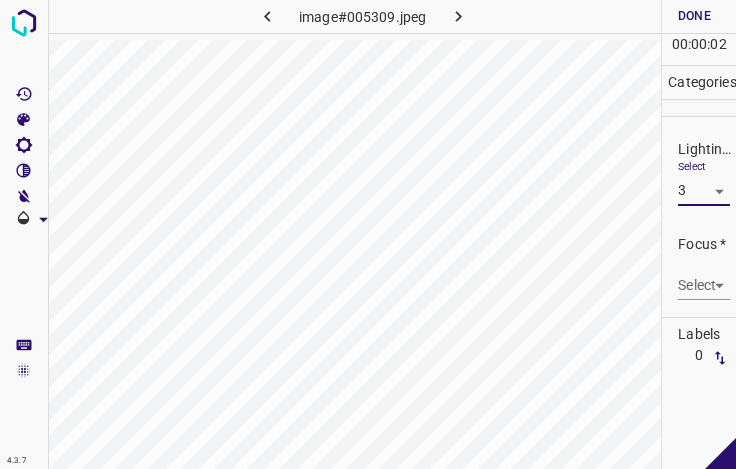 click on "4.3.7 image#005309.jpeg Done Skip 0 00   : 00   : 02   Categories Lighting *  Select 3 3 Focus *  Select ​ Overall *  Select ​ Labels   0 Categories 1 Lighting 2 Focus 3 Overall Tools Space Change between modes (Draw & Edit) I Auto labeling R Restore zoom M Zoom in N Zoom out Delete Delete selecte label Filters Z Restore filters X Saturation filter C Brightness filter V Contrast filter B Gray scale filter General O Download - Text - Hide - Delete" at bounding box center (368, 234) 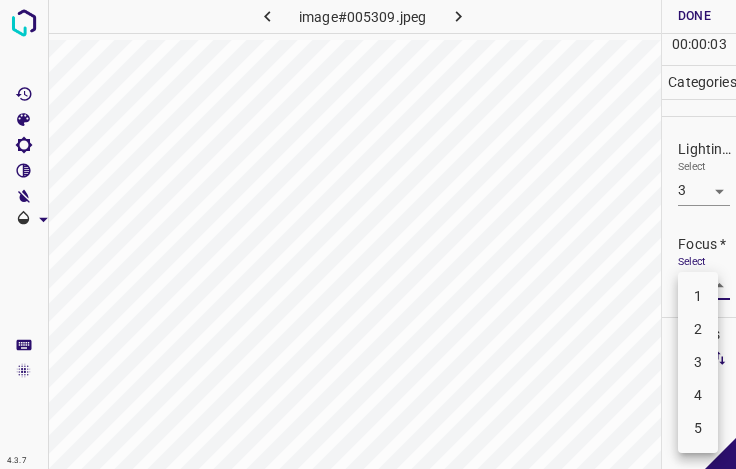click on "3" at bounding box center (698, 362) 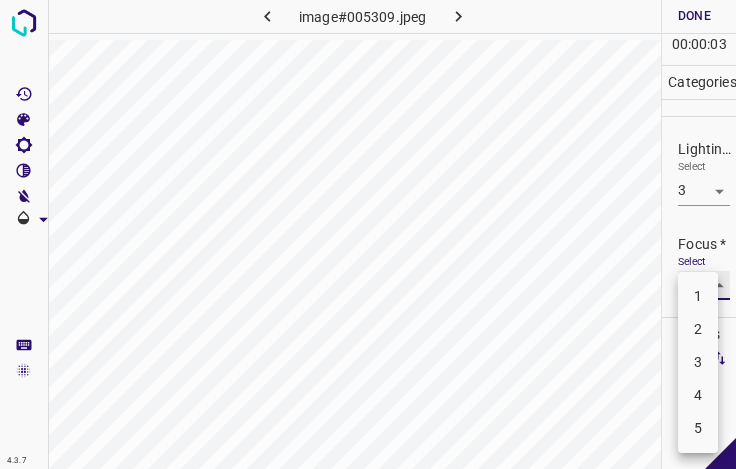 type on "3" 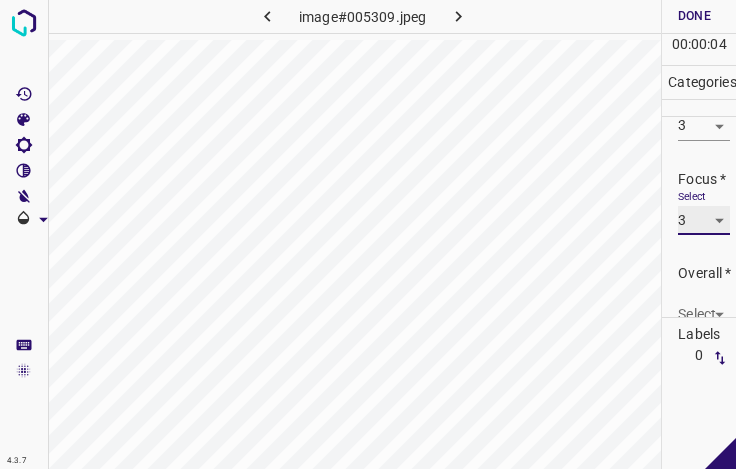 scroll, scrollTop: 98, scrollLeft: 0, axis: vertical 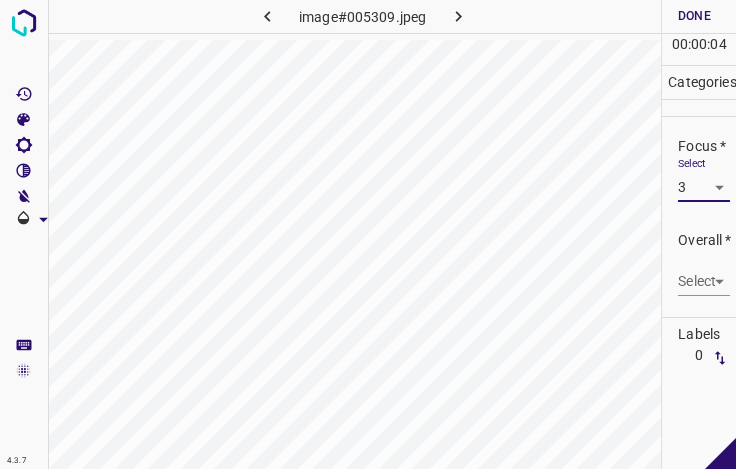 click on "4.3.7 image#005309.jpeg Done Skip 0 00   : 00   : 04   Categories Lighting *  Select 3 3 Focus *  Select 3 3 Overall *  Select ​ Labels   0 Categories 1 Lighting 2 Focus 3 Overall Tools Space Change between modes (Draw & Edit) I Auto labeling R Restore zoom M Zoom in N Zoom out Delete Delete selecte label Filters Z Restore filters X Saturation filter C Brightness filter V Contrast filter B Gray scale filter General O Download - Text - Hide - Delete" at bounding box center [368, 234] 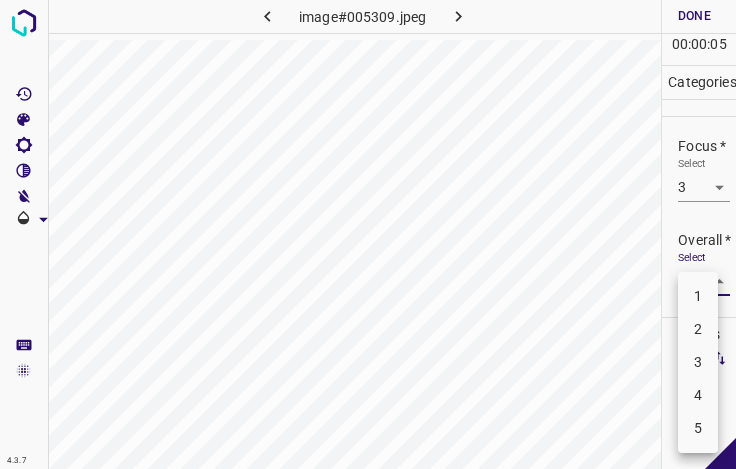 click on "3" at bounding box center [698, 362] 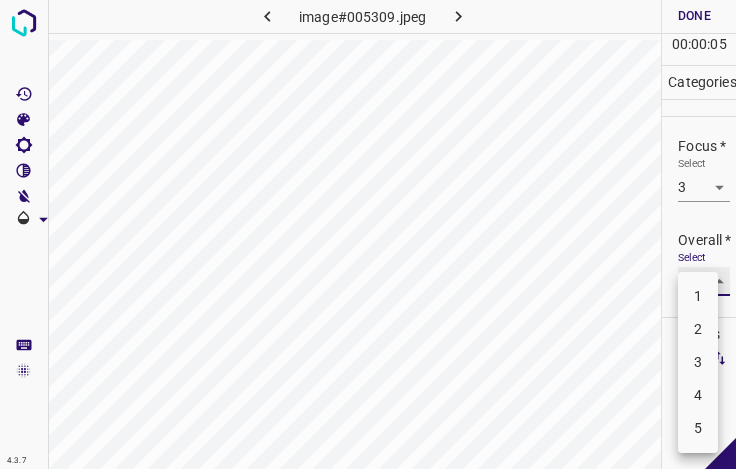 type on "3" 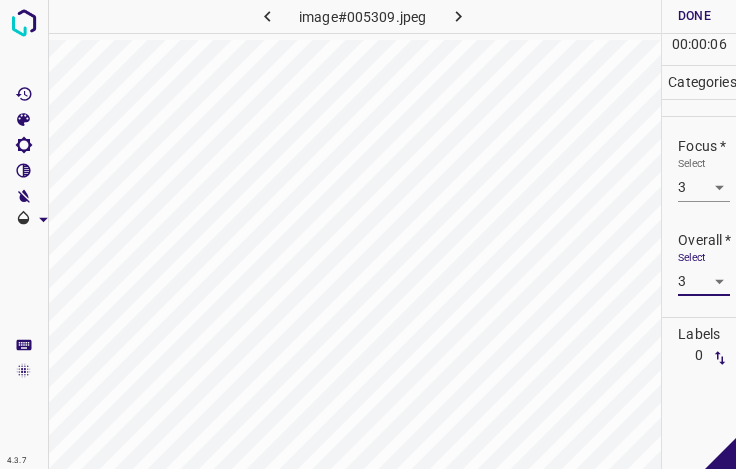 click on "Done" at bounding box center [694, 16] 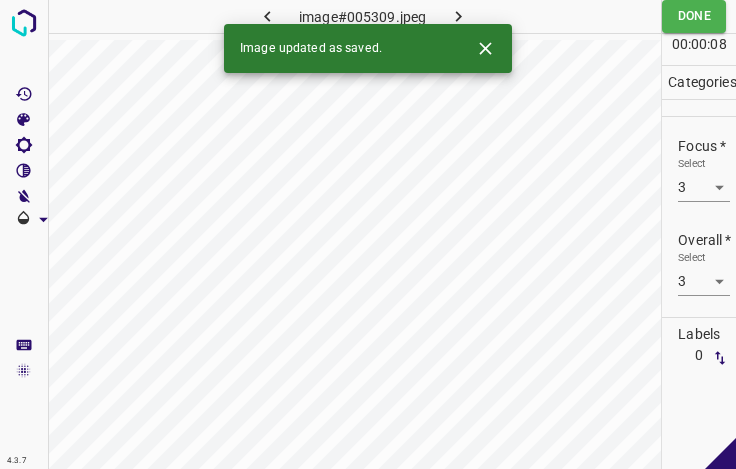 click 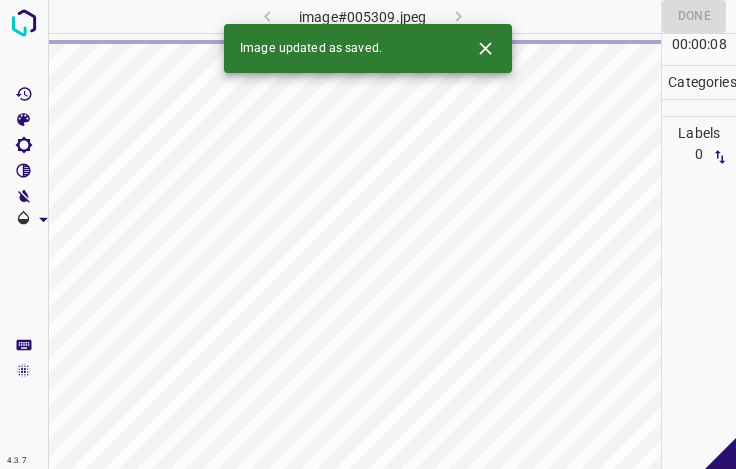 click 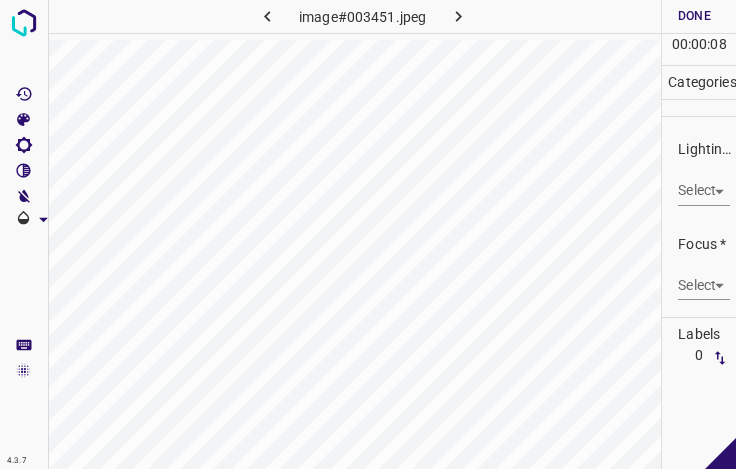 click on "4.3.7 image#003451.jpeg Done Skip 0 00   : 00   : 08   Categories Lighting *  Select ​ Focus *  Select ​ Overall *  Select ​ Labels   0 Categories 1 Lighting 2 Focus 3 Overall Tools Space Change between modes (Draw & Edit) I Auto labeling R Restore zoom M Zoom in N Zoom out Delete Delete selecte label Filters Z Restore filters X Saturation filter C Brightness filter V Contrast filter B Gray scale filter General O Download - Text - Hide - Delete" at bounding box center (368, 234) 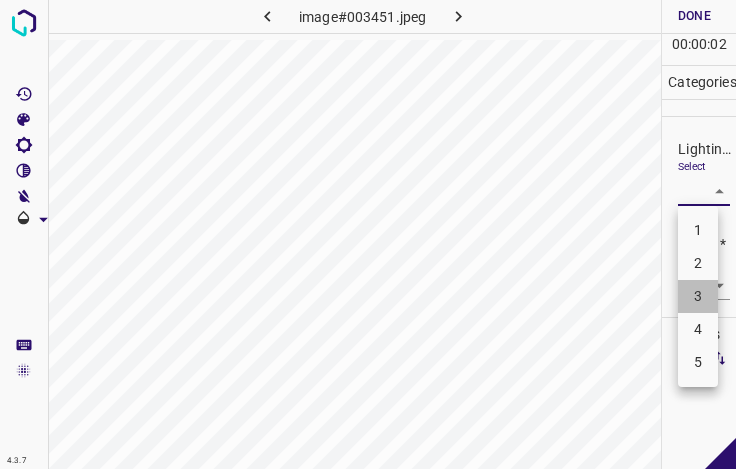 click on "3" at bounding box center (698, 296) 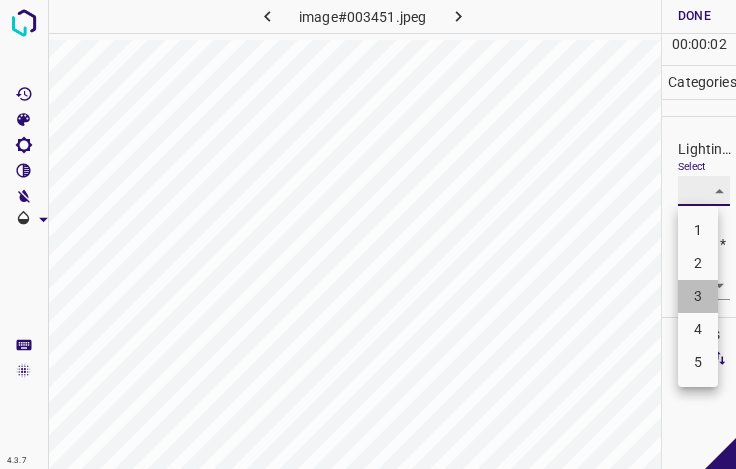 type on "3" 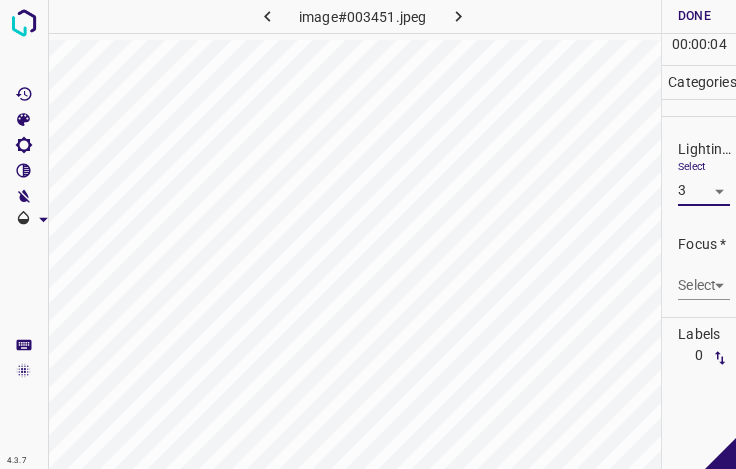 click on "4.3.7 image#003451.jpeg Done Skip 0 00   : 00   : 04   Categories Lighting *  Select 3 3 Focus *  Select ​ Overall *  Select ​ Labels   0 Categories 1 Lighting 2 Focus 3 Overall Tools Space Change between modes (Draw & Edit) I Auto labeling R Restore zoom M Zoom in N Zoom out Delete Delete selecte label Filters Z Restore filters X Saturation filter C Brightness filter V Contrast filter B Gray scale filter General O Download - Text - Hide - Delete" at bounding box center [368, 234] 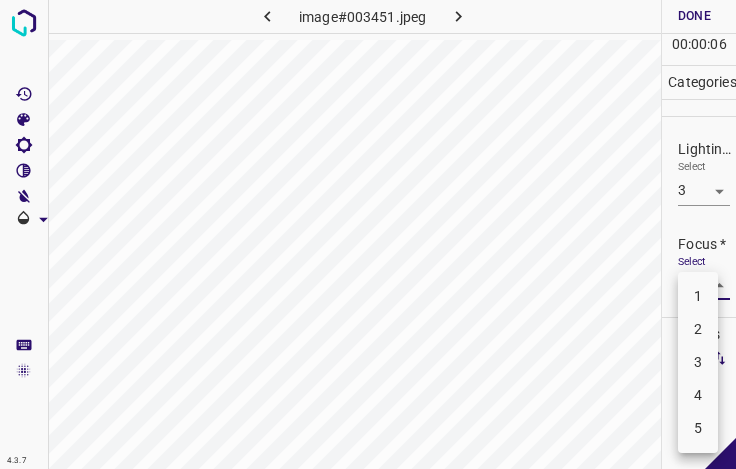 click on "3" at bounding box center (698, 362) 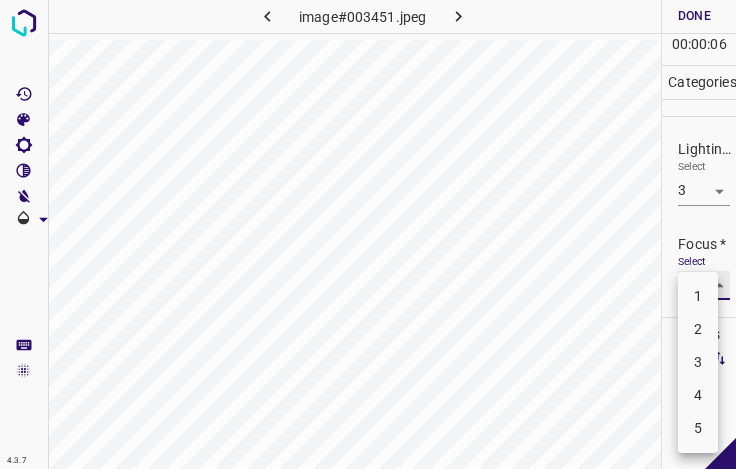 type on "3" 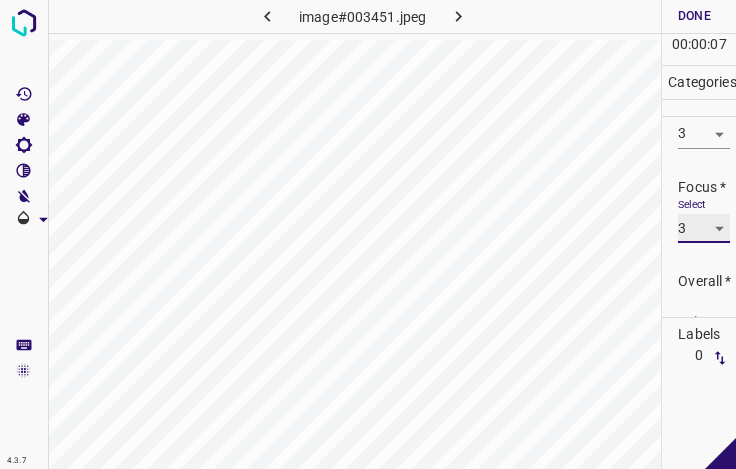scroll, scrollTop: 98, scrollLeft: 0, axis: vertical 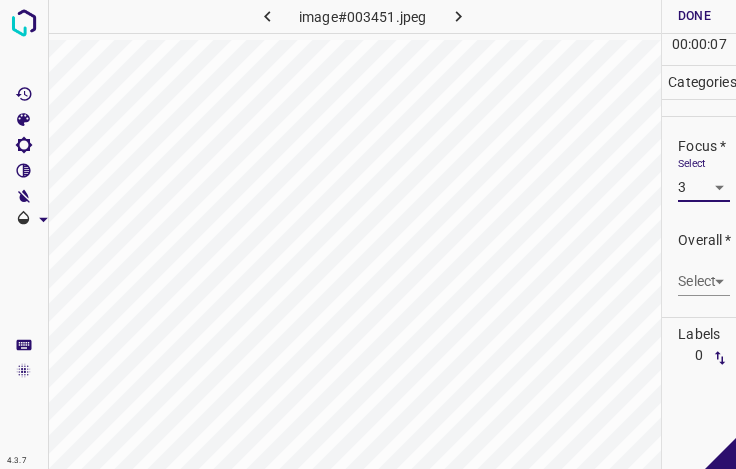 click on "4.3.7 image#003451.jpeg Done Skip 0 00   : 00   : 07   Categories Lighting *  Select 3 3 Focus *  Select 3 3 Overall *  Select ​ Labels   0 Categories 1 Lighting 2 Focus 3 Overall Tools Space Change between modes (Draw & Edit) I Auto labeling R Restore zoom M Zoom in N Zoom out Delete Delete selecte label Filters Z Restore filters X Saturation filter C Brightness filter V Contrast filter B Gray scale filter General O Download - Text - Hide - Delete" at bounding box center [368, 234] 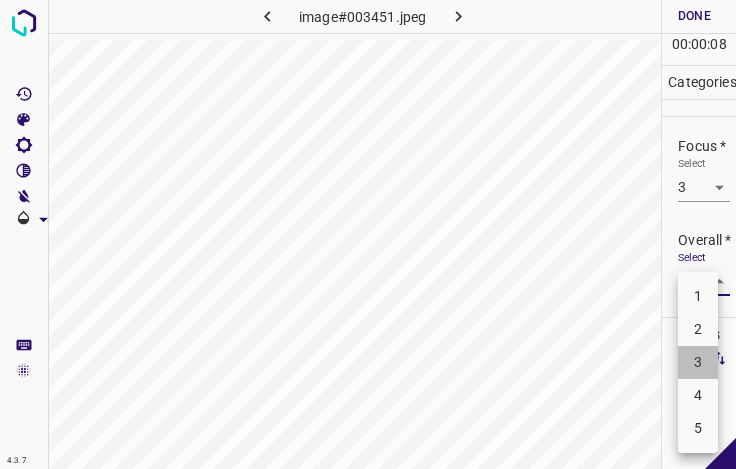 click on "3" at bounding box center (698, 362) 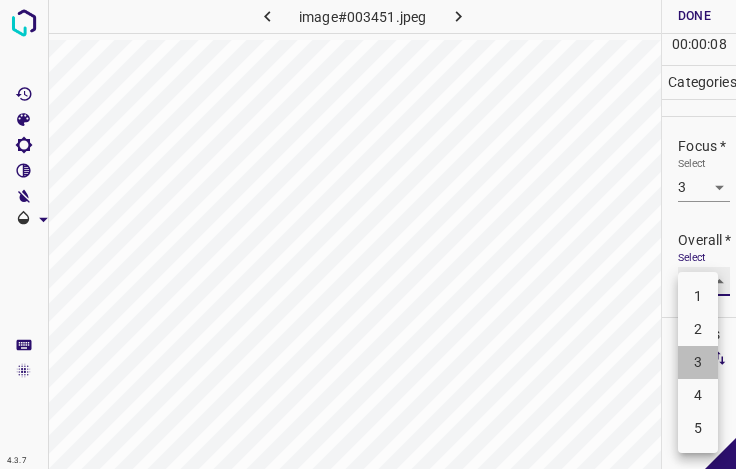 type on "3" 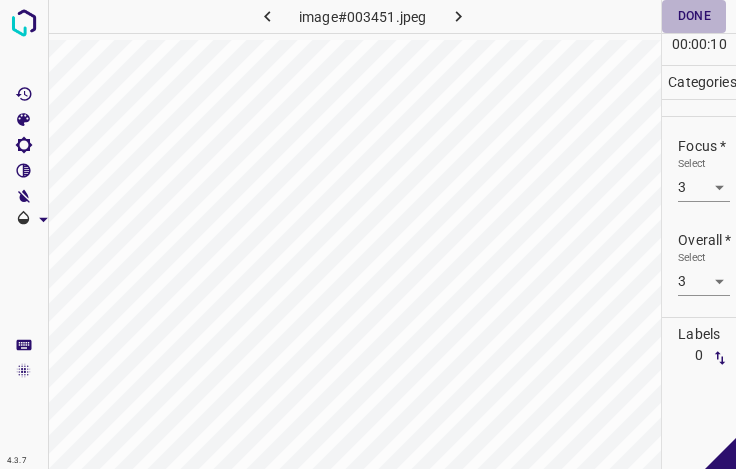 click on "Done" at bounding box center [694, 16] 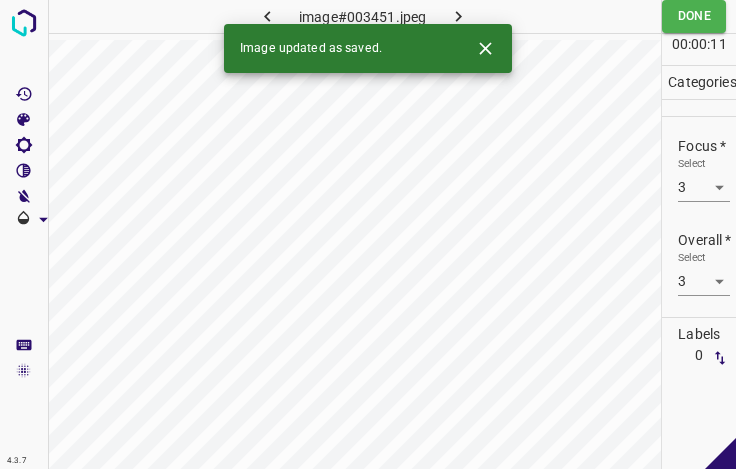 click 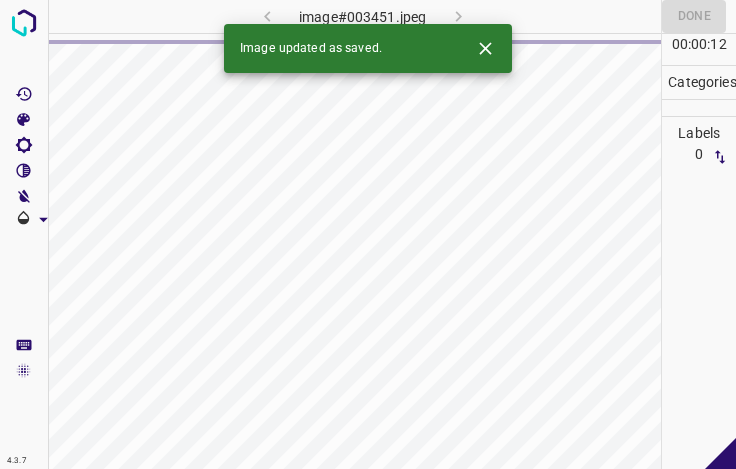 click 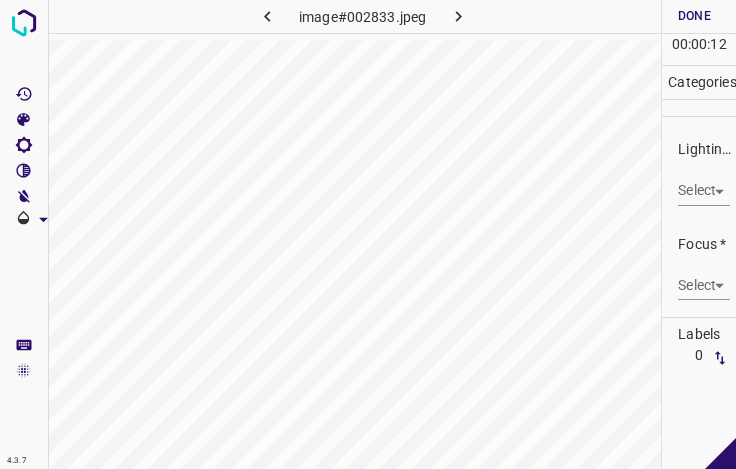 click on "4.3.7 image#002833.jpeg Done Skip 0 00   : 00   : 12   Categories Lighting *  Select ​ Focus *  Select ​ Overall *  Select ​ Labels   0 Categories 1 Lighting 2 Focus 3 Overall Tools Space Change between modes (Draw & Edit) I Auto labeling R Restore zoom M Zoom in N Zoom out Delete Delete selecte label Filters Z Restore filters X Saturation filter C Brightness filter V Contrast filter B Gray scale filter General O Download - Text - Hide - Delete" at bounding box center [368, 234] 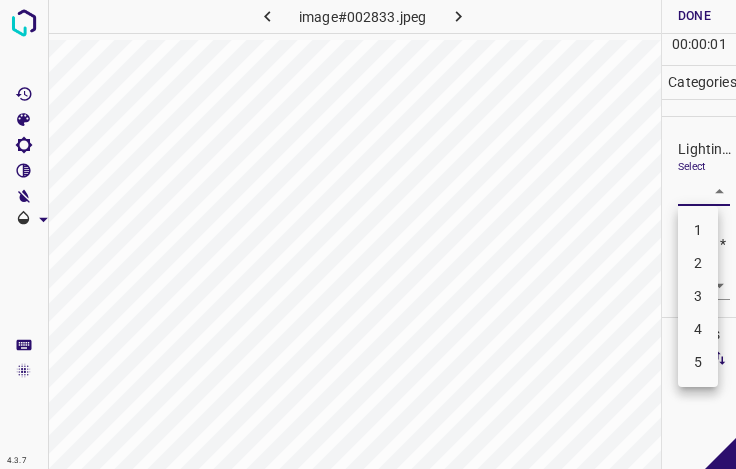 click on "3" at bounding box center (698, 296) 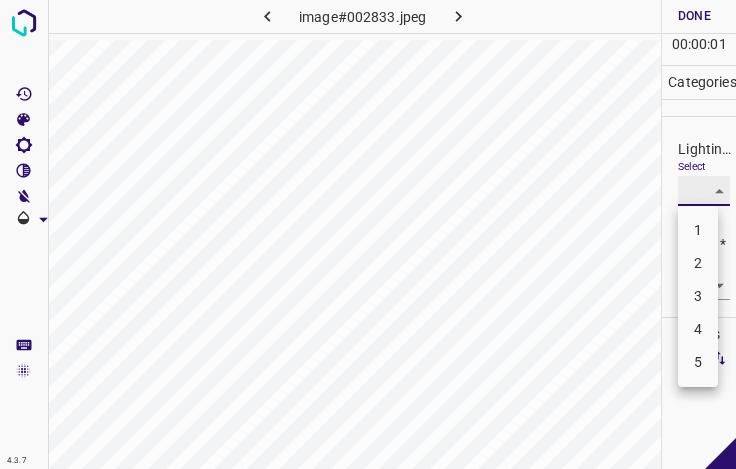 type on "3" 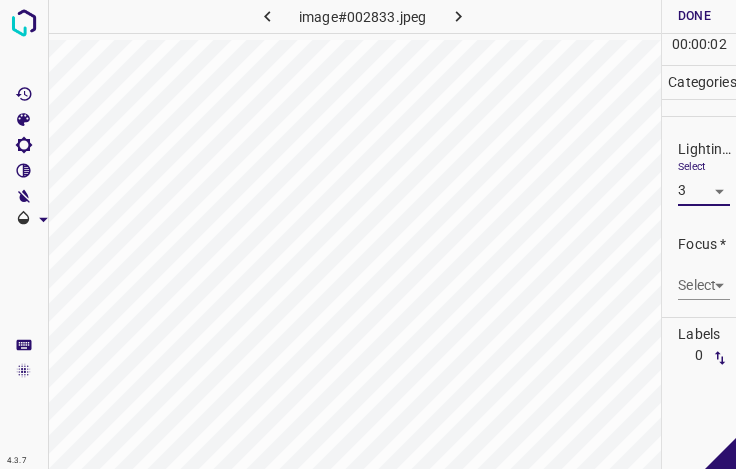 click on "4.3.7 image#002833.jpeg Done Skip 0 00   : 00   : 02   Categories Lighting *  Select 3 3 Focus *  Select ​ Overall *  Select ​ Labels   0 Categories 1 Lighting 2 Focus 3 Overall Tools Space Change between modes (Draw & Edit) I Auto labeling R Restore zoom M Zoom in N Zoom out Delete Delete selecte label Filters Z Restore filters X Saturation filter C Brightness filter V Contrast filter B Gray scale filter General O Download - Text - Hide - Delete" at bounding box center (368, 234) 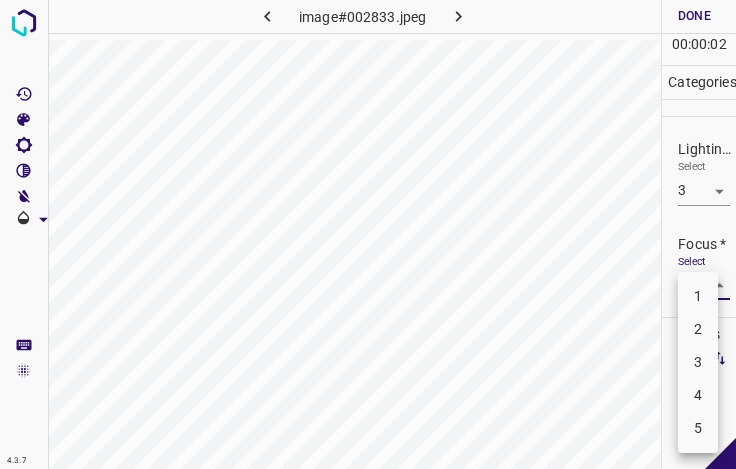 click on "3" at bounding box center [698, 362] 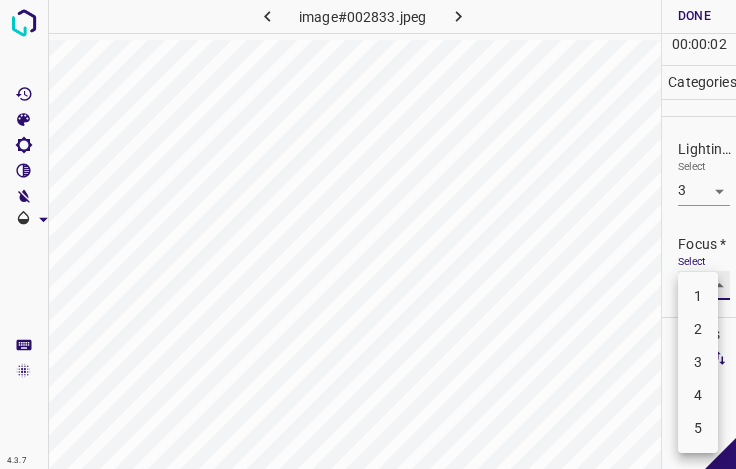 type on "3" 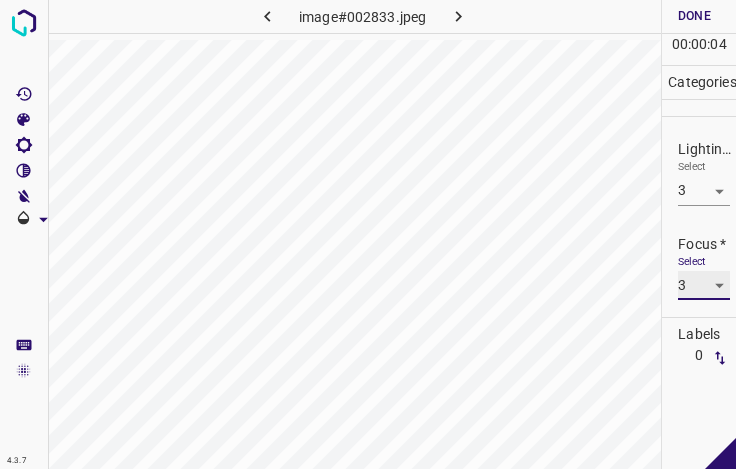 scroll, scrollTop: 98, scrollLeft: 0, axis: vertical 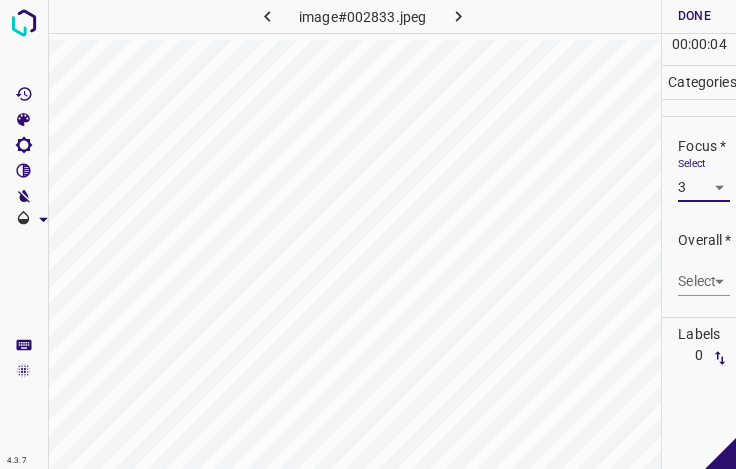 click on "4.3.7 image#002833.jpeg Done Skip 0 00   : 00   : 04   Categories Lighting *  Select 3 3 Focus *  Select 3 3 Overall *  Select ​ Labels   0 Categories 1 Lighting 2 Focus 3 Overall Tools Space Change between modes (Draw & Edit) I Auto labeling R Restore zoom M Zoom in N Zoom out Delete Delete selecte label Filters Z Restore filters X Saturation filter C Brightness filter V Contrast filter B Gray scale filter General O Download - Text - Hide - Delete" at bounding box center [368, 234] 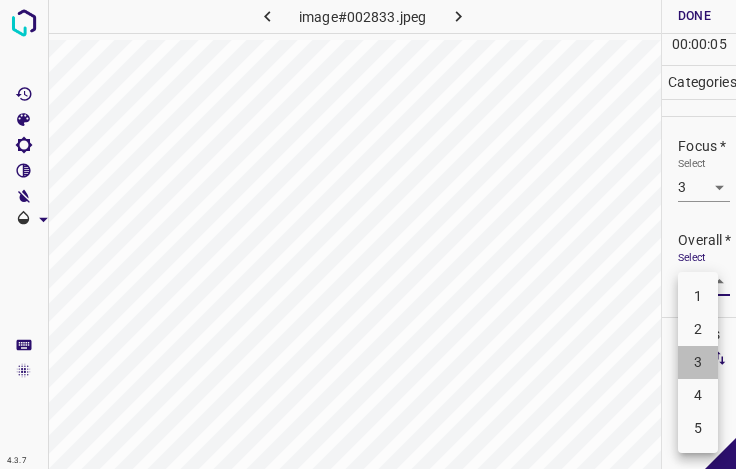 drag, startPoint x: 696, startPoint y: 358, endPoint x: 674, endPoint y: 196, distance: 163.487 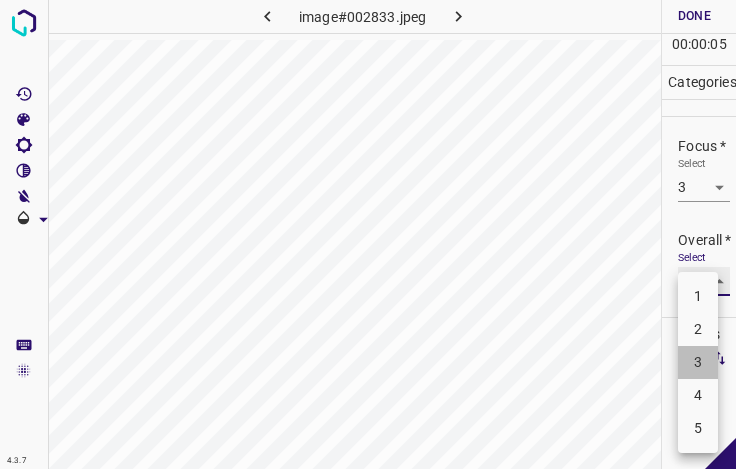 type on "3" 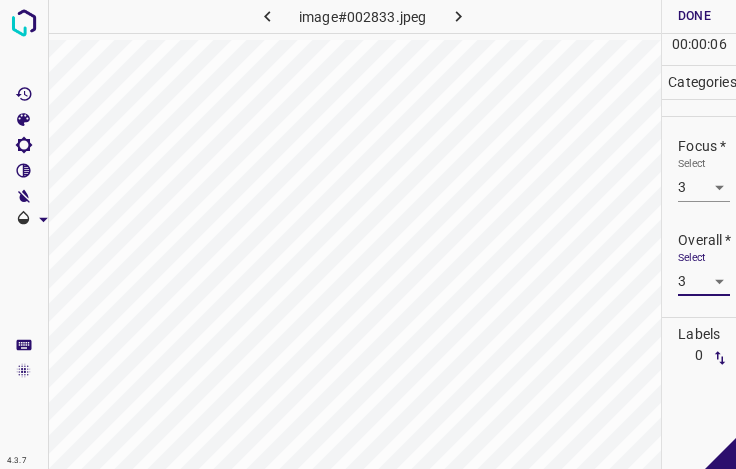 click on "Done" at bounding box center (694, 16) 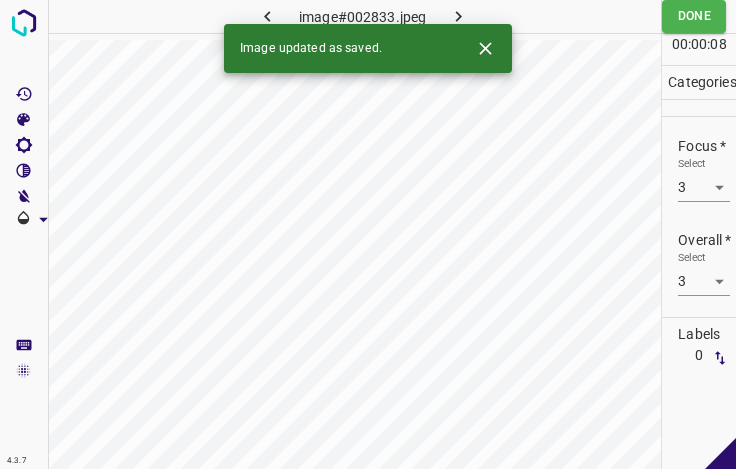 click 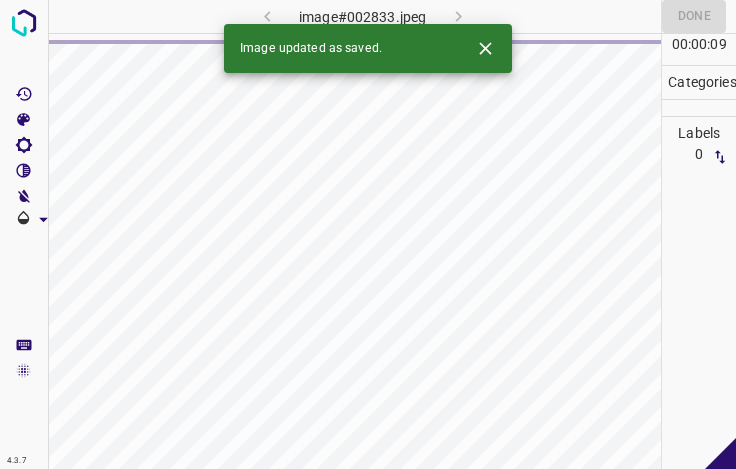 click 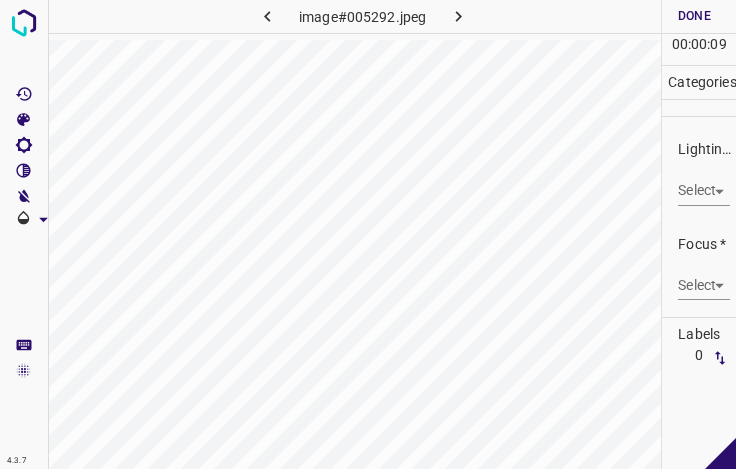 click on "4.3.7 image#005292.jpeg Done Skip 0 00   : 00   : 09   Categories Lighting *  Select ​ Focus *  Select ​ Overall *  Select ​ Labels   0 Categories 1 Lighting 2 Focus 3 Overall Tools Space Change between modes (Draw & Edit) I Auto labeling R Restore zoom M Zoom in N Zoom out Delete Delete selecte label Filters Z Restore filters X Saturation filter C Brightness filter V Contrast filter B Gray scale filter General O Download - Text - Hide - Delete" at bounding box center (368, 234) 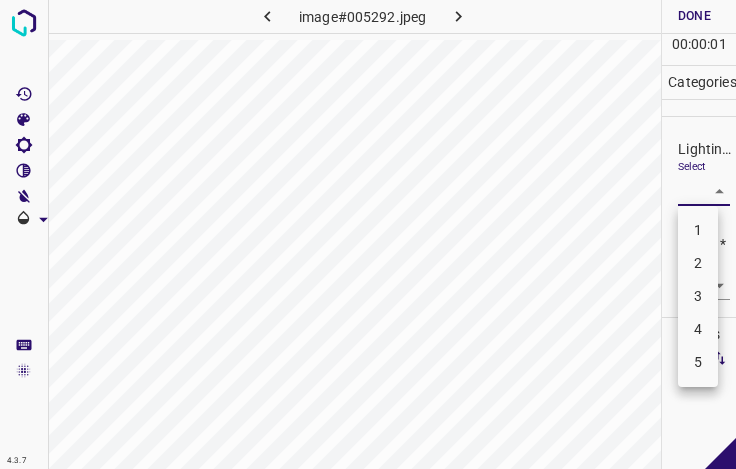 click on "3" at bounding box center [698, 296] 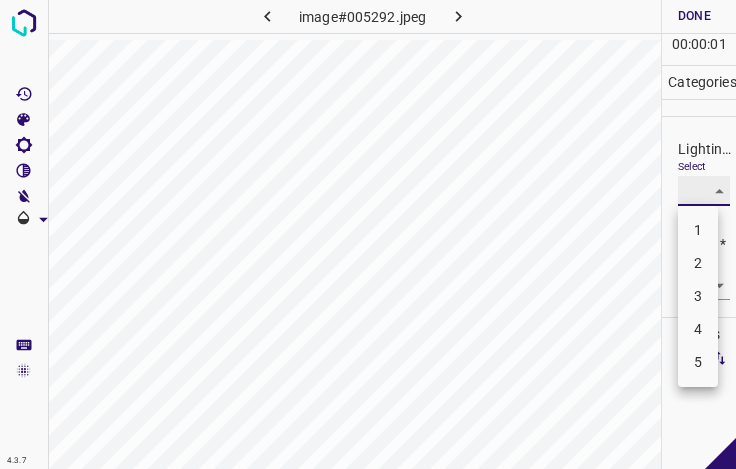 type on "3" 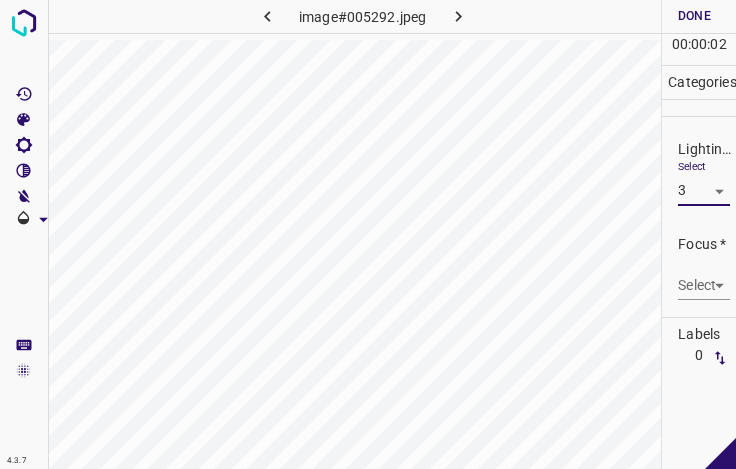click on "4.3.7 image#005292.jpeg Done Skip 0 00   : 00   : 02   Categories Lighting *  Select 3 3 Focus *  Select ​ Overall *  Select ​ Labels   0 Categories 1 Lighting 2 Focus 3 Overall Tools Space Change between modes (Draw & Edit) I Auto labeling R Restore zoom M Zoom in N Zoom out Delete Delete selecte label Filters Z Restore filters X Saturation filter C Brightness filter V Contrast filter B Gray scale filter General O Download - Text - Hide - Delete" at bounding box center (368, 234) 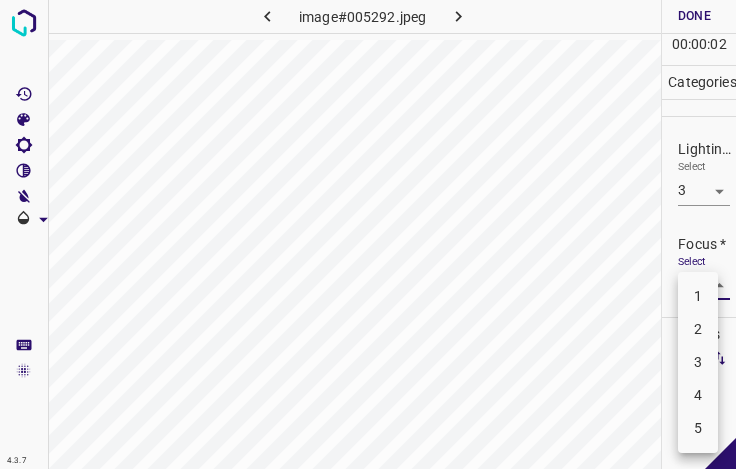 click on "2" at bounding box center [698, 329] 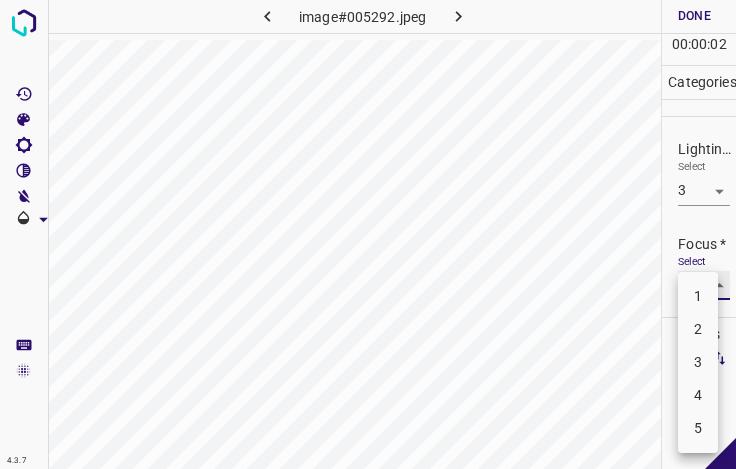 type on "2" 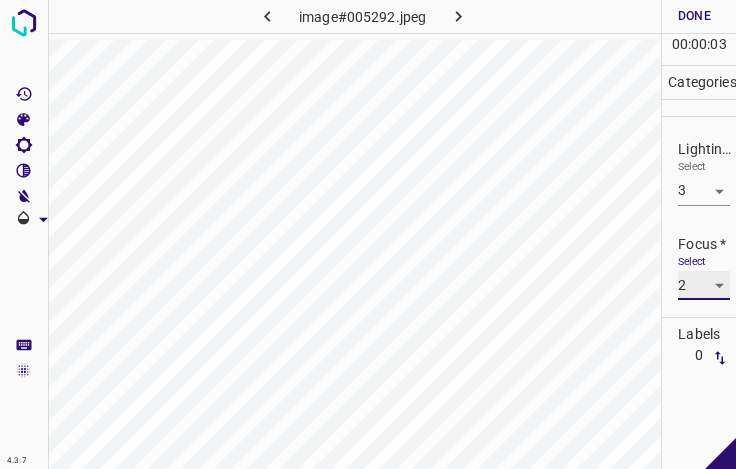 scroll, scrollTop: 98, scrollLeft: 0, axis: vertical 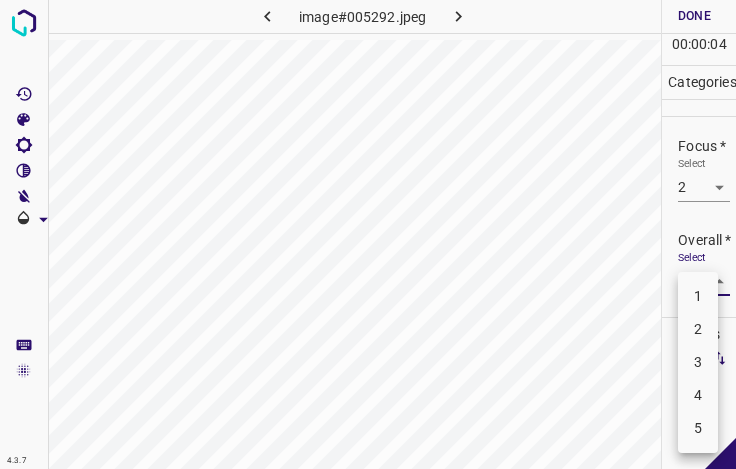 click on "4.3.7 image#005292.jpeg Done Skip 0 00   : 00   : 04   Categories Lighting *  Select 3 3 Focus *  Select 2 2 Overall *  Select ​ Labels   0 Categories 1 Lighting 2 Focus 3 Overall Tools Space Change between modes (Draw & Edit) I Auto labeling R Restore zoom M Zoom in N Zoom out Delete Delete selecte label Filters Z Restore filters X Saturation filter C Brightness filter V Contrast filter B Gray scale filter General O Download - Text - Hide - Delete 1 2 3 4 5" at bounding box center [368, 234] 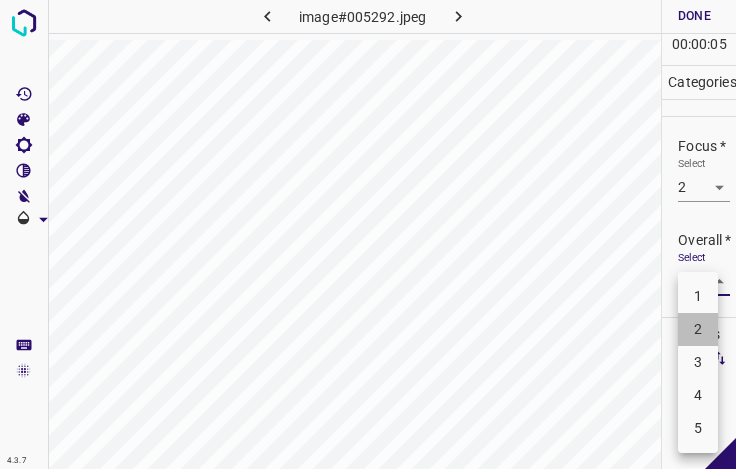 click on "2" at bounding box center (698, 329) 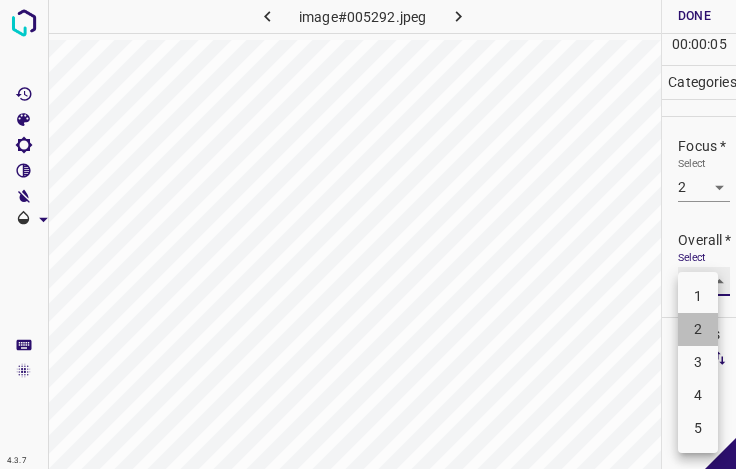 type on "2" 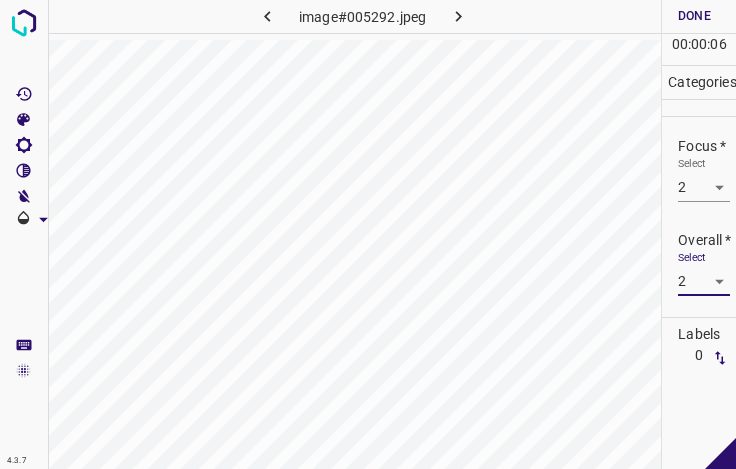 click on "Done" at bounding box center [694, 16] 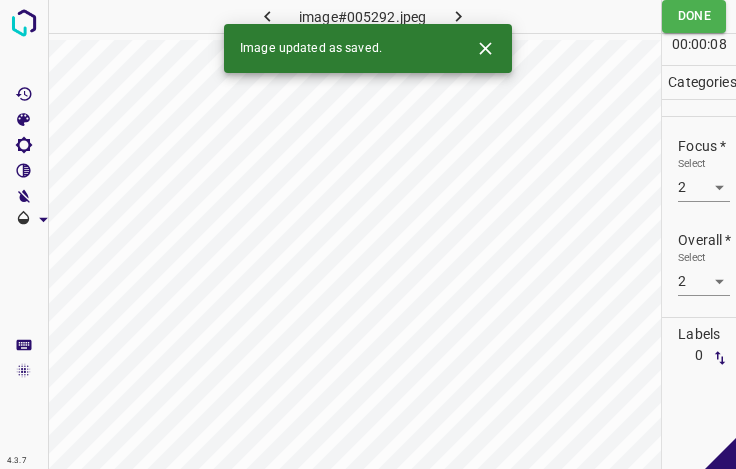 click 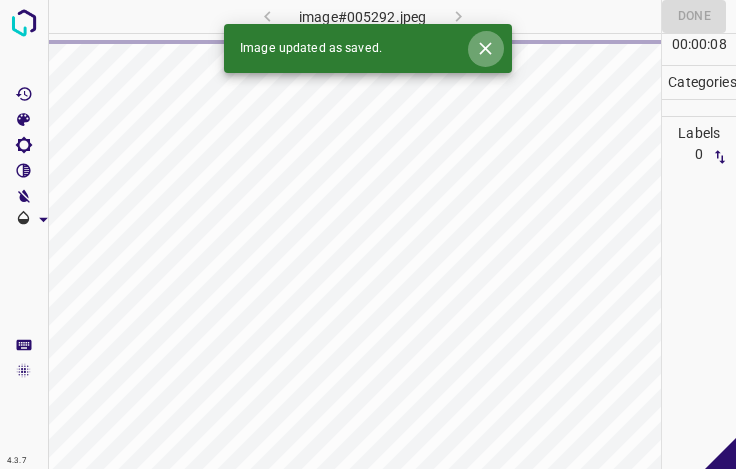 click 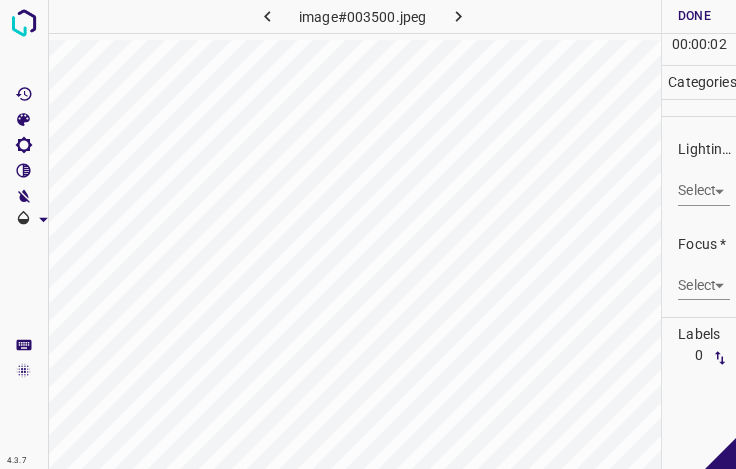 click on "4.3.7 image#003500.jpeg Done Skip 0 00   : 00   : 02   Categories Lighting *  Select ​ Focus *  Select ​ Overall *  Select ​ Labels   0 Categories 1 Lighting 2 Focus 3 Overall Tools Space Change between modes (Draw & Edit) I Auto labeling R Restore zoom M Zoom in N Zoom out Delete Delete selecte label Filters Z Restore filters X Saturation filter C Brightness filter V Contrast filter B Gray scale filter General O Download - Text - Hide - Delete" at bounding box center (368, 234) 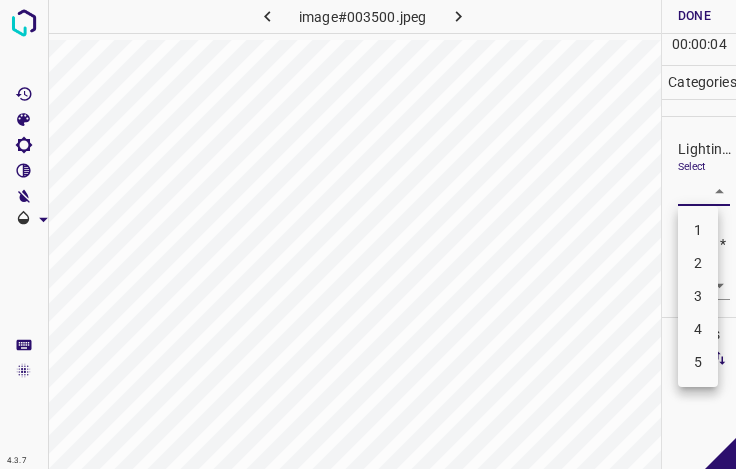 click on "3" at bounding box center [698, 296] 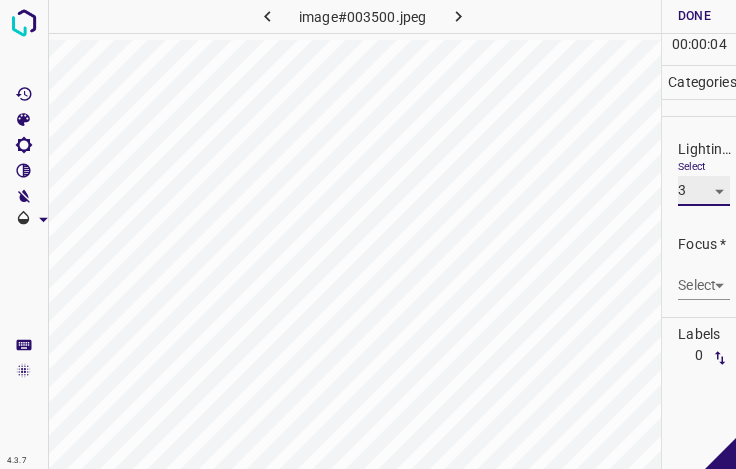 type on "3" 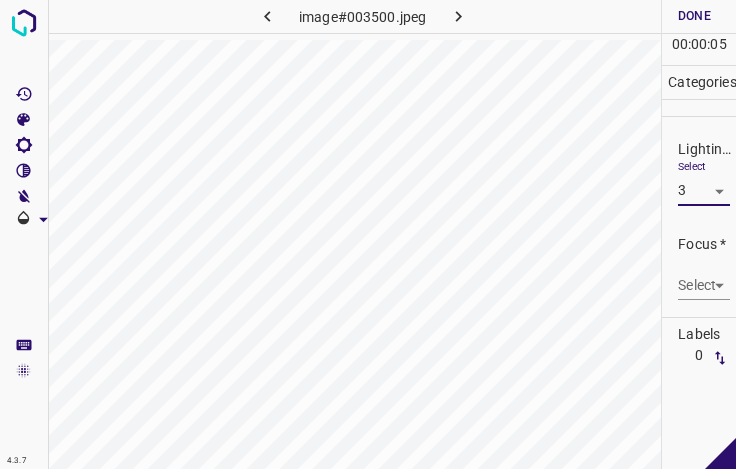 click on "4.3.7 image#003500.jpeg Done Skip 0 00   : 00   : 05   Categories Lighting *  Select 3 3 Focus *  Select ​ Overall *  Select ​ Labels   0 Categories 1 Lighting 2 Focus 3 Overall Tools Space Change between modes (Draw & Edit) I Auto labeling R Restore zoom M Zoom in N Zoom out Delete Delete selecte label Filters Z Restore filters X Saturation filter C Brightness filter V Contrast filter B Gray scale filter General O Download - Text - Hide - Delete" at bounding box center [368, 234] 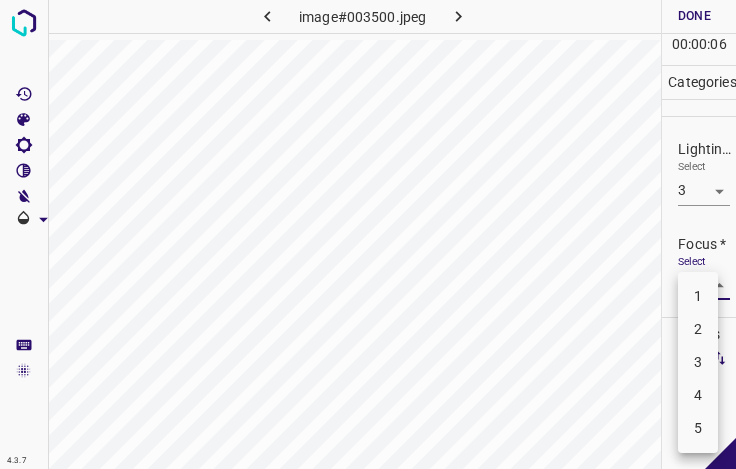 click on "4" at bounding box center (698, 395) 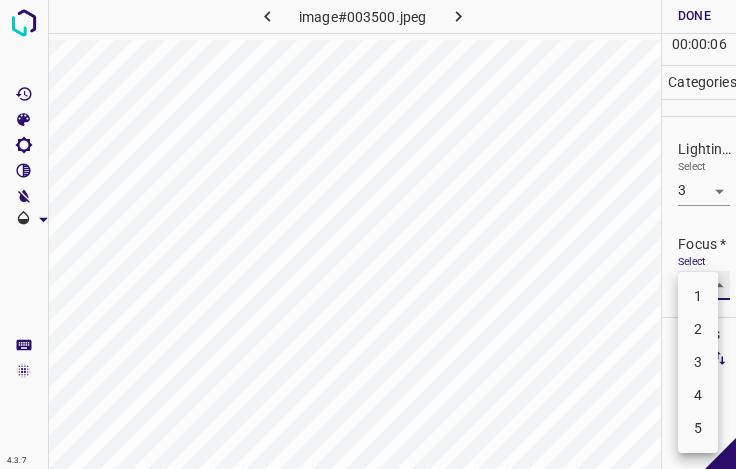 type on "4" 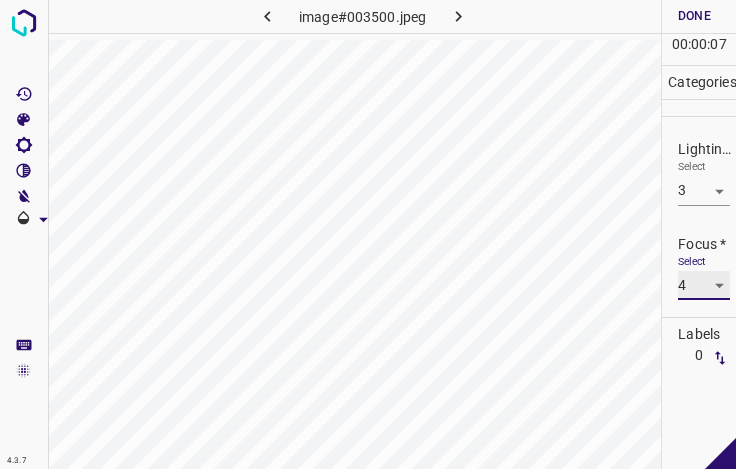 scroll, scrollTop: 98, scrollLeft: 0, axis: vertical 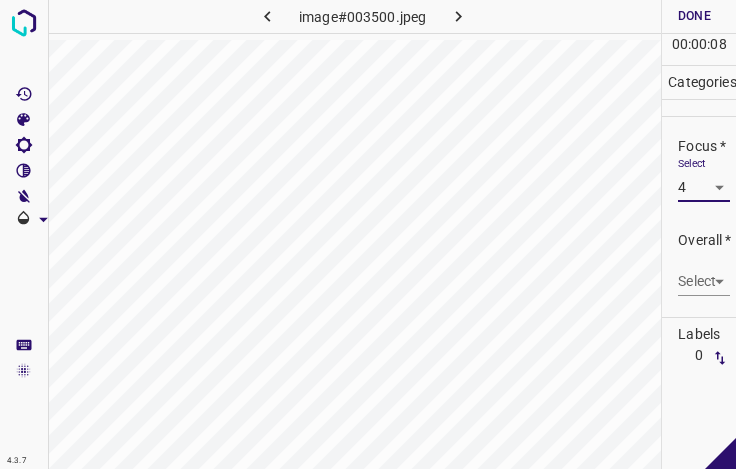 click on "4.3.7 image#003500.jpeg Done Skip 0 00   : 00   : 08   Categories Lighting *  Select 3 3 Focus *  Select 4 4 Overall *  Select ​ Labels   0 Categories 1 Lighting 2 Focus 3 Overall Tools Space Change between modes (Draw & Edit) I Auto labeling R Restore zoom M Zoom in N Zoom out Delete Delete selecte label Filters Z Restore filters X Saturation filter C Brightness filter V Contrast filter B Gray scale filter General O Download - Text - Hide - Delete" at bounding box center (368, 234) 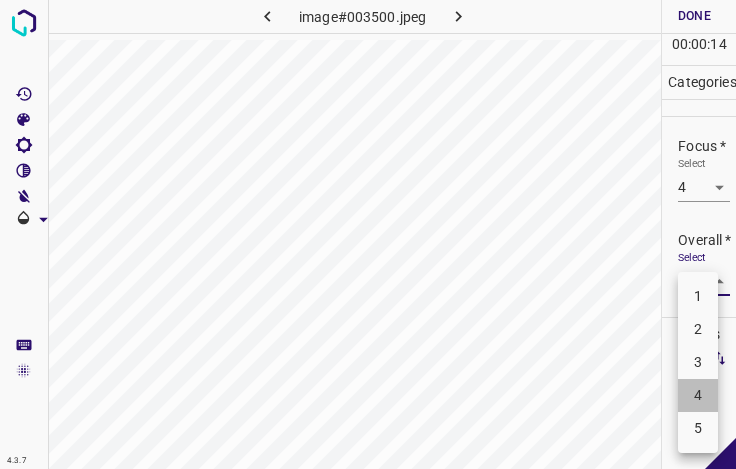 click on "4" at bounding box center (698, 395) 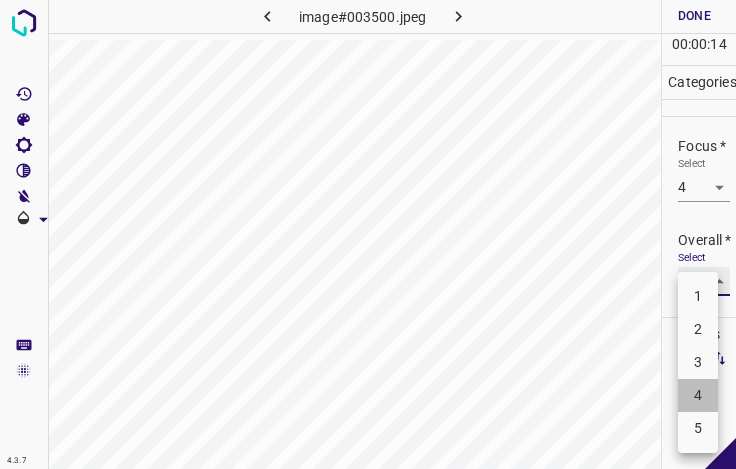 type on "4" 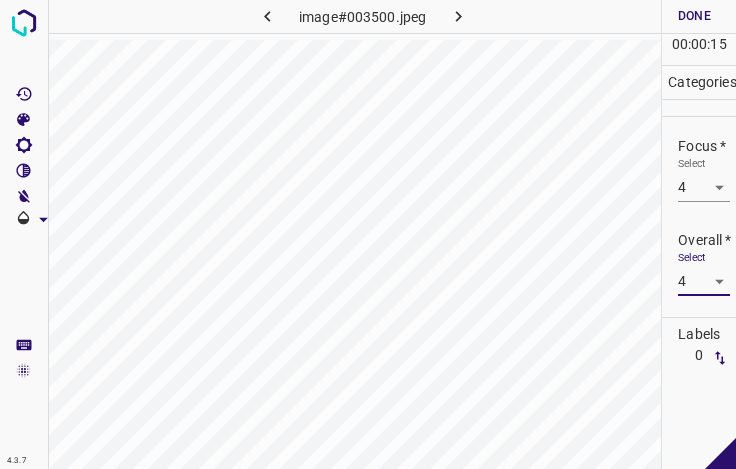 click on "Done" at bounding box center [694, 16] 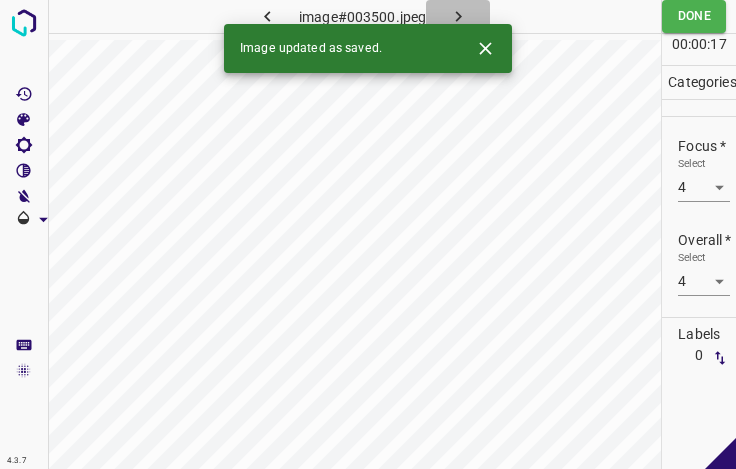 click 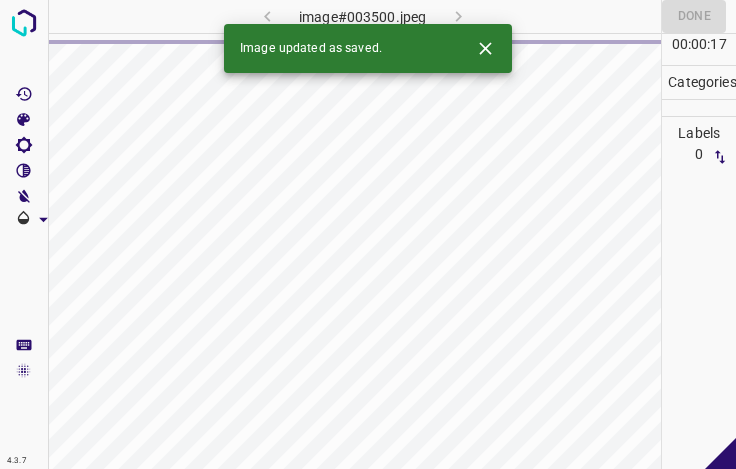 click 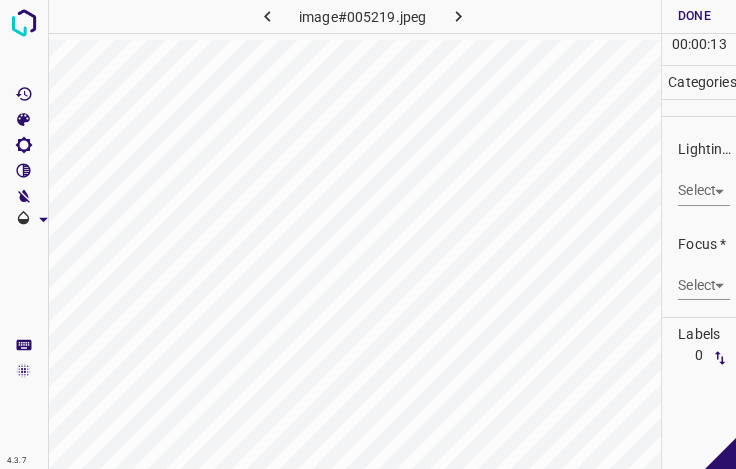 click on "4.3.7 image#005219.jpeg Done Skip 0 00   : 00   : 13   Categories Lighting *  Select ​ Focus *  Select ​ Overall *  Select ​ Labels   0 Categories 1 Lighting 2 Focus 3 Overall Tools Space Change between modes (Draw & Edit) I Auto labeling R Restore zoom M Zoom in N Zoom out Delete Delete selecte label Filters Z Restore filters X Saturation filter C Brightness filter V Contrast filter B Gray scale filter General O Download - Text - Hide - Delete" at bounding box center [368, 234] 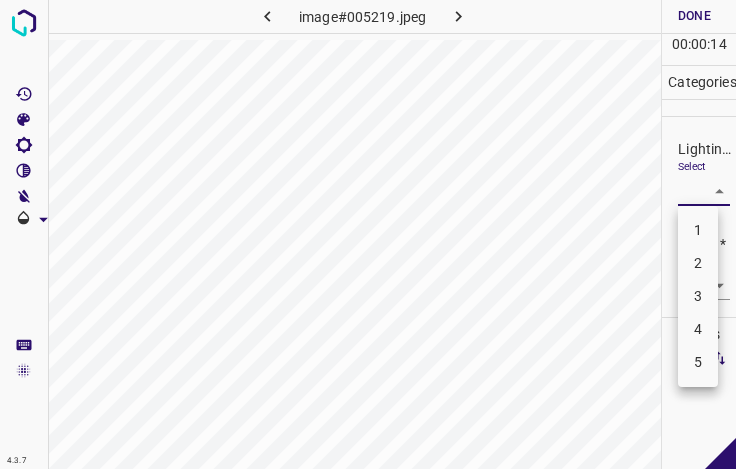 click on "3" at bounding box center (698, 296) 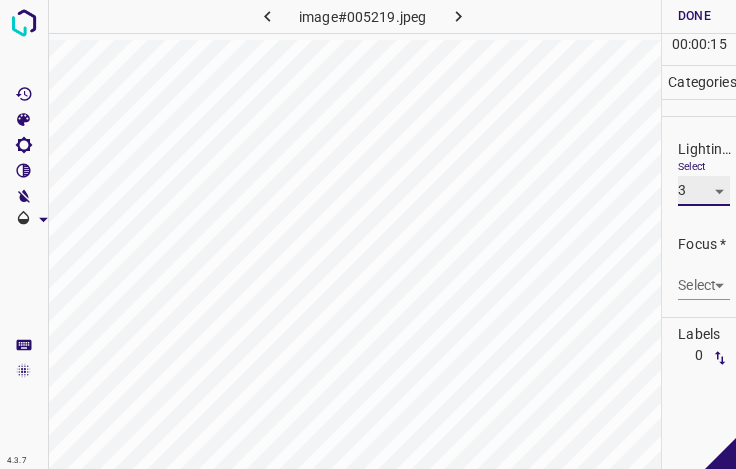 type on "3" 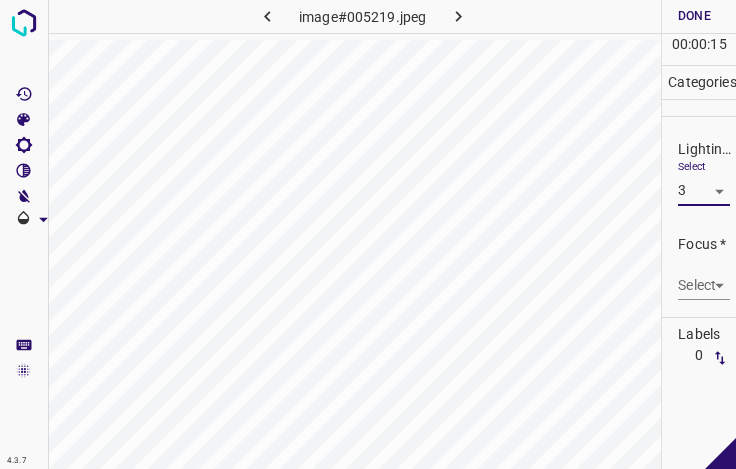 click on "4.3.7 image#005219.jpeg Done Skip 0 00   : 00   : 15   Categories Lighting *  Select 3 3 Focus *  Select ​ Overall *  Select ​ Labels   0 Categories 1 Lighting 2 Focus 3 Overall Tools Space Change between modes (Draw & Edit) I Auto labeling R Restore zoom M Zoom in N Zoom out Delete Delete selecte label Filters Z Restore filters X Saturation filter C Brightness filter V Contrast filter B Gray scale filter General O Download - Text - Hide - Delete" at bounding box center (368, 234) 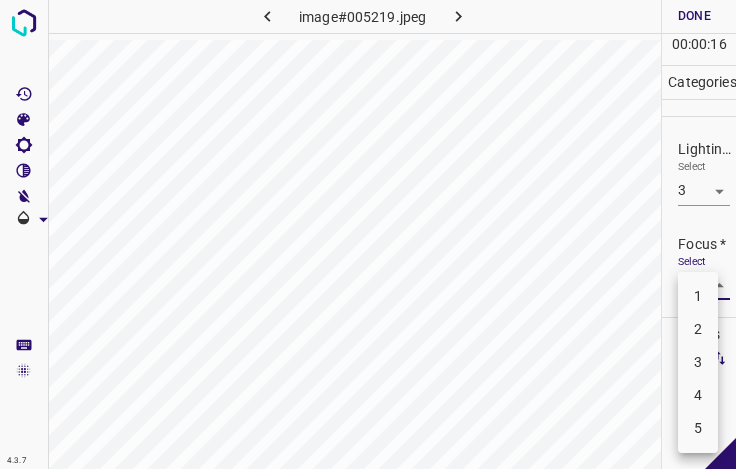 click on "3" at bounding box center [698, 362] 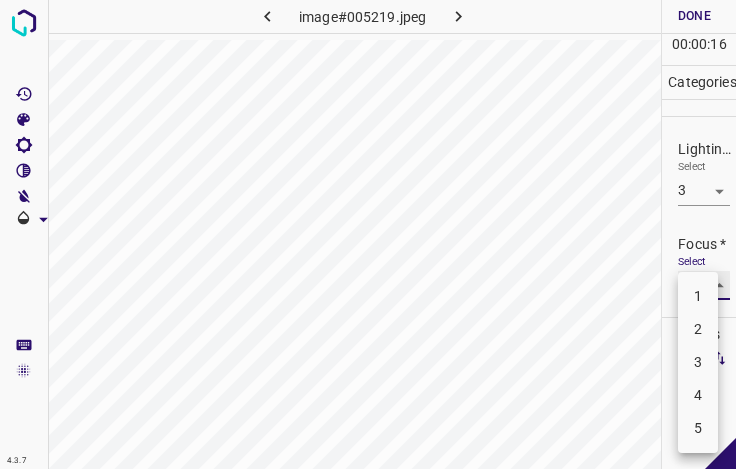 type on "3" 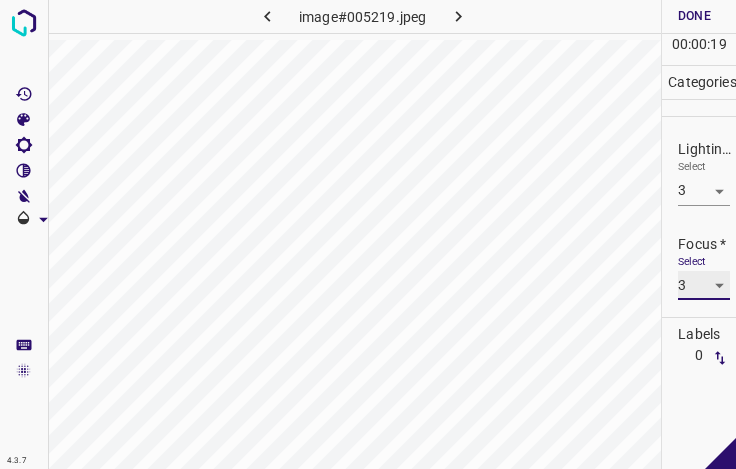 scroll, scrollTop: 98, scrollLeft: 0, axis: vertical 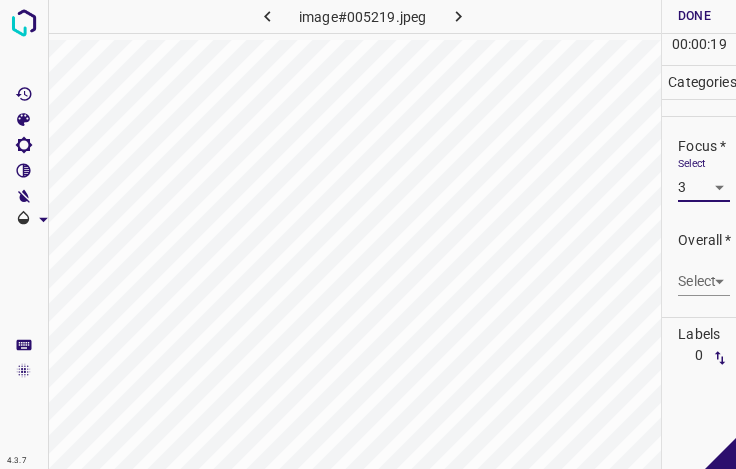 click on "4.3.7 image#005219.jpeg Done Skip 0 00   : 00   : 19   Categories Lighting *  Select 3 3 Focus *  Select 3 3 Overall *  Select ​ Labels   0 Categories 1 Lighting 2 Focus 3 Overall Tools Space Change between modes (Draw & Edit) I Auto labeling R Restore zoom M Zoom in N Zoom out Delete Delete selecte label Filters Z Restore filters X Saturation filter C Brightness filter V Contrast filter B Gray scale filter General O Download - Text - Hide - Delete" at bounding box center (368, 234) 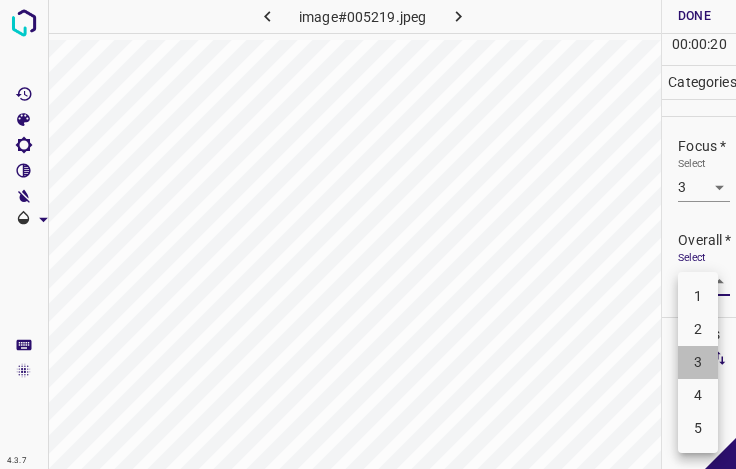 click on "3" at bounding box center [698, 362] 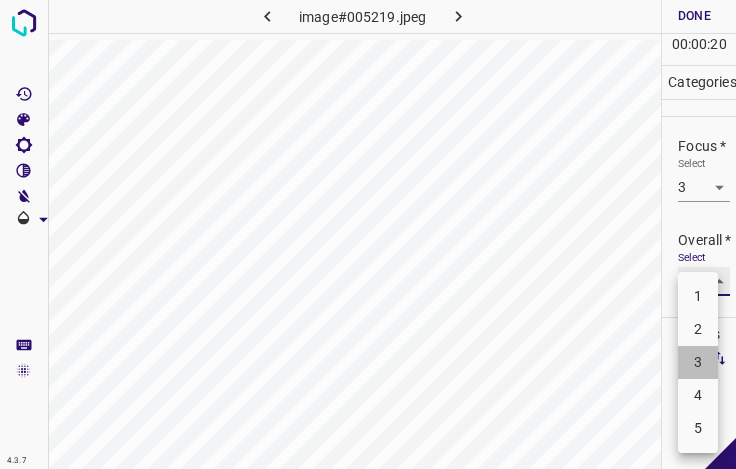 type on "3" 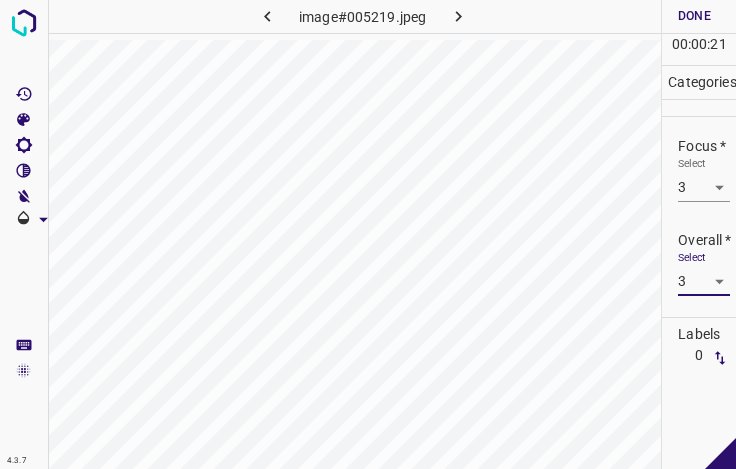click on "Done" at bounding box center [694, 16] 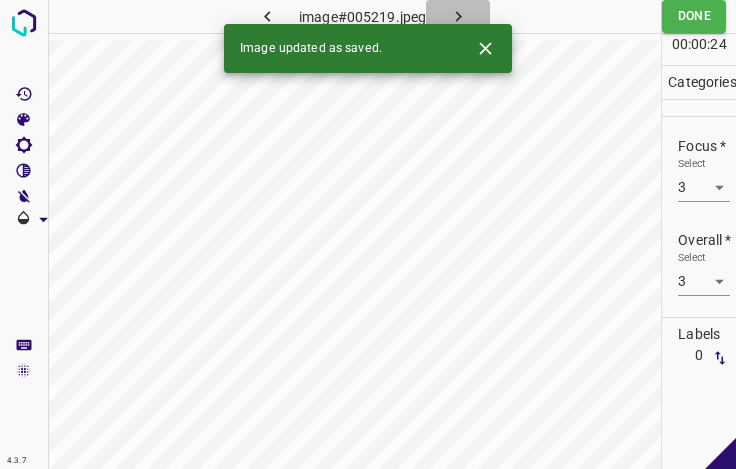 click at bounding box center (458, 16) 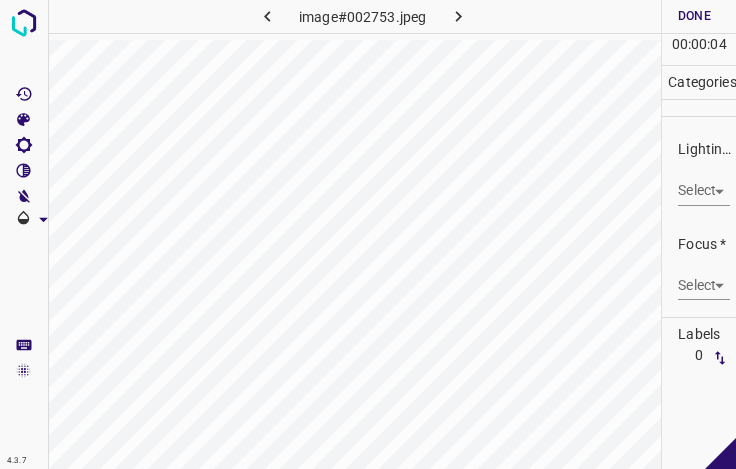 click on "4.3.7 image#002753.jpeg Done Skip 0 00   : 00   : 04   Categories Lighting *  Select ​ Focus *  Select ​ Overall *  Select ​ Labels   0 Categories 1 Lighting 2 Focus 3 Overall Tools Space Change between modes (Draw & Edit) I Auto labeling R Restore zoom M Zoom in N Zoom out Delete Delete selecte label Filters Z Restore filters X Saturation filter C Brightness filter V Contrast filter B Gray scale filter General O Download - Text - Hide - Delete" at bounding box center (368, 234) 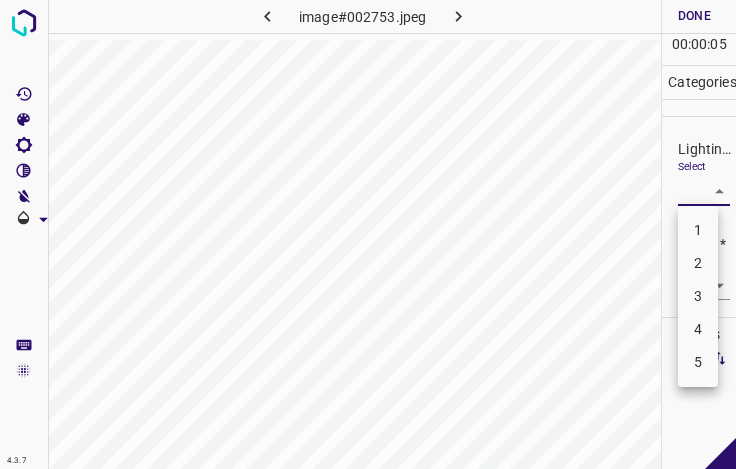 click on "3" at bounding box center (698, 296) 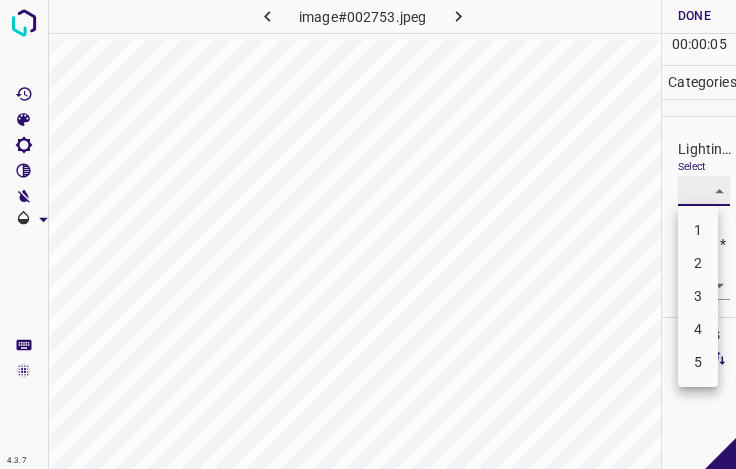 type on "3" 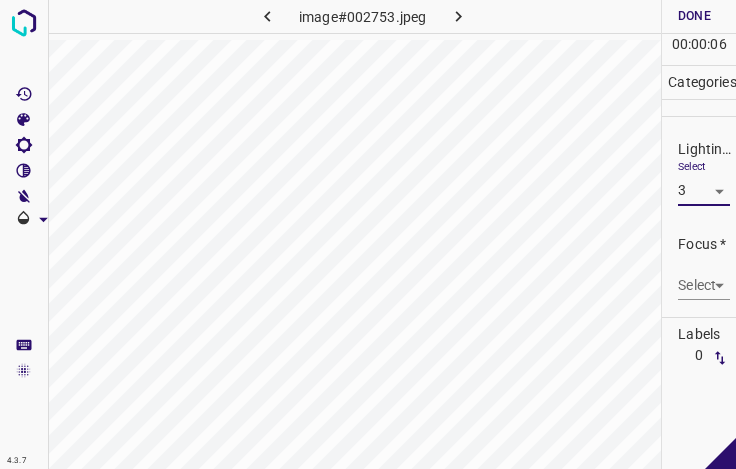 click on "4.3.7 image#002753.jpeg Done Skip 0 00   : 00   : 06   Categories Lighting *  Select 3 3 Focus *  Select ​ Overall *  Select ​ Labels   0 Categories 1 Lighting 2 Focus 3 Overall Tools Space Change between modes (Draw & Edit) I Auto labeling R Restore zoom M Zoom in N Zoom out Delete Delete selecte label Filters Z Restore filters X Saturation filter C Brightness filter V Contrast filter B Gray scale filter General O Download - Text - Hide - Delete" at bounding box center [368, 234] 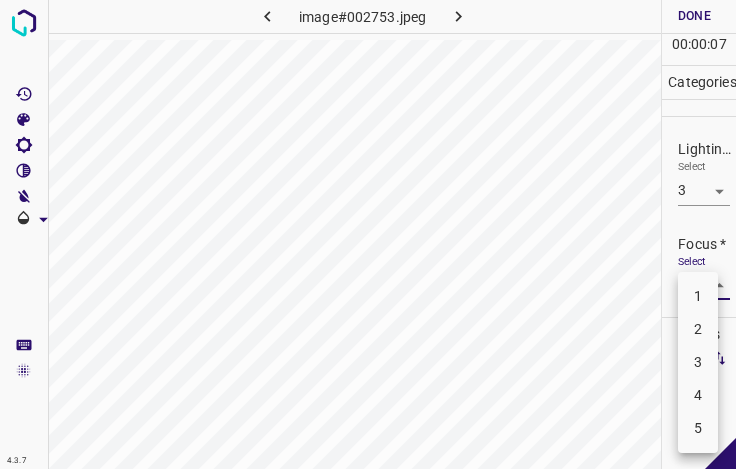 click on "3" at bounding box center (698, 362) 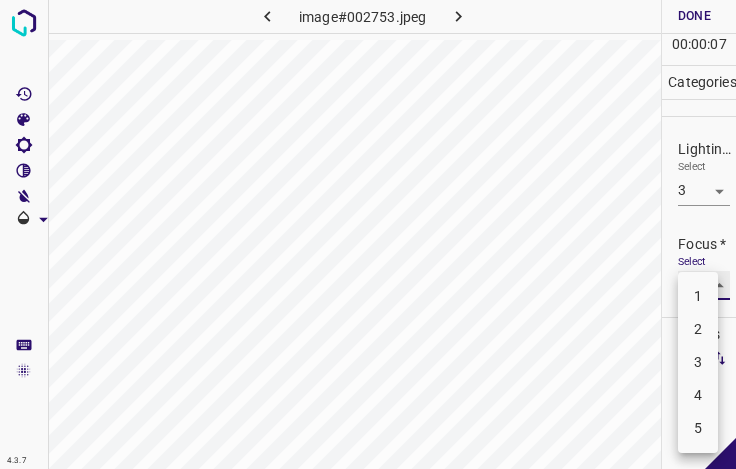 type on "3" 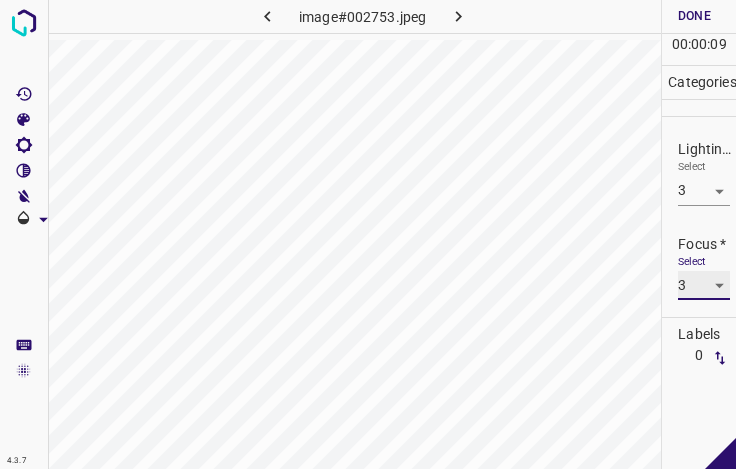 scroll, scrollTop: 98, scrollLeft: 0, axis: vertical 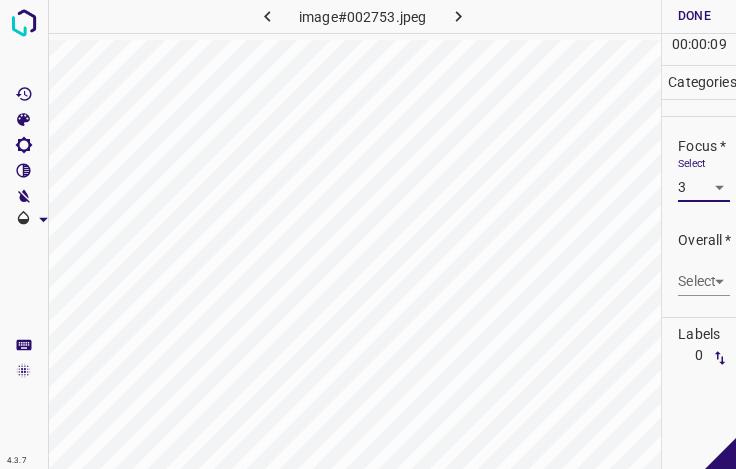 click on "4.3.7 image#002753.jpeg Done Skip 0 00   : 00   : 09   Categories Lighting *  Select 3 3 Focus *  Select 3 3 Overall *  Select ​ Labels   0 Categories 1 Lighting 2 Focus 3 Overall Tools Space Change between modes (Draw & Edit) I Auto labeling R Restore zoom M Zoom in N Zoom out Delete Delete selecte label Filters Z Restore filters X Saturation filter C Brightness filter V Contrast filter B Gray scale filter General O Download - Text - Hide - Delete" at bounding box center [368, 234] 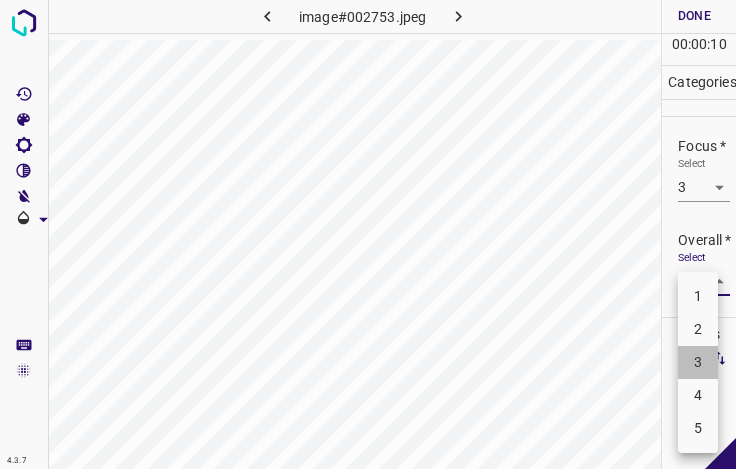 click on "3" at bounding box center (698, 362) 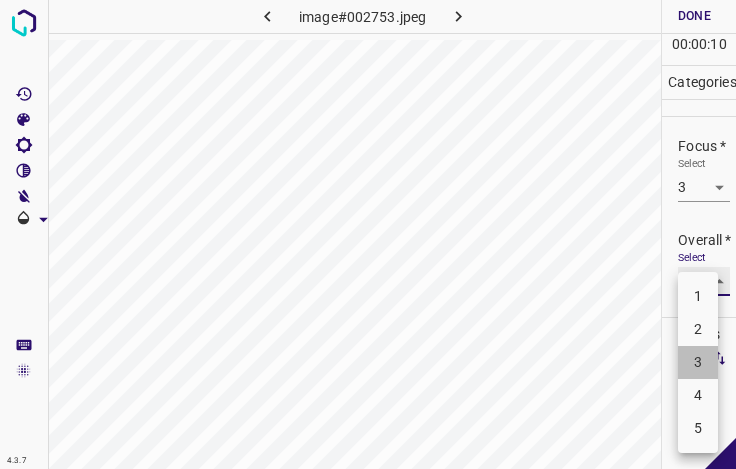 type on "3" 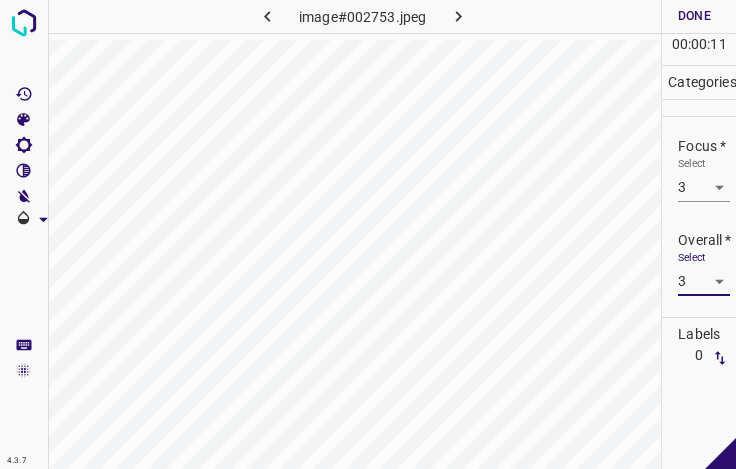 click on "Done" at bounding box center (694, 16) 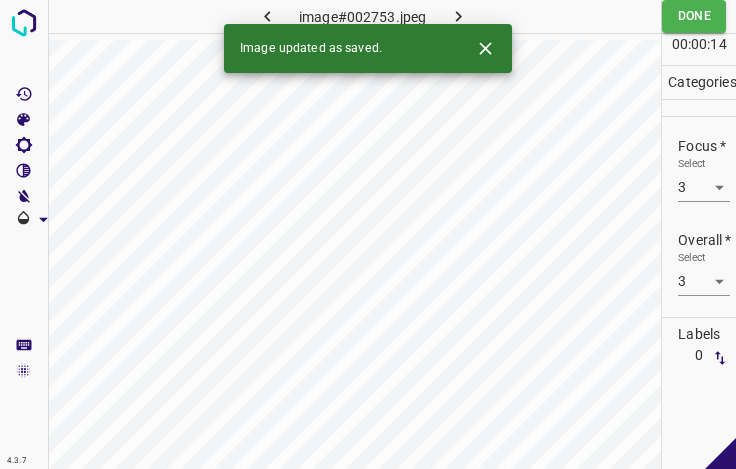 click 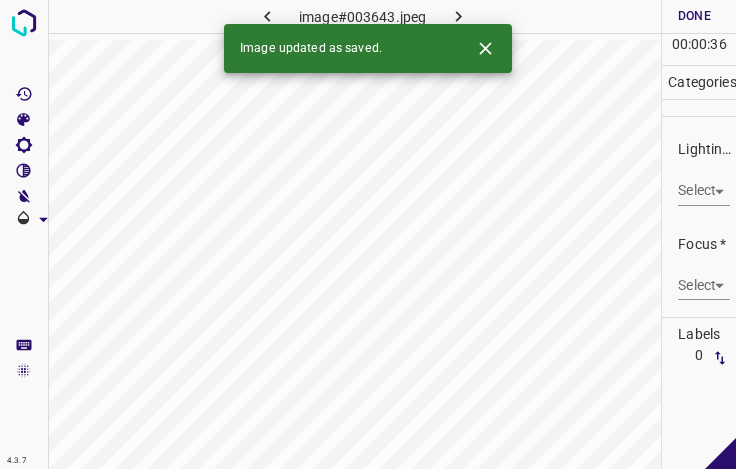 click on "4.3.7 image#003643.jpeg Done Skip 0 00   : 00   : 36   Categories Lighting *  Select ​ Focus *  Select ​ Overall *  Select ​ Labels   0 Categories 1 Lighting 2 Focus 3 Overall Tools Space Change between modes (Draw & Edit) I Auto labeling R Restore zoom M Zoom in N Zoom out Delete Delete selecte label Filters Z Restore filters X Saturation filter C Brightness filter V Contrast filter B Gray scale filter General O Download Image updated as saved. - Text - Hide - Delete" at bounding box center [368, 234] 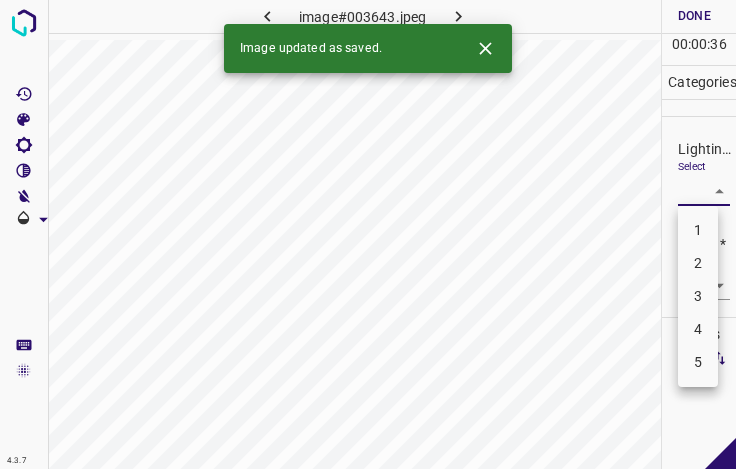 click on "3" at bounding box center (698, 296) 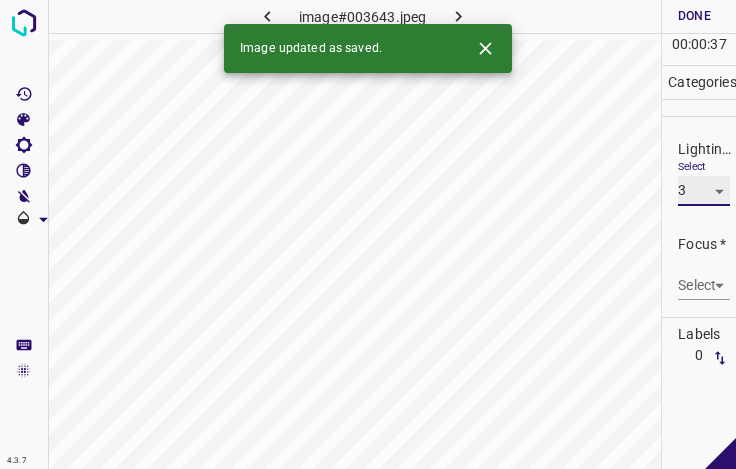 type on "3" 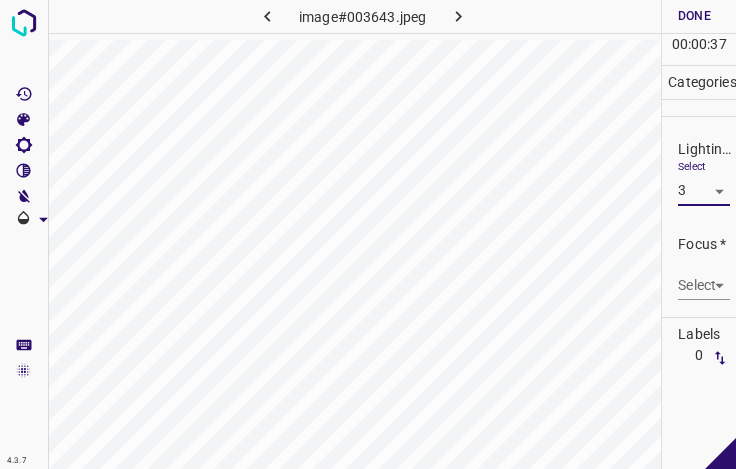 click on "4.3.7 image#003643.jpeg Done Skip 0 00   : 00   : 37   Categories Lighting *  Select 3 3 Focus *  Select ​ Overall *  Select ​ Labels   0 Categories 1 Lighting 2 Focus 3 Overall Tools Space Change between modes (Draw & Edit) I Auto labeling R Restore zoom M Zoom in N Zoom out Delete Delete selecte label Filters Z Restore filters X Saturation filter C Brightness filter V Contrast filter B Gray scale filter General O Download - Text - Hide - Delete" at bounding box center [368, 234] 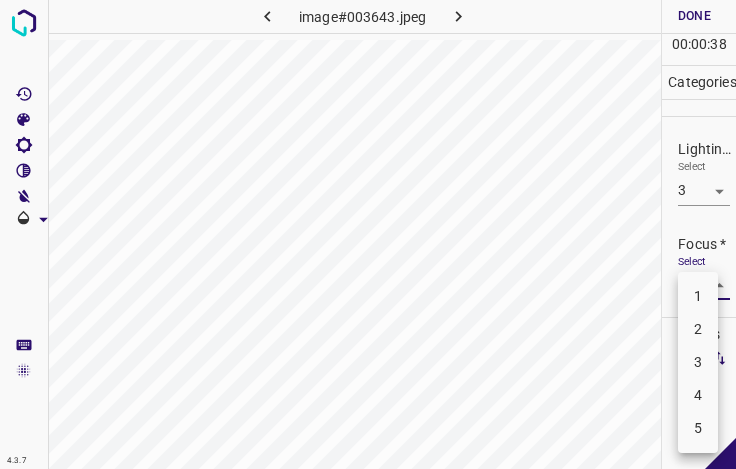click on "2" at bounding box center (698, 329) 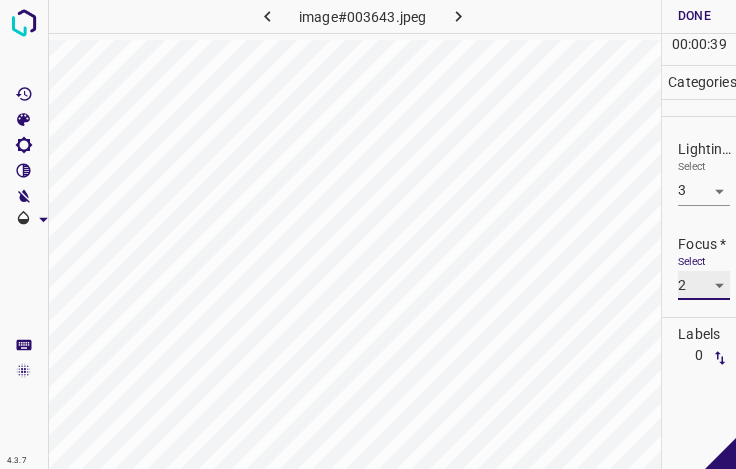 type on "2" 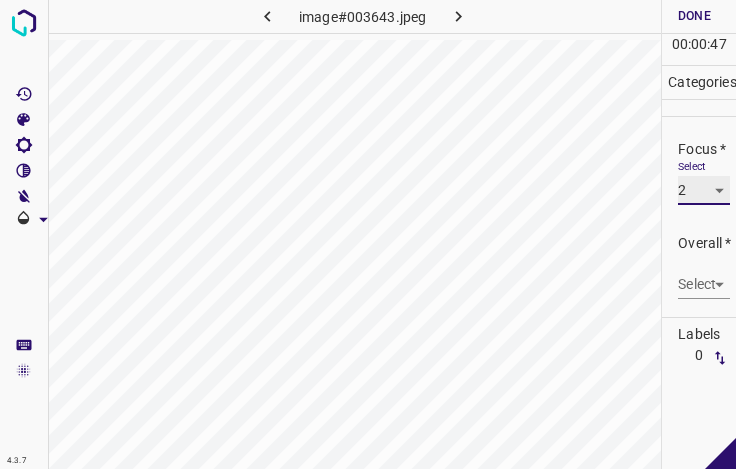 scroll, scrollTop: 98, scrollLeft: 0, axis: vertical 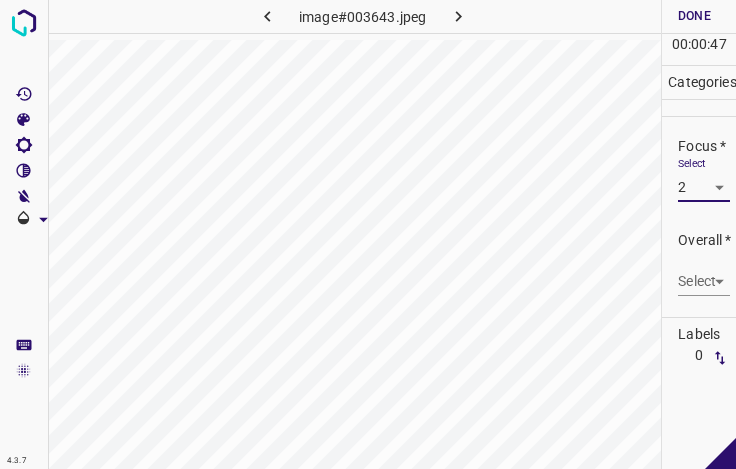 click on "4.3.7 image#003643.jpeg Done Skip 0 00   : 00   : 47   Categories Lighting *  Select 3 3 Focus *  Select 2 2 Overall *  Select ​ Labels   0 Categories 1 Lighting 2 Focus 3 Overall Tools Space Change between modes (Draw & Edit) I Auto labeling R Restore zoom M Zoom in N Zoom out Delete Delete selecte label Filters Z Restore filters X Saturation filter C Brightness filter V Contrast filter B Gray scale filter General O Download - Text - Hide - Delete" at bounding box center [368, 234] 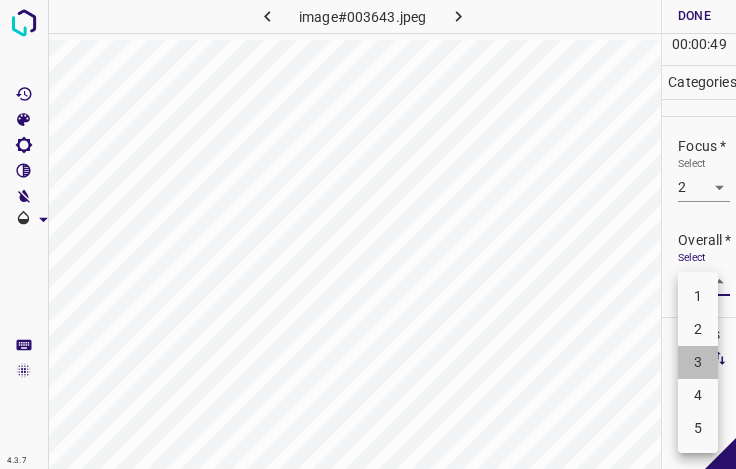 drag, startPoint x: 697, startPoint y: 362, endPoint x: 697, endPoint y: 346, distance: 16 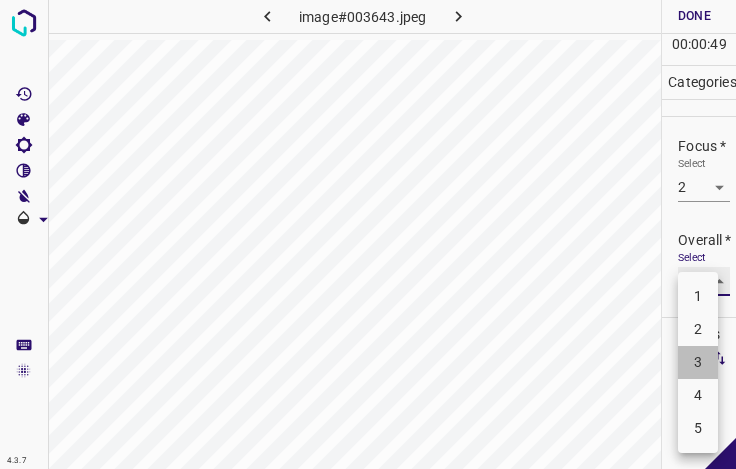 type on "3" 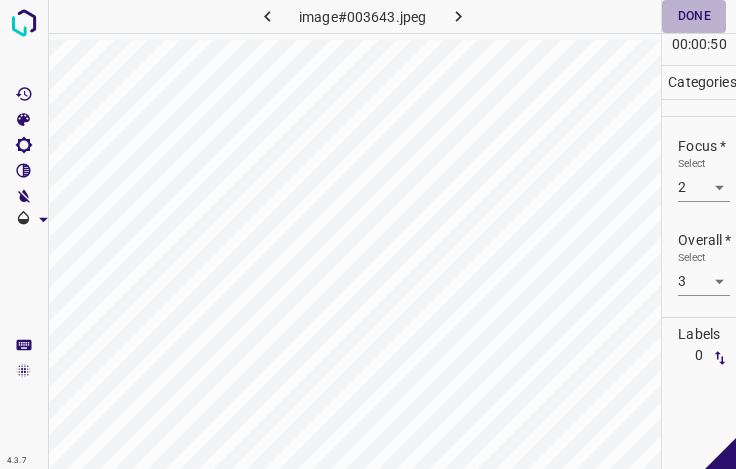 click on "Done" at bounding box center [694, 16] 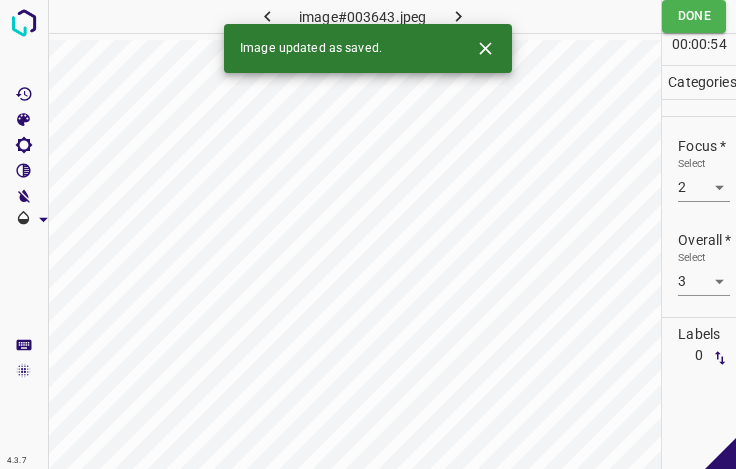 click 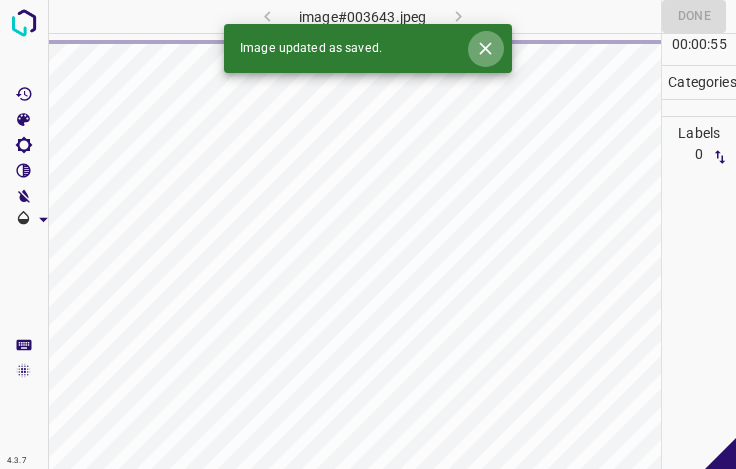 click 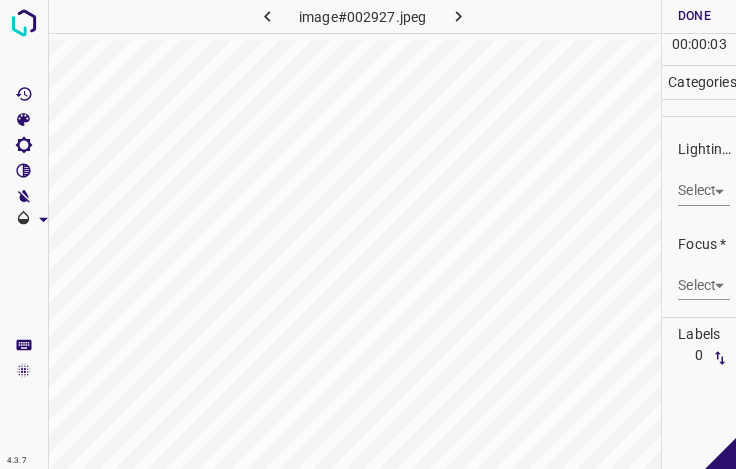 click on "4.3.7 image#002927.jpeg Done Skip 0 00   : 00   : 03   Categories Lighting *  Select ​ Focus *  Select ​ Overall *  Select ​ Labels   0 Categories 1 Lighting 2 Focus 3 Overall Tools Space Change between modes (Draw & Edit) I Auto labeling R Restore zoom M Zoom in N Zoom out Delete Delete selecte label Filters Z Restore filters X Saturation filter C Brightness filter V Contrast filter B Gray scale filter General O Download - Text - Hide - Delete" at bounding box center [368, 234] 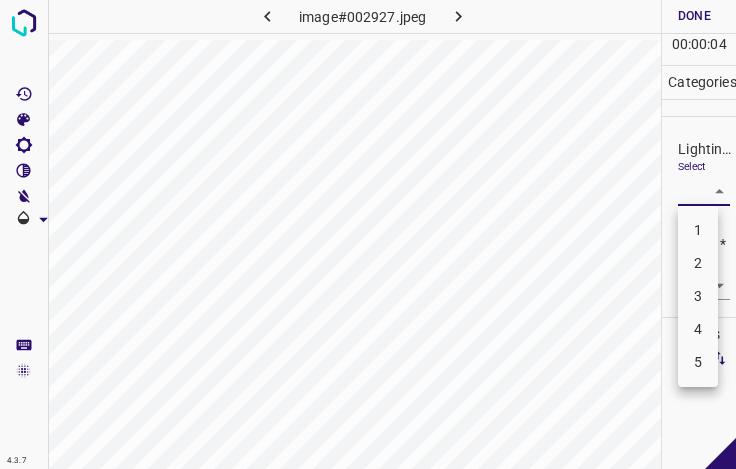 click on "3" at bounding box center [698, 296] 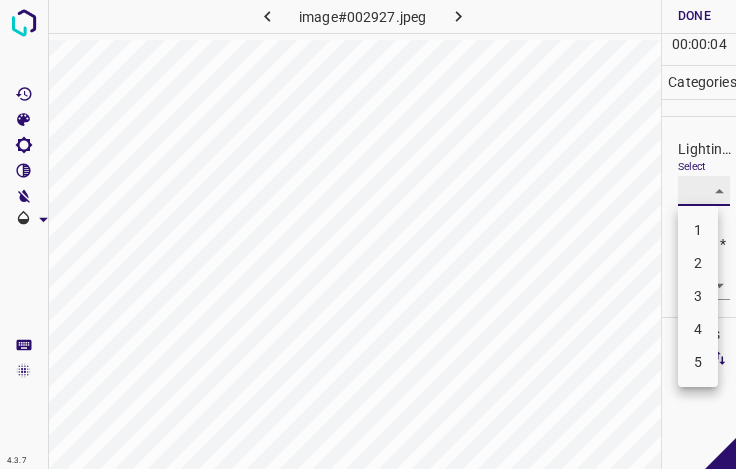 type on "3" 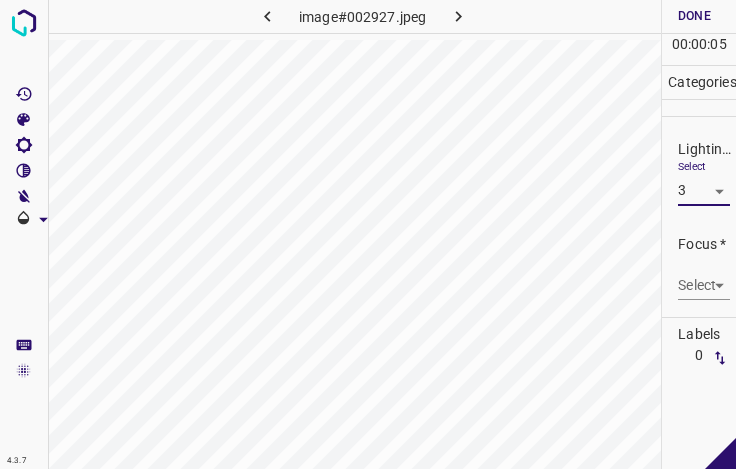 click on "4.3.7 image#002927.jpeg Done Skip 0 00   : 00   : 05   Categories Lighting *  Select 3 3 Focus *  Select ​ Overall *  Select ​ Labels   0 Categories 1 Lighting 2 Focus 3 Overall Tools Space Change between modes (Draw & Edit) I Auto labeling R Restore zoom M Zoom in N Zoom out Delete Delete selecte label Filters Z Restore filters X Saturation filter C Brightness filter V Contrast filter B Gray scale filter General O Download - Text - Hide - Delete" at bounding box center [368, 234] 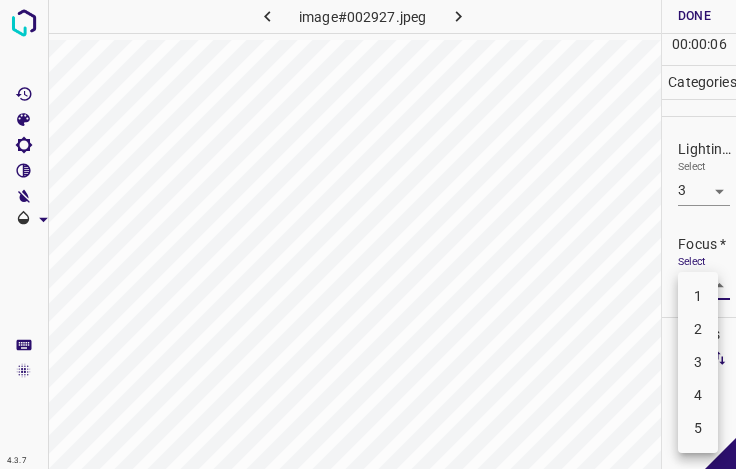 click on "3" at bounding box center (698, 362) 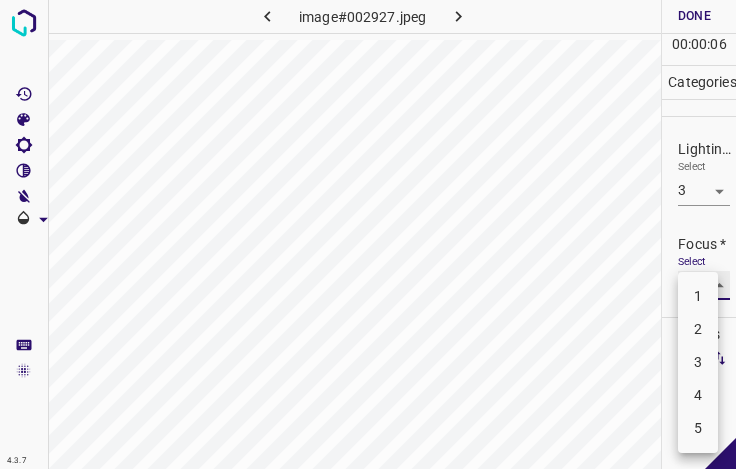 type on "3" 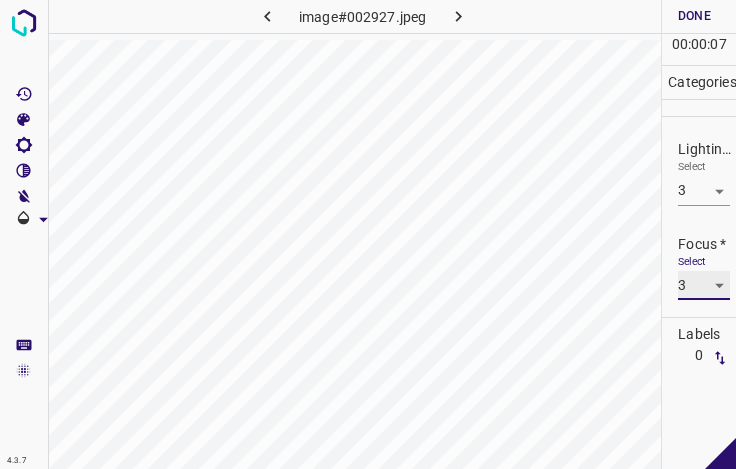 scroll, scrollTop: 98, scrollLeft: 0, axis: vertical 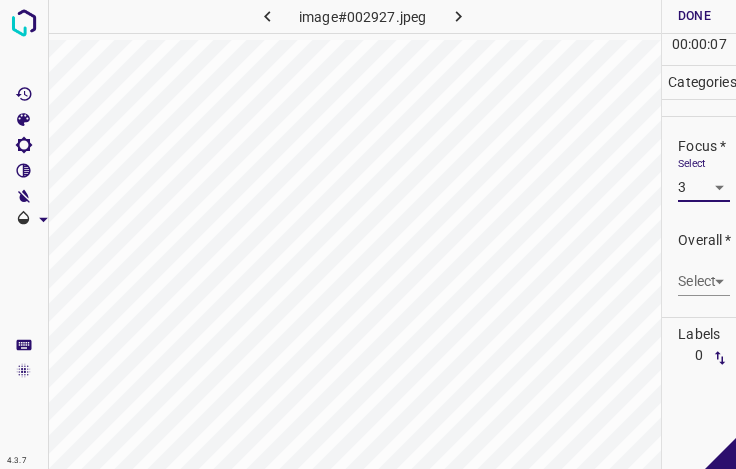 click on "4.3.7 image#002927.jpeg Done Skip 0 00   : 00   : 07   Categories Lighting *  Select 3 3 Focus *  Select 3 3 Overall *  Select ​ Labels   0 Categories 1 Lighting 2 Focus 3 Overall Tools Space Change between modes (Draw & Edit) I Auto labeling R Restore zoom M Zoom in N Zoom out Delete Delete selecte label Filters Z Restore filters X Saturation filter C Brightness filter V Contrast filter B Gray scale filter General O Download - Text - Hide - Delete" at bounding box center (368, 234) 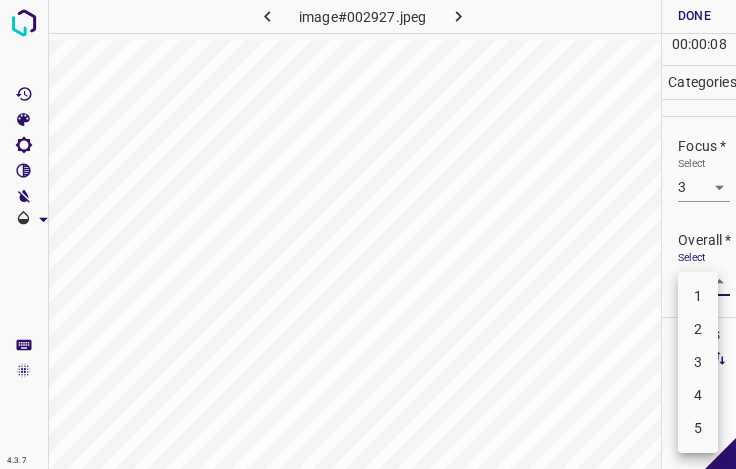 click on "3" at bounding box center [698, 362] 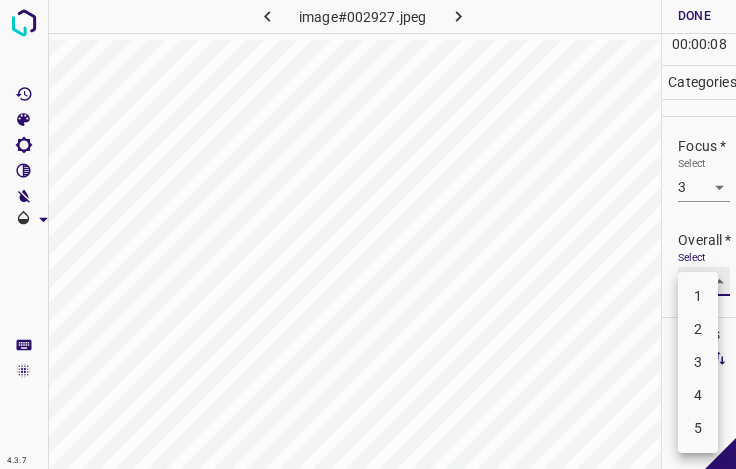 type on "3" 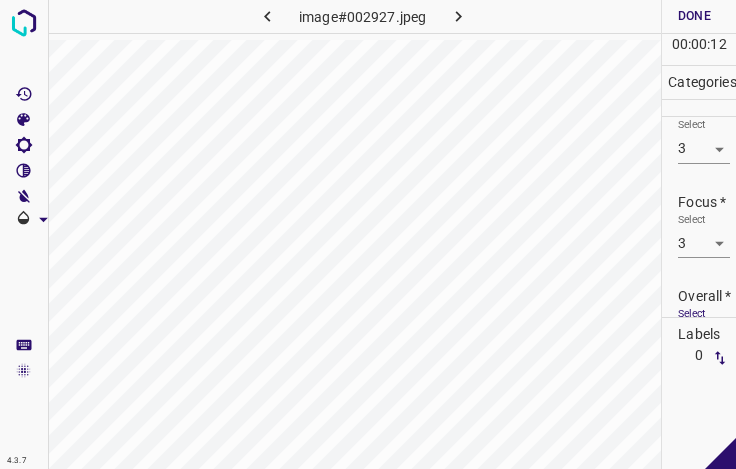 scroll, scrollTop: 0, scrollLeft: 0, axis: both 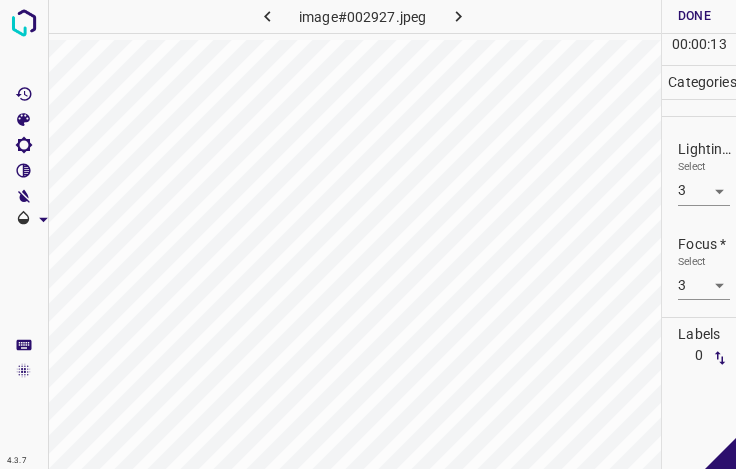 click on "Done" at bounding box center [694, 16] 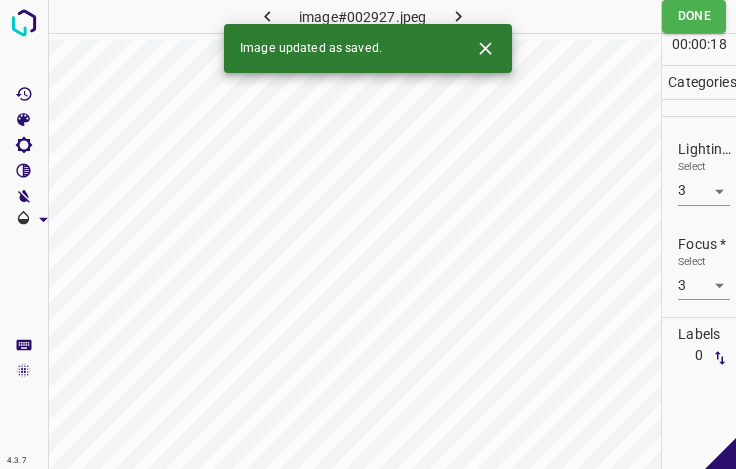 click 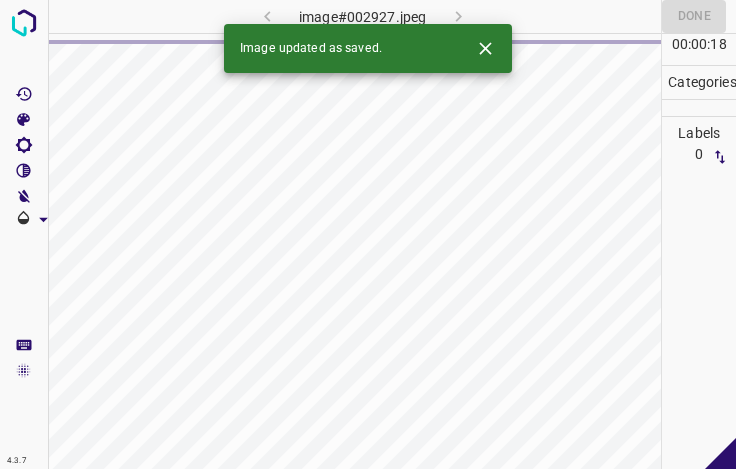 click 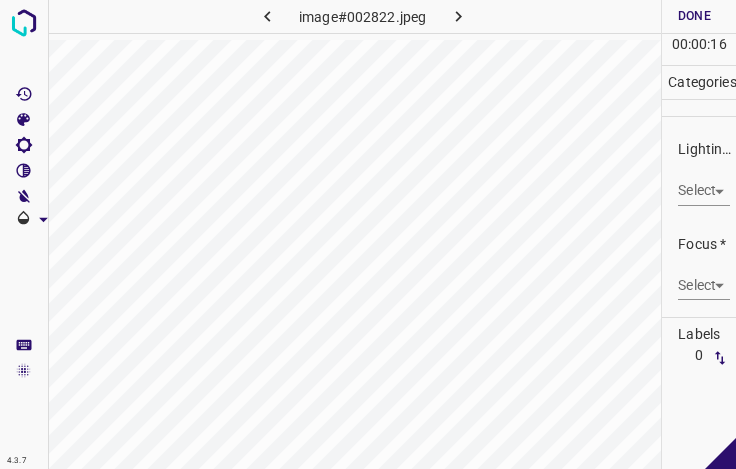 click on "4.3.7 image#002822.jpeg Done Skip 0 00   : 00   : 16   Categories Lighting *  Select ​ Focus *  Select ​ Overall *  Select ​ Labels   0 Categories 1 Lighting 2 Focus 3 Overall Tools Space Change between modes (Draw & Edit) I Auto labeling R Restore zoom M Zoom in N Zoom out Delete Delete selecte label Filters Z Restore filters X Saturation filter C Brightness filter V Contrast filter B Gray scale filter General O Download - Text - Hide - Delete" at bounding box center [368, 234] 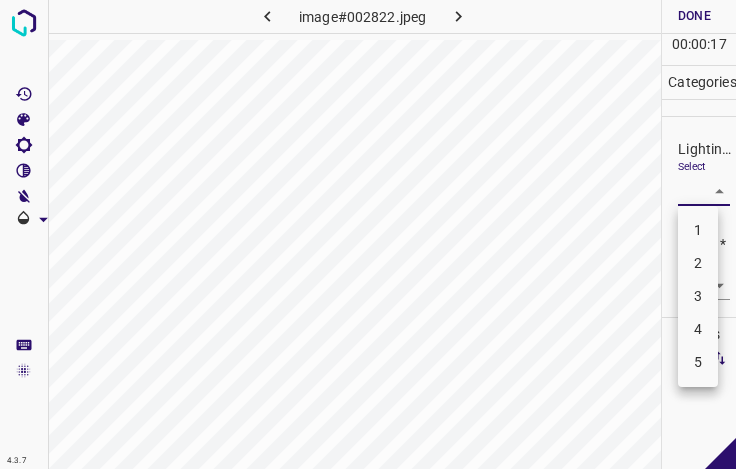 click on "3" at bounding box center [698, 296] 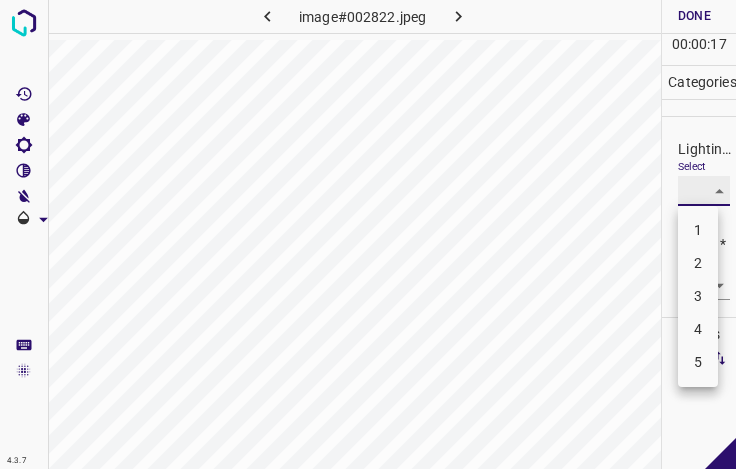 type on "3" 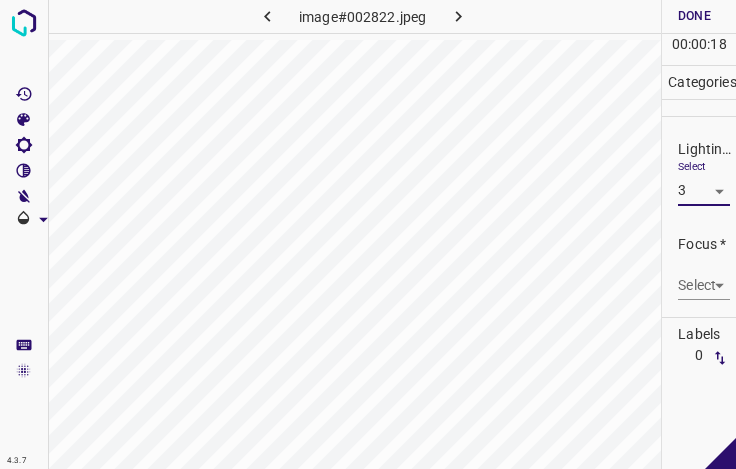 click on "4.3.7 image#002822.jpeg Done Skip 0 00   : 00   : 18   Categories Lighting *  Select 3 3 Focus *  Select ​ Overall *  Select ​ Labels   0 Categories 1 Lighting 2 Focus 3 Overall Tools Space Change between modes (Draw & Edit) I Auto labeling R Restore zoom M Zoom in N Zoom out Delete Delete selecte label Filters Z Restore filters X Saturation filter C Brightness filter V Contrast filter B Gray scale filter General O Download - Text - Hide - Delete" at bounding box center (368, 234) 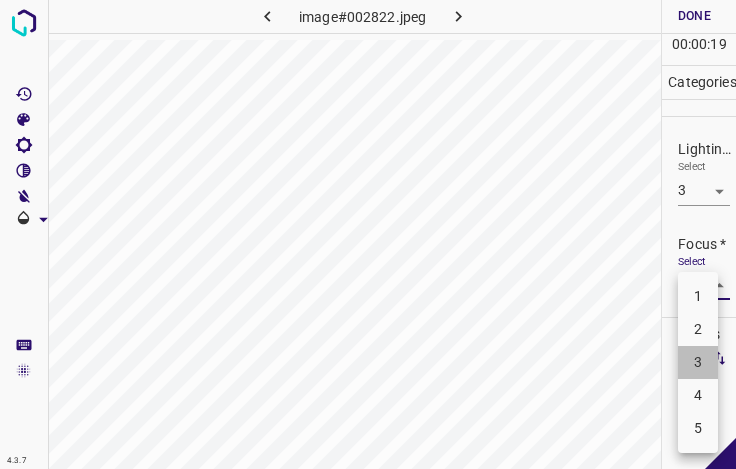 click on "3" at bounding box center (698, 362) 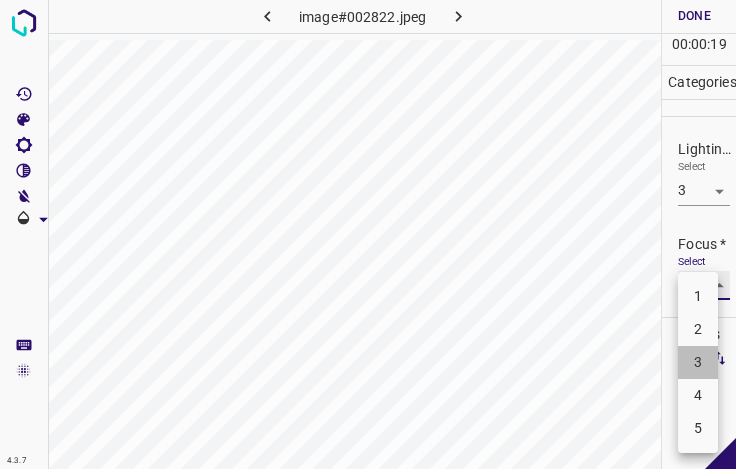type on "3" 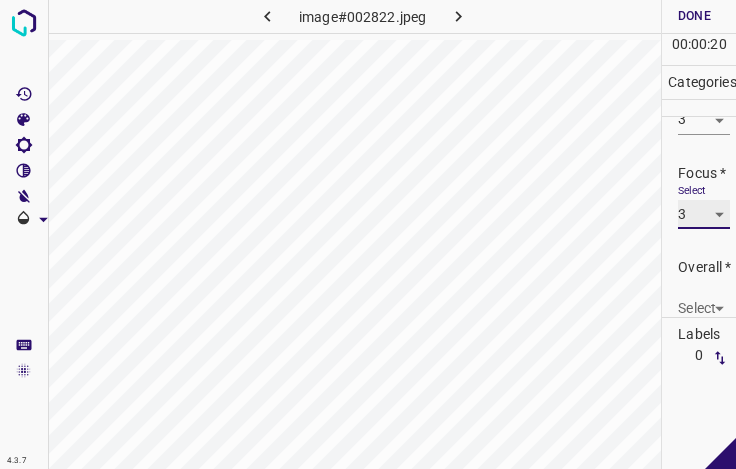 scroll, scrollTop: 98, scrollLeft: 0, axis: vertical 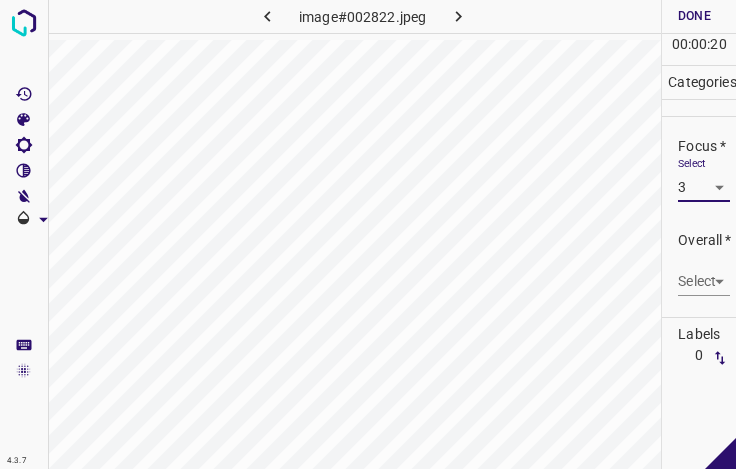 click on "4.3.7 image#002822.jpeg Done Skip 0 00   : 00   : 20   Categories Lighting *  Select 3 3 Focus *  Select 3 3 Overall *  Select ​ Labels   0 Categories 1 Lighting 2 Focus 3 Overall Tools Space Change between modes (Draw & Edit) I Auto labeling R Restore zoom M Zoom in N Zoom out Delete Delete selecte label Filters Z Restore filters X Saturation filter C Brightness filter V Contrast filter B Gray scale filter General O Download - Text - Hide - Delete" at bounding box center (368, 234) 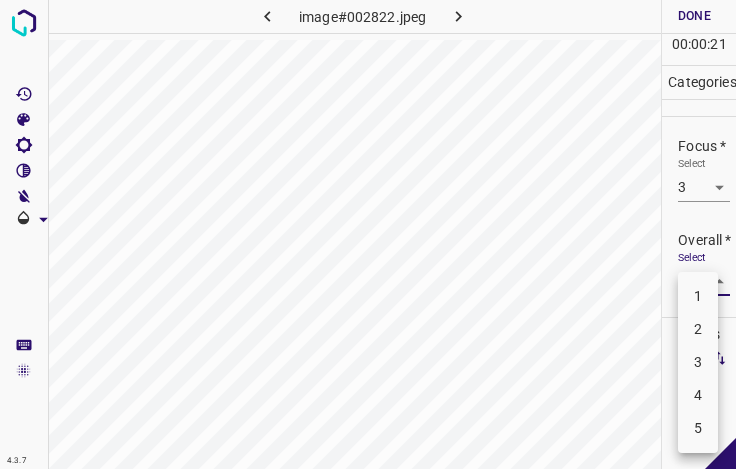 click on "3" at bounding box center (698, 362) 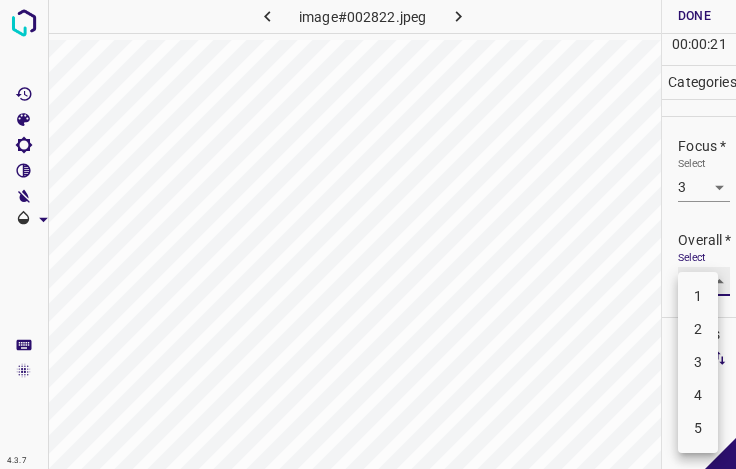 type on "3" 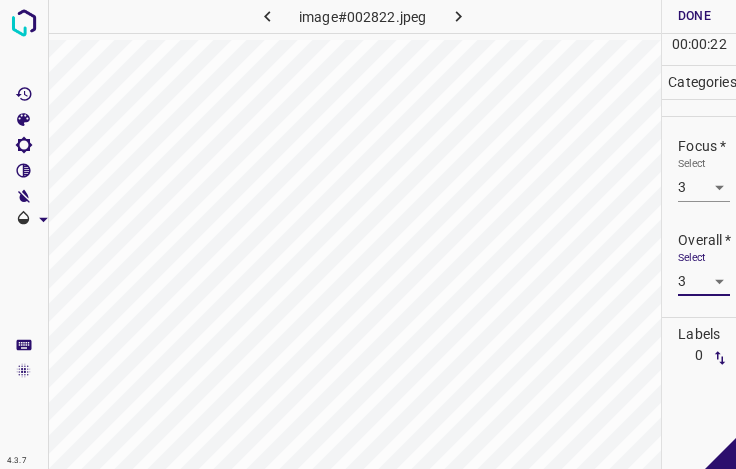click on "Done" at bounding box center (694, 16) 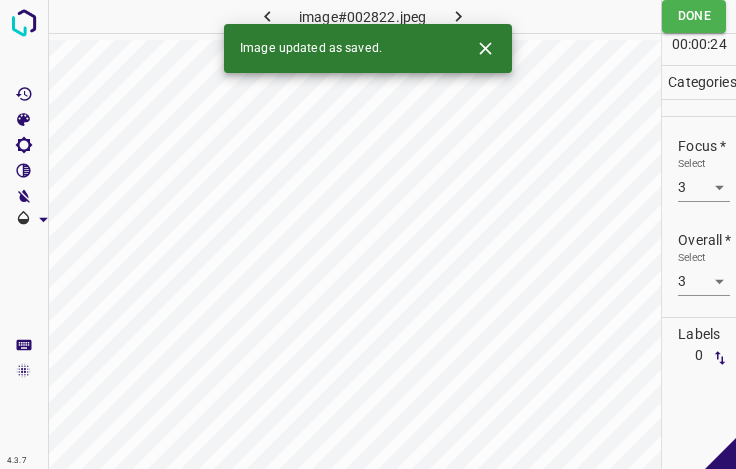 click 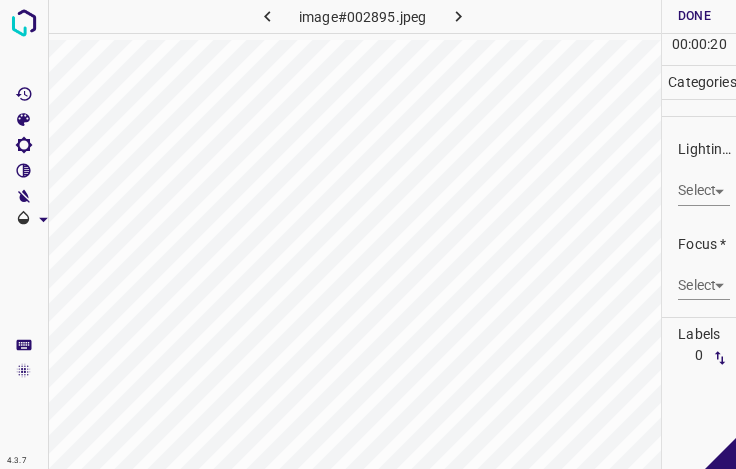 click on "4.3.7 image#002895.jpeg Done Skip 0 00   : 00   : 20   Categories Lighting *  Select ​ Focus *  Select ​ Overall *  Select ​ Labels   0 Categories 1 Lighting 2 Focus 3 Overall Tools Space Change between modes (Draw & Edit) I Auto labeling R Restore zoom M Zoom in N Zoom out Delete Delete selecte label Filters Z Restore filters X Saturation filter C Brightness filter V Contrast filter B Gray scale filter General O Download - Text - Hide - Delete" at bounding box center (368, 234) 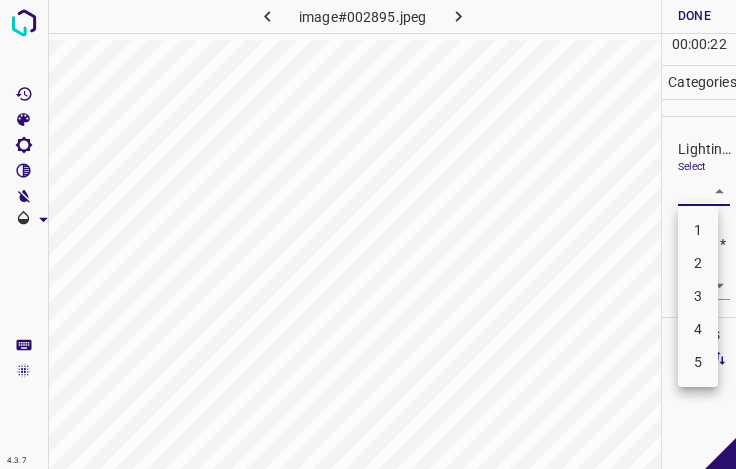 click on "3" at bounding box center [698, 296] 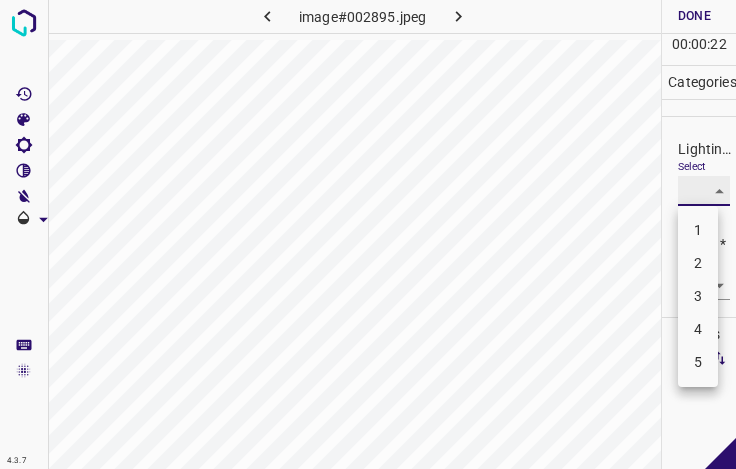 type on "3" 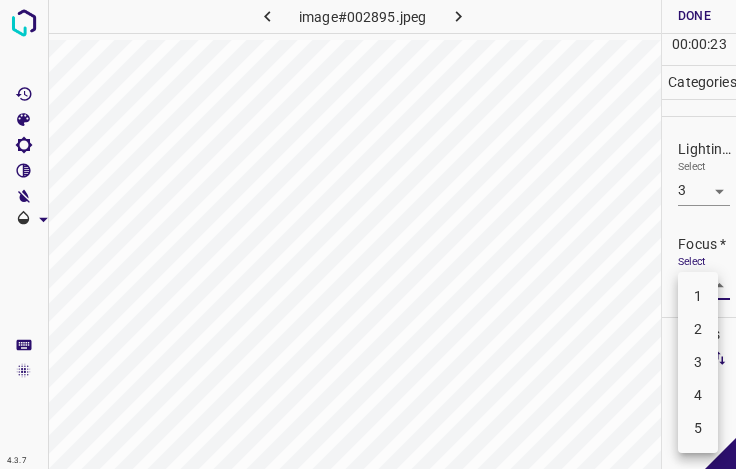 click on "4.3.7 image#002895.jpeg Done Skip 0 00   : 00   : 23   Categories Lighting *  Select 3 3 Focus *  Select ​ Overall *  Select ​ Labels   0 Categories 1 Lighting 2 Focus 3 Overall Tools Space Change between modes (Draw & Edit) I Auto labeling R Restore zoom M Zoom in N Zoom out Delete Delete selecte label Filters Z Restore filters X Saturation filter C Brightness filter V Contrast filter B Gray scale filter General O Download - Text - Hide - Delete 1 2 3 4 5" at bounding box center (368, 234) 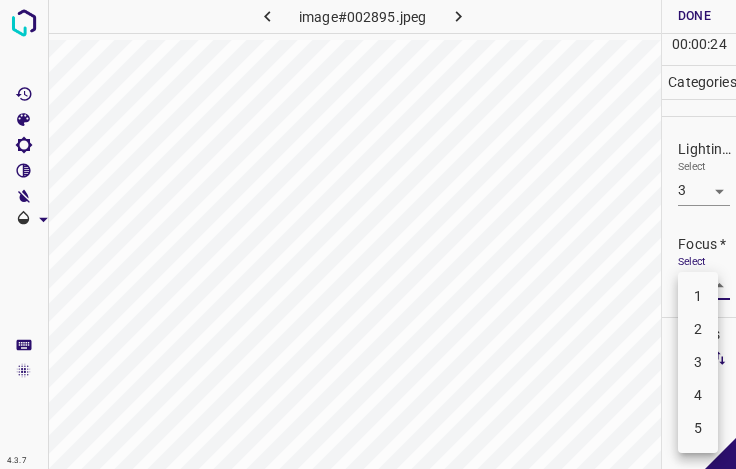 click on "3" at bounding box center [698, 362] 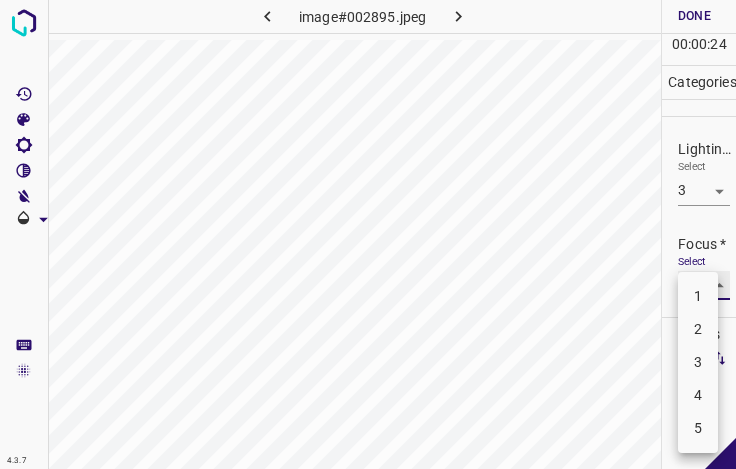 type on "3" 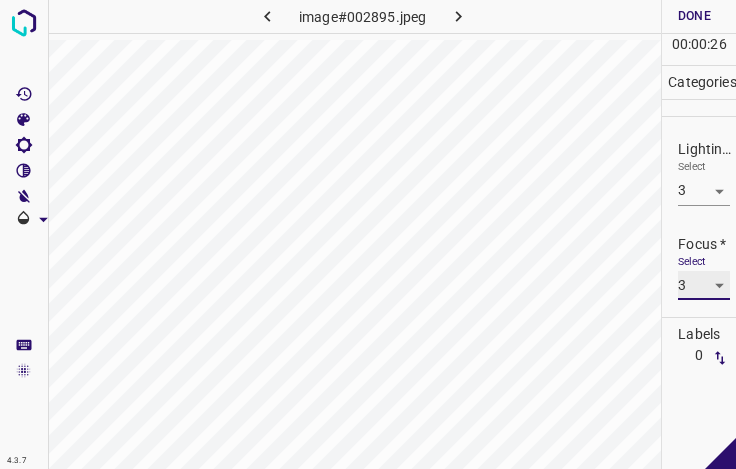 scroll, scrollTop: 98, scrollLeft: 0, axis: vertical 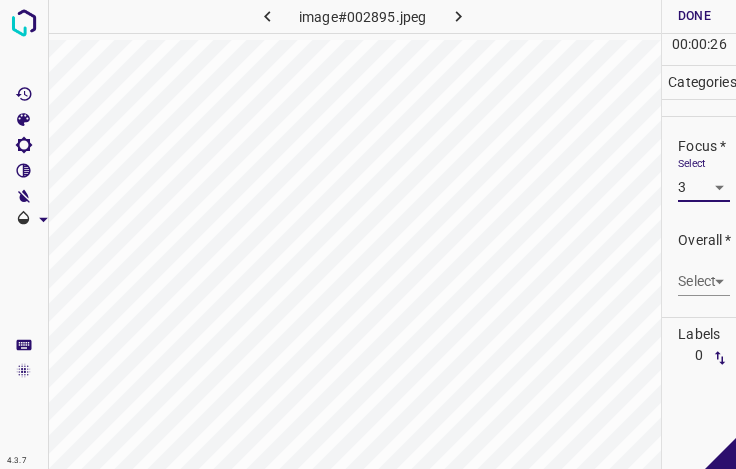 click on "4.3.7 image#002895.jpeg Done Skip 0 00   : 00   : 26   Categories Lighting *  Select 3 3 Focus *  Select 3 3 Overall *  Select ​ Labels   0 Categories 1 Lighting 2 Focus 3 Overall Tools Space Change between modes (Draw & Edit) I Auto labeling R Restore zoom M Zoom in N Zoom out Delete Delete selecte label Filters Z Restore filters X Saturation filter C Brightness filter V Contrast filter B Gray scale filter General O Download - Text - Hide - Delete" at bounding box center [368, 234] 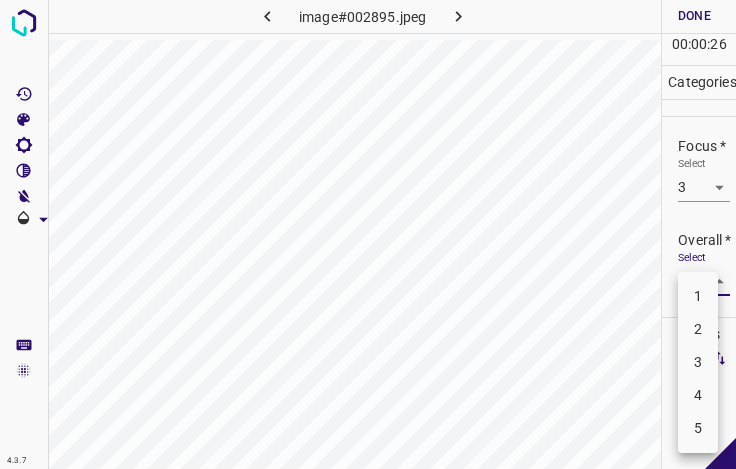 click on "3" at bounding box center (698, 362) 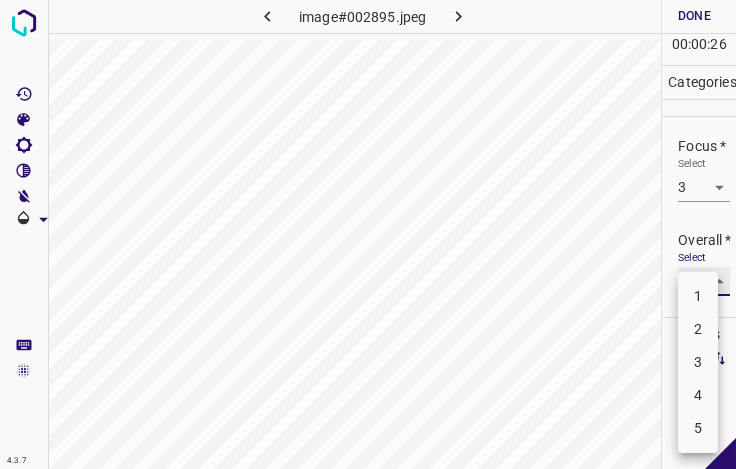 type on "3" 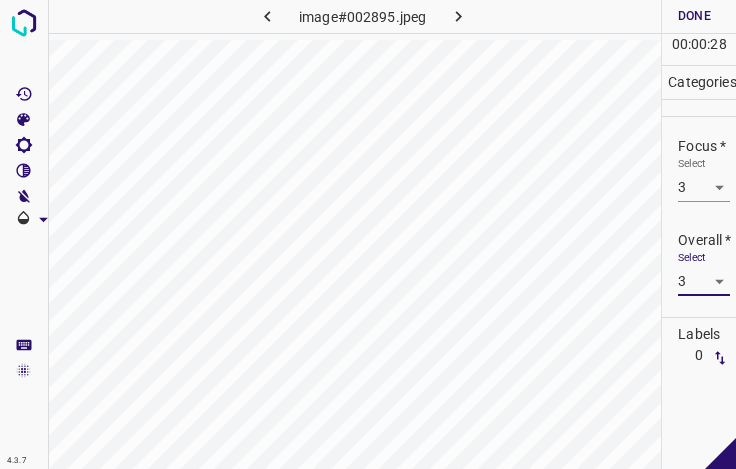 click on "Done" at bounding box center [694, 16] 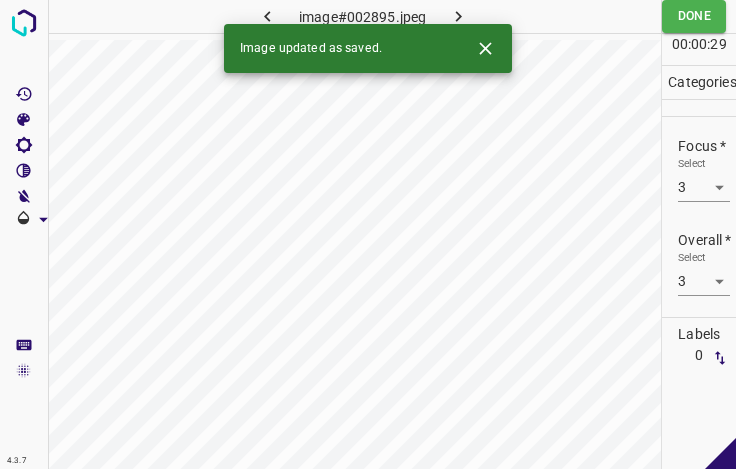 click 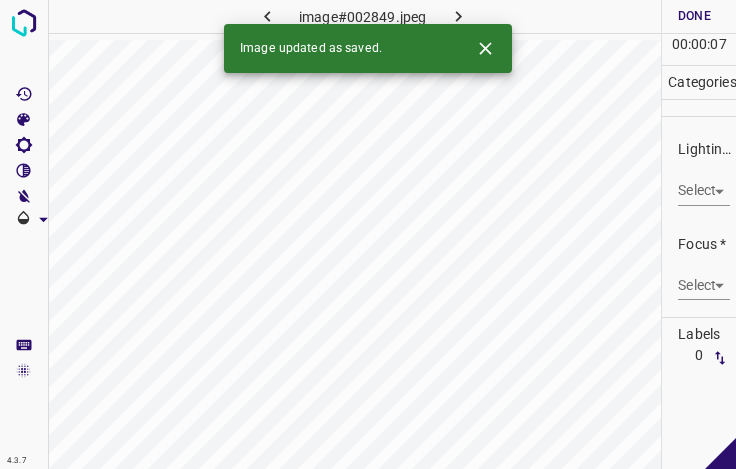 click on "4.3.7 image#002849.jpeg Done Skip 0 00   : 00   : 07   Categories Lighting *  Select ​ Focus *  Select ​ Overall *  Select ​ Labels   0 Categories 1 Lighting 2 Focus 3 Overall Tools Space Change between modes (Draw & Edit) I Auto labeling R Restore zoom M Zoom in N Zoom out Delete Delete selecte label Filters Z Restore filters X Saturation filter C Brightness filter V Contrast filter B Gray scale filter General O Download Image updated as saved. - Text - Hide - Delete" at bounding box center (368, 234) 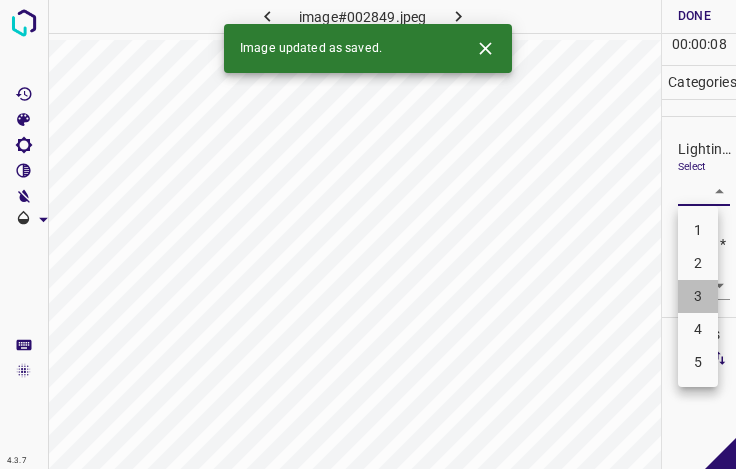 click on "3" at bounding box center [698, 296] 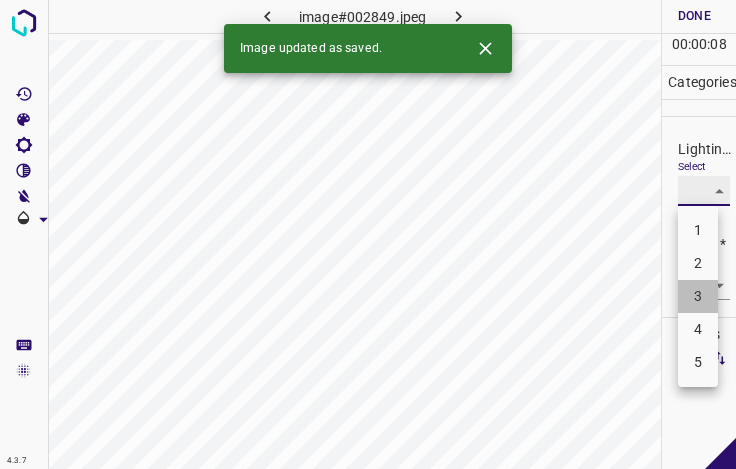 type on "3" 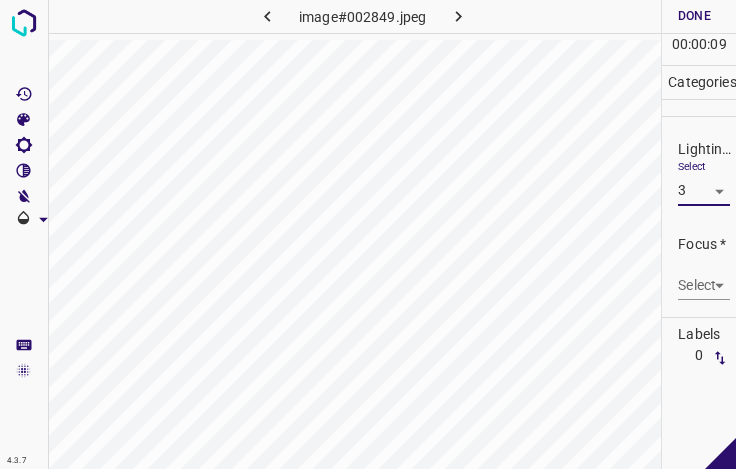 click on "4.3.7 image#002849.jpeg Done Skip 0 00   : 00   : 09   Categories Lighting *  Select 3 3 Focus *  Select ​ Overall *  Select ​ Labels   0 Categories 1 Lighting 2 Focus 3 Overall Tools Space Change between modes (Draw & Edit) I Auto labeling R Restore zoom M Zoom in N Zoom out Delete Delete selecte label Filters Z Restore filters X Saturation filter C Brightness filter V Contrast filter B Gray scale filter General O Download - Text - Hide - Delete" at bounding box center (368, 234) 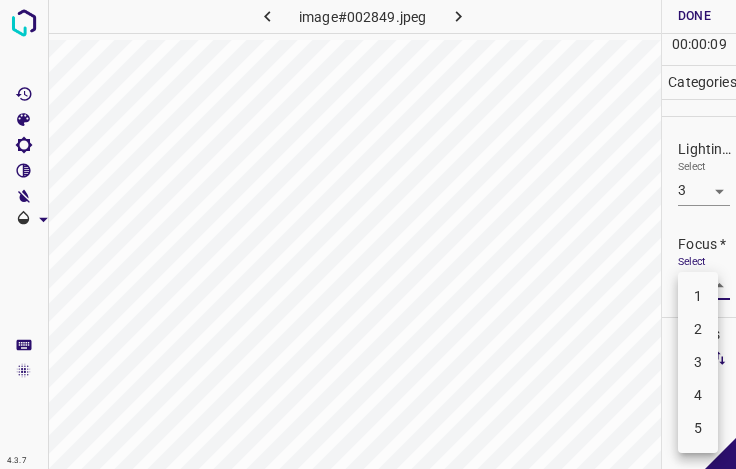 click on "3" at bounding box center [698, 362] 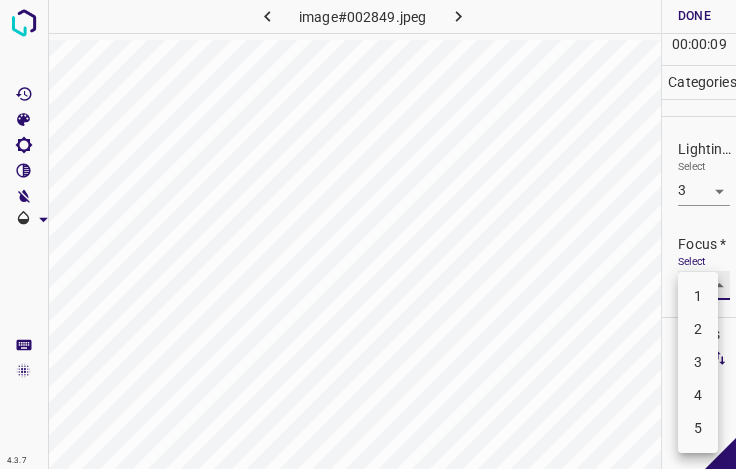 type on "3" 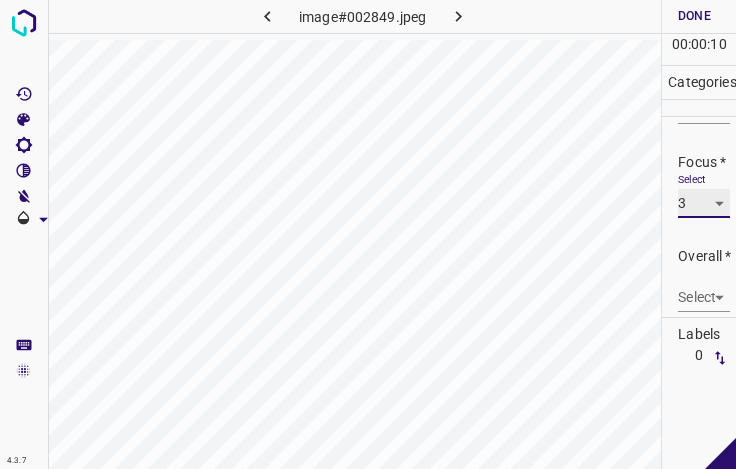 scroll, scrollTop: 98, scrollLeft: 0, axis: vertical 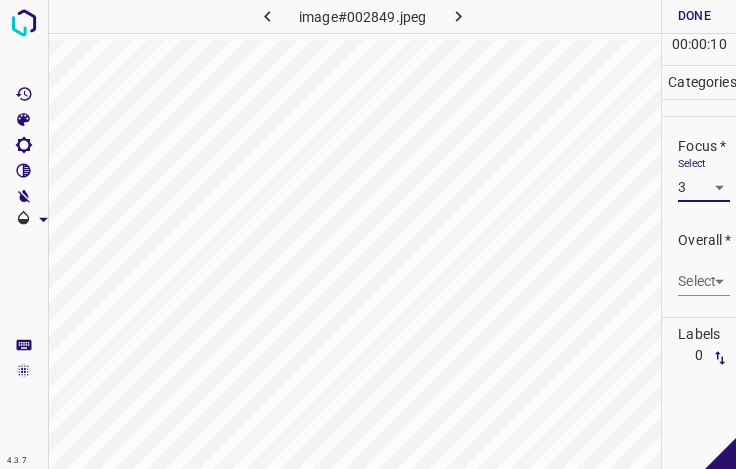 click on "4.3.7 image#002849.jpeg Done Skip 0 00   : 00   : 10   Categories Lighting *  Select 3 3 Focus *  Select 3 3 Overall *  Select ​ Labels   0 Categories 1 Lighting 2 Focus 3 Overall Tools Space Change between modes (Draw & Edit) I Auto labeling R Restore zoom M Zoom in N Zoom out Delete Delete selecte label Filters Z Restore filters X Saturation filter C Brightness filter V Contrast filter B Gray scale filter General O Download - Text - Hide - Delete" at bounding box center (368, 234) 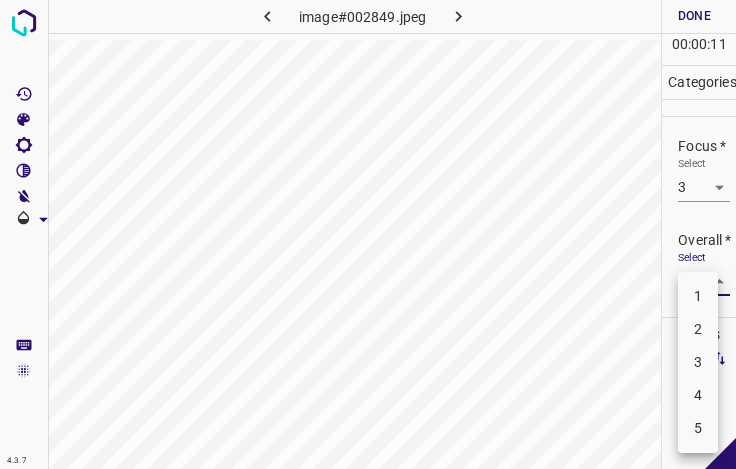 click on "3" at bounding box center (698, 362) 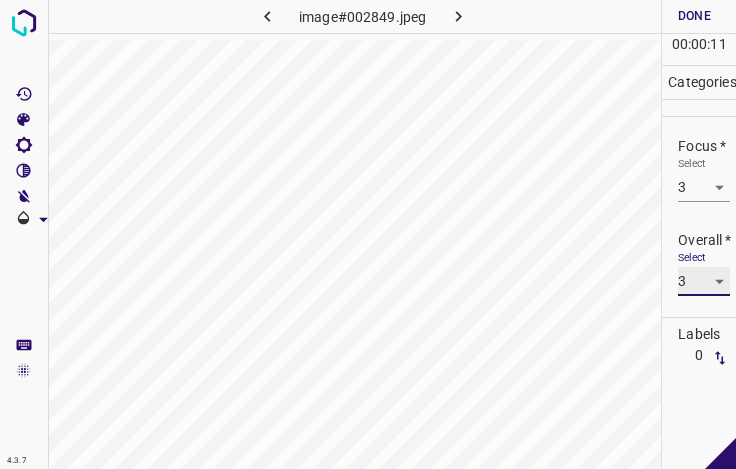 type on "3" 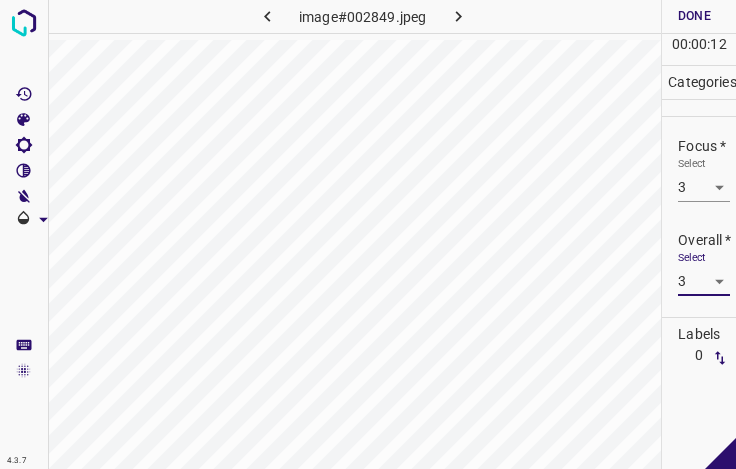 click on "Done" at bounding box center [694, 16] 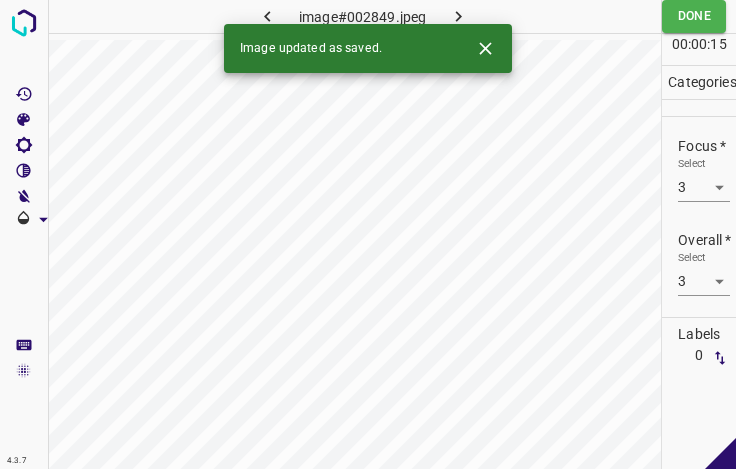 click 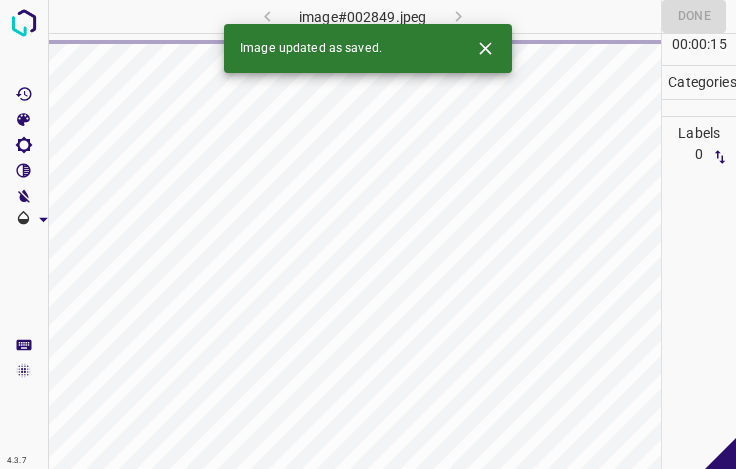 click 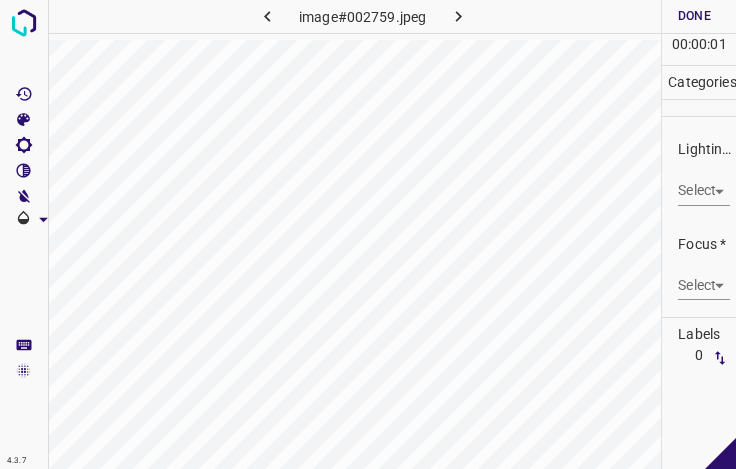 click on "4.3.7 image#002759.jpeg Done Skip 0 00   : 00   : 01   Categories Lighting *  Select ​ Focus *  Select ​ Overall *  Select ​ Labels   0 Categories 1 Lighting 2 Focus 3 Overall Tools Space Change between modes (Draw & Edit) I Auto labeling R Restore zoom M Zoom in N Zoom out Delete Delete selecte label Filters Z Restore filters X Saturation filter C Brightness filter V Contrast filter B Gray scale filter General O Download - Text - Hide - Delete" at bounding box center (368, 234) 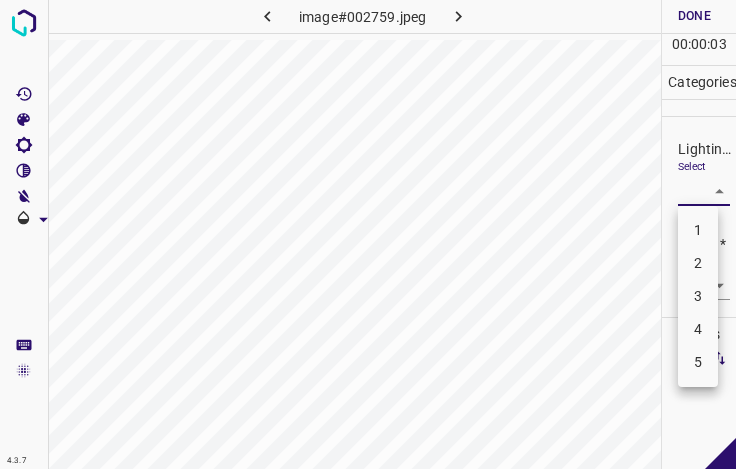 click on "3" at bounding box center (698, 296) 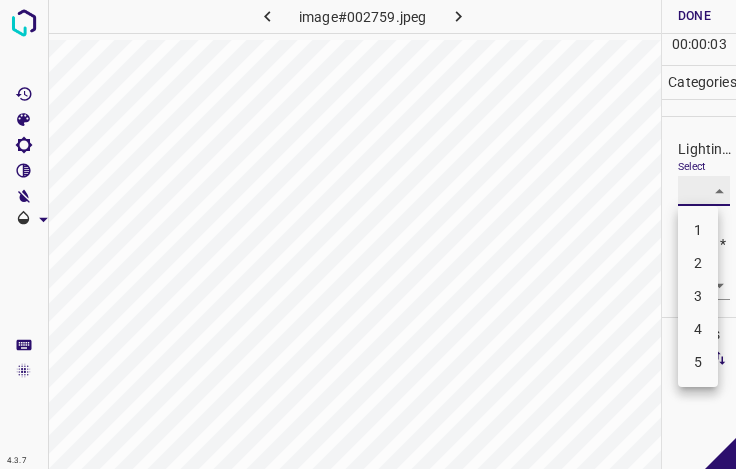 type on "3" 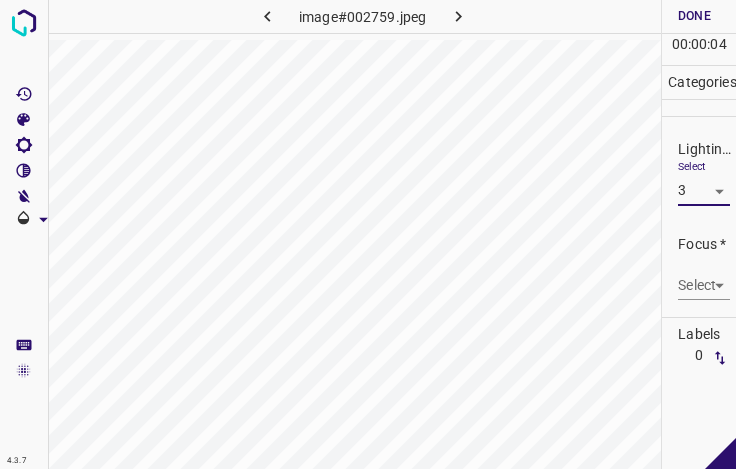 click on "4.3.7 image#002759.jpeg Done Skip 0 00   : 00   : 04   Categories Lighting *  Select 3 3 Focus *  Select ​ Overall *  Select ​ Labels   0 Categories 1 Lighting 2 Focus 3 Overall Tools Space Change between modes (Draw & Edit) I Auto labeling R Restore zoom M Zoom in N Zoom out Delete Delete selecte label Filters Z Restore filters X Saturation filter C Brightness filter V Contrast filter B Gray scale filter General O Download - Text - Hide - Delete" at bounding box center (368, 234) 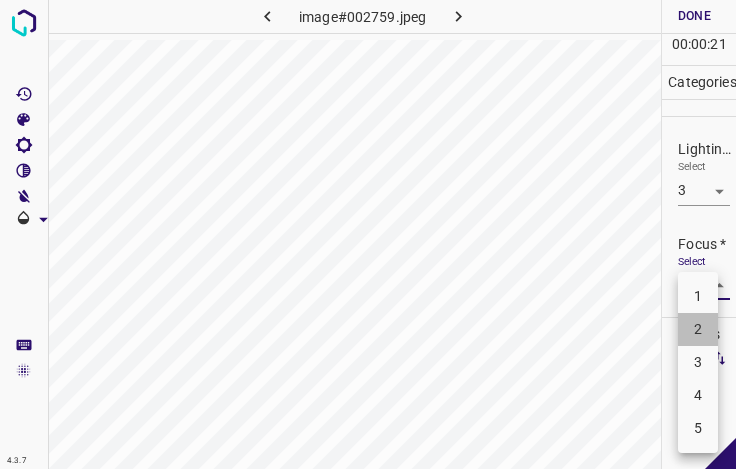 click on "2" at bounding box center (698, 329) 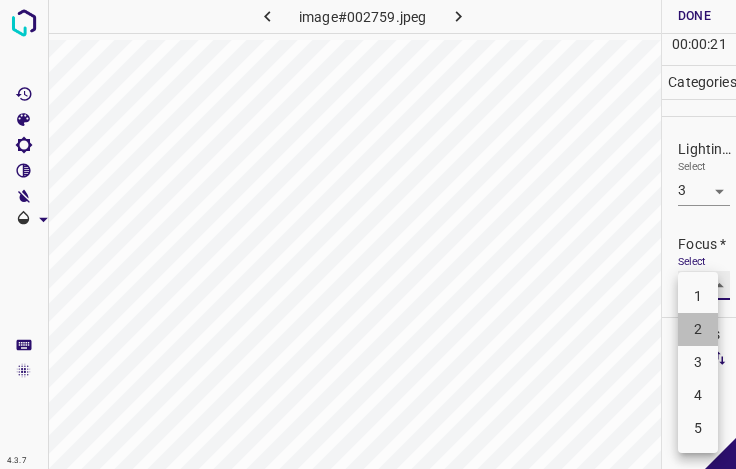 type on "2" 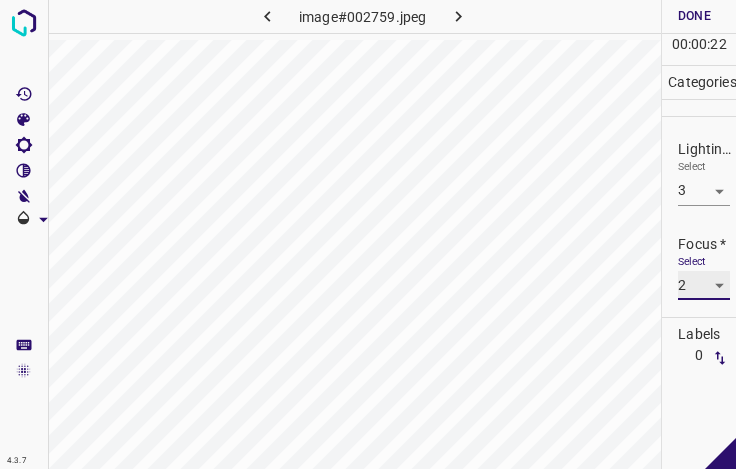 scroll, scrollTop: 98, scrollLeft: 0, axis: vertical 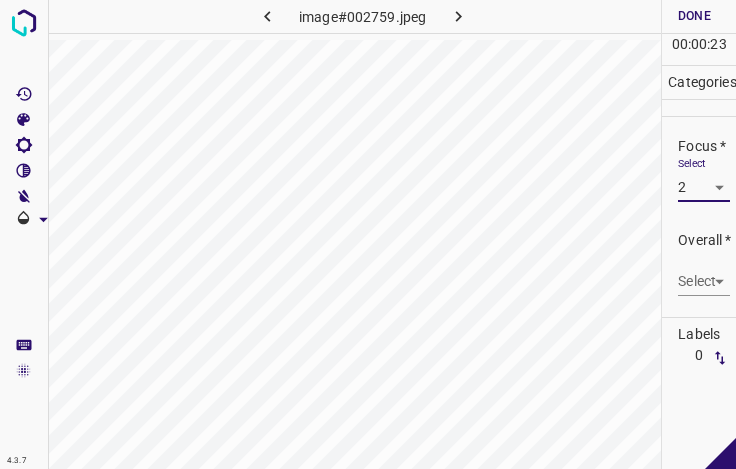 click on "4.3.7 image#002759.jpeg Done Skip 0 00   : 00   : 23   Categories Lighting *  Select 3 3 Focus *  Select 2 2 Overall *  Select ​ Labels   0 Categories 1 Lighting 2 Focus 3 Overall Tools Space Change between modes (Draw & Edit) I Auto labeling R Restore zoom M Zoom in N Zoom out Delete Delete selecte label Filters Z Restore filters X Saturation filter C Brightness filter V Contrast filter B Gray scale filter General O Download - Text - Hide - Delete" at bounding box center (368, 234) 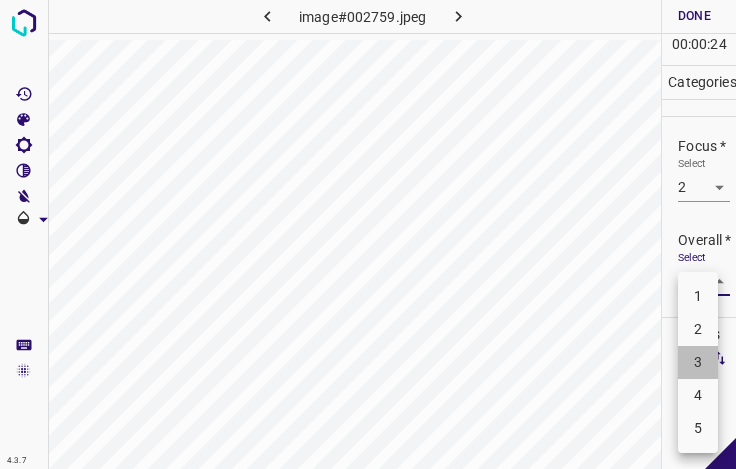 click on "3" at bounding box center (698, 362) 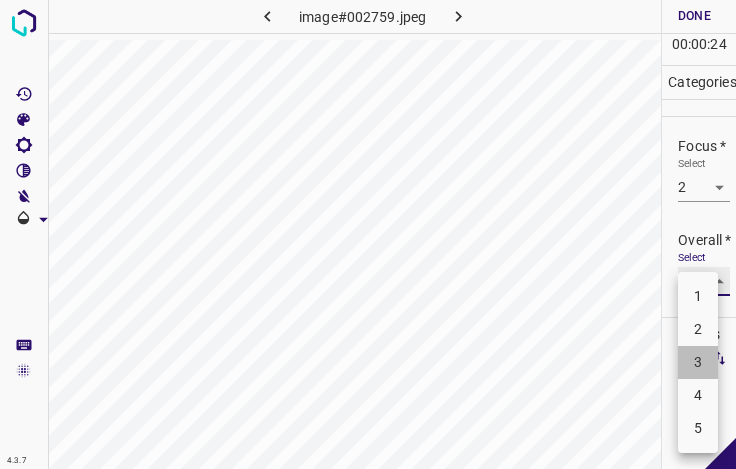 type on "3" 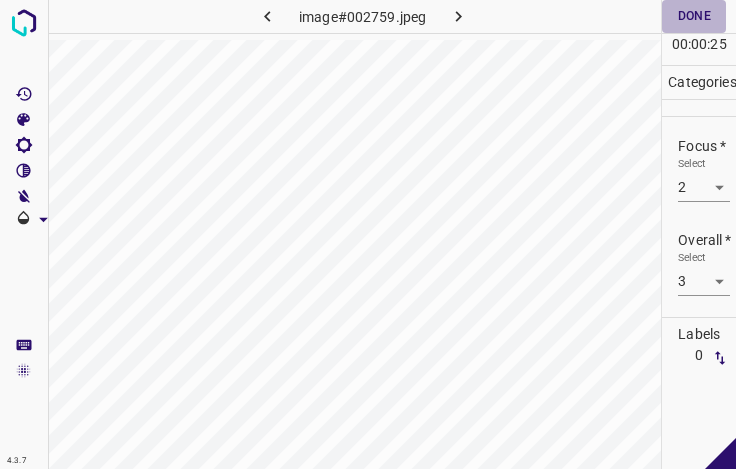 click on "Done" at bounding box center [694, 16] 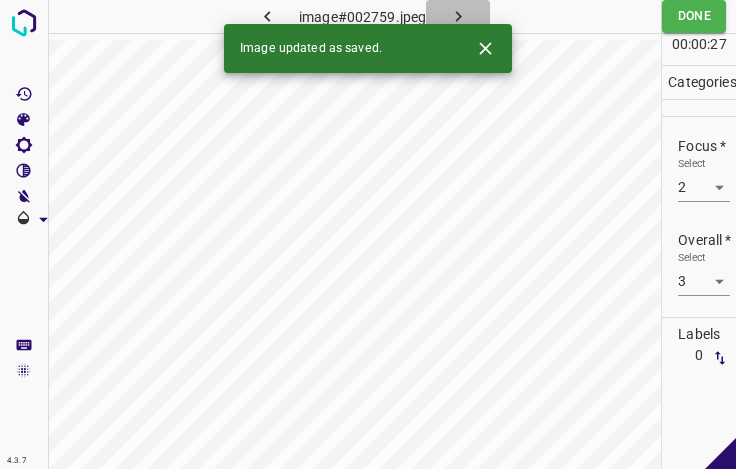 click 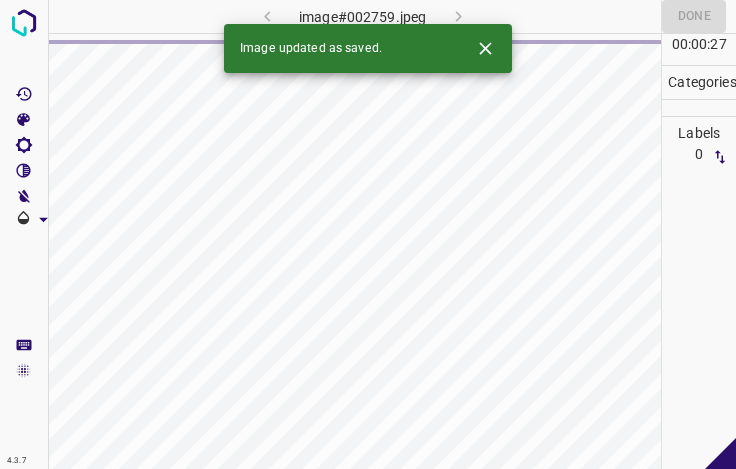 click 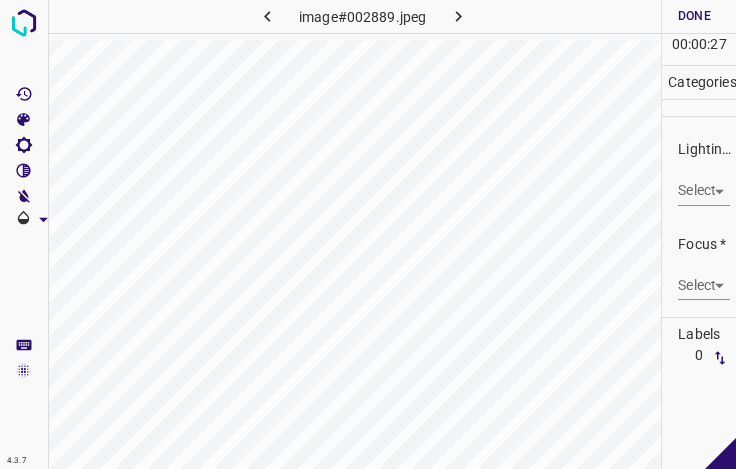 click on "4.3.7 image#002889.jpeg Done Skip 0 00   : 00   : 27   Categories Lighting *  Select ​ Focus *  Select ​ Overall *  Select ​ Labels   0 Categories 1 Lighting 2 Focus 3 Overall Tools Space Change between modes (Draw & Edit) I Auto labeling R Restore zoom M Zoom in N Zoom out Delete Delete selecte label Filters Z Restore filters X Saturation filter C Brightness filter V Contrast filter B Gray scale filter General O Download - Text - Hide - Delete" at bounding box center (368, 234) 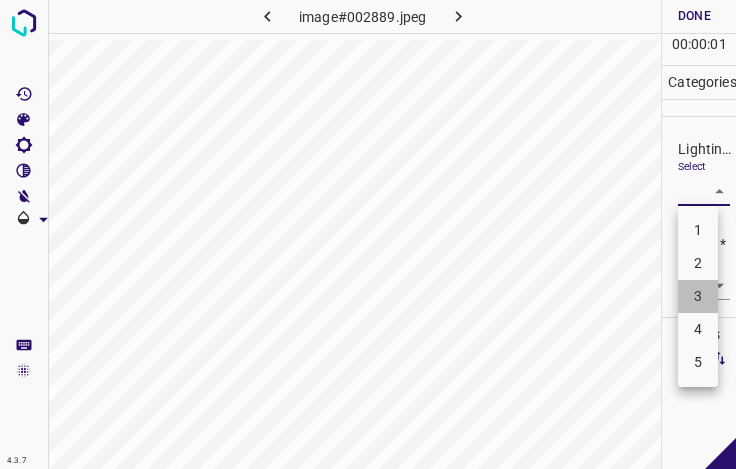 click on "3" at bounding box center [698, 296] 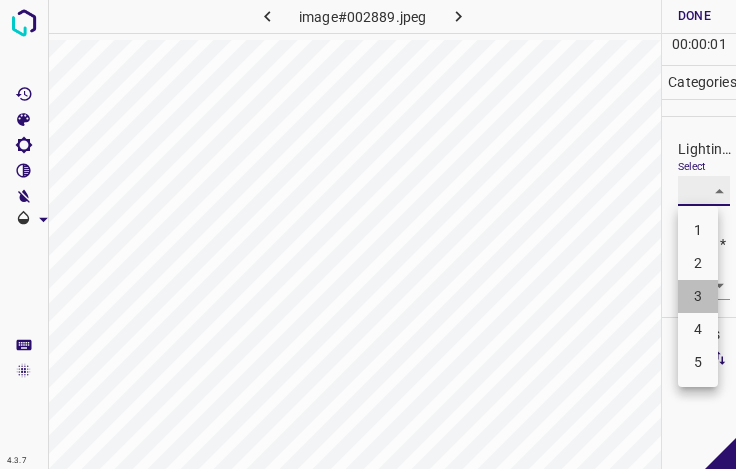 type on "3" 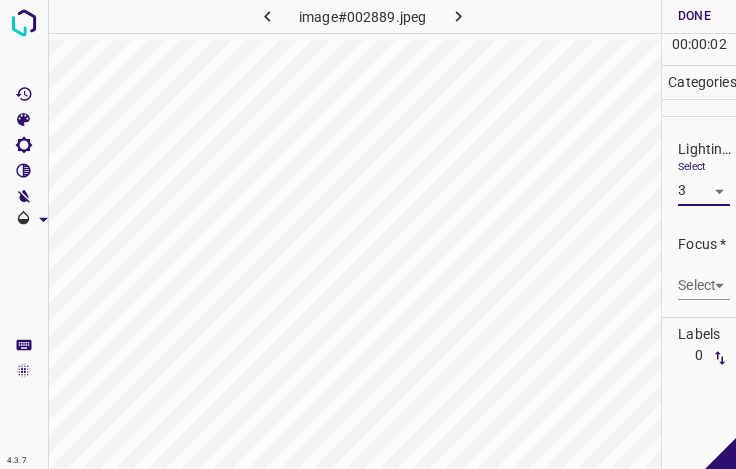 click on "4.3.7 image#002889.jpeg Done Skip 0 00   : 00   : 02   Categories Lighting *  Select 3 3 Focus *  Select ​ Overall *  Select ​ Labels   0 Categories 1 Lighting 2 Focus 3 Overall Tools Space Change between modes (Draw & Edit) I Auto labeling R Restore zoom M Zoom in N Zoom out Delete Delete selecte label Filters Z Restore filters X Saturation filter C Brightness filter V Contrast filter B Gray scale filter General O Download - Text - Hide - Delete" at bounding box center [368, 234] 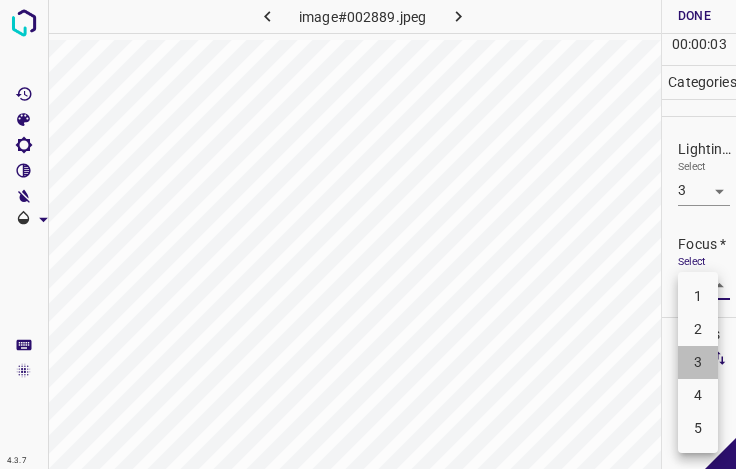 click on "3" at bounding box center (698, 362) 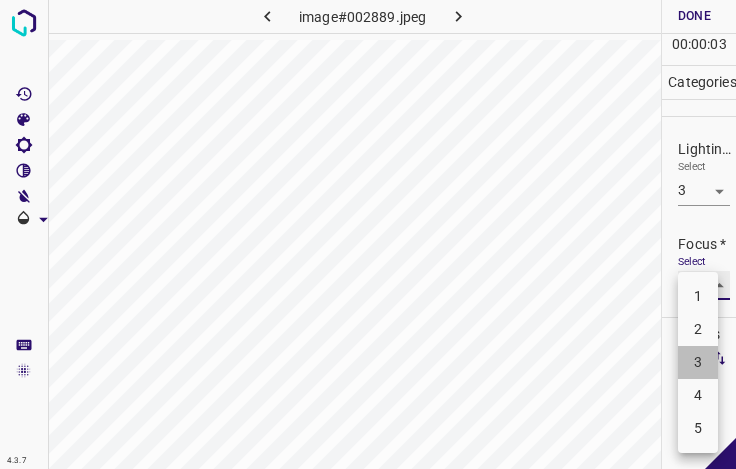 type on "3" 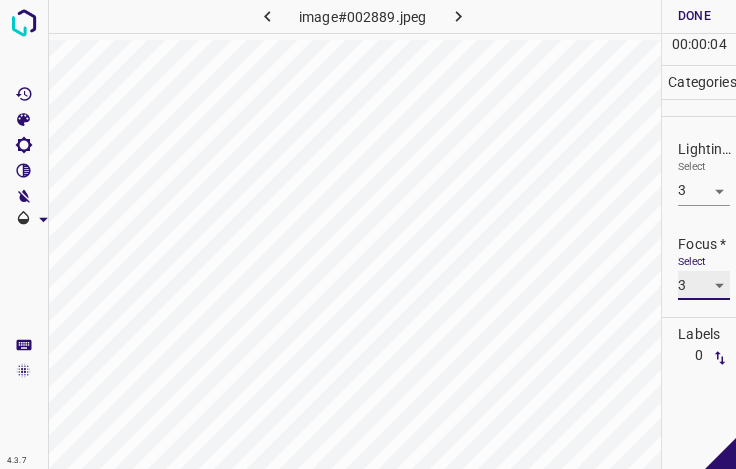 scroll, scrollTop: 98, scrollLeft: 0, axis: vertical 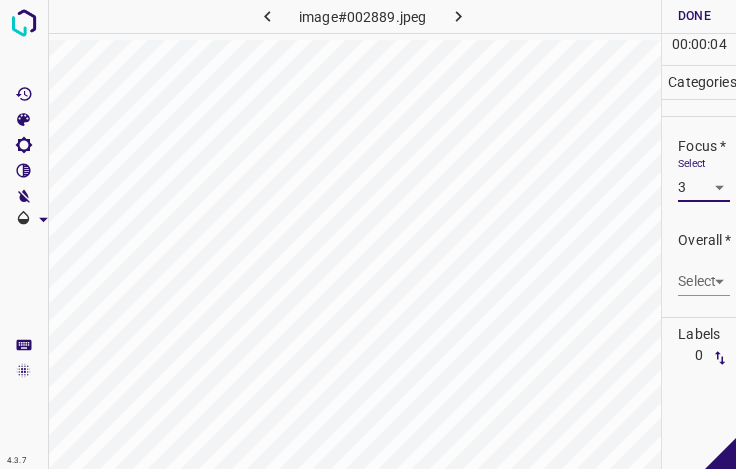 click on "4.3.7 image#002889.jpeg Done Skip 0 00   : 00   : 04   Categories Lighting *  Select 3 3 Focus *  Select 3 3 Overall *  Select ​ Labels   0 Categories 1 Lighting 2 Focus 3 Overall Tools Space Change between modes (Draw & Edit) I Auto labeling R Restore zoom M Zoom in N Zoom out Delete Delete selecte label Filters Z Restore filters X Saturation filter C Brightness filter V Contrast filter B Gray scale filter General O Download - Text - Hide - Delete" at bounding box center (368, 234) 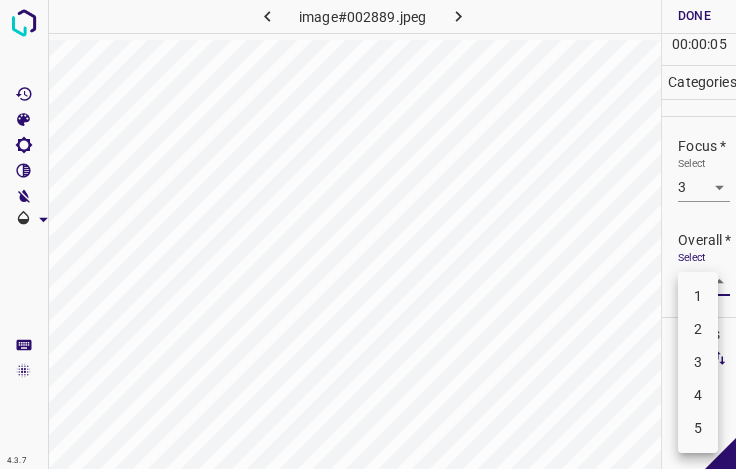 click on "3" at bounding box center [698, 362] 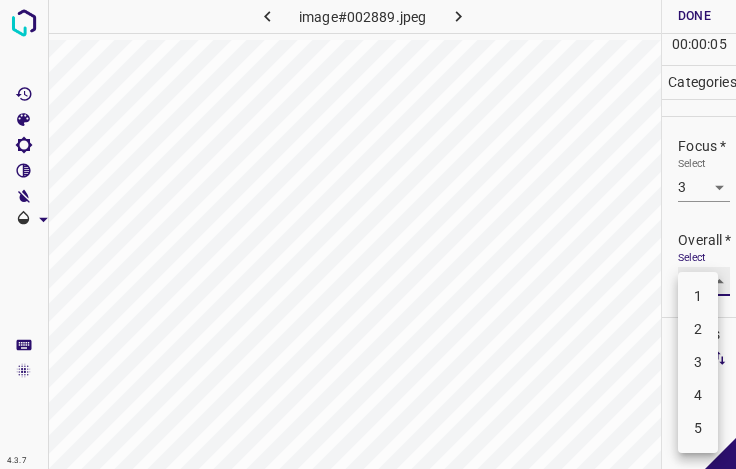 type on "3" 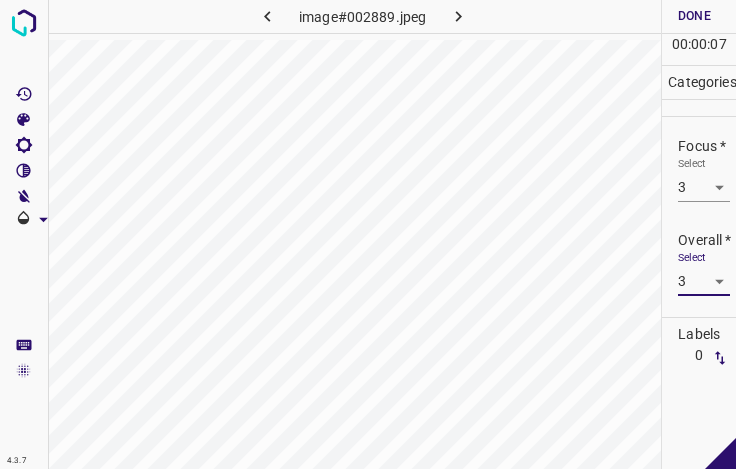 click on "Done" at bounding box center [694, 16] 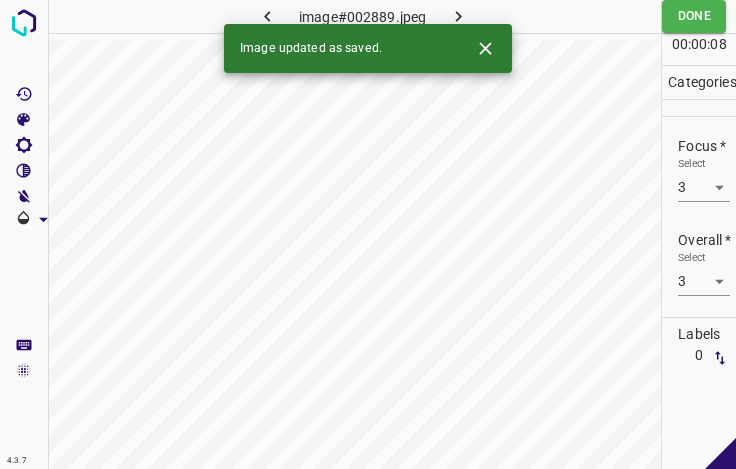 click at bounding box center [458, 16] 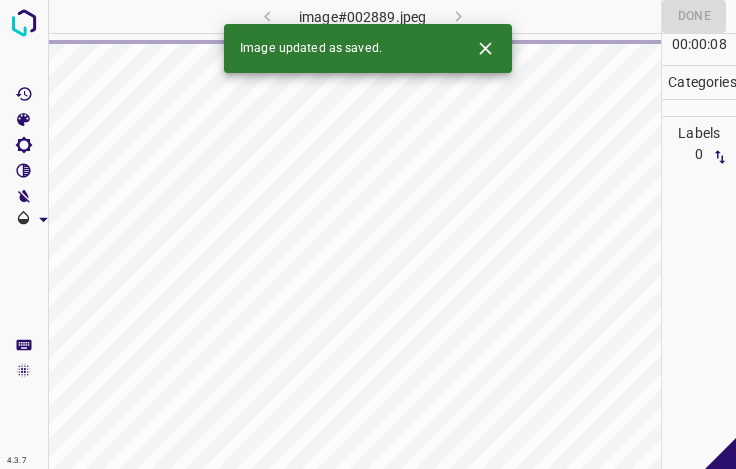 click 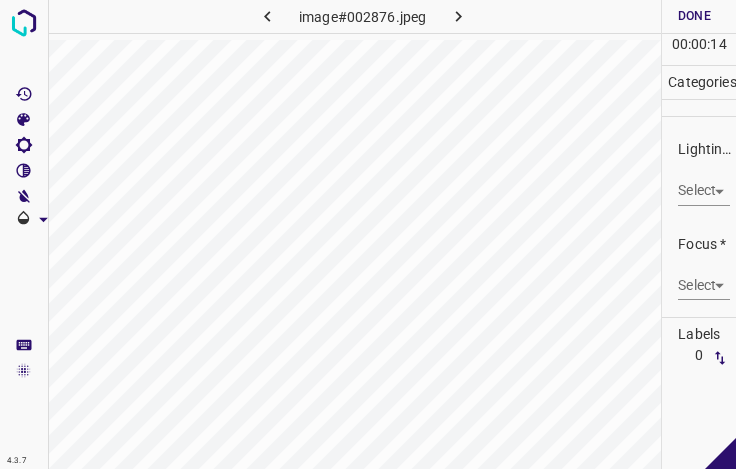 click on "4.3.7 image#002876.jpeg Done Skip 0 00   : 00   : 14   Categories Lighting *  Select ​ Focus *  Select ​ Overall *  Select ​ Labels   0 Categories 1 Lighting 2 Focus 3 Overall Tools Space Change between modes (Draw & Edit) I Auto labeling R Restore zoom M Zoom in N Zoom out Delete Delete selecte label Filters Z Restore filters X Saturation filter C Brightness filter V Contrast filter B Gray scale filter General O Download - Text - Hide - Delete" at bounding box center (368, 234) 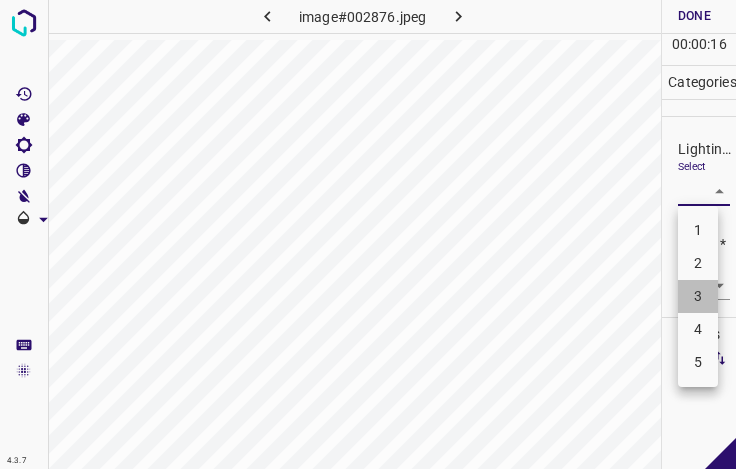 click on "3" at bounding box center [698, 296] 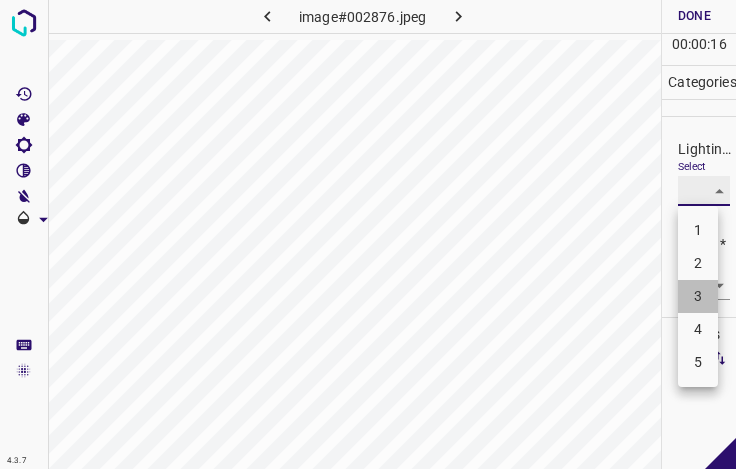 type on "3" 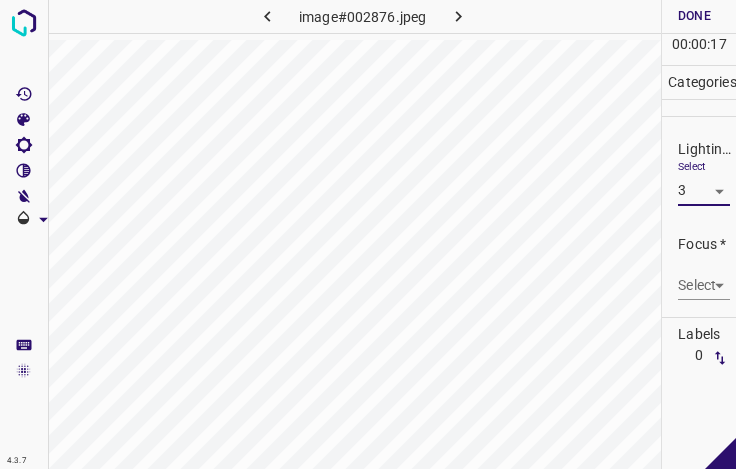 click on "4.3.7 image#002876.jpeg Done Skip 0 00   : 00   : 17   Categories Lighting *  Select 3 3 Focus *  Select ​ Overall *  Select ​ Labels   0 Categories 1 Lighting 2 Focus 3 Overall Tools Space Change between modes (Draw & Edit) I Auto labeling R Restore zoom M Zoom in N Zoom out Delete Delete selecte label Filters Z Restore filters X Saturation filter C Brightness filter V Contrast filter B Gray scale filter General O Download - Text - Hide - Delete" at bounding box center [368, 234] 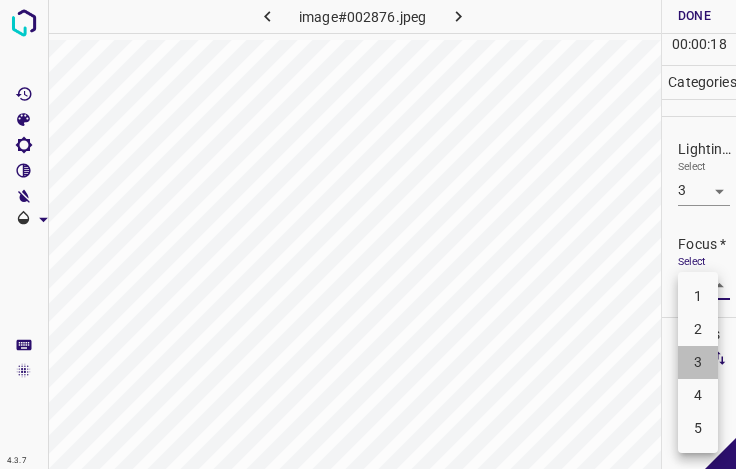 drag, startPoint x: 709, startPoint y: 362, endPoint x: 698, endPoint y: 337, distance: 27.313 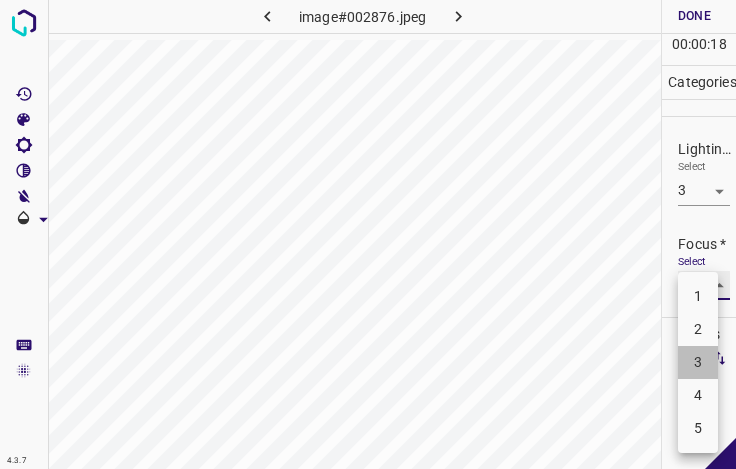 type on "3" 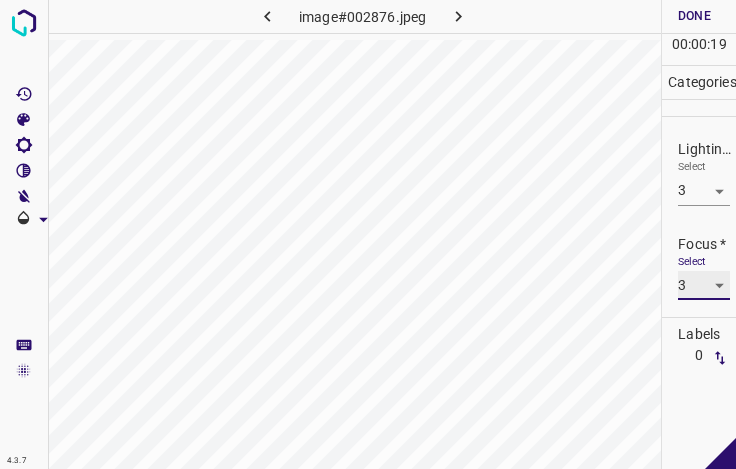 scroll, scrollTop: 98, scrollLeft: 0, axis: vertical 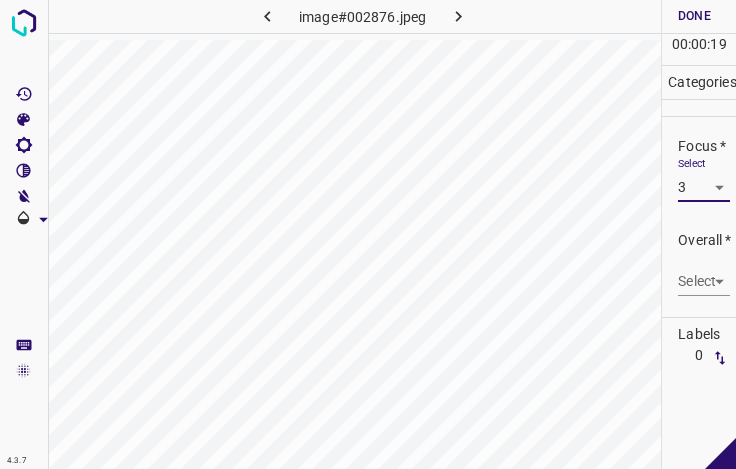 click on "4.3.7 image#002876.jpeg Done Skip 0 00   : 00   : 19   Categories Lighting *  Select 3 3 Focus *  Select 3 3 Overall *  Select ​ Labels   0 Categories 1 Lighting 2 Focus 3 Overall Tools Space Change between modes (Draw & Edit) I Auto labeling R Restore zoom M Zoom in N Zoom out Delete Delete selecte label Filters Z Restore filters X Saturation filter C Brightness filter V Contrast filter B Gray scale filter General O Download - Text - Hide - Delete" at bounding box center (368, 234) 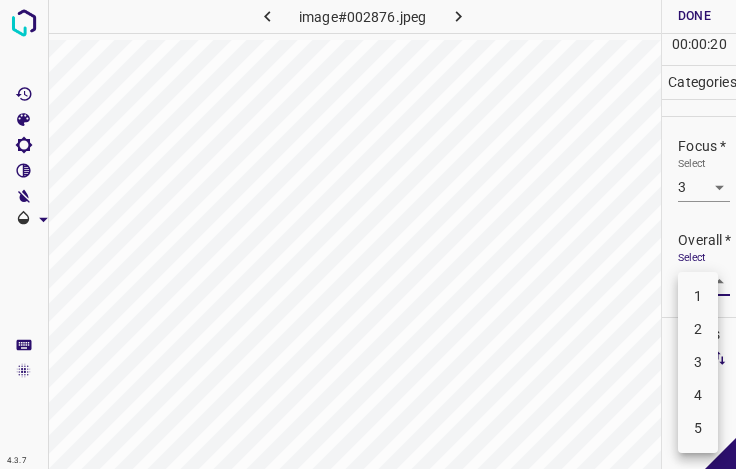 click on "3" at bounding box center (698, 362) 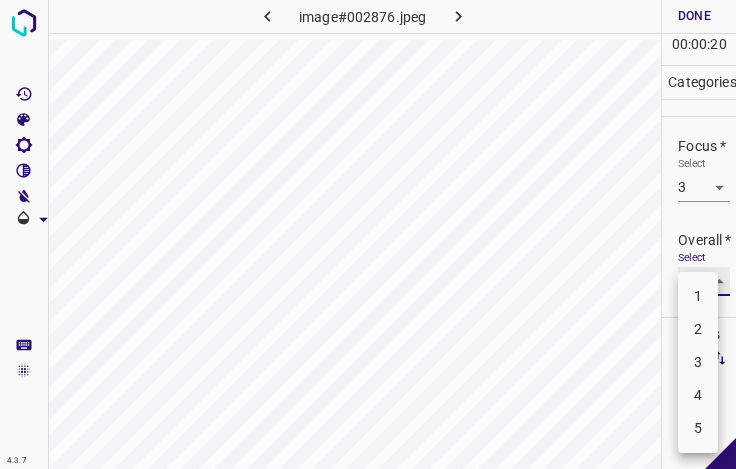 type on "3" 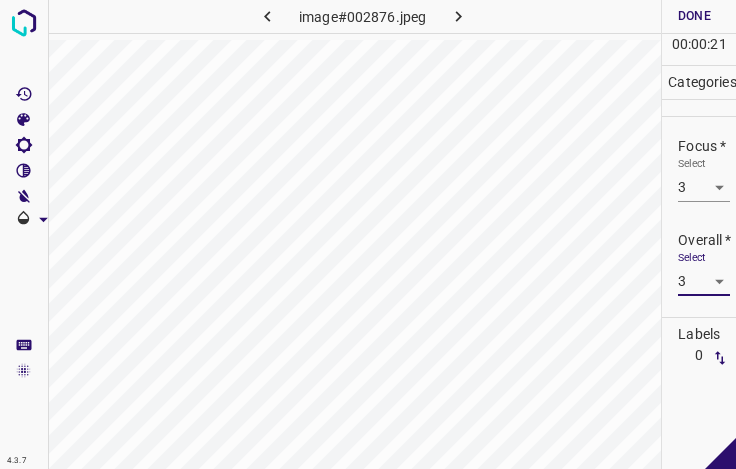 click on "Done" at bounding box center (694, 16) 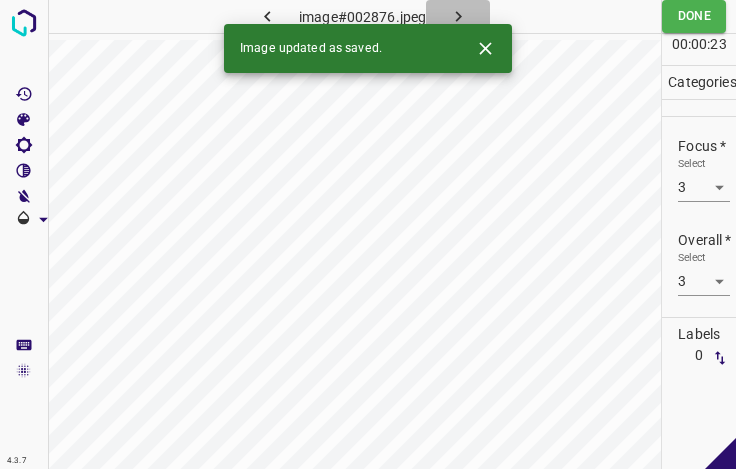 click 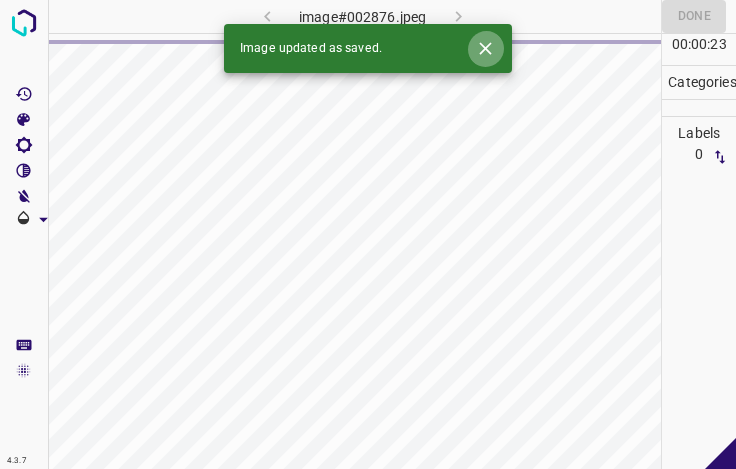 click 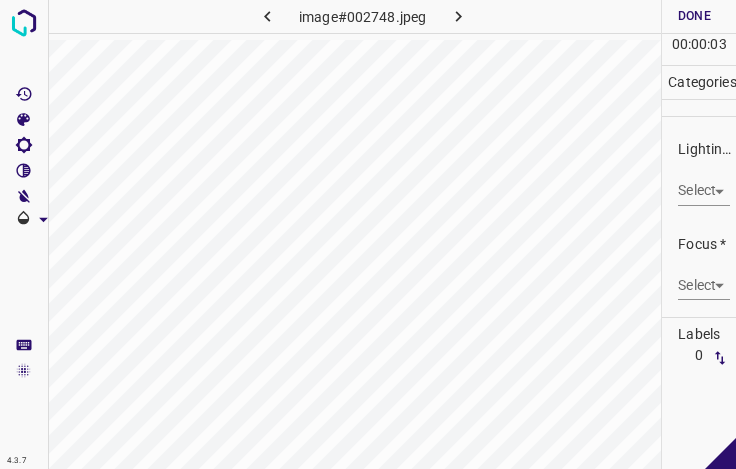 click on "4.3.7 image#002748.jpeg Done Skip 0 00   : 00   : 03   Categories Lighting *  Select ​ Focus *  Select ​ Overall *  Select ​ Labels   0 Categories 1 Lighting 2 Focus 3 Overall Tools Space Change between modes (Draw & Edit) I Auto labeling R Restore zoom M Zoom in N Zoom out Delete Delete selecte label Filters Z Restore filters X Saturation filter C Brightness filter V Contrast filter B Gray scale filter General O Download - Text - Hide - Delete" at bounding box center (368, 234) 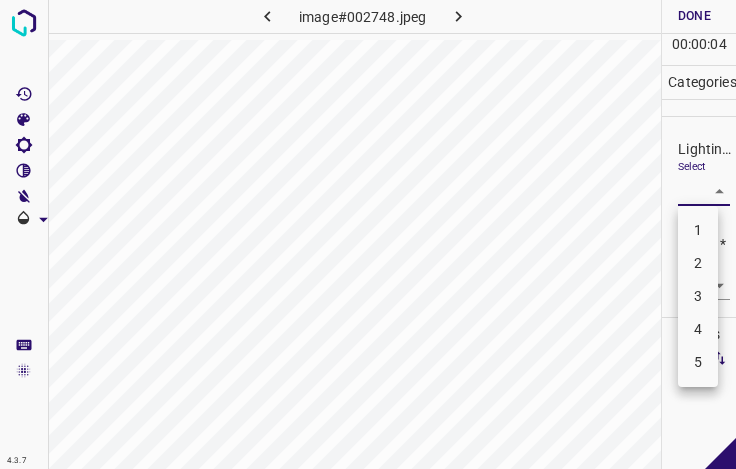 click on "3" at bounding box center (698, 296) 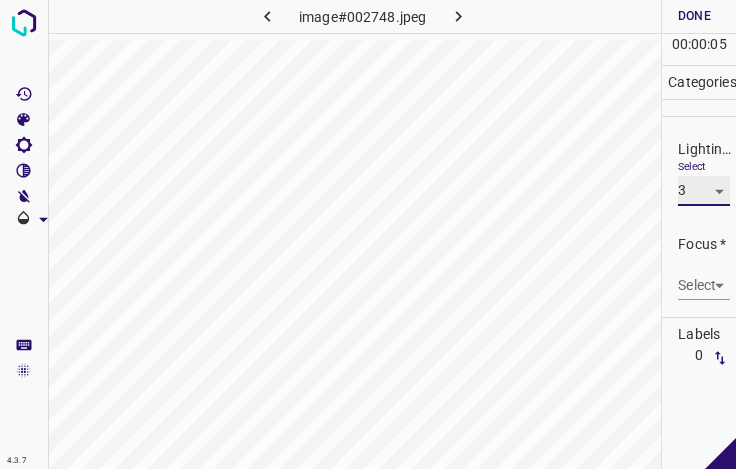 type on "3" 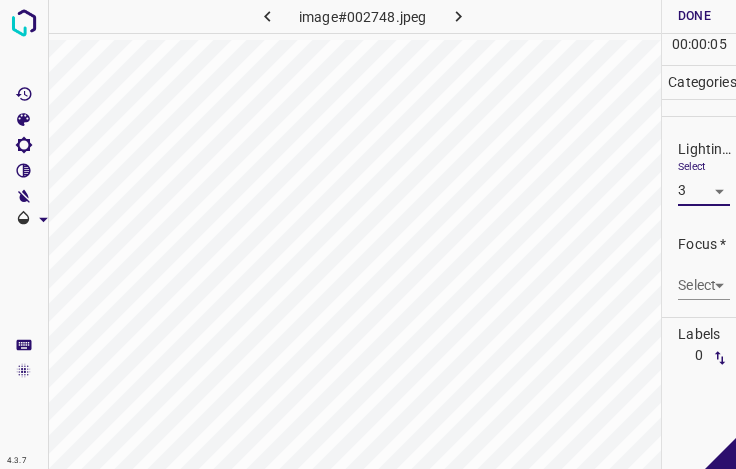 click on "4.3.7 image#002748.jpeg Done Skip 0 00   : 00   : 05   Categories Lighting *  Select 3 3 Focus *  Select ​ Overall *  Select ​ Labels   0 Categories 1 Lighting 2 Focus 3 Overall Tools Space Change between modes (Draw & Edit) I Auto labeling R Restore zoom M Zoom in N Zoom out Delete Delete selecte label Filters Z Restore filters X Saturation filter C Brightness filter V Contrast filter B Gray scale filter General O Download - Text - Hide - Delete" at bounding box center [368, 234] 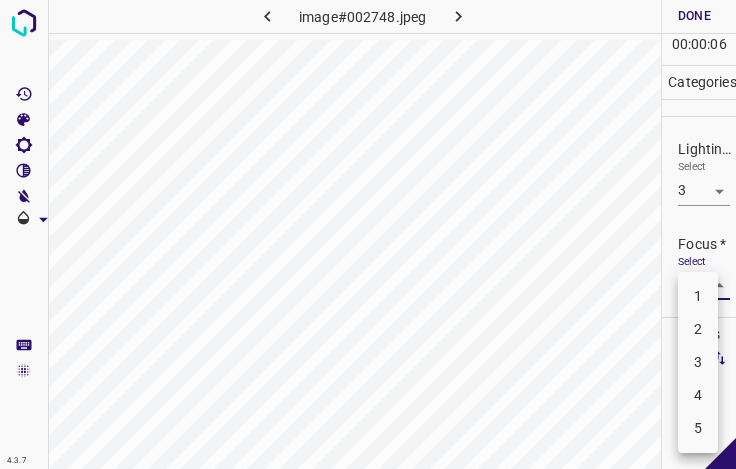 click on "3" at bounding box center [698, 362] 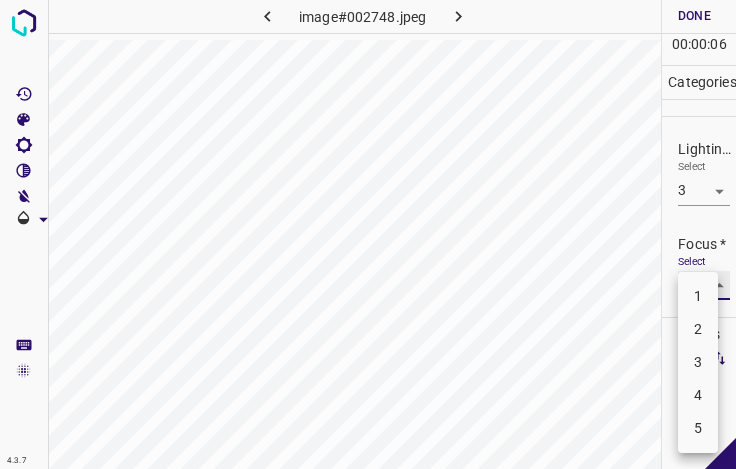 type on "3" 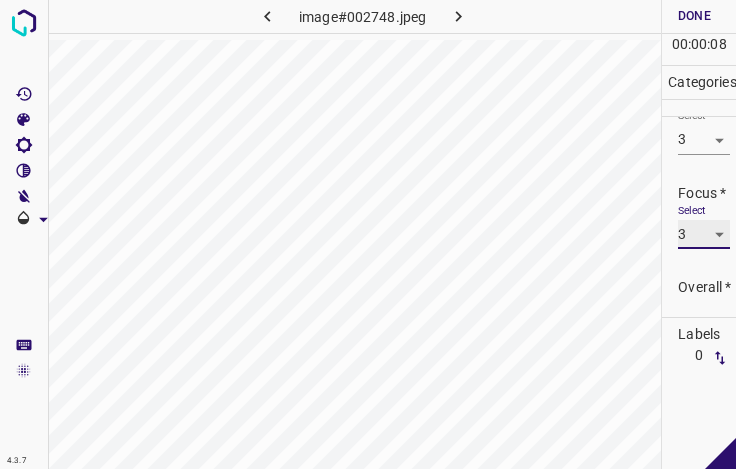 scroll, scrollTop: 98, scrollLeft: 0, axis: vertical 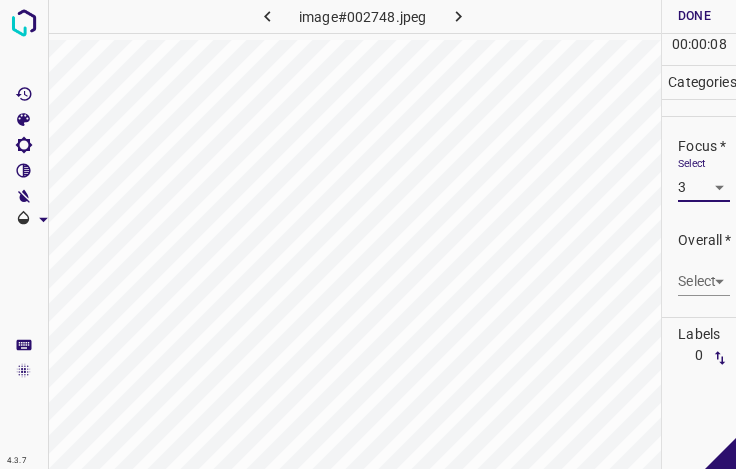 click on "4.3.7 image#002748.jpeg Done Skip 0 00   : 00   : 08   Categories Lighting *  Select 3 3 Focus *  Select 3 3 Overall *  Select ​ Labels   0 Categories 1 Lighting 2 Focus 3 Overall Tools Space Change between modes (Draw & Edit) I Auto labeling R Restore zoom M Zoom in N Zoom out Delete Delete selecte label Filters Z Restore filters X Saturation filter C Brightness filter V Contrast filter B Gray scale filter General O Download - Text - Hide - Delete" at bounding box center (368, 234) 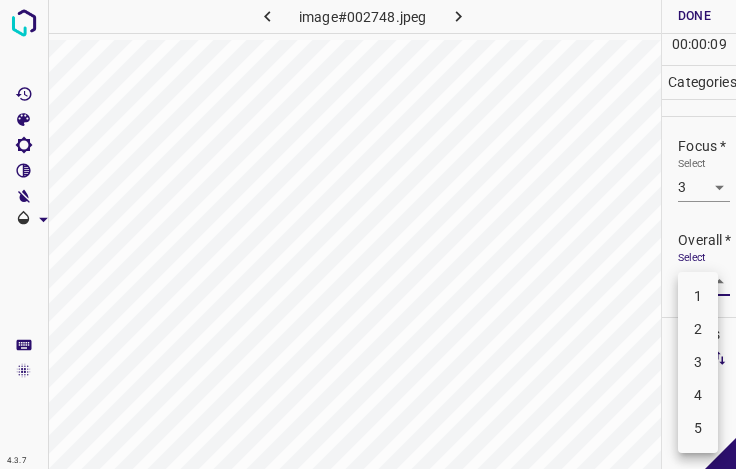 click on "3" at bounding box center (698, 362) 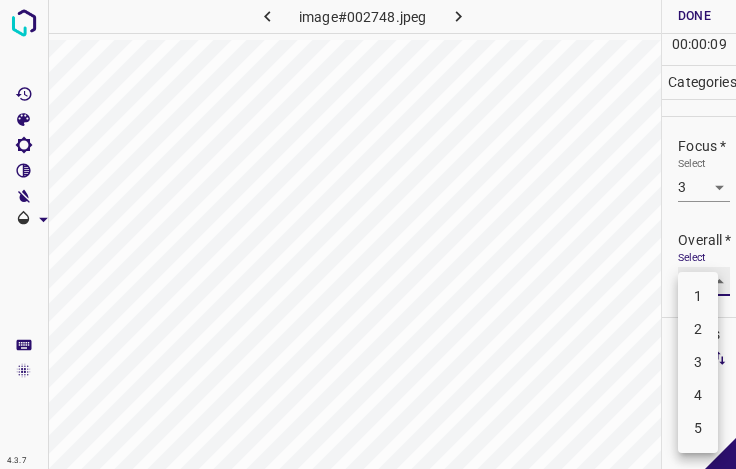 type on "3" 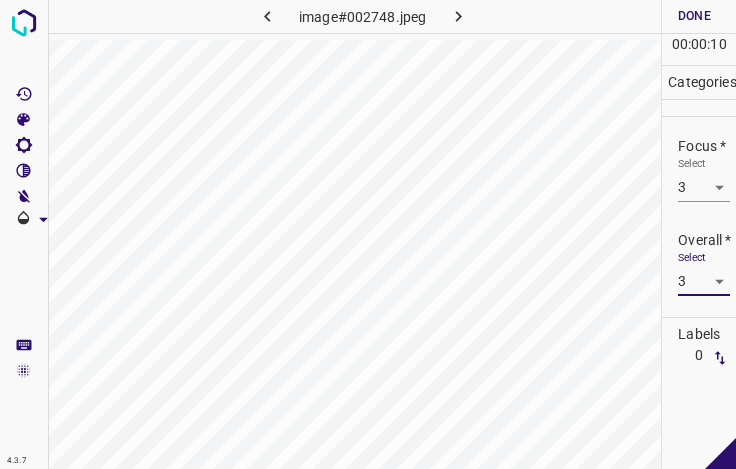 click on "Done" at bounding box center (694, 16) 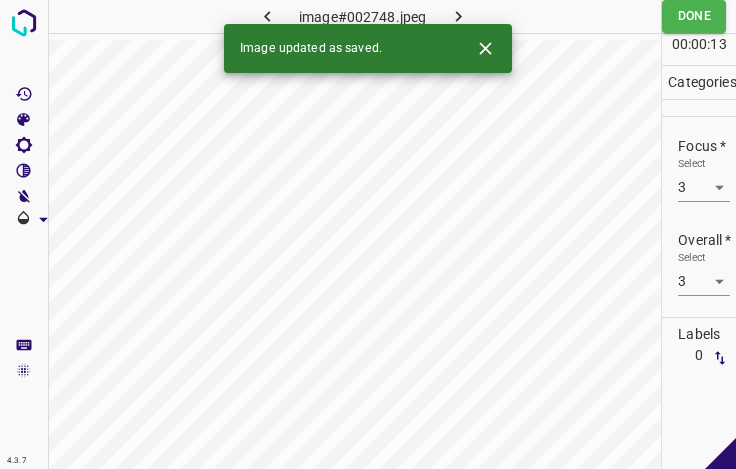 drag, startPoint x: 458, startPoint y: 13, endPoint x: 488, endPoint y: 56, distance: 52.43091 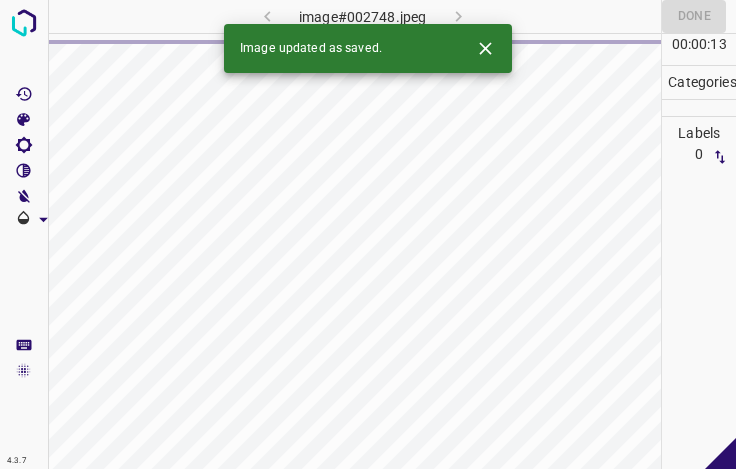 click 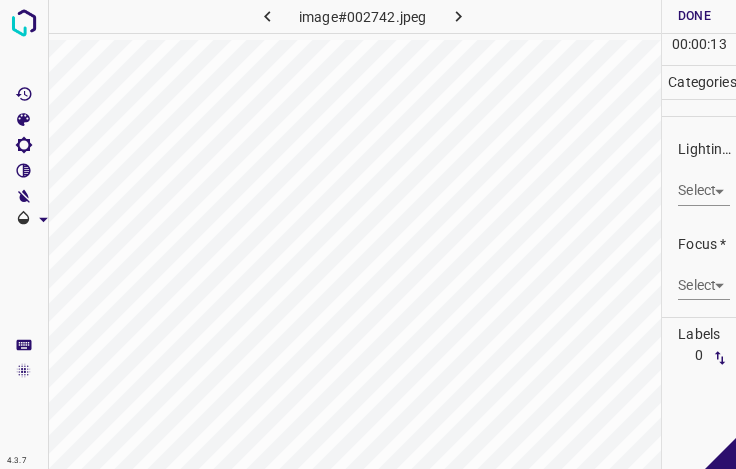 click on "4.3.7 image#002742.jpeg Done Skip 0 00   : 00   : 13   Categories Lighting *  Select ​ Focus *  Select ​ Overall *  Select ​ Labels   0 Categories 1 Lighting 2 Focus 3 Overall Tools Space Change between modes (Draw & Edit) I Auto labeling R Restore zoom M Zoom in N Zoom out Delete Delete selecte label Filters Z Restore filters X Saturation filter C Brightness filter V Contrast filter B Gray scale filter General O Download - Text - Hide - Delete" at bounding box center [368, 234] 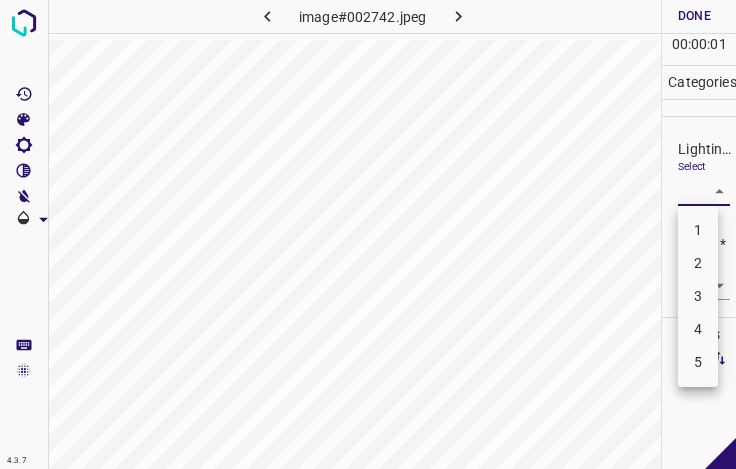 click on "3" at bounding box center (698, 296) 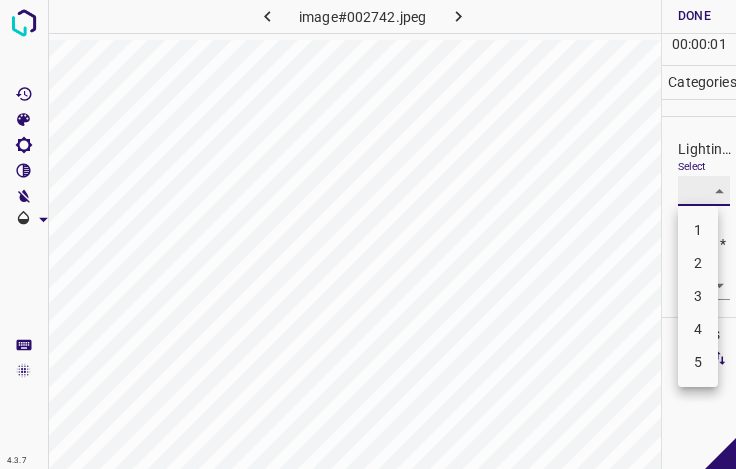 type on "3" 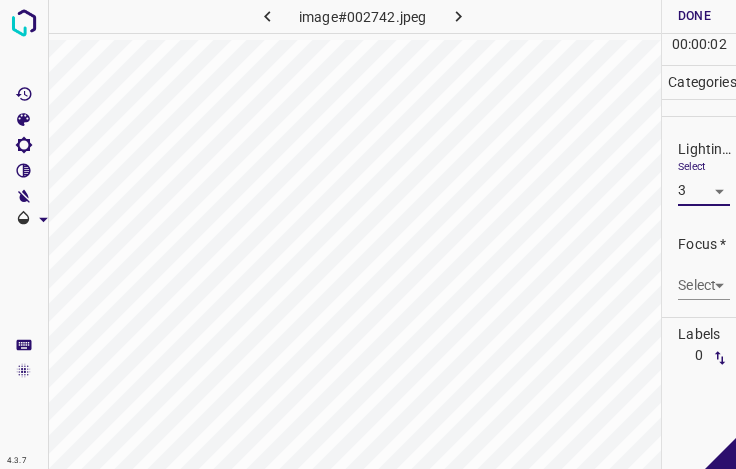 click on "4.3.7 image#002742.jpeg Done Skip 0 00   : 00   : 02   Categories Lighting *  Select 3 3 Focus *  Select ​ Overall *  Select ​ Labels   0 Categories 1 Lighting 2 Focus 3 Overall Tools Space Change between modes (Draw & Edit) I Auto labeling R Restore zoom M Zoom in N Zoom out Delete Delete selecte label Filters Z Restore filters X Saturation filter C Brightness filter V Contrast filter B Gray scale filter General O Download - Text - Hide - Delete" at bounding box center (368, 234) 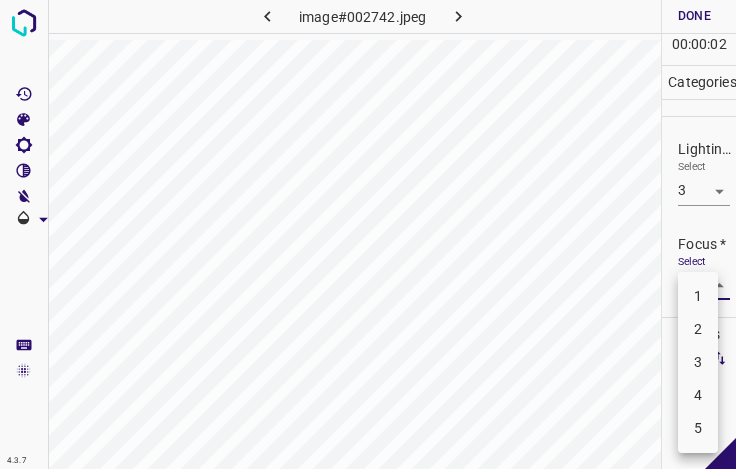 click on "3" at bounding box center (698, 362) 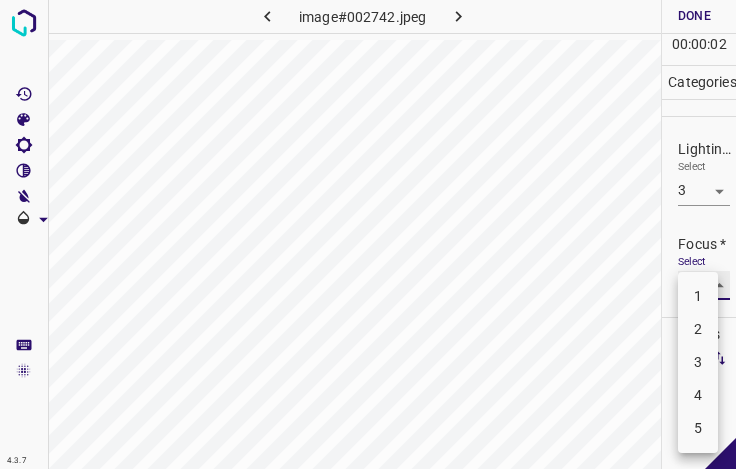 type on "3" 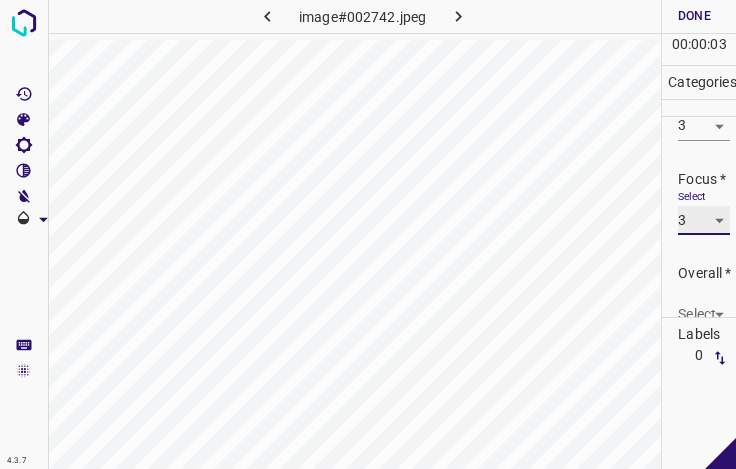 scroll, scrollTop: 98, scrollLeft: 0, axis: vertical 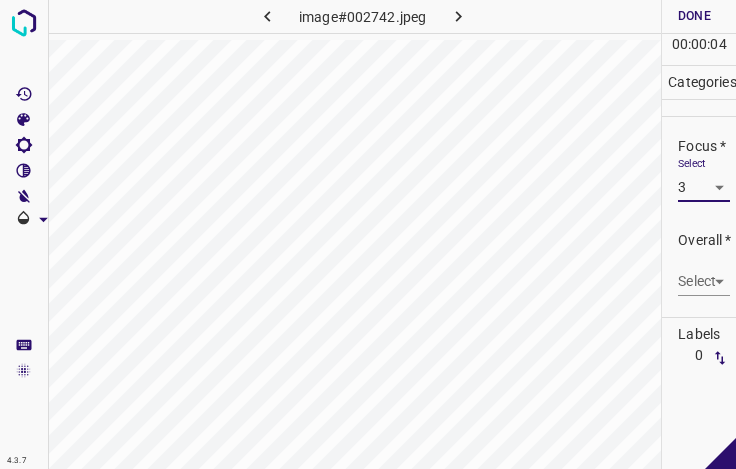 click on "4.3.7 image#002742.jpeg Done Skip 0 00   : 00   : 04   Categories Lighting *  Select 3 3 Focus *  Select 3 3 Overall *  Select ​ Labels   0 Categories 1 Lighting 2 Focus 3 Overall Tools Space Change between modes (Draw & Edit) I Auto labeling R Restore zoom M Zoom in N Zoom out Delete Delete selecte label Filters Z Restore filters X Saturation filter C Brightness filter V Contrast filter B Gray scale filter General O Download - Text - Hide - Delete" at bounding box center (368, 234) 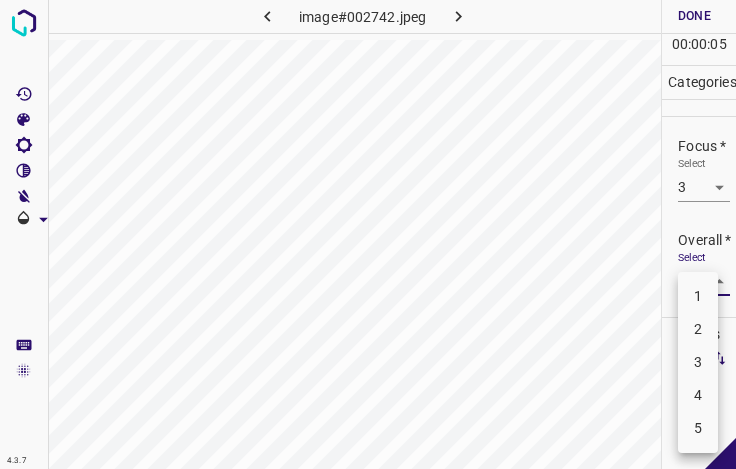 click on "3" at bounding box center (698, 362) 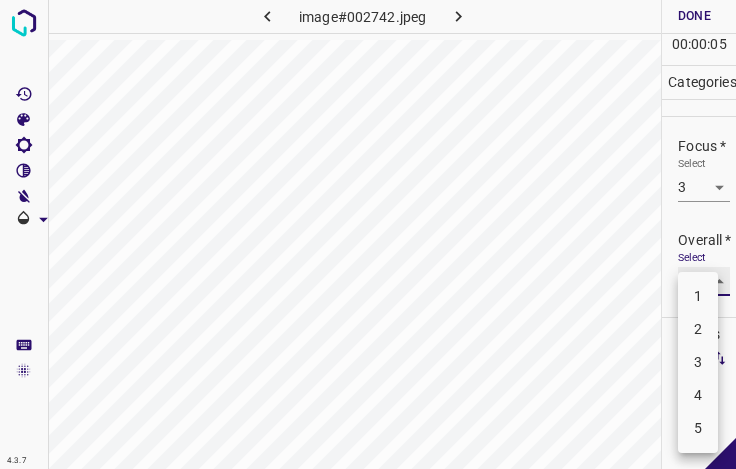 type on "3" 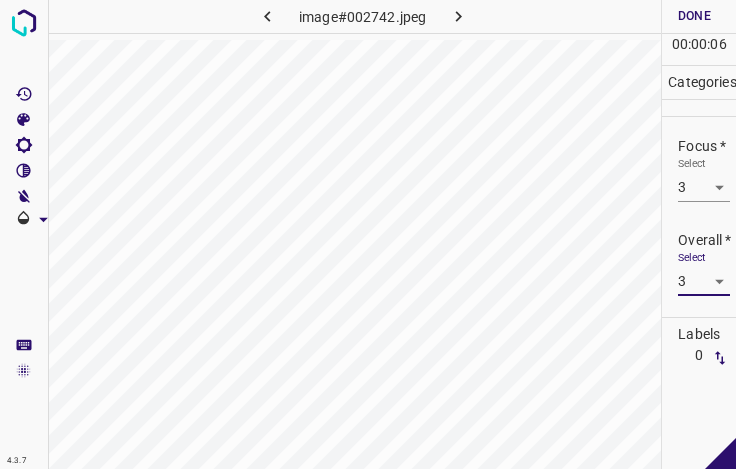 click on "Done" at bounding box center (694, 16) 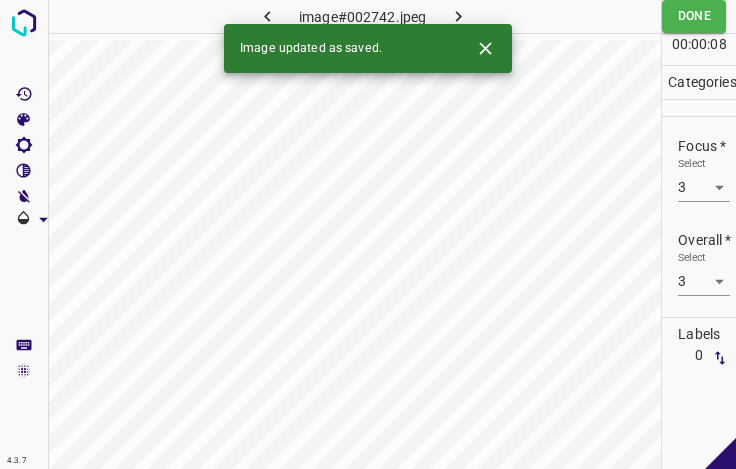 click 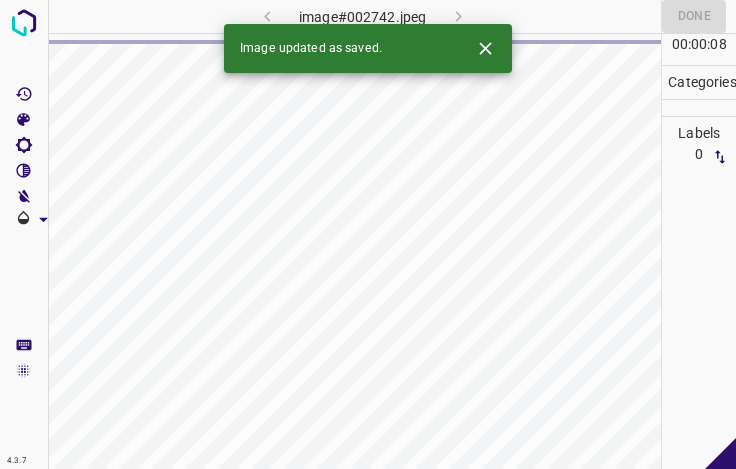 click 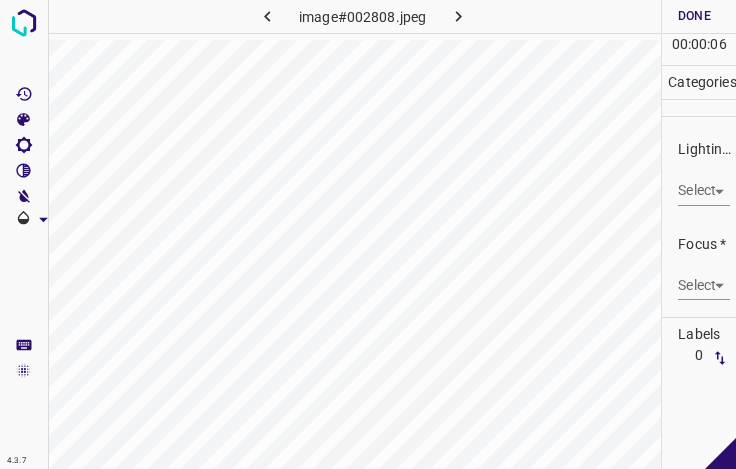 click on "4.3.7 image#002808.jpeg Done Skip 0 00   : 00   : 06   Categories Lighting *  Select ​ Focus *  Select ​ Overall *  Select ​ Labels   0 Categories 1 Lighting 2 Focus 3 Overall Tools Space Change between modes (Draw & Edit) I Auto labeling R Restore zoom M Zoom in N Zoom out Delete Delete selecte label Filters Z Restore filters X Saturation filter C Brightness filter V Contrast filter B Gray scale filter General O Download - Text - Hide - Delete" at bounding box center (368, 234) 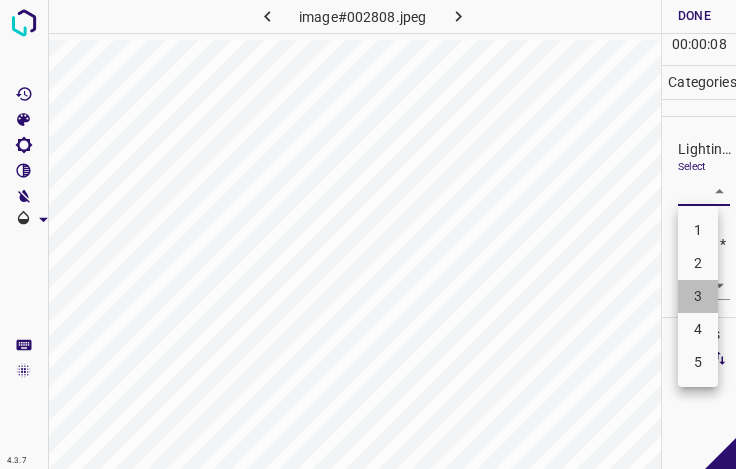 click on "3" at bounding box center [698, 296] 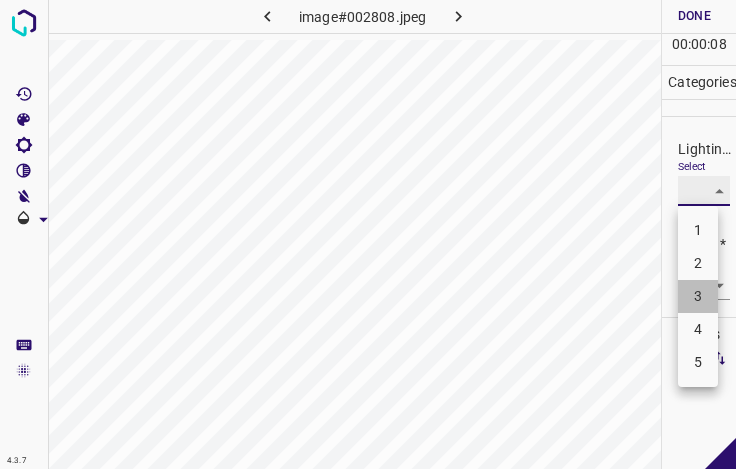 type on "3" 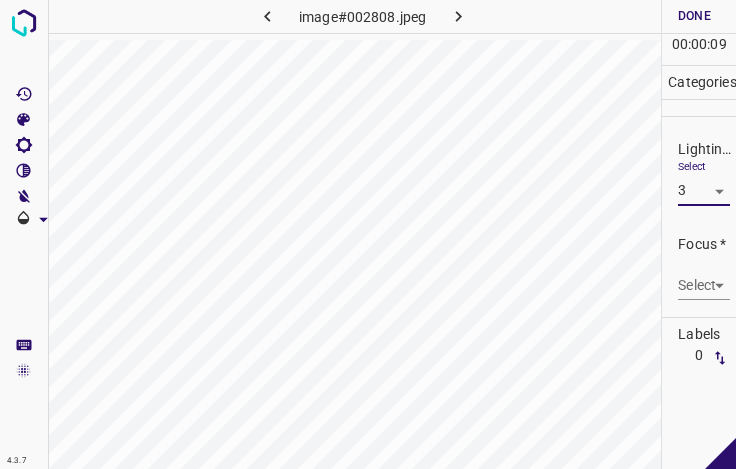 click on "4.3.7 image#002808.jpeg Done Skip 0 00   : 00   : 09   Categories Lighting *  Select 3 3 Focus *  Select ​ Overall *  Select ​ Labels   0 Categories 1 Lighting 2 Focus 3 Overall Tools Space Change between modes (Draw & Edit) I Auto labeling R Restore zoom M Zoom in N Zoom out Delete Delete selecte label Filters Z Restore filters X Saturation filter C Brightness filter V Contrast filter B Gray scale filter General O Download - Text - Hide - Delete" at bounding box center [368, 234] 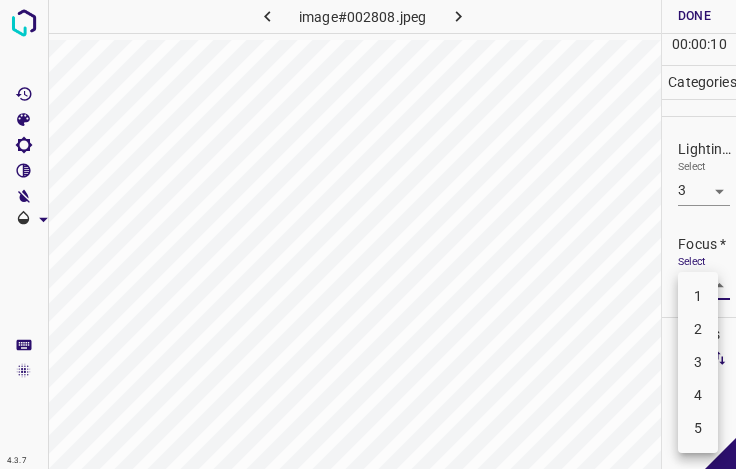 click on "3" at bounding box center [698, 362] 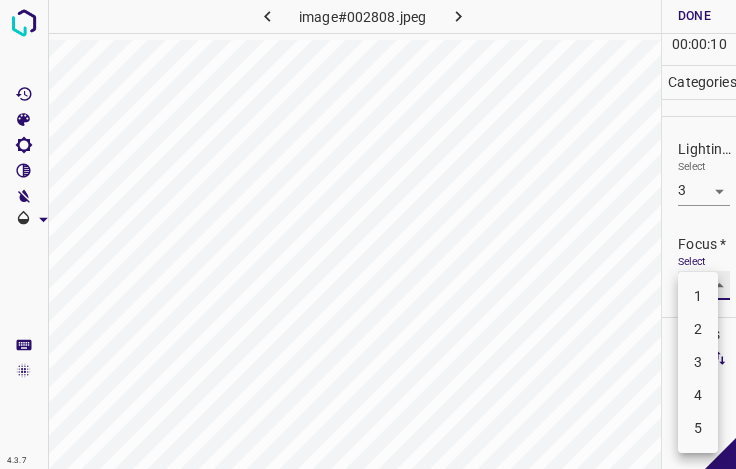 type on "3" 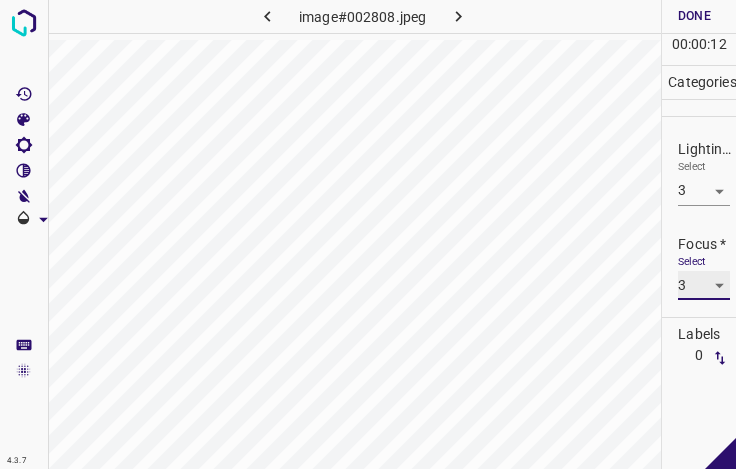 scroll, scrollTop: 98, scrollLeft: 0, axis: vertical 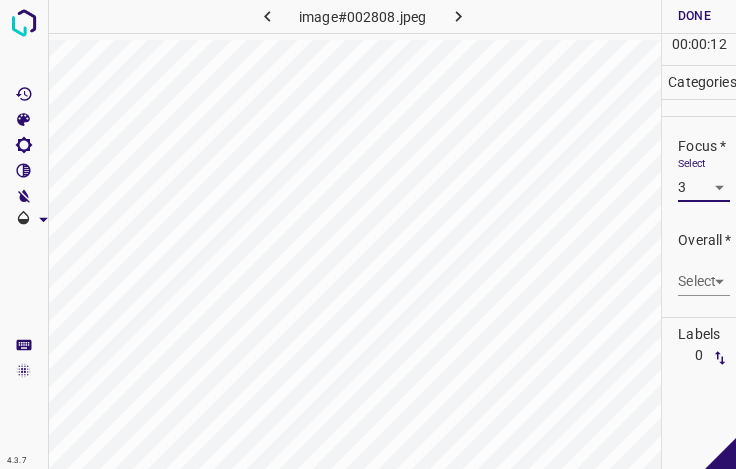 click on "4.3.7 image#002808.jpeg Done Skip 0 00   : 00   : 12   Categories Lighting *  Select 3 3 Focus *  Select 3 3 Overall *  Select ​ Labels   0 Categories 1 Lighting 2 Focus 3 Overall Tools Space Change between modes (Draw & Edit) I Auto labeling R Restore zoom M Zoom in N Zoom out Delete Delete selecte label Filters Z Restore filters X Saturation filter C Brightness filter V Contrast filter B Gray scale filter General O Download - Text - Hide - Delete" at bounding box center (368, 234) 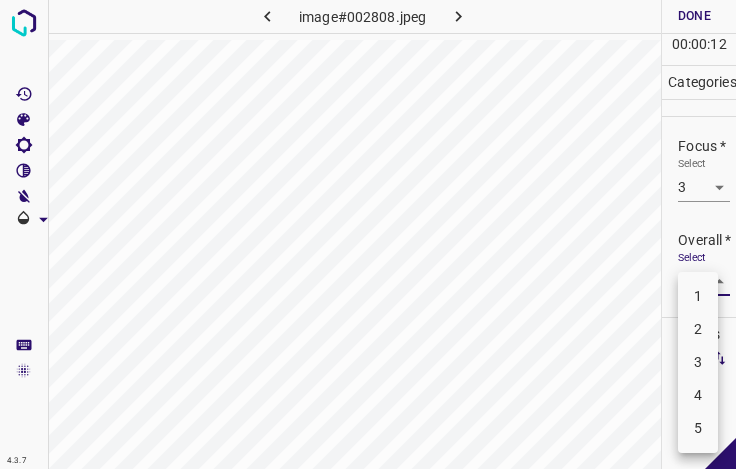 click on "3" at bounding box center [698, 362] 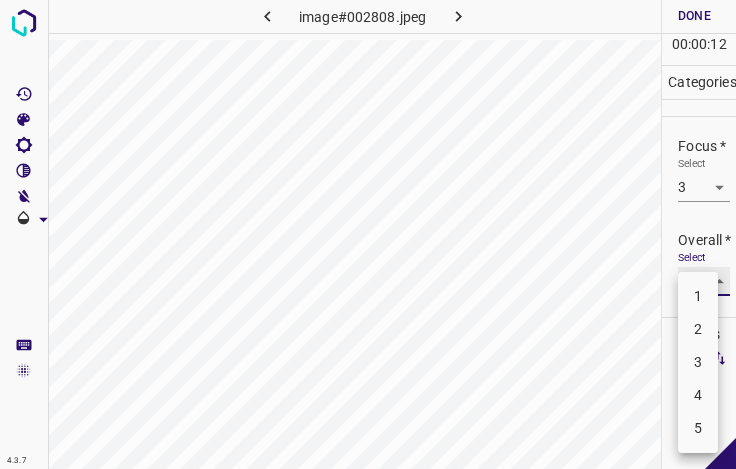 type on "3" 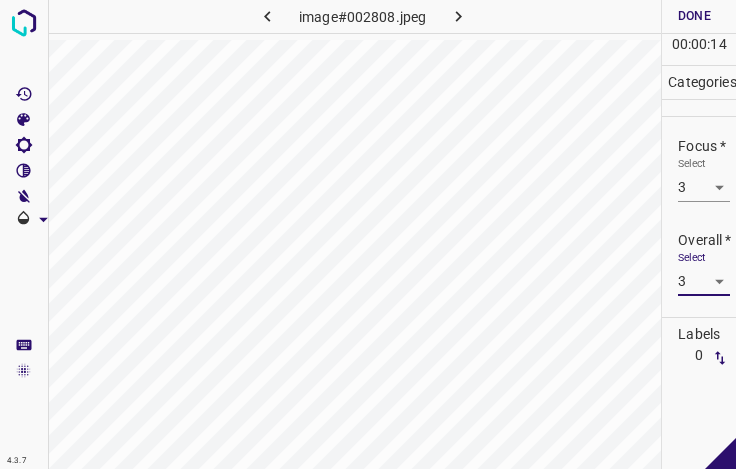 click on "Done" at bounding box center [694, 16] 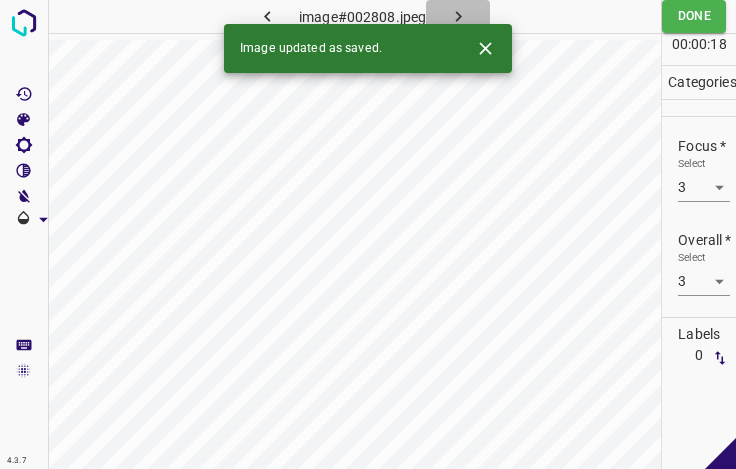 click 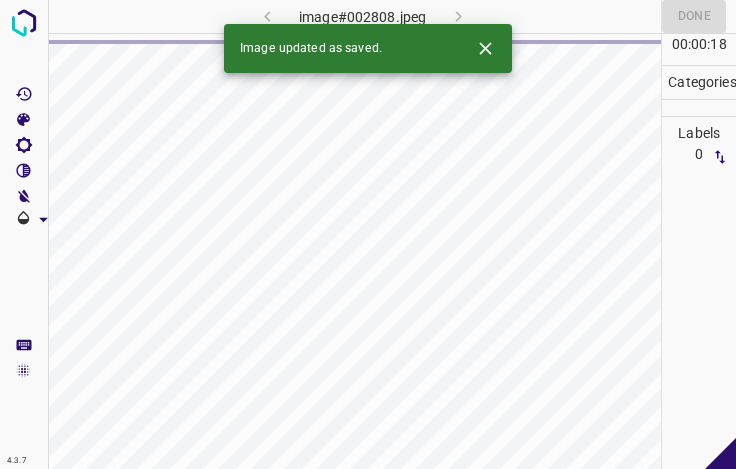 click 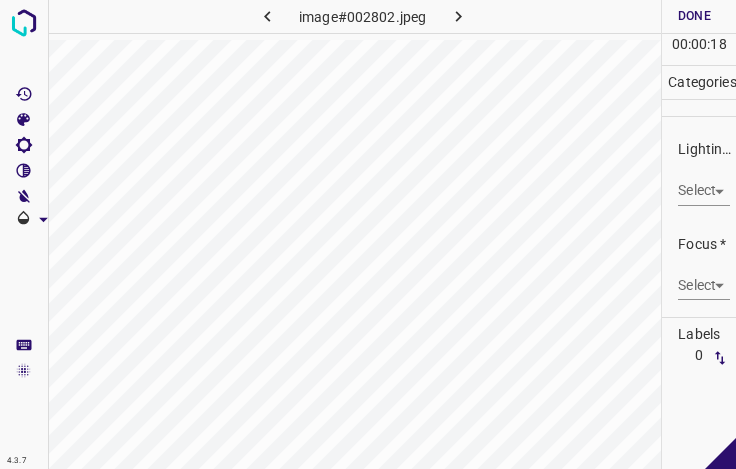 click on "4.3.7 image#002802.jpeg Done Skip 0 00   : 00   : 18   Categories Lighting *  Select ​ Focus *  Select ​ Overall *  Select ​ Labels   0 Categories 1 Lighting 2 Focus 3 Overall Tools Space Change between modes (Draw & Edit) I Auto labeling R Restore zoom M Zoom in N Zoom out Delete Delete selecte label Filters Z Restore filters X Saturation filter C Brightness filter V Contrast filter B Gray scale filter General O Download - Text - Hide - Delete" at bounding box center (368, 234) 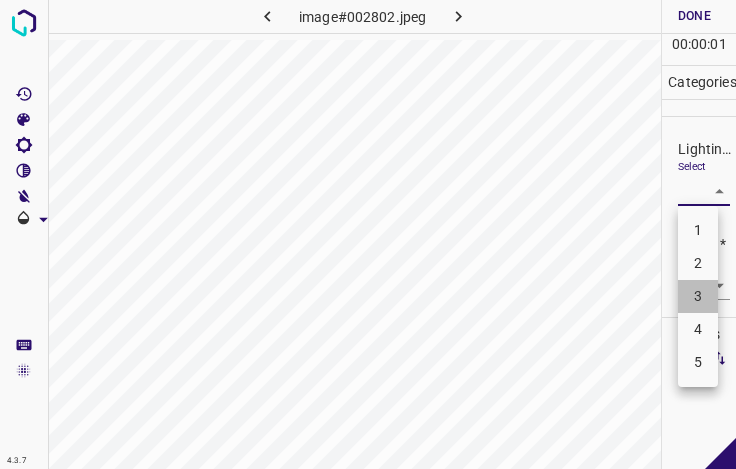 click on "3" at bounding box center [698, 296] 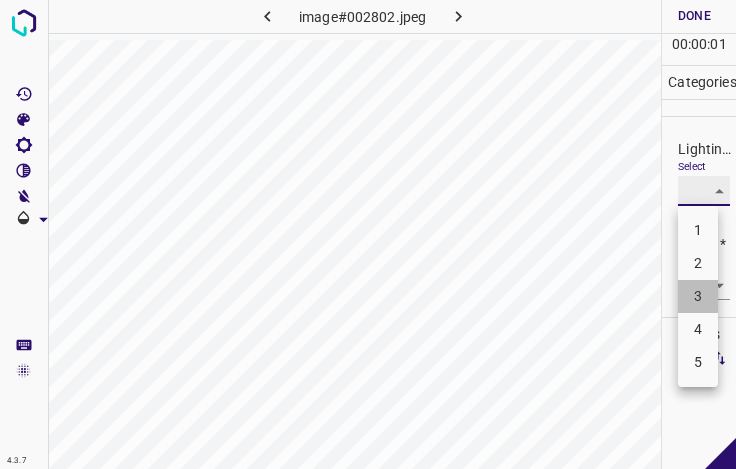type on "3" 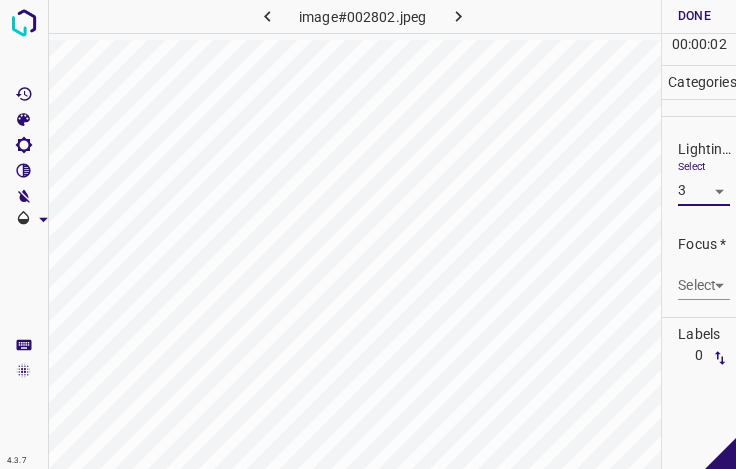 click on "4.3.7 image#002802.jpeg Done Skip 0 00   : 00   : 02   Categories Lighting *  Select 3 3 Focus *  Select ​ Overall *  Select ​ Labels   0 Categories 1 Lighting 2 Focus 3 Overall Tools Space Change between modes (Draw & Edit) I Auto labeling R Restore zoom M Zoom in N Zoom out Delete Delete selecte label Filters Z Restore filters X Saturation filter C Brightness filter V Contrast filter B Gray scale filter General O Download - Text - Hide - Delete" at bounding box center (368, 234) 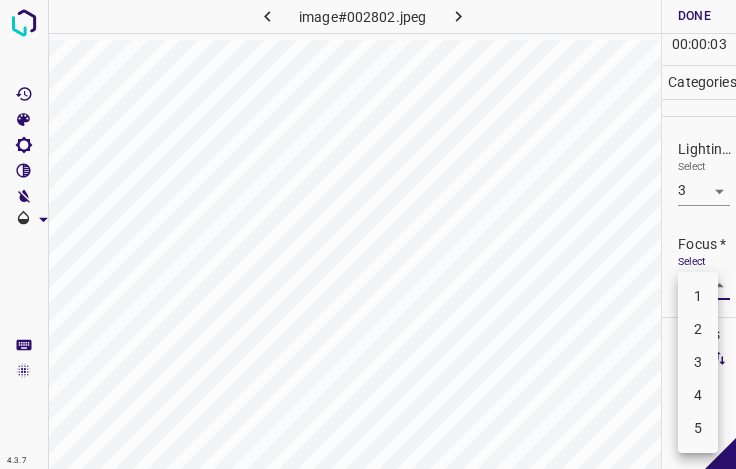click on "3" at bounding box center [698, 362] 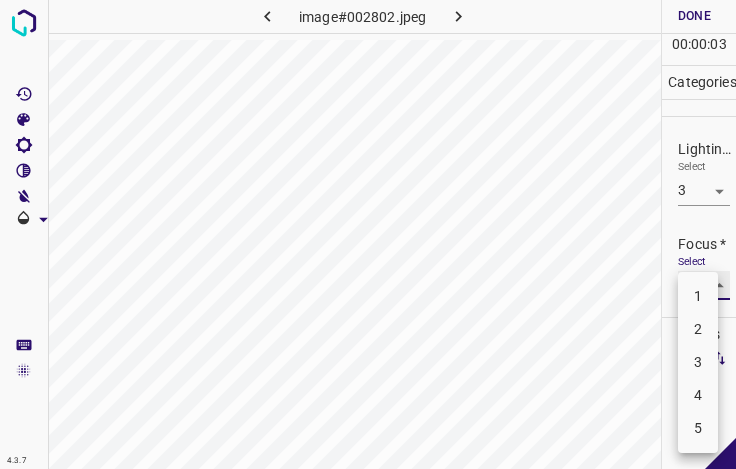 type on "3" 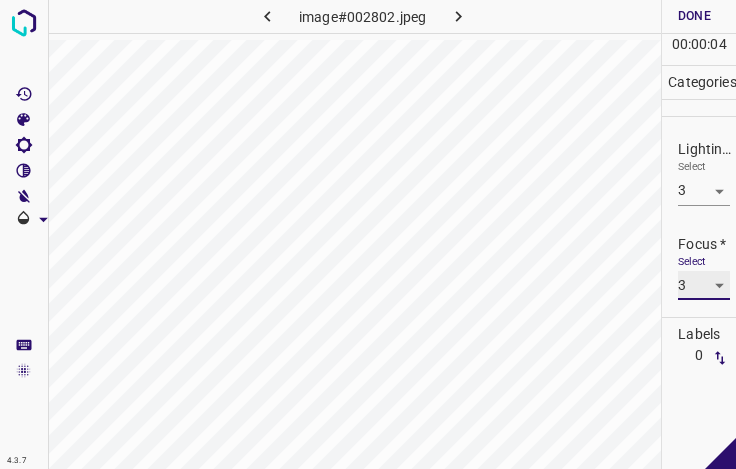 scroll, scrollTop: 98, scrollLeft: 0, axis: vertical 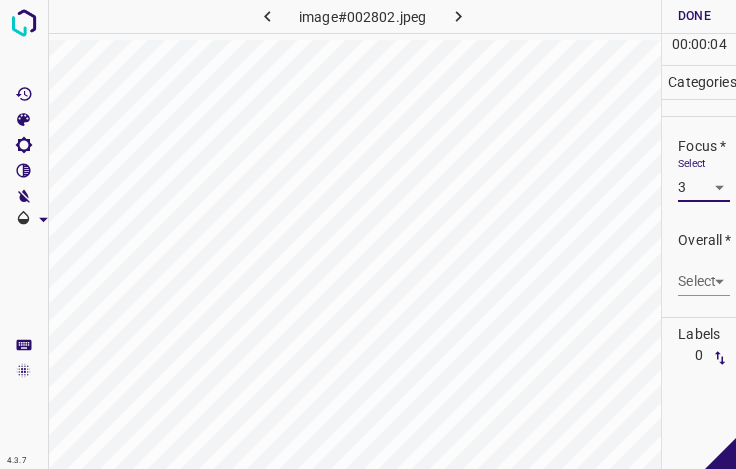 click on "4.3.7 image#002802.jpeg Done Skip 0 00   : 00   : 04   Categories Lighting *  Select 3 3 Focus *  Select 3 3 Overall *  Select ​ Labels   0 Categories 1 Lighting 2 Focus 3 Overall Tools Space Change between modes (Draw & Edit) I Auto labeling R Restore zoom M Zoom in N Zoom out Delete Delete selecte label Filters Z Restore filters X Saturation filter C Brightness filter V Contrast filter B Gray scale filter General O Download - Text - Hide - Delete" at bounding box center (368, 234) 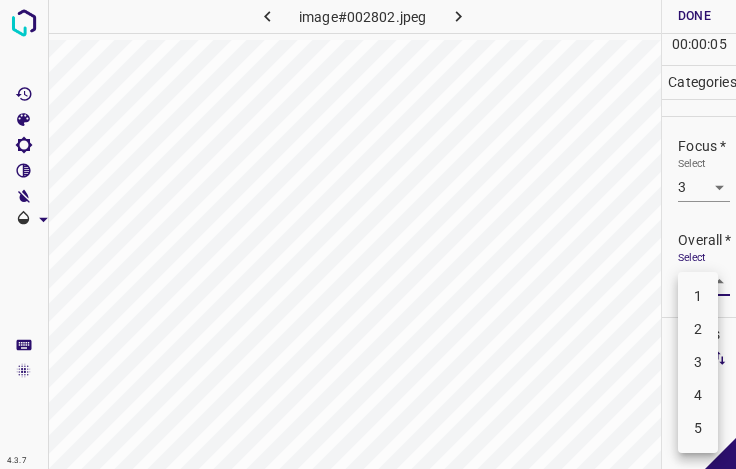 click on "3" at bounding box center [698, 362] 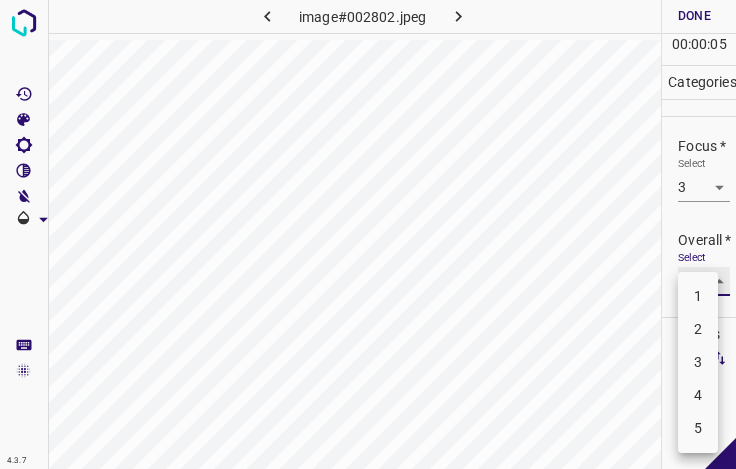 type on "3" 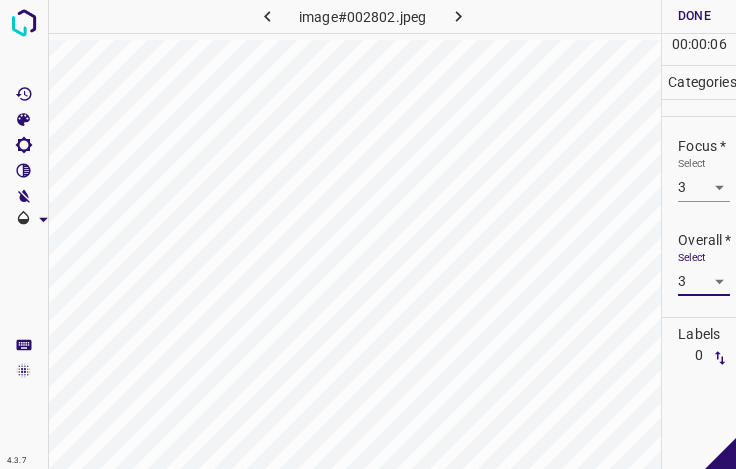click on "Done" at bounding box center (694, 16) 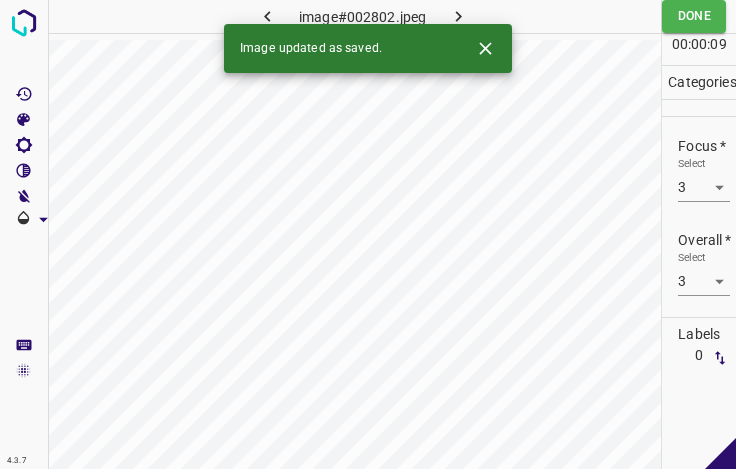 click 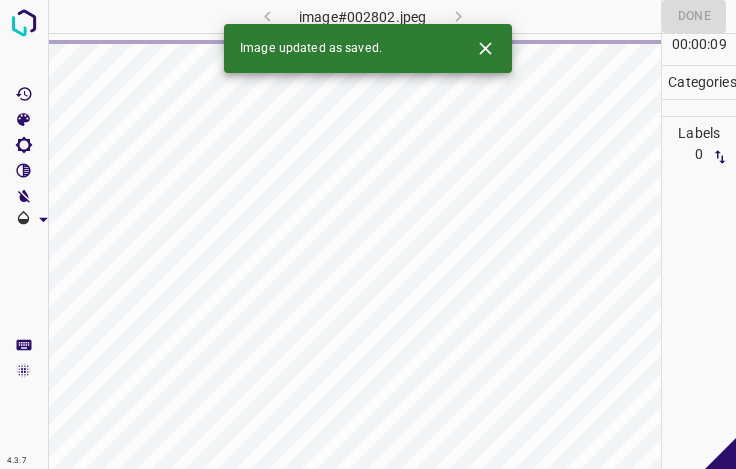 click 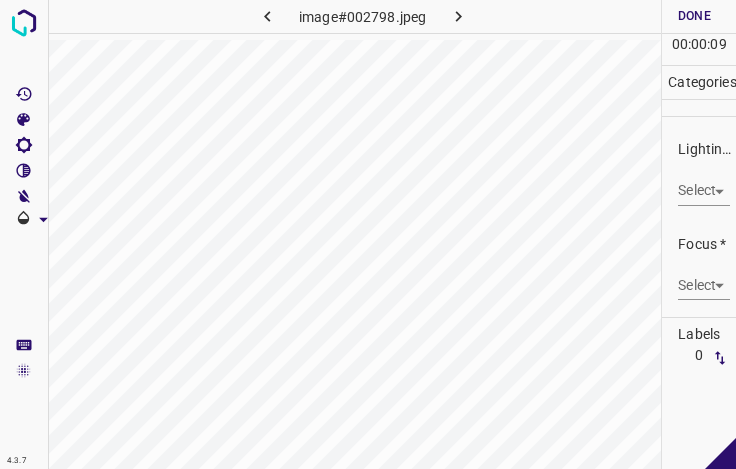 click on "4.3.7 image#002798.jpeg Done Skip 0 00   : 00   : 09   Categories Lighting *  Select ​ Focus *  Select ​ Overall *  Select ​ Labels   0 Categories 1 Lighting 2 Focus 3 Overall Tools Space Change between modes (Draw & Edit) I Auto labeling R Restore zoom M Zoom in N Zoom out Delete Delete selecte label Filters Z Restore filters X Saturation filter C Brightness filter V Contrast filter B Gray scale filter General O Download - Text - Hide - Delete" at bounding box center [368, 234] 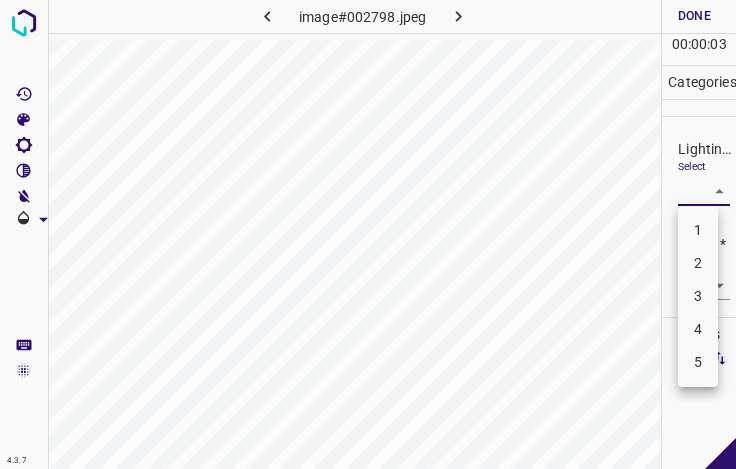 click on "3" at bounding box center (698, 296) 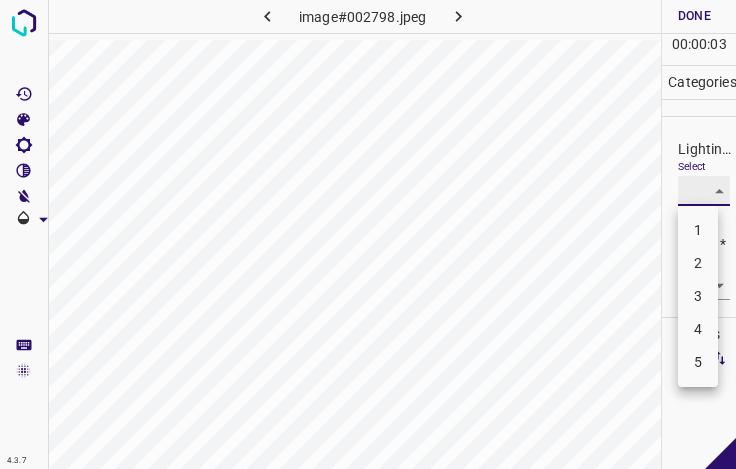 type on "3" 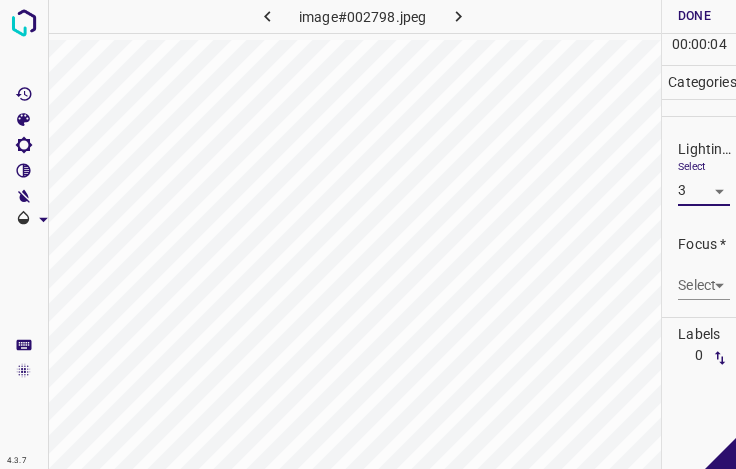 click on "4.3.7 image#002798.jpeg Done Skip 0 00   : 00   : 04   Categories Lighting *  Select 3 3 Focus *  Select ​ Overall *  Select ​ Labels   0 Categories 1 Lighting 2 Focus 3 Overall Tools Space Change between modes (Draw & Edit) I Auto labeling R Restore zoom M Zoom in N Zoom out Delete Delete selecte label Filters Z Restore filters X Saturation filter C Brightness filter V Contrast filter B Gray scale filter General O Download - Text - Hide - Delete" at bounding box center [368, 234] 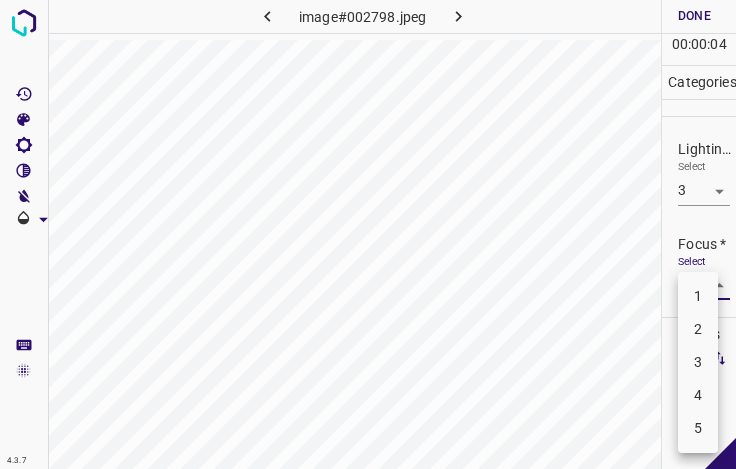 click on "2" at bounding box center [698, 329] 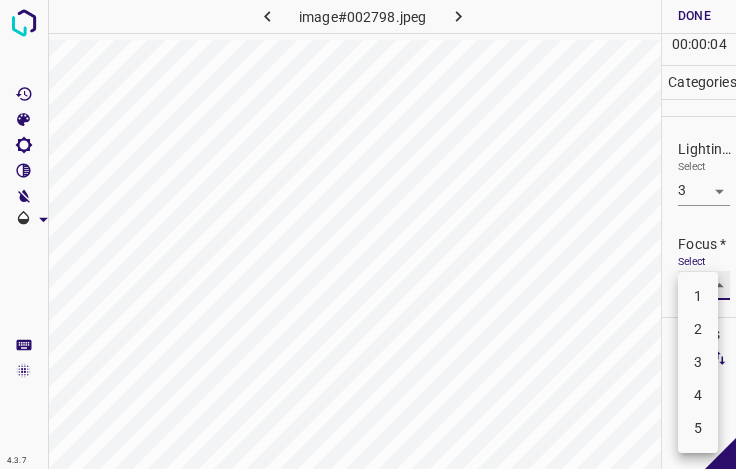 type on "2" 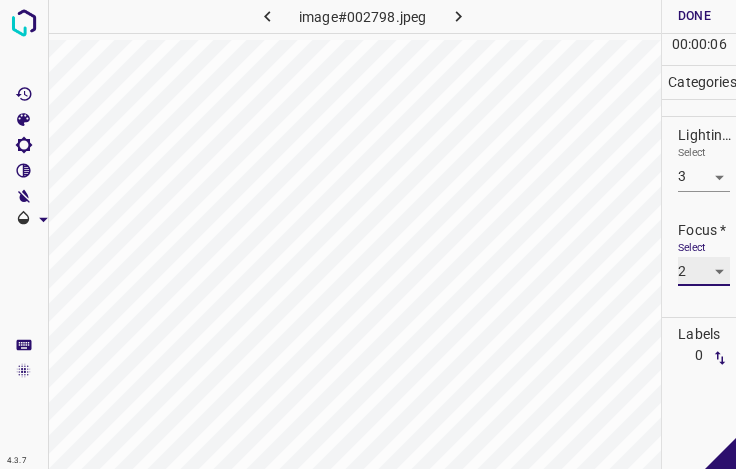 scroll, scrollTop: 98, scrollLeft: 0, axis: vertical 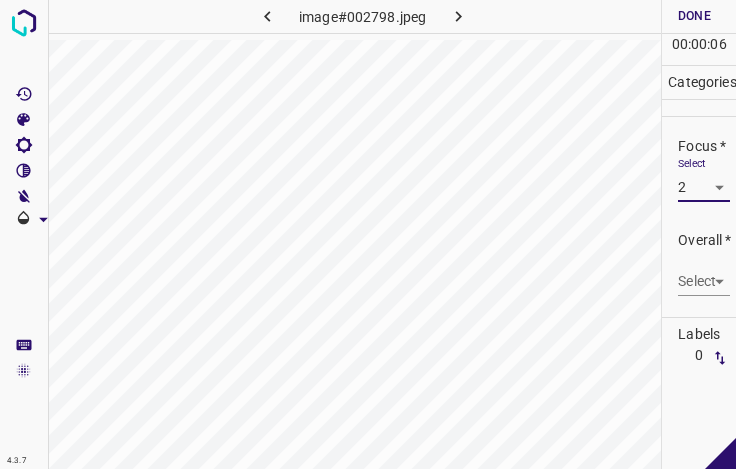 click on "4.3.7 image#002798.jpeg Done Skip 0 00   : 00   : 06   Categories Lighting *  Select 3 3 Focus *  Select 2 2 Overall *  Select ​ Labels   0 Categories 1 Lighting 2 Focus 3 Overall Tools Space Change between modes (Draw & Edit) I Auto labeling R Restore zoom M Zoom in N Zoom out Delete Delete selecte label Filters Z Restore filters X Saturation filter C Brightness filter V Contrast filter B Gray scale filter General O Download - Text - Hide - Delete" at bounding box center [368, 234] 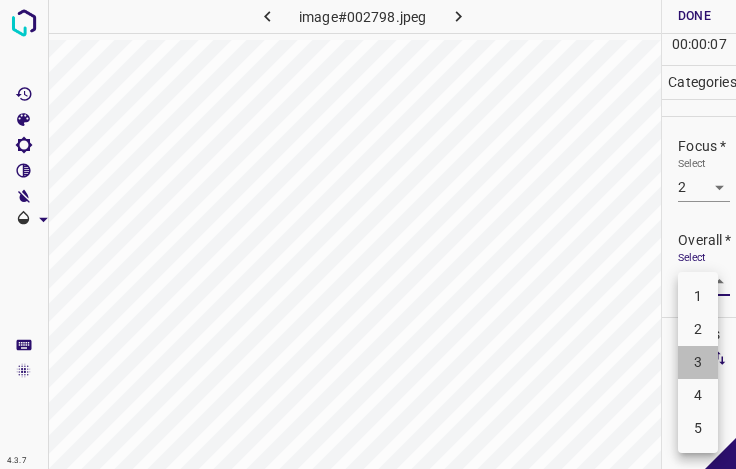 click on "3" at bounding box center [698, 362] 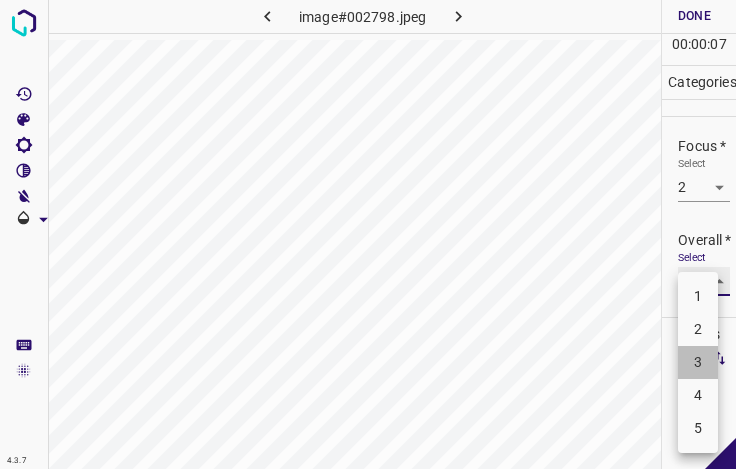 type on "3" 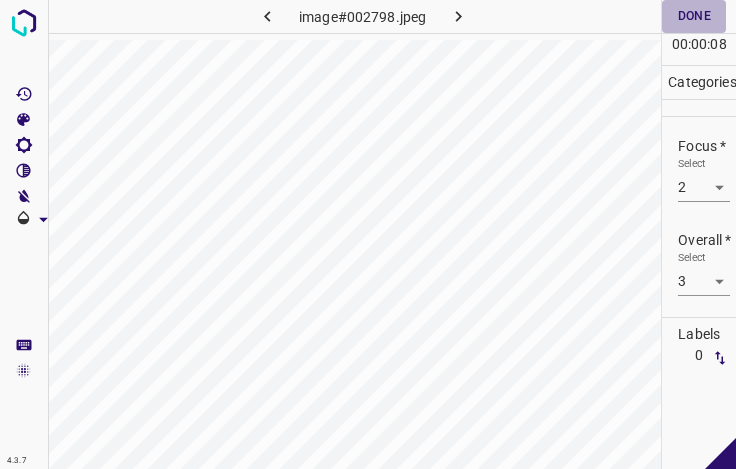 click on "Done" at bounding box center (694, 16) 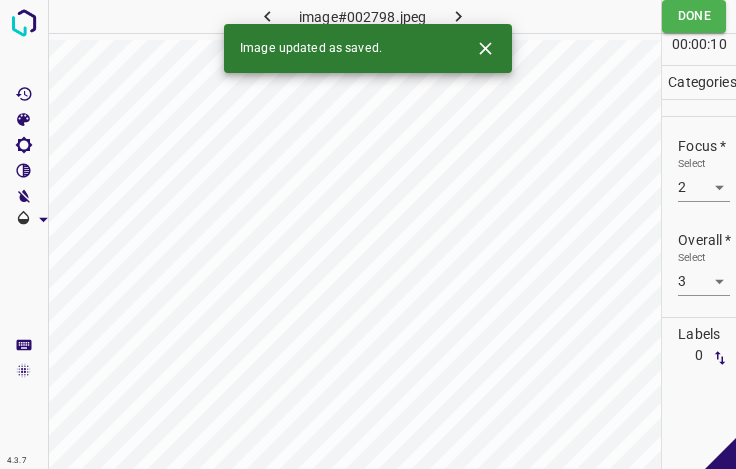 click 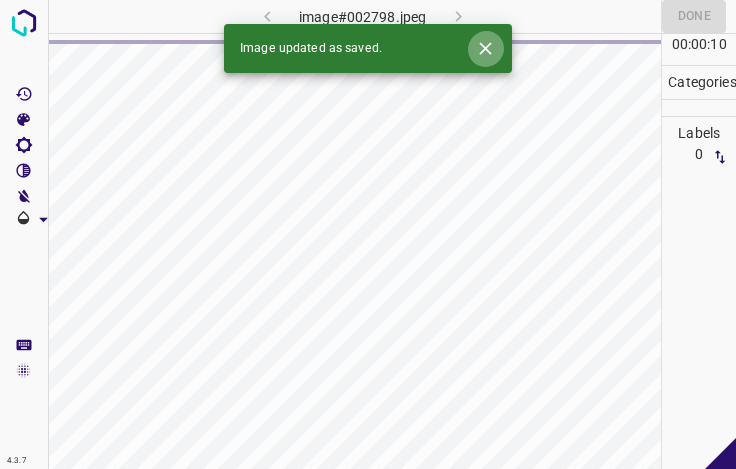 click 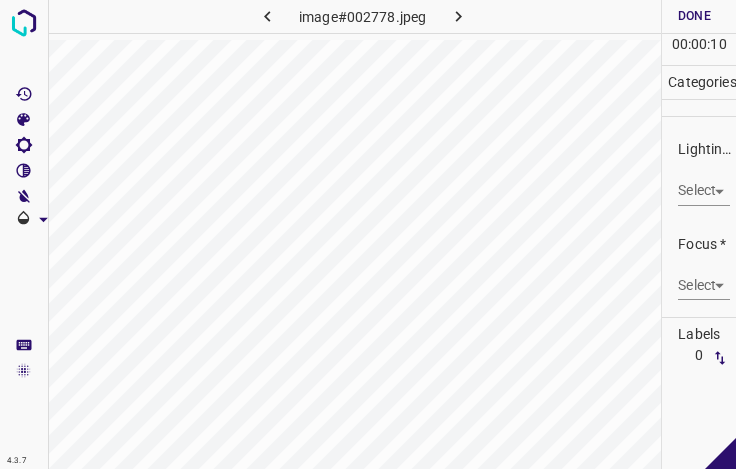click on "4.3.7 image#002778.jpeg Done Skip 0 00   : 00   : 10   Categories Lighting *  Select ​ Focus *  Select ​ Overall *  Select ​ Labels   0 Categories 1 Lighting 2 Focus 3 Overall Tools Space Change between modes (Draw & Edit) I Auto labeling R Restore zoom M Zoom in N Zoom out Delete Delete selecte label Filters Z Restore filters X Saturation filter C Brightness filter V Contrast filter B Gray scale filter General O Download - Text - Hide - Delete" at bounding box center (368, 234) 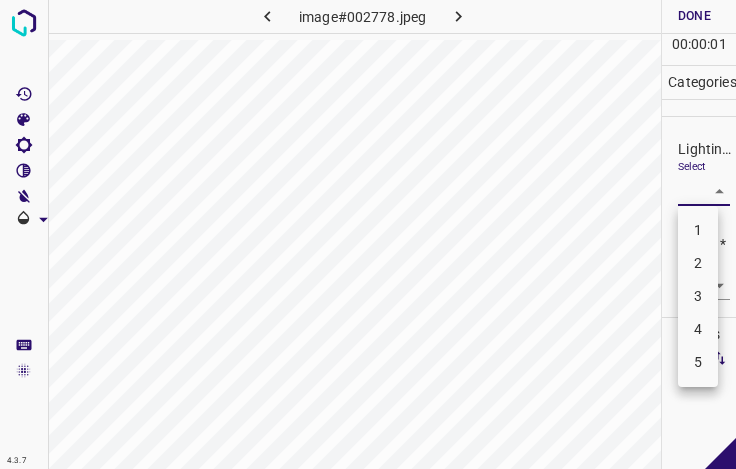 click on "3" at bounding box center [698, 296] 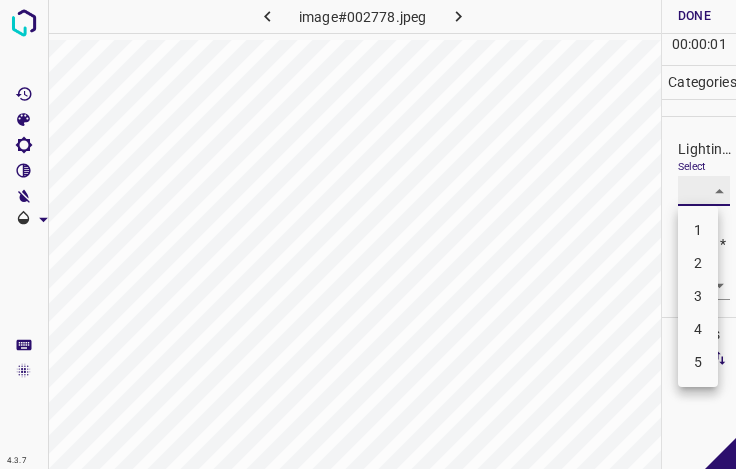 type on "3" 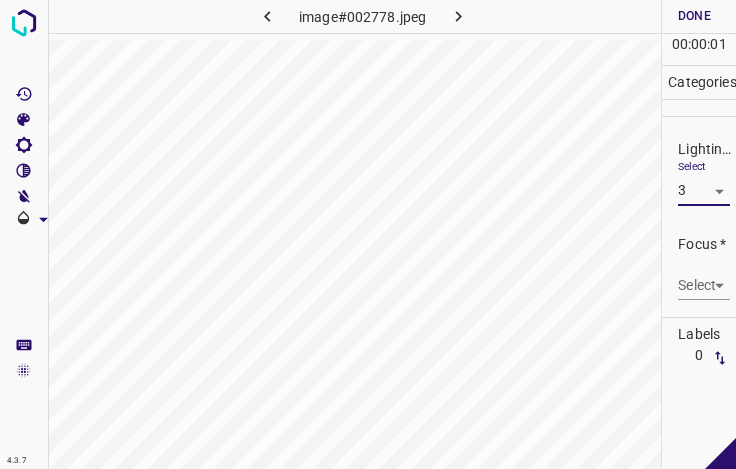 click on "4.3.7 image#002778.jpeg Done Skip 0 00   : 00   : 01   Categories Lighting *  Select 3 3 Focus *  Select ​ Overall *  Select ​ Labels   0 Categories 1 Lighting 2 Focus 3 Overall Tools Space Change between modes (Draw & Edit) I Auto labeling R Restore zoom M Zoom in N Zoom out Delete Delete selecte label Filters Z Restore filters X Saturation filter C Brightness filter V Contrast filter B Gray scale filter General O Download - Text - Hide - Delete" at bounding box center (368, 234) 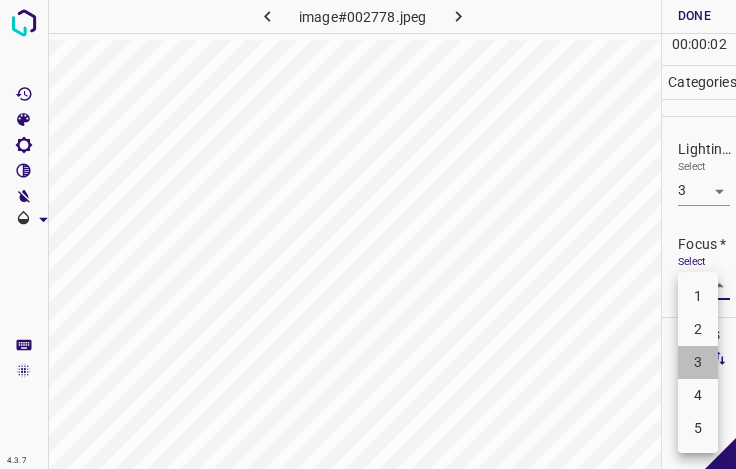 click on "3" at bounding box center [698, 362] 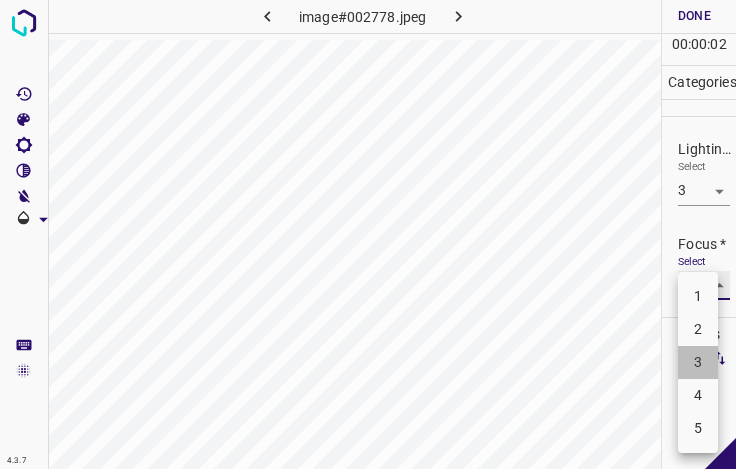 type on "3" 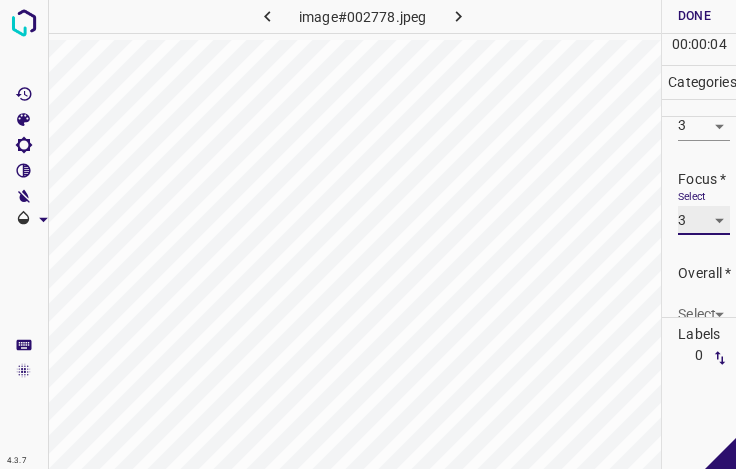 scroll, scrollTop: 98, scrollLeft: 0, axis: vertical 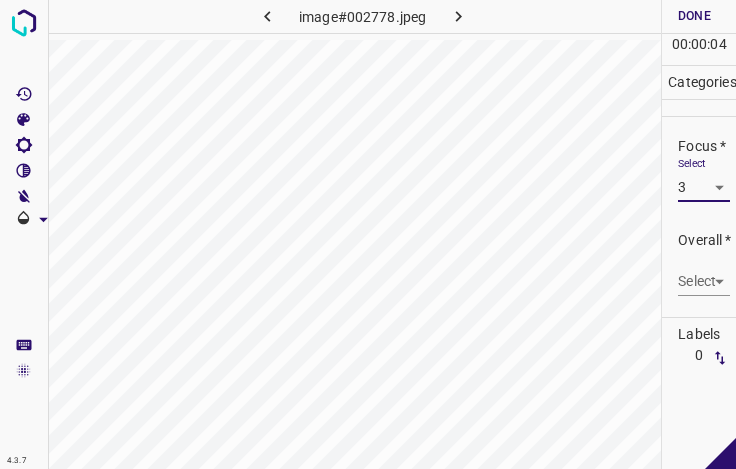 click on "4.3.7 image#002778.jpeg Done Skip 0 00   : 00   : 04   Categories Lighting *  Select 3 3 Focus *  Select 3 3 Overall *  Select ​ Labels   0 Categories 1 Lighting 2 Focus 3 Overall Tools Space Change between modes (Draw & Edit) I Auto labeling R Restore zoom M Zoom in N Zoom out Delete Delete selecte label Filters Z Restore filters X Saturation filter C Brightness filter V Contrast filter B Gray scale filter General O Download - Text - Hide - Delete" at bounding box center [368, 234] 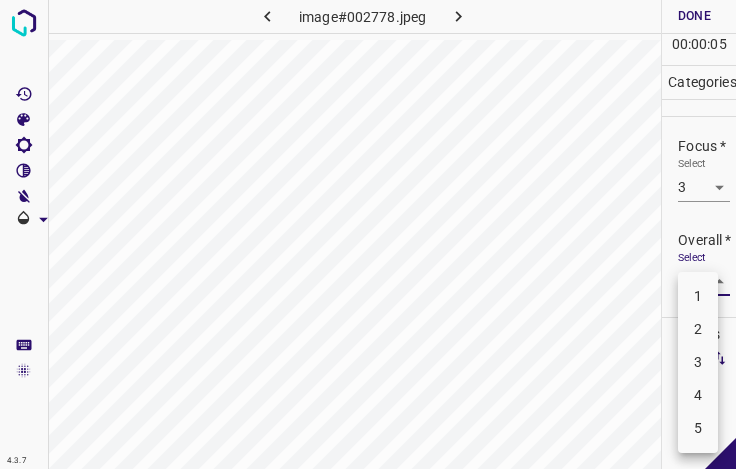 click on "3" at bounding box center (698, 362) 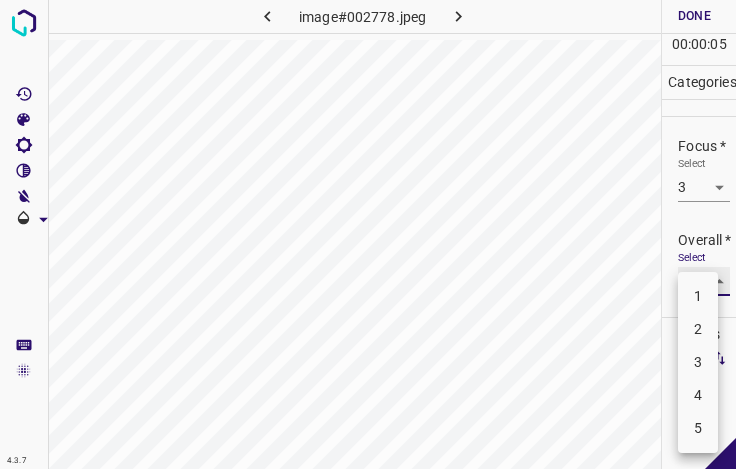 type on "3" 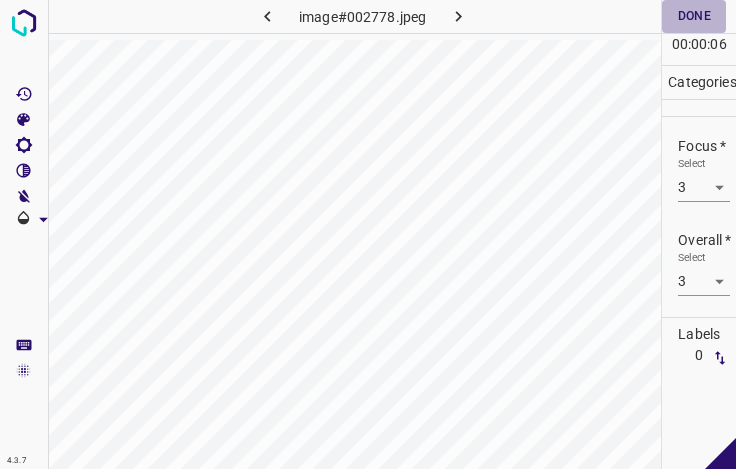 click on "Done" at bounding box center (694, 16) 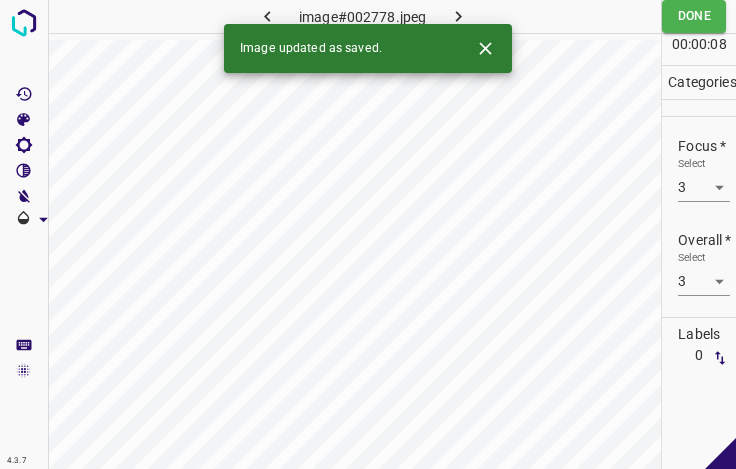 click 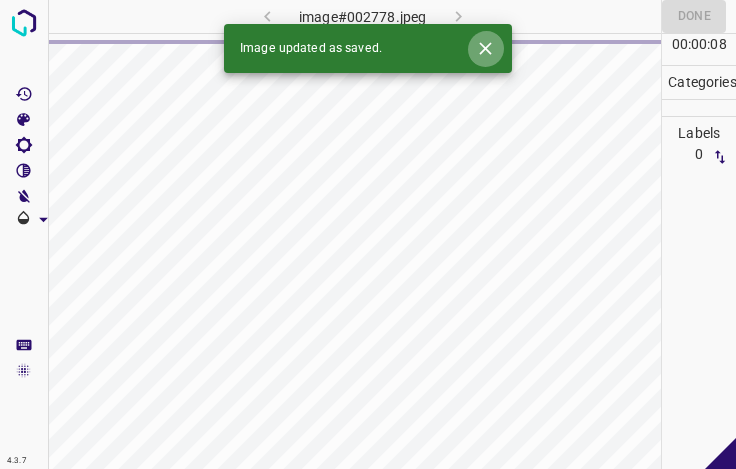 click 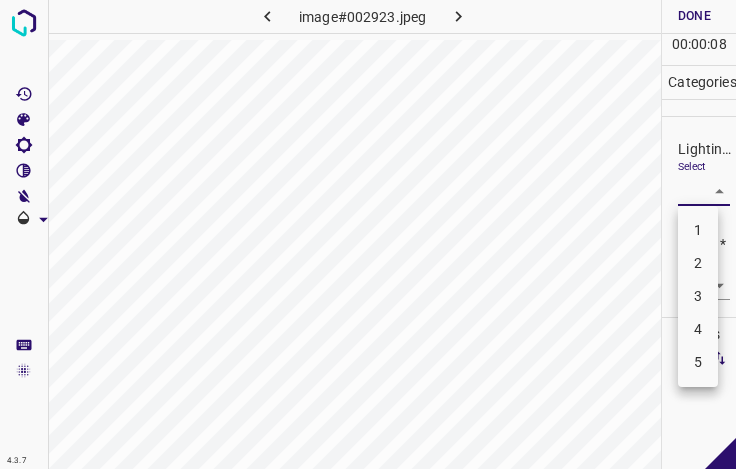 click on "4.3.7 image#002923.jpeg Done Skip 0 00   : 00   : 08   Categories Lighting *  Select ​ Focus *  Select ​ Overall *  Select ​ Labels   0 Categories 1 Lighting 2 Focus 3 Overall Tools Space Change between modes (Draw & Edit) I Auto labeling R Restore zoom M Zoom in N Zoom out Delete Delete selecte label Filters Z Restore filters X Saturation filter C Brightness filter V Contrast filter B Gray scale filter General O Download - Text - Hide - Delete 1 2 3 4 5" at bounding box center (368, 234) 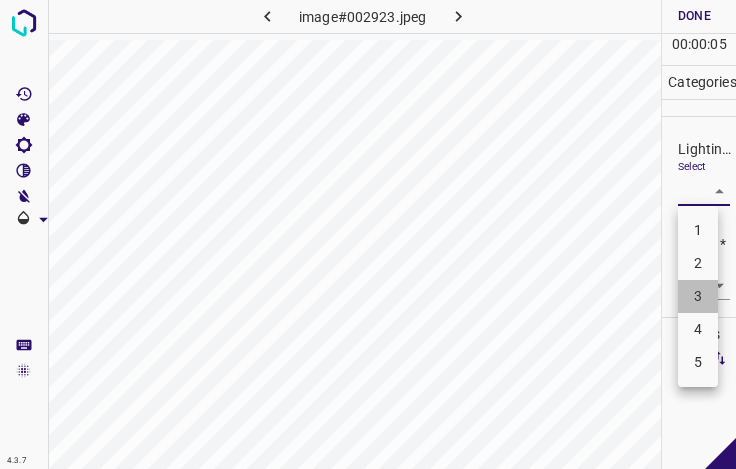click on "3" at bounding box center [698, 296] 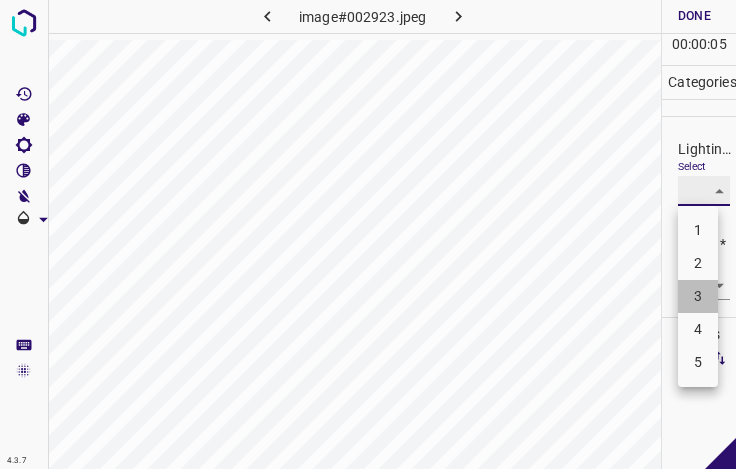 type on "3" 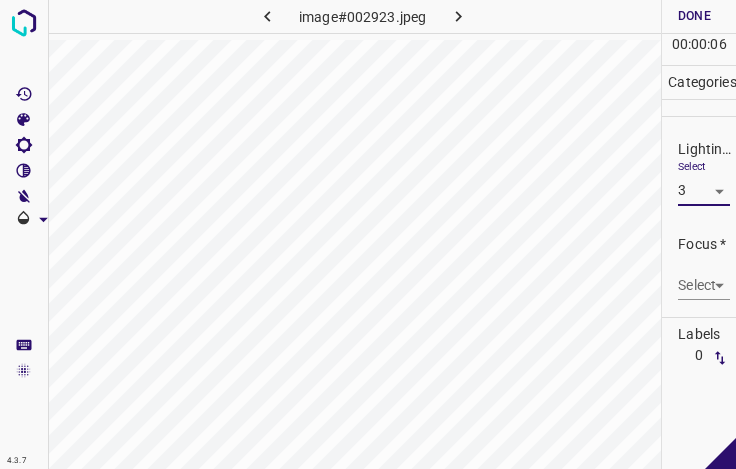 click on "4.3.7 image#002923.jpeg Done Skip 0 00   : 00   : 06   Categories Lighting *  Select 3 3 Focus *  Select ​ Overall *  Select ​ Labels   0 Categories 1 Lighting 2 Focus 3 Overall Tools Space Change between modes (Draw & Edit) I Auto labeling R Restore zoom M Zoom in N Zoom out Delete Delete selecte label Filters Z Restore filters X Saturation filter C Brightness filter V Contrast filter B Gray scale filter General O Download - Text - Hide - Delete" at bounding box center (368, 234) 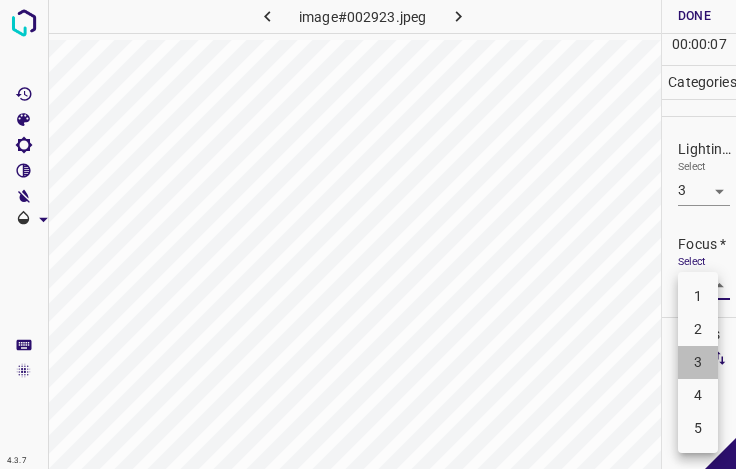 click on "3" at bounding box center (698, 362) 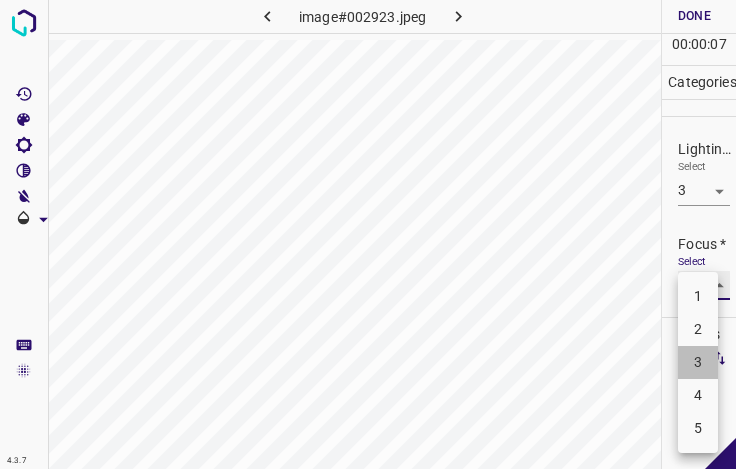 type on "3" 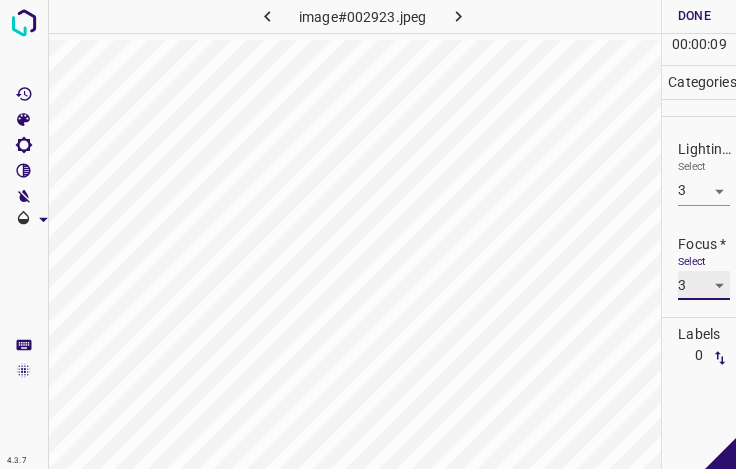 scroll, scrollTop: 98, scrollLeft: 0, axis: vertical 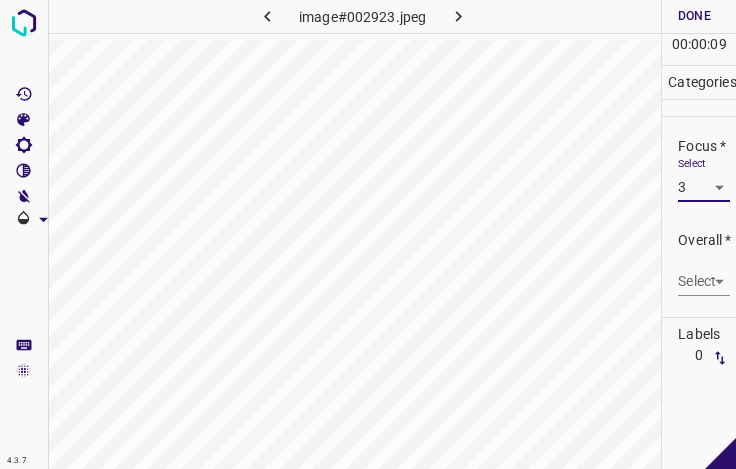 click on "4.3.7 image#002923.jpeg Done Skip 0 00   : 00   : 09   Categories Lighting *  Select 3 3 Focus *  Select 3 3 Overall *  Select ​ Labels   0 Categories 1 Lighting 2 Focus 3 Overall Tools Space Change between modes (Draw & Edit) I Auto labeling R Restore zoom M Zoom in N Zoom out Delete Delete selecte label Filters Z Restore filters X Saturation filter C Brightness filter V Contrast filter B Gray scale filter General O Download - Text - Hide - Delete" at bounding box center (368, 234) 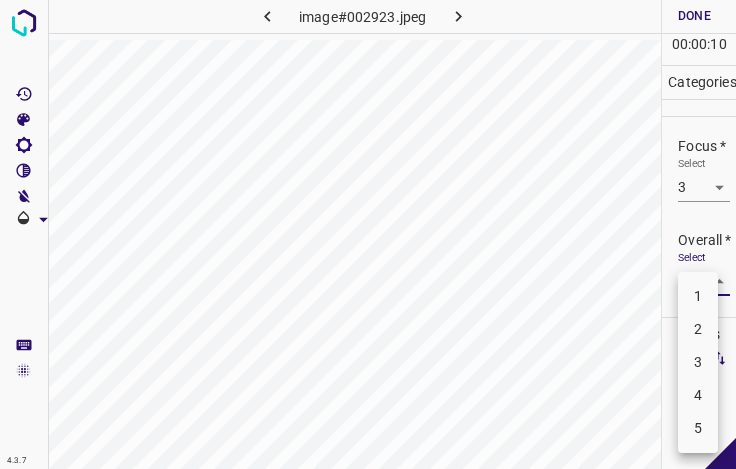 click on "3" at bounding box center (698, 362) 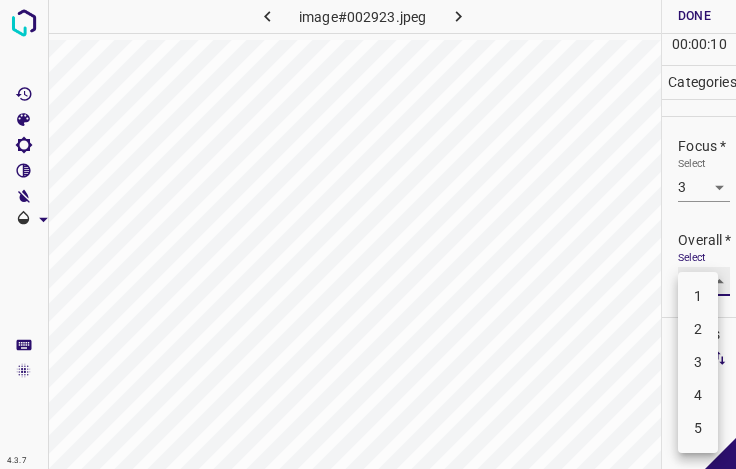 type on "3" 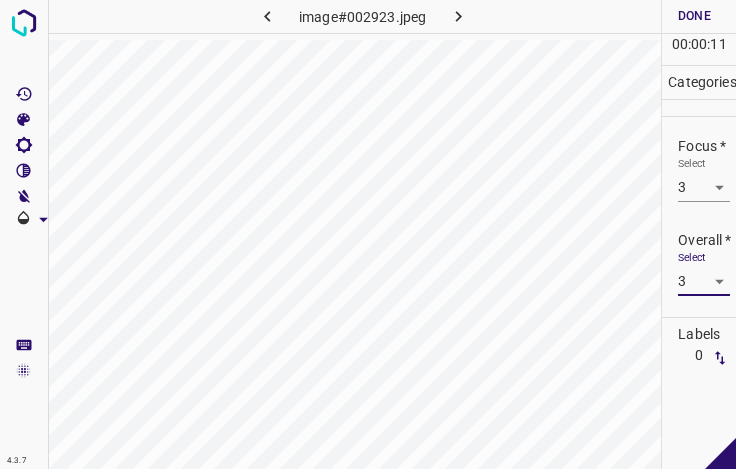 click on "Done" at bounding box center [694, 16] 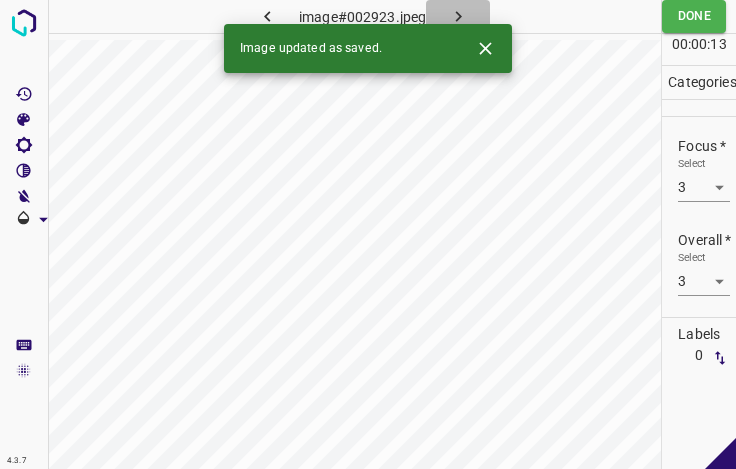 click 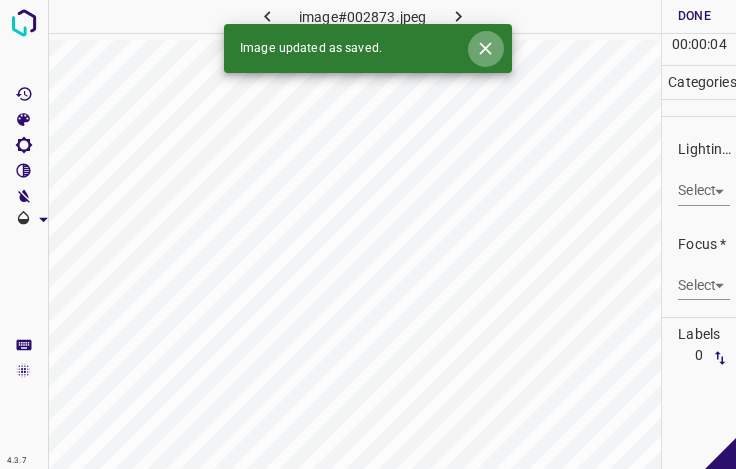 click 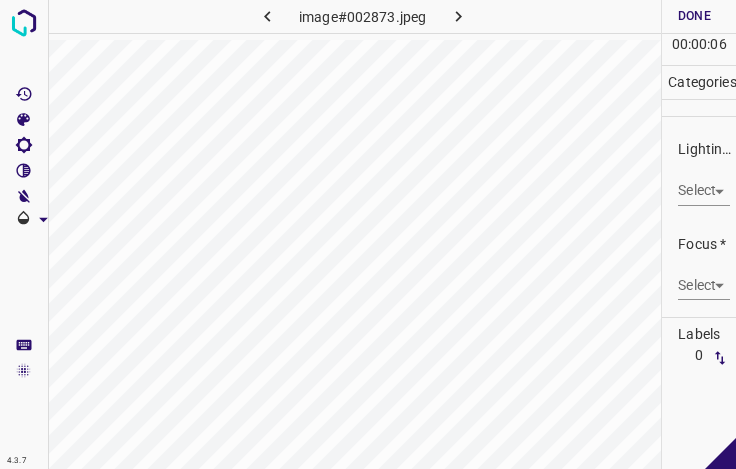 click on "4.3.7 image#002873.jpeg Done Skip 0 00   : 00   : 06   Categories Lighting *  Select ​ Focus *  Select ​ Overall *  Select ​ Labels   0 Categories 1 Lighting 2 Focus 3 Overall Tools Space Change between modes (Draw & Edit) I Auto labeling R Restore zoom M Zoom in N Zoom out Delete Delete selecte label Filters Z Restore filters X Saturation filter C Brightness filter V Contrast filter B Gray scale filter General O Download - Text - Hide - Delete" at bounding box center [368, 234] 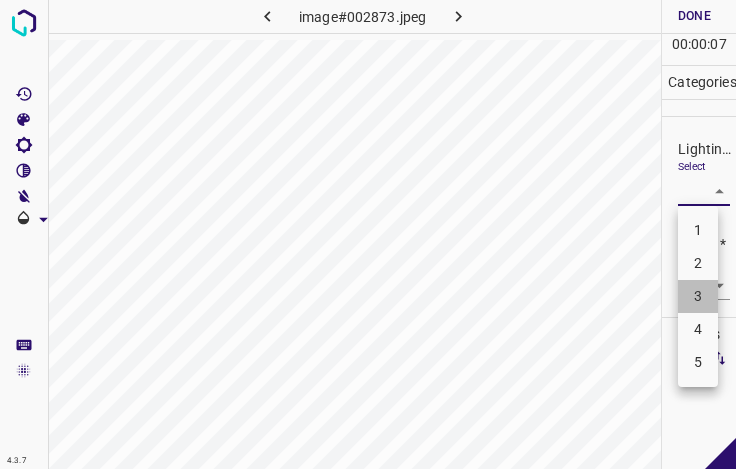 click on "3" at bounding box center [698, 296] 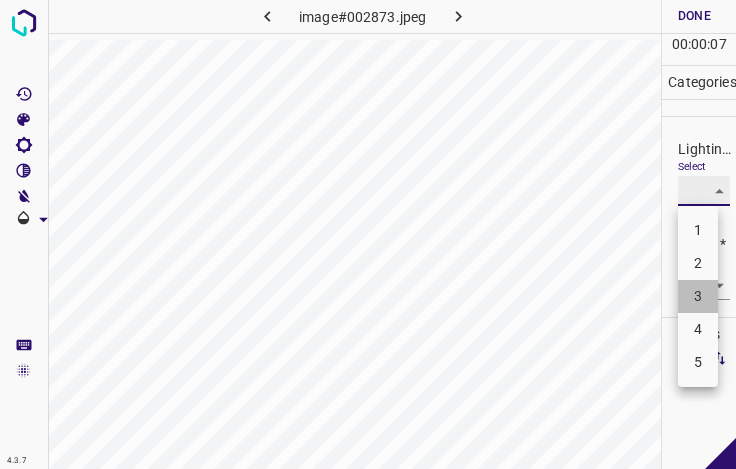 type on "3" 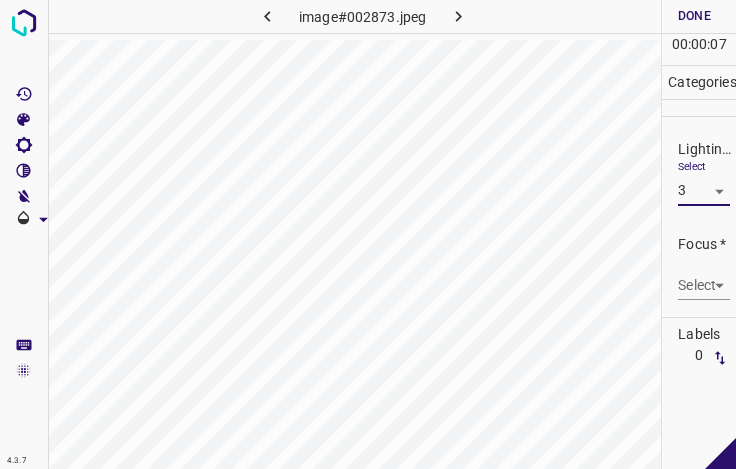 click on "4.3.7 image#002873.jpeg Done Skip 0 00   : 00   : 07   Categories Lighting *  Select 3 3 Focus *  Select ​ Overall *  Select ​ Labels   0 Categories 1 Lighting 2 Focus 3 Overall Tools Space Change between modes (Draw & Edit) I Auto labeling R Restore zoom M Zoom in N Zoom out Delete Delete selecte label Filters Z Restore filters X Saturation filter C Brightness filter V Contrast filter B Gray scale filter General O Download - Text - Hide - Delete" at bounding box center [368, 234] 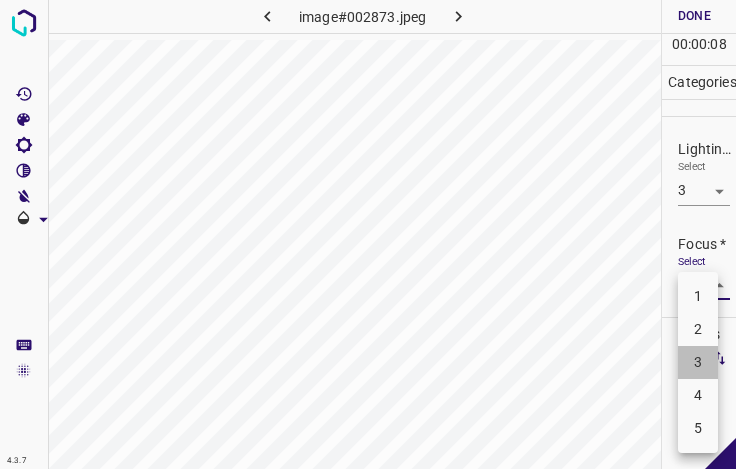 click on "3" at bounding box center (698, 362) 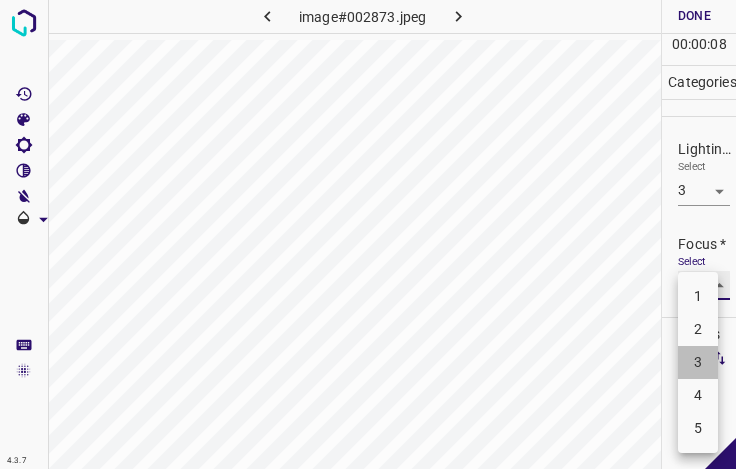 type on "3" 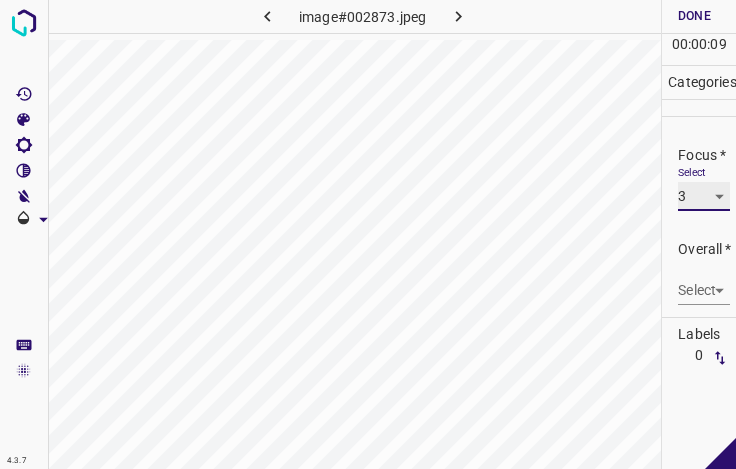 scroll, scrollTop: 98, scrollLeft: 0, axis: vertical 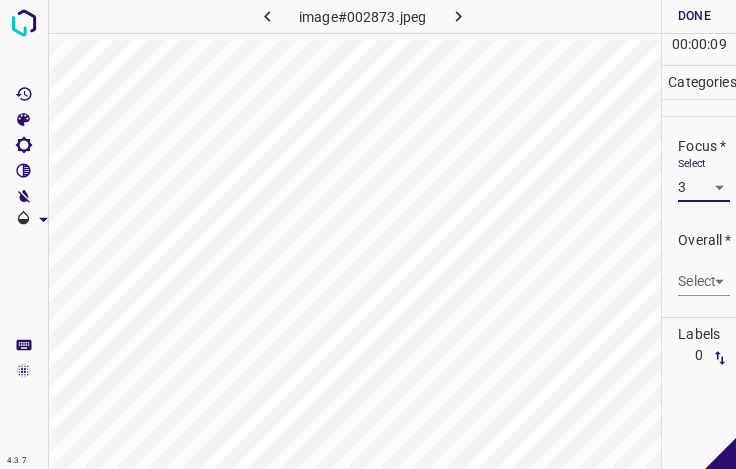 click on "4.3.7 image#002873.jpeg Done Skip 0 00   : 00   : 09   Categories Lighting *  Select 3 3 Focus *  Select 3 3 Overall *  Select ​ Labels   0 Categories 1 Lighting 2 Focus 3 Overall Tools Space Change between modes (Draw & Edit) I Auto labeling R Restore zoom M Zoom in N Zoom out Delete Delete selecte label Filters Z Restore filters X Saturation filter C Brightness filter V Contrast filter B Gray scale filter General O Download - Text - Hide - Delete" at bounding box center [368, 234] 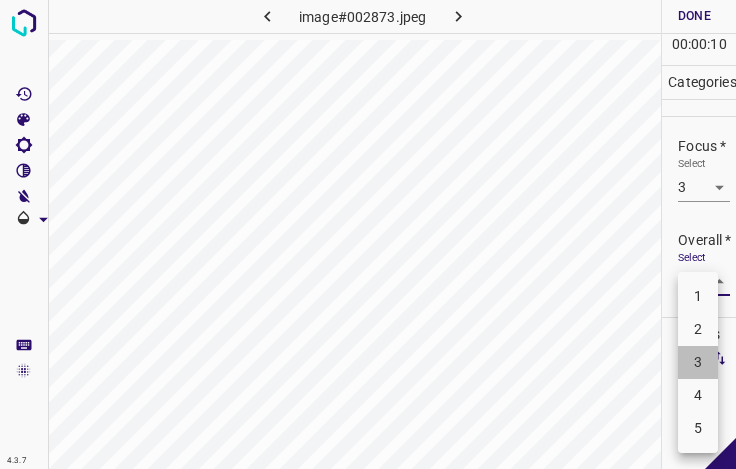 click on "3" at bounding box center [698, 362] 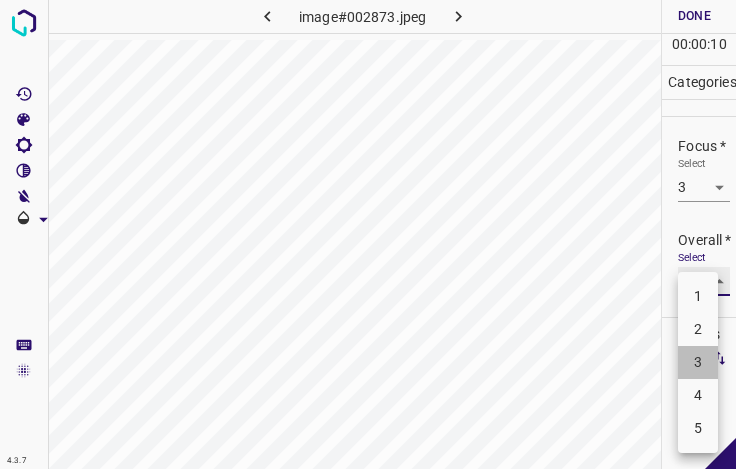 type on "3" 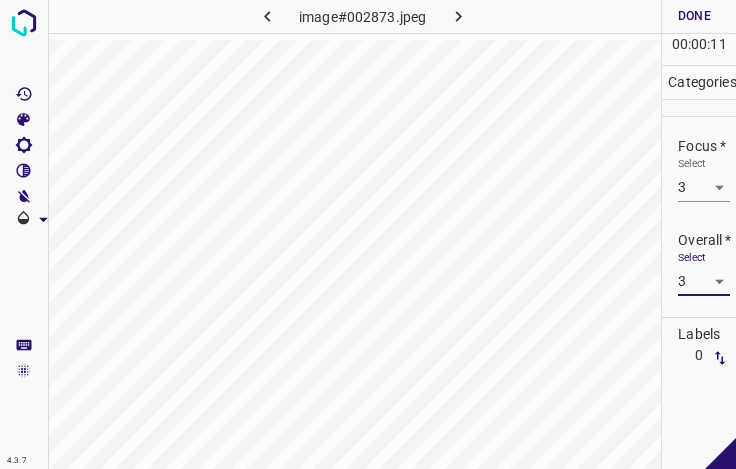 click on "Done" at bounding box center (694, 16) 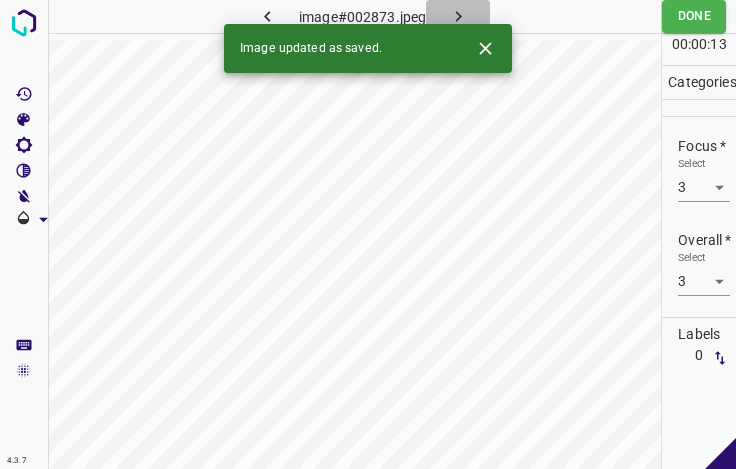 click 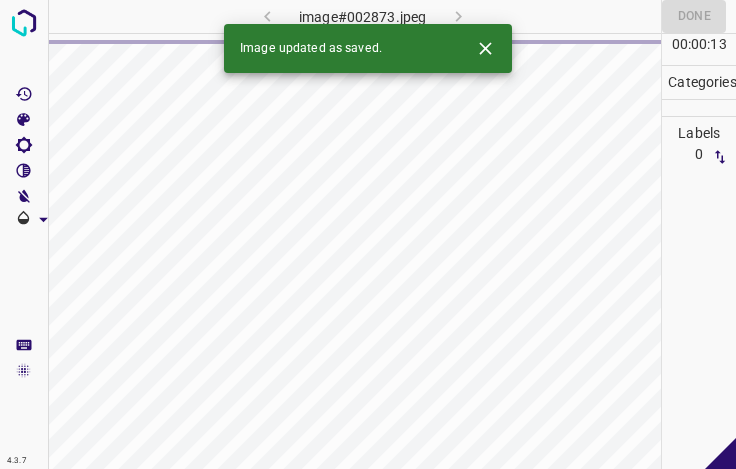 click 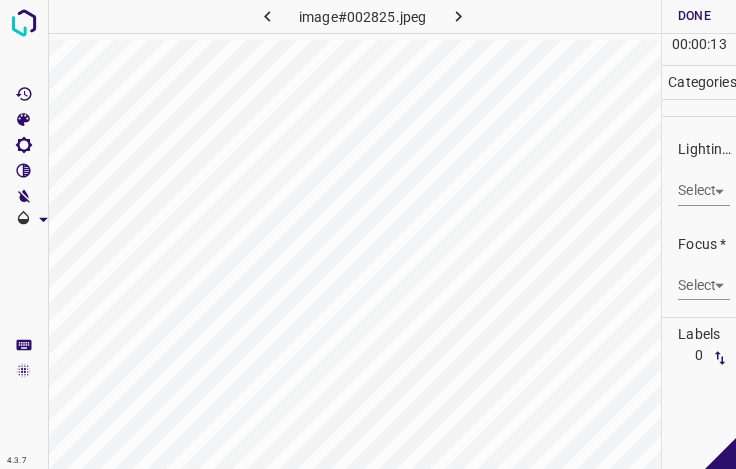 click on "4.3.7 image#002825.jpeg Done Skip 0 00   : 00   : 13   Categories Lighting *  Select ​ Focus *  Select ​ Overall *  Select ​ Labels   0 Categories 1 Lighting 2 Focus 3 Overall Tools Space Change between modes (Draw & Edit) I Auto labeling R Restore zoom M Zoom in N Zoom out Delete Delete selecte label Filters Z Restore filters X Saturation filter C Brightness filter V Contrast filter B Gray scale filter General O Download - Text - Hide - Delete" at bounding box center [368, 234] 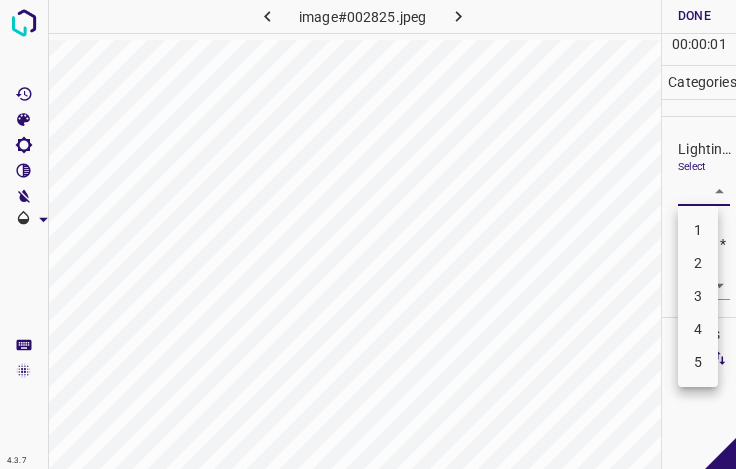 click on "3" at bounding box center (698, 296) 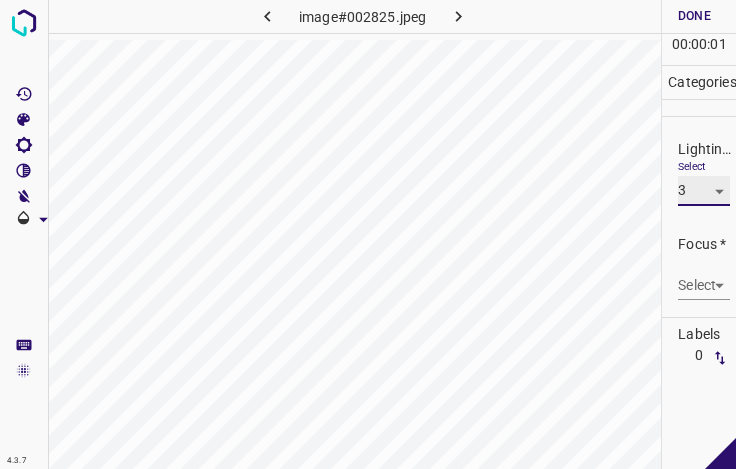 type on "3" 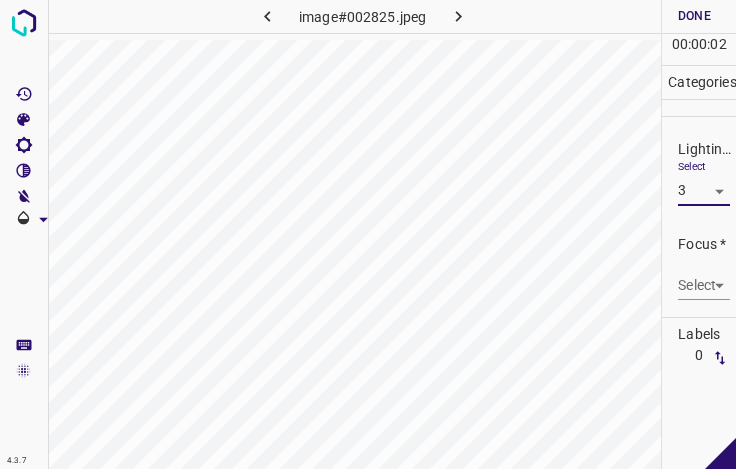 click on "4.3.7 image#002825.jpeg Done Skip 0 00   : 00   : 02   Categories Lighting *  Select 3 3 Focus *  Select ​ Overall *  Select ​ Labels   0 Categories 1 Lighting 2 Focus 3 Overall Tools Space Change between modes (Draw & Edit) I Auto labeling R Restore zoom M Zoom in N Zoom out Delete Delete selecte label Filters Z Restore filters X Saturation filter C Brightness filter V Contrast filter B Gray scale filter General O Download - Text - Hide - Delete" at bounding box center [368, 234] 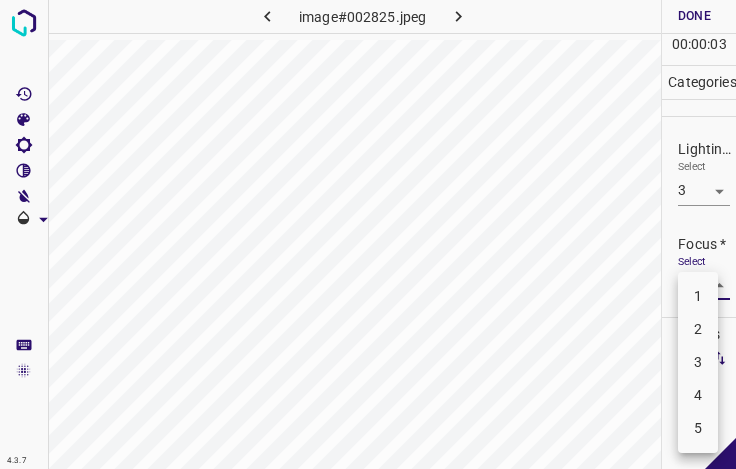 click on "4" at bounding box center (698, 395) 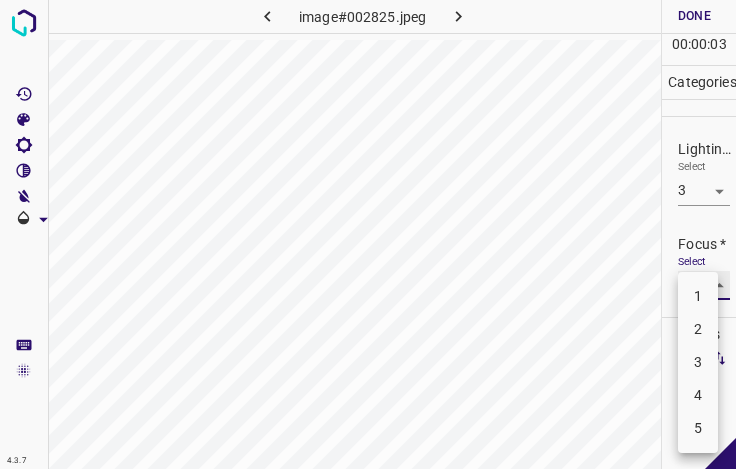type on "4" 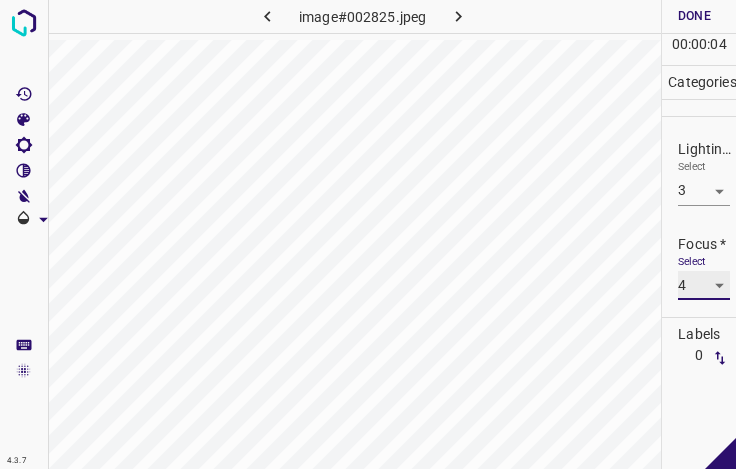 scroll, scrollTop: 98, scrollLeft: 0, axis: vertical 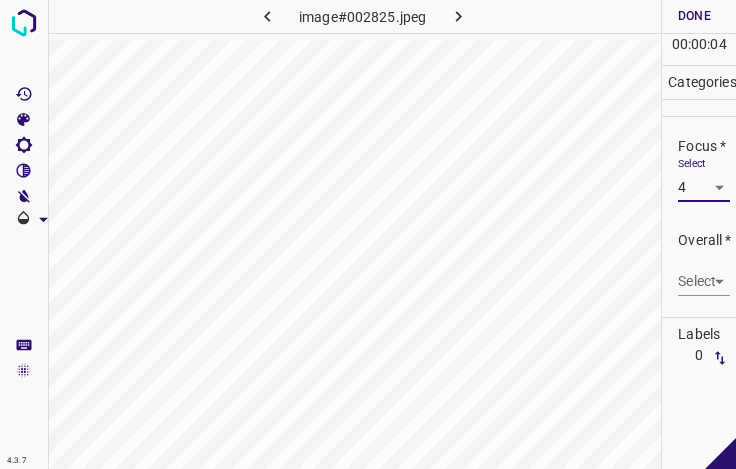 click on "4.3.7 image#002825.jpeg Done Skip 0 00   : 00   : 04   Categories Lighting *  Select 3 3 Focus *  Select 4 4 Overall *  Select ​ Labels   0 Categories 1 Lighting 2 Focus 3 Overall Tools Space Change between modes (Draw & Edit) I Auto labeling R Restore zoom M Zoom in N Zoom out Delete Delete selecte label Filters Z Restore filters X Saturation filter C Brightness filter V Contrast filter B Gray scale filter General O Download - Text - Hide - Delete" at bounding box center (368, 234) 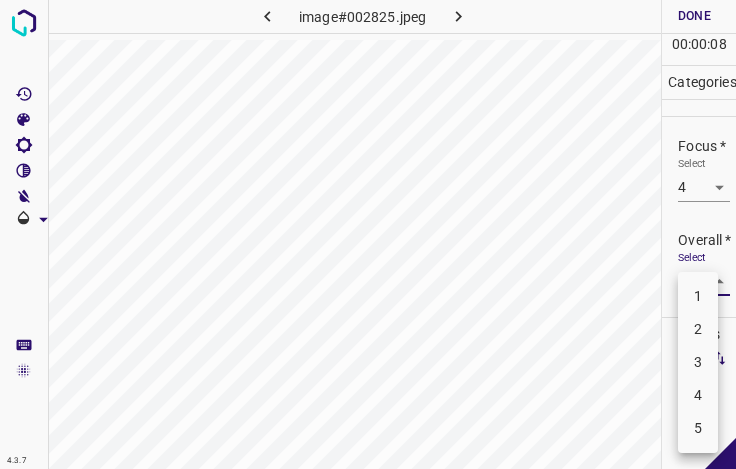 click on "4" at bounding box center [698, 395] 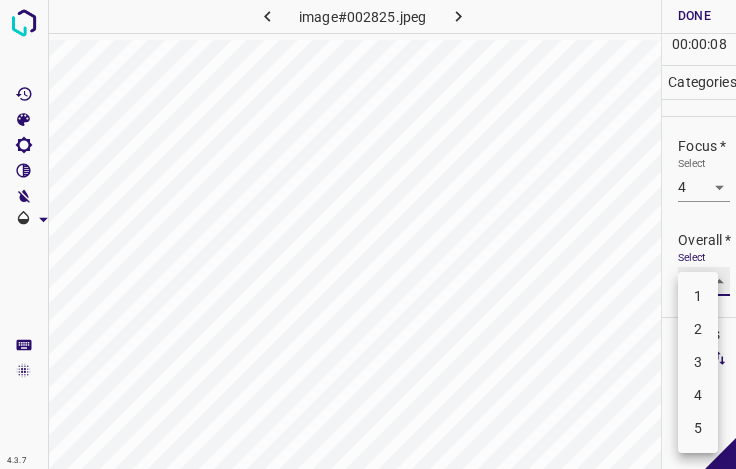 type on "4" 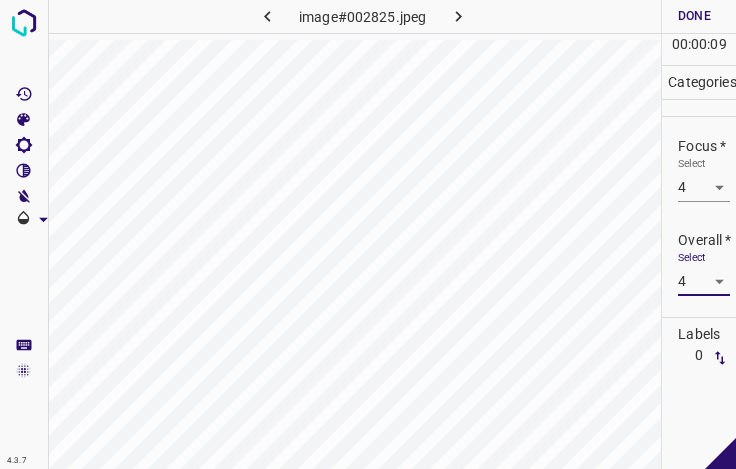 click on "Done" at bounding box center (694, 16) 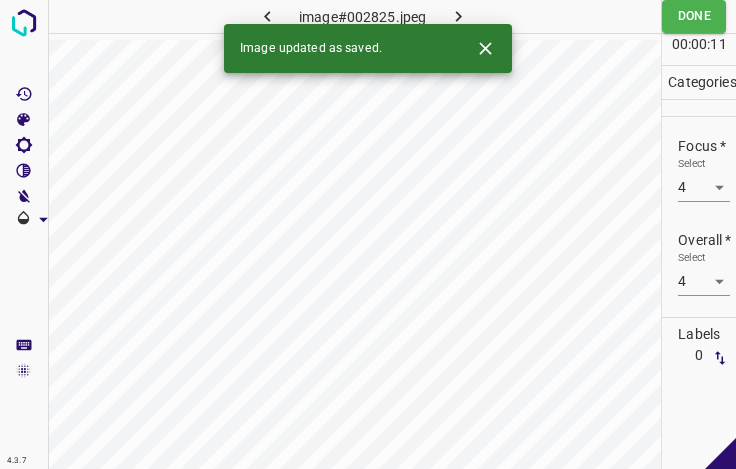 click 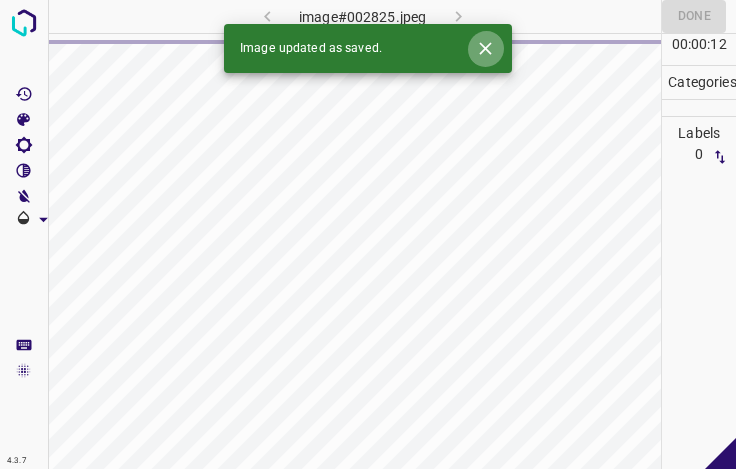 click 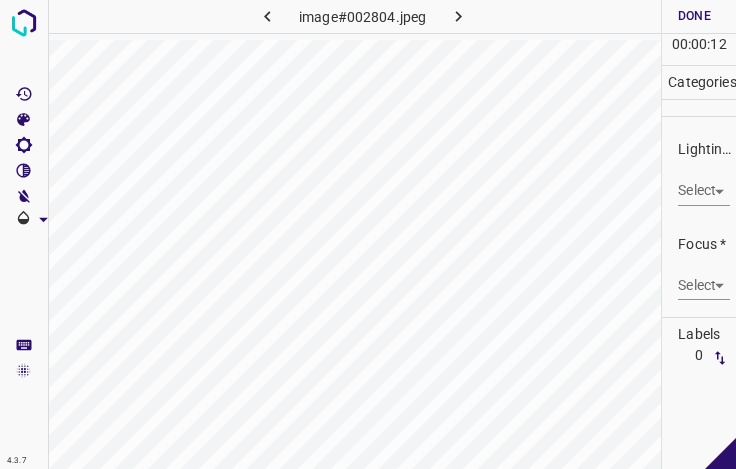 click on "4.3.7 image#002804.jpeg Done Skip 0 00   : 00   : 12   Categories Lighting *  Select ​ Focus *  Select ​ Overall *  Select ​ Labels   0 Categories 1 Lighting 2 Focus 3 Overall Tools Space Change between modes (Draw & Edit) I Auto labeling R Restore zoom M Zoom in N Zoom out Delete Delete selecte label Filters Z Restore filters X Saturation filter C Brightness filter V Contrast filter B Gray scale filter General O Download - Text - Hide - Delete" at bounding box center (368, 234) 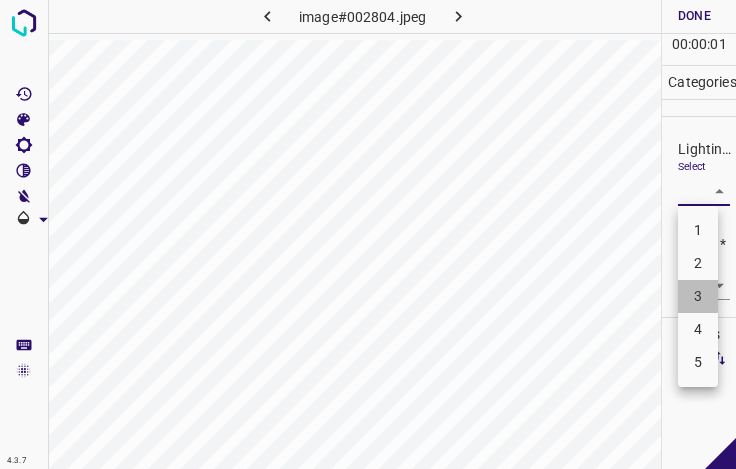 click on "3" at bounding box center (698, 296) 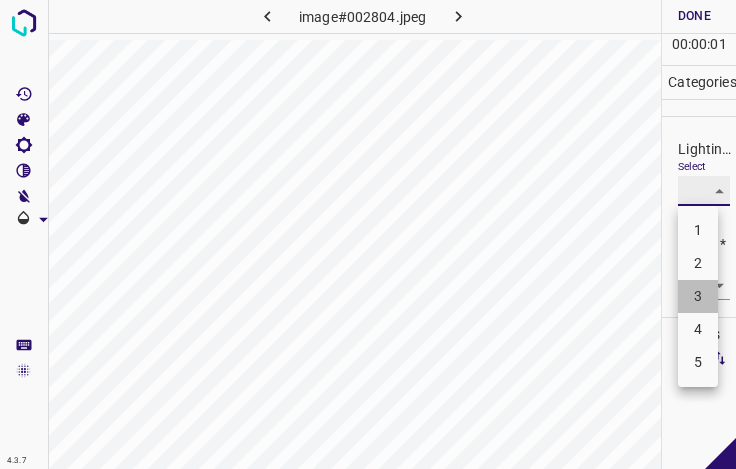 type on "3" 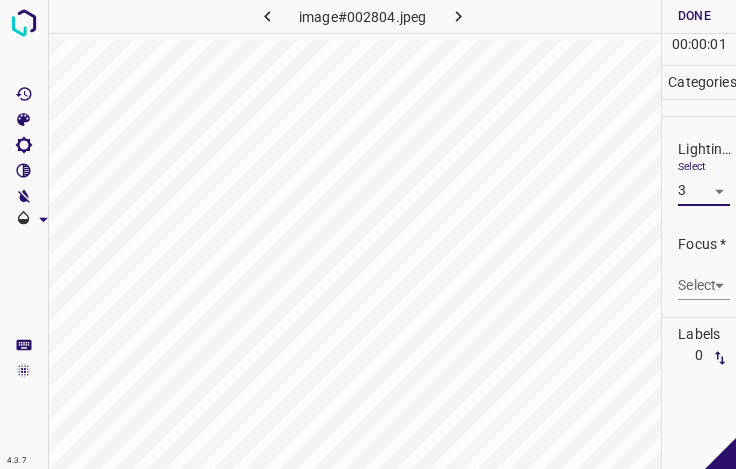 click on "4.3.7 image#002804.jpeg Done Skip 0 00   : 00   : 01   Categories Lighting *  Select 3 3 Focus *  Select ​ Overall *  Select ​ Labels   0 Categories 1 Lighting 2 Focus 3 Overall Tools Space Change between modes (Draw & Edit) I Auto labeling R Restore zoom M Zoom in N Zoom out Delete Delete selecte label Filters Z Restore filters X Saturation filter C Brightness filter V Contrast filter B Gray scale filter General O Download - Text - Hide - Delete 1 2 3 4 5" at bounding box center (368, 234) 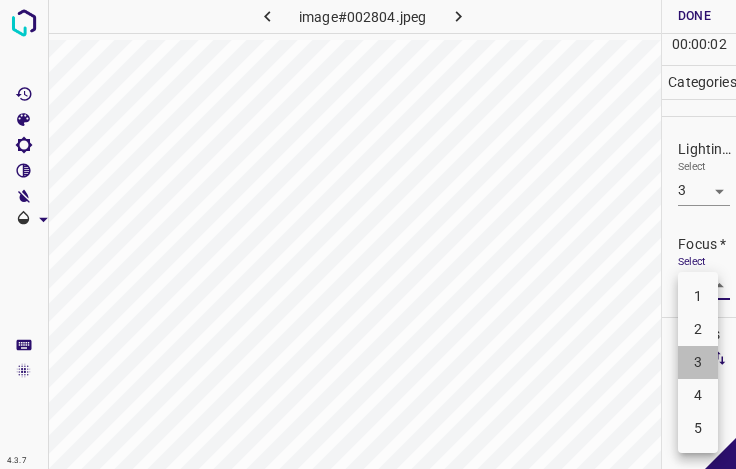 click on "3" at bounding box center [698, 362] 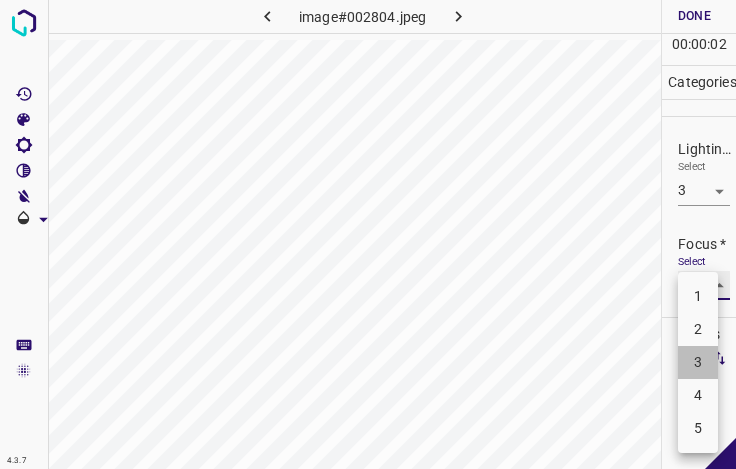 type on "3" 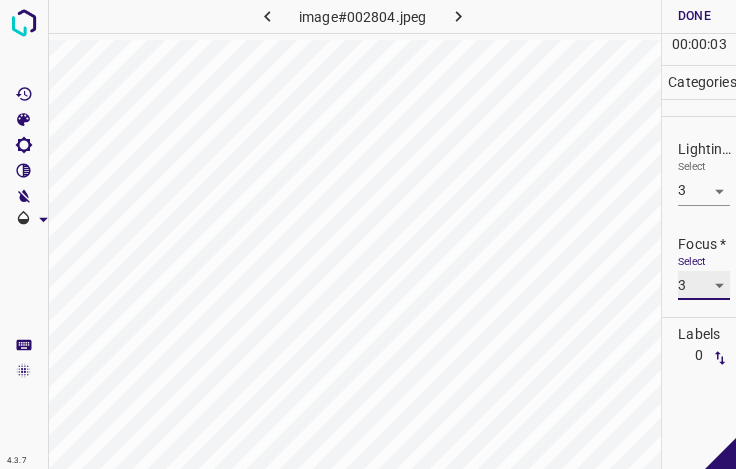 scroll, scrollTop: 98, scrollLeft: 0, axis: vertical 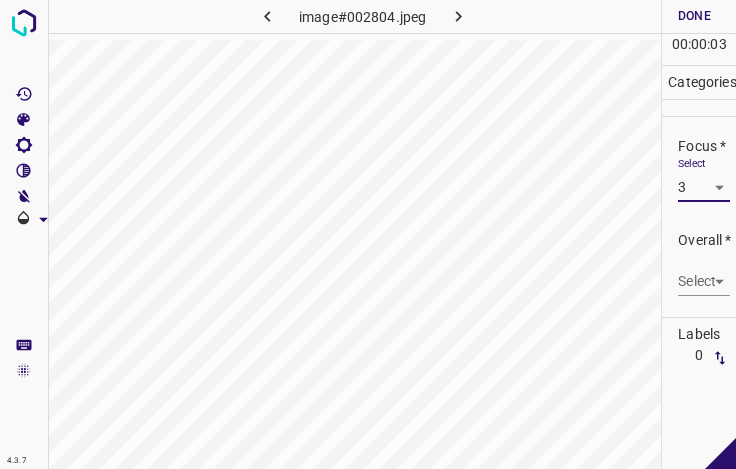 click on "Select ​" at bounding box center [704, 273] 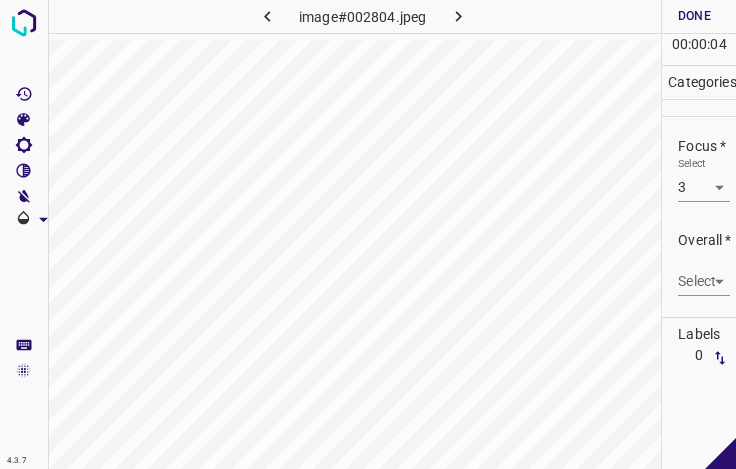 click on "4.3.7 image#002804.jpeg Done Skip 0 00   : 00   : 04   Categories Lighting *  Select 3 3 Focus *  Select 3 3 Overall *  Select ​ Labels   0 Categories 1 Lighting 2 Focus 3 Overall Tools Space Change between modes (Draw & Edit) I Auto labeling R Restore zoom M Zoom in N Zoom out Delete Delete selecte label Filters Z Restore filters X Saturation filter C Brightness filter V Contrast filter B Gray scale filter General O Download - Text - Hide - Delete" at bounding box center (368, 234) 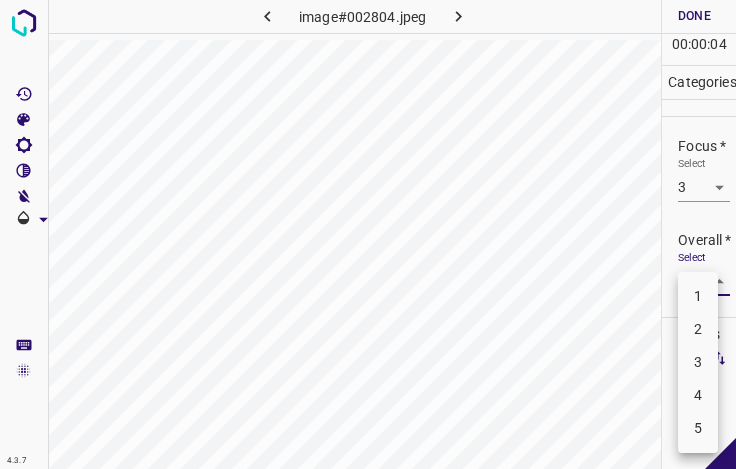click on "3" at bounding box center (698, 362) 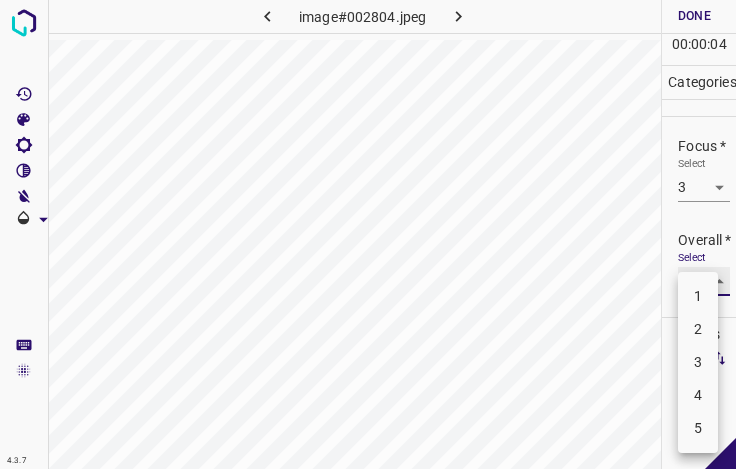 type on "3" 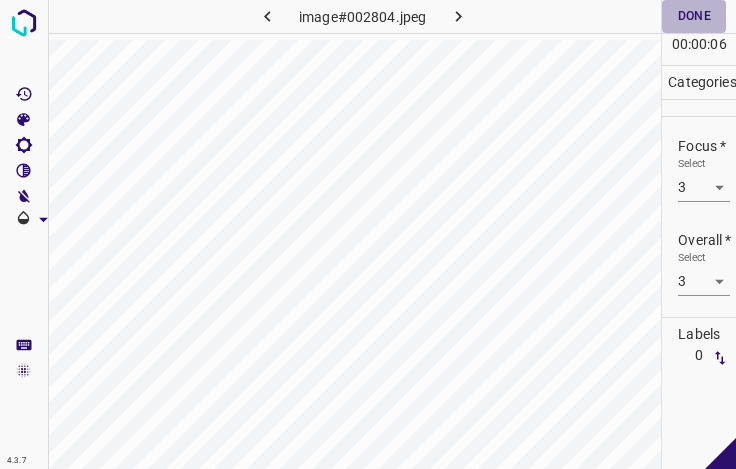 click on "Done" at bounding box center [694, 16] 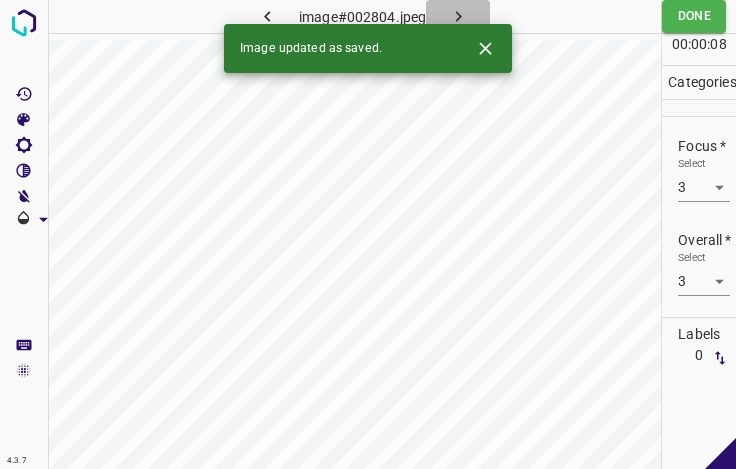 click 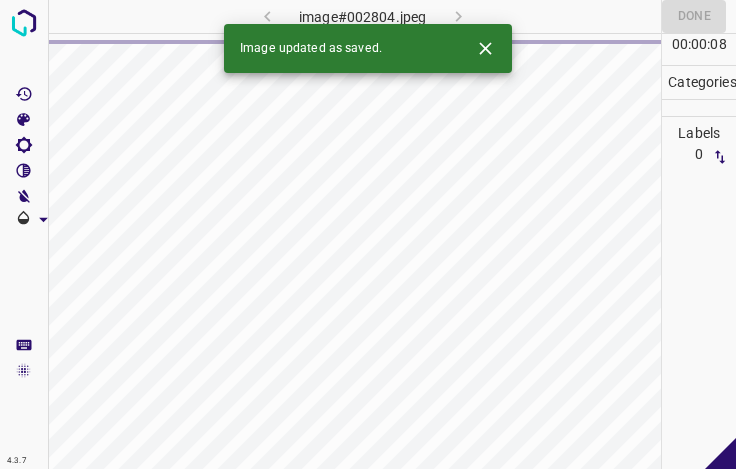 click 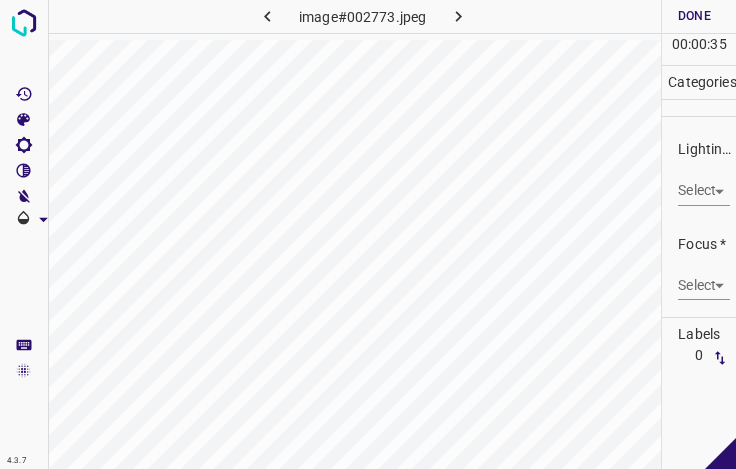 click on "4.3.7 image#002773.jpeg Done Skip 0 00   : 00   : 35   Categories Lighting *  Select ​ Focus *  Select ​ Overall *  Select ​ Labels   0 Categories 1 Lighting 2 Focus 3 Overall Tools Space Change between modes (Draw & Edit) I Auto labeling R Restore zoom M Zoom in N Zoom out Delete Delete selecte label Filters Z Restore filters X Saturation filter C Brightness filter V Contrast filter B Gray scale filter General O Download - Text - Hide - Delete" at bounding box center [368, 234] 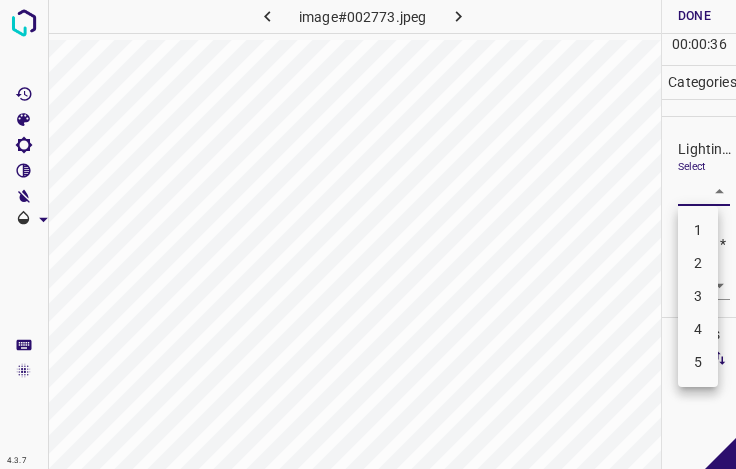 click on "3" at bounding box center (698, 296) 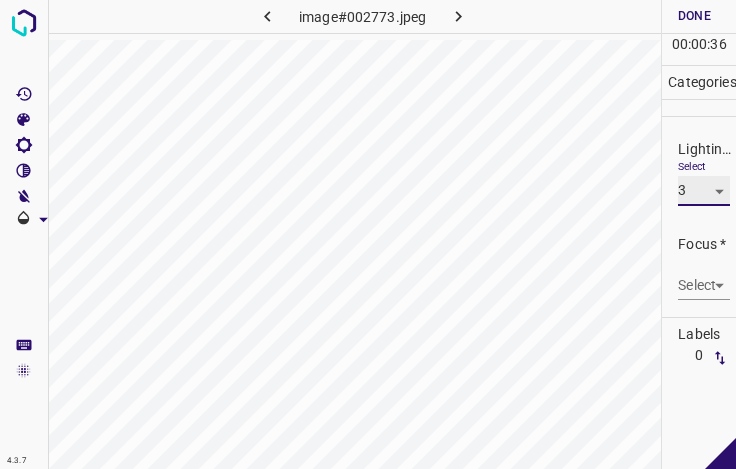 type on "3" 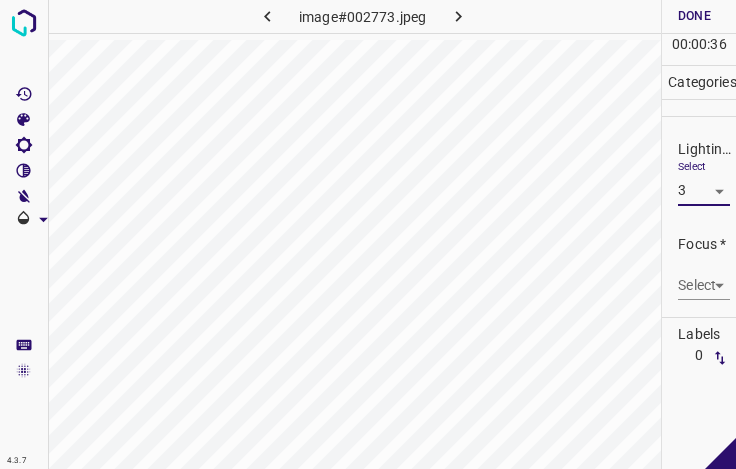 click on "4.3.7 image#002773.jpeg Done Skip 0 00   : 00   : 36   Categories Lighting *  Select 3 3 Focus *  Select ​ Overall *  Select ​ Labels   0 Categories 1 Lighting 2 Focus 3 Overall Tools Space Change between modes (Draw & Edit) I Auto labeling R Restore zoom M Zoom in N Zoom out Delete Delete selecte label Filters Z Restore filters X Saturation filter C Brightness filter V Contrast filter B Gray scale filter General O Download - Text - Hide - Delete" at bounding box center (368, 234) 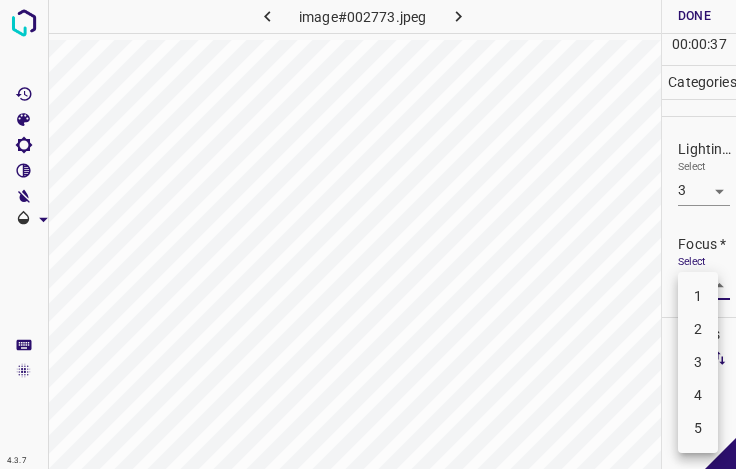 click on "3" at bounding box center [698, 362] 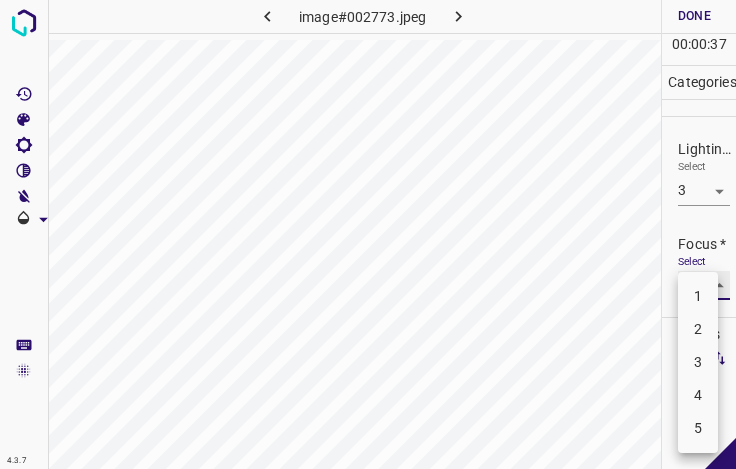type on "3" 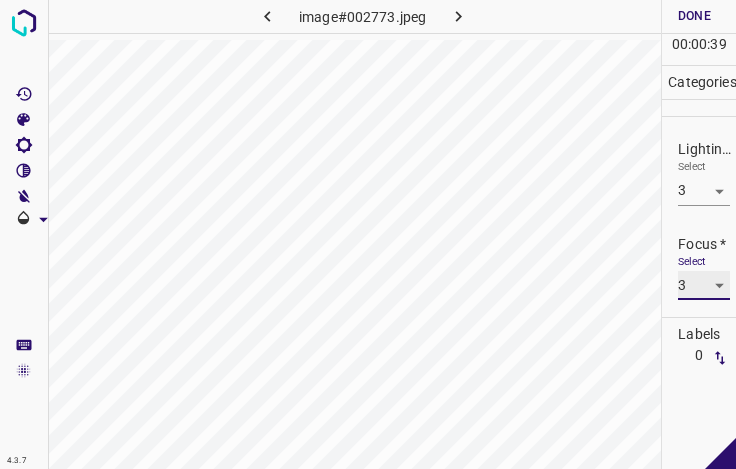 scroll, scrollTop: 98, scrollLeft: 0, axis: vertical 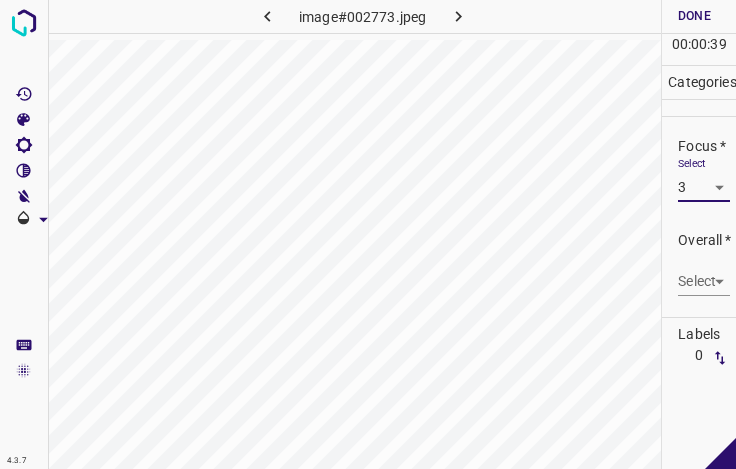 click on "4.3.7 image#002773.jpeg Done Skip 0 00   : 00   : 39   Categories Lighting *  Select 3 3 Focus *  Select 3 3 Overall *  Select ​ Labels   0 Categories 1 Lighting 2 Focus 3 Overall Tools Space Change between modes (Draw & Edit) I Auto labeling R Restore zoom M Zoom in N Zoom out Delete Delete selecte label Filters Z Restore filters X Saturation filter C Brightness filter V Contrast filter B Gray scale filter General O Download - Text - Hide - Delete" at bounding box center (368, 234) 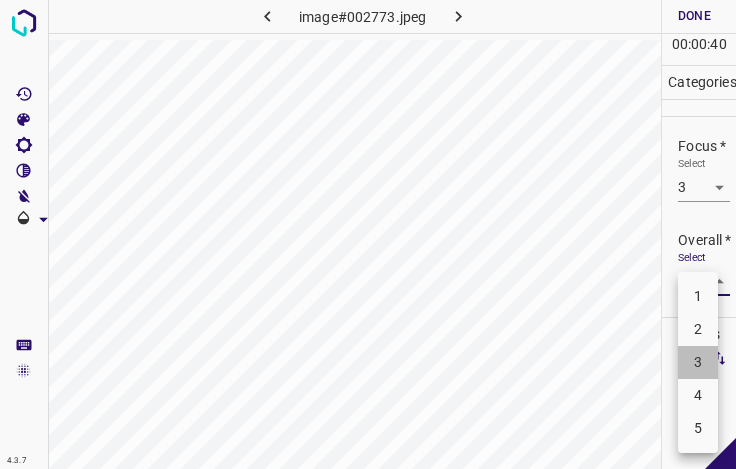 click on "3" at bounding box center (698, 362) 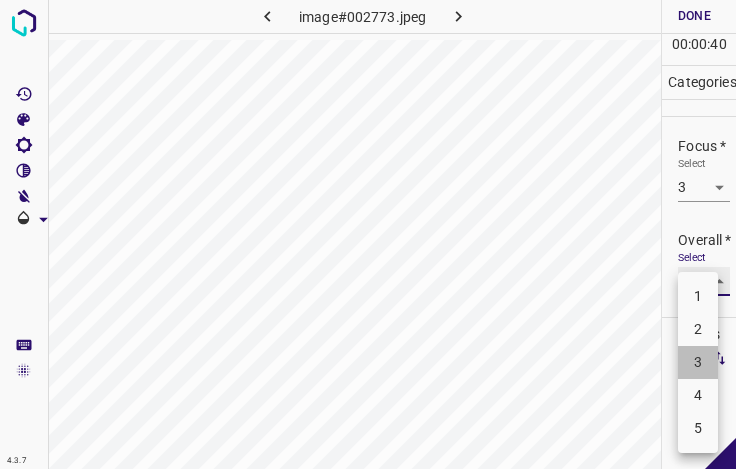type on "3" 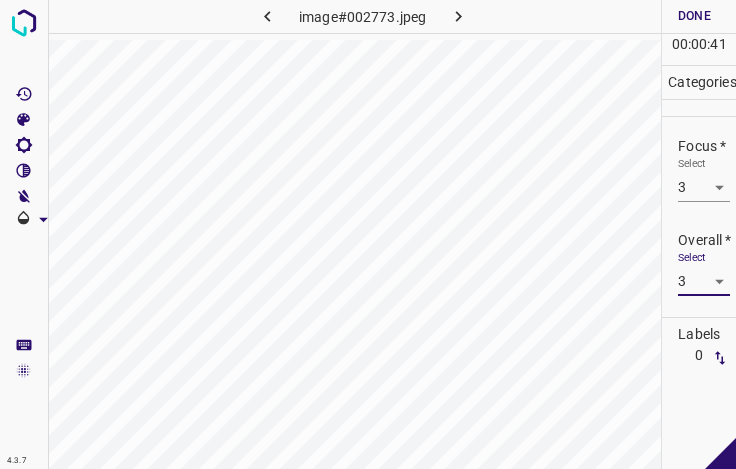 click on "Done" at bounding box center [694, 16] 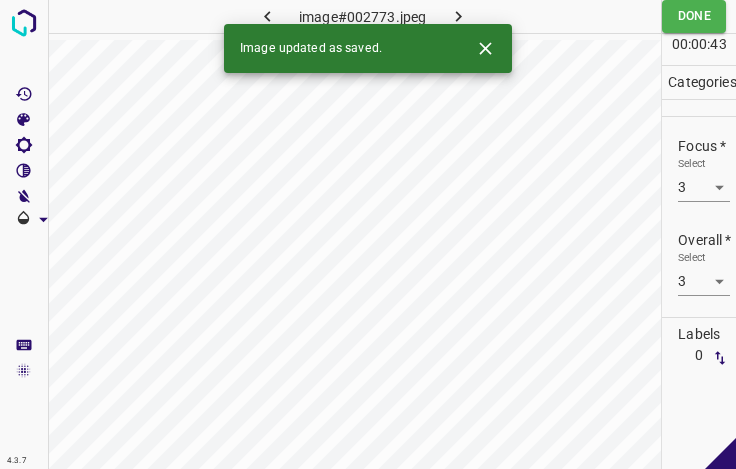 click 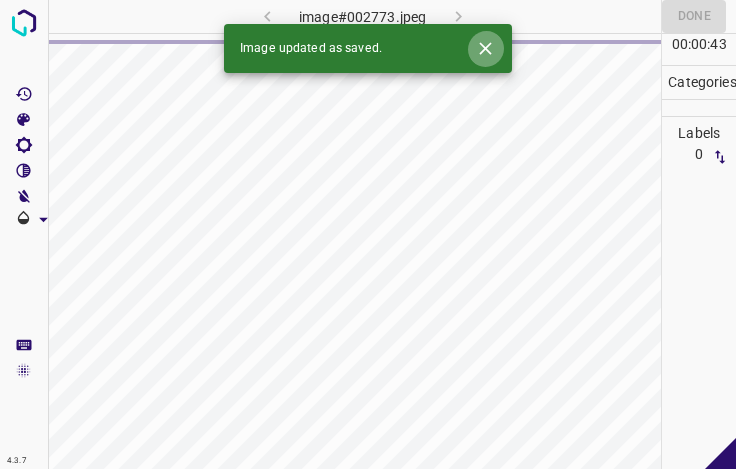 click 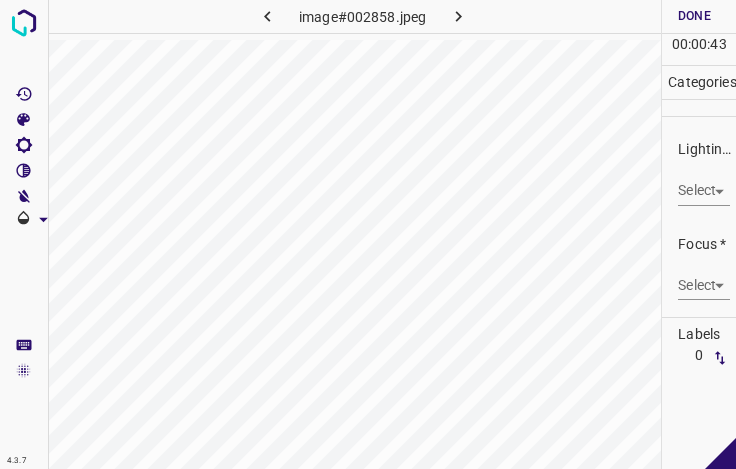 click on "4.3.7 image#002858.jpeg Done Skip 0 00   : 00   : 43   Categories Lighting *  Select ​ Focus *  Select ​ Overall *  Select ​ Labels   0 Categories 1 Lighting 2 Focus 3 Overall Tools Space Change between modes (Draw & Edit) I Auto labeling R Restore zoom M Zoom in N Zoom out Delete Delete selecte label Filters Z Restore filters X Saturation filter C Brightness filter V Contrast filter B Gray scale filter General O Download - Text - Hide - Delete" at bounding box center (368, 234) 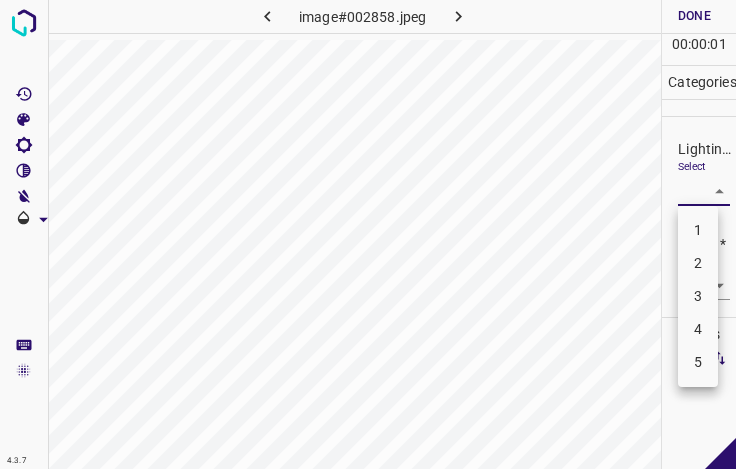 click on "3" at bounding box center [698, 296] 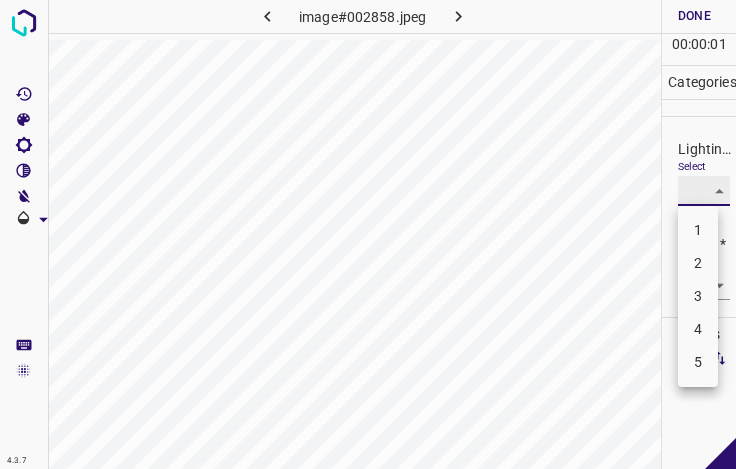 type on "3" 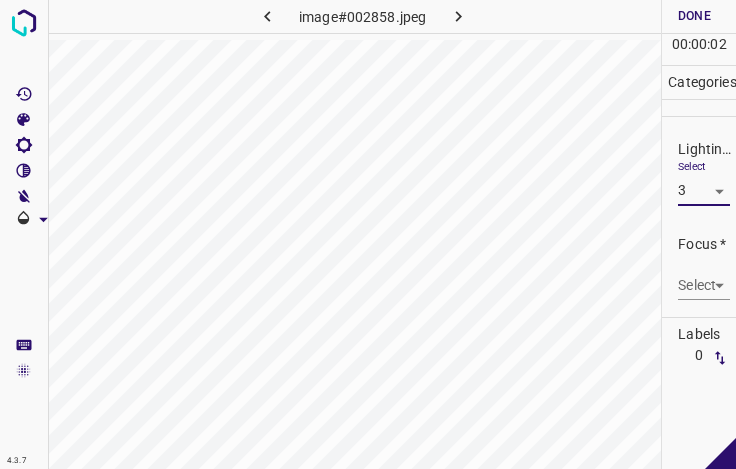 click on "4.3.7 image#002858.jpeg Done Skip 0 00   : 00   : 02   Categories Lighting *  Select 3 3 Focus *  Select ​ Overall *  Select ​ Labels   0 Categories 1 Lighting 2 Focus 3 Overall Tools Space Change between modes (Draw & Edit) I Auto labeling R Restore zoom M Zoom in N Zoom out Delete Delete selecte label Filters Z Restore filters X Saturation filter C Brightness filter V Contrast filter B Gray scale filter General O Download - Text - Hide - Delete" at bounding box center [368, 234] 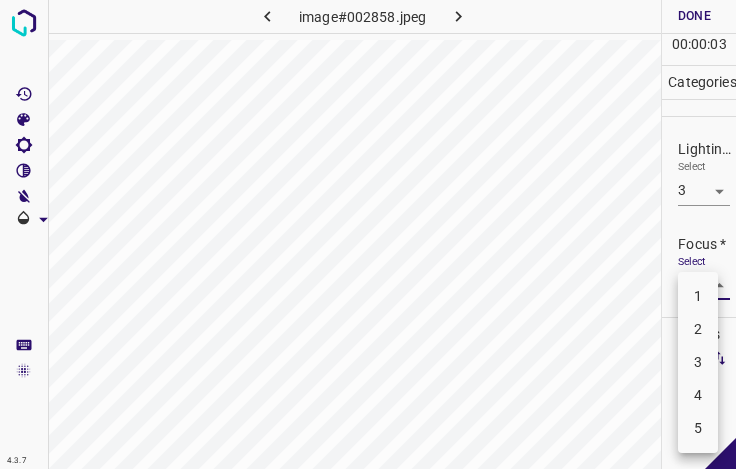 click on "3" at bounding box center [698, 362] 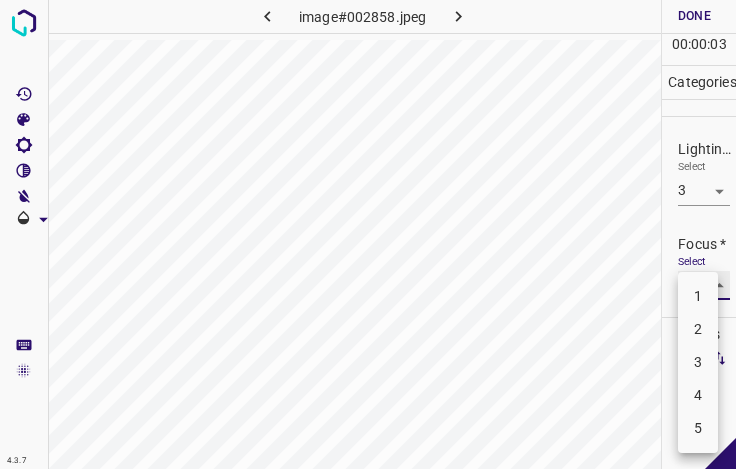 type on "3" 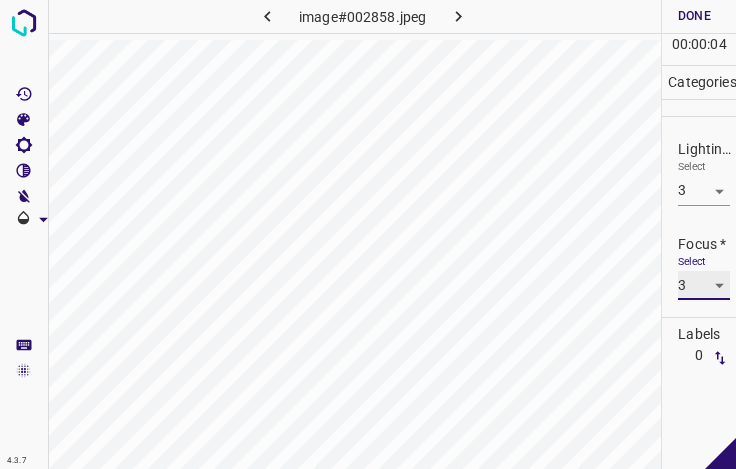 scroll, scrollTop: 98, scrollLeft: 0, axis: vertical 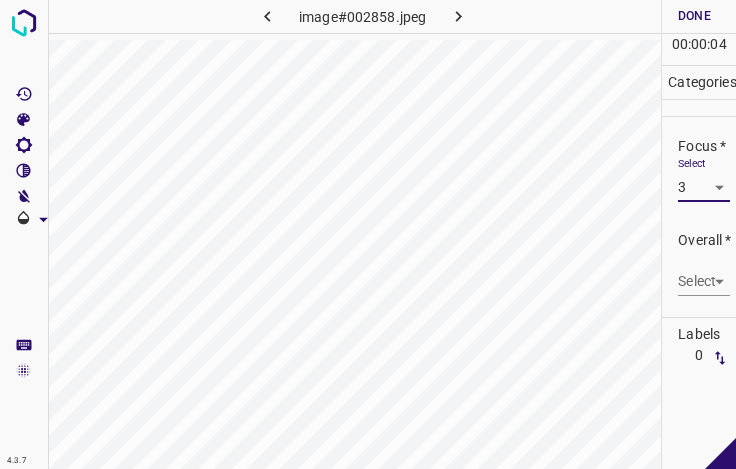 click on "4.3.7 image#002858.jpeg Done Skip 0 00   : 00   : 04   Categories Lighting *  Select 3 3 Focus *  Select 3 3 Overall *  Select ​ Labels   0 Categories 1 Lighting 2 Focus 3 Overall Tools Space Change between modes (Draw & Edit) I Auto labeling R Restore zoom M Zoom in N Zoom out Delete Delete selecte label Filters Z Restore filters X Saturation filter C Brightness filter V Contrast filter B Gray scale filter General O Download - Text - Hide - Delete" at bounding box center (368, 234) 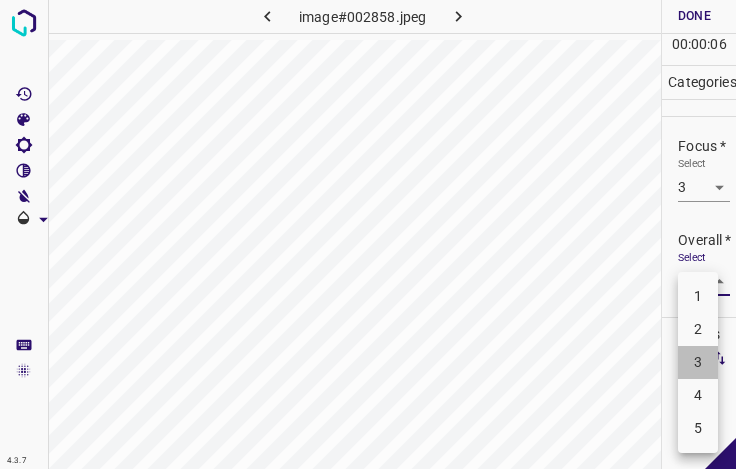 click on "3" at bounding box center (698, 362) 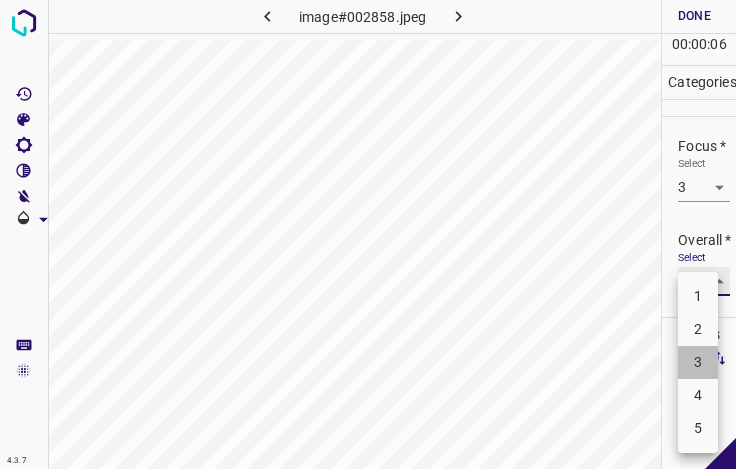 type on "3" 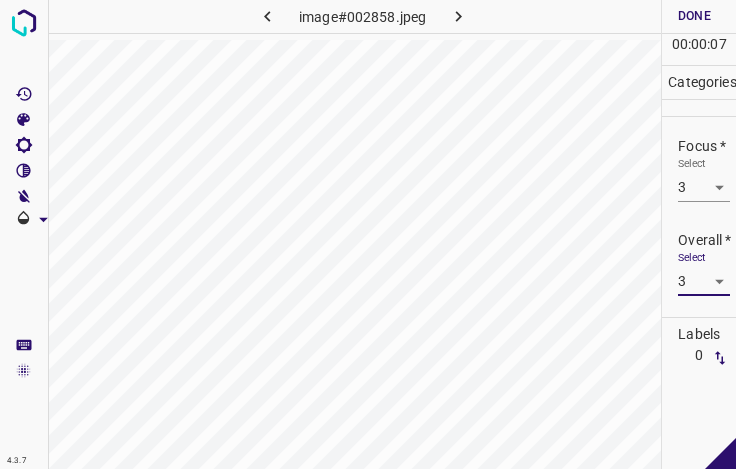 click on "Done" at bounding box center (694, 16) 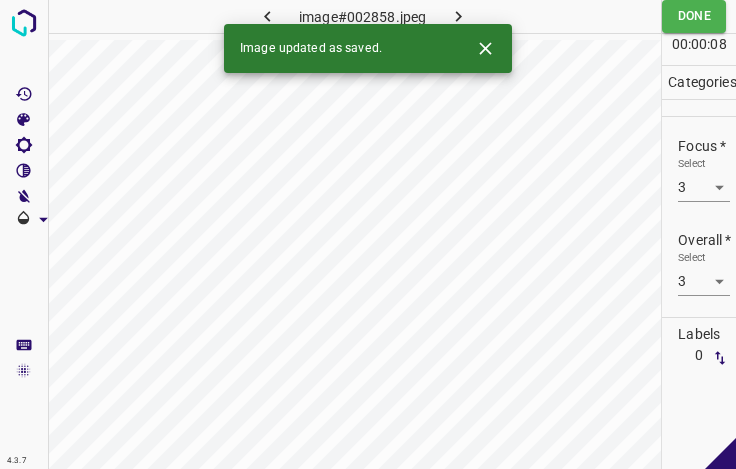 click 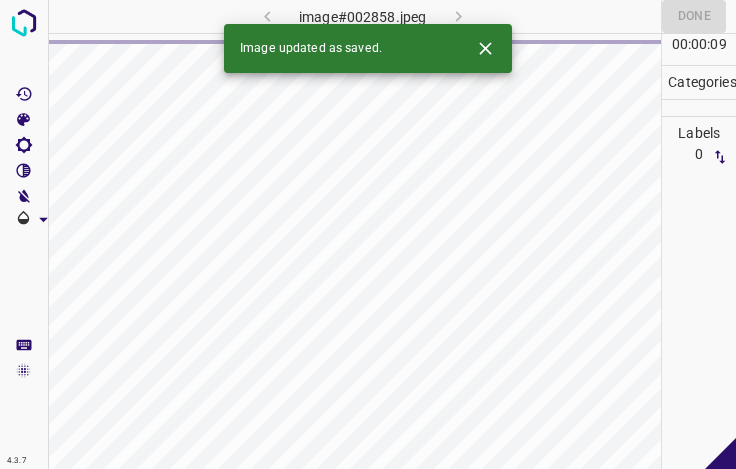 click 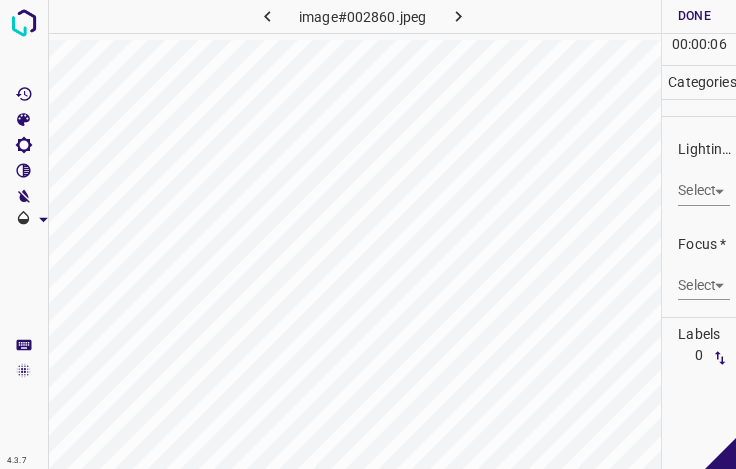 click on "4.3.7 image#002860.jpeg Done Skip 0 00   : 00   : 06   Categories Lighting *  Select ​ Focus *  Select ​ Overall *  Select ​ Labels   0 Categories 1 Lighting 2 Focus 3 Overall Tools Space Change between modes (Draw & Edit) I Auto labeling R Restore zoom M Zoom in N Zoom out Delete Delete selecte label Filters Z Restore filters X Saturation filter C Brightness filter V Contrast filter B Gray scale filter General O Download - Text - Hide - Delete" at bounding box center [368, 234] 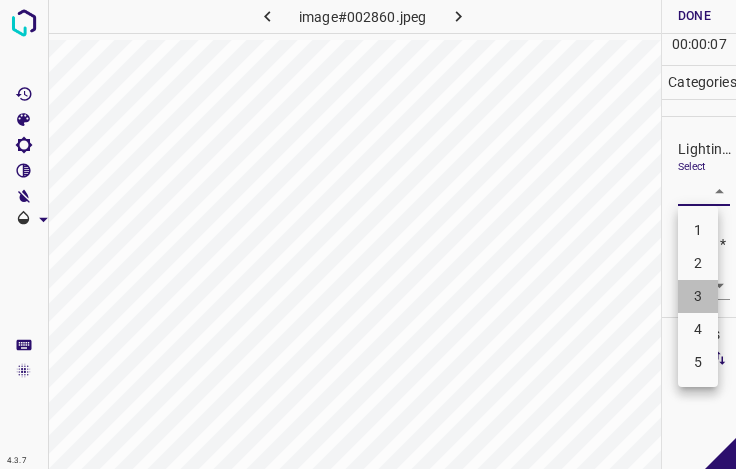 click on "3" at bounding box center [698, 296] 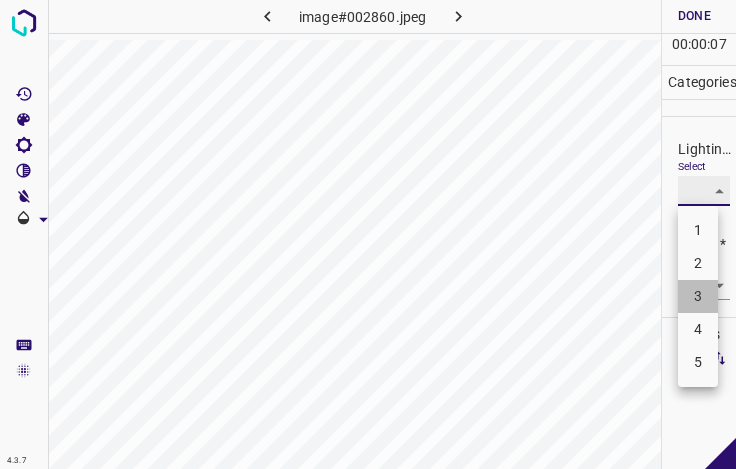 type on "3" 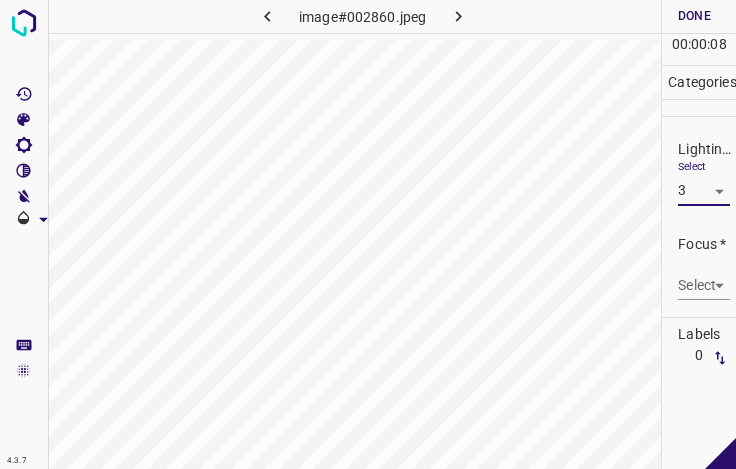 click on "4.3.7 image#002860.jpeg Done Skip 0 00   : 00   : 08   Categories Lighting *  Select 3 3 Focus *  Select ​ Overall *  Select ​ Labels   0 Categories 1 Lighting 2 Focus 3 Overall Tools Space Change between modes (Draw & Edit) I Auto labeling R Restore zoom M Zoom in N Zoom out Delete Delete selecte label Filters Z Restore filters X Saturation filter C Brightness filter V Contrast filter B Gray scale filter General O Download - Text - Hide - Delete" at bounding box center (368, 234) 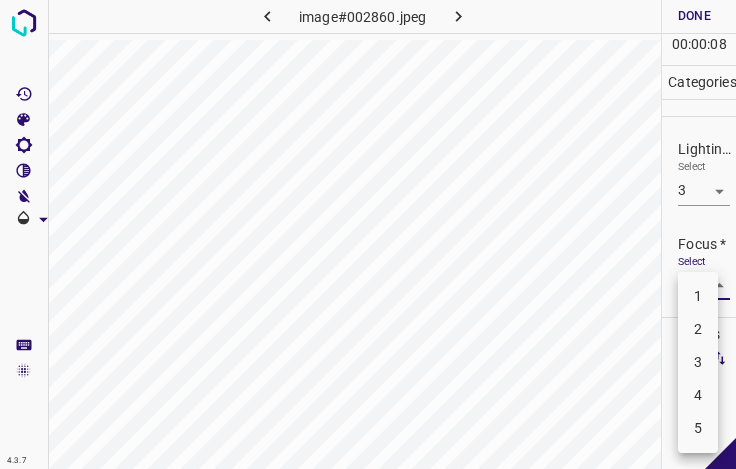 click on "2" at bounding box center [698, 329] 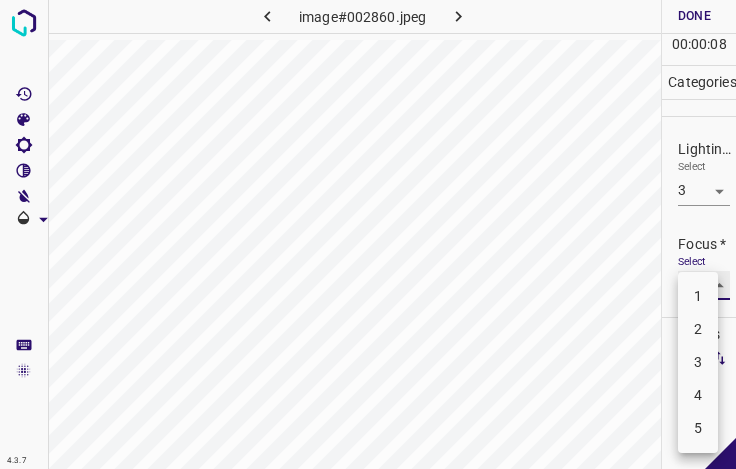 type on "2" 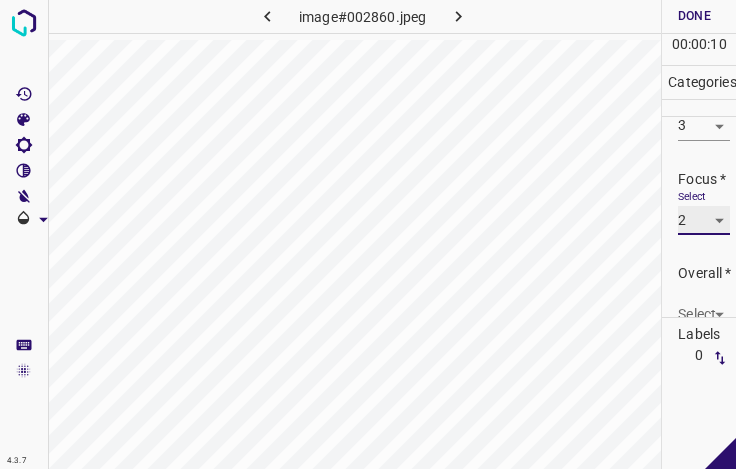 scroll, scrollTop: 98, scrollLeft: 0, axis: vertical 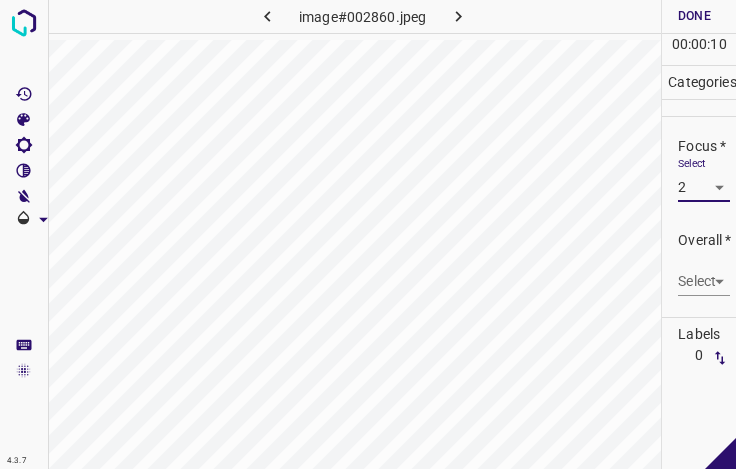 click on "4.3.7 image#002860.jpeg Done Skip 0 00   : 00   : 10   Categories Lighting *  Select 3 3 Focus *  Select 2 2 Overall *  Select ​ Labels   0 Categories 1 Lighting 2 Focus 3 Overall Tools Space Change between modes (Draw & Edit) I Auto labeling R Restore zoom M Zoom in N Zoom out Delete Delete selecte label Filters Z Restore filters X Saturation filter C Brightness filter V Contrast filter B Gray scale filter General O Download - Text - Hide - Delete" at bounding box center [368, 234] 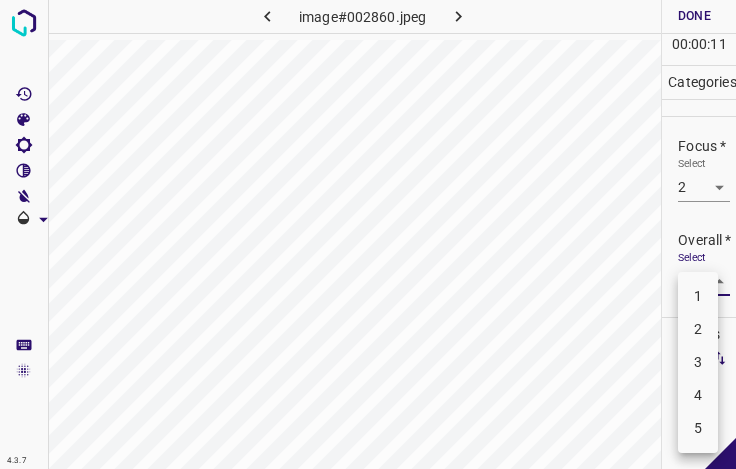 click on "3" at bounding box center [698, 362] 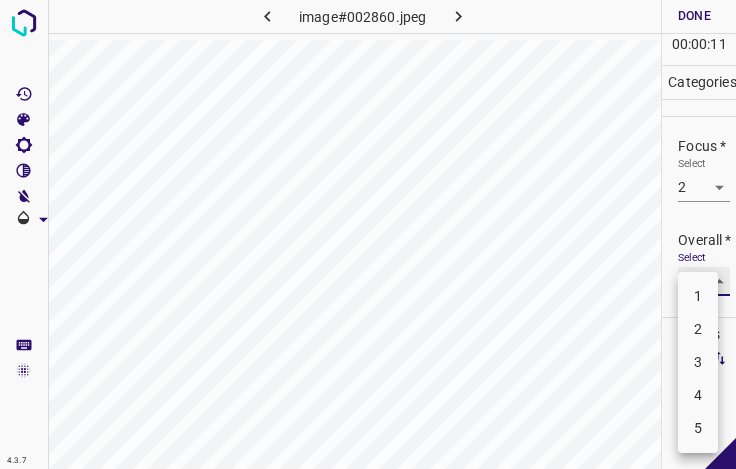 type on "3" 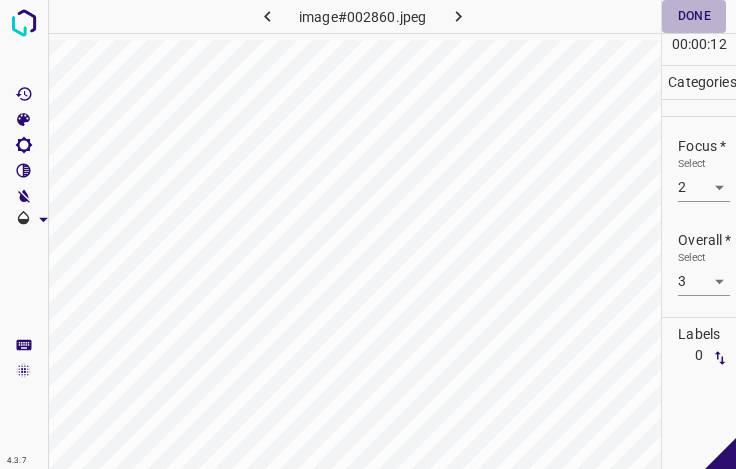 click on "Done" at bounding box center (694, 16) 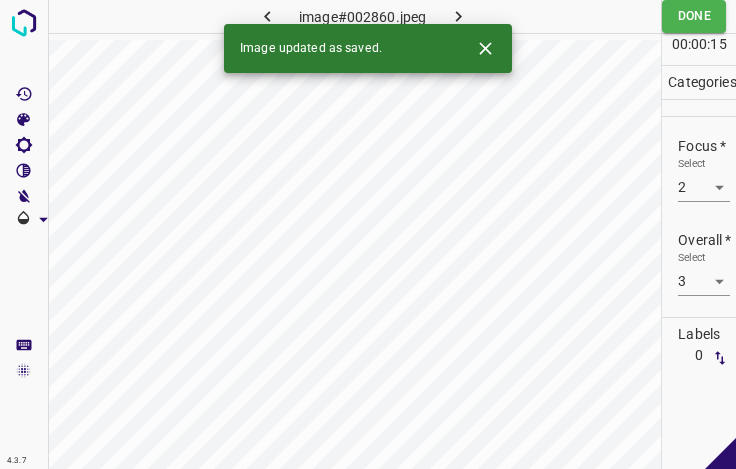 click 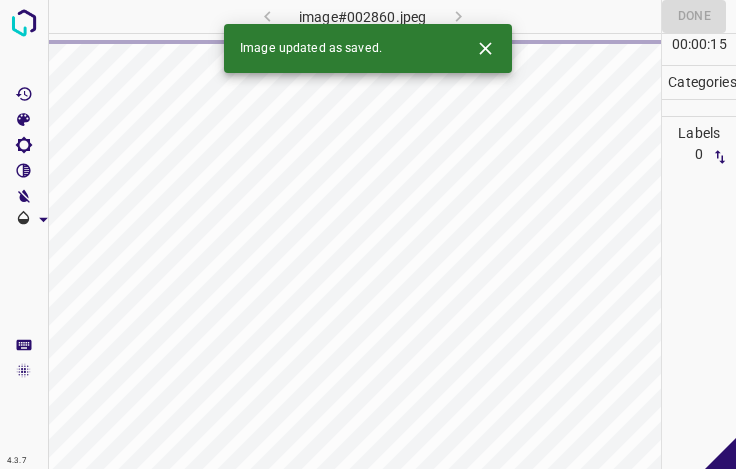 click 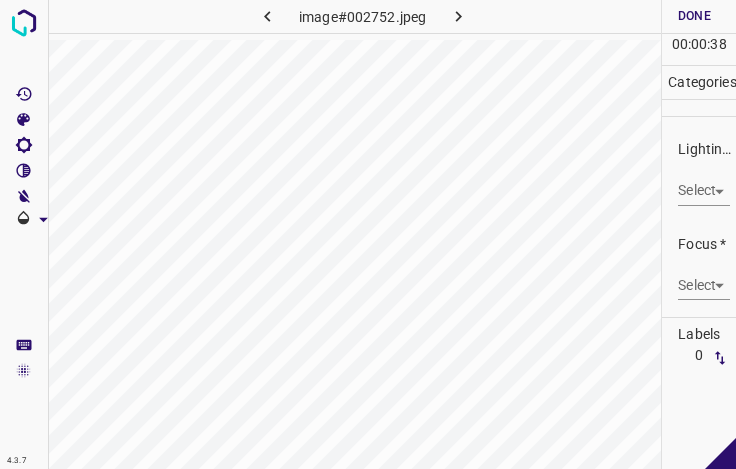 click on "4.3.7 image#002752.jpeg Done Skip 0 00   : 00   : 38   Categories Lighting *  Select ​ Focus *  Select ​ Overall *  Select ​ Labels   0 Categories 1 Lighting 2 Focus 3 Overall Tools Space Change between modes (Draw & Edit) I Auto labeling R Restore zoom M Zoom in N Zoom out Delete Delete selecte label Filters Z Restore filters X Saturation filter C Brightness filter V Contrast filter B Gray scale filter General O Download - Text - Hide - Delete" at bounding box center [368, 234] 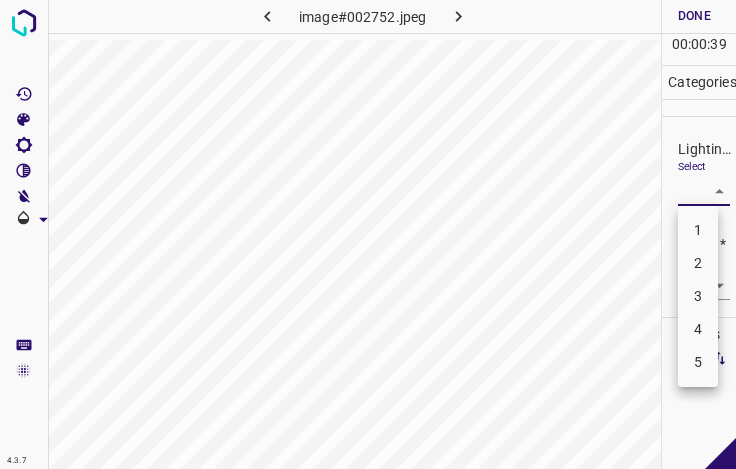 click on "3" at bounding box center [698, 296] 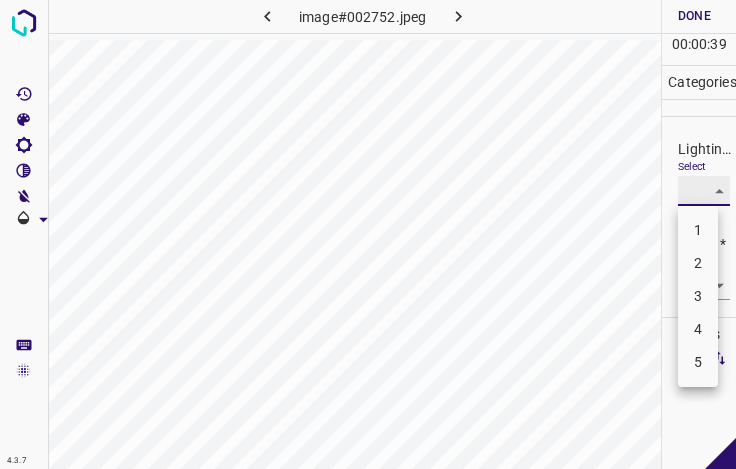 type on "3" 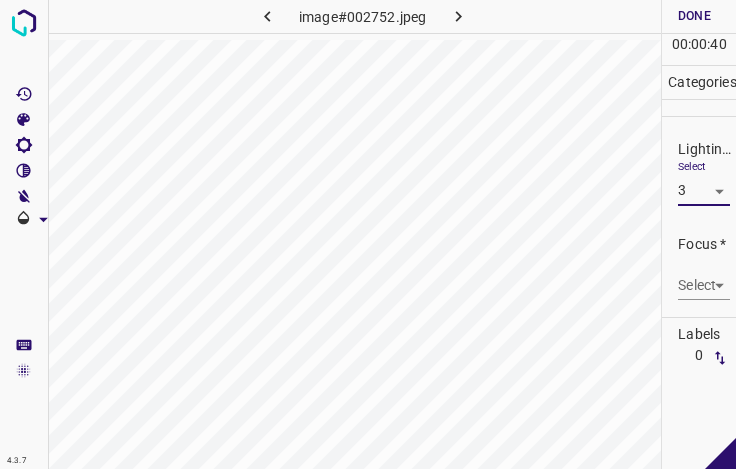 click on "4.3.7 image#002752.jpeg Done Skip 0 00   : 00   : 40   Categories Lighting *  Select 3 3 Focus *  Select ​ Overall *  Select ​ Labels   0 Categories 1 Lighting 2 Focus 3 Overall Tools Space Change between modes (Draw & Edit) I Auto labeling R Restore zoom M Zoom in N Zoom out Delete Delete selecte label Filters Z Restore filters X Saturation filter C Brightness filter V Contrast filter B Gray scale filter General O Download - Text - Hide - Delete" at bounding box center [368, 234] 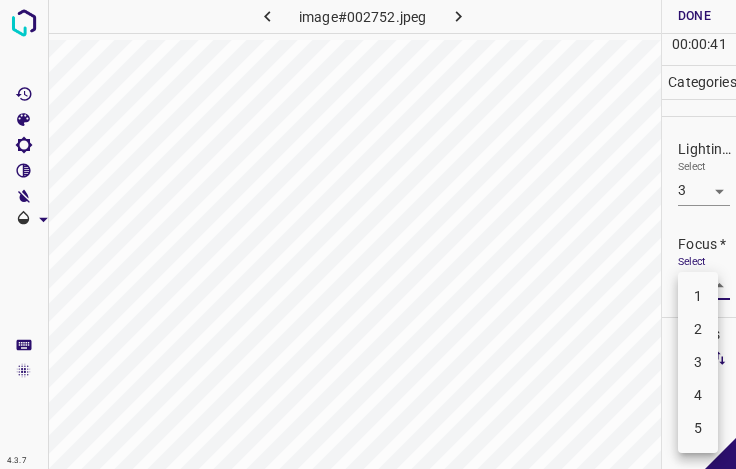 click on "3" at bounding box center [698, 362] 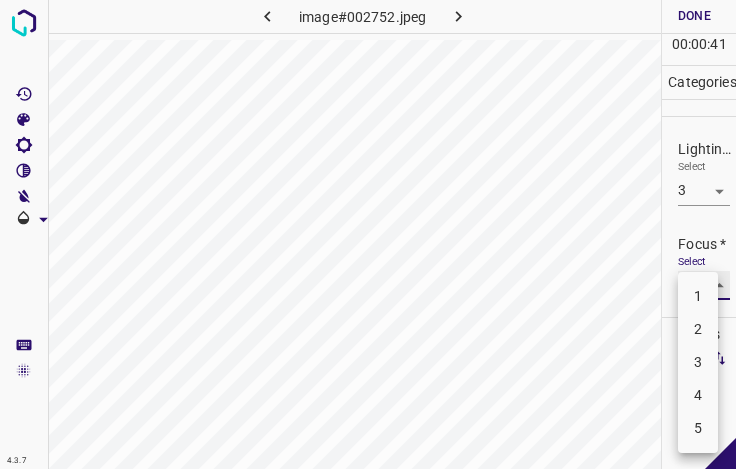 type on "3" 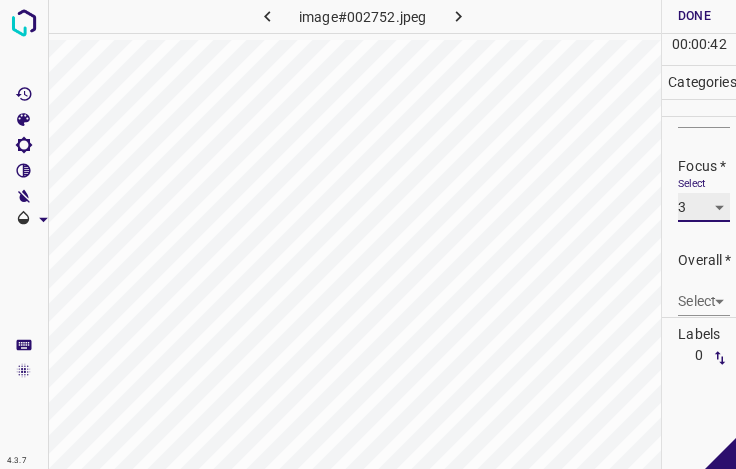 scroll, scrollTop: 98, scrollLeft: 0, axis: vertical 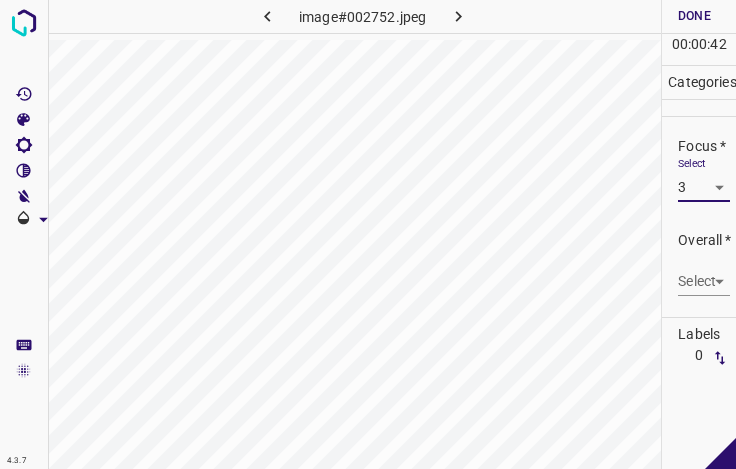 click on "4.3.7 image#002752.jpeg Done Skip 0 00   : 00   : 42   Categories Lighting *  Select 3 3 Focus *  Select 3 3 Overall *  Select ​ Labels   0 Categories 1 Lighting 2 Focus 3 Overall Tools Space Change between modes (Draw & Edit) I Auto labeling R Restore zoom M Zoom in N Zoom out Delete Delete selecte label Filters Z Restore filters X Saturation filter C Brightness filter V Contrast filter B Gray scale filter General O Download - Text - Hide - Delete" at bounding box center [368, 234] 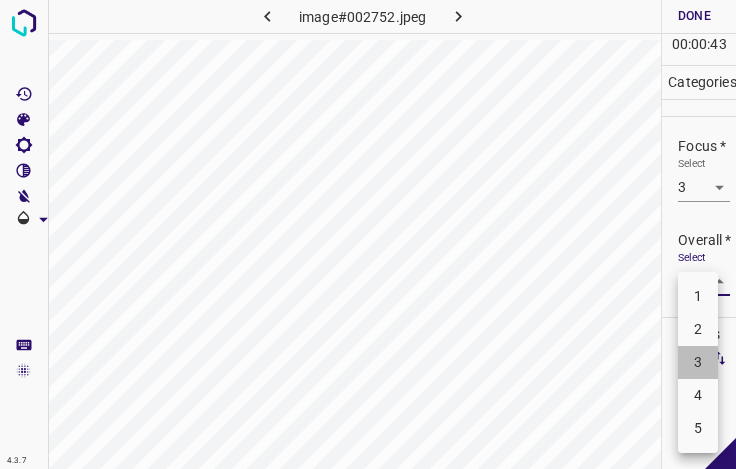 click on "3" at bounding box center [698, 362] 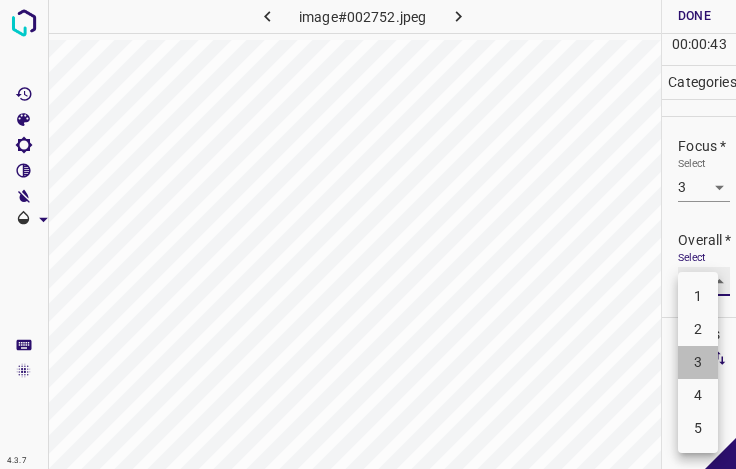 type on "3" 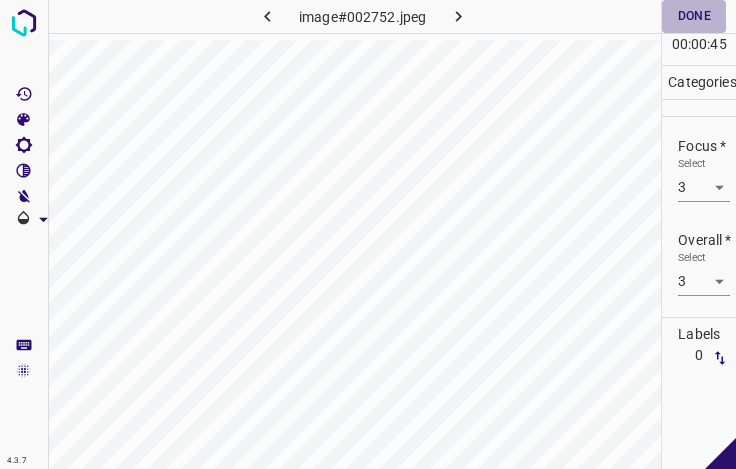 click on "Done" at bounding box center [694, 16] 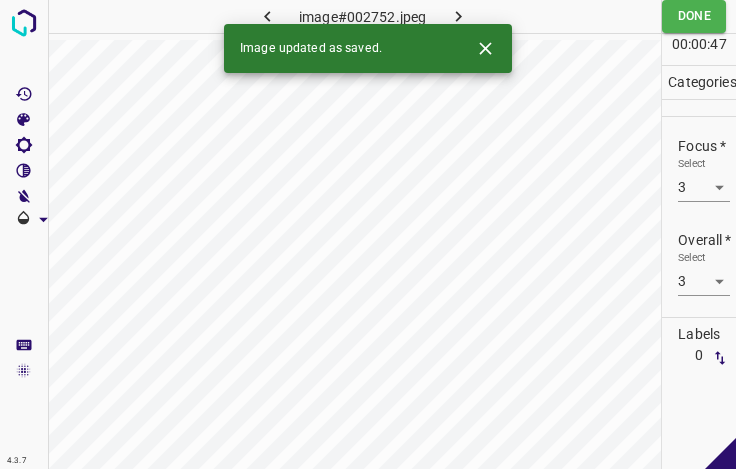 click 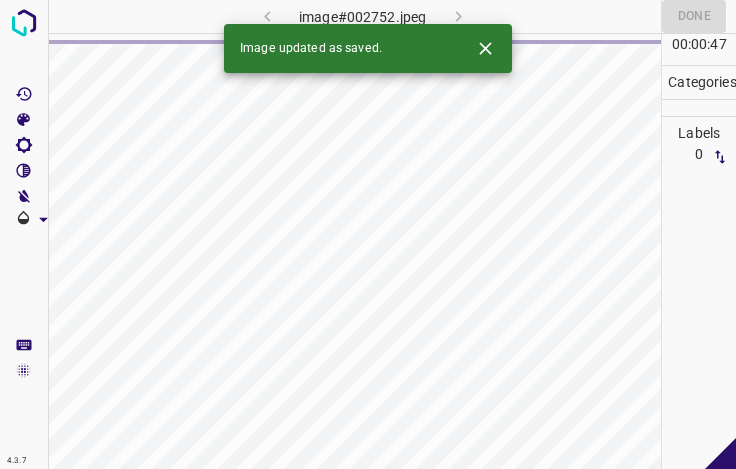 click 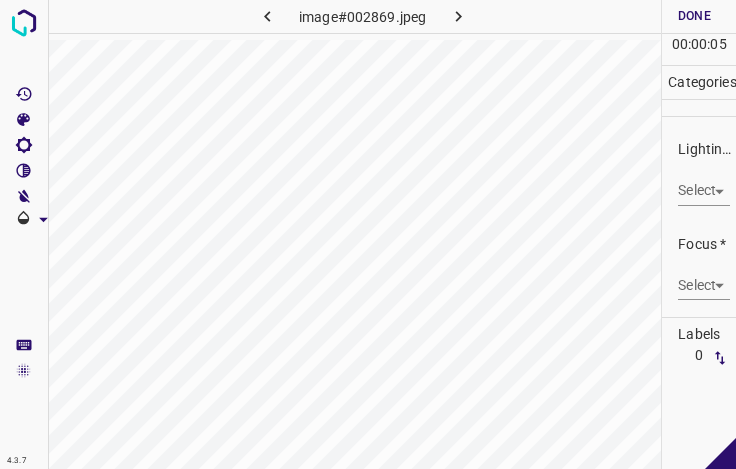 click on "4.3.7 image#002869.jpeg Done Skip 0 00   : 00   : 05   Categories Lighting *  Select ​ Focus *  Select ​ Overall *  Select ​ Labels   0 Categories 1 Lighting 2 Focus 3 Overall Tools Space Change between modes (Draw & Edit) I Auto labeling R Restore zoom M Zoom in N Zoom out Delete Delete selecte label Filters Z Restore filters X Saturation filter C Brightness filter V Contrast filter B Gray scale filter General O Download - Text - Hide - Delete" at bounding box center [368, 234] 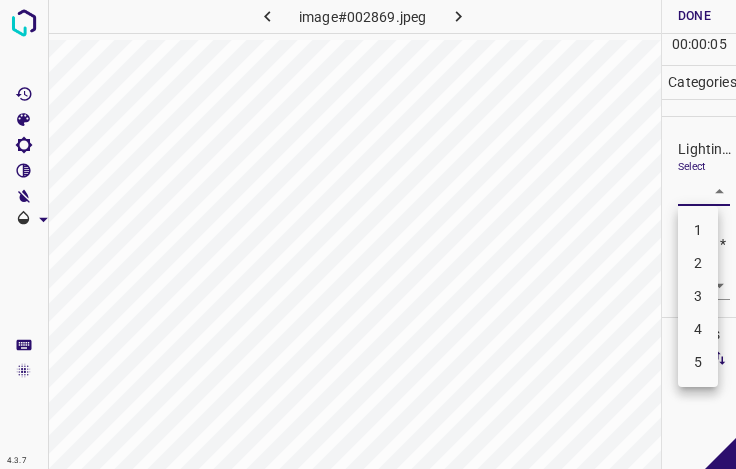 click on "3" at bounding box center (698, 296) 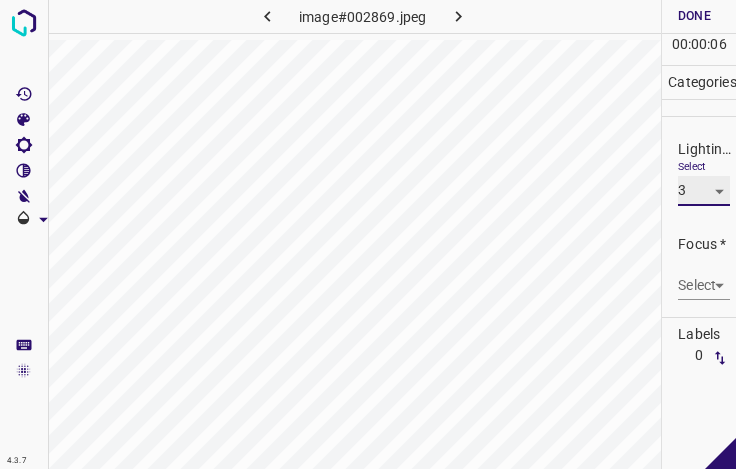 type on "3" 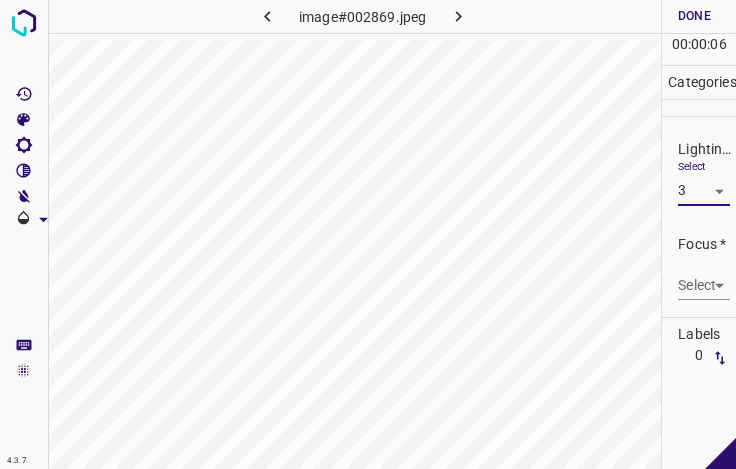 click on "4.3.7 image#002869.jpeg Done Skip 0 00   : 00   : 06   Categories Lighting *  Select 3 3 Focus *  Select ​ Overall *  Select ​ Labels   0 Categories 1 Lighting 2 Focus 3 Overall Tools Space Change between modes (Draw & Edit) I Auto labeling R Restore zoom M Zoom in N Zoom out Delete Delete selecte label Filters Z Restore filters X Saturation filter C Brightness filter V Contrast filter B Gray scale filter General O Download - Text - Hide - Delete 1 2 3 4 5" at bounding box center [368, 234] 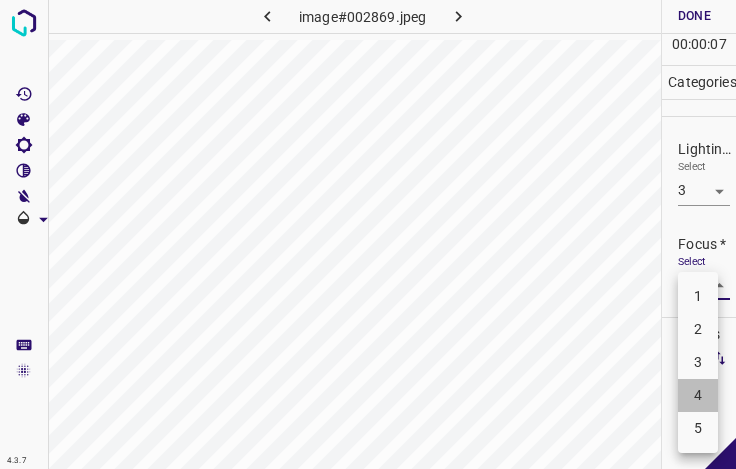 drag, startPoint x: 705, startPoint y: 405, endPoint x: 689, endPoint y: 320, distance: 86.492775 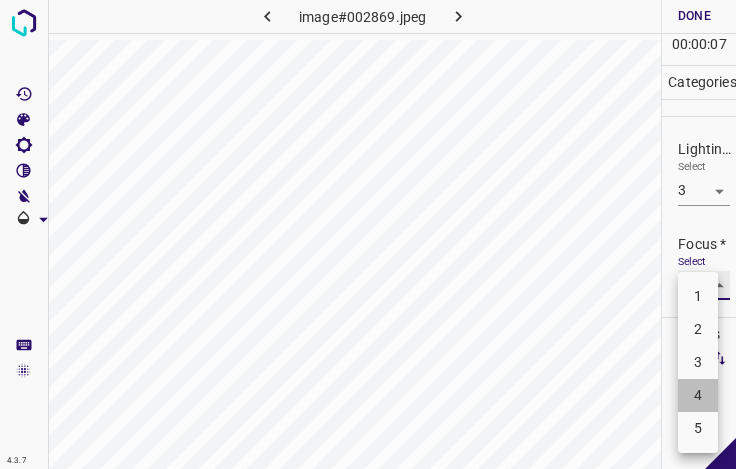 type on "4" 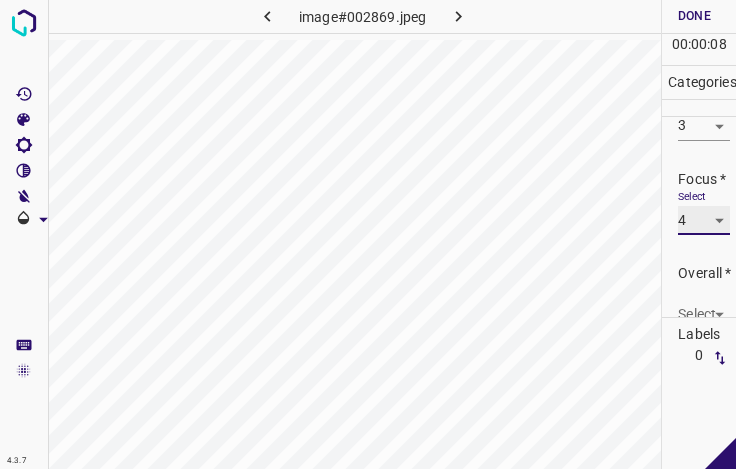 scroll, scrollTop: 98, scrollLeft: 0, axis: vertical 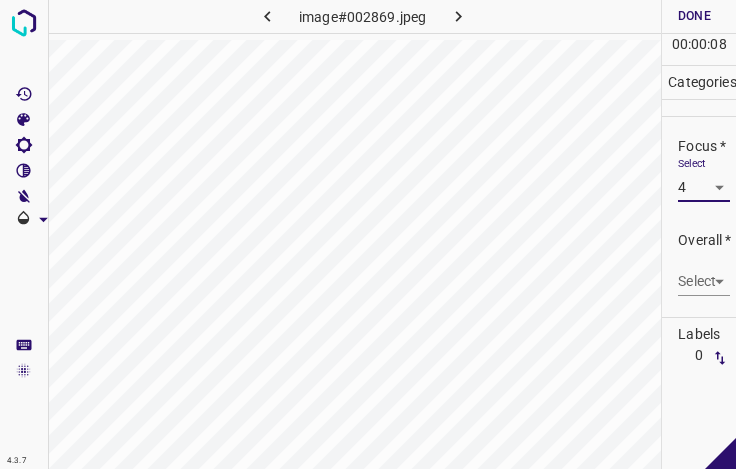 click on "4.3.7 image#002869.jpeg Done Skip 0 00   : 00   : 08   Categories Lighting *  Select 3 3 Focus *  Select 4 4 Overall *  Select ​ Labels   0 Categories 1 Lighting 2 Focus 3 Overall Tools Space Change between modes (Draw & Edit) I Auto labeling R Restore zoom M Zoom in N Zoom out Delete Delete selecte label Filters Z Restore filters X Saturation filter C Brightness filter V Contrast filter B Gray scale filter General O Download - Text - Hide - Delete" at bounding box center (368, 234) 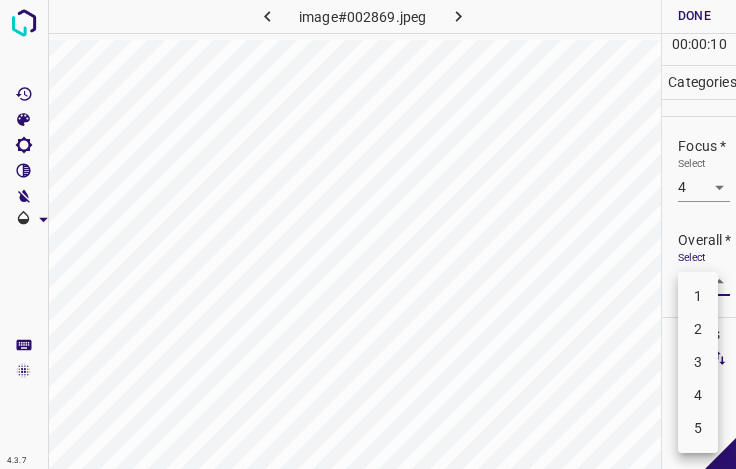 click on "3" at bounding box center (698, 362) 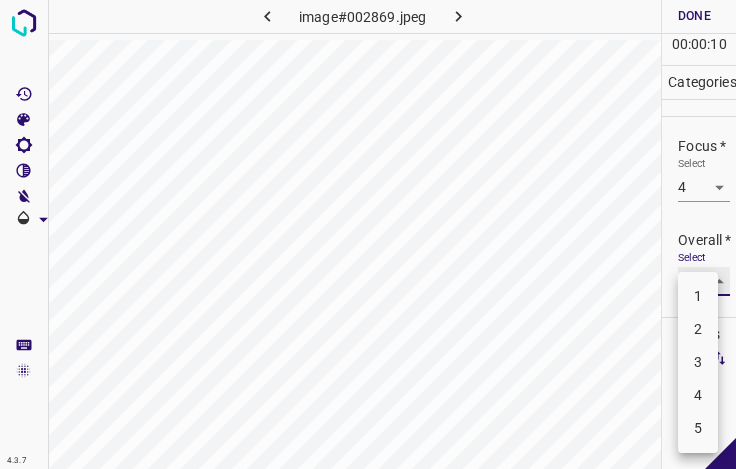 type on "3" 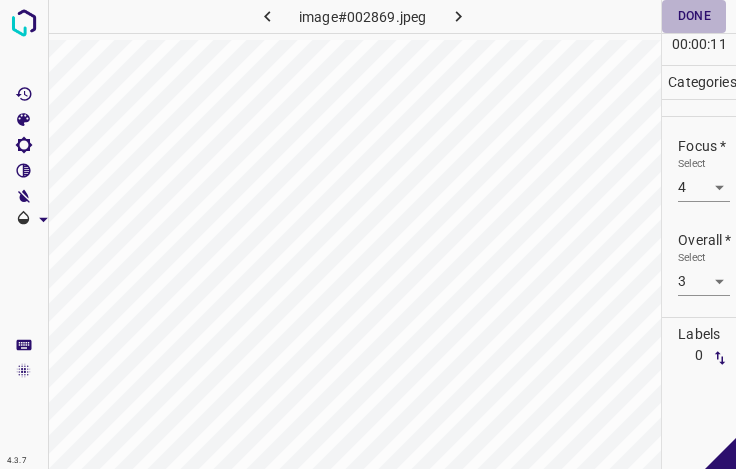 click on "Done" at bounding box center (694, 16) 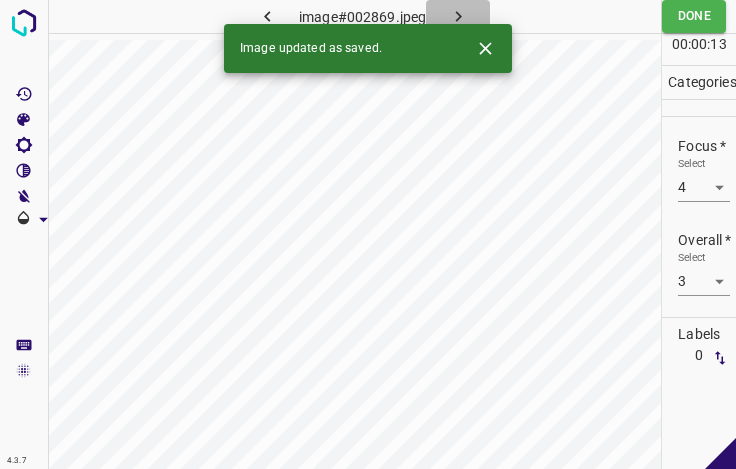 click at bounding box center [458, 16] 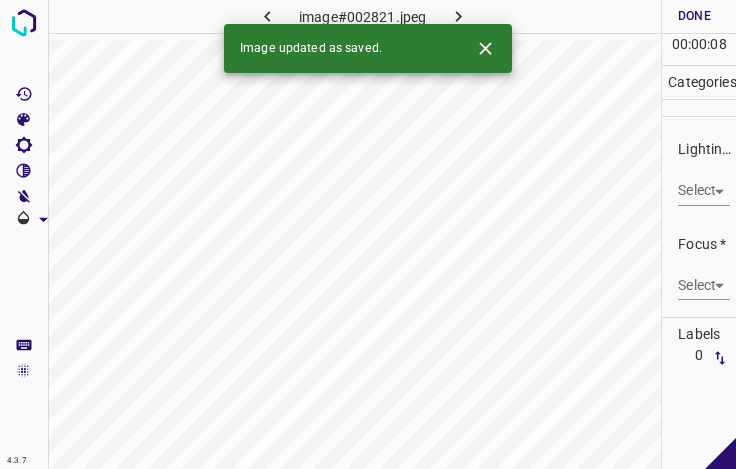 click 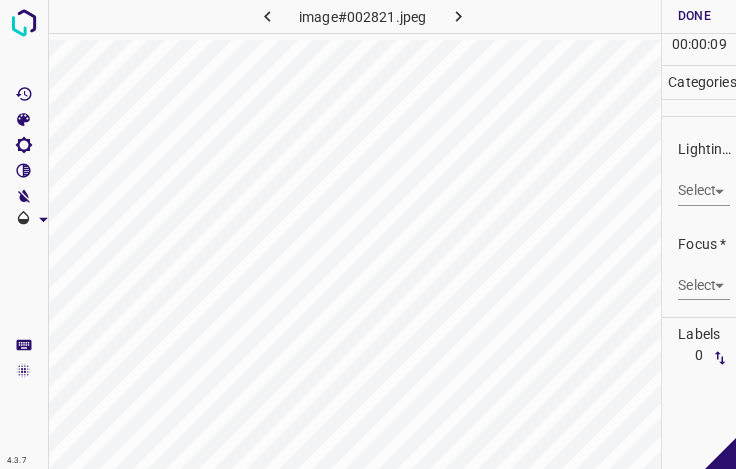 click on "4.3.7 image#002821.jpeg Done Skip 0 00   : 00   : 09   Categories Lighting *  Select ​ Focus *  Select ​ Overall *  Select ​ Labels   0 Categories 1 Lighting 2 Focus 3 Overall Tools Space Change between modes (Draw & Edit) I Auto labeling R Restore zoom M Zoom in N Zoom out Delete Delete selecte label Filters Z Restore filters X Saturation filter C Brightness filter V Contrast filter B Gray scale filter General O Download - Text - Hide - Delete" at bounding box center [368, 234] 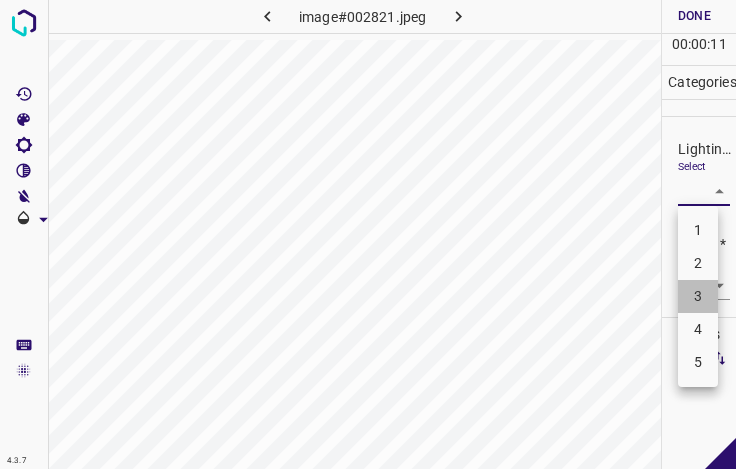 click on "3" at bounding box center (698, 296) 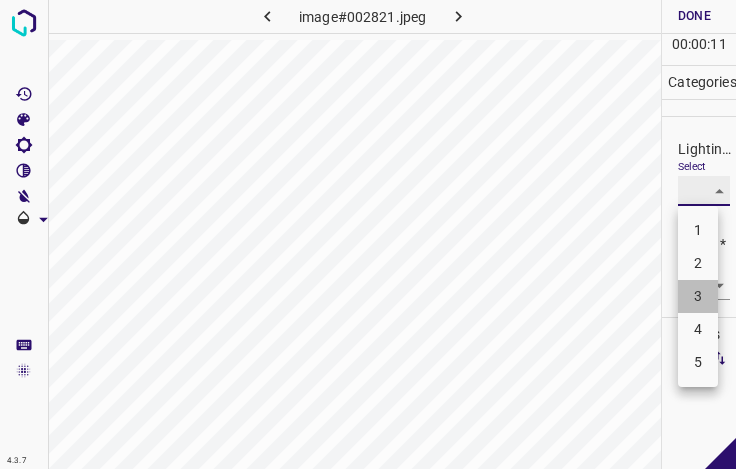 type on "3" 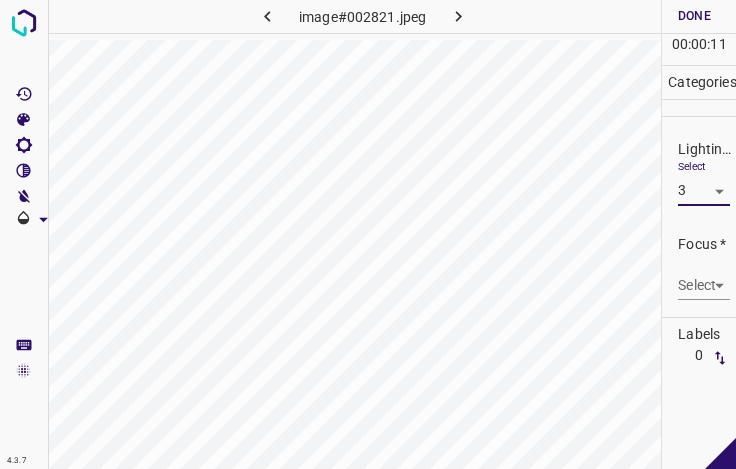 click on "4.3.7 image#002821.jpeg Done Skip 0 00   : 00   : 11   Categories Lighting *  Select 3 3 Focus *  Select ​ Overall *  Select ​ Labels   0 Categories 1 Lighting 2 Focus 3 Overall Tools Space Change between modes (Draw & Edit) I Auto labeling R Restore zoom M Zoom in N Zoom out Delete Delete selecte label Filters Z Restore filters X Saturation filter C Brightness filter V Contrast filter B Gray scale filter General O Download - Text - Hide - Delete" at bounding box center [368, 234] 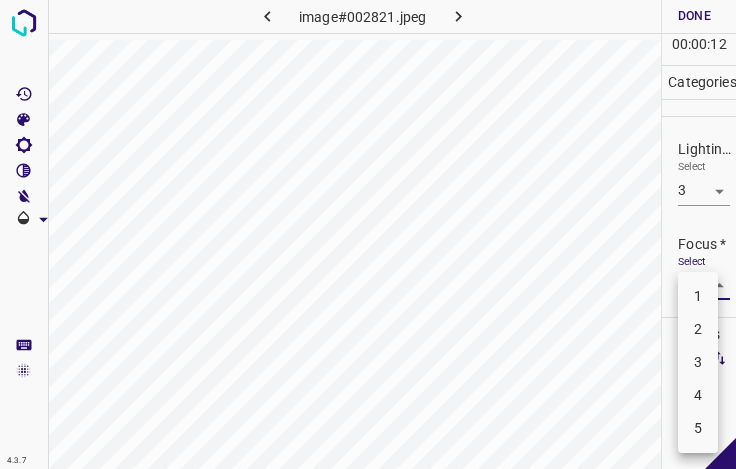click on "3" at bounding box center [698, 362] 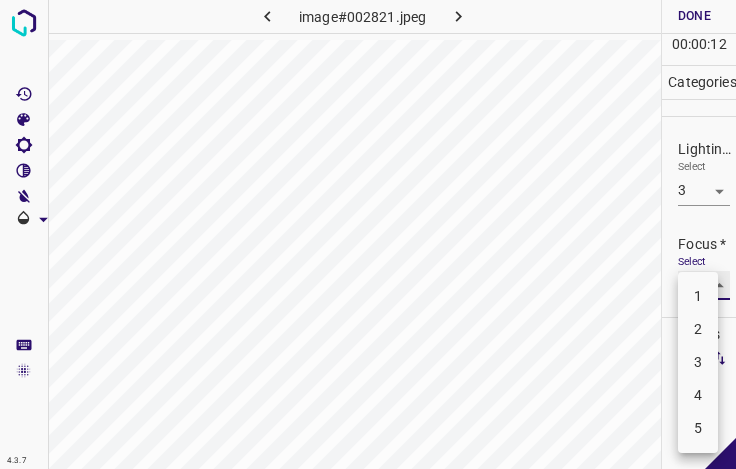 type on "3" 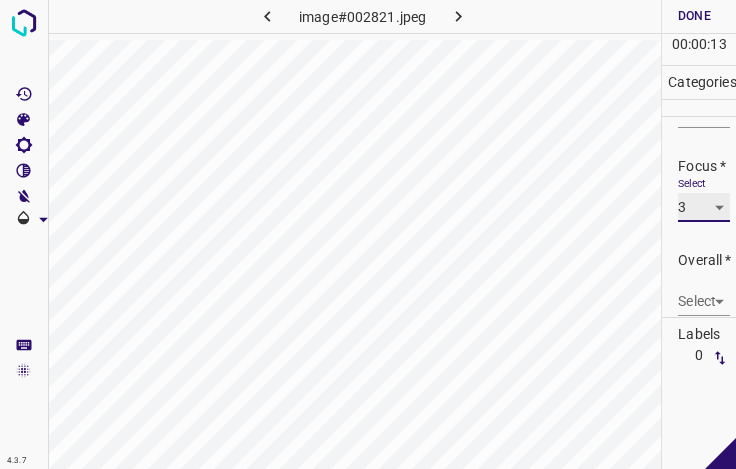 scroll, scrollTop: 98, scrollLeft: 0, axis: vertical 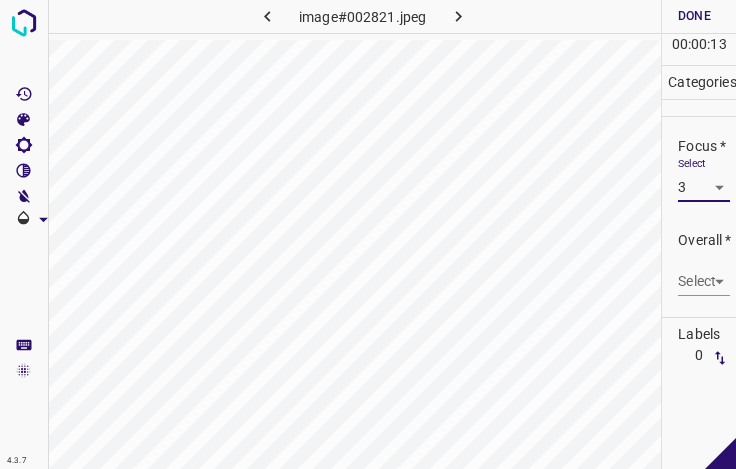 click on "4.3.7 image#002821.jpeg Done Skip 0 00   : 00   : 13   Categories Lighting *  Select 3 3 Focus *  Select 3 3 Overall *  Select ​ Labels   0 Categories 1 Lighting 2 Focus 3 Overall Tools Space Change between modes (Draw & Edit) I Auto labeling R Restore zoom M Zoom in N Zoom out Delete Delete selecte label Filters Z Restore filters X Saturation filter C Brightness filter V Contrast filter B Gray scale filter General O Download - Text - Hide - Delete" at bounding box center (368, 234) 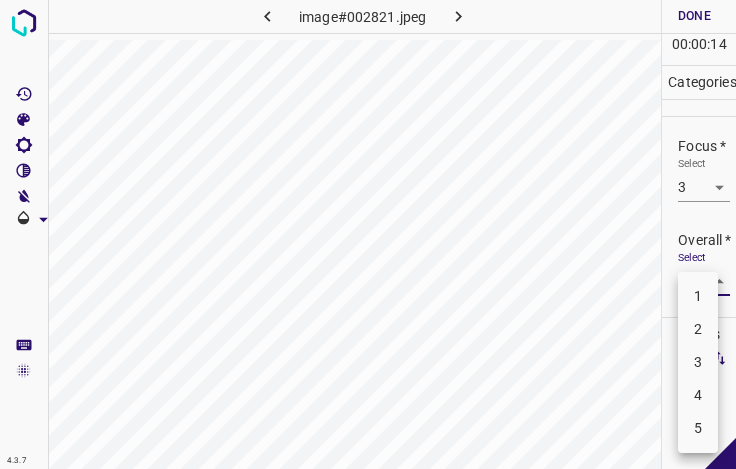 click on "3" at bounding box center [698, 362] 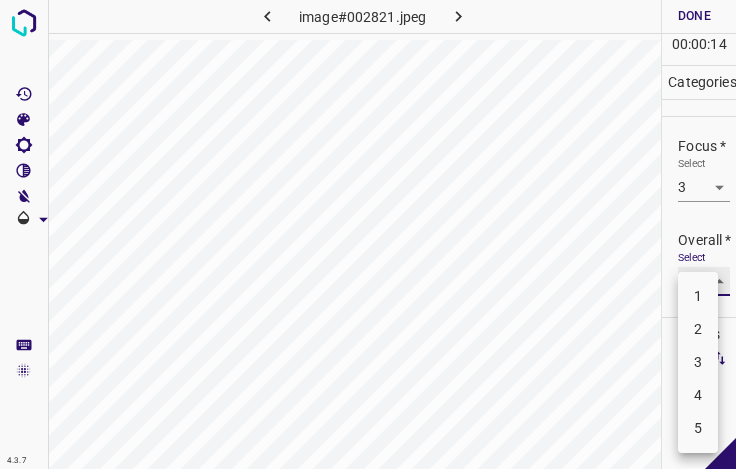 type on "3" 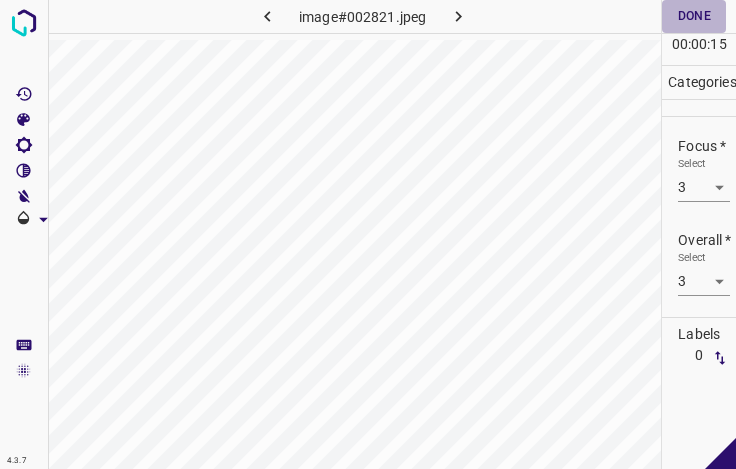 click on "Done" at bounding box center [694, 16] 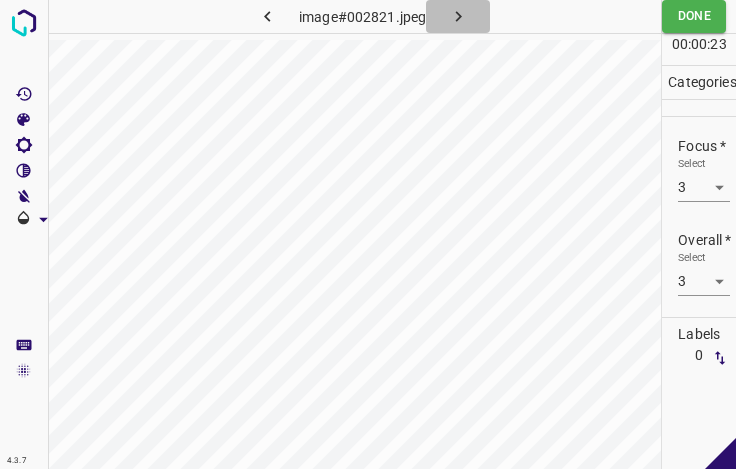 click at bounding box center [458, 16] 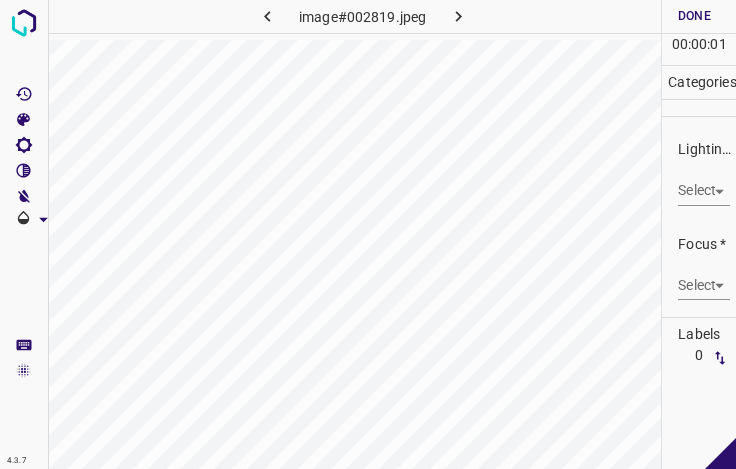 click on "4.3.7 image#002819.jpeg Done Skip 0 00   : 00   : 01   Categories Lighting *  Select ​ Focus *  Select ​ Overall *  Select ​ Labels   0 Categories 1 Lighting 2 Focus 3 Overall Tools Space Change between modes (Draw & Edit) I Auto labeling R Restore zoom M Zoom in N Zoom out Delete Delete selecte label Filters Z Restore filters X Saturation filter C Brightness filter V Contrast filter B Gray scale filter General O Download - Text - Hide - Delete" at bounding box center [368, 234] 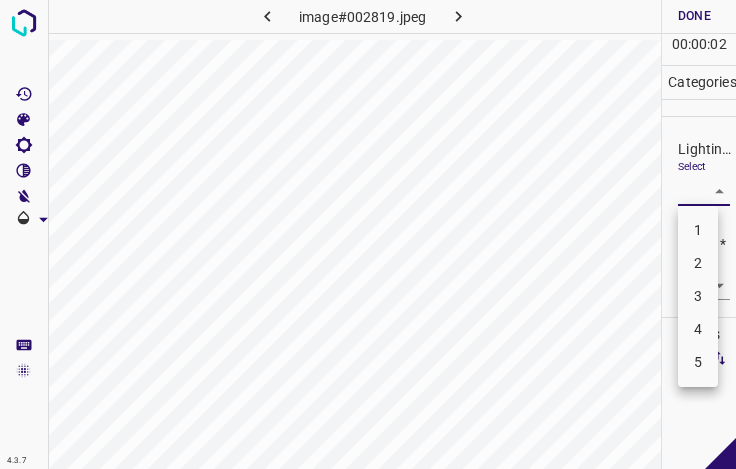 click on "3" at bounding box center [698, 296] 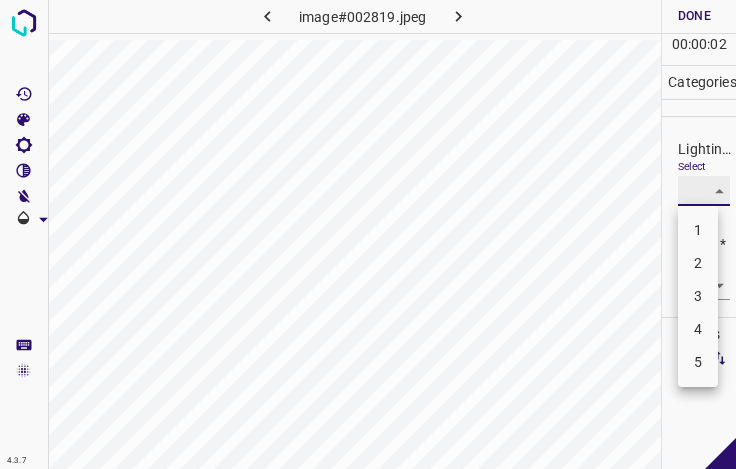 type on "3" 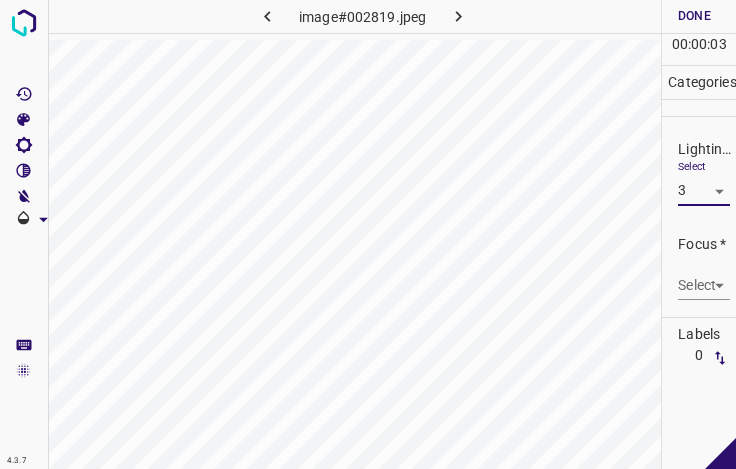 click on "4.3.7 image#002819.jpeg Done Skip 0 00   : 00   : 03   Categories Lighting *  Select 3 3 Focus *  Select ​ Overall *  Select ​ Labels   0 Categories 1 Lighting 2 Focus 3 Overall Tools Space Change between modes (Draw & Edit) I Auto labeling R Restore zoom M Zoom in N Zoom out Delete Delete selecte label Filters Z Restore filters X Saturation filter C Brightness filter V Contrast filter B Gray scale filter General O Download - Text - Hide - Delete" at bounding box center [368, 234] 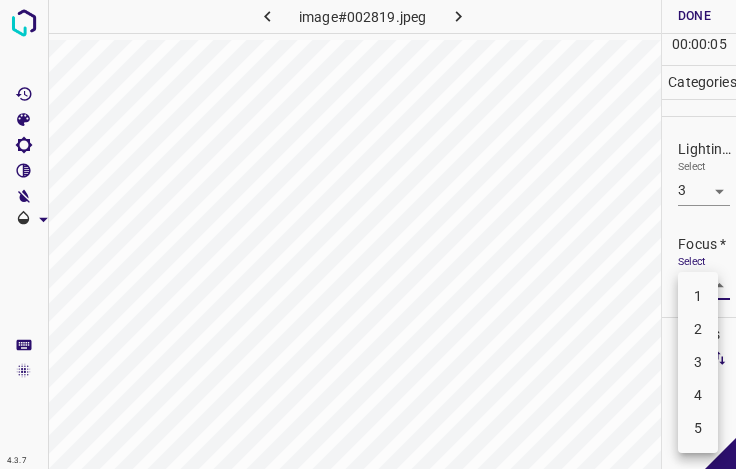 click on "4" at bounding box center [698, 395] 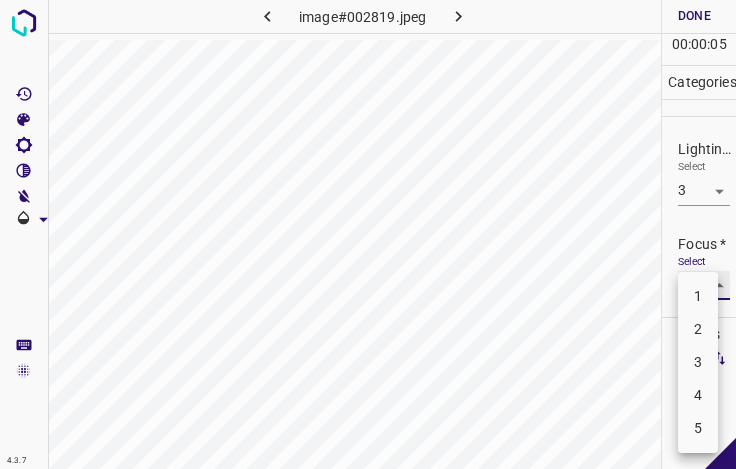 type on "4" 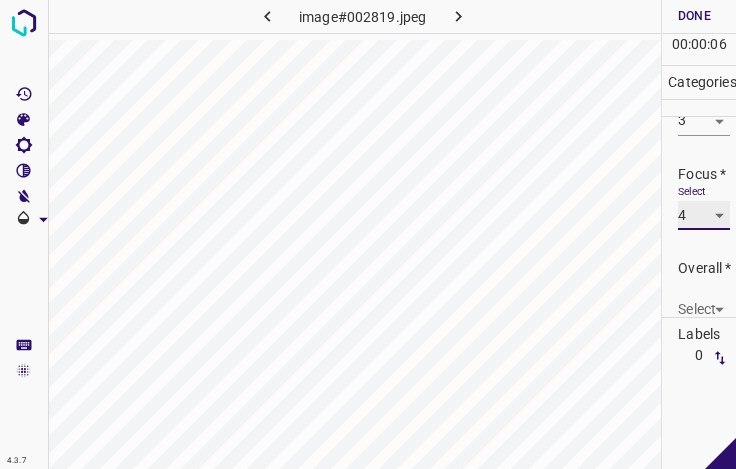 scroll, scrollTop: 98, scrollLeft: 0, axis: vertical 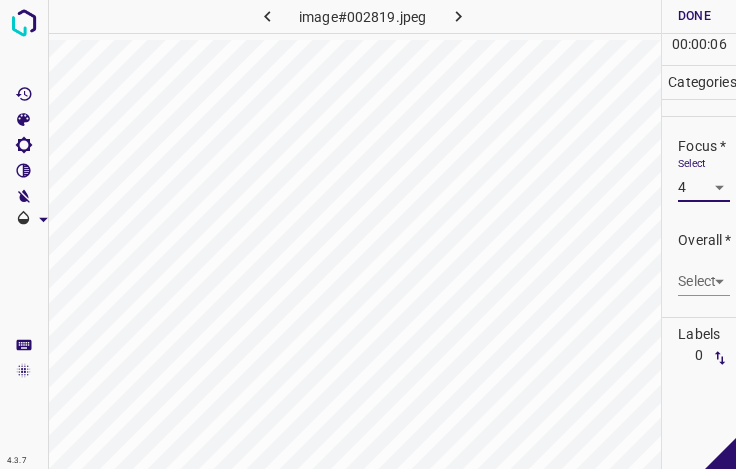 click on "4.3.7 image#002819.jpeg Done Skip 0 00   : 00   : 06   Categories Lighting *  Select 3 3 Focus *  Select 4 4 Overall *  Select ​ Labels   0 Categories 1 Lighting 2 Focus 3 Overall Tools Space Change between modes (Draw & Edit) I Auto labeling R Restore zoom M Zoom in N Zoom out Delete Delete selecte label Filters Z Restore filters X Saturation filter C Brightness filter V Contrast filter B Gray scale filter General O Download - Text - Hide - Delete" at bounding box center [368, 234] 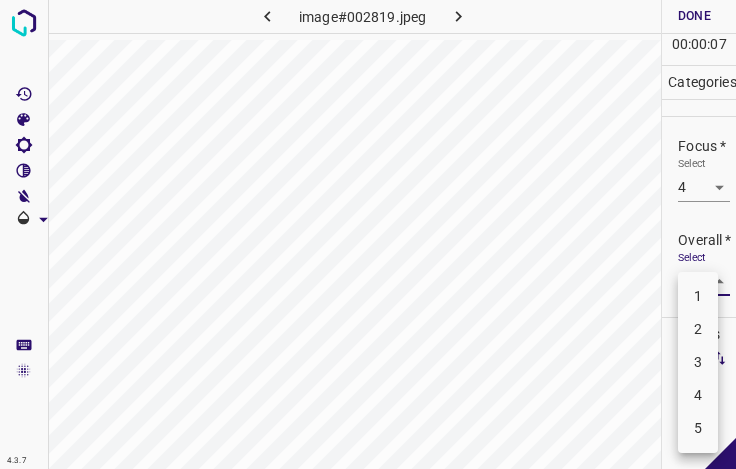 click on "3" at bounding box center (698, 362) 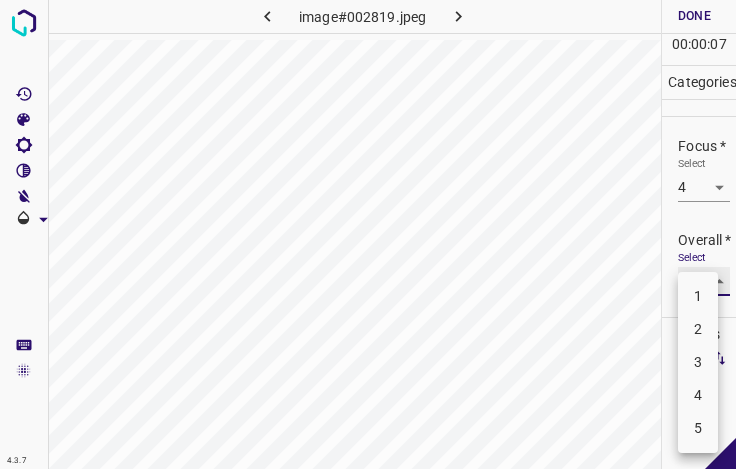 type on "3" 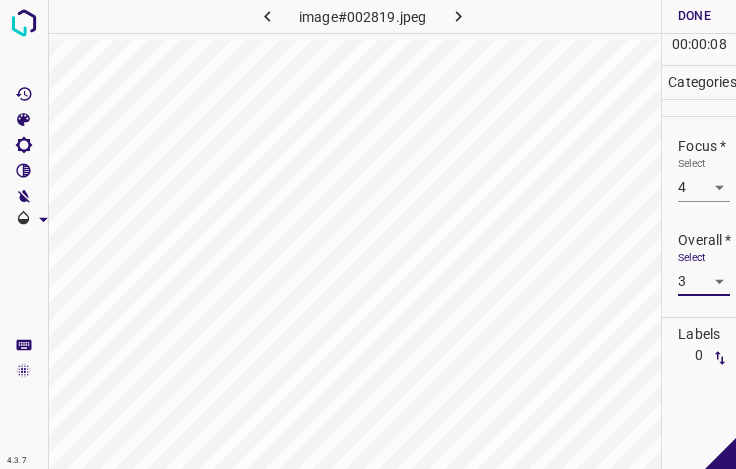 click on "Done" at bounding box center (694, 16) 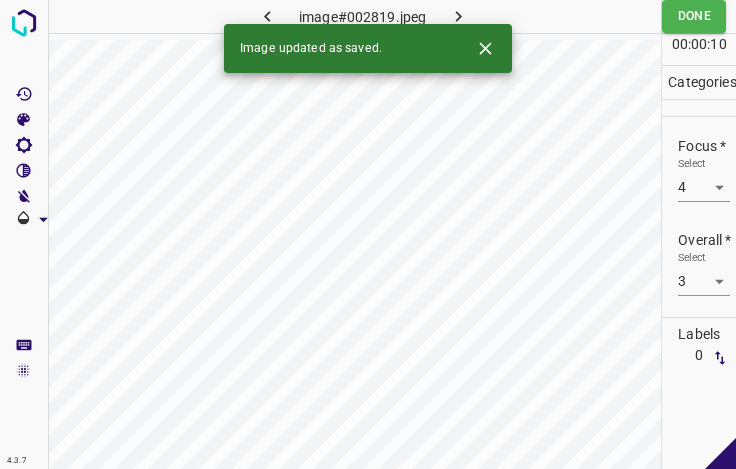 click 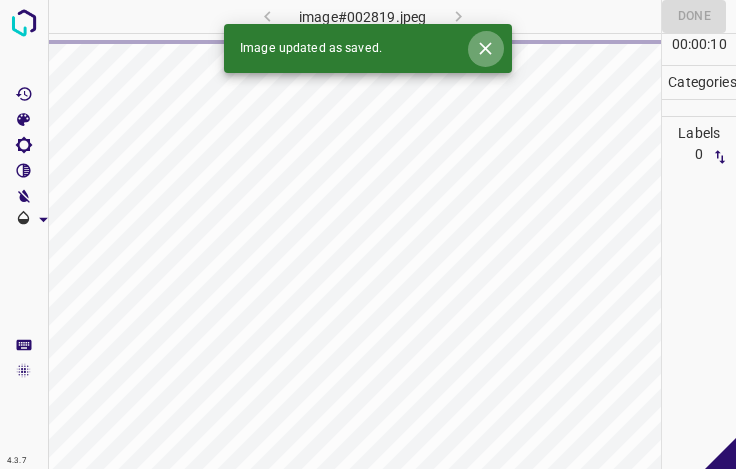 click 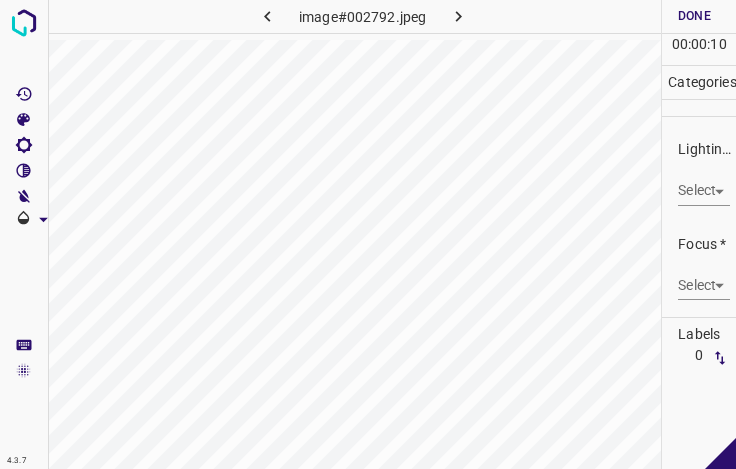 click on "4.3.7 image#002792.jpeg Done Skip 0 00   : 00   : 10   Categories Lighting *  Select ​ Focus *  Select ​ Overall *  Select ​ Labels   0 Categories 1 Lighting 2 Focus 3 Overall Tools Space Change between modes (Draw & Edit) I Auto labeling R Restore zoom M Zoom in N Zoom out Delete Delete selecte label Filters Z Restore filters X Saturation filter C Brightness filter V Contrast filter B Gray scale filter General O Download - Text - Hide - Delete" at bounding box center [368, 234] 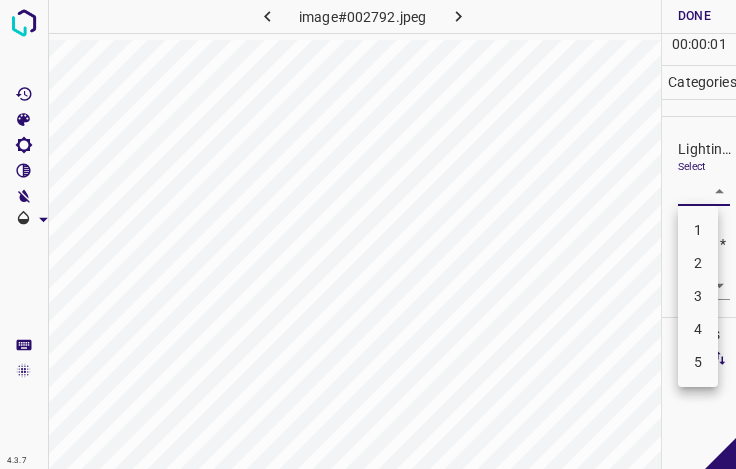 click on "3" at bounding box center [698, 296] 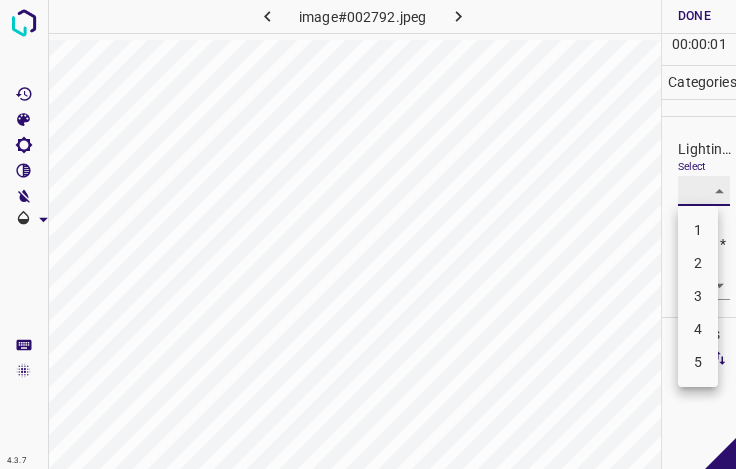type on "3" 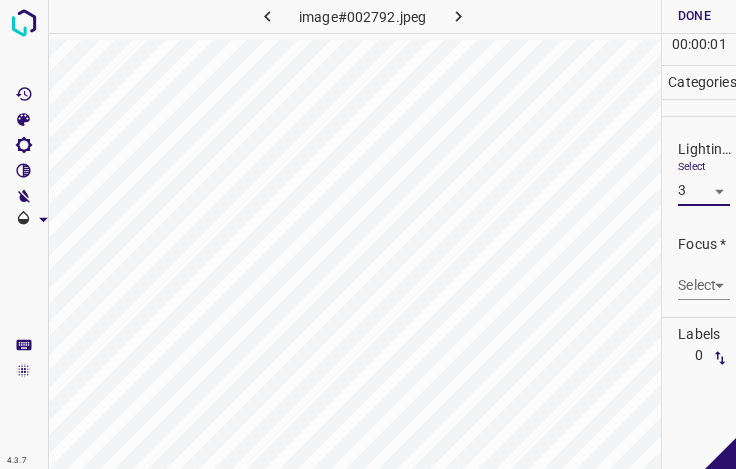 click on "4.3.7 image#002792.jpeg Done Skip 0 00   : 00   : 01   Categories Lighting *  Select 3 3 Focus *  Select ​ Overall *  Select ​ Labels   0 Categories 1 Lighting 2 Focus 3 Overall Tools Space Change between modes (Draw & Edit) I Auto labeling R Restore zoom M Zoom in N Zoom out Delete Delete selecte label Filters Z Restore filters X Saturation filter C Brightness filter V Contrast filter B Gray scale filter General O Download - Text - Hide - Delete" at bounding box center [368, 234] 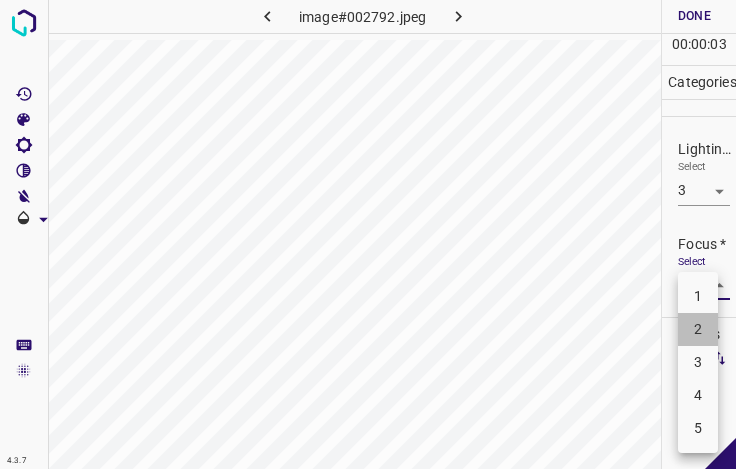 click on "2" at bounding box center [698, 329] 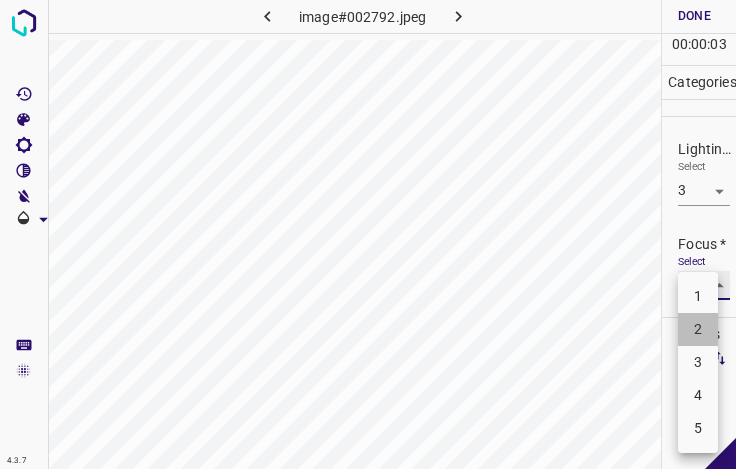 type on "2" 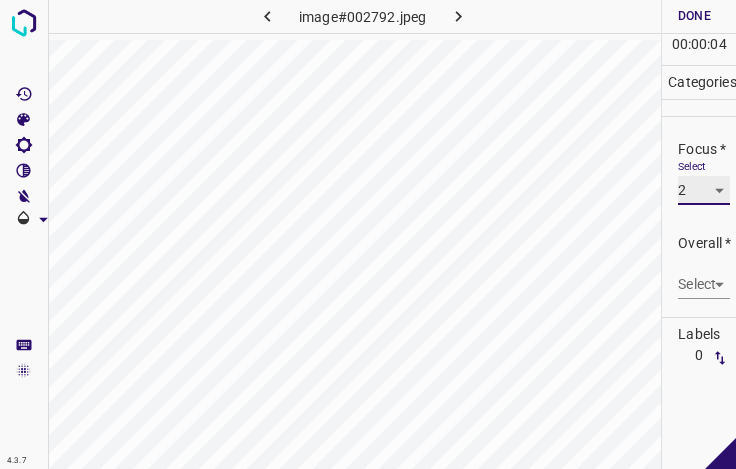 scroll, scrollTop: 98, scrollLeft: 0, axis: vertical 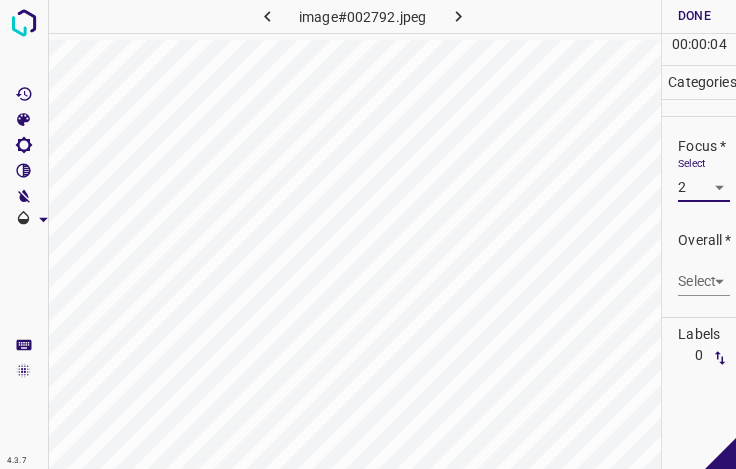 click on "4.3.7 image#002792.jpeg Done Skip 0 00   : 00   : 04   Categories Lighting *  Select 3 3 Focus *  Select 2 2 Overall *  Select ​ Labels   0 Categories 1 Lighting 2 Focus 3 Overall Tools Space Change between modes (Draw & Edit) I Auto labeling R Restore zoom M Zoom in N Zoom out Delete Delete selecte label Filters Z Restore filters X Saturation filter C Brightness filter V Contrast filter B Gray scale filter General O Download - Text - Hide - Delete" at bounding box center (368, 234) 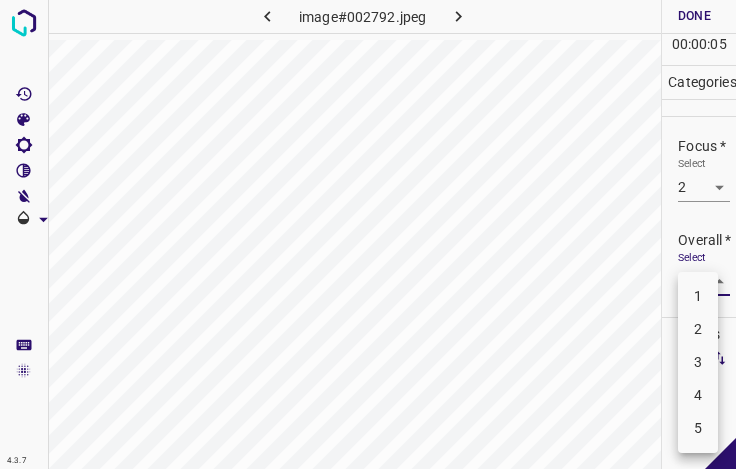 click on "3" at bounding box center (698, 362) 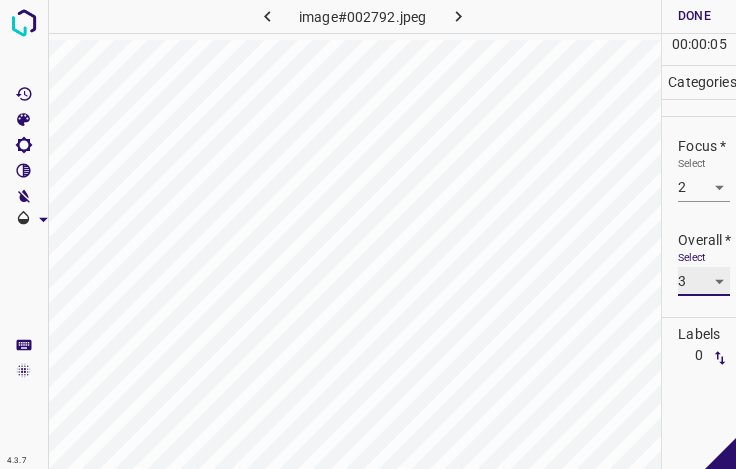 type on "3" 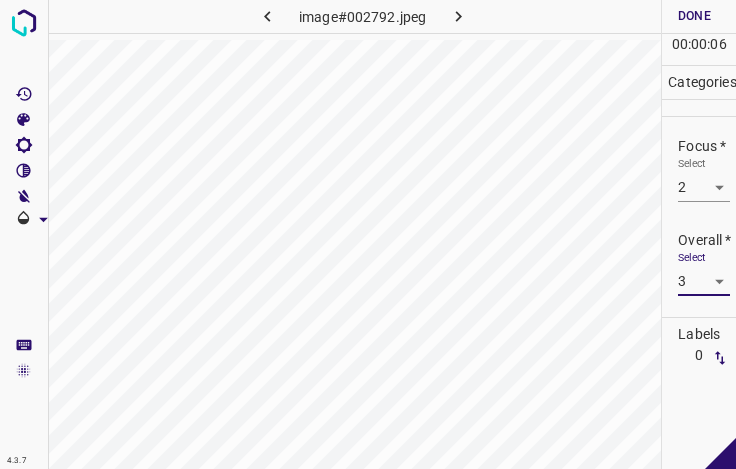 click on "Done" at bounding box center (694, 16) 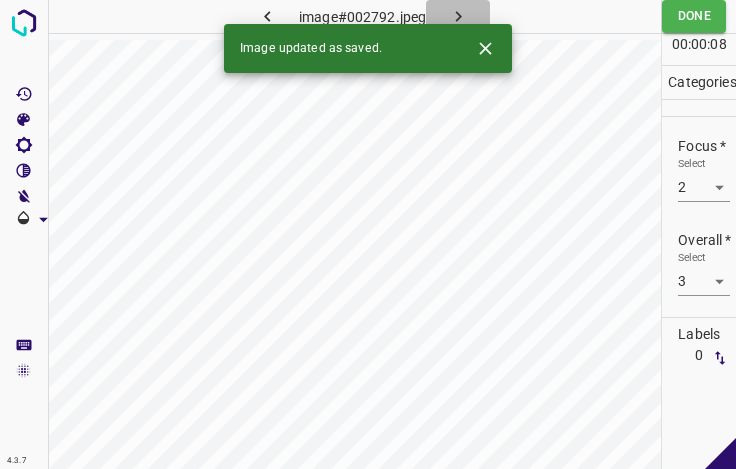 click 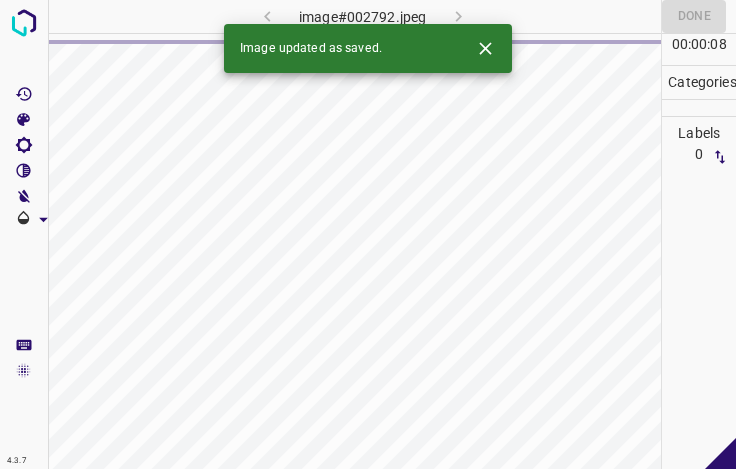 click 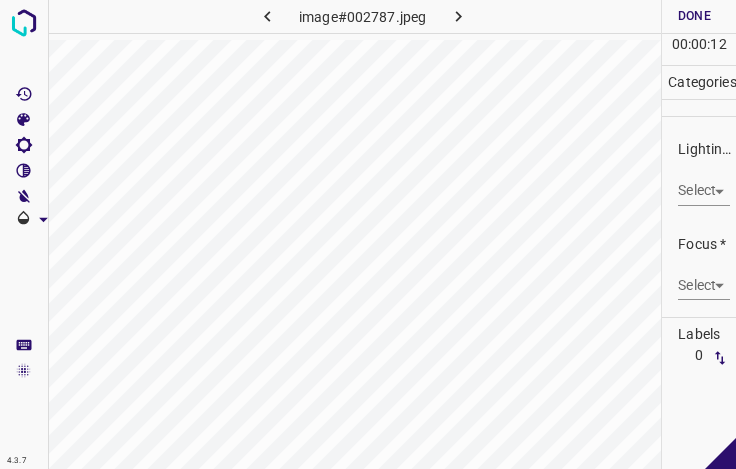 click on "4.3.7 image#002787.jpeg Done Skip 0 00   : 00   : 12   Categories Lighting *  Select ​ Focus *  Select ​ Overall *  Select ​ Labels   0 Categories 1 Lighting 2 Focus 3 Overall Tools Space Change between modes (Draw & Edit) I Auto labeling R Restore zoom M Zoom in N Zoom out Delete Delete selecte label Filters Z Restore filters X Saturation filter C Brightness filter V Contrast filter B Gray scale filter General O Download - Text - Hide - Delete" at bounding box center (368, 234) 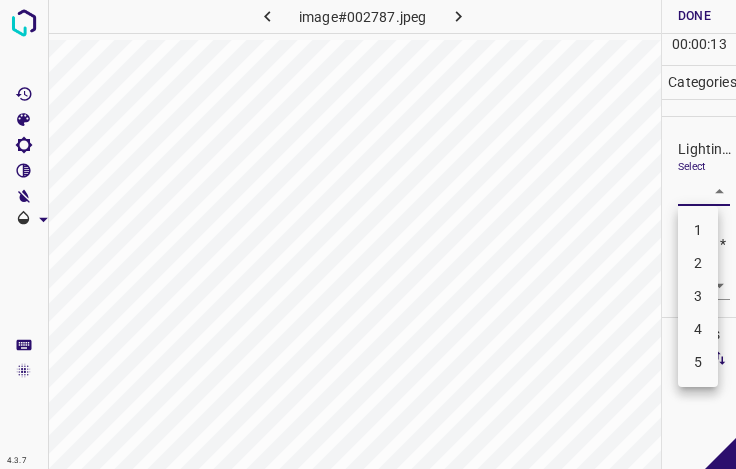 click on "3" at bounding box center (698, 296) 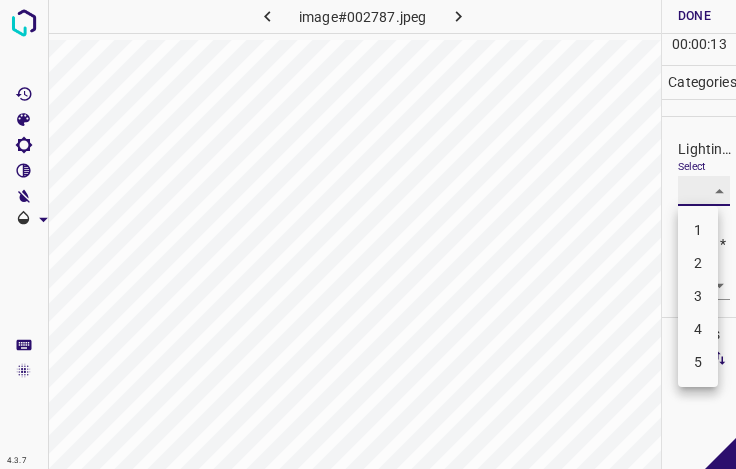 type on "3" 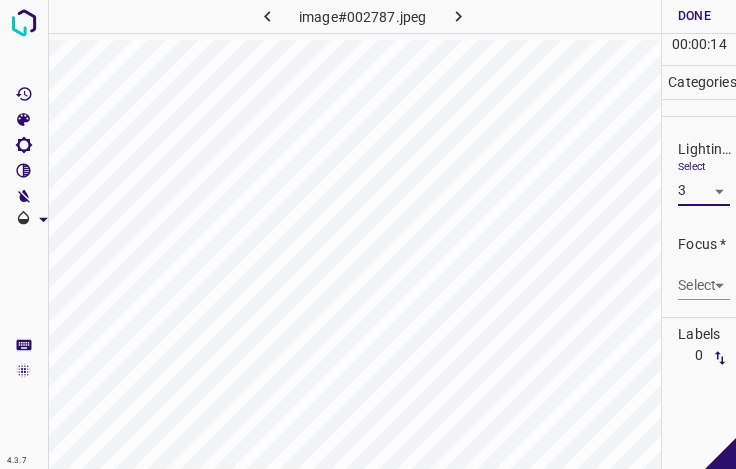 click on "4.3.7 image#002787.jpeg Done Skip 0 00   : 00   : 14   Categories Lighting *  Select 3 3 Focus *  Select ​ Overall *  Select ​ Labels   0 Categories 1 Lighting 2 Focus 3 Overall Tools Space Change between modes (Draw & Edit) I Auto labeling R Restore zoom M Zoom in N Zoom out Delete Delete selecte label Filters Z Restore filters X Saturation filter C Brightness filter V Contrast filter B Gray scale filter General O Download - Text - Hide - Delete" at bounding box center [368, 234] 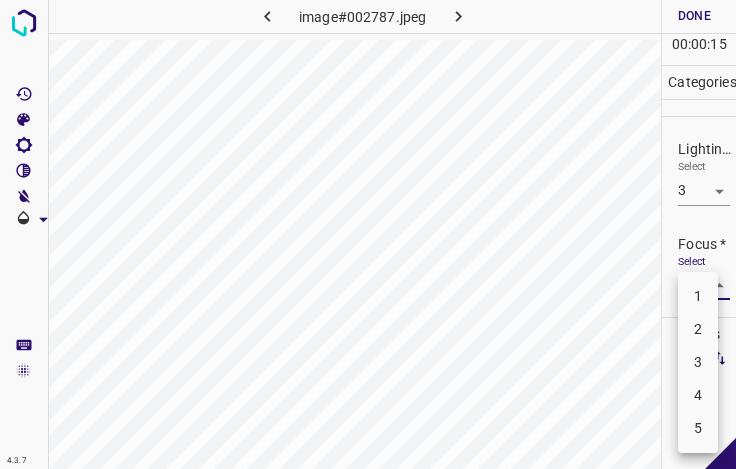 click on "3" at bounding box center (698, 362) 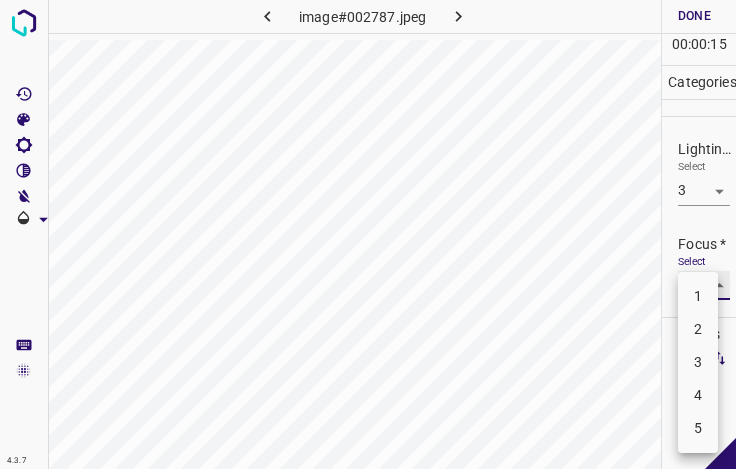 type on "3" 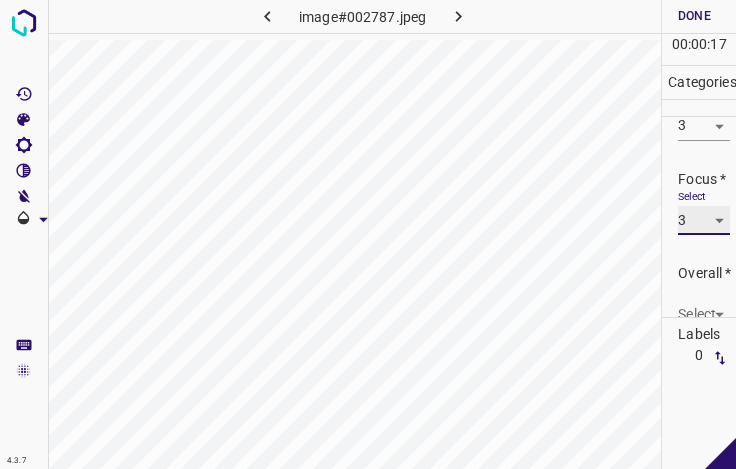 scroll, scrollTop: 98, scrollLeft: 0, axis: vertical 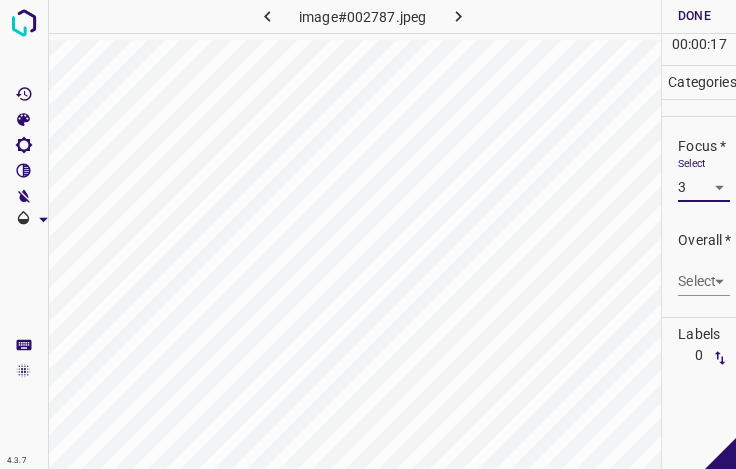 click on "4.3.7 image#002787.jpeg Done Skip 0 00   : 00   : 17   Categories Lighting *  Select 3 3 Focus *  Select 3 3 Overall *  Select ​ Labels   0 Categories 1 Lighting 2 Focus 3 Overall Tools Space Change between modes (Draw & Edit) I Auto labeling R Restore zoom M Zoom in N Zoom out Delete Delete selecte label Filters Z Restore filters X Saturation filter C Brightness filter V Contrast filter B Gray scale filter General O Download - Text - Hide - Delete" at bounding box center (368, 234) 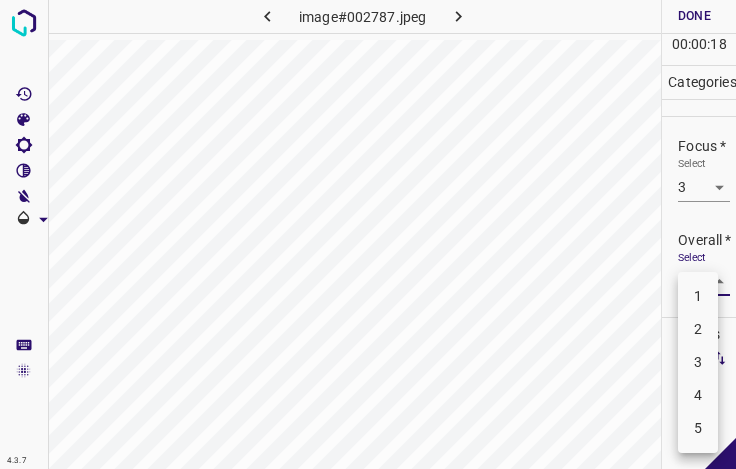 click on "3" at bounding box center (698, 362) 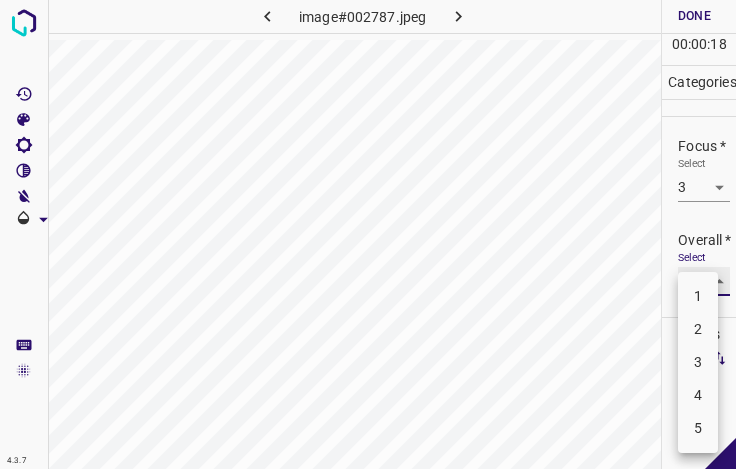 type on "3" 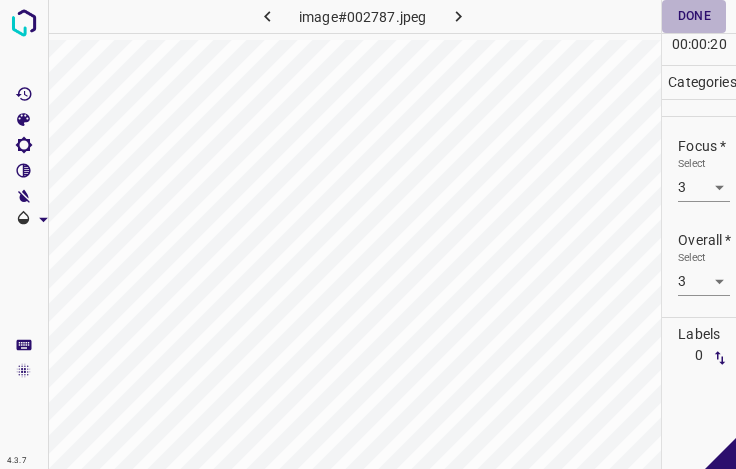 click on "Done" at bounding box center (694, 16) 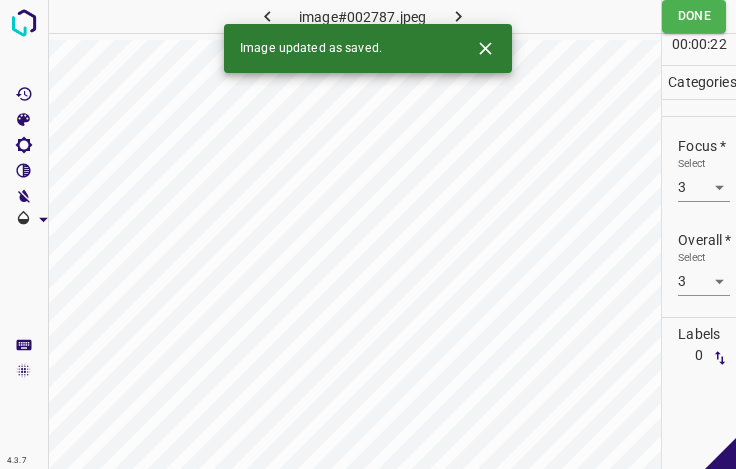 click 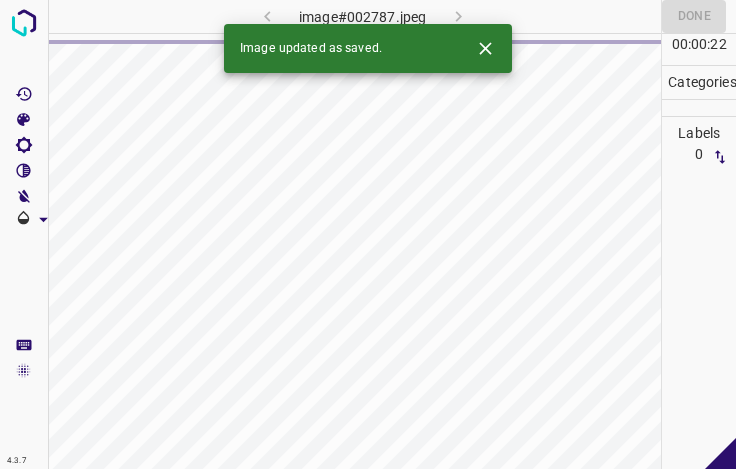 click 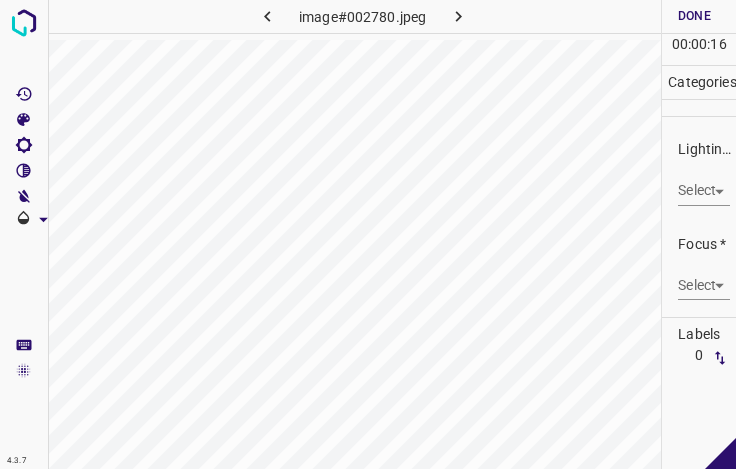 click on "4.3.7 image#002780.jpeg Done Skip 0 00   : 00   : 16   Categories Lighting *  Select ​ Focus *  Select ​ Overall *  Select ​ Labels   0 Categories 1 Lighting 2 Focus 3 Overall Tools Space Change between modes (Draw & Edit) I Auto labeling R Restore zoom M Zoom in N Zoom out Delete Delete selecte label Filters Z Restore filters X Saturation filter C Brightness filter V Contrast filter B Gray scale filter General O Download - Text - Hide - Delete" at bounding box center [368, 234] 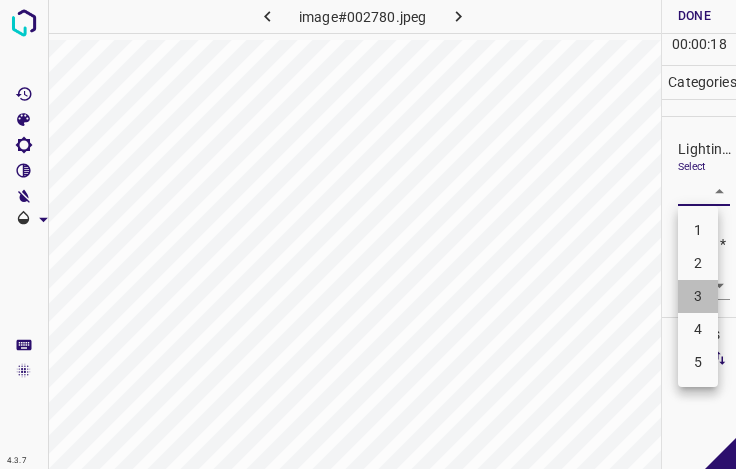 click on "3" at bounding box center [698, 296] 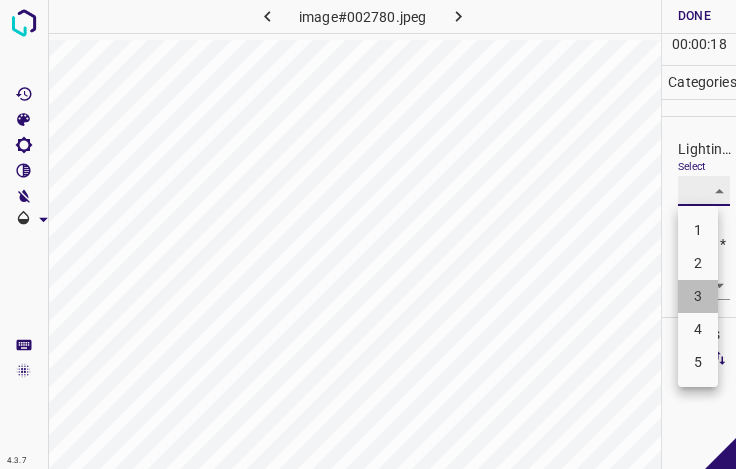 type on "3" 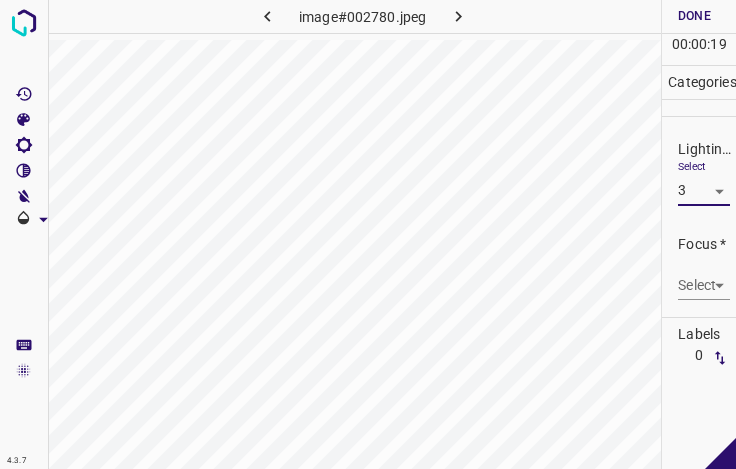 click on "4.3.7 image#002780.jpeg Done Skip 0 00   : 00   : 19   Categories Lighting *  Select 3 3 Focus *  Select ​ Overall *  Select ​ Labels   0 Categories 1 Lighting 2 Focus 3 Overall Tools Space Change between modes (Draw & Edit) I Auto labeling R Restore zoom M Zoom in N Zoom out Delete Delete selecte label Filters Z Restore filters X Saturation filter C Brightness filter V Contrast filter B Gray scale filter General O Download - Text - Hide - Delete" at bounding box center [368, 234] 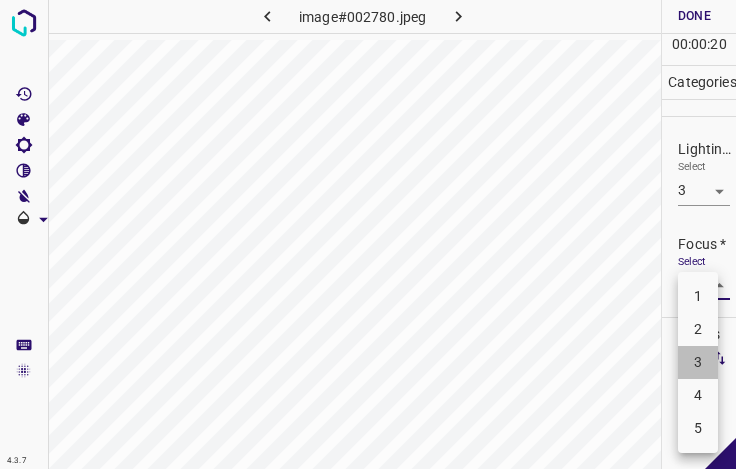 click on "3" at bounding box center (698, 362) 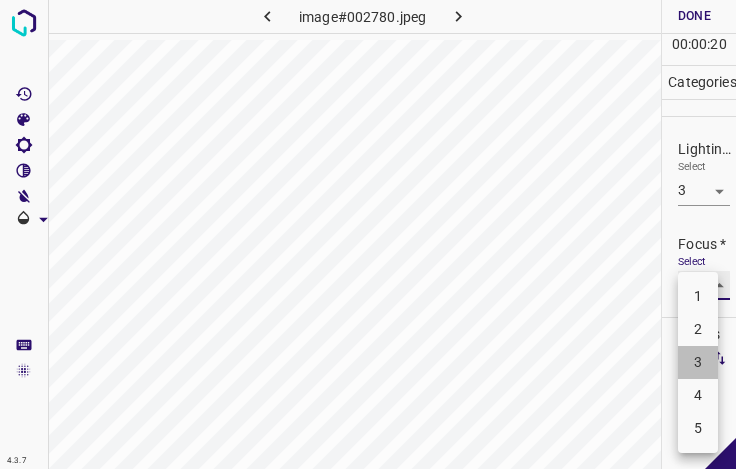 type on "3" 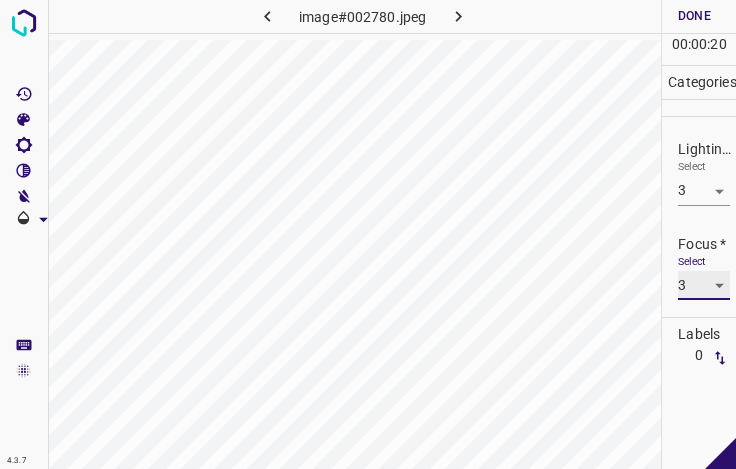 scroll, scrollTop: 98, scrollLeft: 0, axis: vertical 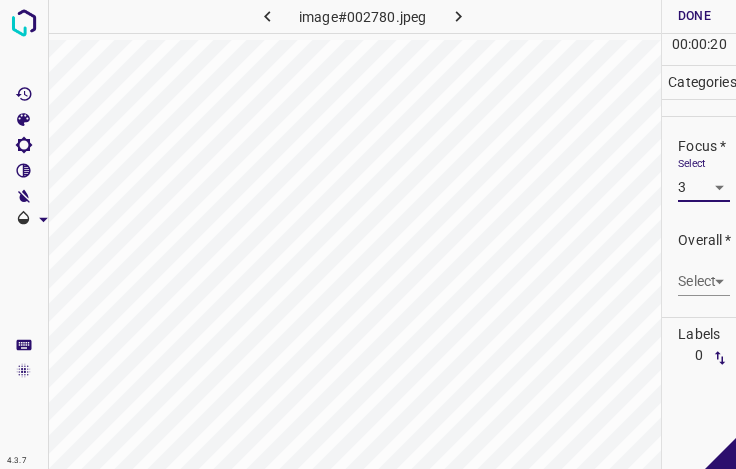 click on "4.3.7 image#002780.jpeg Done Skip 0 00   : 00   : 20   Categories Lighting *  Select 3 3 Focus *  Select 3 3 Overall *  Select ​ Labels   0 Categories 1 Lighting 2 Focus 3 Overall Tools Space Change between modes (Draw & Edit) I Auto labeling R Restore zoom M Zoom in N Zoom out Delete Delete selecte label Filters Z Restore filters X Saturation filter C Brightness filter V Contrast filter B Gray scale filter General O Download - Text - Hide - Delete" at bounding box center [368, 234] 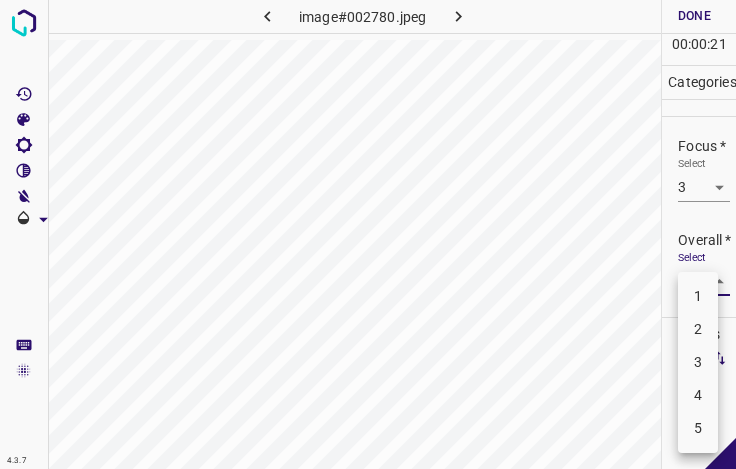 click on "3" at bounding box center [698, 362] 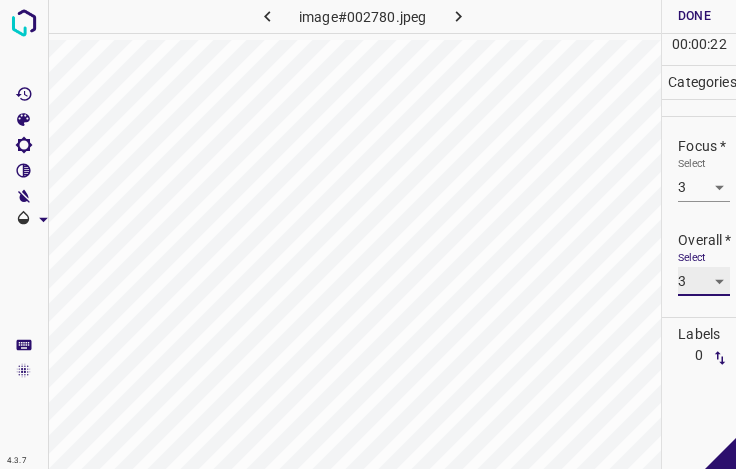 type on "3" 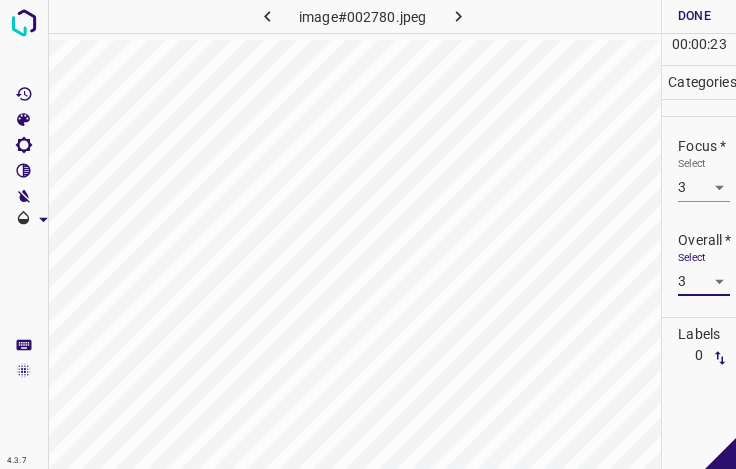 drag, startPoint x: 686, startPoint y: 14, endPoint x: 676, endPoint y: 15, distance: 10.049875 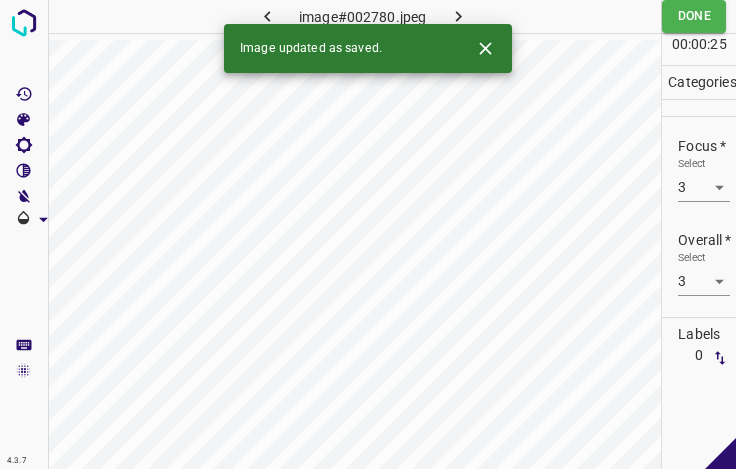 click 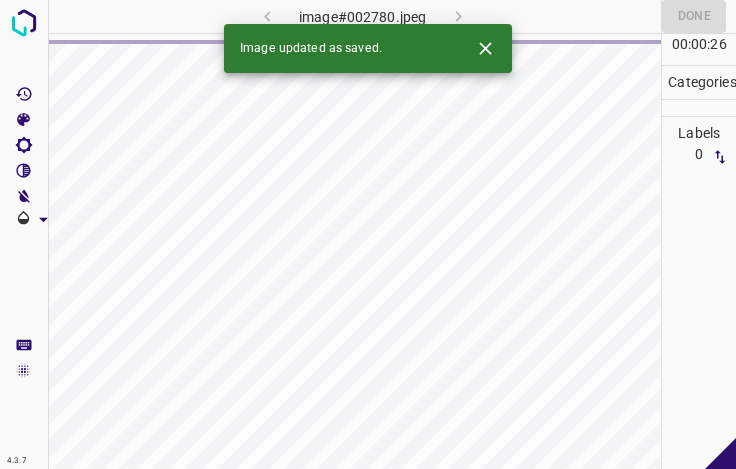 click 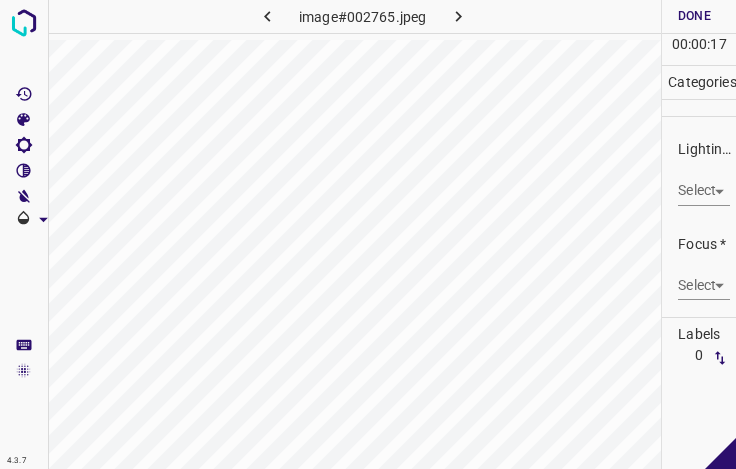 click on "4.3.7 image#002765.jpeg Done Skip 0 00   : 00   : 17   Categories Lighting *  Select ​ Focus *  Select ​ Overall *  Select ​ Labels   0 Categories 1 Lighting 2 Focus 3 Overall Tools Space Change between modes (Draw & Edit) I Auto labeling R Restore zoom M Zoom in N Zoom out Delete Delete selecte label Filters Z Restore filters X Saturation filter C Brightness filter V Contrast filter B Gray scale filter General O Download - Text - Hide - Delete" at bounding box center (368, 234) 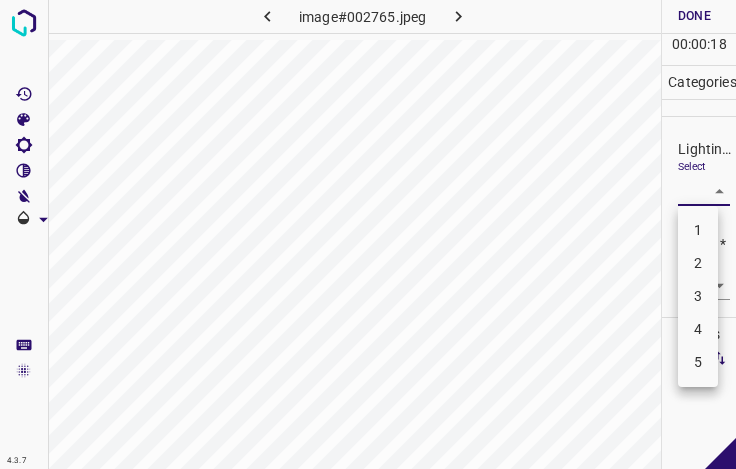 click on "3" at bounding box center (698, 296) 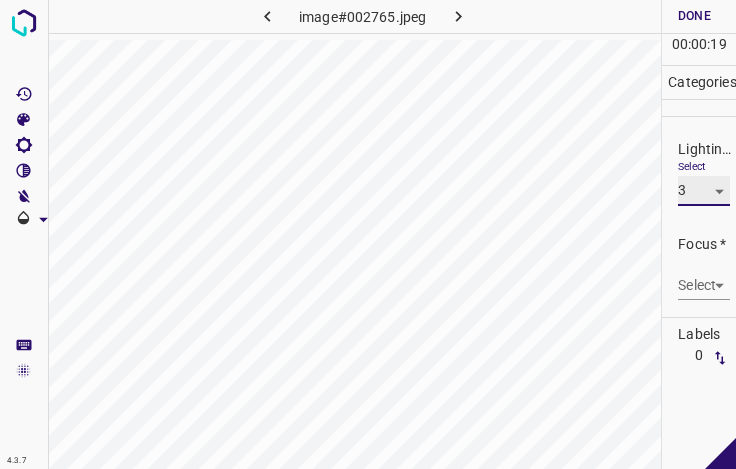 type on "3" 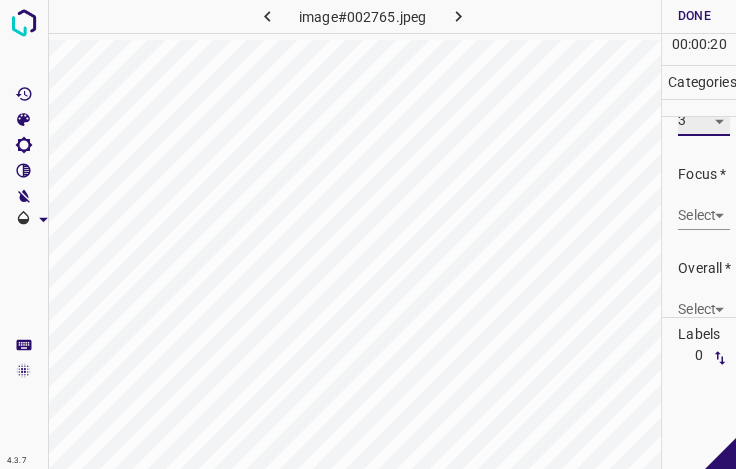 scroll, scrollTop: 98, scrollLeft: 0, axis: vertical 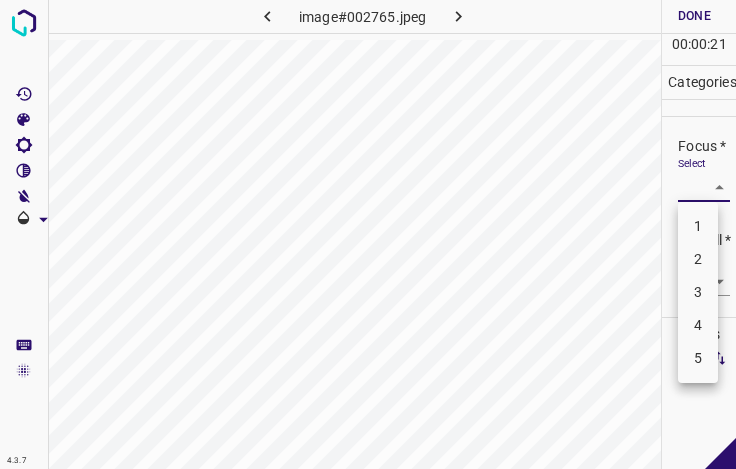 click on "4.3.7 image#002765.jpeg Done Skip 0 00   : 00   : 21   Categories Lighting *  Select 3 3 Focus *  Select ​ Overall *  Select ​ Labels   0 Categories 1 Lighting 2 Focus 3 Overall Tools Space Change between modes (Draw & Edit) I Auto labeling R Restore zoom M Zoom in N Zoom out Delete Delete selecte label Filters Z Restore filters X Saturation filter C Brightness filter V Contrast filter B Gray scale filter General O Download - Text - Hide - Delete 1 2 3 4 5" at bounding box center [368, 234] 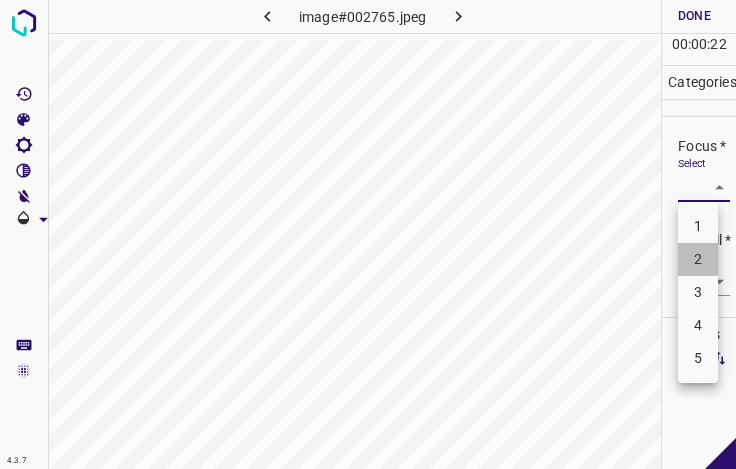 click on "2" at bounding box center [698, 259] 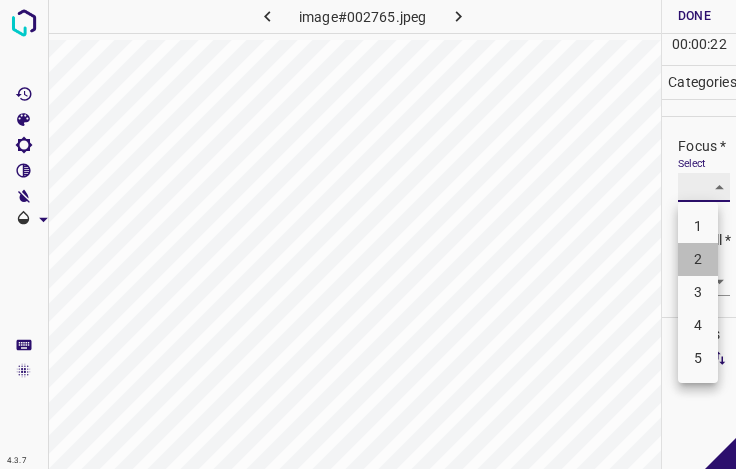 type on "2" 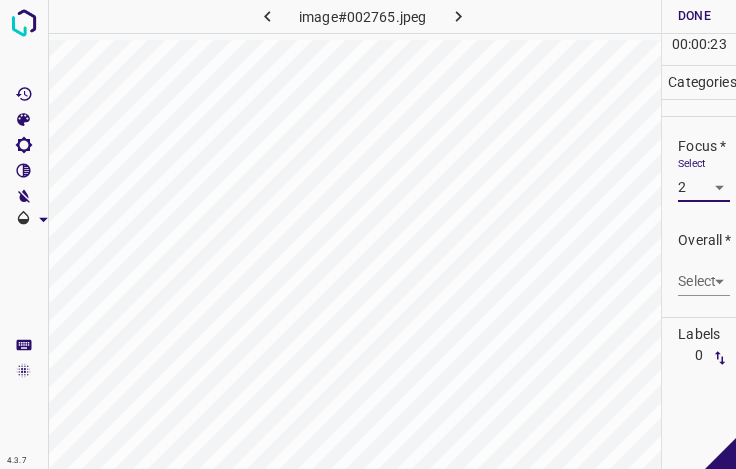 click on "4.3.7 image#002765.jpeg Done Skip 0 00   : 00   : 23   Categories Lighting *  Select 3 3 Focus *  Select 2 2 Overall *  Select ​ Labels   0 Categories 1 Lighting 2 Focus 3 Overall Tools Space Change between modes (Draw & Edit) I Auto labeling R Restore zoom M Zoom in N Zoom out Delete Delete selecte label Filters Z Restore filters X Saturation filter C Brightness filter V Contrast filter B Gray scale filter General O Download - Text - Hide - Delete" at bounding box center [368, 234] 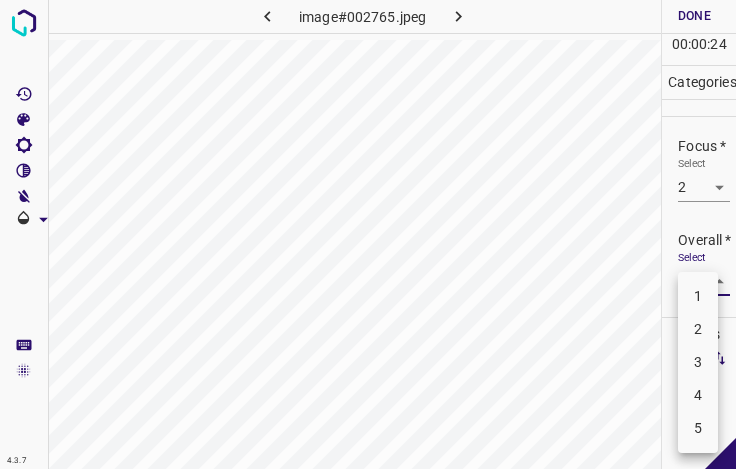 click on "2" at bounding box center (698, 329) 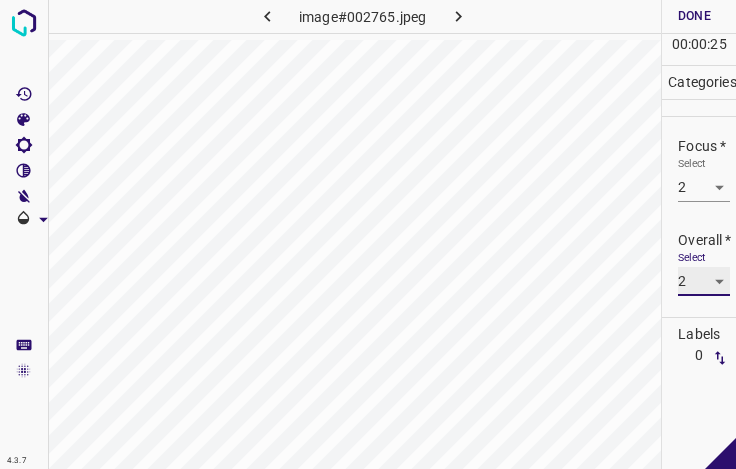 type on "2" 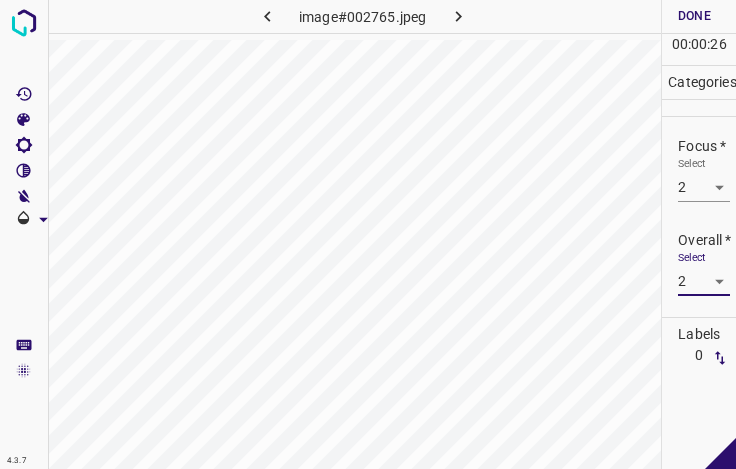 click on "4.3.7 image#002765.jpeg Done Skip 0 00   : 00   : 26   Categories Lighting *  Select 3 3 Focus *  Select 2 2 Overall *  Select 2 2 Labels   0 Categories 1 Lighting 2 Focus 3 Overall Tools Space Change between modes (Draw & Edit) I Auto labeling R Restore zoom M Zoom in N Zoom out Delete Delete selecte label Filters Z Restore filters X Saturation filter C Brightness filter V Contrast filter B Gray scale filter General O Download - Text - Hide - Delete" at bounding box center [368, 234] 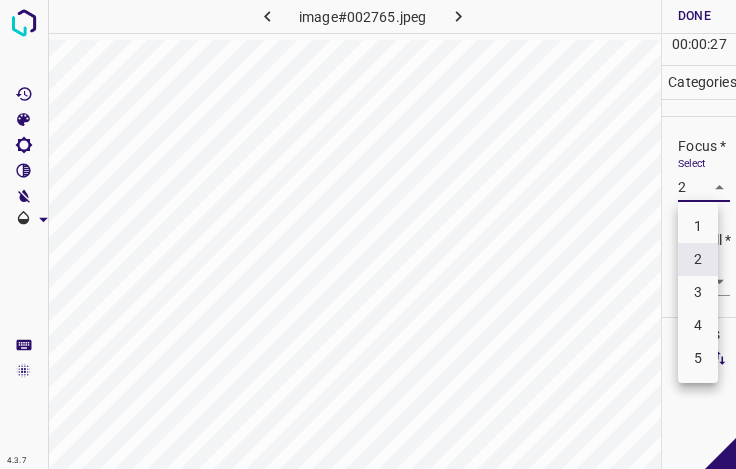 click on "3" at bounding box center [698, 292] 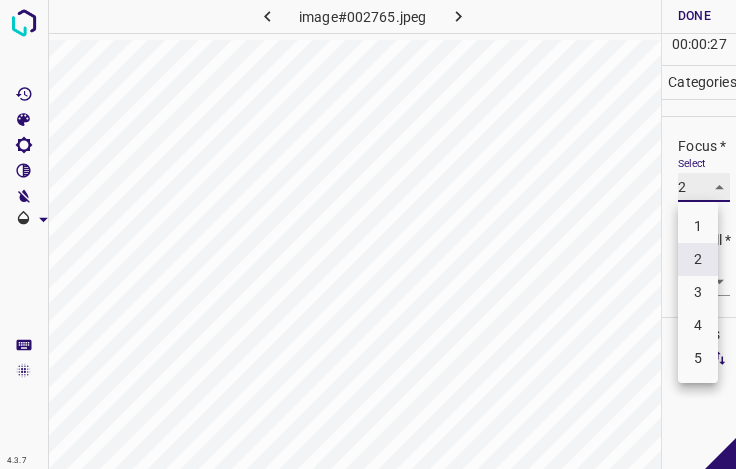 type on "3" 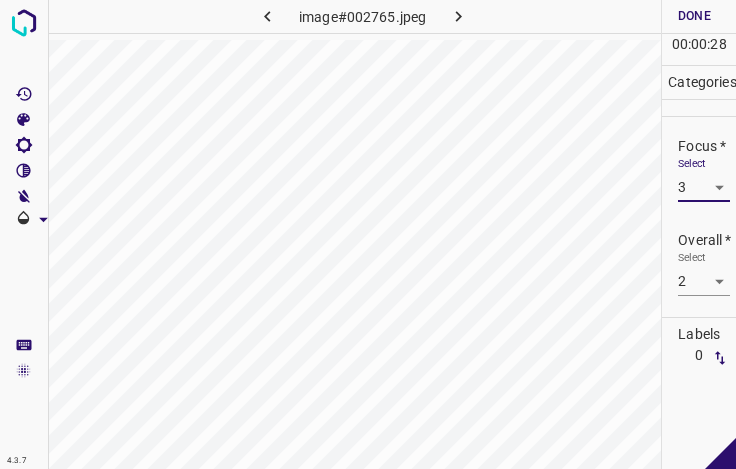 click on "4.3.7 image#002765.jpeg Done Skip 0 00   : 00   : 28   Categories Lighting *  Select 3 3 Focus *  Select 3 3 Overall *  Select 2 2 Labels   0 Categories 1 Lighting 2 Focus 3 Overall Tools Space Change between modes (Draw & Edit) I Auto labeling R Restore zoom M Zoom in N Zoom out Delete Delete selecte label Filters Z Restore filters X Saturation filter C Brightness filter V Contrast filter B Gray scale filter General O Download - Text - Hide - Delete" at bounding box center (368, 234) 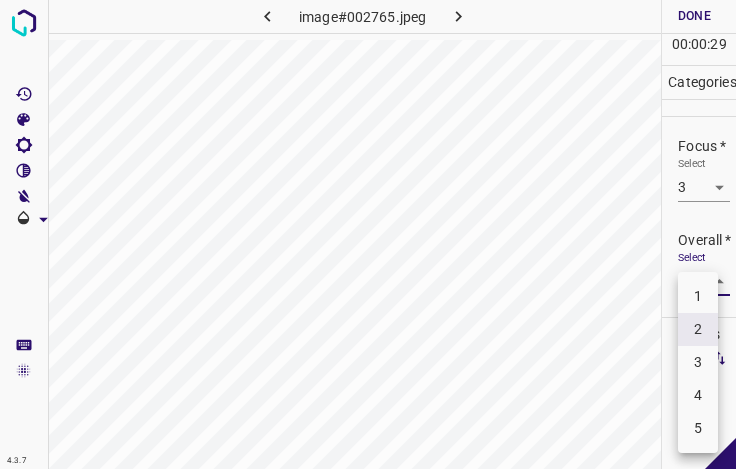 click on "3" at bounding box center [698, 362] 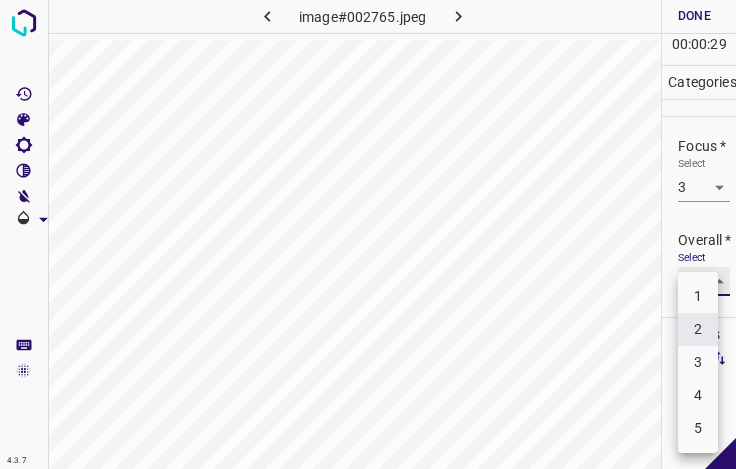 type on "3" 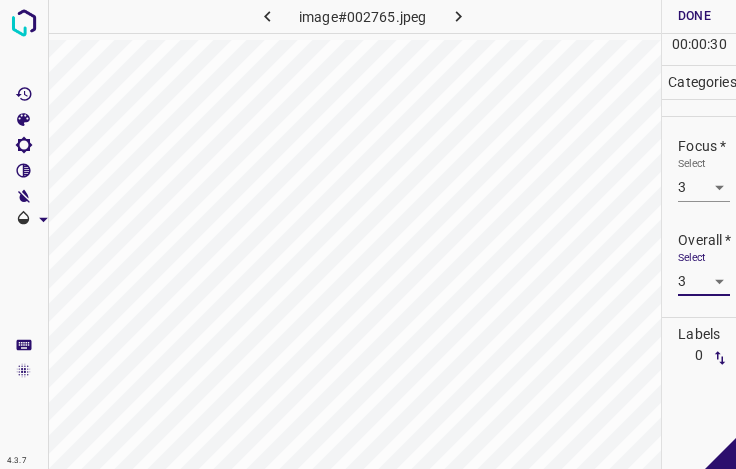 click on "Done" at bounding box center (694, 16) 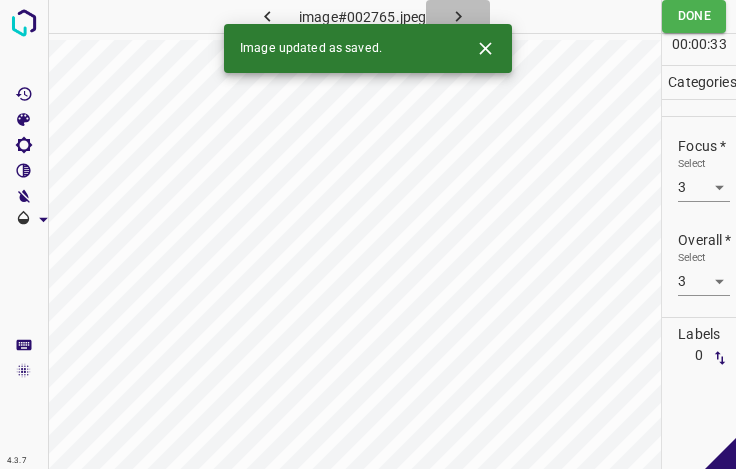click 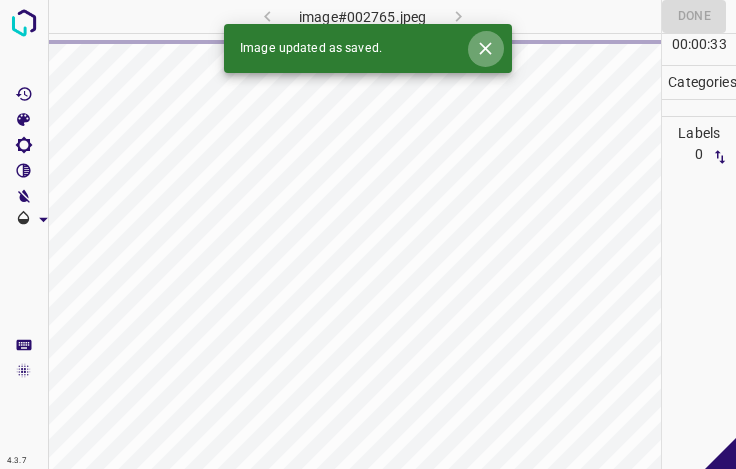 click 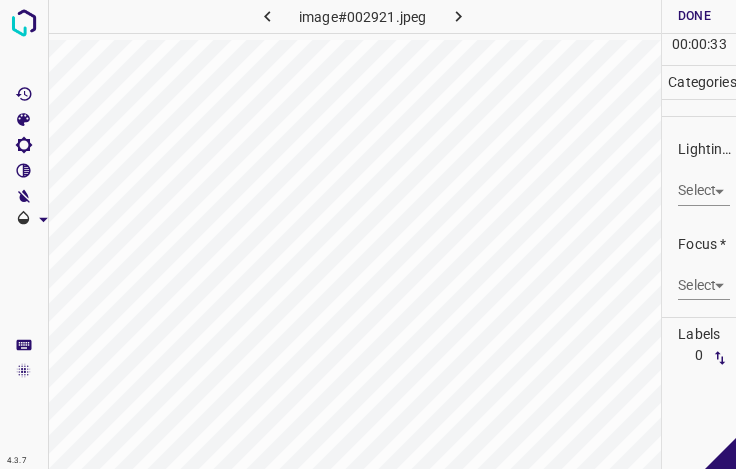 click on "4.3.7 image#002921.jpeg Done Skip 0 00   : 00   : 33   Categories Lighting *  Select ​ Focus *  Select ​ Overall *  Select ​ Labels   0 Categories 1 Lighting 2 Focus 3 Overall Tools Space Change between modes (Draw & Edit) I Auto labeling R Restore zoom M Zoom in N Zoom out Delete Delete selecte label Filters Z Restore filters X Saturation filter C Brightness filter V Contrast filter B Gray scale filter General O Download - Text - Hide - Delete" at bounding box center (368, 234) 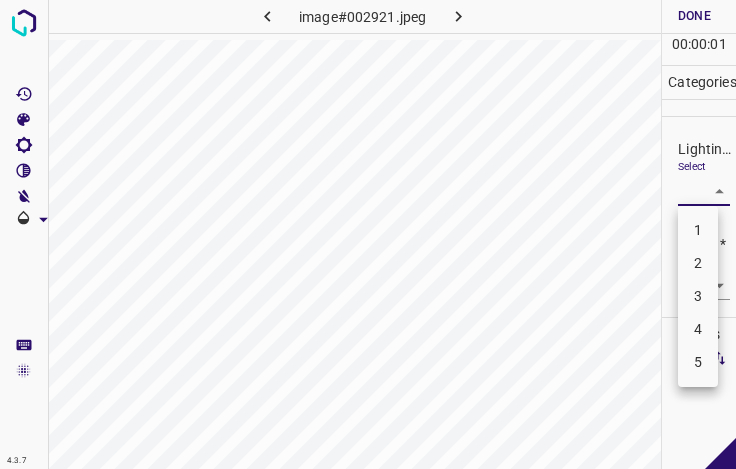 click on "3" at bounding box center (698, 296) 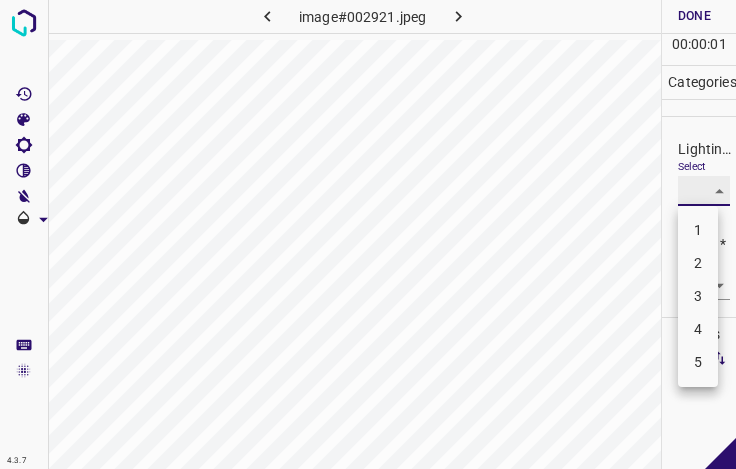 type on "3" 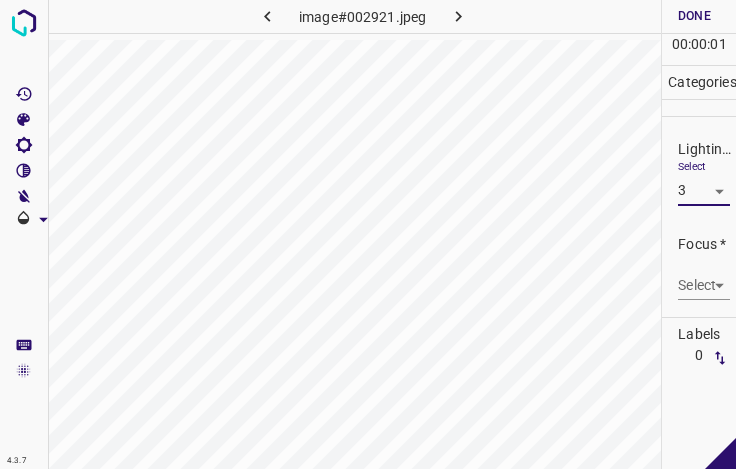 click on "4.3.7 image#002921.jpeg Done Skip 0 00   : 00   : 01   Categories Lighting *  Select 3 3 Focus *  Select ​ Overall *  Select ​ Labels   0 Categories 1 Lighting 2 Focus 3 Overall Tools Space Change between modes (Draw & Edit) I Auto labeling R Restore zoom M Zoom in N Zoom out Delete Delete selecte label Filters Z Restore filters X Saturation filter C Brightness filter V Contrast filter B Gray scale filter General O Download - Text - Hide - Delete" at bounding box center [368, 234] 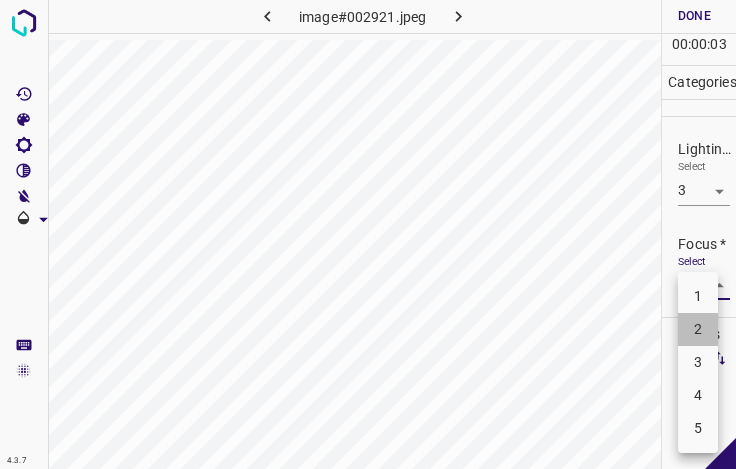 click on "2" at bounding box center [698, 329] 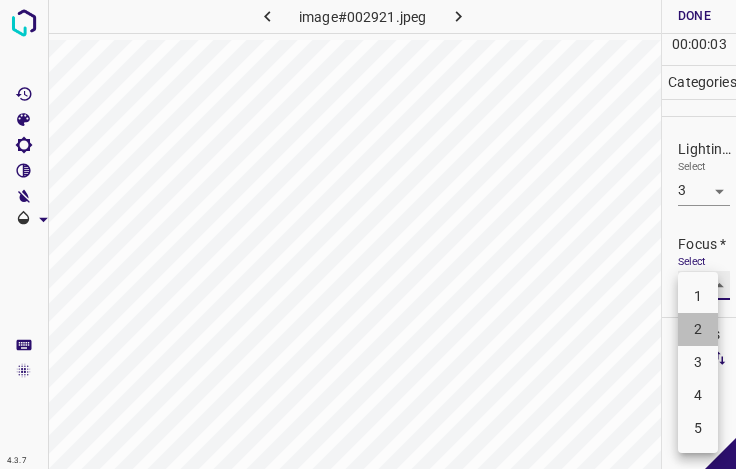type on "2" 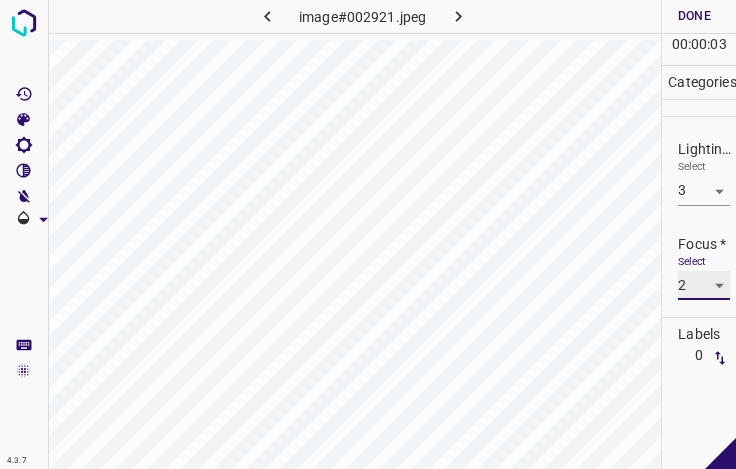 scroll, scrollTop: 98, scrollLeft: 0, axis: vertical 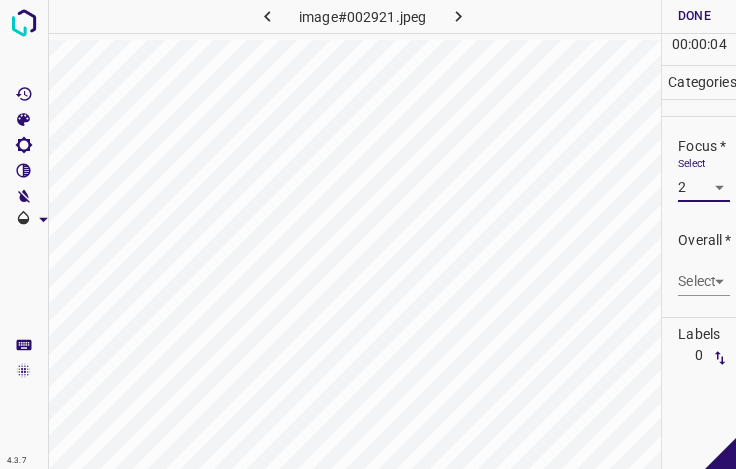 click on "4.3.7 image#002921.jpeg Done Skip 0 00   : 00   : 04   Categories Lighting *  Select 3 3 Focus *  Select 2 2 Overall *  Select ​ Labels   0 Categories 1 Lighting 2 Focus 3 Overall Tools Space Change between modes (Draw & Edit) I Auto labeling R Restore zoom M Zoom in N Zoom out Delete Delete selecte label Filters Z Restore filters X Saturation filter C Brightness filter V Contrast filter B Gray scale filter General O Download - Text - Hide - Delete" at bounding box center [368, 234] 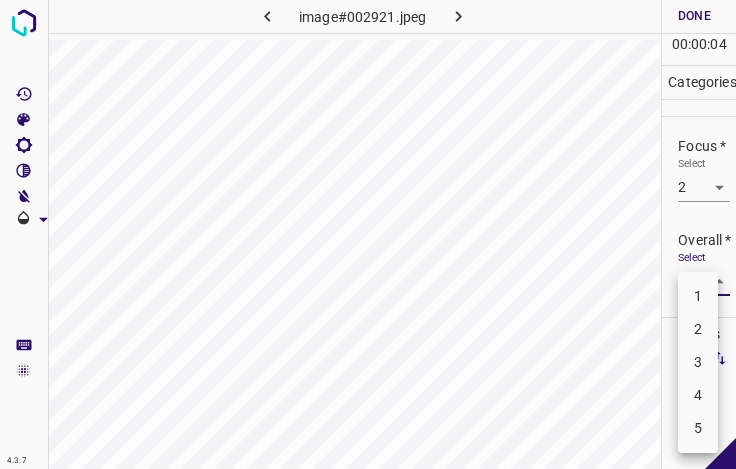 click on "3" at bounding box center (698, 362) 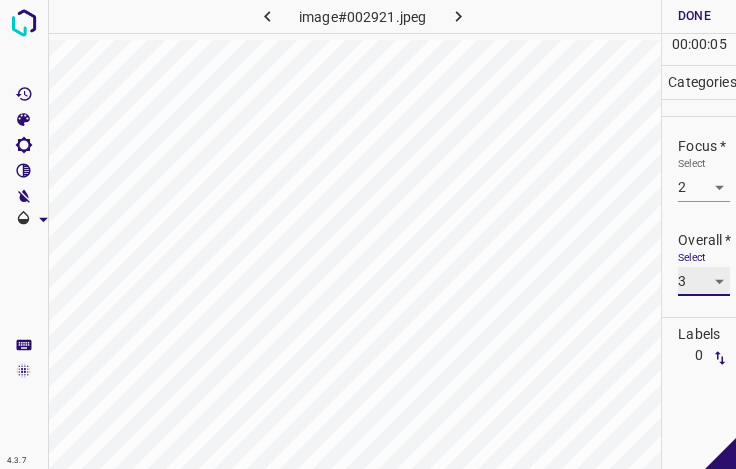 type on "3" 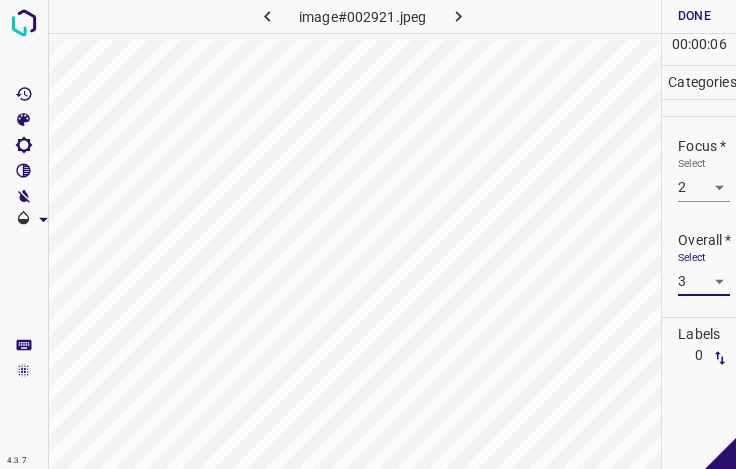 click on "Done" at bounding box center [694, 16] 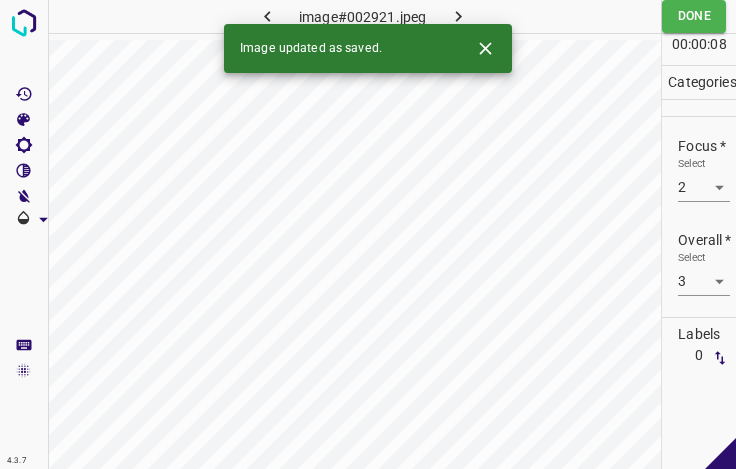 click at bounding box center [458, 16] 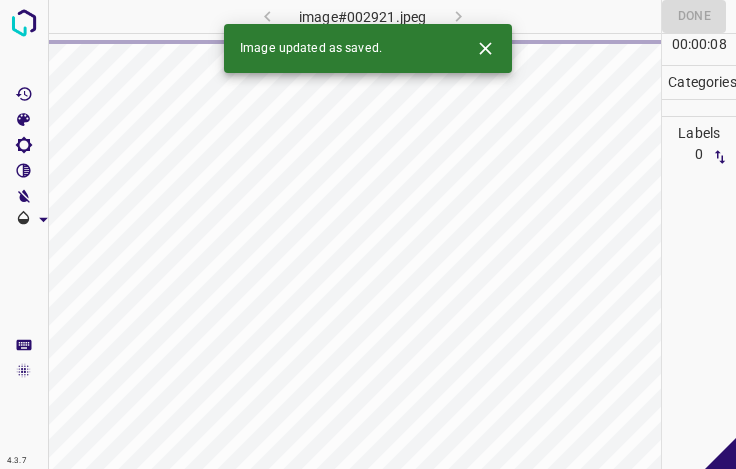 click 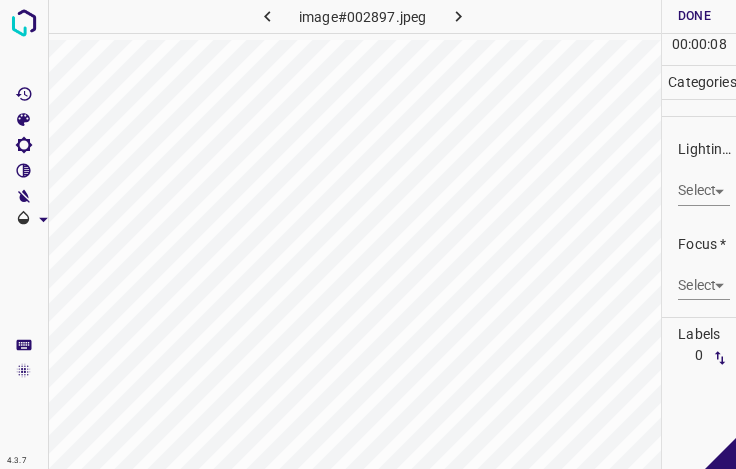 click on "4.3.7 image#002897.jpeg Done Skip 0 00   : 00   : 08   Categories Lighting *  Select ​ Focus *  Select ​ Overall *  Select ​ Labels   0 Categories 1 Lighting 2 Focus 3 Overall Tools Space Change between modes (Draw & Edit) I Auto labeling R Restore zoom M Zoom in N Zoom out Delete Delete selecte label Filters Z Restore filters X Saturation filter C Brightness filter V Contrast filter B Gray scale filter General O Download - Text - Hide - Delete" at bounding box center (368, 234) 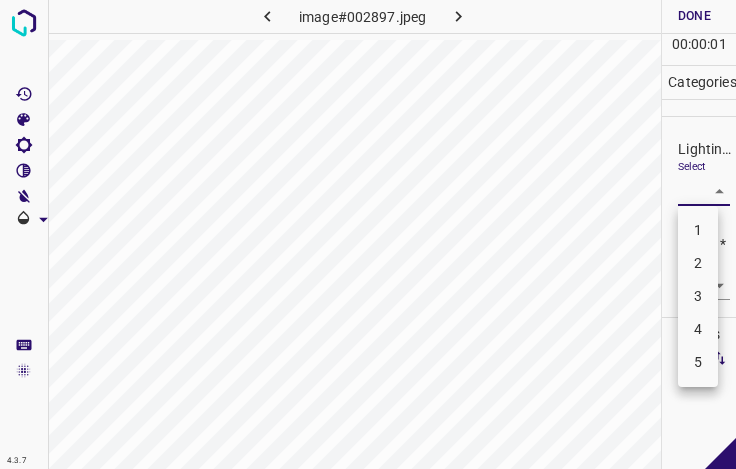 click on "3" at bounding box center [698, 296] 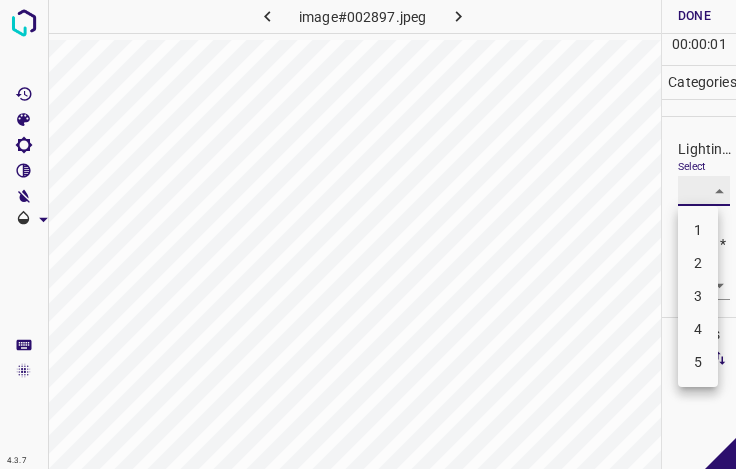type on "3" 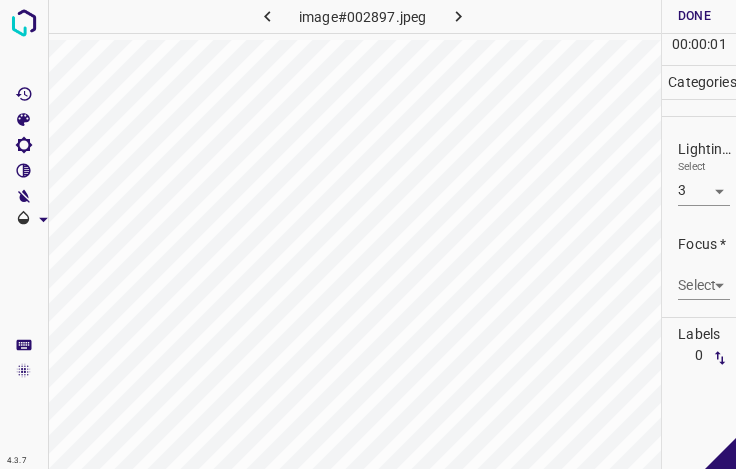 click on "Select ​" at bounding box center (704, 277) 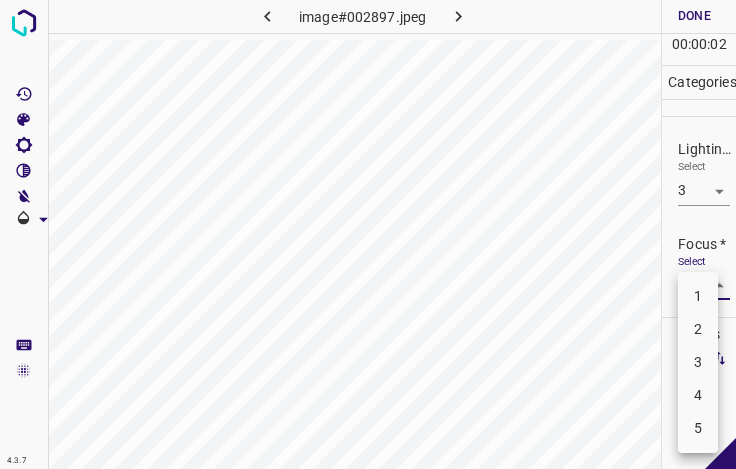 click on "3" at bounding box center (698, 362) 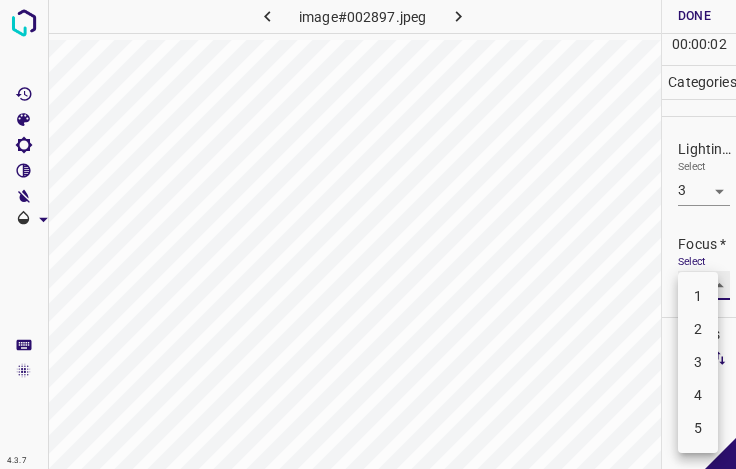 type on "3" 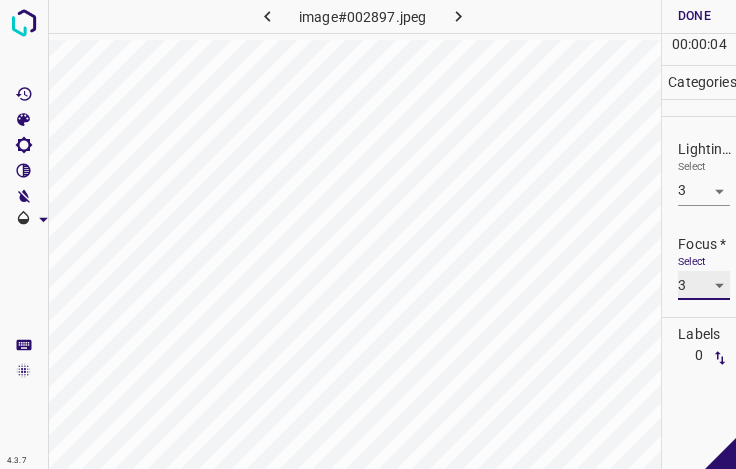 scroll, scrollTop: 98, scrollLeft: 0, axis: vertical 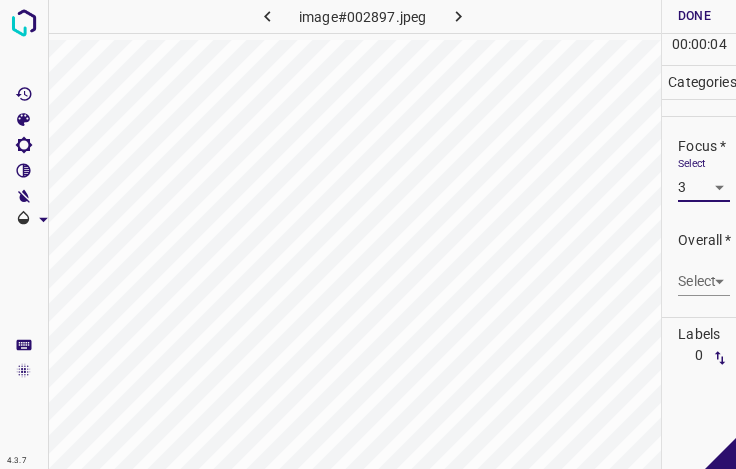 click on "4.3.7 image#002897.jpeg Done Skip 0 00   : 00   : 04   Categories Lighting *  Select 3 3 Focus *  Select 3 3 Overall *  Select ​ Labels   0 Categories 1 Lighting 2 Focus 3 Overall Tools Space Change between modes (Draw & Edit) I Auto labeling R Restore zoom M Zoom in N Zoom out Delete Delete selecte label Filters Z Restore filters X Saturation filter C Brightness filter V Contrast filter B Gray scale filter General O Download - Text - Hide - Delete" at bounding box center [368, 234] 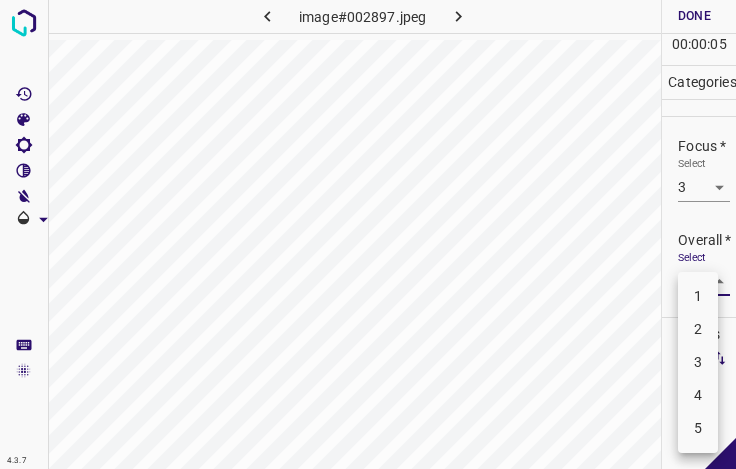 click on "3" at bounding box center [698, 362] 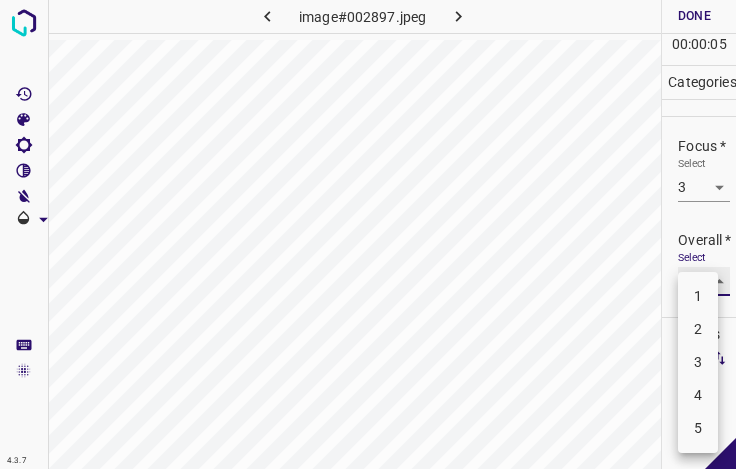 type on "3" 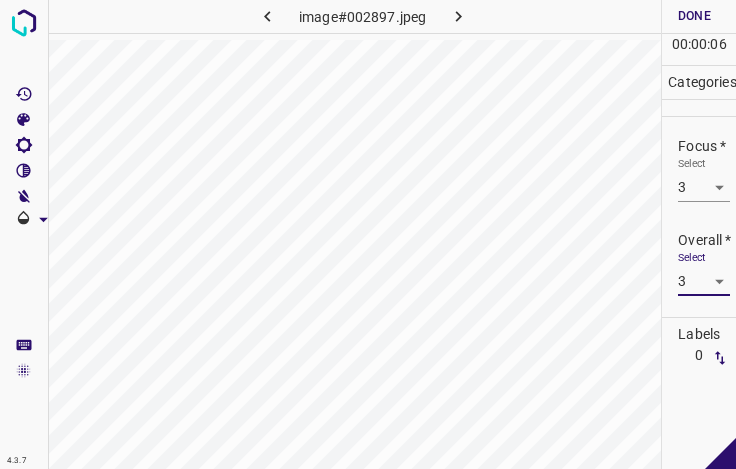 click on "Done" at bounding box center (694, 16) 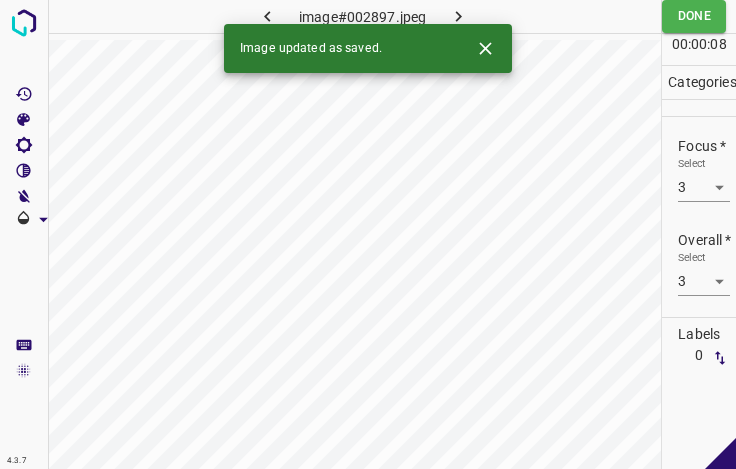 click 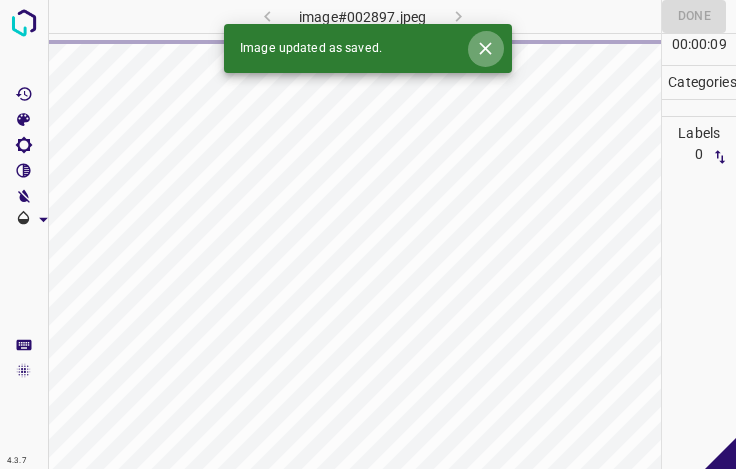 click 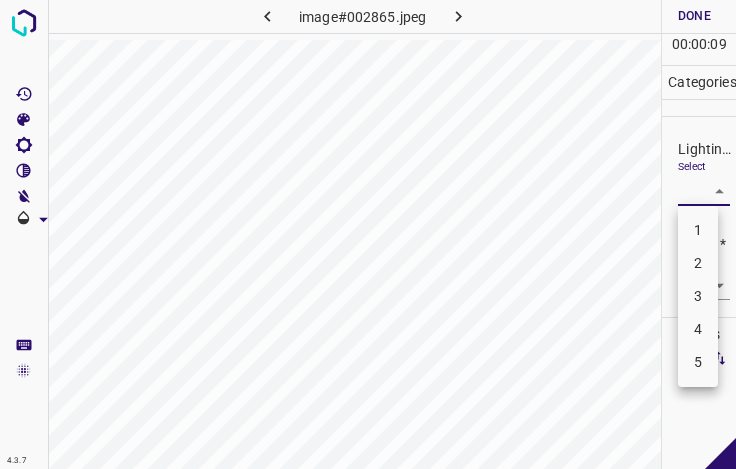 click on "4.3.7 image#002865.jpeg Done Skip 0 00   : 00   : 09   Categories Lighting *  Select ​ Focus *  Select ​ Overall *  Select ​ Labels   0 Categories 1 Lighting 2 Focus 3 Overall Tools Space Change between modes (Draw & Edit) I Auto labeling R Restore zoom M Zoom in N Zoom out Delete Delete selecte label Filters Z Restore filters X Saturation filter C Brightness filter V Contrast filter B Gray scale filter General O Download - Text - Hide - Delete 1 2 3 4 5" at bounding box center (368, 234) 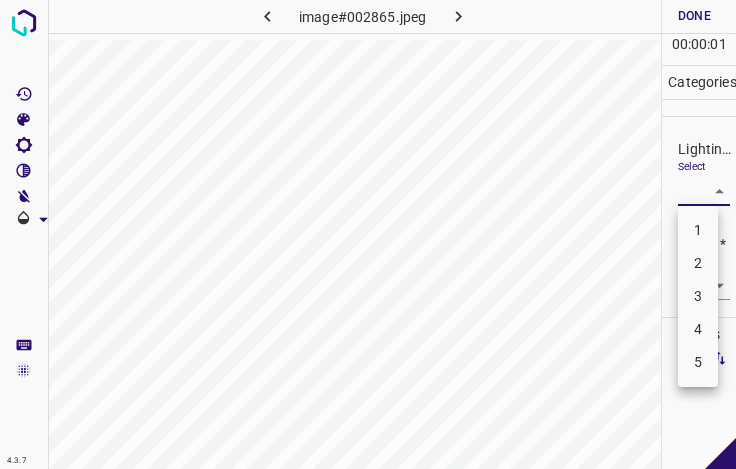 click on "3" at bounding box center [698, 296] 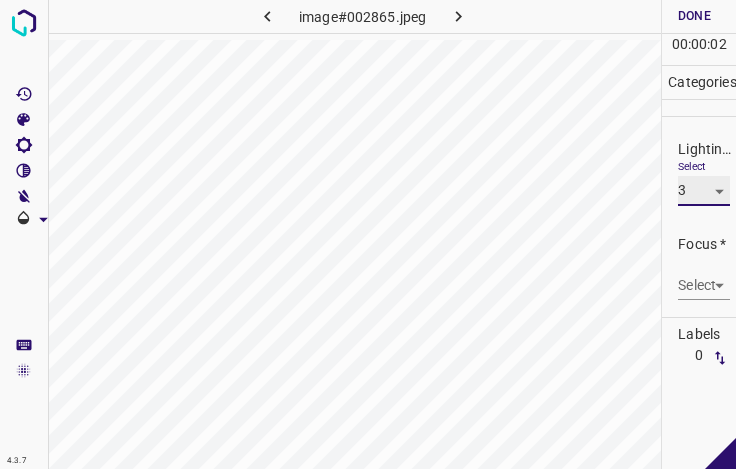type on "3" 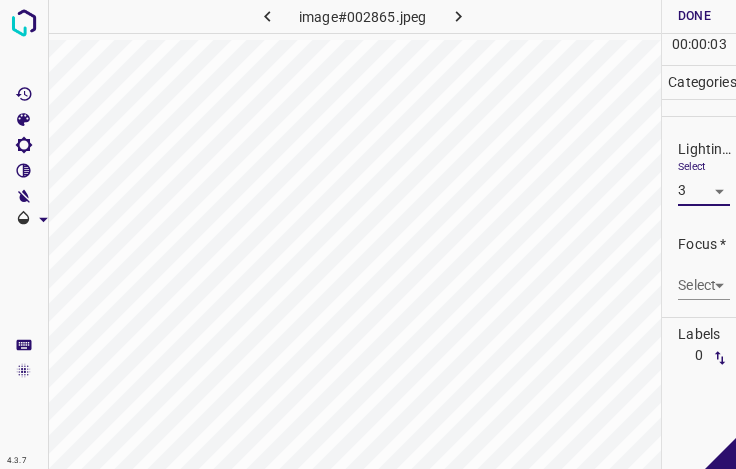 click on "4.3.7 image#002865.jpeg Done Skip 0 00   : 00   : 03   Categories Lighting *  Select 3 3 Focus *  Select ​ Overall *  Select ​ Labels   0 Categories 1 Lighting 2 Focus 3 Overall Tools Space Change between modes (Draw & Edit) I Auto labeling R Restore zoom M Zoom in N Zoom out Delete Delete selecte label Filters Z Restore filters X Saturation filter C Brightness filter V Contrast filter B Gray scale filter General O Download - Text - Hide - Delete" at bounding box center (368, 234) 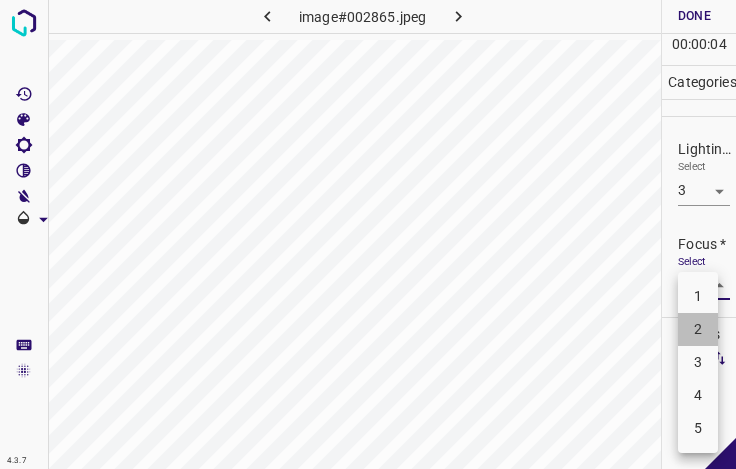 click on "2" at bounding box center (698, 329) 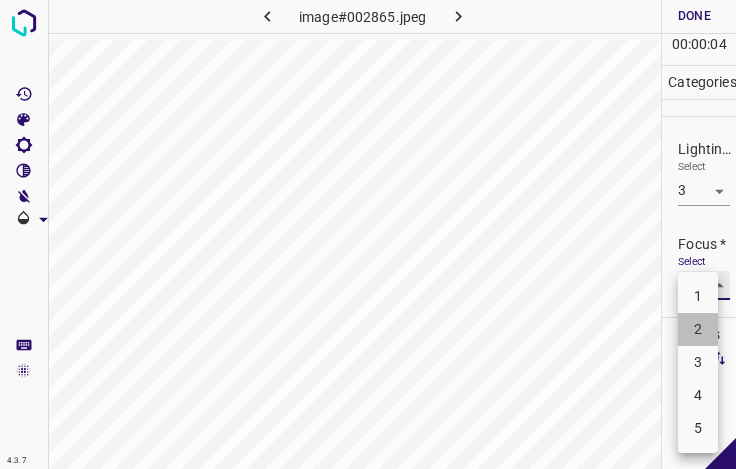 type on "2" 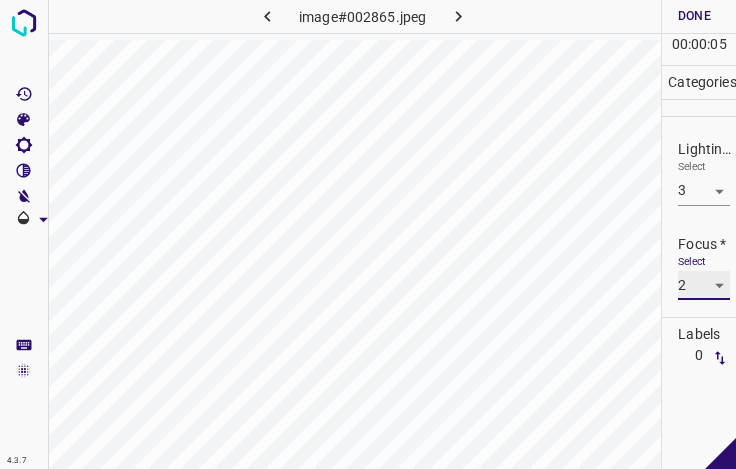 scroll, scrollTop: 98, scrollLeft: 0, axis: vertical 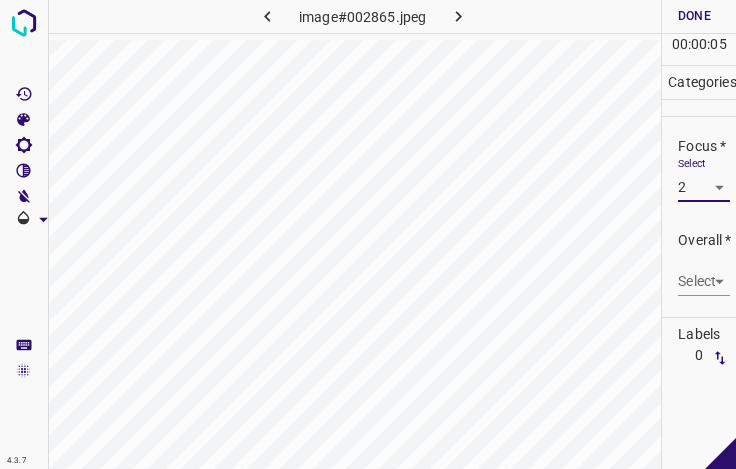 click on "4.3.7 image#002865.jpeg Done Skip 0 00   : 00   : 05   Categories Lighting *  Select 3 3 Focus *  Select 2 2 Overall *  Select ​ Labels   0 Categories 1 Lighting 2 Focus 3 Overall Tools Space Change between modes (Draw & Edit) I Auto labeling R Restore zoom M Zoom in N Zoom out Delete Delete selecte label Filters Z Restore filters X Saturation filter C Brightness filter V Contrast filter B Gray scale filter General O Download - Text - Hide - Delete" at bounding box center [368, 234] 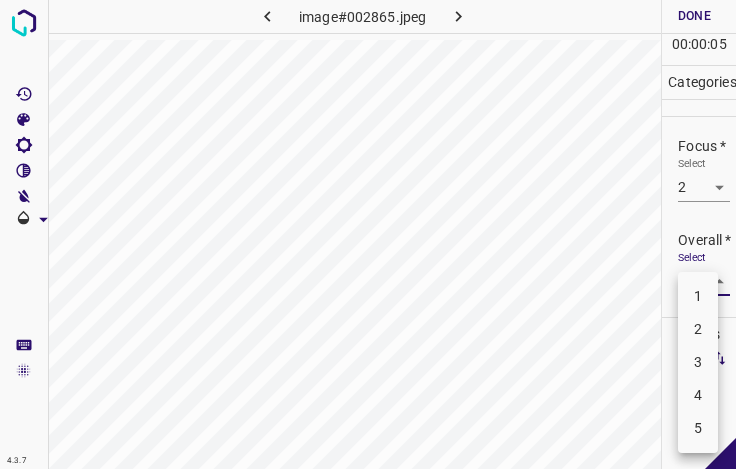 click on "3" at bounding box center (698, 362) 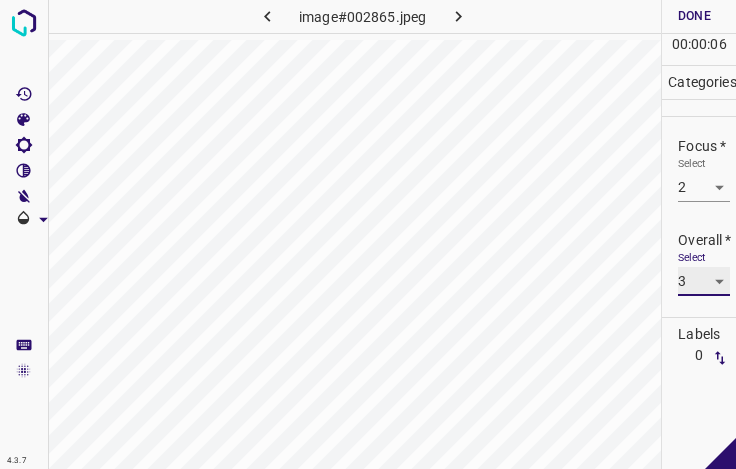 type on "3" 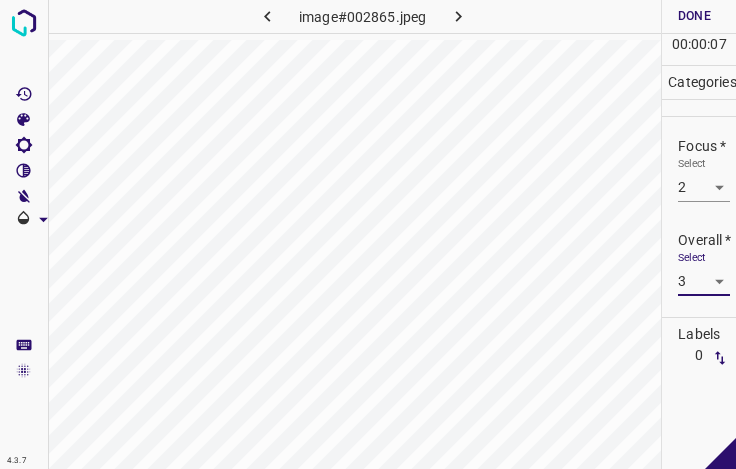 click on "Done" at bounding box center (694, 16) 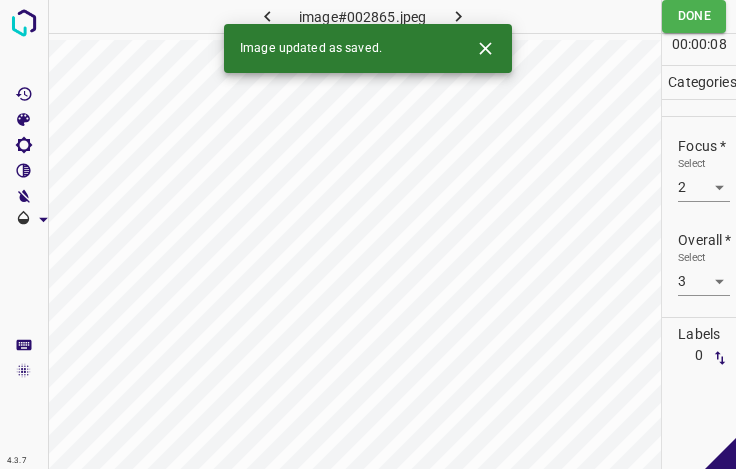 click 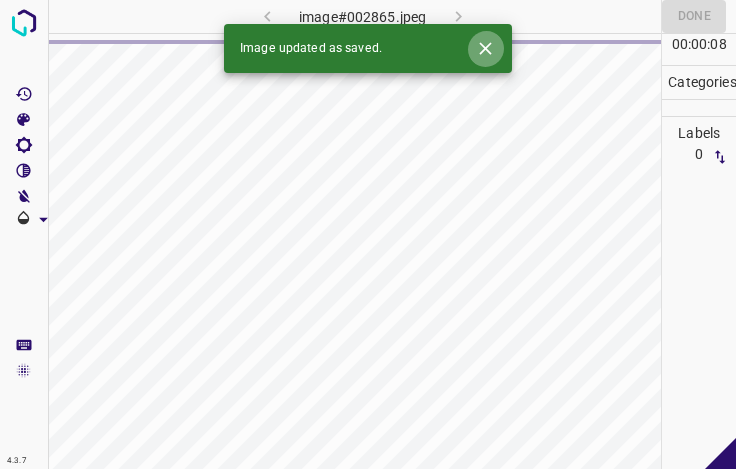 click 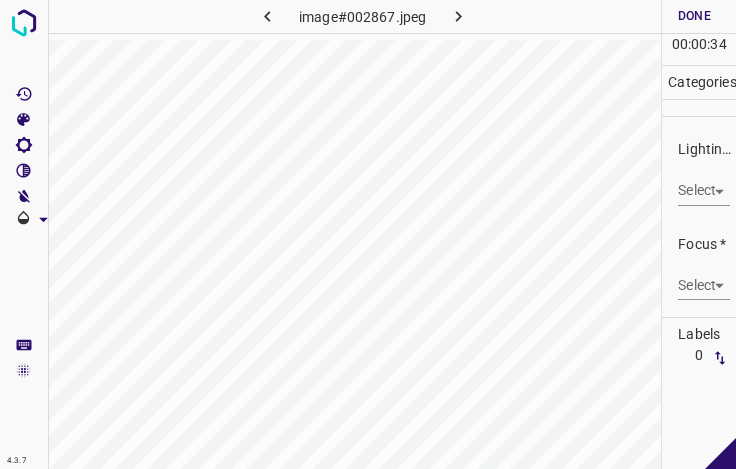 click on "4.3.7 image#002867.jpeg Done Skip 0 00   : 00   : 34   Categories Lighting *  Select ​ Focus *  Select ​ Overall *  Select ​ Labels   0 Categories 1 Lighting 2 Focus 3 Overall Tools Space Change between modes (Draw & Edit) I Auto labeling R Restore zoom M Zoom in N Zoom out Delete Delete selecte label Filters Z Restore filters X Saturation filter C Brightness filter V Contrast filter B Gray scale filter General O Download - Text - Hide - Delete" at bounding box center [368, 234] 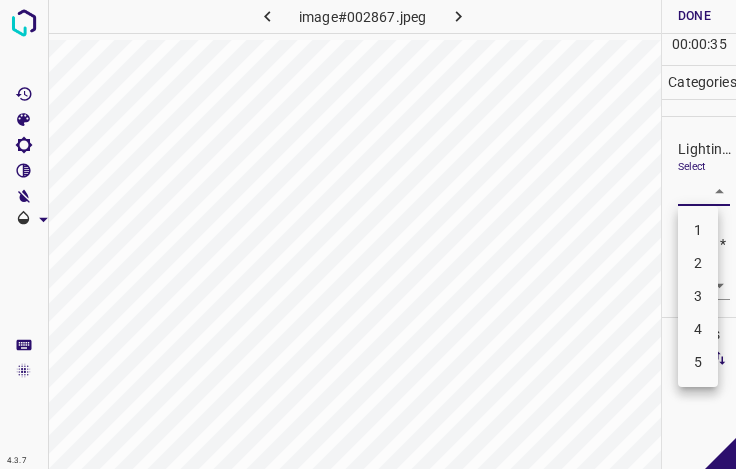 click on "3" at bounding box center [698, 296] 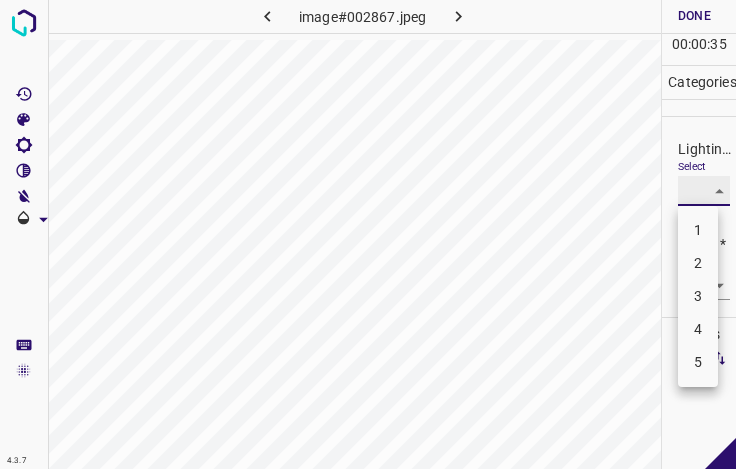 type on "3" 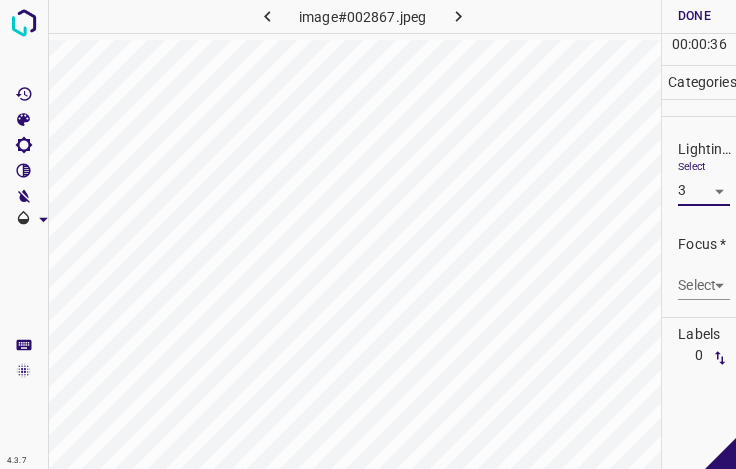click on "4.3.7 image#002867.jpeg Done Skip 0 00   : 00   : 36   Categories Lighting *  Select 3 3 Focus *  Select ​ Overall *  Select ​ Labels   0 Categories 1 Lighting 2 Focus 3 Overall Tools Space Change between modes (Draw & Edit) I Auto labeling R Restore zoom M Zoom in N Zoom out Delete Delete selecte label Filters Z Restore filters X Saturation filter C Brightness filter V Contrast filter B Gray scale filter General O Download - Text - Hide - Delete" at bounding box center (368, 234) 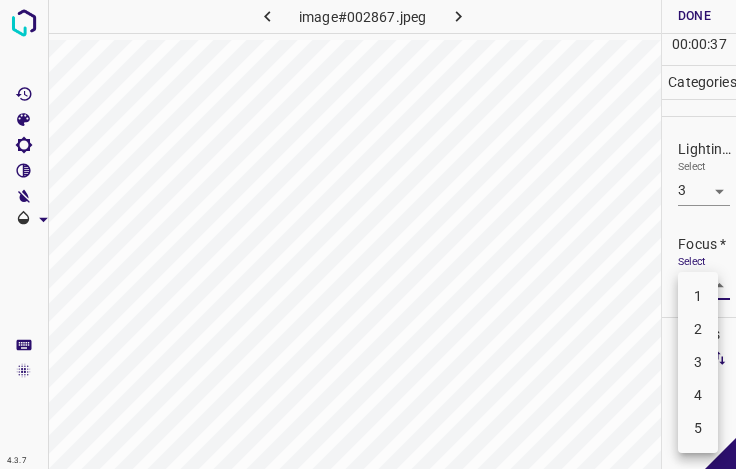click on "3" at bounding box center [698, 362] 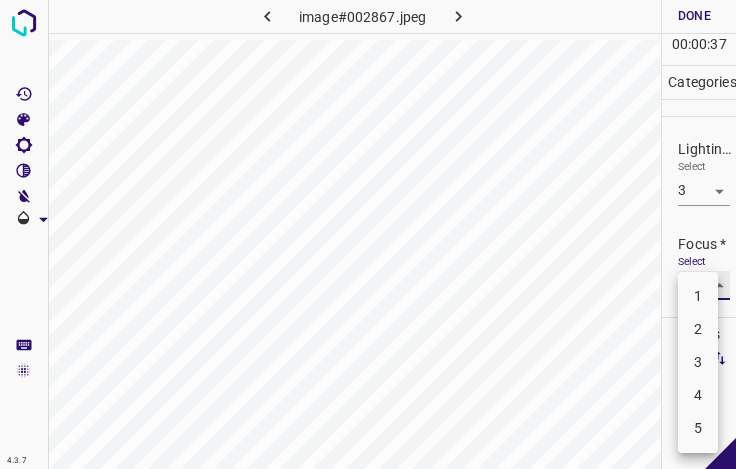 type on "3" 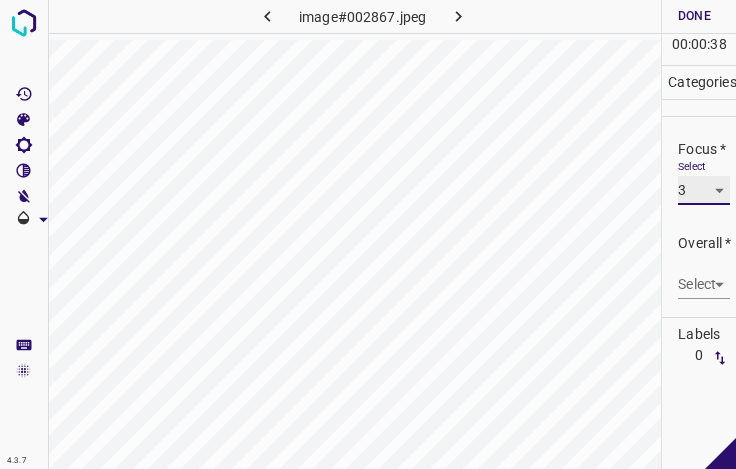 scroll, scrollTop: 98, scrollLeft: 0, axis: vertical 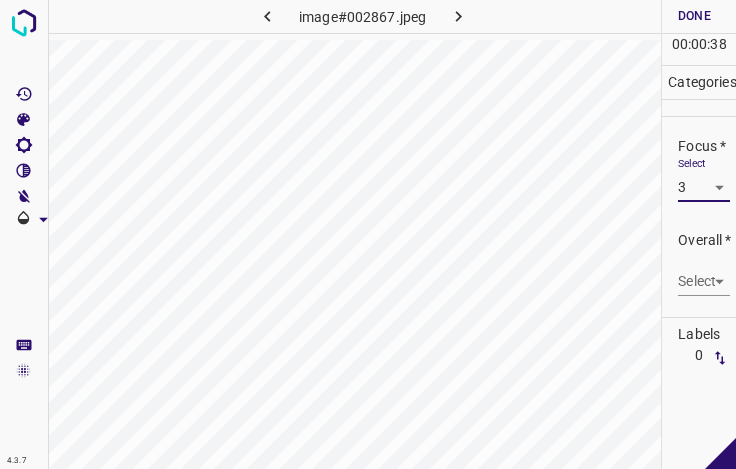 click on "4.3.7 image#002867.jpeg Done Skip 0 00   : 00   : 38   Categories Lighting *  Select 3 3 Focus *  Select 3 3 Overall *  Select ​ Labels   0 Categories 1 Lighting 2 Focus 3 Overall Tools Space Change between modes (Draw & Edit) I Auto labeling R Restore zoom M Zoom in N Zoom out Delete Delete selecte label Filters Z Restore filters X Saturation filter C Brightness filter V Contrast filter B Gray scale filter General O Download - Text - Hide - Delete" at bounding box center (368, 234) 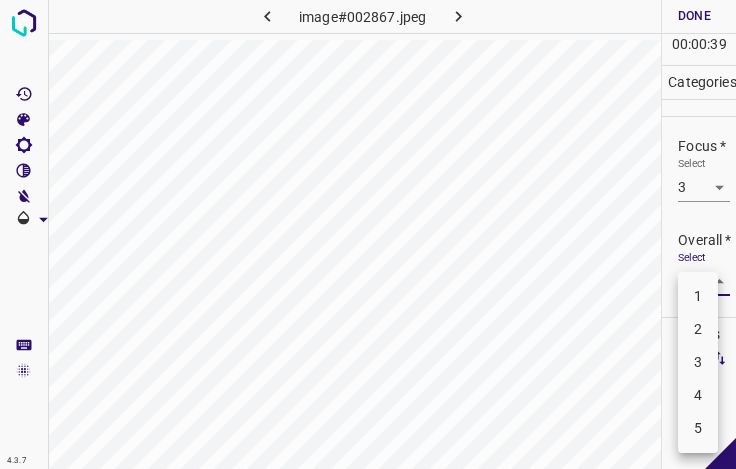click on "3" at bounding box center [698, 362] 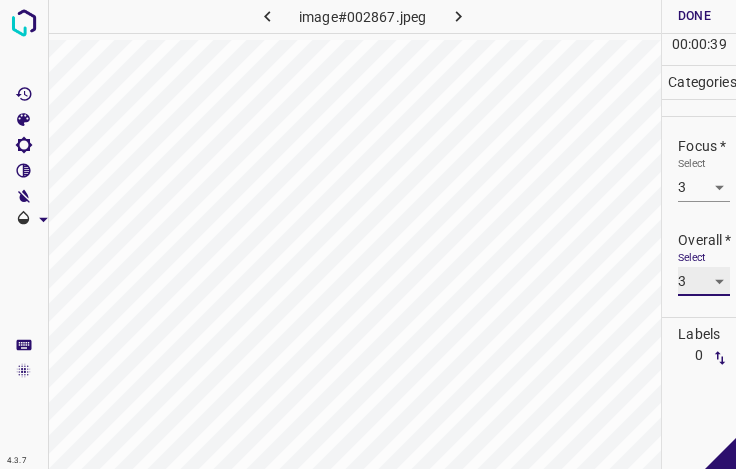type on "3" 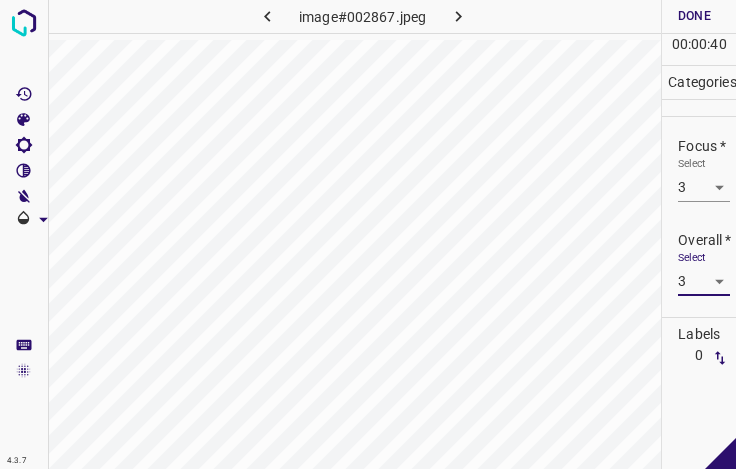 click on "Done" at bounding box center [694, 16] 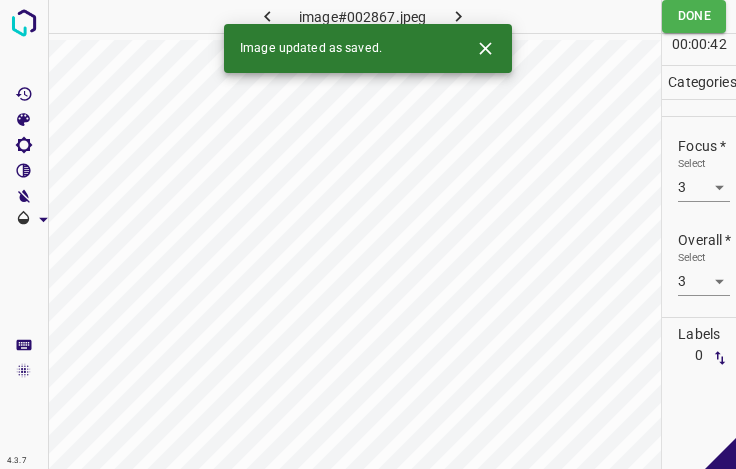 drag, startPoint x: 457, startPoint y: 17, endPoint x: 487, endPoint y: 45, distance: 41.036568 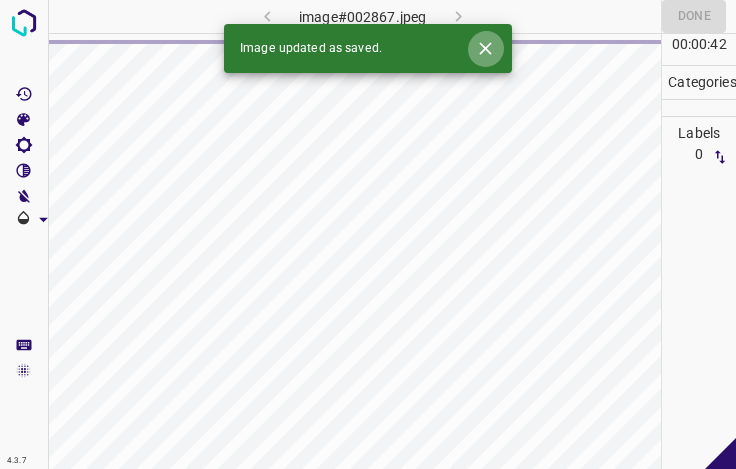 click 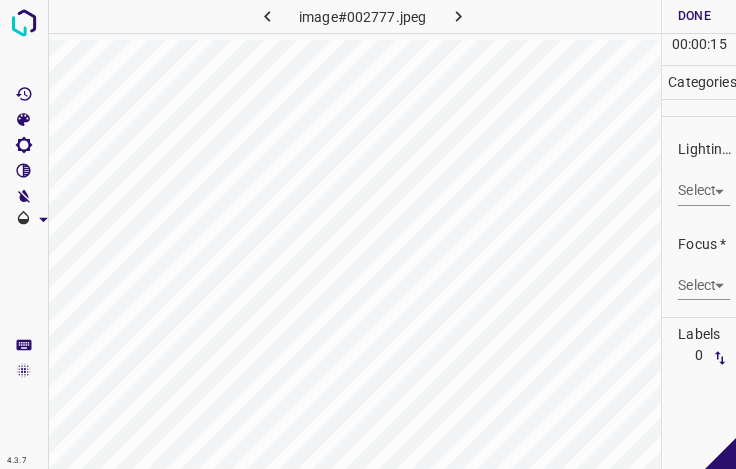 click on "4.3.7 image#002777.jpeg Done Skip 0 00   : 00   : 15   Categories Lighting *  Select ​ Focus *  Select ​ Overall *  Select ​ Labels   0 Categories 1 Lighting 2 Focus 3 Overall Tools Space Change between modes (Draw & Edit) I Auto labeling R Restore zoom M Zoom in N Zoom out Delete Delete selecte label Filters Z Restore filters X Saturation filter C Brightness filter V Contrast filter B Gray scale filter General O Download - Text - Hide - Delete" at bounding box center [368, 234] 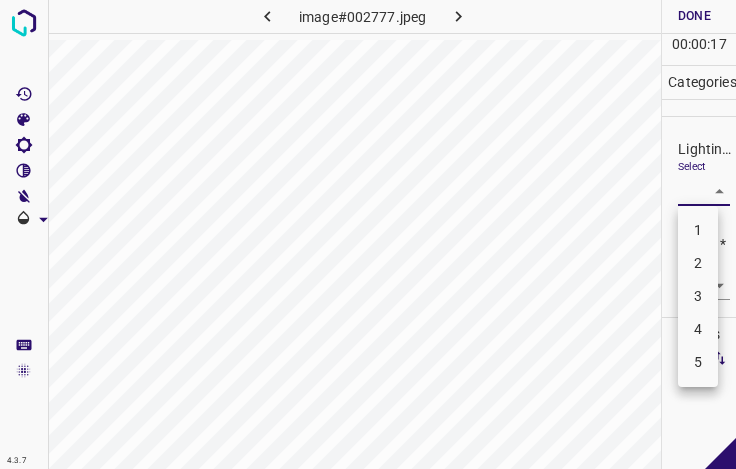 click on "2" at bounding box center [698, 263] 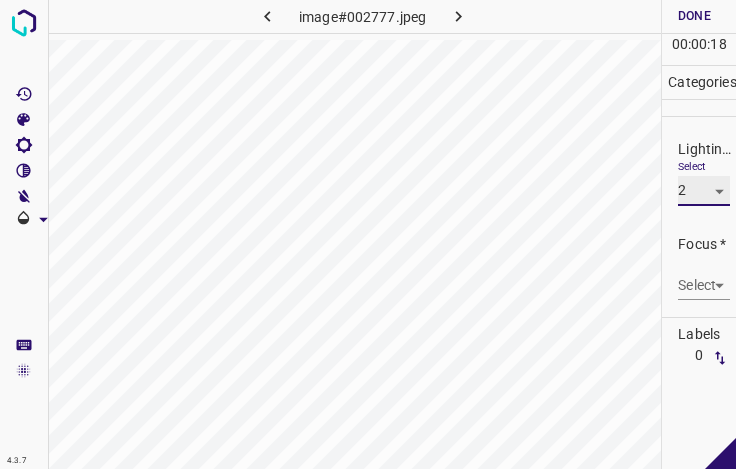 type on "2" 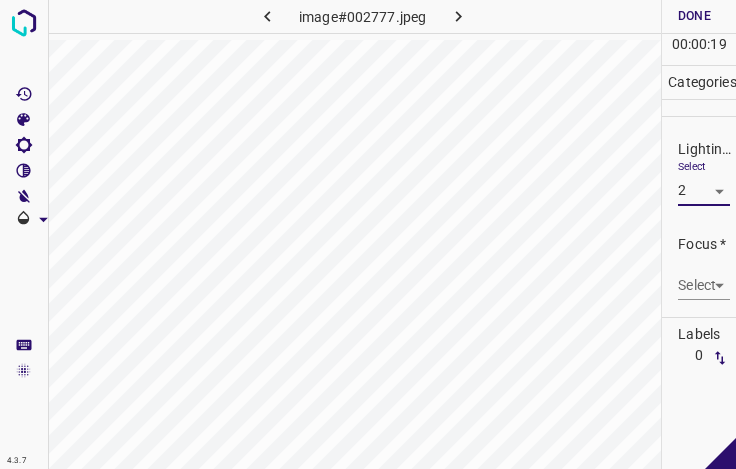 click on "4.3.7 image#002777.jpeg Done Skip 0 00   : 00   : 19   Categories Lighting *  Select 2 2 Focus *  Select ​ Overall *  Select ​ Labels   0 Categories 1 Lighting 2 Focus 3 Overall Tools Space Change between modes (Draw & Edit) I Auto labeling R Restore zoom M Zoom in N Zoom out Delete Delete selecte label Filters Z Restore filters X Saturation filter C Brightness filter V Contrast filter B Gray scale filter General O Download - Text - Hide - Delete" at bounding box center (368, 234) 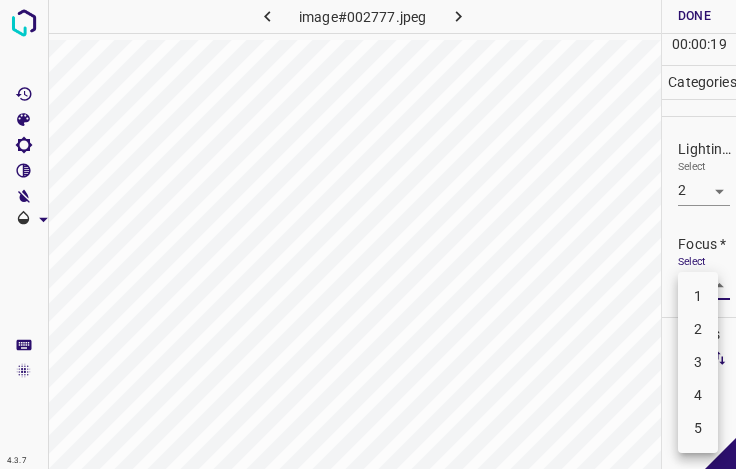 drag, startPoint x: 705, startPoint y: 369, endPoint x: 706, endPoint y: 314, distance: 55.00909 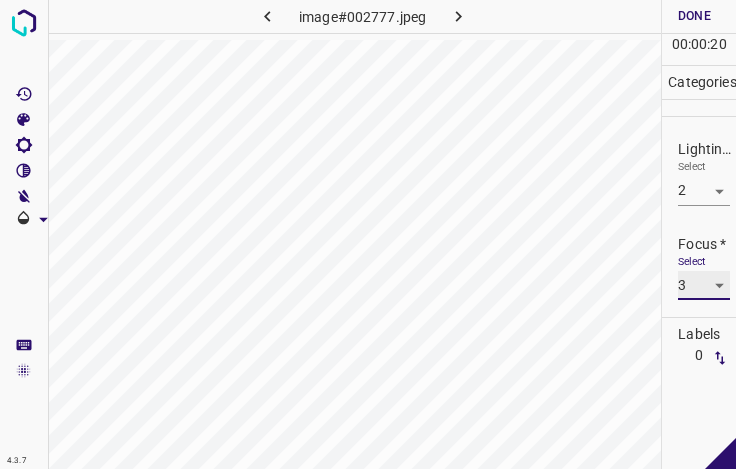 type on "3" 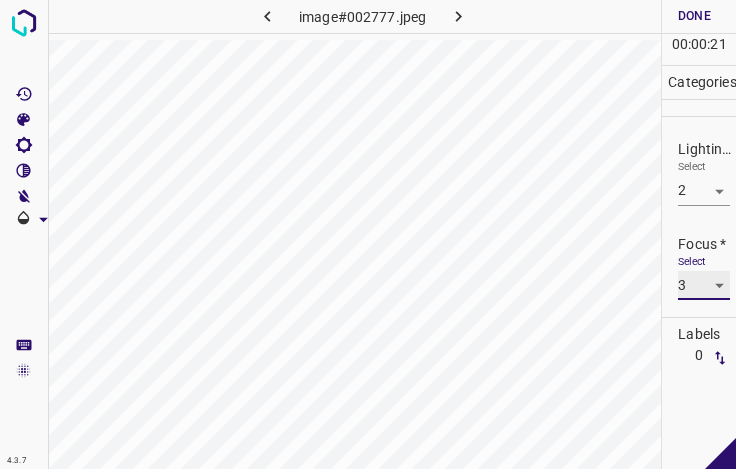 scroll, scrollTop: 98, scrollLeft: 0, axis: vertical 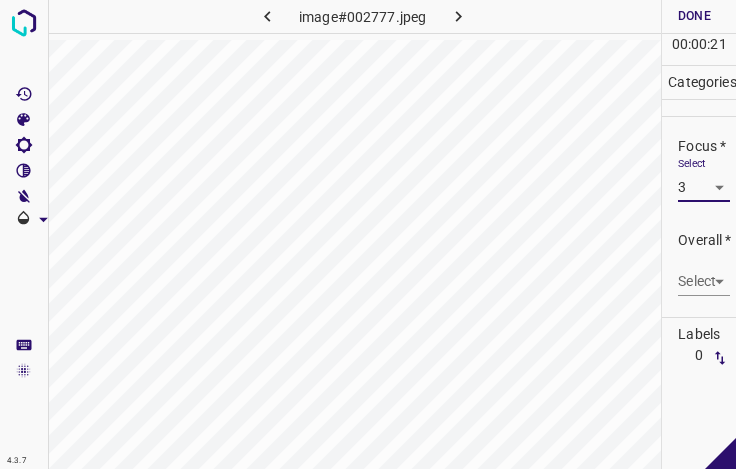 click on "4.3.7 image#002777.jpeg Done Skip 0 00   : 00   : 21   Categories Lighting *  Select 2 2 Focus *  Select 3 3 Overall *  Select ​ Labels   0 Categories 1 Lighting 2 Focus 3 Overall Tools Space Change between modes (Draw & Edit) I Auto labeling R Restore zoom M Zoom in N Zoom out Delete Delete selecte label Filters Z Restore filters X Saturation filter C Brightness filter V Contrast filter B Gray scale filter General O Download - Text - Hide - Delete" at bounding box center (368, 234) 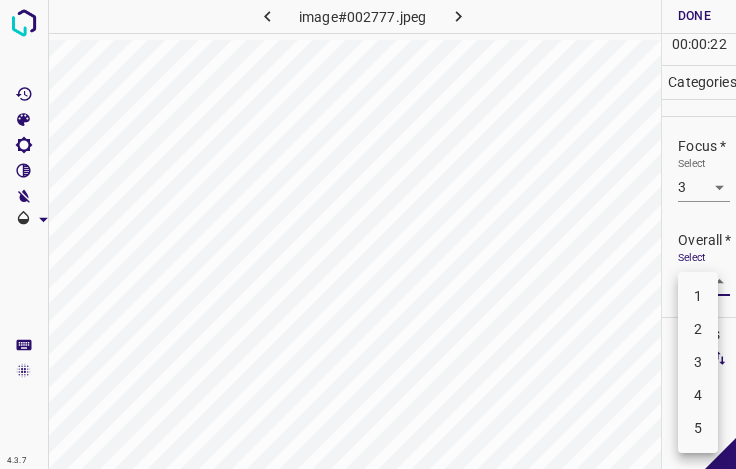click on "3" at bounding box center [698, 362] 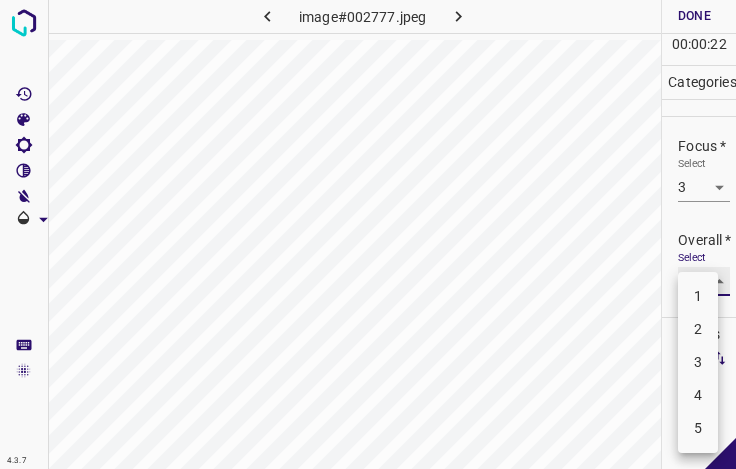 type on "3" 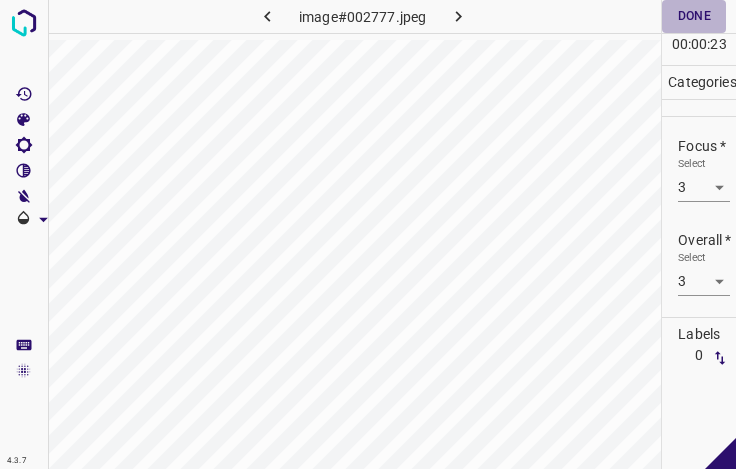 click on "Done" at bounding box center [694, 16] 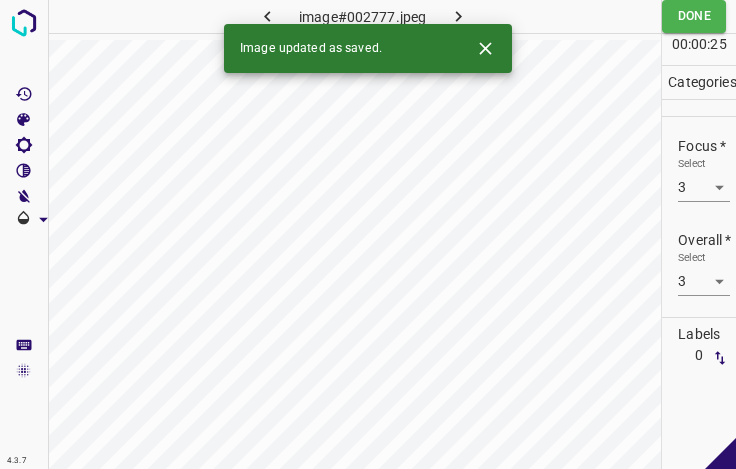 click 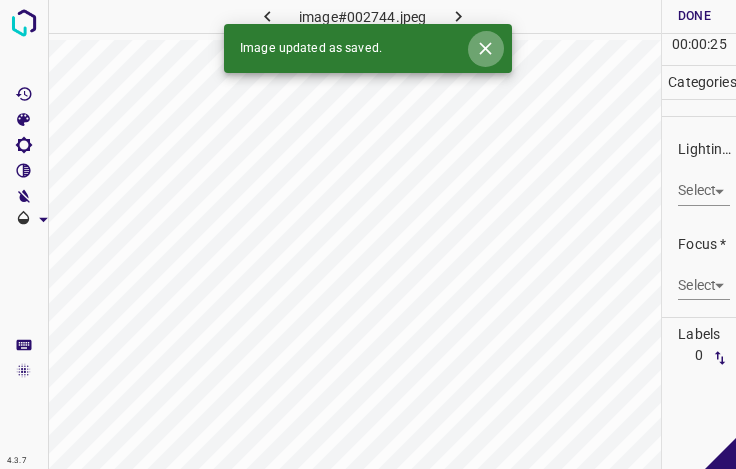 click 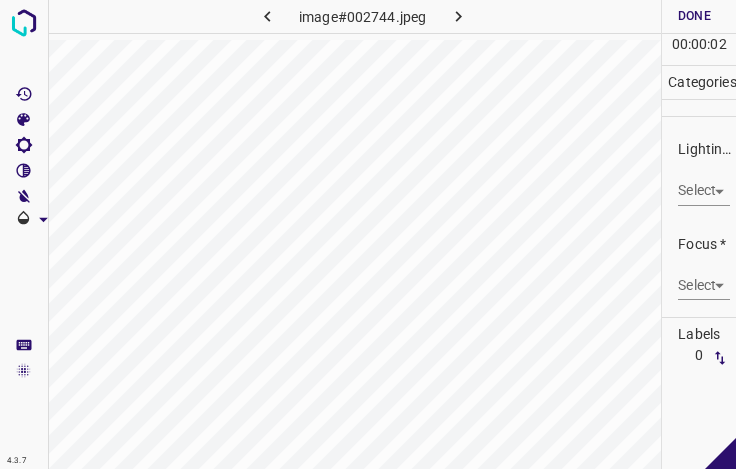 click on "4.3.7 image#002744.jpeg Done Skip 0 00   : 00   : 02   Categories Lighting *  Select ​ Focus *  Select ​ Overall *  Select ​ Labels   0 Categories 1 Lighting 2 Focus 3 Overall Tools Space Change between modes (Draw & Edit) I Auto labeling R Restore zoom M Zoom in N Zoom out Delete Delete selecte label Filters Z Restore filters X Saturation filter C Brightness filter V Contrast filter B Gray scale filter General O Download - Text - Hide - Delete" at bounding box center (368, 234) 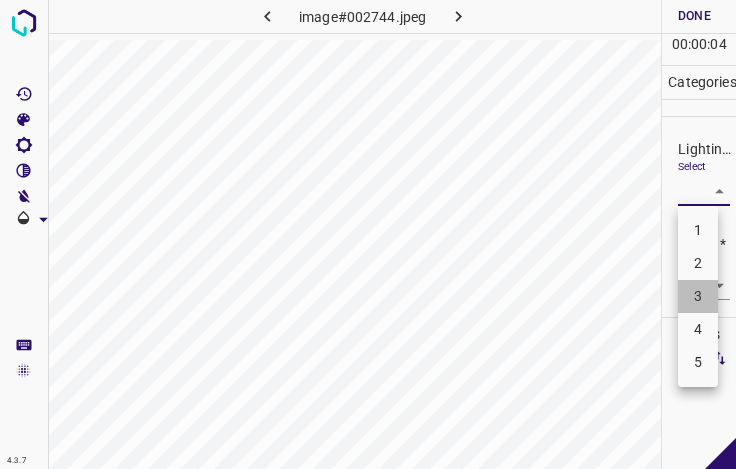 click on "3" at bounding box center (698, 296) 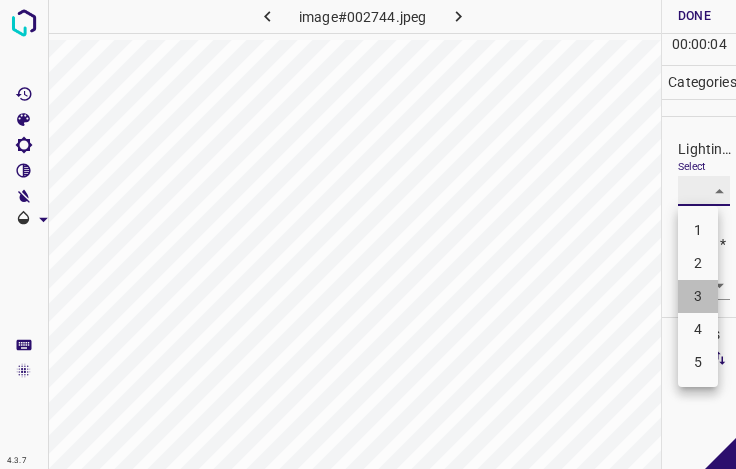type on "3" 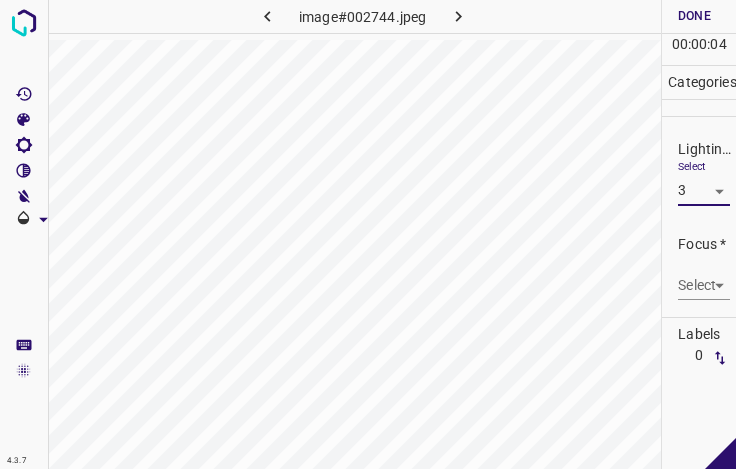 click on "4.3.7 image#002744.jpeg Done Skip 0 00   : 00   : 04   Categories Lighting *  Select 3 3 Focus *  Select ​ Overall *  Select ​ Labels   0 Categories 1 Lighting 2 Focus 3 Overall Tools Space Change between modes (Draw & Edit) I Auto labeling R Restore zoom M Zoom in N Zoom out Delete Delete selecte label Filters Z Restore filters X Saturation filter C Brightness filter V Contrast filter B Gray scale filter General O Download - Text - Hide - Delete 1 2 3 4 5" at bounding box center [368, 234] 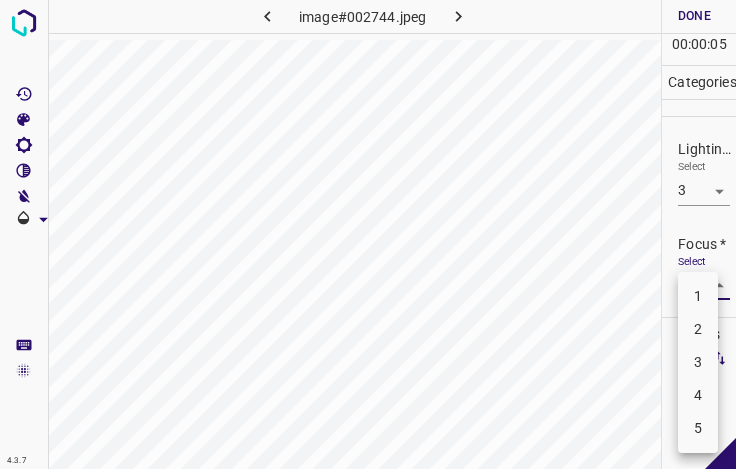click on "4" at bounding box center [698, 395] 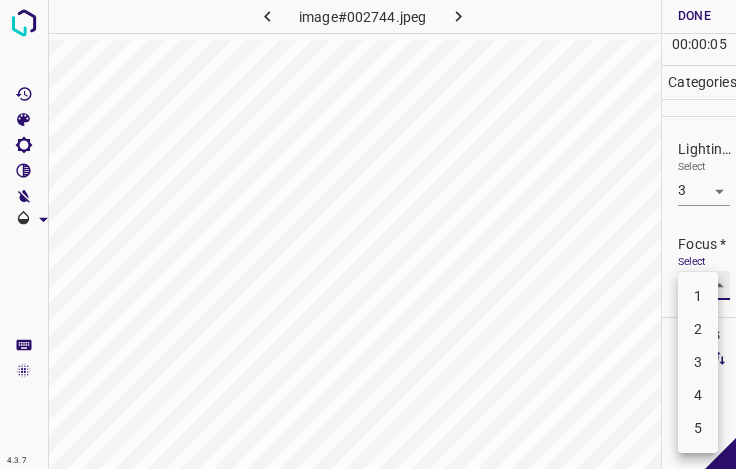 type on "4" 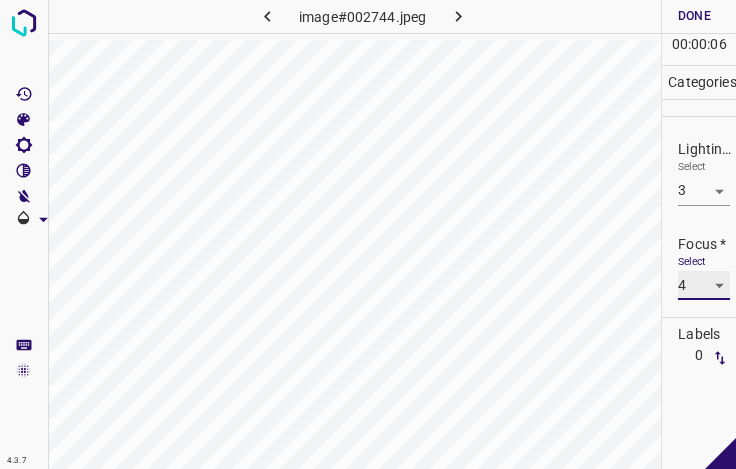 scroll, scrollTop: 98, scrollLeft: 0, axis: vertical 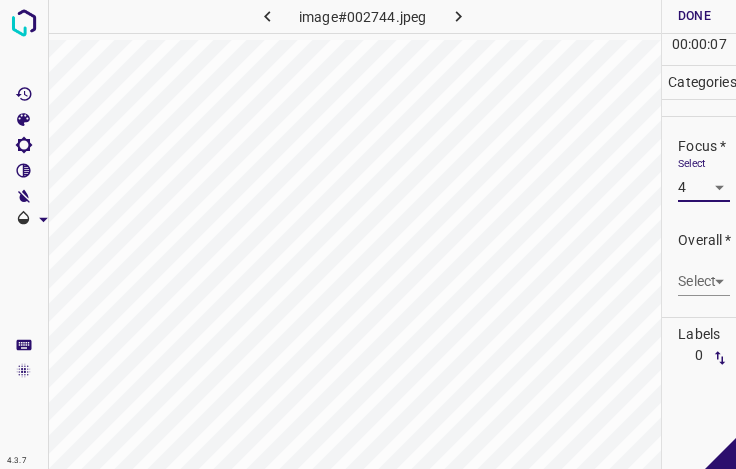 click on "4.3.7 image#002744.jpeg Done Skip 0 00   : 00   : 07   Categories Lighting *  Select 3 3 Focus *  Select 4 4 Overall *  Select ​ Labels   0 Categories 1 Lighting 2 Focus 3 Overall Tools Space Change between modes (Draw & Edit) I Auto labeling R Restore zoom M Zoom in N Zoom out Delete Delete selecte label Filters Z Restore filters X Saturation filter C Brightness filter V Contrast filter B Gray scale filter General O Download - Text - Hide - Delete" at bounding box center [368, 234] 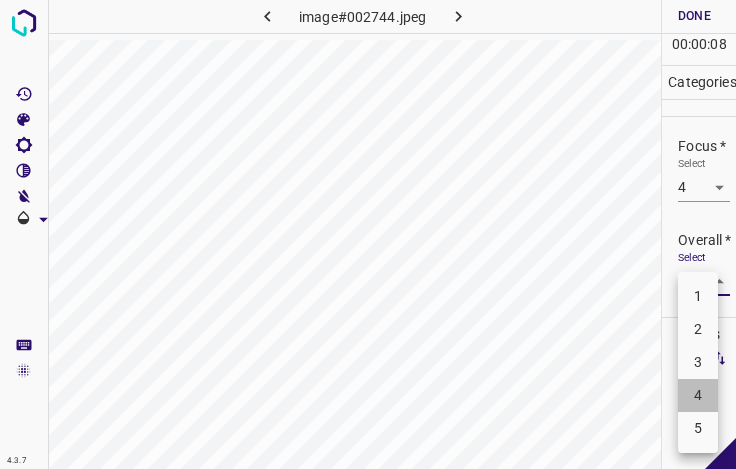 click on "4" at bounding box center (698, 395) 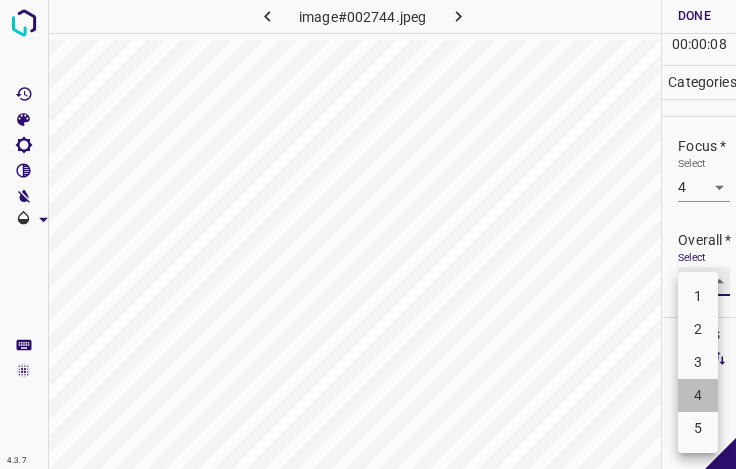 type on "4" 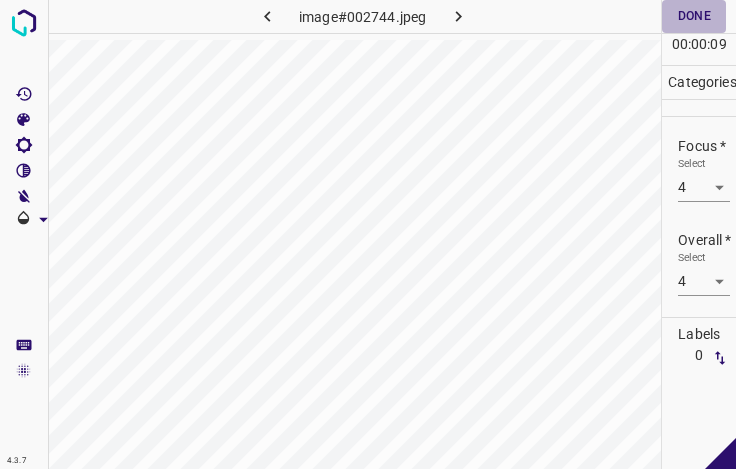 click on "Done" at bounding box center [694, 16] 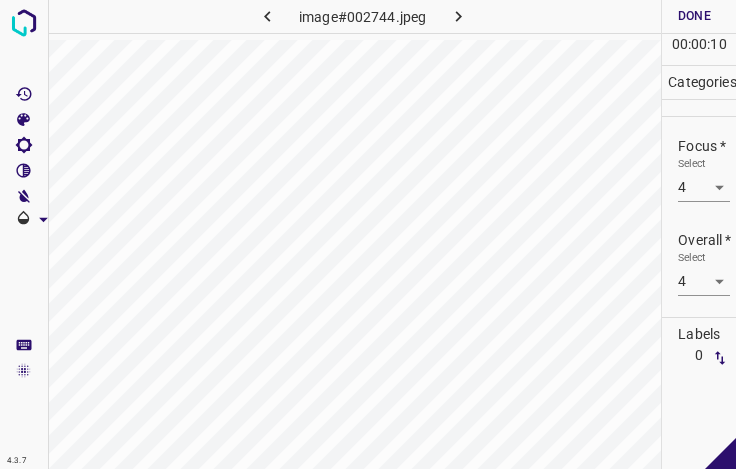 click 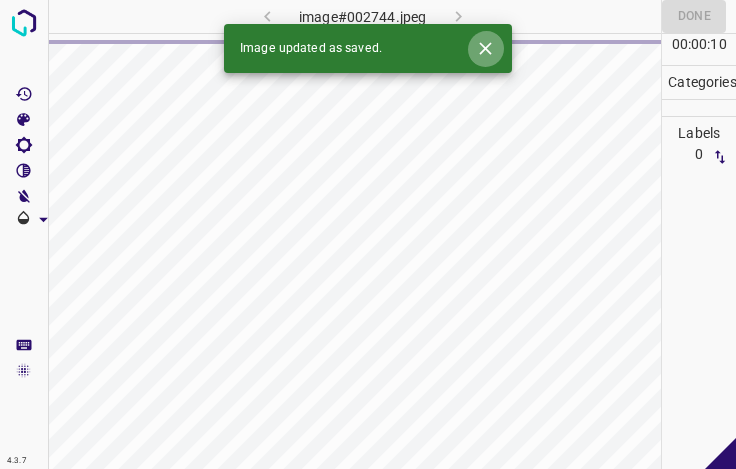 click 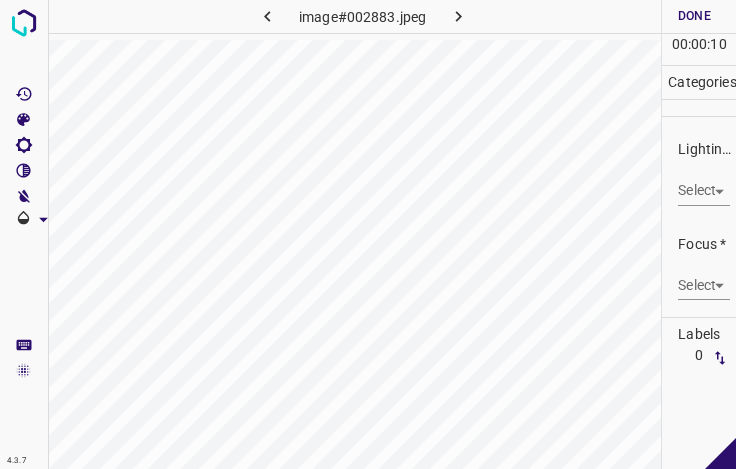 click on "4.3.7 image#002883.jpeg Done Skip 0 00   : 00   : 10   Categories Lighting *  Select ​ Focus *  Select ​ Overall *  Select ​ Labels   0 Categories 1 Lighting 2 Focus 3 Overall Tools Space Change between modes (Draw & Edit) I Auto labeling R Restore zoom M Zoom in N Zoom out Delete Delete selecte label Filters Z Restore filters X Saturation filter C Brightness filter V Contrast filter B Gray scale filter General O Download - Text - Hide - Delete" at bounding box center [368, 234] 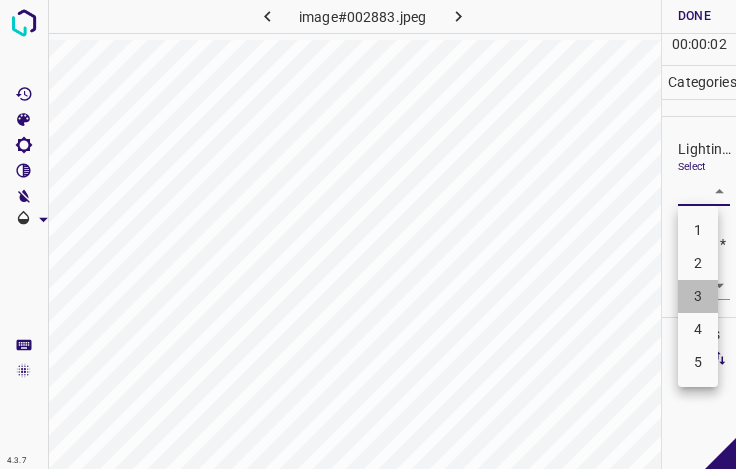 click on "3" at bounding box center [698, 296] 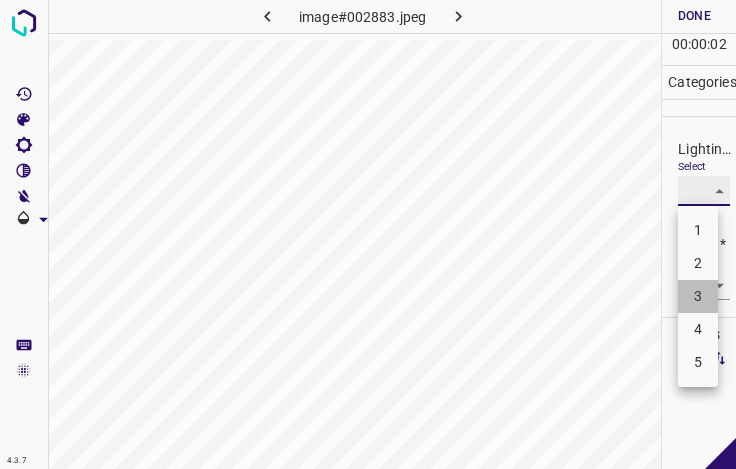 type on "3" 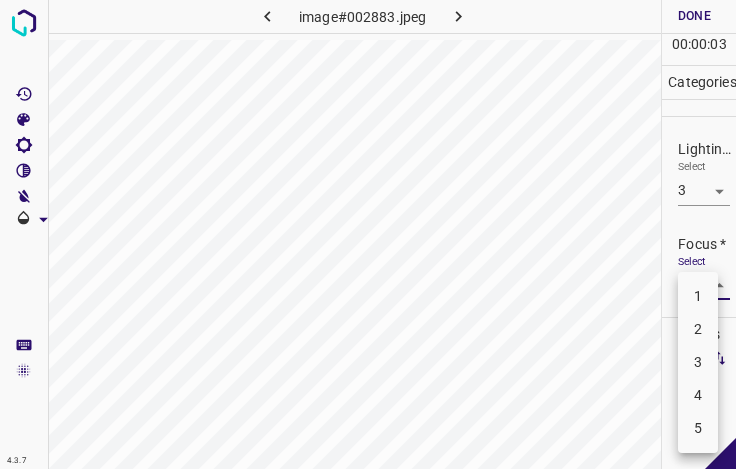click on "4.3.7 image#002883.jpeg Done Skip 0 00   : 00   : 03   Categories Lighting *  Select 3 3 Focus *  Select ​ Overall *  Select ​ Labels   0 Categories 1 Lighting 2 Focus 3 Overall Tools Space Change between modes (Draw & Edit) I Auto labeling R Restore zoom M Zoom in N Zoom out Delete Delete selecte label Filters Z Restore filters X Saturation filter C Brightness filter V Contrast filter B Gray scale filter General O Download - Text - Hide - Delete 1 2 3 4 5" at bounding box center (368, 234) 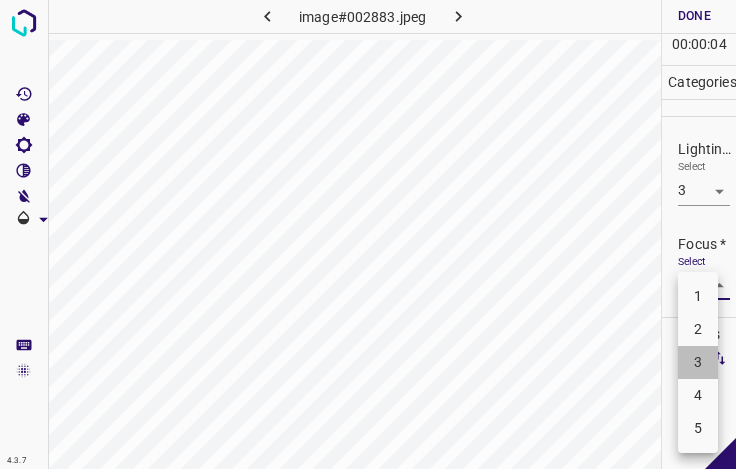 click on "3" at bounding box center [698, 362] 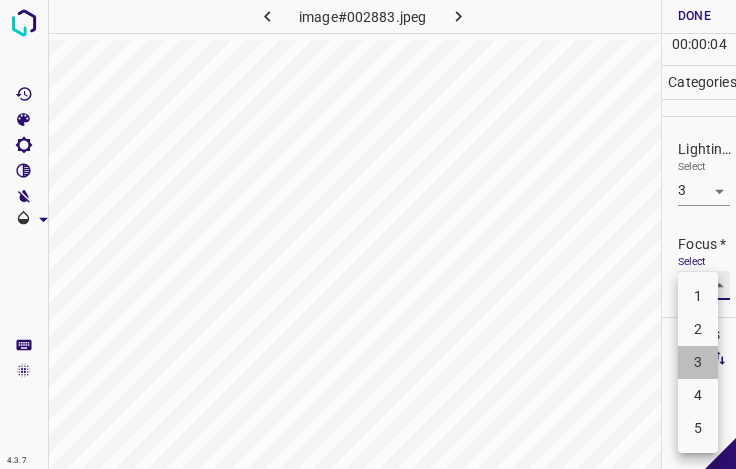 type on "3" 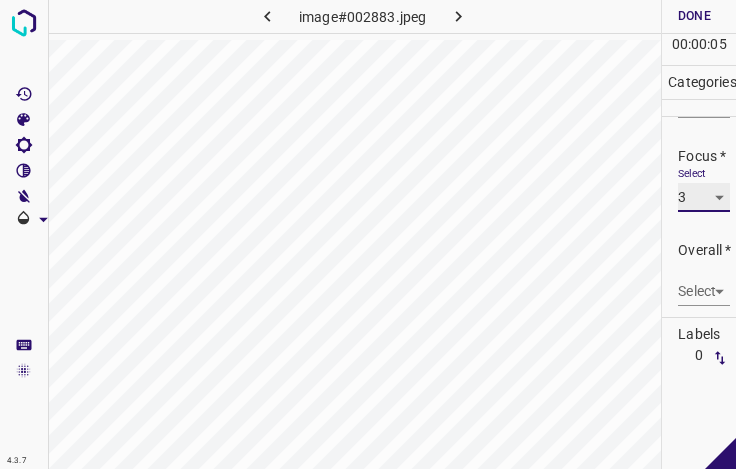 scroll, scrollTop: 98, scrollLeft: 0, axis: vertical 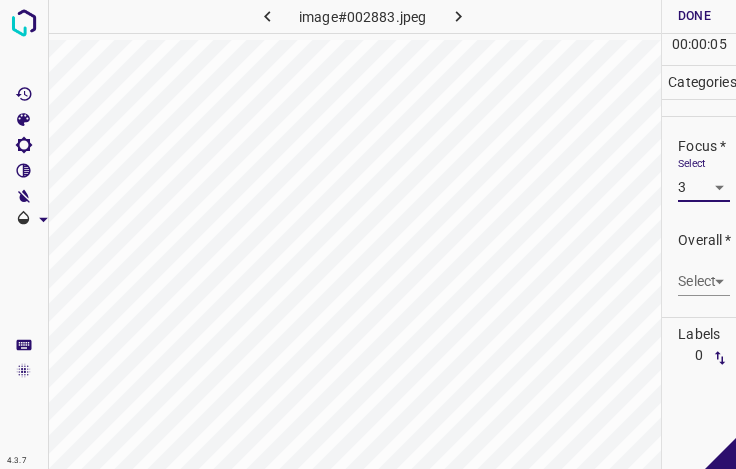click on "4.3.7 image#002883.jpeg Done Skip 0 00   : 00   : 05   Categories Lighting *  Select 3 3 Focus *  Select 3 3 Overall *  Select ​ Labels   0 Categories 1 Lighting 2 Focus 3 Overall Tools Space Change between modes (Draw & Edit) I Auto labeling R Restore zoom M Zoom in N Zoom out Delete Delete selecte label Filters Z Restore filters X Saturation filter C Brightness filter V Contrast filter B Gray scale filter General O Download - Text - Hide - Delete" at bounding box center (368, 234) 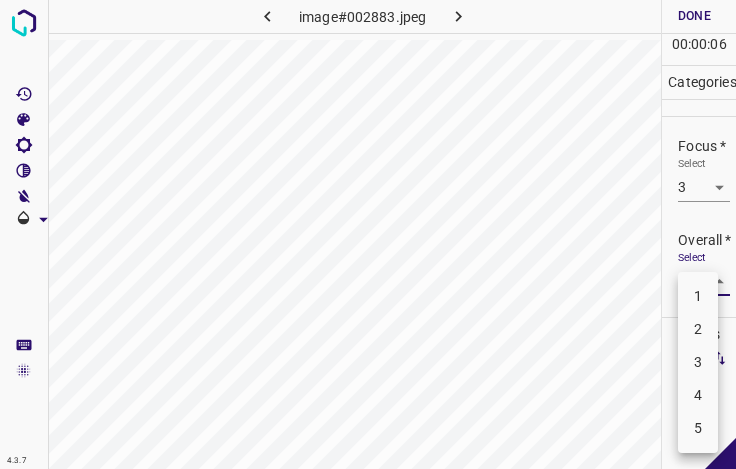 click on "3" at bounding box center (698, 362) 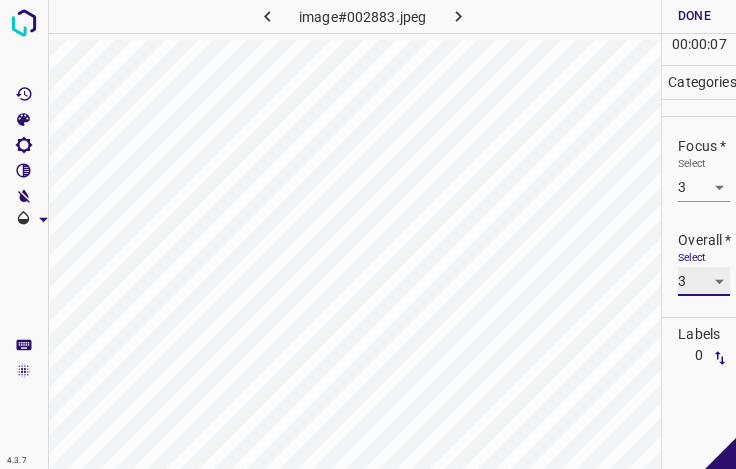 type on "3" 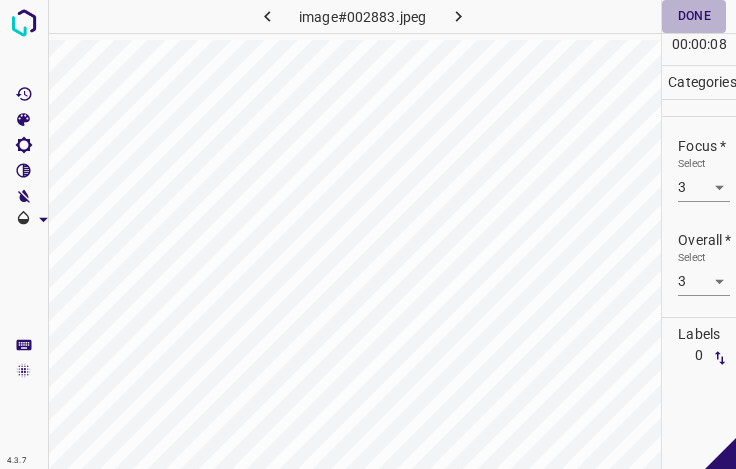 click on "Done" at bounding box center (694, 16) 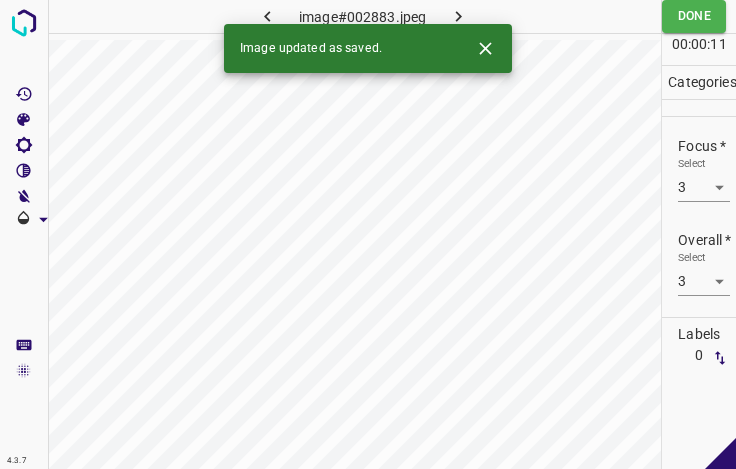 click 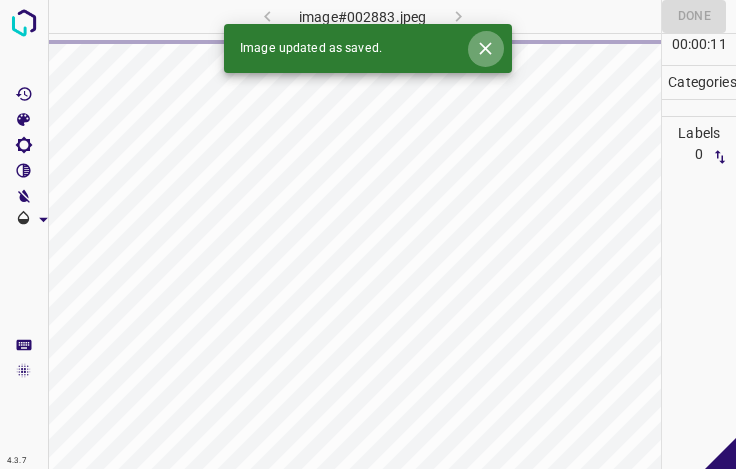 click 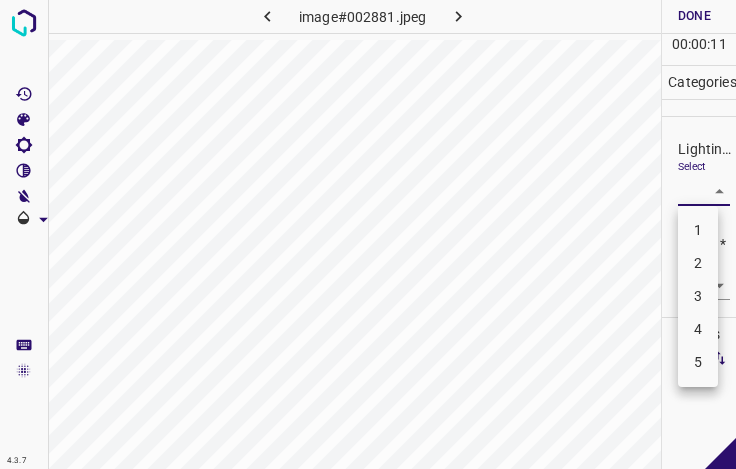 click on "4.3.7 image#002881.jpeg Done Skip 0 00   : 00   : 11   Categories Lighting *  Select ​ Focus *  Select ​ Overall *  Select ​ Labels   0 Categories 1 Lighting 2 Focus 3 Overall Tools Space Change between modes (Draw & Edit) I Auto labeling R Restore zoom M Zoom in N Zoom out Delete Delete selecte label Filters Z Restore filters X Saturation filter C Brightness filter V Contrast filter B Gray scale filter General O Download - Text - Hide - Delete 1 2 3 4 5" at bounding box center (368, 234) 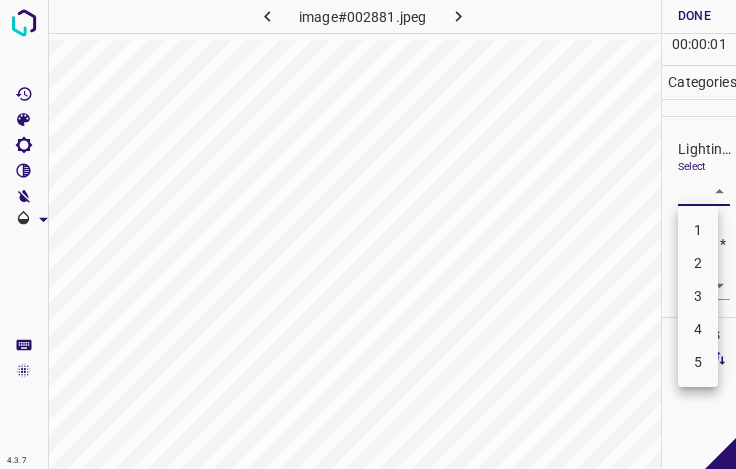 click on "3" at bounding box center (698, 296) 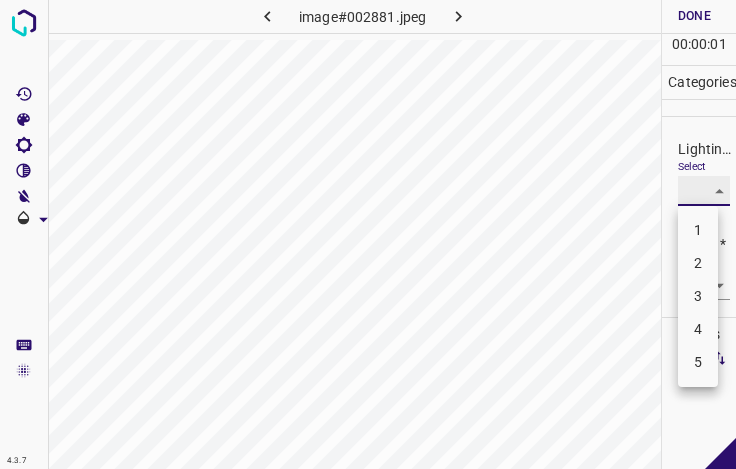 type on "3" 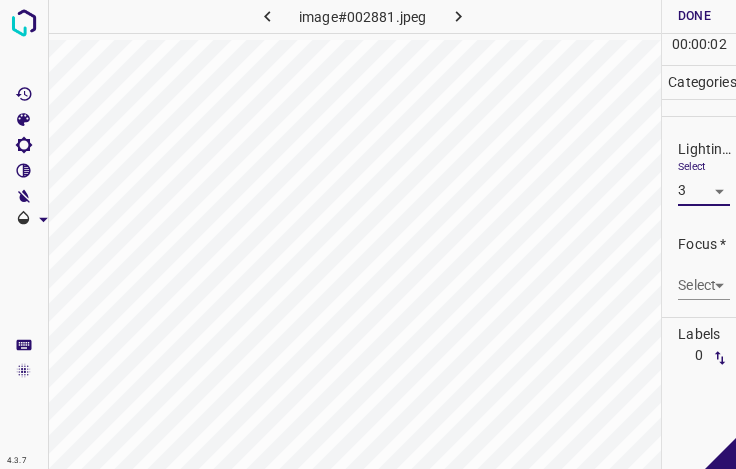 click on "4.3.7 image#002881.jpeg Done Skip 0 00   : 00   : 02   Categories Lighting *  Select 3 3 Focus *  Select ​ Overall *  Select ​ Labels   0 Categories 1 Lighting 2 Focus 3 Overall Tools Space Change between modes (Draw & Edit) I Auto labeling R Restore zoom M Zoom in N Zoom out Delete Delete selecte label Filters Z Restore filters X Saturation filter C Brightness filter V Contrast filter B Gray scale filter General O Download - Text - Hide - Delete" at bounding box center (368, 234) 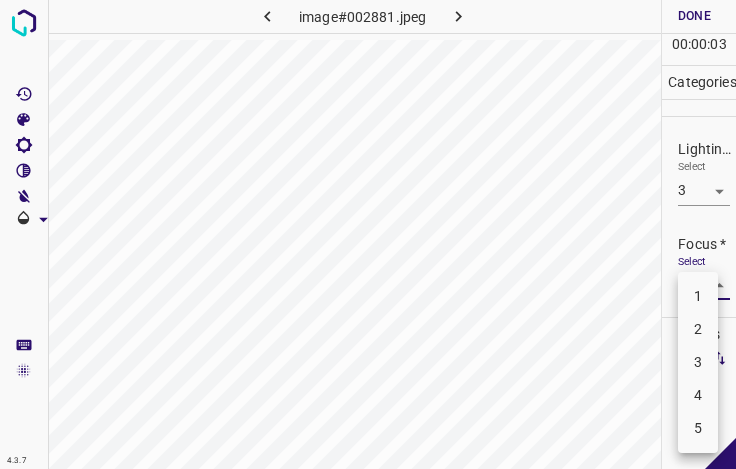 click on "3" at bounding box center [698, 362] 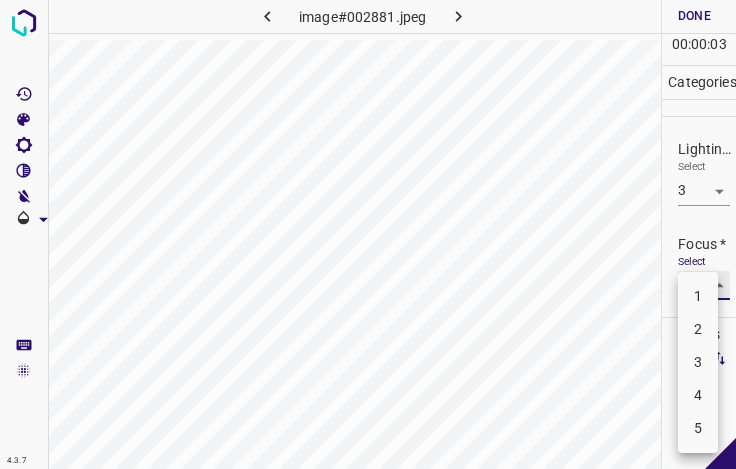 type on "3" 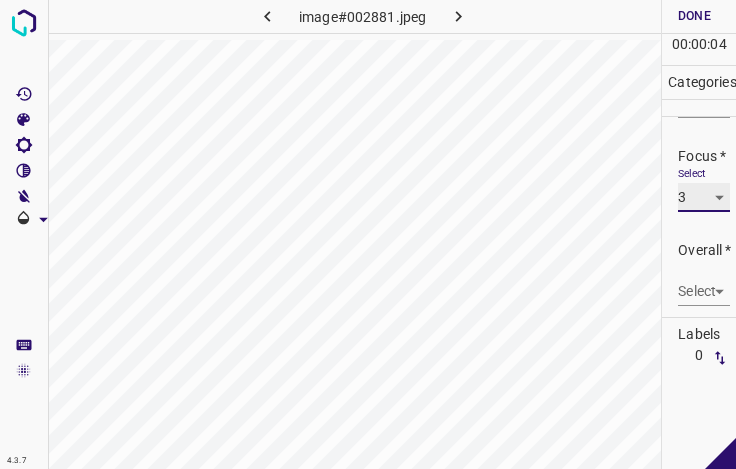 scroll, scrollTop: 98, scrollLeft: 0, axis: vertical 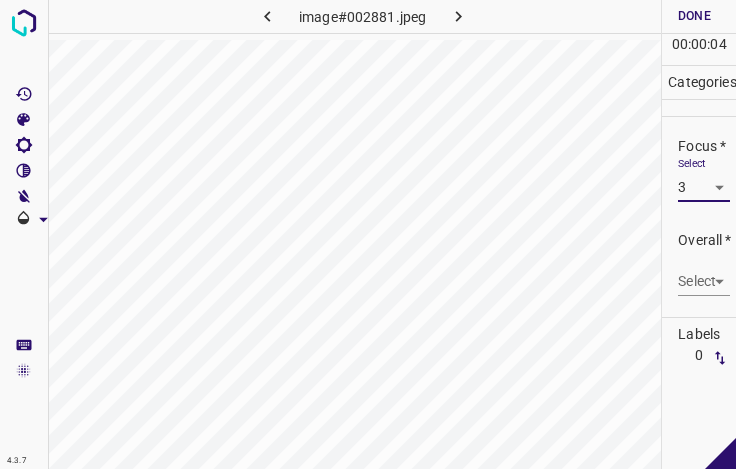 click on "4.3.7 image#002881.jpeg Done Skip 0 00   : 00   : 04   Categories Lighting *  Select 3 3 Focus *  Select 3 3 Overall *  Select ​ Labels   0 Categories 1 Lighting 2 Focus 3 Overall Tools Space Change between modes (Draw & Edit) I Auto labeling R Restore zoom M Zoom in N Zoom out Delete Delete selecte label Filters Z Restore filters X Saturation filter C Brightness filter V Contrast filter B Gray scale filter General O Download - Text - Hide - Delete" at bounding box center [368, 234] 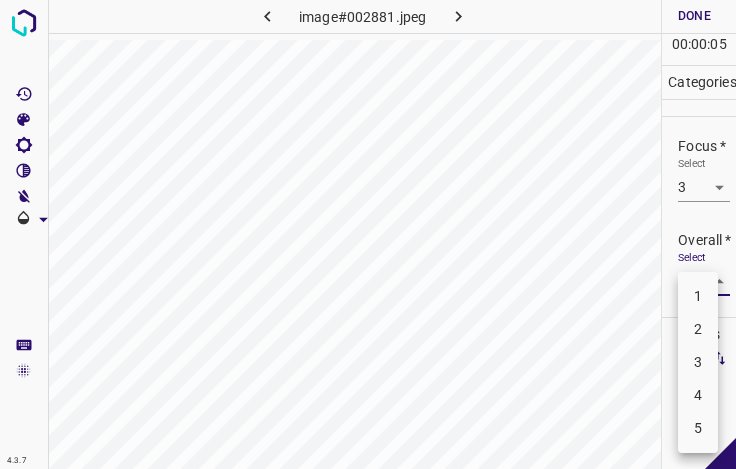 click on "3" at bounding box center (698, 362) 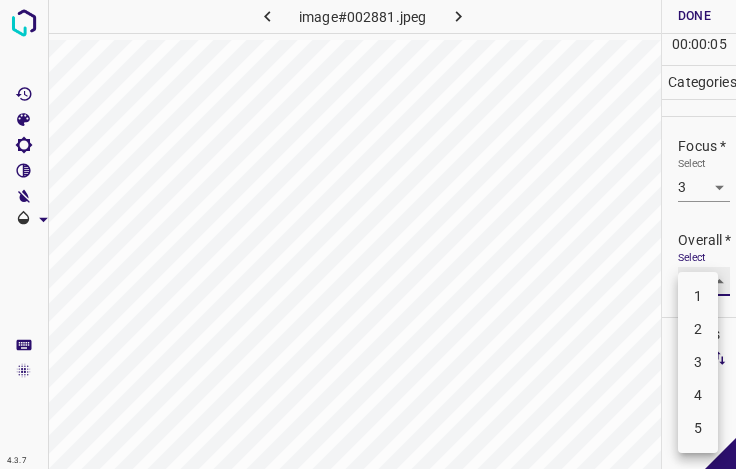 type on "3" 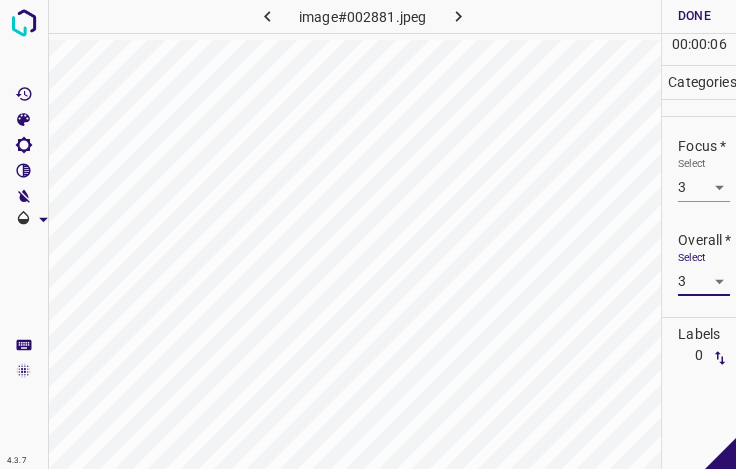 click on "Done" at bounding box center [694, 16] 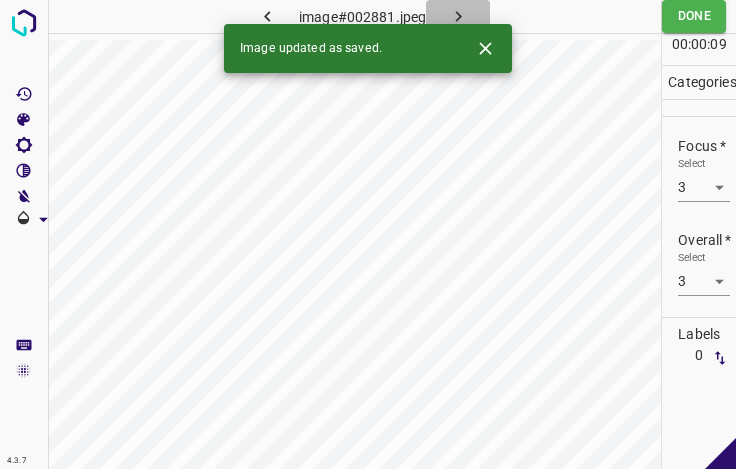 drag, startPoint x: 464, startPoint y: 15, endPoint x: 482, endPoint y: 54, distance: 42.953465 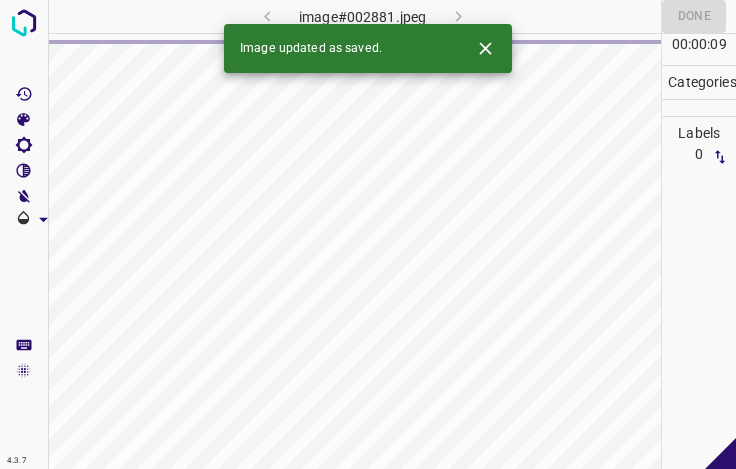 click 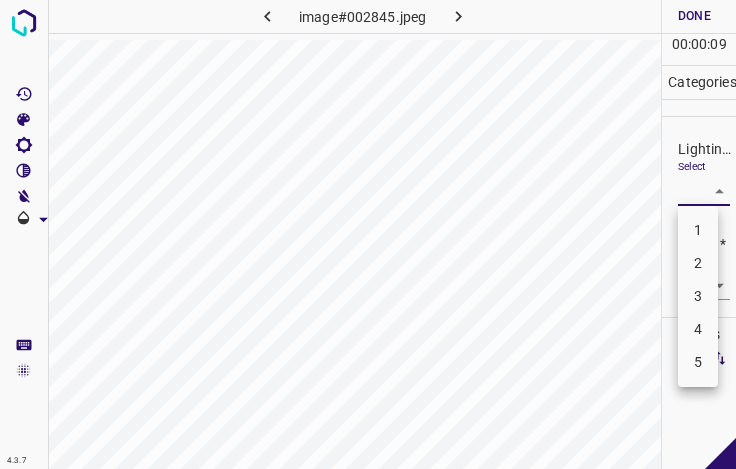 click on "4.3.7 image#002845.jpeg Done Skip 0 00   : 00   : 09   Categories Lighting *  Select ​ Focus *  Select ​ Overall *  Select ​ Labels   0 Categories 1 Lighting 2 Focus 3 Overall Tools Space Change between modes (Draw & Edit) I Auto labeling R Restore zoom M Zoom in N Zoom out Delete Delete selecte label Filters Z Restore filters X Saturation filter C Brightness filter V Contrast filter B Gray scale filter General O Download - Text - Hide - Delete 1 2 3 4 5" at bounding box center (368, 234) 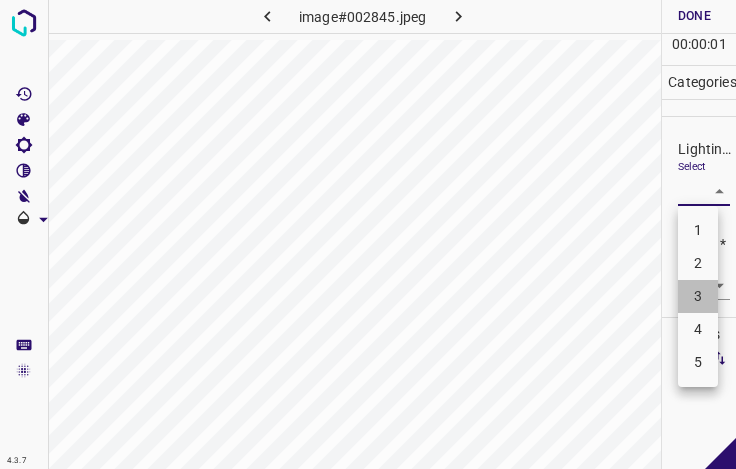 click on "3" at bounding box center (698, 296) 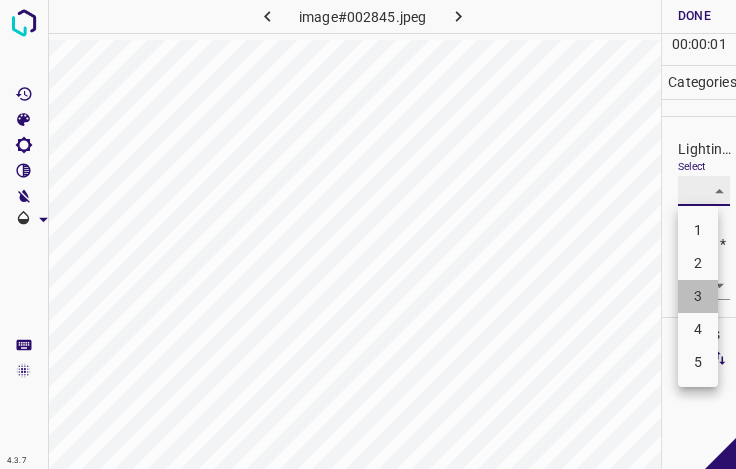 type on "3" 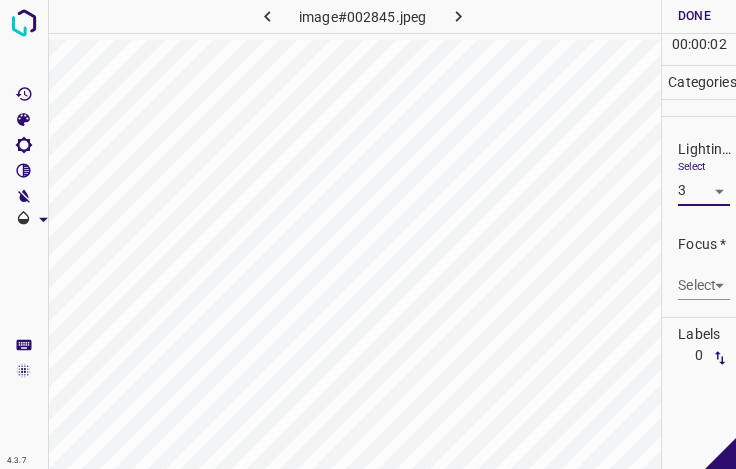 click on "4.3.7 image#002845.jpeg Done Skip 0 00   : 00   : 02   Categories Lighting *  Select 3 3 Focus *  Select ​ Overall *  Select ​ Labels   0 Categories 1 Lighting 2 Focus 3 Overall Tools Space Change between modes (Draw & Edit) I Auto labeling R Restore zoom M Zoom in N Zoom out Delete Delete selecte label Filters Z Restore filters X Saturation filter C Brightness filter V Contrast filter B Gray scale filter General O Download - Text - Hide - Delete" at bounding box center (368, 234) 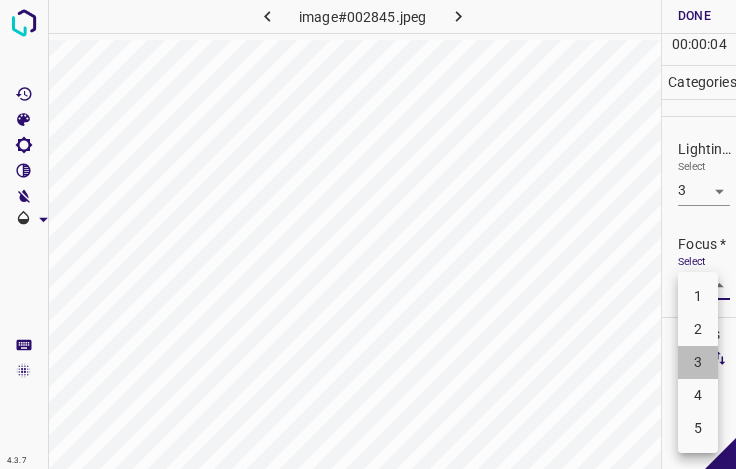 click on "3" at bounding box center (698, 362) 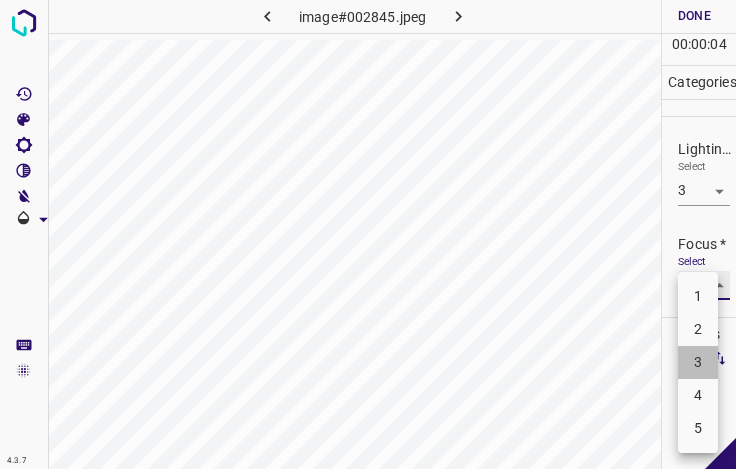 type on "3" 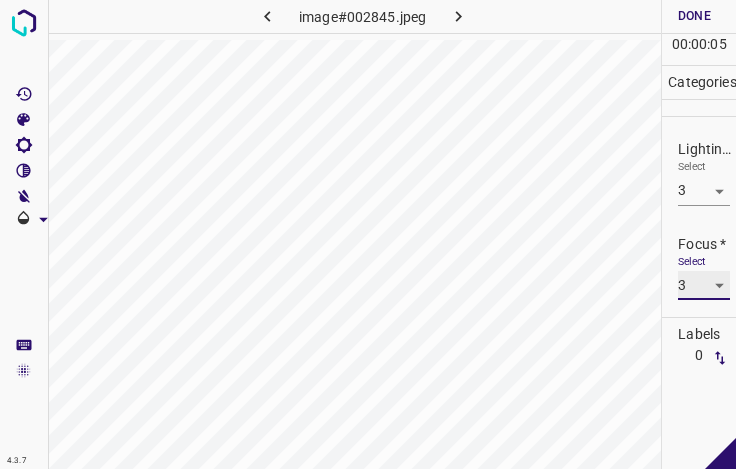 scroll, scrollTop: 98, scrollLeft: 0, axis: vertical 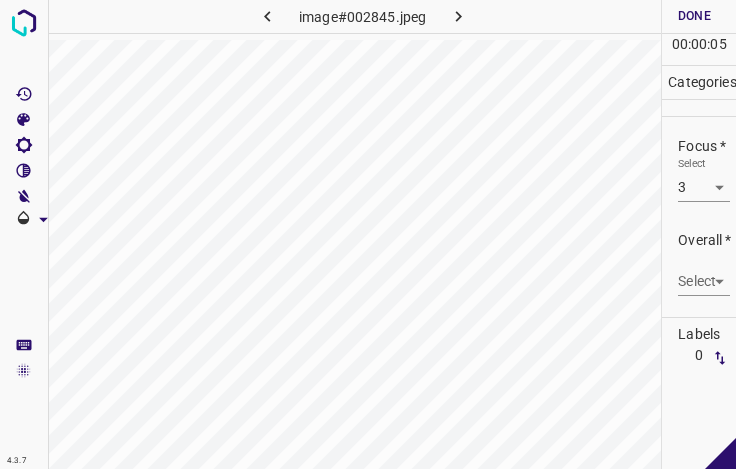 click on "Overall *  Select ​" at bounding box center [699, 263] 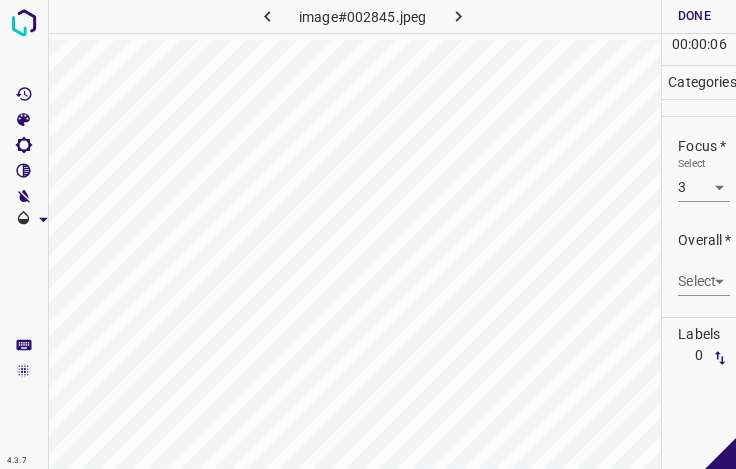 click on "4.3.7 image#002845.jpeg Done Skip 0 00   : 00   : 06   Categories Lighting *  Select 3 3 Focus *  Select 3 3 Overall *  Select ​ Labels   0 Categories 1 Lighting 2 Focus 3 Overall Tools Space Change between modes (Draw & Edit) I Auto labeling R Restore zoom M Zoom in N Zoom out Delete Delete selecte label Filters Z Restore filters X Saturation filter C Brightness filter V Contrast filter B Gray scale filter General O Download - Text - Hide - Delete" at bounding box center [368, 234] 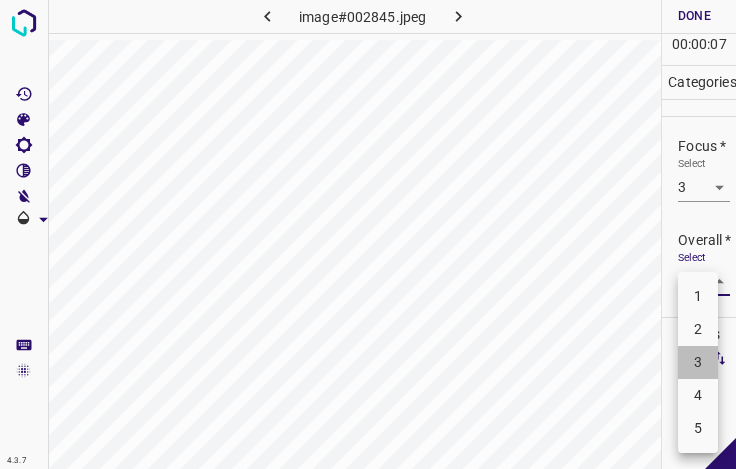 click on "3" at bounding box center [698, 362] 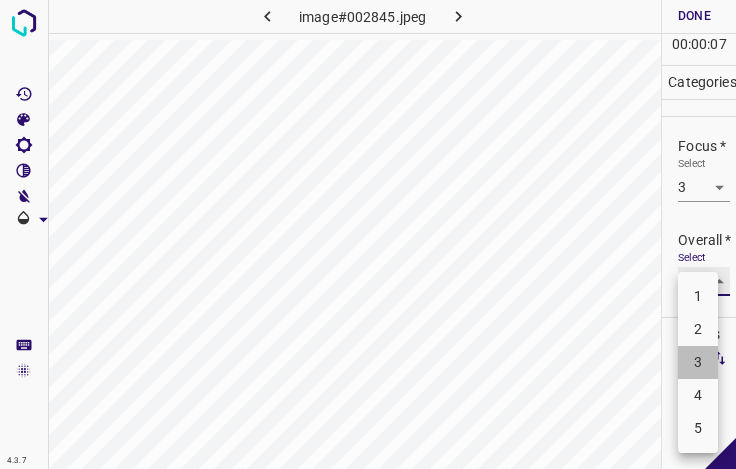 type on "3" 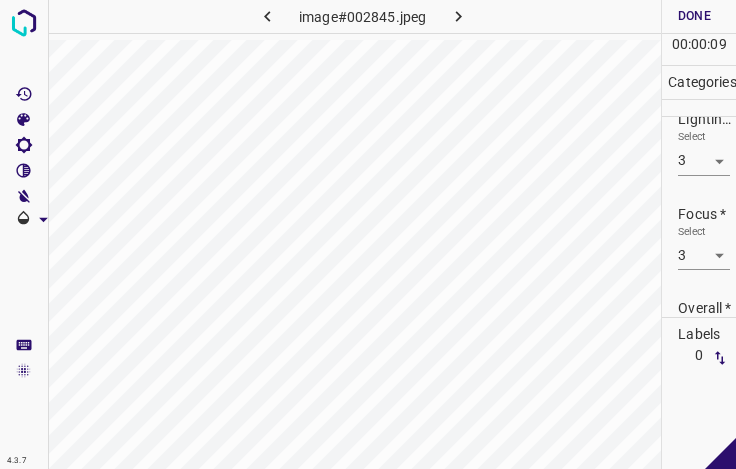 scroll, scrollTop: 0, scrollLeft: 0, axis: both 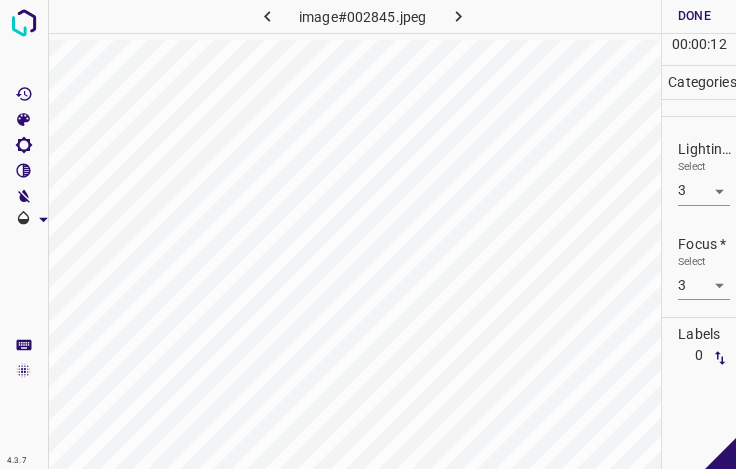 click on "Select 3 3" at bounding box center [704, 277] 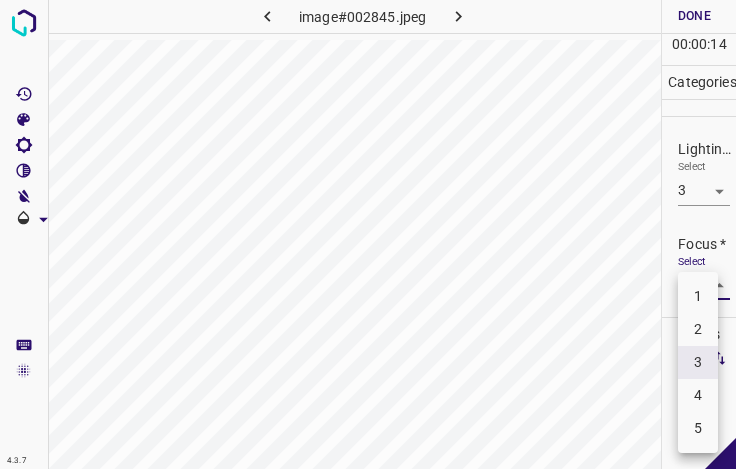 click on "2" at bounding box center (698, 329) 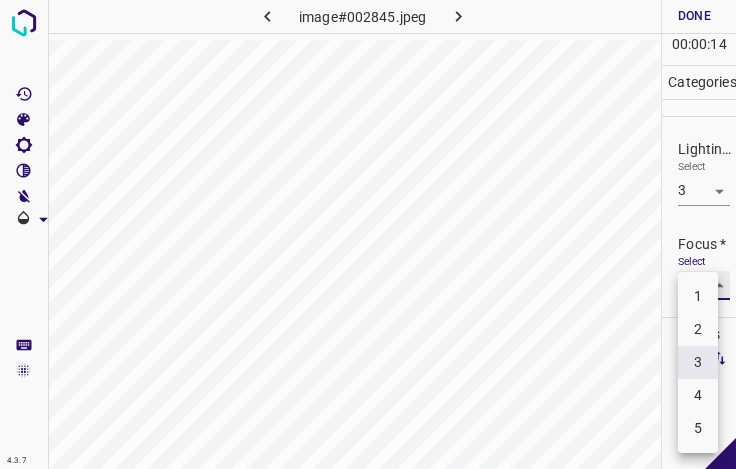type on "2" 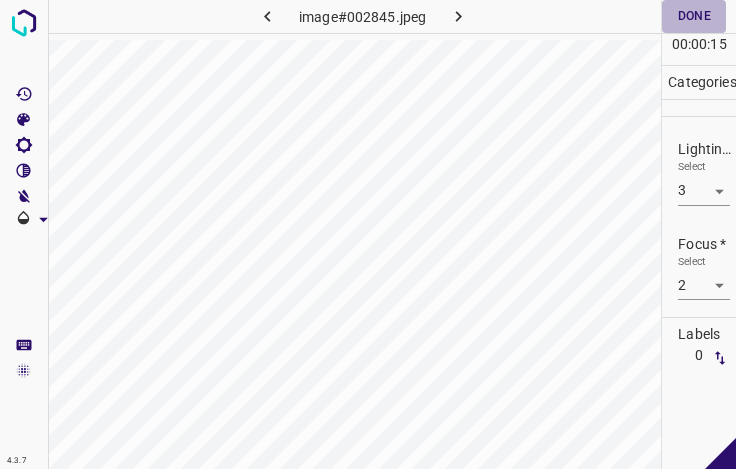 click on "Done" at bounding box center [694, 16] 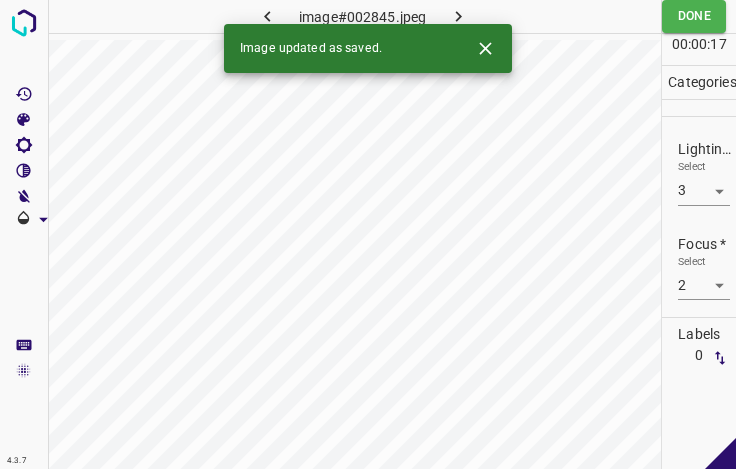 click 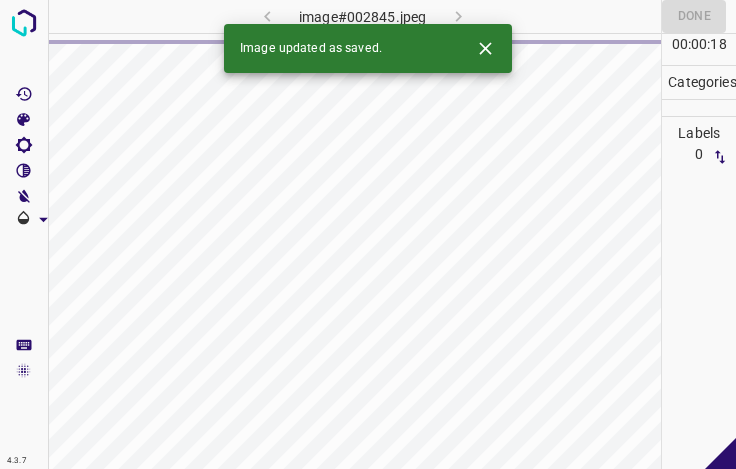 click 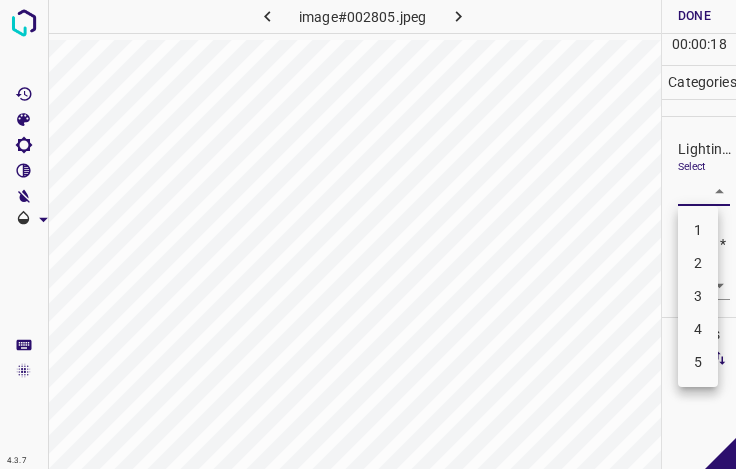 click on "4.3.7 image#002805.jpeg Done Skip 0 00   : 00   : 18   Categories Lighting *  Select ​ Focus *  Select ​ Overall *  Select ​ Labels   0 Categories 1 Lighting 2 Focus 3 Overall Tools Space Change between modes (Draw & Edit) I Auto labeling R Restore zoom M Zoom in N Zoom out Delete Delete selecte label Filters Z Restore filters X Saturation filter C Brightness filter V Contrast filter B Gray scale filter General O Download - Text - Hide - Delete 1 2 3 4 5" at bounding box center [368, 234] 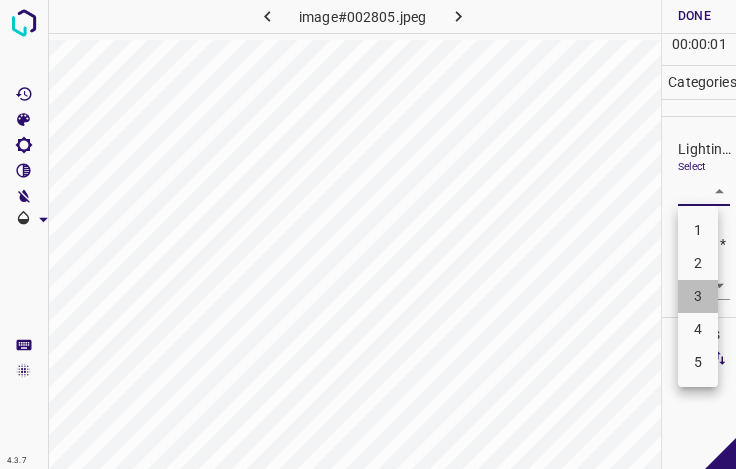 click on "3" at bounding box center (698, 296) 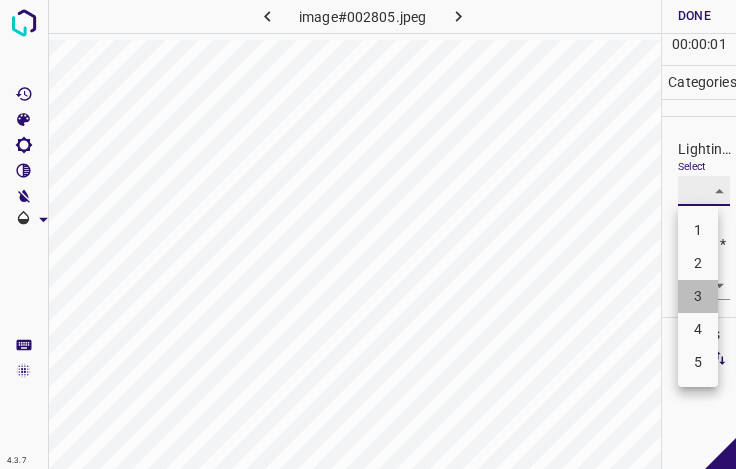 type on "3" 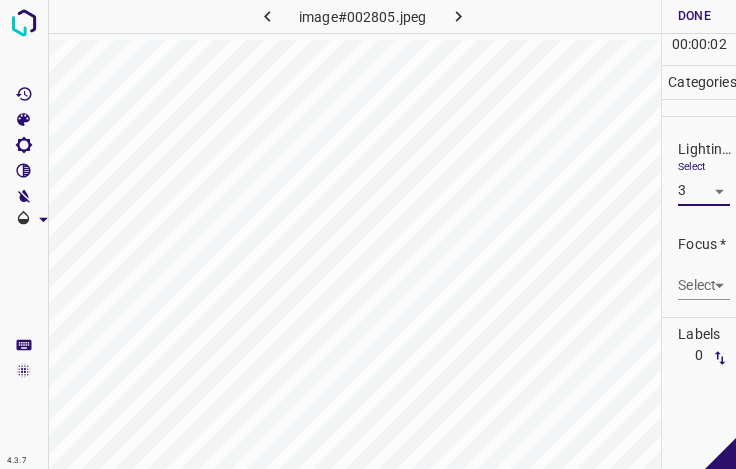 click on "4.3.7 image#002805.jpeg Done Skip 0 00   : 00   : 02   Categories Lighting *  Select 3 3 Focus *  Select ​ Overall *  Select ​ Labels   0 Categories 1 Lighting 2 Focus 3 Overall Tools Space Change between modes (Draw & Edit) I Auto labeling R Restore zoom M Zoom in N Zoom out Delete Delete selecte label Filters Z Restore filters X Saturation filter C Brightness filter V Contrast filter B Gray scale filter General O Download - Text - Hide - Delete" at bounding box center [368, 234] 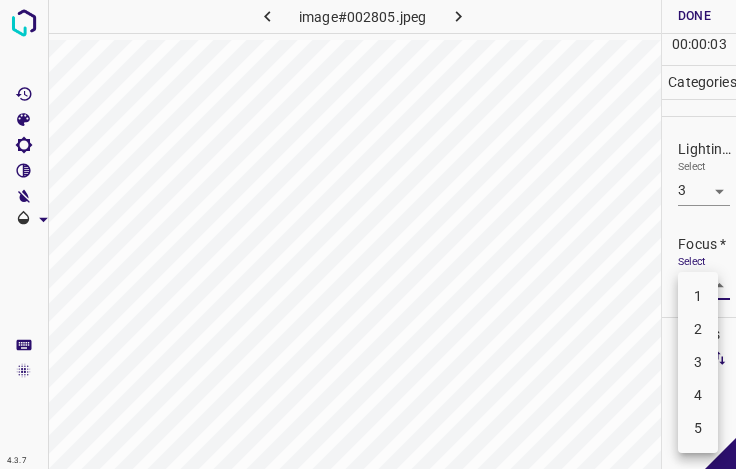 drag, startPoint x: 701, startPoint y: 355, endPoint x: 706, endPoint y: 233, distance: 122.10242 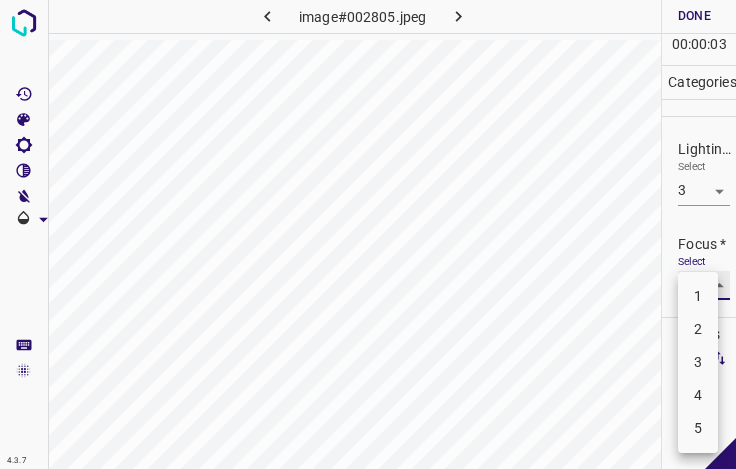 type on "3" 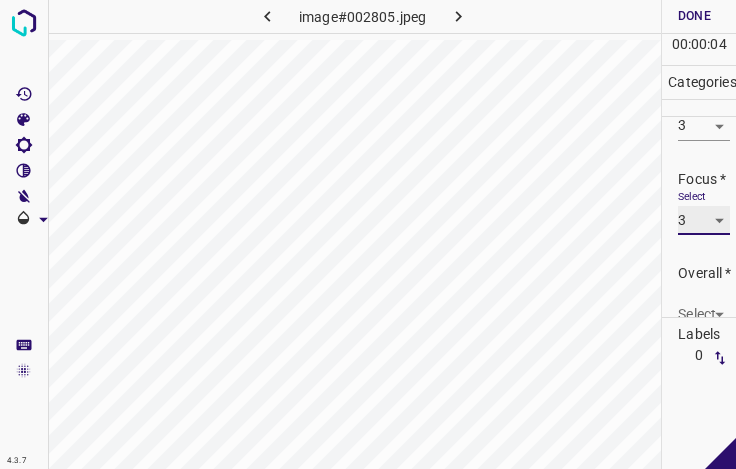 scroll, scrollTop: 98, scrollLeft: 0, axis: vertical 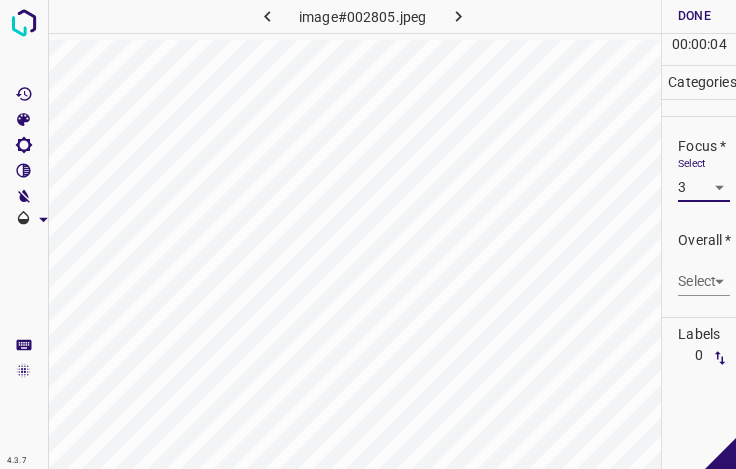 click on "4.3.7 image#002805.jpeg Done Skip 0 00   : 00   : 04   Categories Lighting *  Select 3 3 Focus *  Select 3 3 Overall *  Select ​ Labels   0 Categories 1 Lighting 2 Focus 3 Overall Tools Space Change between modes (Draw & Edit) I Auto labeling R Restore zoom M Zoom in N Zoom out Delete Delete selecte label Filters Z Restore filters X Saturation filter C Brightness filter V Contrast filter B Gray scale filter General O Download - Text - Hide - Delete" at bounding box center (368, 234) 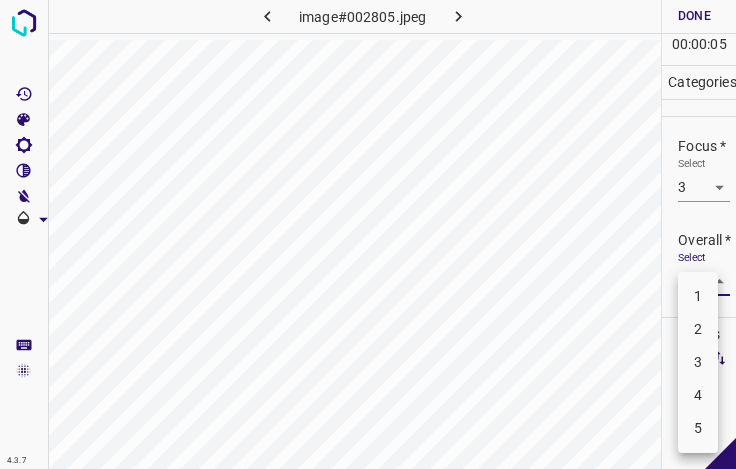 click on "3" at bounding box center (698, 362) 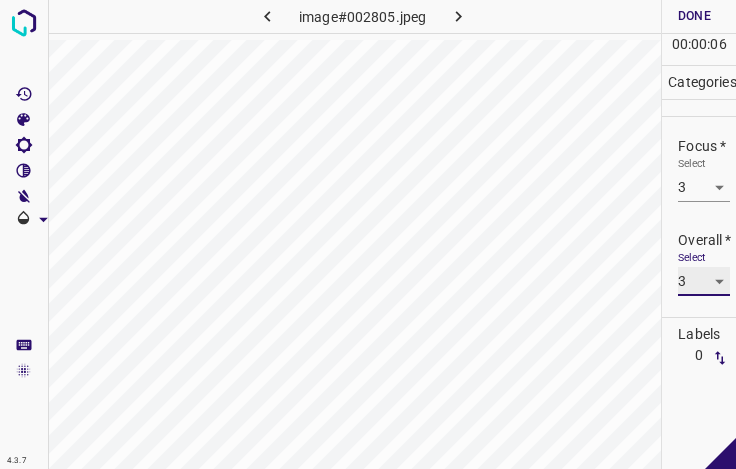 type on "3" 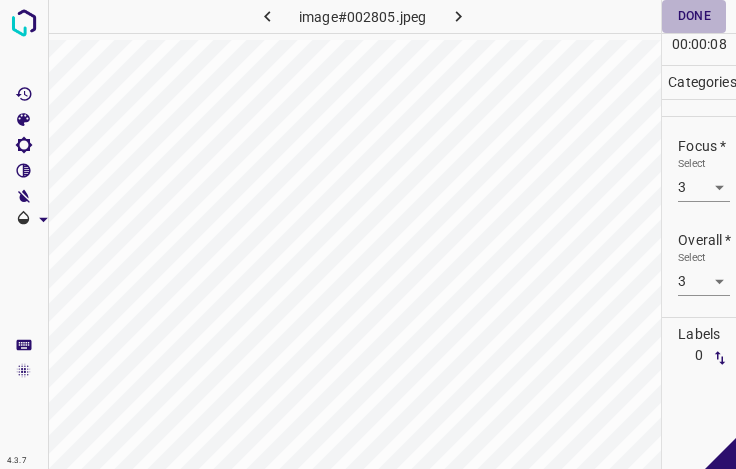 click on "Done" at bounding box center [694, 16] 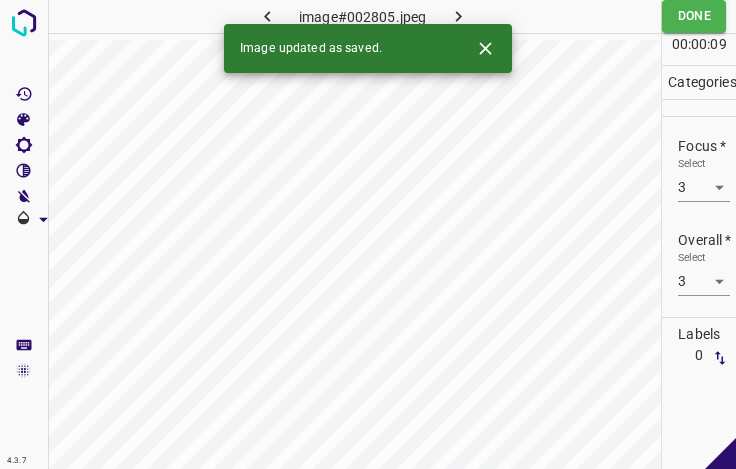 click 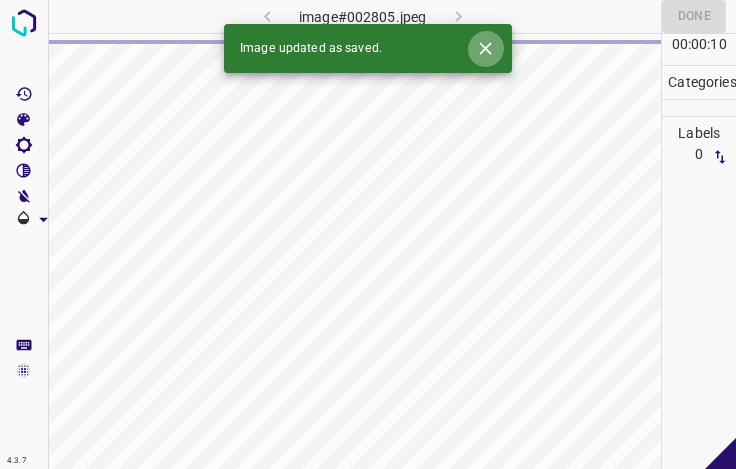 click 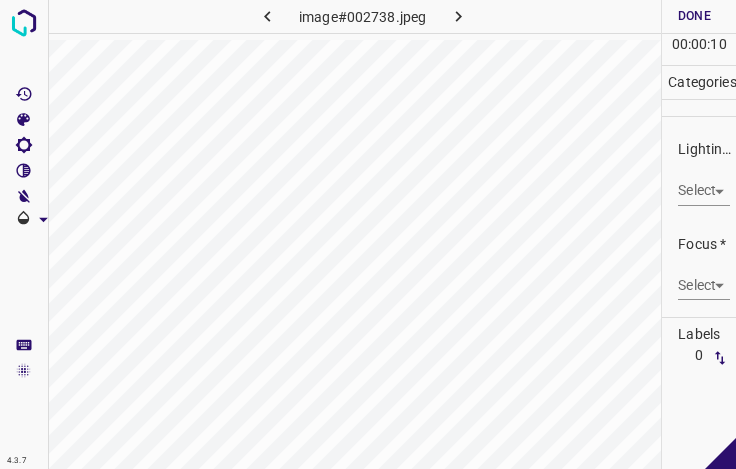 click on "4.3.7 image#002738.jpeg Done Skip 0 00   : 00   : 10   Categories Lighting *  Select ​ Focus *  Select ​ Overall *  Select ​ Labels   0 Categories 1 Lighting 2 Focus 3 Overall Tools Space Change between modes (Draw & Edit) I Auto labeling R Restore zoom M Zoom in N Zoom out Delete Delete selecte label Filters Z Restore filters X Saturation filter C Brightness filter V Contrast filter B Gray scale filter General O Download - Text - Hide - Delete" at bounding box center (368, 234) 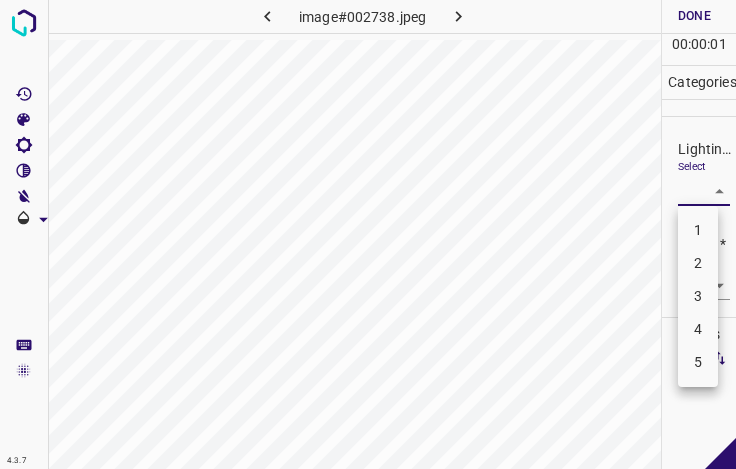 click on "3" at bounding box center [698, 296] 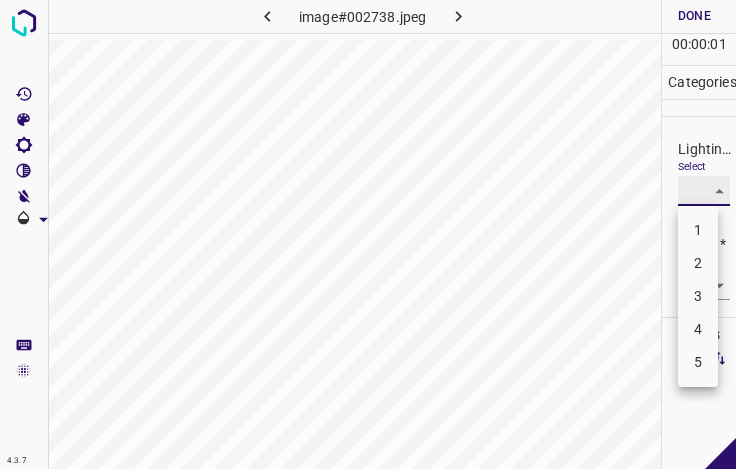 type on "3" 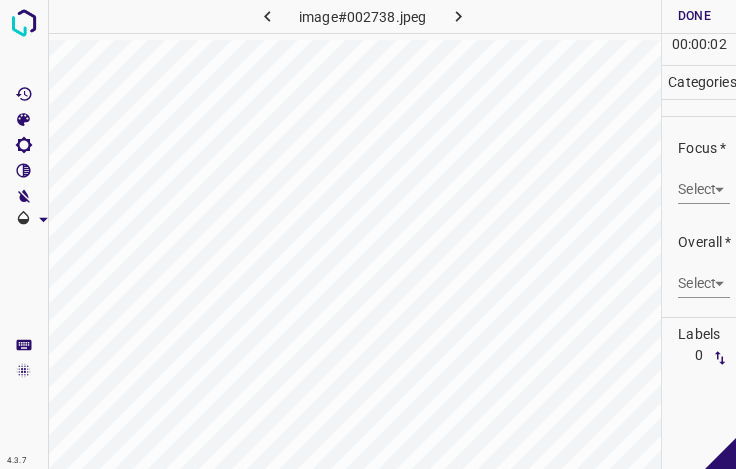 scroll, scrollTop: 98, scrollLeft: 0, axis: vertical 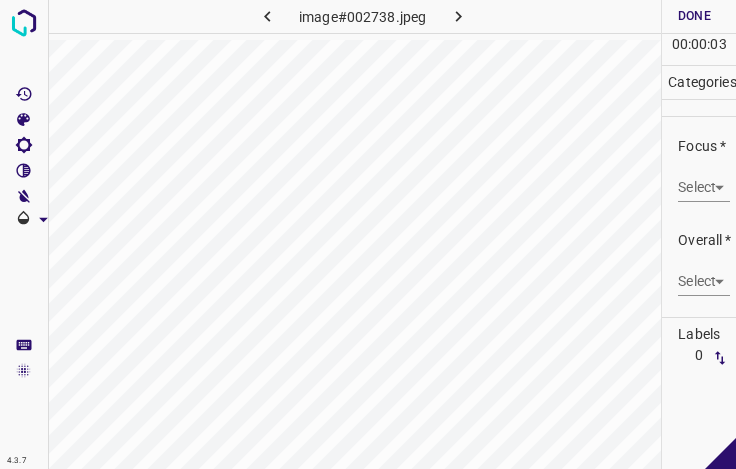 click on "4.3.7 image#002738.jpeg Done Skip 0 00   : 00   : 03   Categories Lighting *  Select 3 3 Focus *  Select ​ Overall *  Select ​ Labels   0 Categories 1 Lighting 2 Focus 3 Overall Tools Space Change between modes (Draw & Edit) I Auto labeling R Restore zoom M Zoom in N Zoom out Delete Delete selecte label Filters Z Restore filters X Saturation filter C Brightness filter V Contrast filter B Gray scale filter General O Download - Text - Hide - Delete" at bounding box center (368, 234) 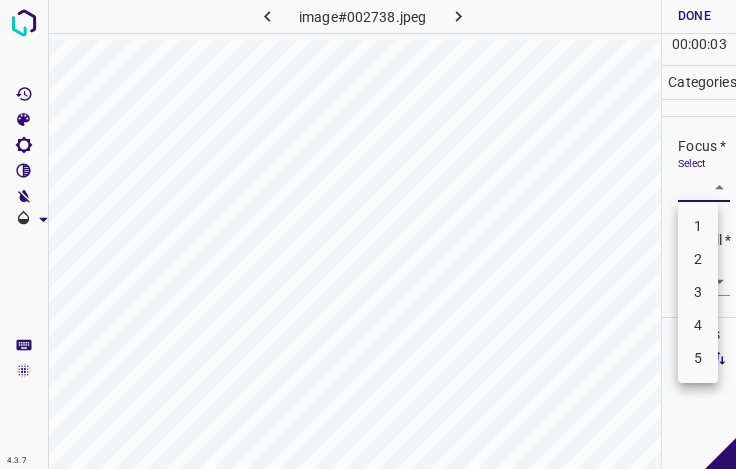 drag, startPoint x: 695, startPoint y: 289, endPoint x: 697, endPoint y: 255, distance: 34.058773 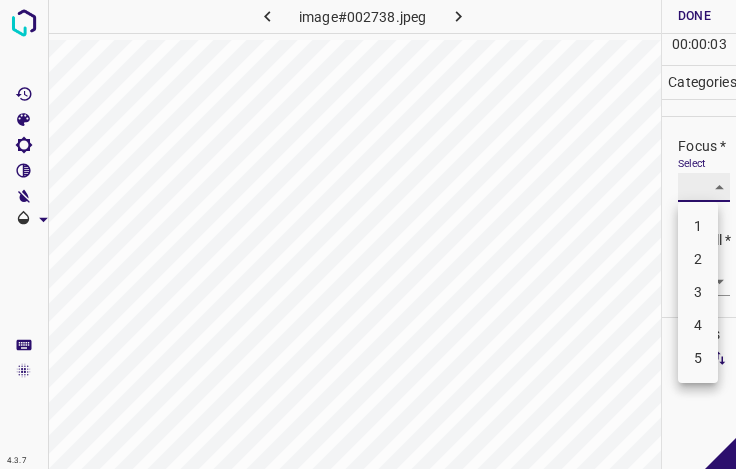 type 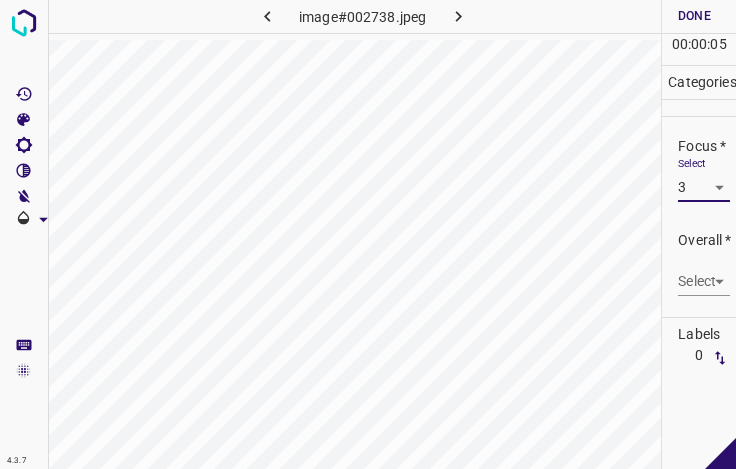 click on "4.3.7 image#002738.jpeg Done Skip 0 00   : 00   : 05   Categories Lighting *  Select 3 3 Focus *  Select 3 3 Overall *  Select ​ Labels   0 Categories 1 Lighting 2 Focus 3 Overall Tools Space Change between modes (Draw & Edit) I Auto labeling R Restore zoom M Zoom in N Zoom out Delete Delete selecte label Filters Z Restore filters X Saturation filter C Brightness filter V Contrast filter B Gray scale filter General O Download - Text - Hide - Delete" at bounding box center (368, 234) 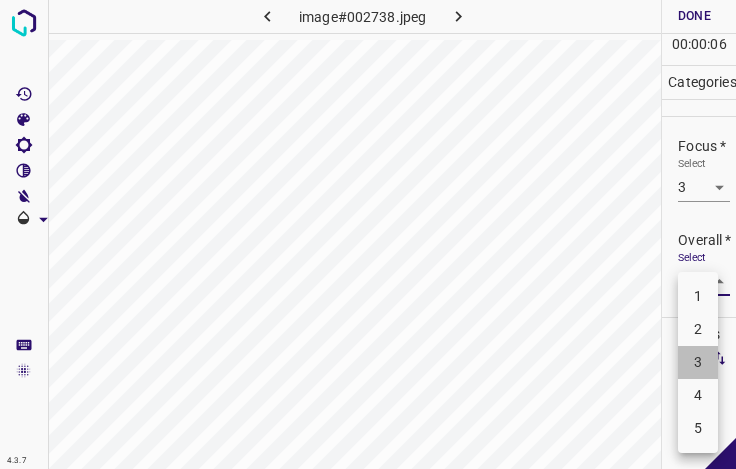click on "3" at bounding box center (698, 362) 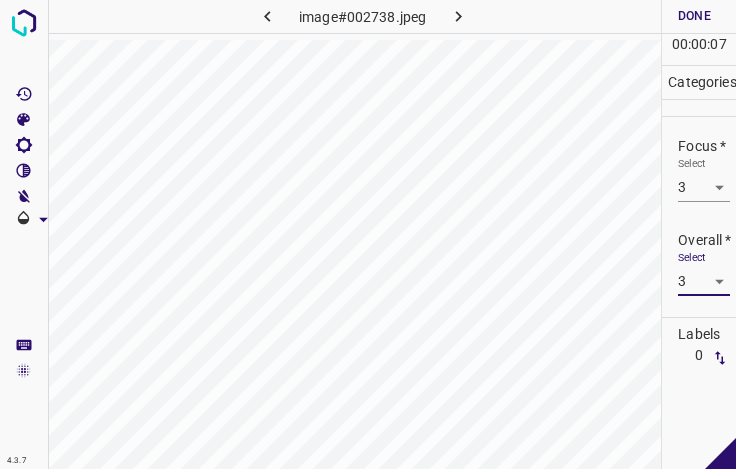 click on "Done" at bounding box center [694, 16] 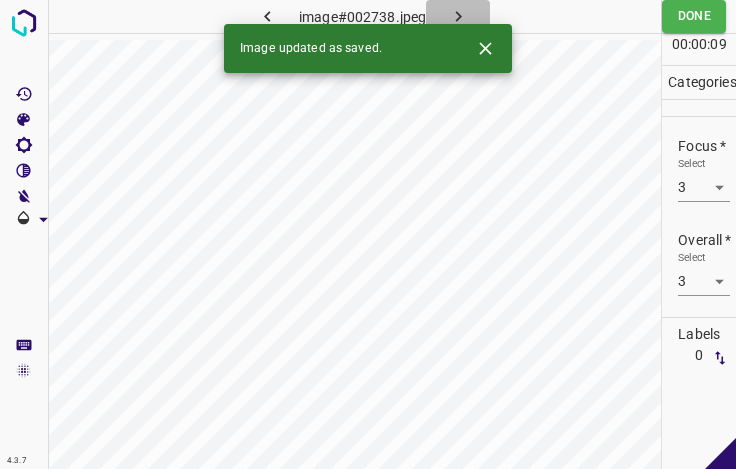 click 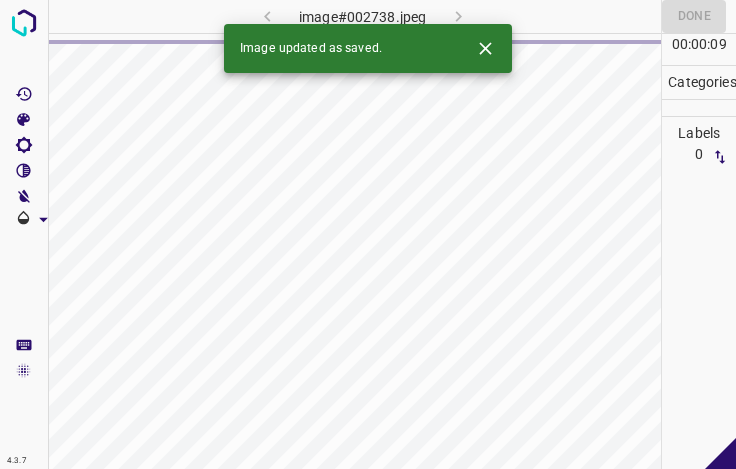 click 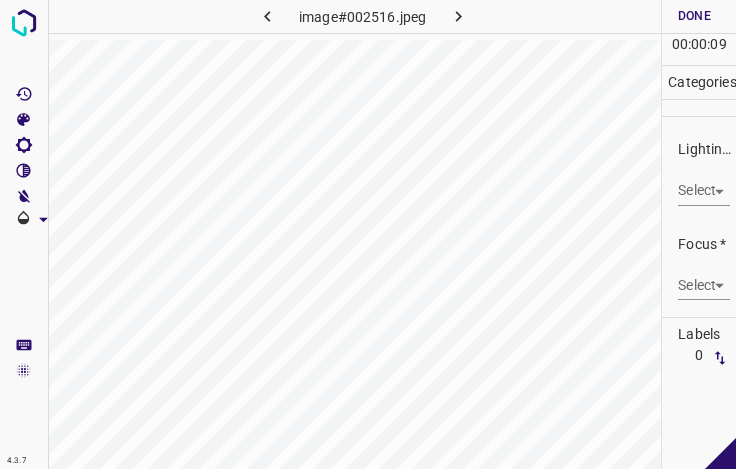 click on "4.3.7 image#002516.jpeg Done Skip 0 00   : 00   : 09   Categories Lighting *  Select ​ Focus *  Select ​ Overall *  Select ​ Labels   0 Categories 1 Lighting 2 Focus 3 Overall Tools Space Change between modes (Draw & Edit) I Auto labeling R Restore zoom M Zoom in N Zoom out Delete Delete selecte label Filters Z Restore filters X Saturation filter C Brightness filter V Contrast filter B Gray scale filter General O Download - Text - Hide - Delete" at bounding box center [368, 234] 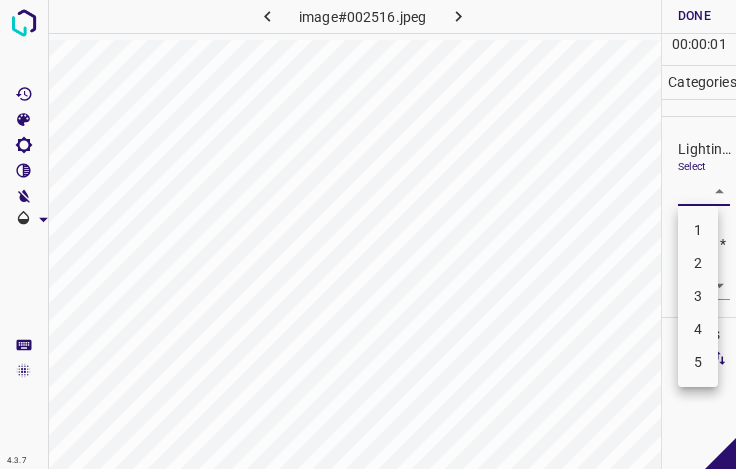 click on "3" at bounding box center [698, 296] 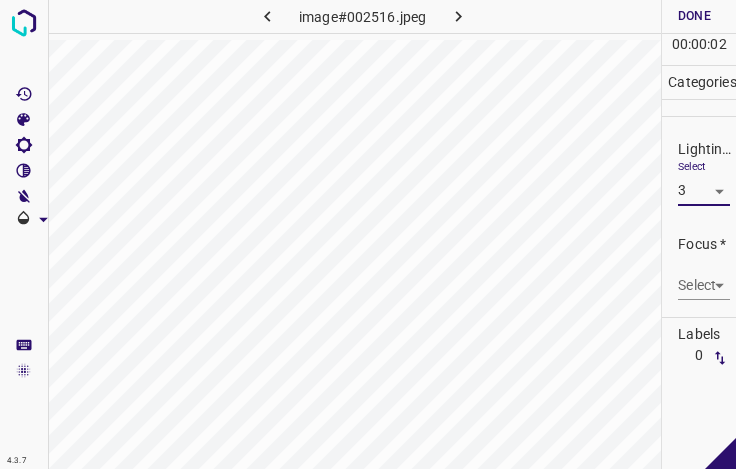 click on "4.3.7 image#002516.jpeg Done Skip 0 00   : 00   : 02   Categories Lighting *  Select 3 3 Focus *  Select ​ Overall *  Select ​ Labels   0 Categories 1 Lighting 2 Focus 3 Overall Tools Space Change between modes (Draw & Edit) I Auto labeling R Restore zoom M Zoom in N Zoom out Delete Delete selecte label Filters Z Restore filters X Saturation filter C Brightness filter V Contrast filter B Gray scale filter General O Download - Text - Hide - Delete 1 2 3 4 5" at bounding box center [368, 234] 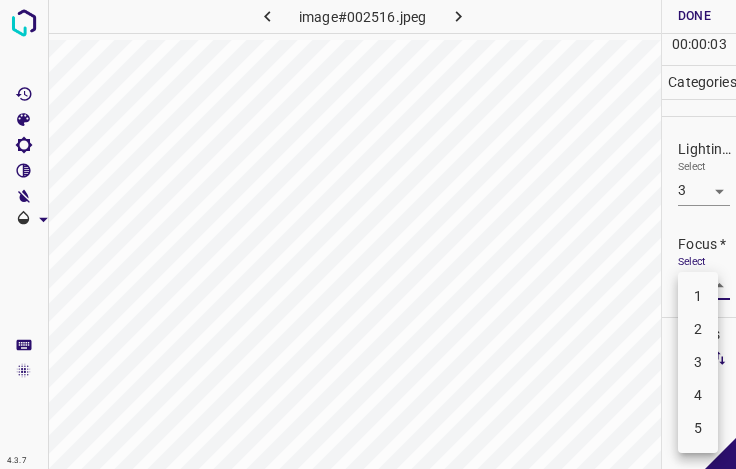 click on "4" at bounding box center (698, 395) 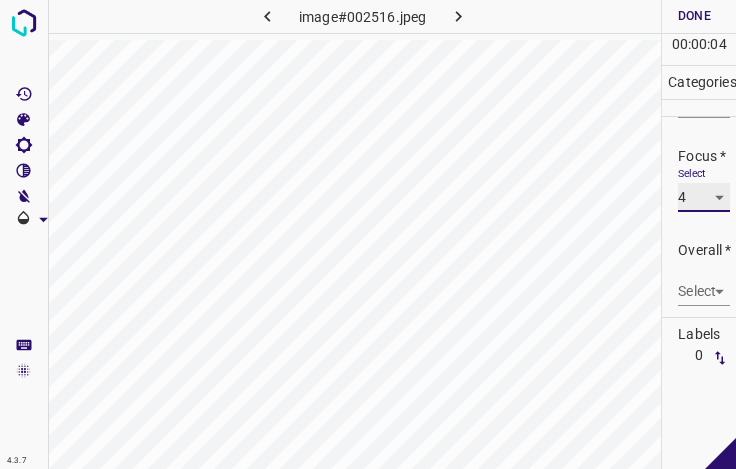 scroll, scrollTop: 98, scrollLeft: 0, axis: vertical 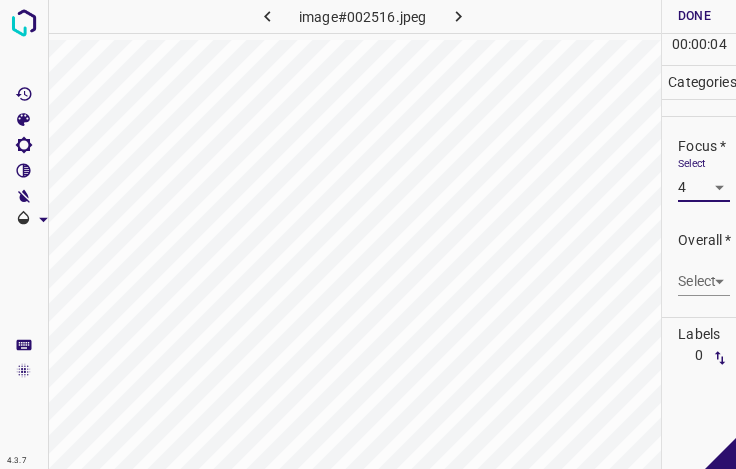 click on "4.3.7 image#002516.jpeg Done Skip 0 00   : 00   : 04   Categories Lighting *  Select 3 3 Focus *  Select 4 4 Overall *  Select ​ Labels   0 Categories 1 Lighting 2 Focus 3 Overall Tools Space Change between modes (Draw & Edit) I Auto labeling R Restore zoom M Zoom in N Zoom out Delete Delete selecte label Filters Z Restore filters X Saturation filter C Brightness filter V Contrast filter B Gray scale filter General O Download - Text - Hide - Delete" at bounding box center (368, 234) 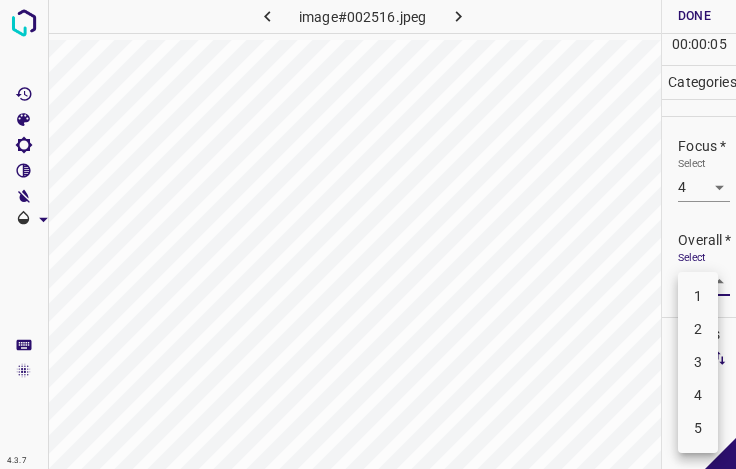 click on "3" at bounding box center (698, 362) 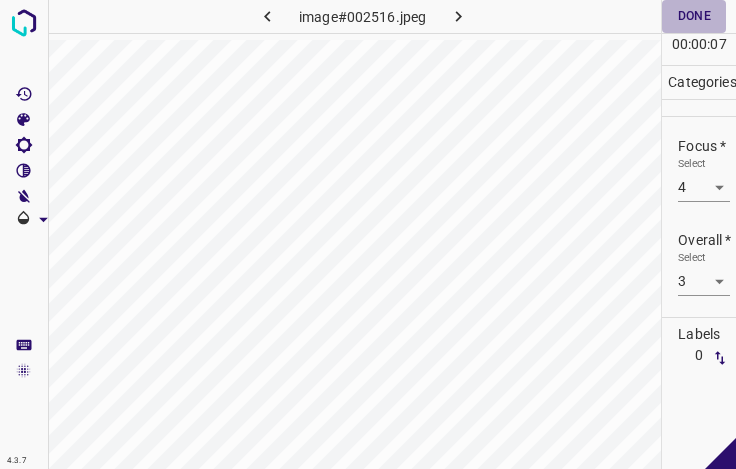 click on "Done" at bounding box center [694, 16] 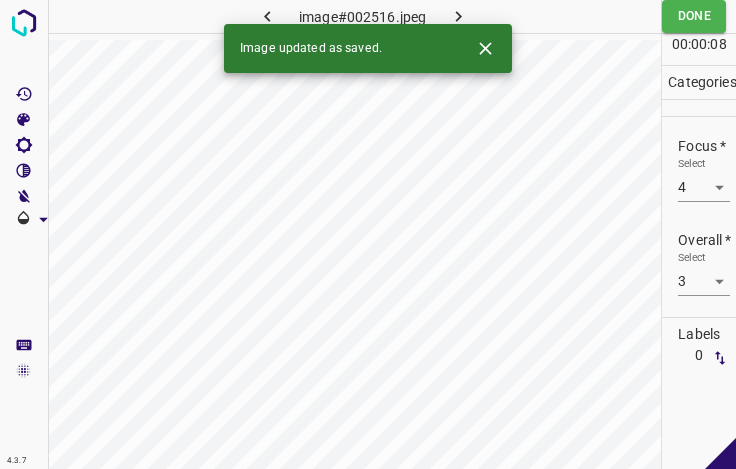 click 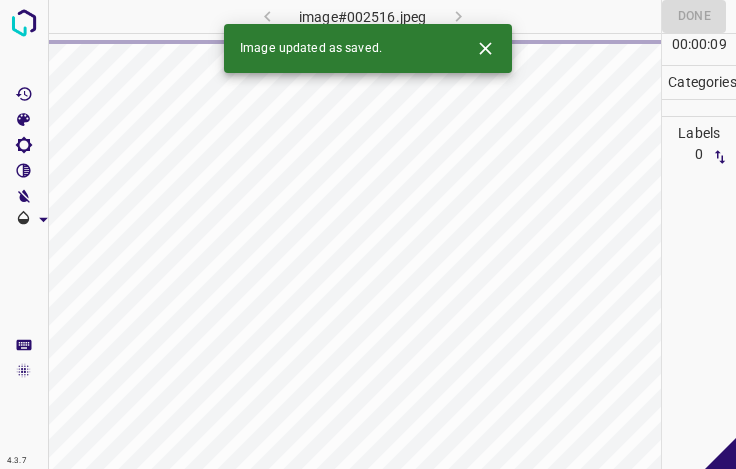 click 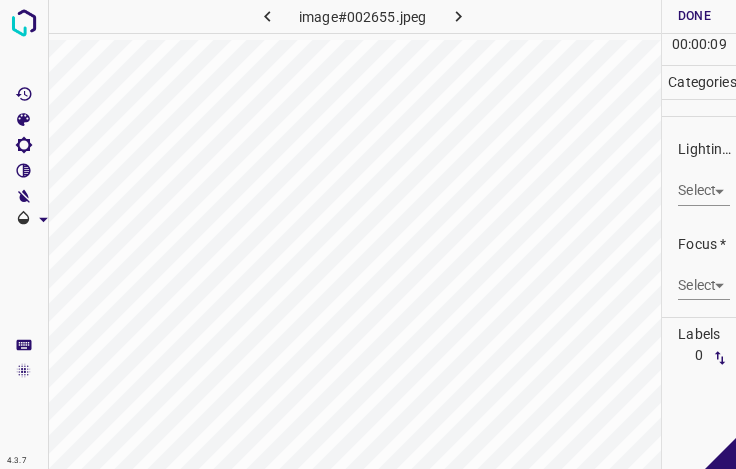 click on "4.3.7 image#002655.jpeg Done Skip 0 00   : 00   : 09   Categories Lighting *  Select ​ Focus *  Select ​ Overall *  Select ​ Labels   0 Categories 1 Lighting 2 Focus 3 Overall Tools Space Change between modes (Draw & Edit) I Auto labeling R Restore zoom M Zoom in N Zoom out Delete Delete selecte label Filters Z Restore filters X Saturation filter C Brightness filter V Contrast filter B Gray scale filter General O Download - Text - Hide - Delete" at bounding box center [368, 234] 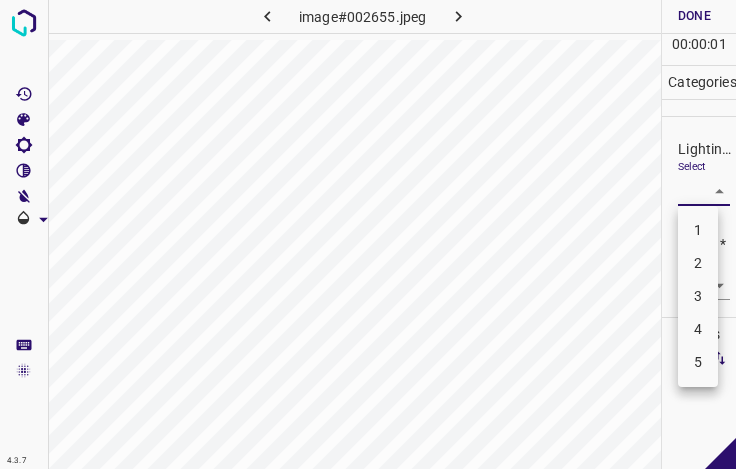 click on "3" at bounding box center (698, 296) 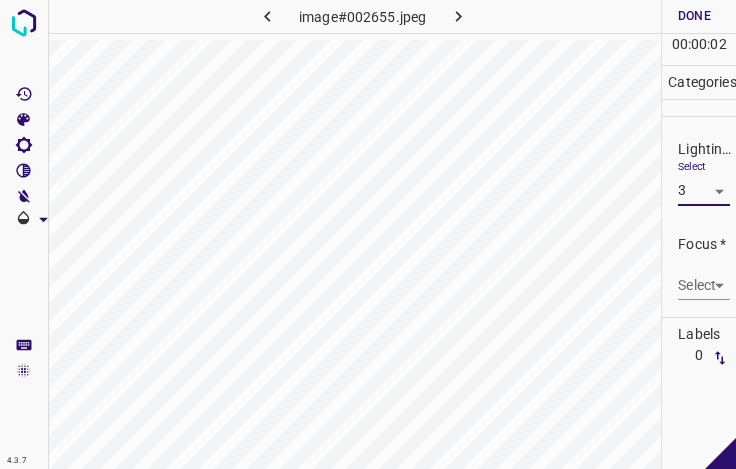 click on "4.3.7 image#002655.jpeg Done Skip 0 00   : 00   : 02   Categories Lighting *  Select 3 3 Focus *  Select ​ Overall *  Select ​ Labels   0 Categories 1 Lighting 2 Focus 3 Overall Tools Space Change between modes (Draw & Edit) I Auto labeling R Restore zoom M Zoom in N Zoom out Delete Delete selecte label Filters Z Restore filters X Saturation filter C Brightness filter V Contrast filter B Gray scale filter General O Download - Text - Hide - Delete" at bounding box center (368, 234) 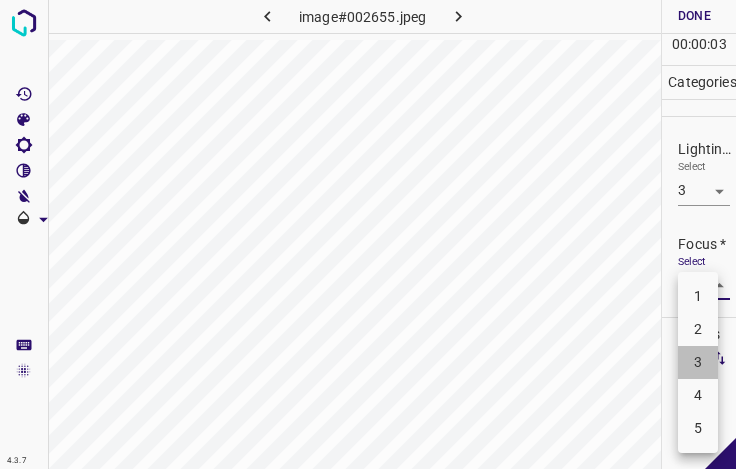 click on "3" at bounding box center [698, 362] 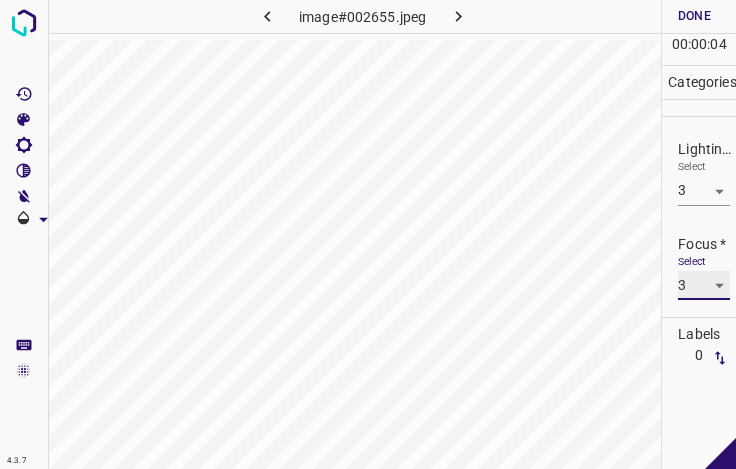 scroll, scrollTop: 98, scrollLeft: 0, axis: vertical 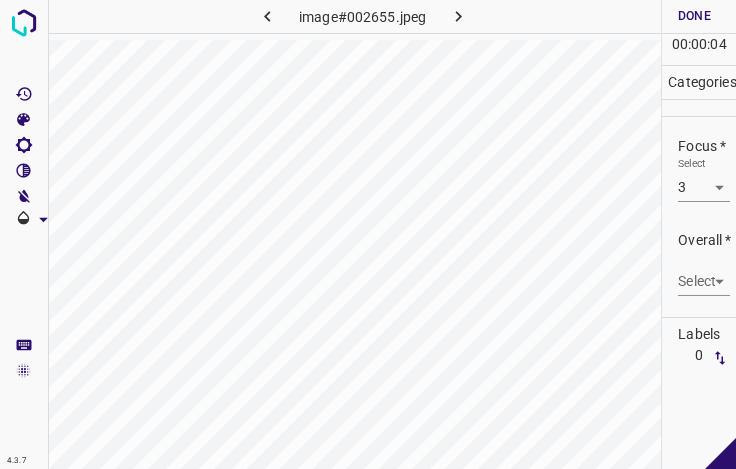 click on "Select ​" at bounding box center [704, 273] 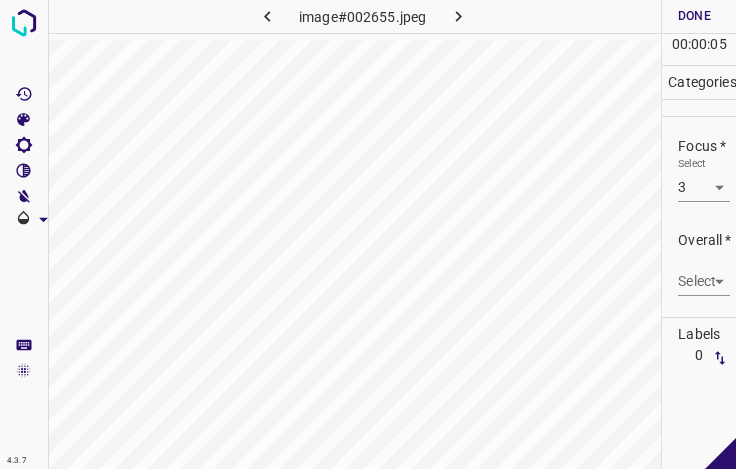 click on "4.3.7 image#002655.jpeg Done Skip 0 00   : 00   : 05   Categories Lighting *  Select 3 3 Focus *  Select 3 3 Overall *  Select ​ Labels   0 Categories 1 Lighting 2 Focus 3 Overall Tools Space Change between modes (Draw & Edit) I Auto labeling R Restore zoom M Zoom in N Zoom out Delete Delete selecte label Filters Z Restore filters X Saturation filter C Brightness filter V Contrast filter B Gray scale filter General O Download - Text - Hide - Delete" at bounding box center (368, 234) 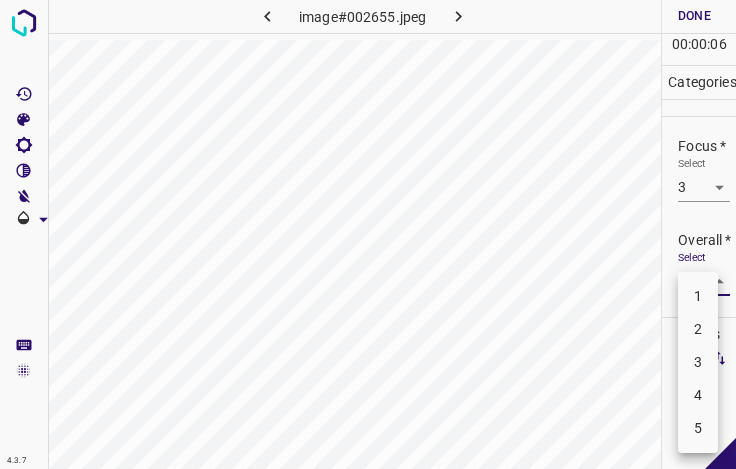 click on "3" at bounding box center (698, 362) 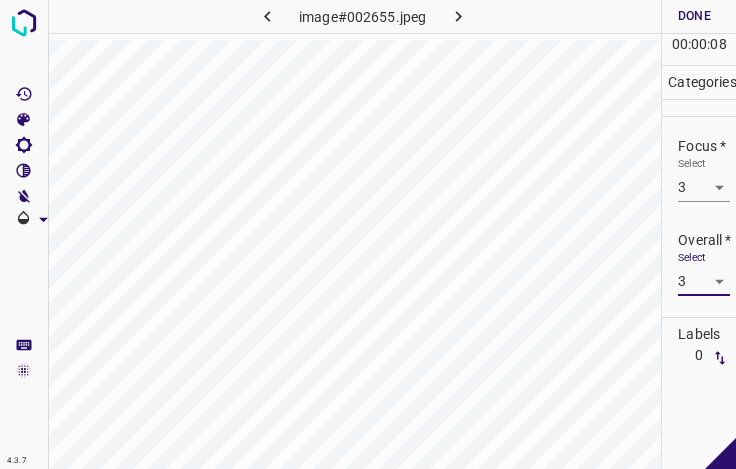 click on "Done" at bounding box center (694, 16) 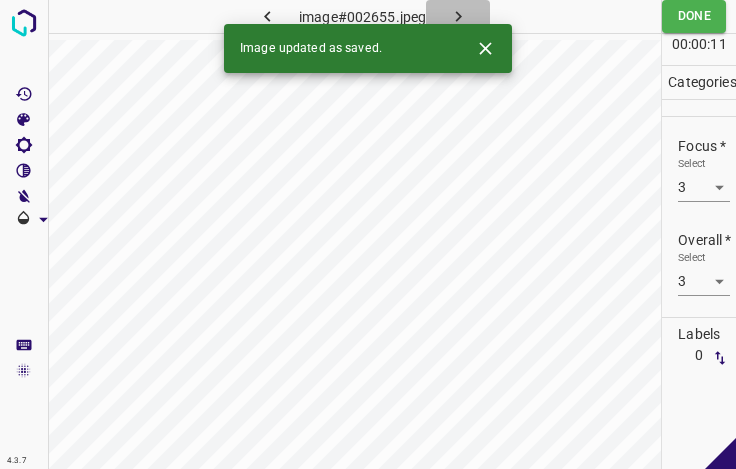 click 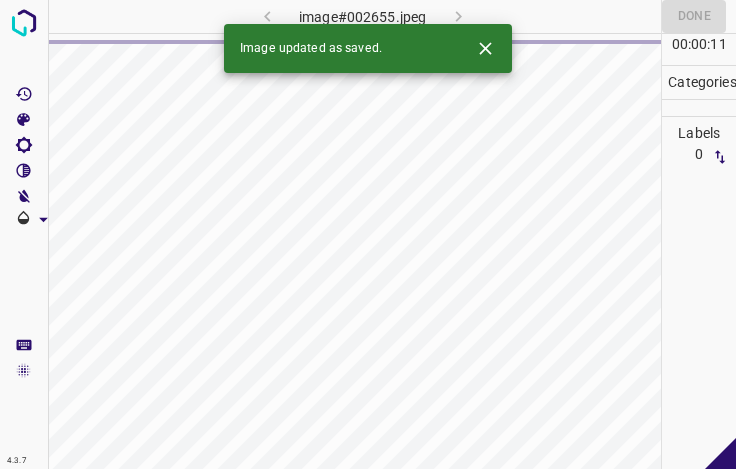 click 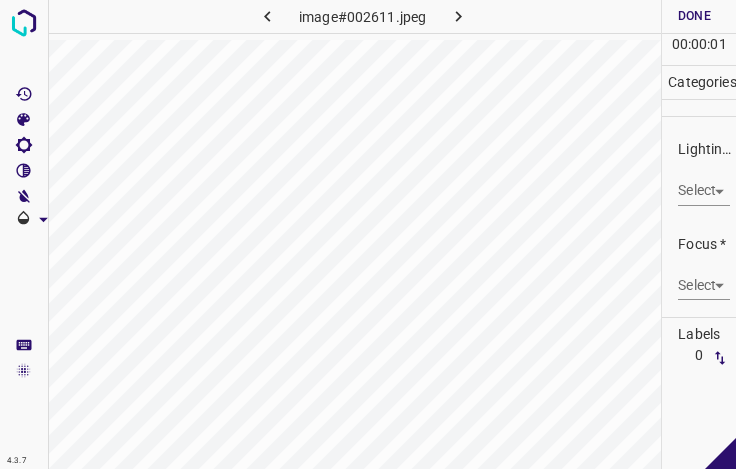click on "4.3.7 image#002611.jpeg Done Skip 0 00   : 00   : 01   Categories Lighting *  Select ​ Focus *  Select ​ Overall *  Select ​ Labels   0 Categories 1 Lighting 2 Focus 3 Overall Tools Space Change between modes (Draw & Edit) I Auto labeling R Restore zoom M Zoom in N Zoom out Delete Delete selecte label Filters Z Restore filters X Saturation filter C Brightness filter V Contrast filter B Gray scale filter General O Download - Text - Hide - Delete" at bounding box center [368, 234] 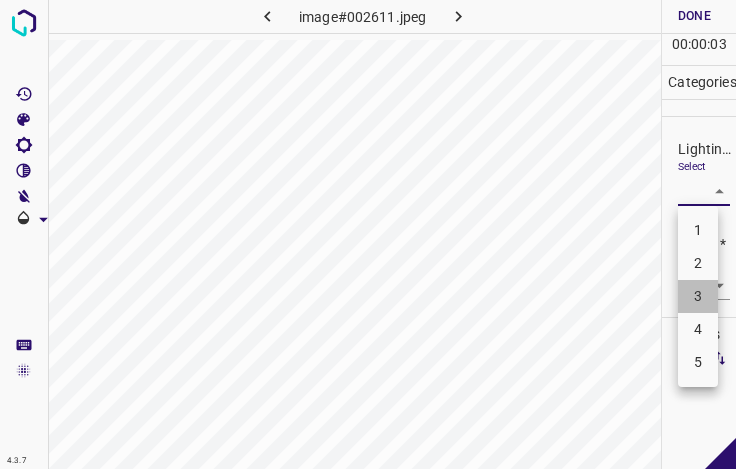 click on "3" at bounding box center [698, 296] 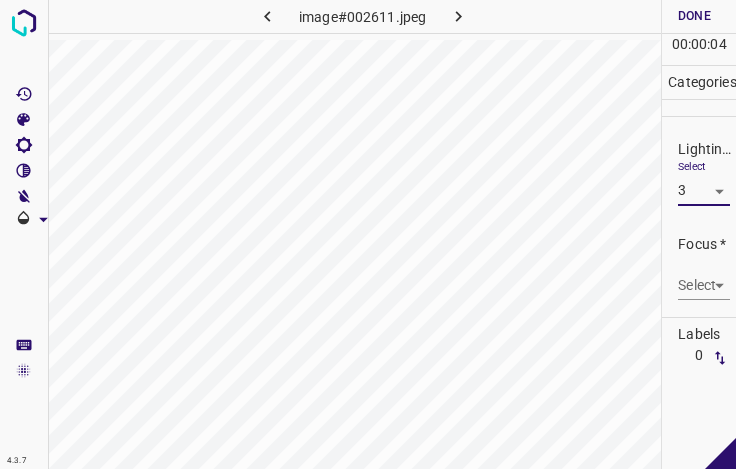 click on "4.3.7 image#002611.jpeg Done Skip 0 00   : 00   : 04   Categories Lighting *  Select 3 3 Focus *  Select ​ Overall *  Select ​ Labels   0 Categories 1 Lighting 2 Focus 3 Overall Tools Space Change between modes (Draw & Edit) I Auto labeling R Restore zoom M Zoom in N Zoom out Delete Delete selecte label Filters Z Restore filters X Saturation filter C Brightness filter V Contrast filter B Gray scale filter General O Download - Text - Hide - Delete" at bounding box center [368, 234] 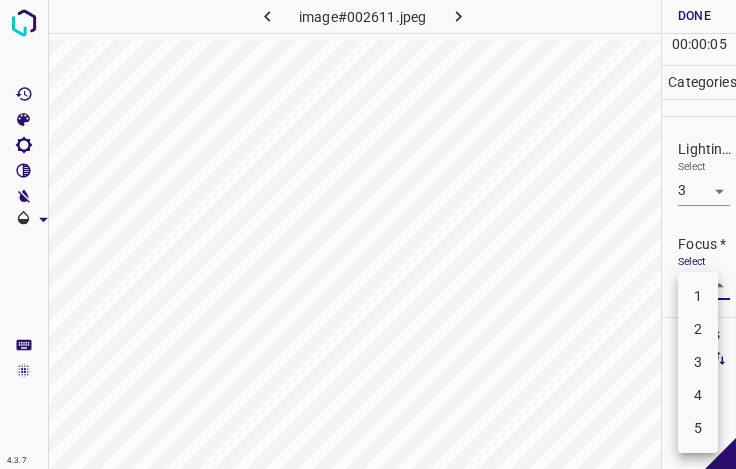 click on "3" at bounding box center (698, 362) 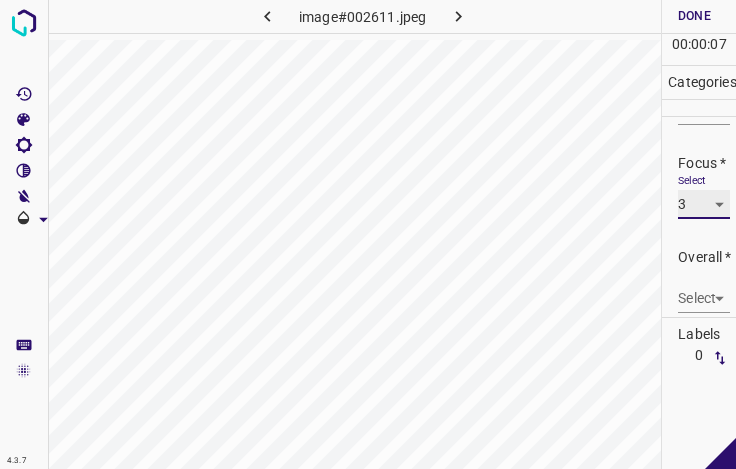 scroll, scrollTop: 98, scrollLeft: 0, axis: vertical 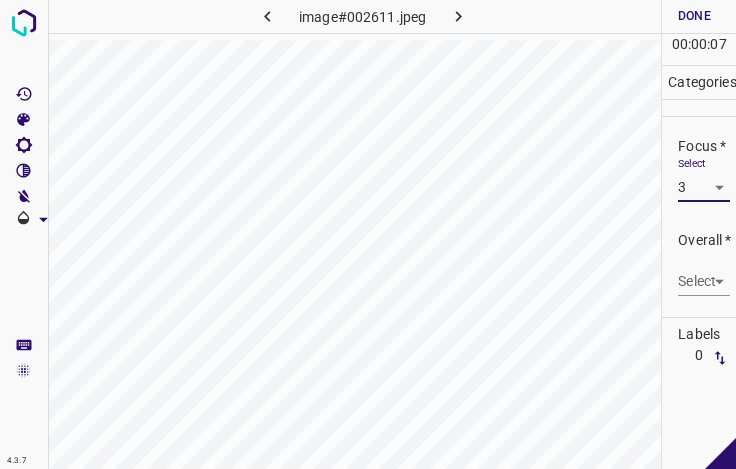 click on "4.3.7 image#002611.jpeg Done Skip 0 00   : 00   : 07   Categories Lighting *  Select 3 3 Focus *  Select 3 3 Overall *  Select ​ Labels   0 Categories 1 Lighting 2 Focus 3 Overall Tools Space Change between modes (Draw & Edit) I Auto labeling R Restore zoom M Zoom in N Zoom out Delete Delete selecte label Filters Z Restore filters X Saturation filter C Brightness filter V Contrast filter B Gray scale filter General O Download - Text - Hide - Delete" at bounding box center (368, 234) 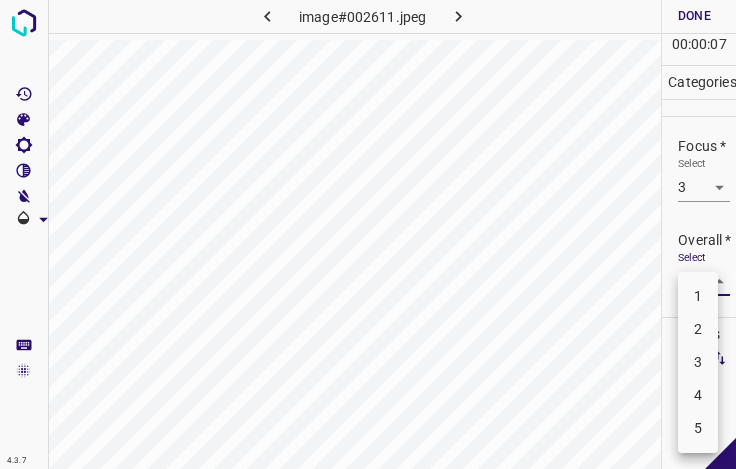 click on "3" at bounding box center (698, 362) 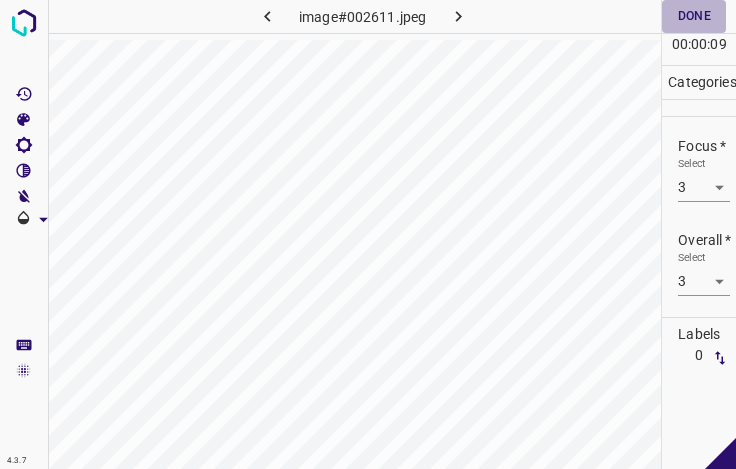 click on "Done" at bounding box center (694, 16) 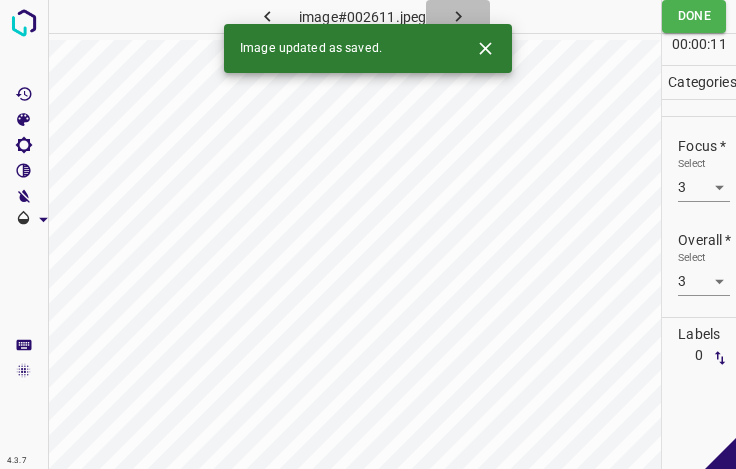 click 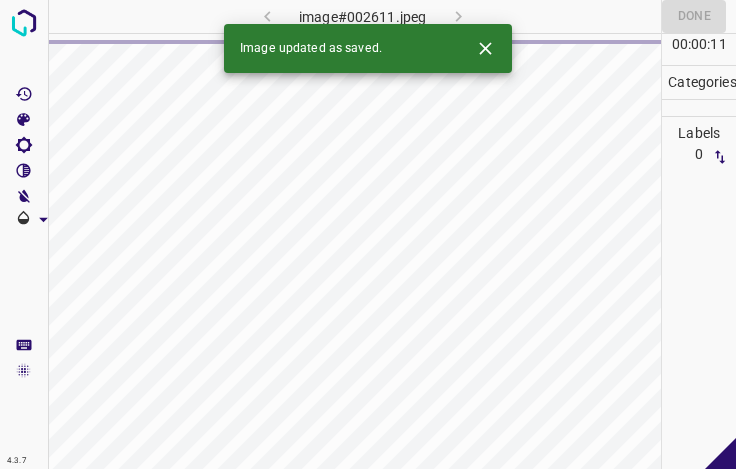 click 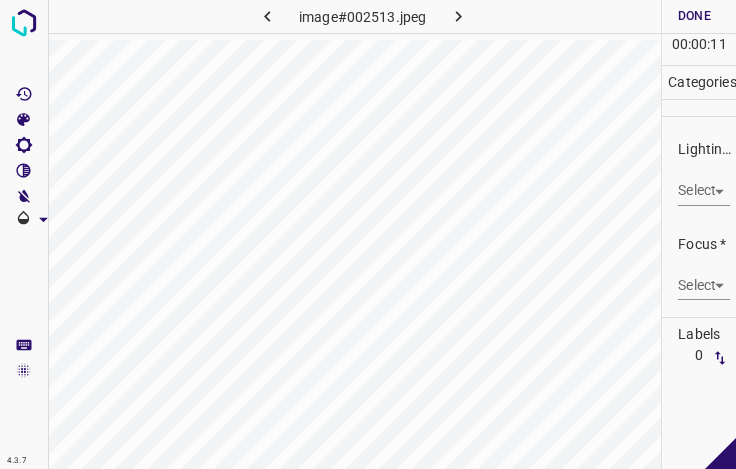 click on "4.3.7 image#002513.jpeg Done Skip 0 00   : 00   : 11   Categories Lighting *  Select ​ Focus *  Select ​ Overall *  Select ​ Labels   0 Categories 1 Lighting 2 Focus 3 Overall Tools Space Change between modes (Draw & Edit) I Auto labeling R Restore zoom M Zoom in N Zoom out Delete Delete selecte label Filters Z Restore filters X Saturation filter C Brightness filter V Contrast filter B Gray scale filter General O Download - Text - Hide - Delete" at bounding box center [368, 234] 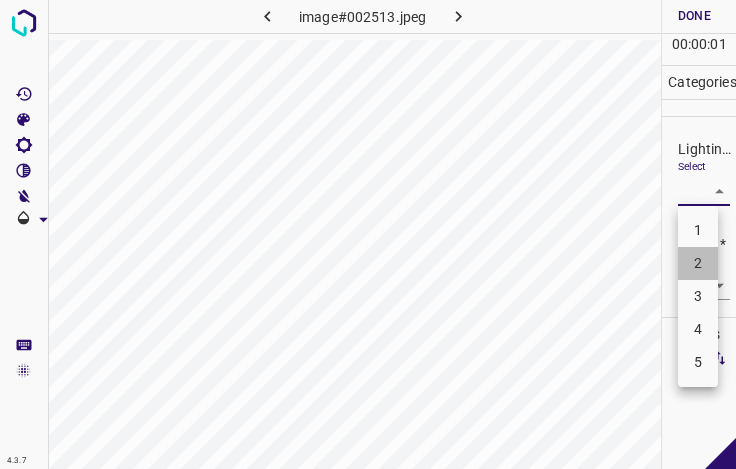 click on "2" at bounding box center [698, 263] 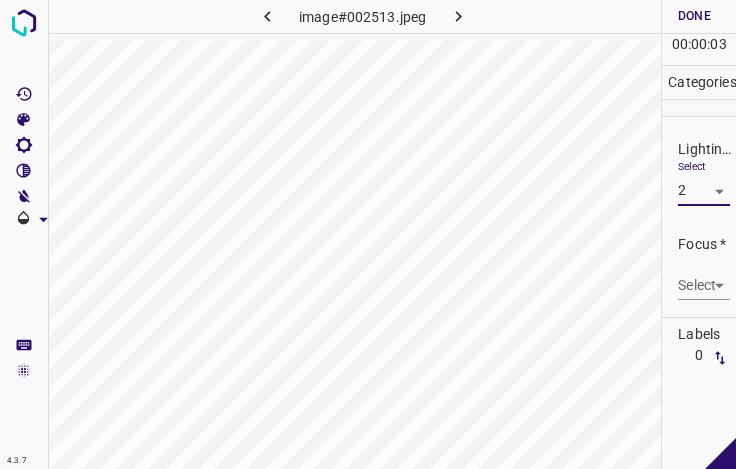 click on "4.3.7 image#002513.jpeg Done Skip 0 00   : 00   : 03   Categories Lighting *  Select 2 2 Focus *  Select ​ Overall *  Select ​ Labels   0 Categories 1 Lighting 2 Focus 3 Overall Tools Space Change between modes (Draw & Edit) I Auto labeling R Restore zoom M Zoom in N Zoom out Delete Delete selecte label Filters Z Restore filters X Saturation filter C Brightness filter V Contrast filter B Gray scale filter General O Download - Text - Hide - Delete" at bounding box center [368, 234] 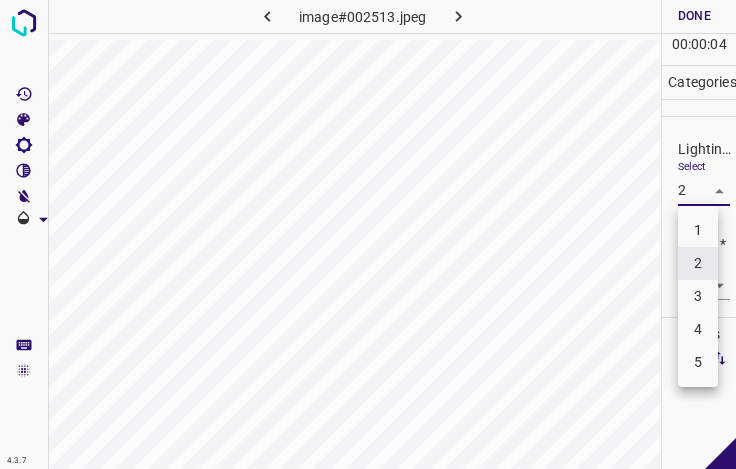 click on "3" at bounding box center (698, 296) 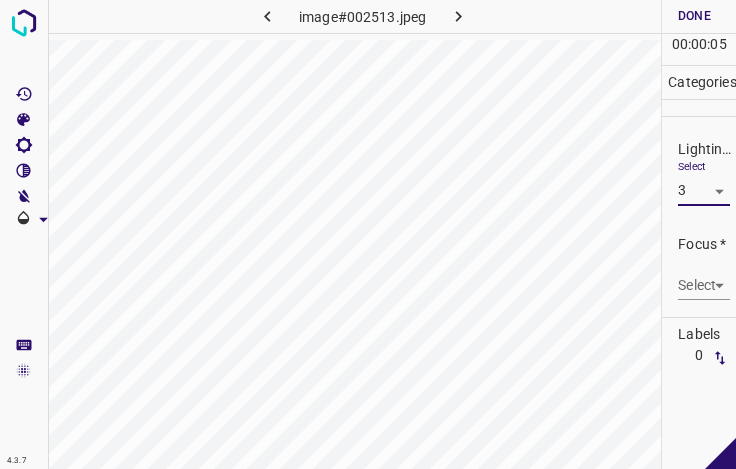 click on "4.3.7 image#002513.jpeg Done Skip 0 00   : 00   : 05   Categories Lighting *  Select 3 3 Focus *  Select ​ Overall *  Select ​ Labels   0 Categories 1 Lighting 2 Focus 3 Overall Tools Space Change between modes (Draw & Edit) I Auto labeling R Restore zoom M Zoom in N Zoom out Delete Delete selecte label Filters Z Restore filters X Saturation filter C Brightness filter V Contrast filter B Gray scale filter General O Download - Text - Hide - Delete" at bounding box center [368, 234] 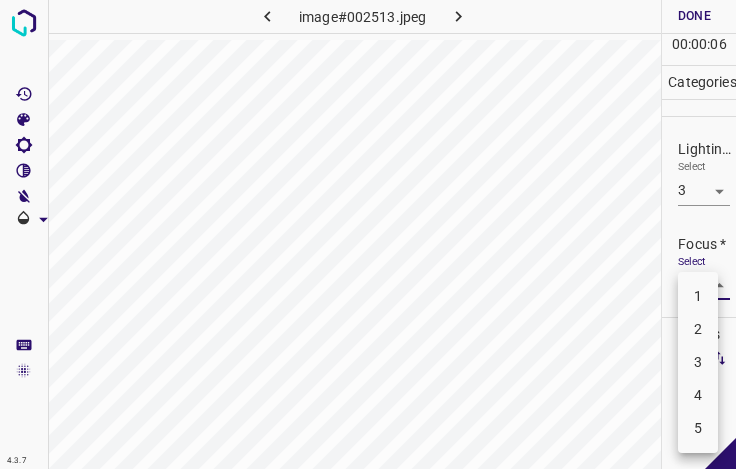drag, startPoint x: 704, startPoint y: 337, endPoint x: 700, endPoint y: 276, distance: 61.13101 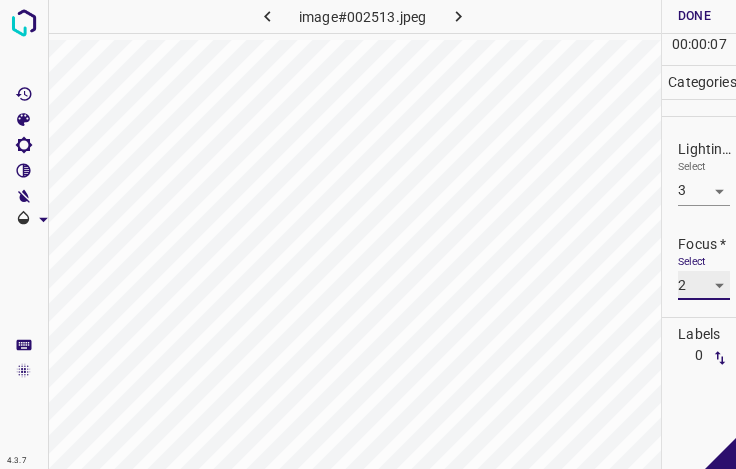 scroll, scrollTop: 98, scrollLeft: 0, axis: vertical 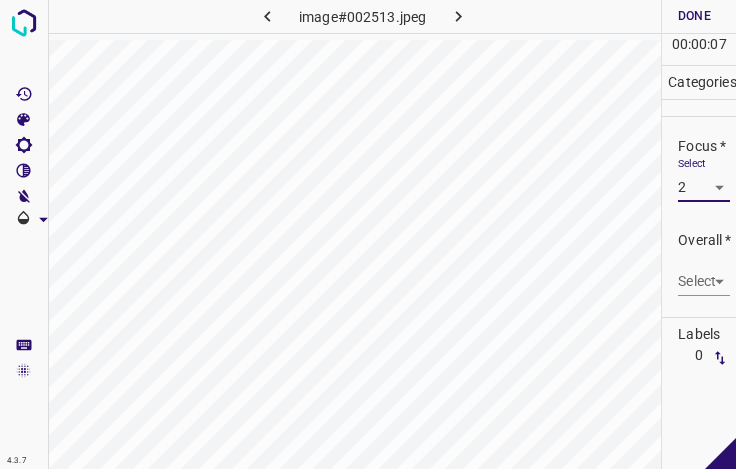 click on "4.3.7 image#002513.jpeg Done Skip 0 00   : 00   : 07   Categories Lighting *  Select 3 3 Focus *  Select 2 2 Overall *  Select ​ Labels   0 Categories 1 Lighting 2 Focus 3 Overall Tools Space Change between modes (Draw & Edit) I Auto labeling R Restore zoom M Zoom in N Zoom out Delete Delete selecte label Filters Z Restore filters X Saturation filter C Brightness filter V Contrast filter B Gray scale filter General O Download - Text - Hide - Delete" at bounding box center [368, 234] 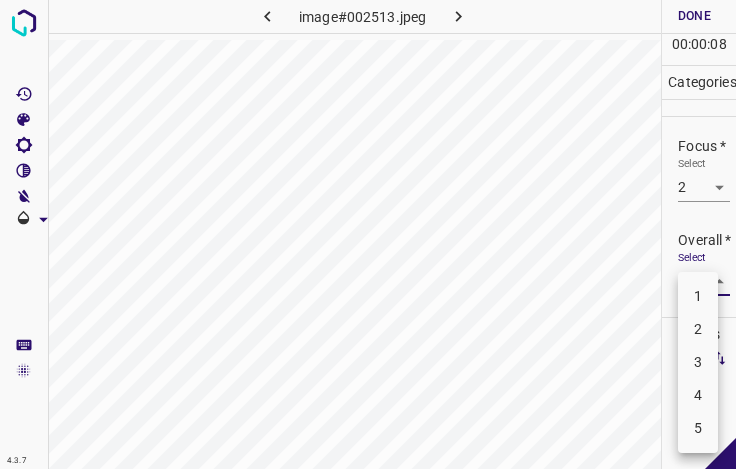 click on "3" at bounding box center [698, 362] 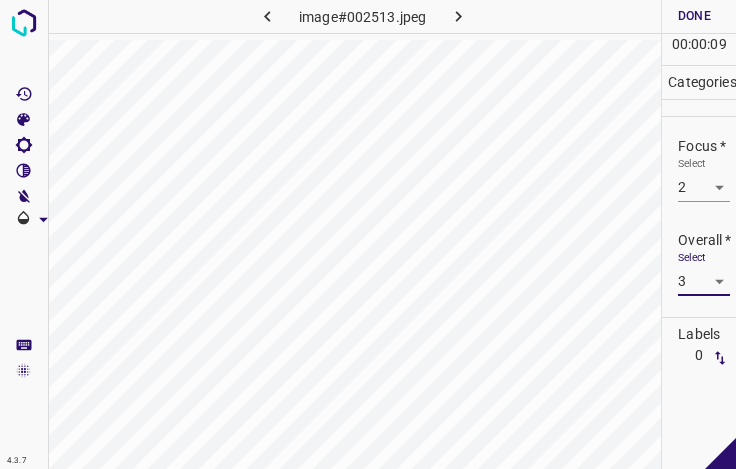 click on "Done" at bounding box center [694, 16] 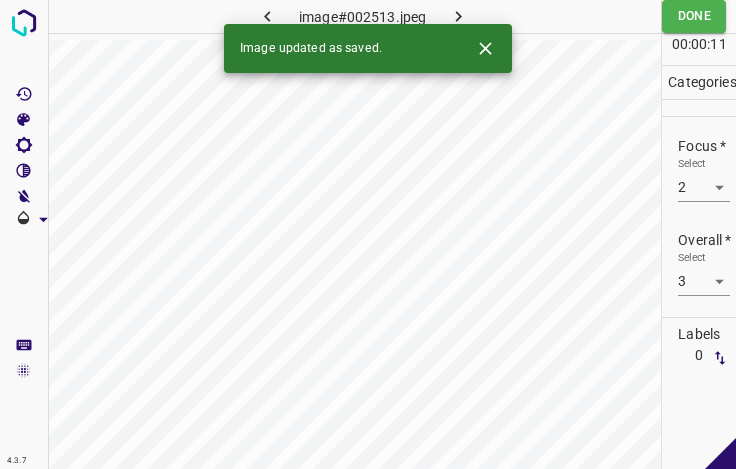 drag, startPoint x: 461, startPoint y: 16, endPoint x: 485, endPoint y: 42, distance: 35.383614 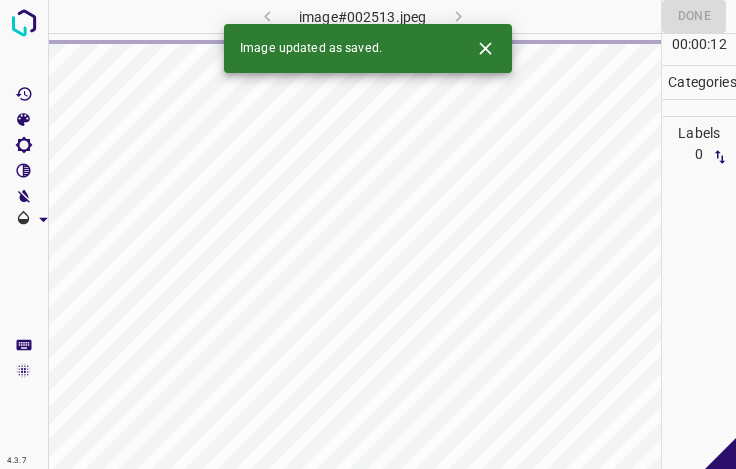 click 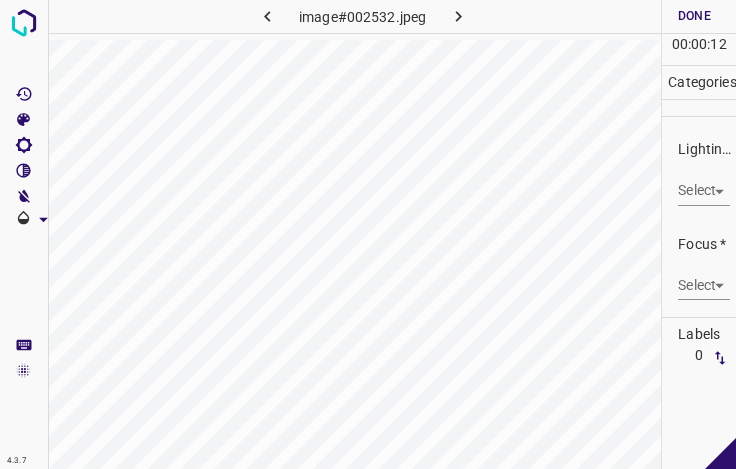 click on "4.3.7 image#002532.jpeg Done Skip 0 00   : 00   : 12   Categories Lighting *  Select ​ Focus *  Select ​ Overall *  Select ​ Labels   0 Categories 1 Lighting 2 Focus 3 Overall Tools Space Change between modes (Draw & Edit) I Auto labeling R Restore zoom M Zoom in N Zoom out Delete Delete selecte label Filters Z Restore filters X Saturation filter C Brightness filter V Contrast filter B Gray scale filter General O Download - Text - Hide - Delete" at bounding box center (368, 234) 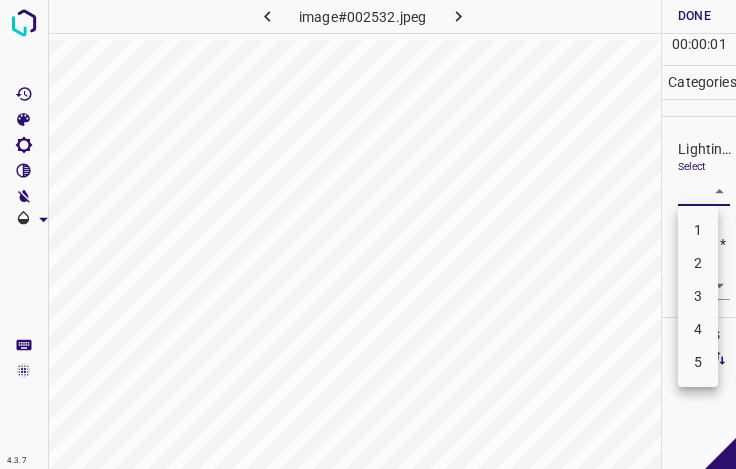 click on "3" at bounding box center [698, 296] 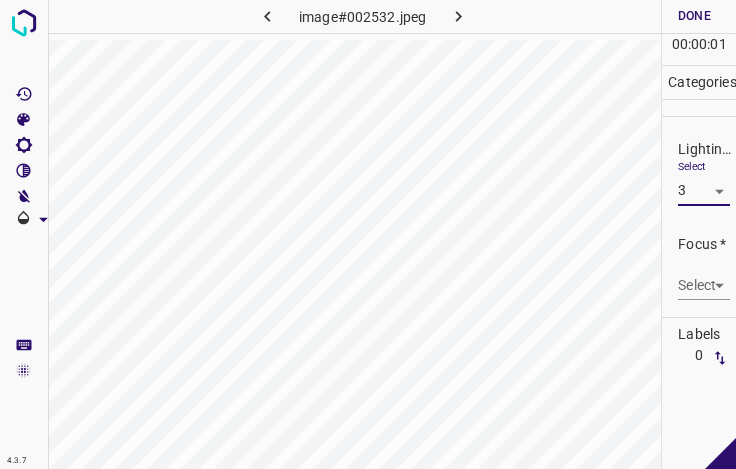 click on "4.3.7 image#002532.jpeg Done Skip 0 00   : 00   : 01   Categories Lighting *  Select 3 3 Focus *  Select ​ Overall *  Select ​ Labels   0 Categories 1 Lighting 2 Focus 3 Overall Tools Space Change between modes (Draw & Edit) I Auto labeling R Restore zoom M Zoom in N Zoom out Delete Delete selecte label Filters Z Restore filters X Saturation filter C Brightness filter V Contrast filter B Gray scale filter General O Download - Text - Hide - Delete" at bounding box center (368, 234) 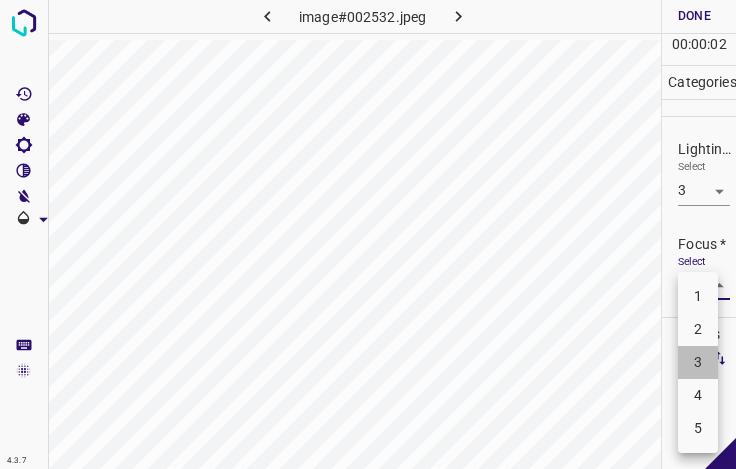 click on "3" at bounding box center (698, 362) 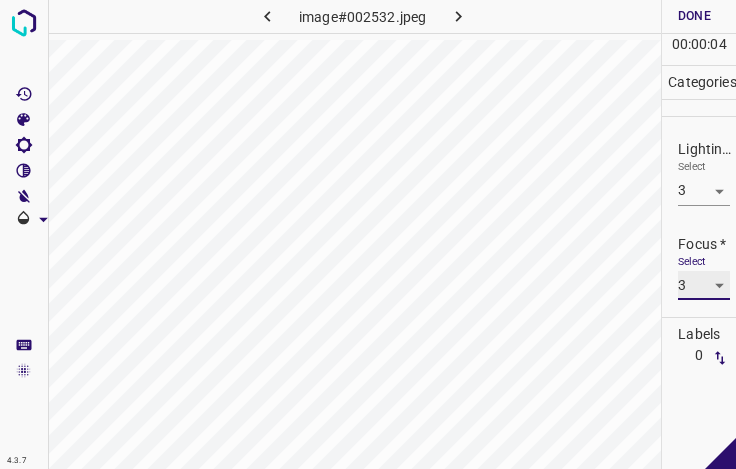 scroll, scrollTop: 98, scrollLeft: 0, axis: vertical 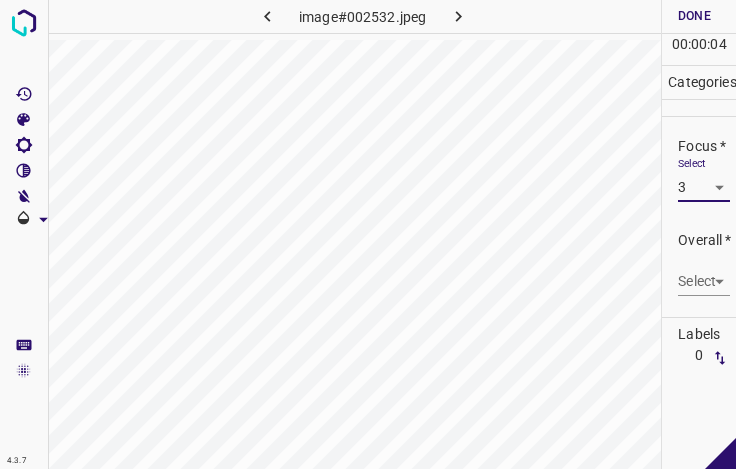 click on "4.3.7 image#002532.jpeg Done Skip 0 00   : 00   : 04   Categories Lighting *  Select 3 3 Focus *  Select 3 3 Overall *  Select ​ Labels   0 Categories 1 Lighting 2 Focus 3 Overall Tools Space Change between modes (Draw & Edit) I Auto labeling R Restore zoom M Zoom in N Zoom out Delete Delete selecte label Filters Z Restore filters X Saturation filter C Brightness filter V Contrast filter B Gray scale filter General O Download - Text - Hide - Delete" at bounding box center (368, 234) 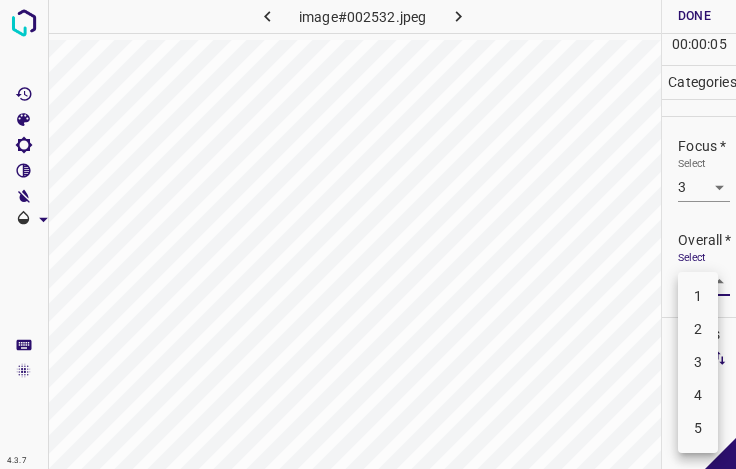 click on "3" at bounding box center [698, 362] 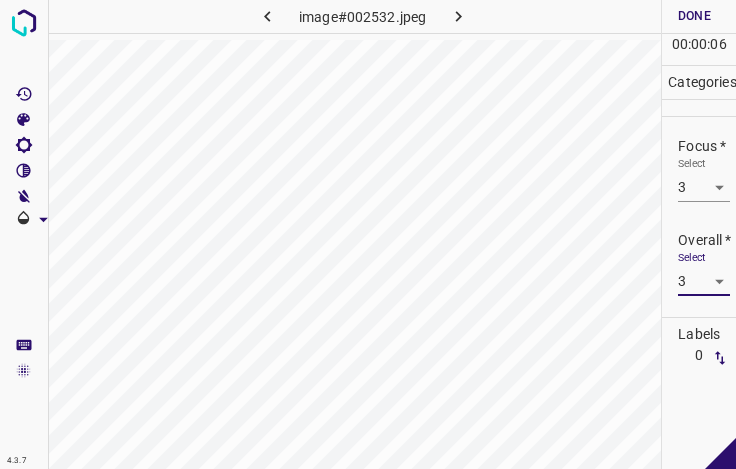click on "Done" at bounding box center [694, 16] 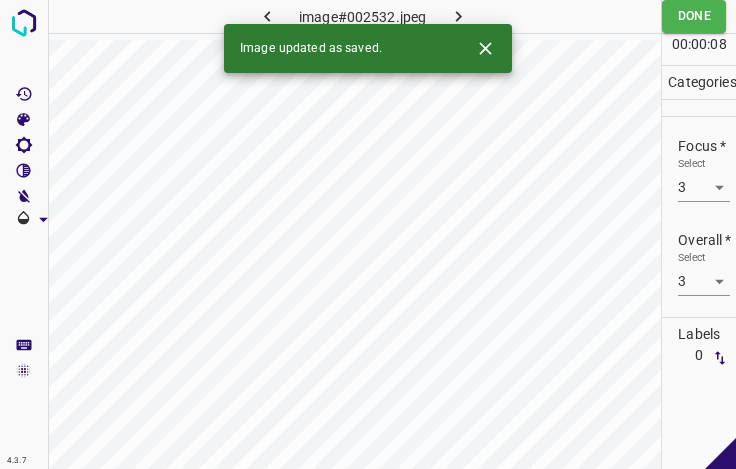 click 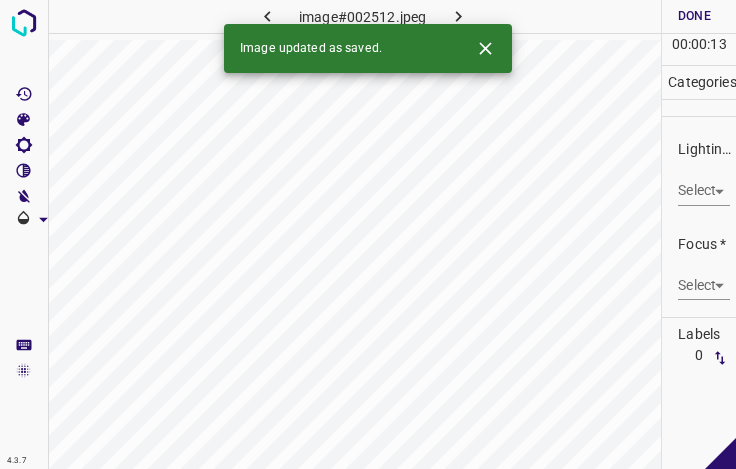click on "4.3.7 image#002512.jpeg Done Skip 0 00   : 00   : 13   Categories Lighting *  Select ​ Focus *  Select ​ Overall *  Select ​ Labels   0 Categories 1 Lighting 2 Focus 3 Overall Tools Space Change between modes (Draw & Edit) I Auto labeling R Restore zoom M Zoom in N Zoom out Delete Delete selecte label Filters Z Restore filters X Saturation filter C Brightness filter V Contrast filter B Gray scale filter General O Download Image updated as saved. - Text - Hide - Delete" at bounding box center (368, 234) 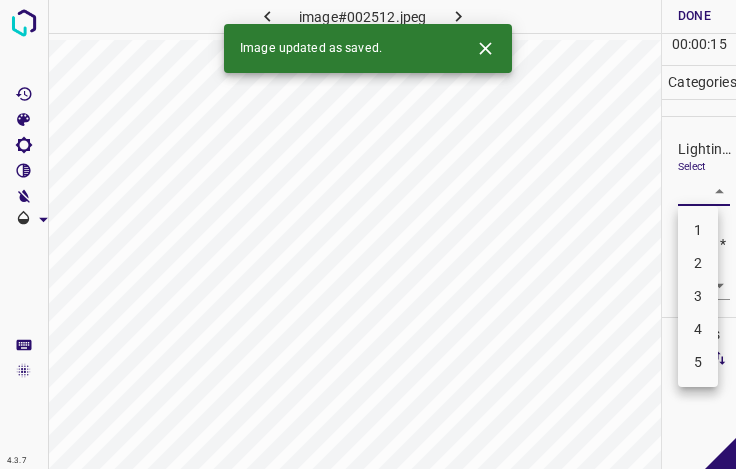 click on "3" at bounding box center (698, 296) 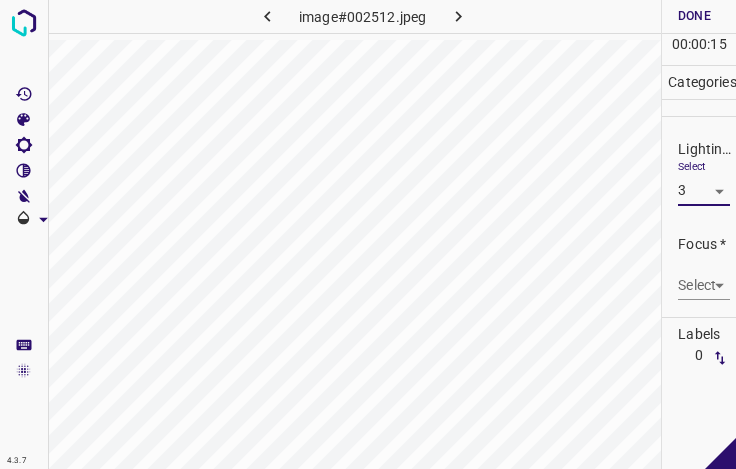 click on "4.3.7 image#002512.jpeg Done Skip 0 00   : 00   : 15   Categories Lighting *  Select 3 3 Focus *  Select ​ Overall *  Select ​ Labels   0 Categories 1 Lighting 2 Focus 3 Overall Tools Space Change between modes (Draw & Edit) I Auto labeling R Restore zoom M Zoom in N Zoom out Delete Delete selecte label Filters Z Restore filters X Saturation filter C Brightness filter V Contrast filter B Gray scale filter General O Download - Text - Hide - Delete 1 2 3 4 5" at bounding box center [368, 234] 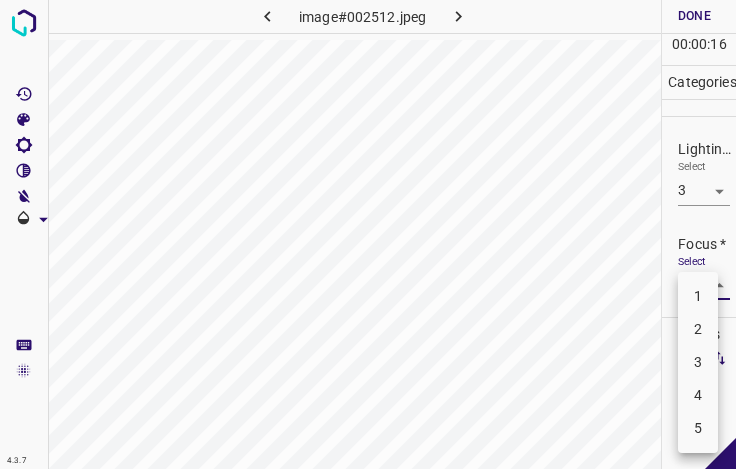 click on "3" at bounding box center [698, 362] 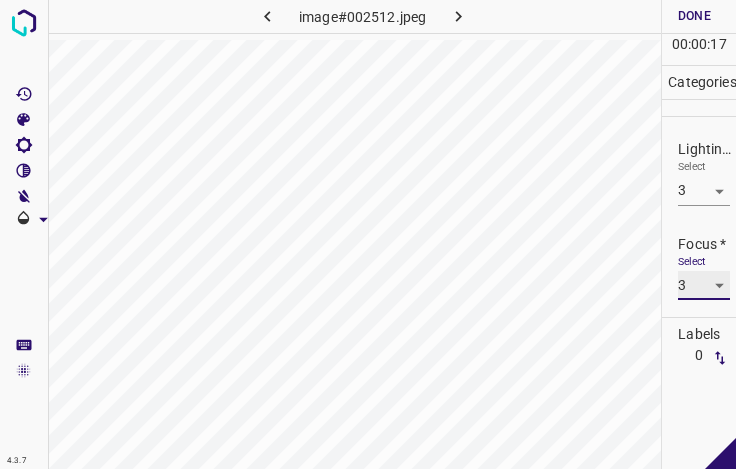 scroll, scrollTop: 98, scrollLeft: 0, axis: vertical 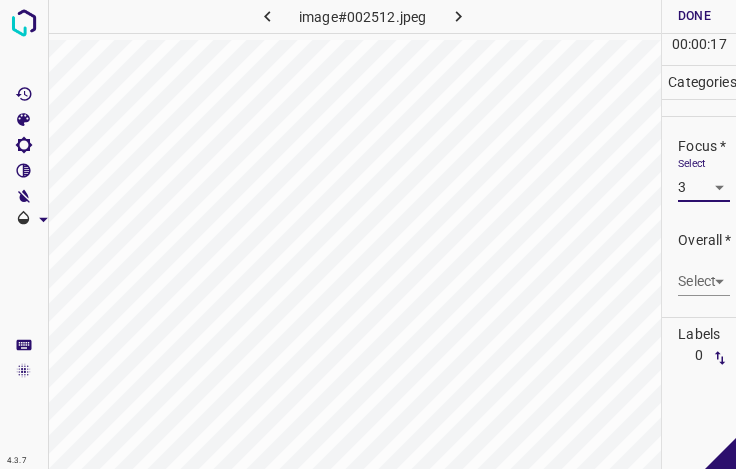click on "4.3.7 image#002512.jpeg Done Skip 0 00   : 00   : 17   Categories Lighting *  Select 3 3 Focus *  Select 3 3 Overall *  Select ​ Labels   0 Categories 1 Lighting 2 Focus 3 Overall Tools Space Change between modes (Draw & Edit) I Auto labeling R Restore zoom M Zoom in N Zoom out Delete Delete selecte label Filters Z Restore filters X Saturation filter C Brightness filter V Contrast filter B Gray scale filter General O Download - Text - Hide - Delete" at bounding box center [368, 234] 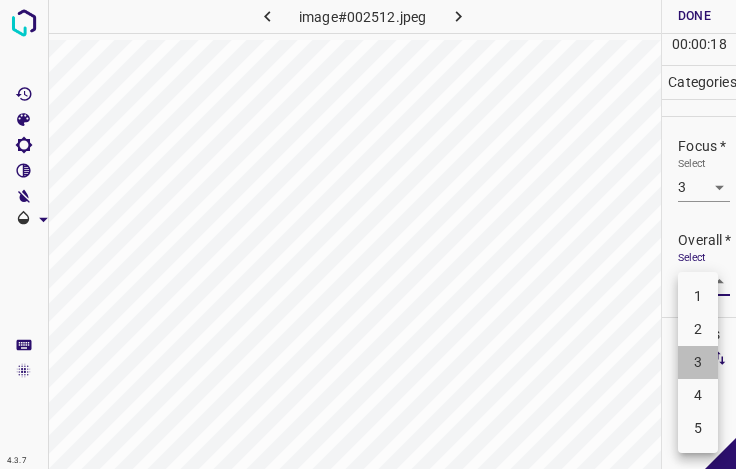 click on "3" at bounding box center [698, 362] 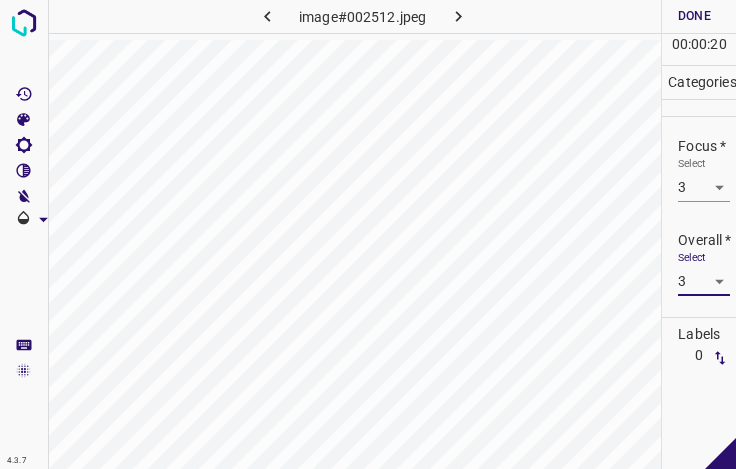 click on "Done" at bounding box center [694, 16] 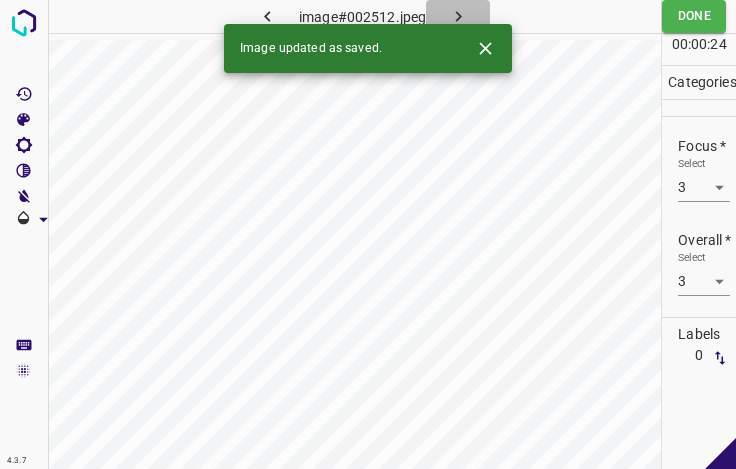 click 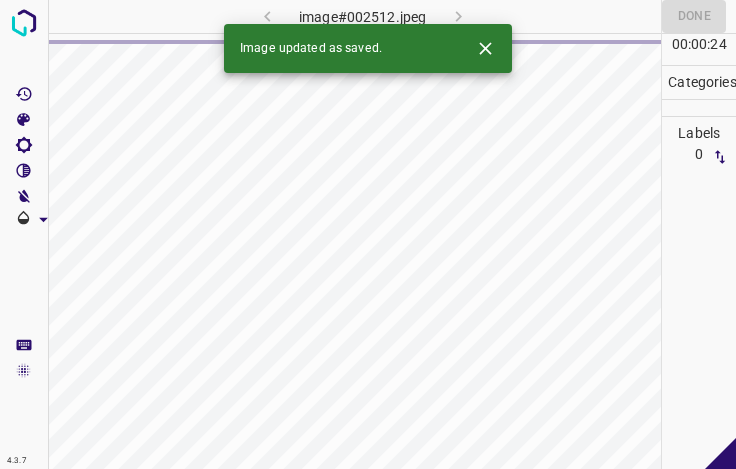 click 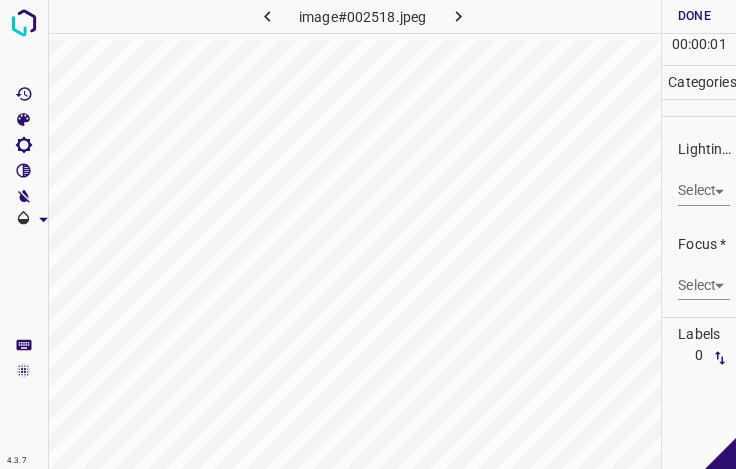 click on "4.3.7 image#002518.jpeg Done Skip 0 00   : 00   : 01   Categories Lighting *  Select ​ Focus *  Select ​ Overall *  Select ​ Labels   0 Categories 1 Lighting 2 Focus 3 Overall Tools Space Change between modes (Draw & Edit) I Auto labeling R Restore zoom M Zoom in N Zoom out Delete Delete selecte label Filters Z Restore filters X Saturation filter C Brightness filter V Contrast filter B Gray scale filter General O Download - Text - Hide - Delete" at bounding box center (368, 234) 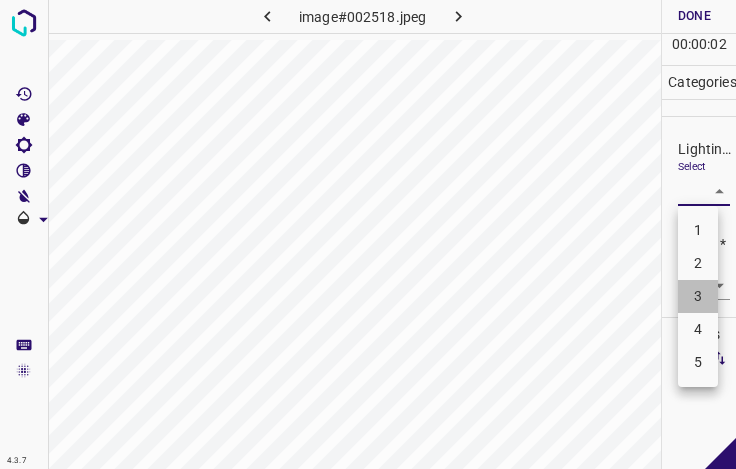 click on "3" at bounding box center (698, 296) 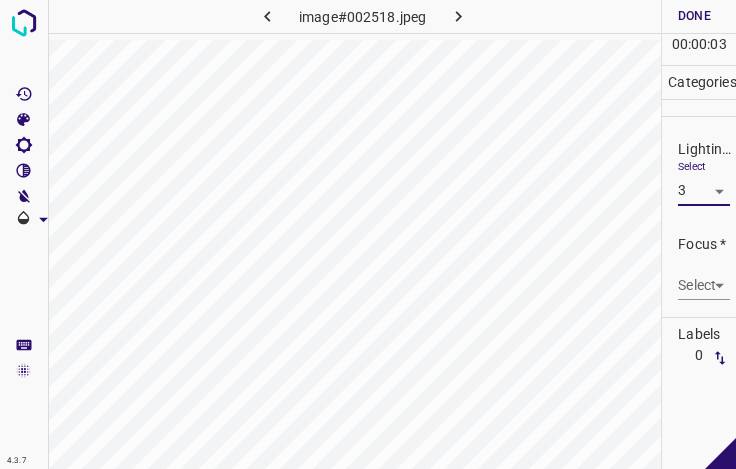 click on "4.3.7 image#002518.jpeg Done Skip 0 00   : 00   : 03   Categories Lighting *  Select 3 3 Focus *  Select ​ Overall *  Select ​ Labels   0 Categories 1 Lighting 2 Focus 3 Overall Tools Space Change between modes (Draw & Edit) I Auto labeling R Restore zoom M Zoom in N Zoom out Delete Delete selecte label Filters Z Restore filters X Saturation filter C Brightness filter V Contrast filter B Gray scale filter General O Download - Text - Hide - Delete" at bounding box center (368, 234) 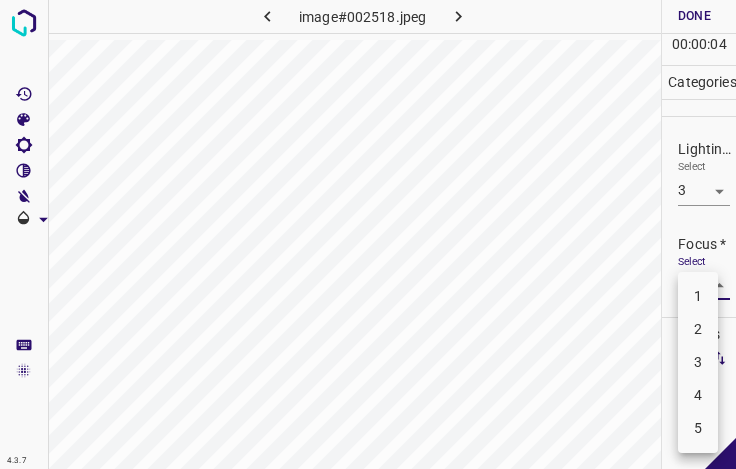 click on "3" at bounding box center (698, 362) 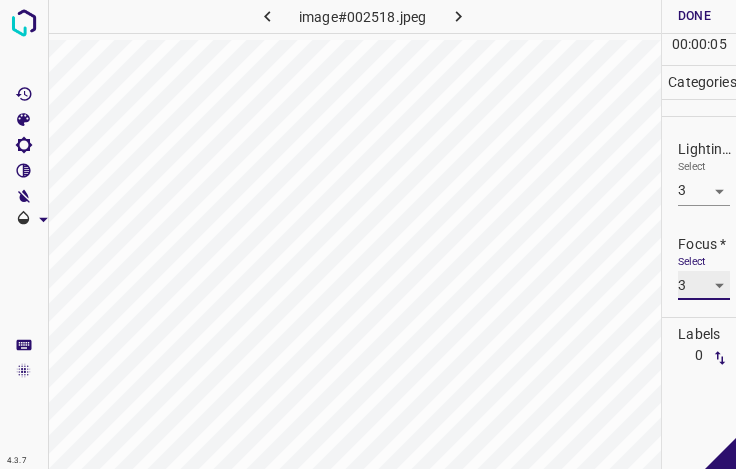 scroll, scrollTop: 98, scrollLeft: 0, axis: vertical 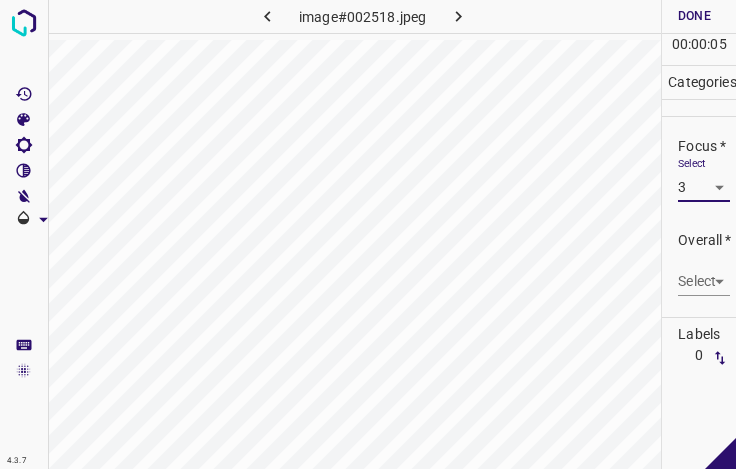 click on "4.3.7 image#002518.jpeg Done Skip 0 00   : 00   : 05   Categories Lighting *  Select 3 3 Focus *  Select 3 3 Overall *  Select ​ Labels   0 Categories 1 Lighting 2 Focus 3 Overall Tools Space Change between modes (Draw & Edit) I Auto labeling R Restore zoom M Zoom in N Zoom out Delete Delete selecte label Filters Z Restore filters X Saturation filter C Brightness filter V Contrast filter B Gray scale filter General O Download - Text - Hide - Delete" at bounding box center [368, 234] 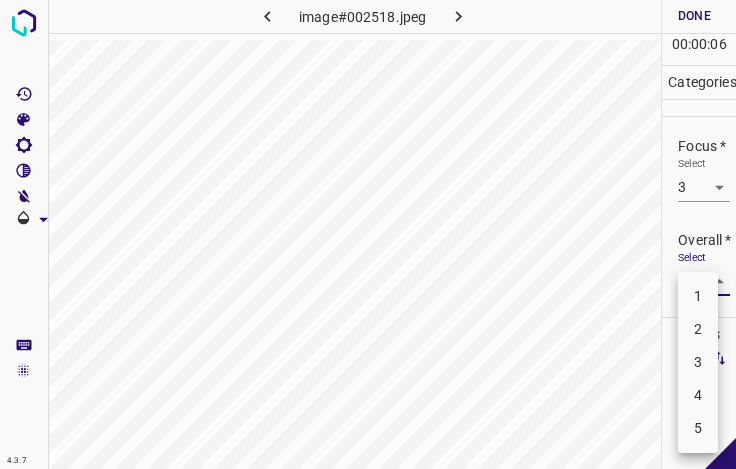 click on "3" at bounding box center [698, 362] 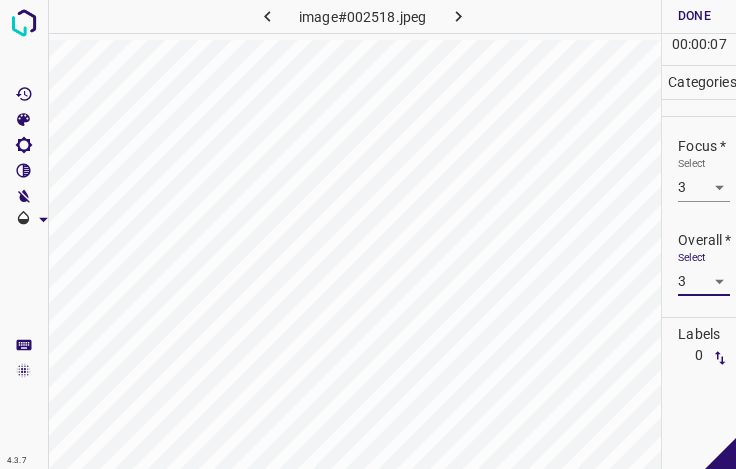 click on "Done" at bounding box center [694, 16] 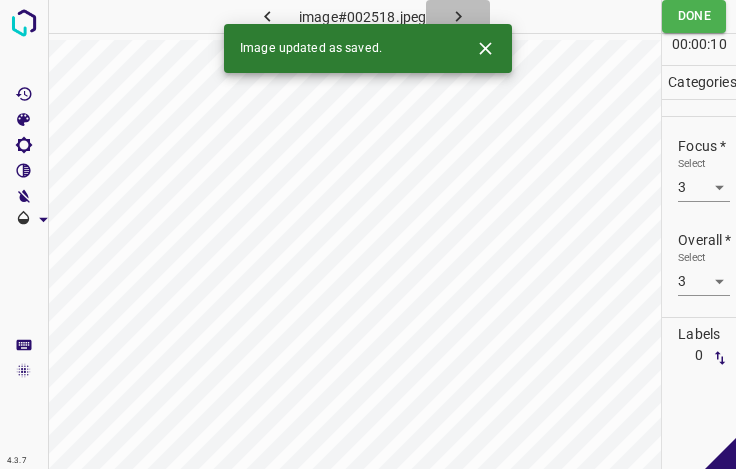 click 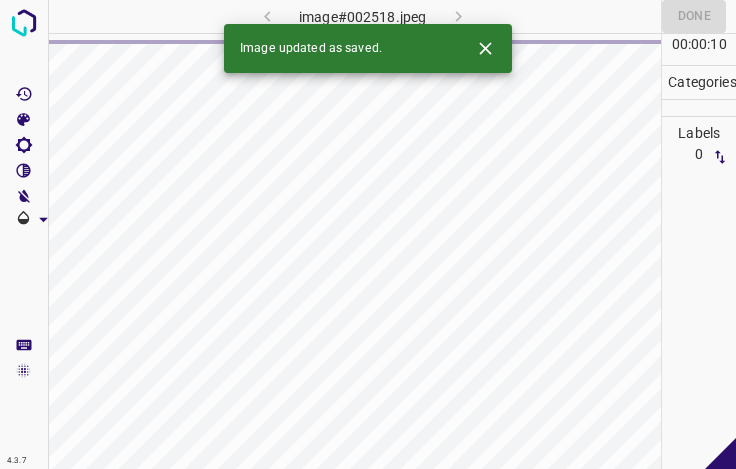 click 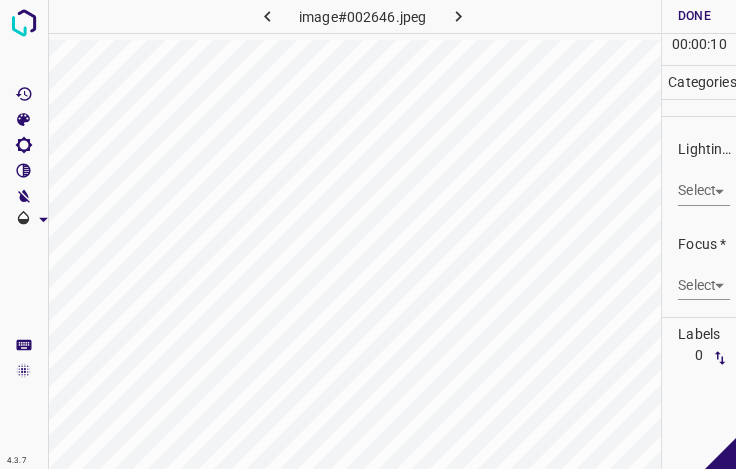 click on "4.3.7 image#002646.jpeg Done Skip 0 00   : 00   : 10   Categories Lighting *  Select ​ Focus *  Select ​ Overall *  Select ​ Labels   0 Categories 1 Lighting 2 Focus 3 Overall Tools Space Change between modes (Draw & Edit) I Auto labeling R Restore zoom M Zoom in N Zoom out Delete Delete selecte label Filters Z Restore filters X Saturation filter C Brightness filter V Contrast filter B Gray scale filter General O Download - Text - Hide - Delete" at bounding box center [368, 234] 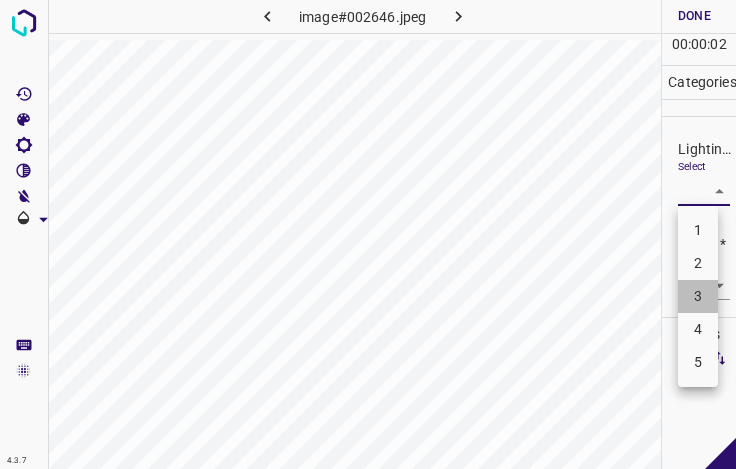 click on "3" at bounding box center (698, 296) 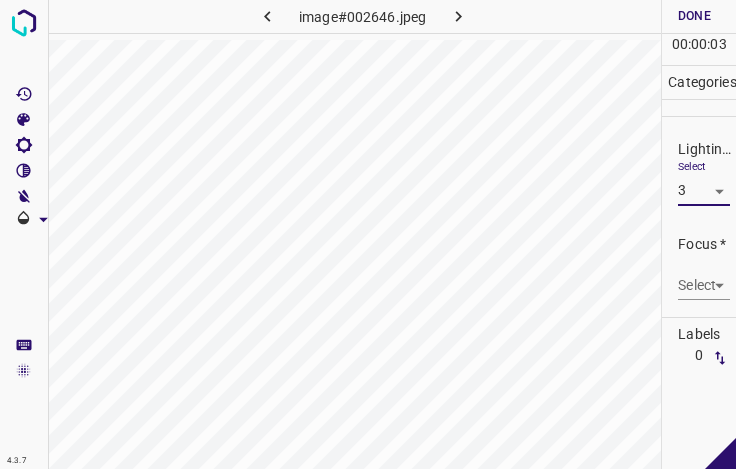 click on "Select ​" at bounding box center [704, 277] 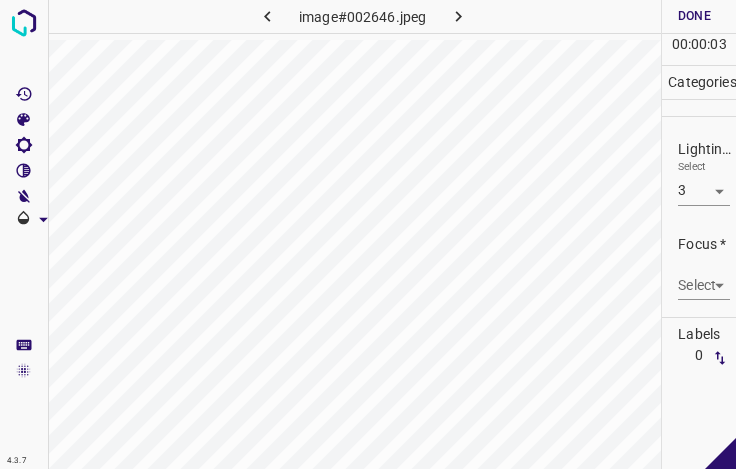 click on "4.3.7 image#002646.jpeg Done Skip 0 00   : 00   : 03   Categories Lighting *  Select 3 3 Focus *  Select ​ Overall *  Select ​ Labels   0 Categories 1 Lighting 2 Focus 3 Overall Tools Space Change between modes (Draw & Edit) I Auto labeling R Restore zoom M Zoom in N Zoom out Delete Delete selecte label Filters Z Restore filters X Saturation filter C Brightness filter V Contrast filter B Gray scale filter General O Download - Text - Hide - Delete" at bounding box center (368, 234) 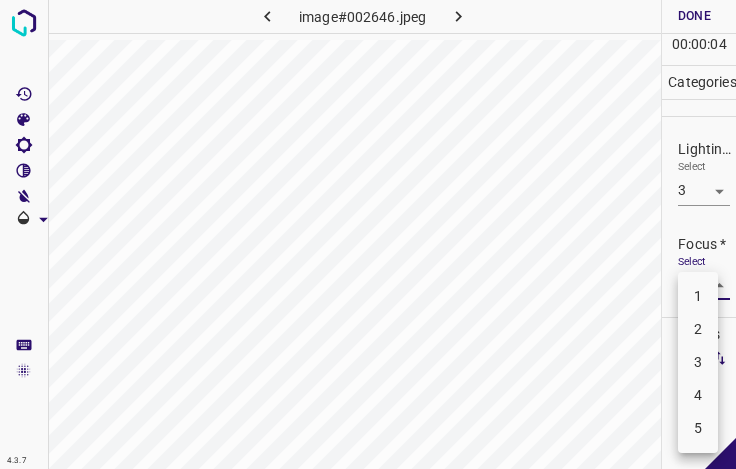click on "3" at bounding box center [698, 362] 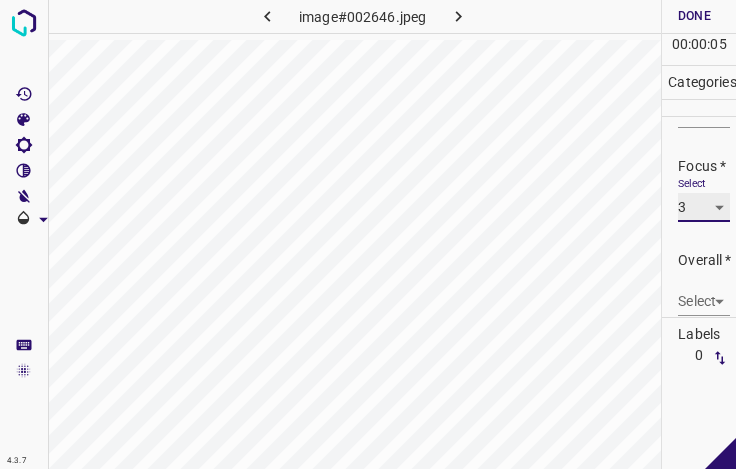 scroll, scrollTop: 98, scrollLeft: 0, axis: vertical 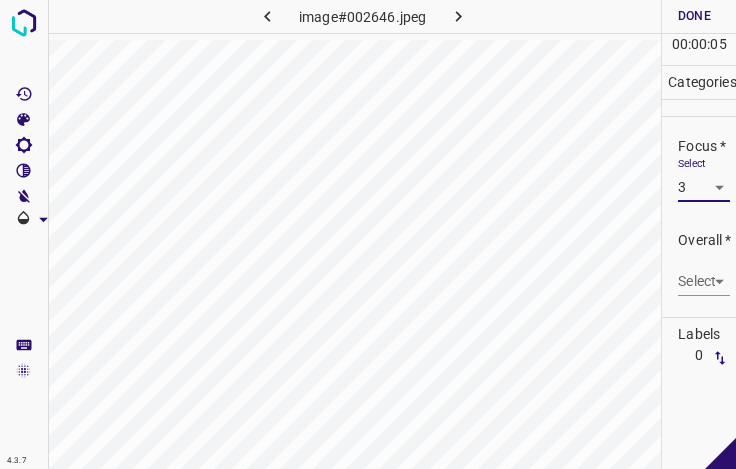 click on "4.3.7 image#002646.jpeg Done Skip 0 00   : 00   : 05   Categories Lighting *  Select 3 3 Focus *  Select 3 3 Overall *  Select ​ Labels   0 Categories 1 Lighting 2 Focus 3 Overall Tools Space Change between modes (Draw & Edit) I Auto labeling R Restore zoom M Zoom in N Zoom out Delete Delete selecte label Filters Z Restore filters X Saturation filter C Brightness filter V Contrast filter B Gray scale filter General O Download - Text - Hide - Delete" at bounding box center [368, 234] 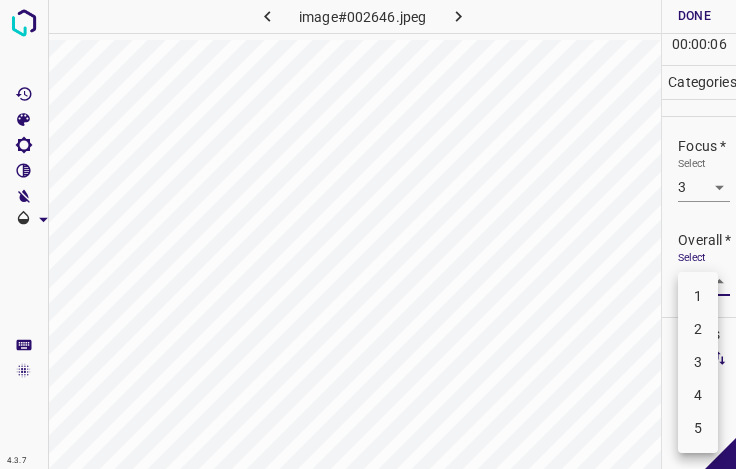 click on "3" at bounding box center [698, 362] 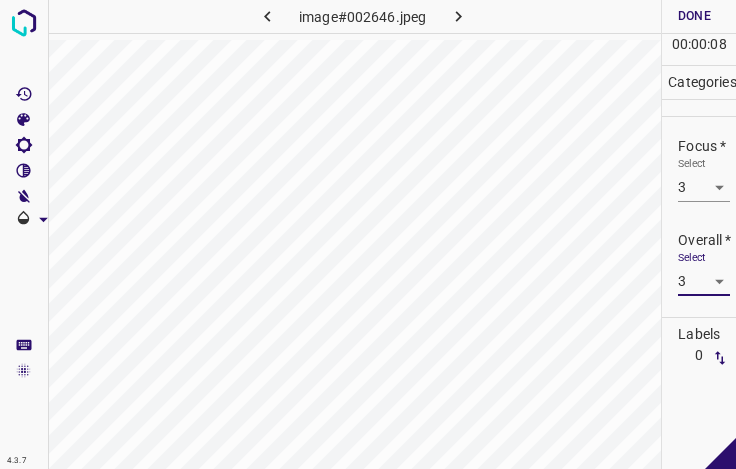 click on "Done" at bounding box center (694, 16) 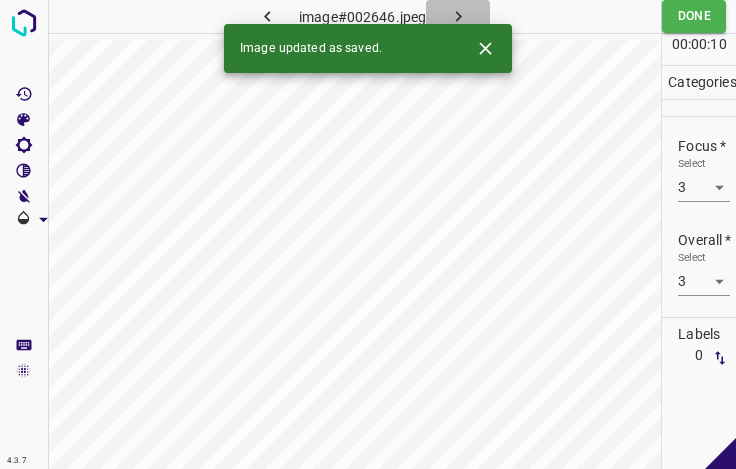 click 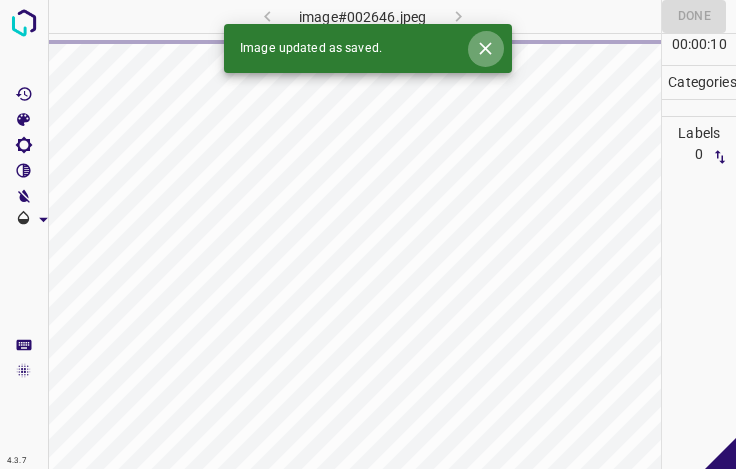 click 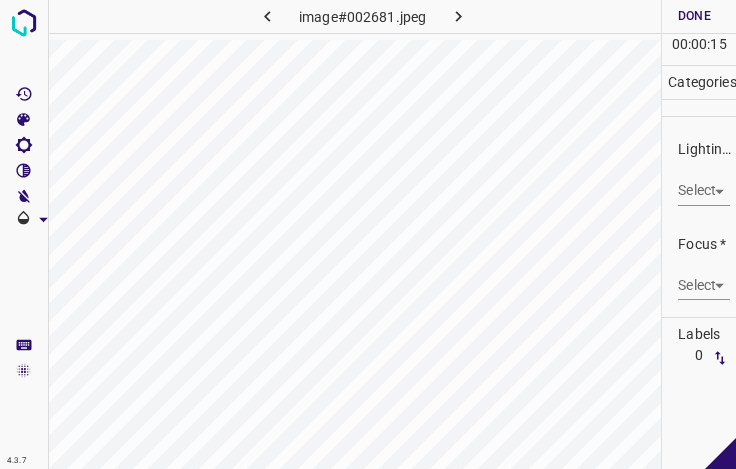 click on "4.3.7 image#002681.jpeg Done Skip 0 00   : 00   : 15   Categories Lighting *  Select ​ Focus *  Select ​ Overall *  Select ​ Labels   0 Categories 1 Lighting 2 Focus 3 Overall Tools Space Change between modes (Draw & Edit) I Auto labeling R Restore zoom M Zoom in N Zoom out Delete Delete selecte label Filters Z Restore filters X Saturation filter C Brightness filter V Contrast filter B Gray scale filter General O Download - Text - Hide - Delete" at bounding box center [368, 234] 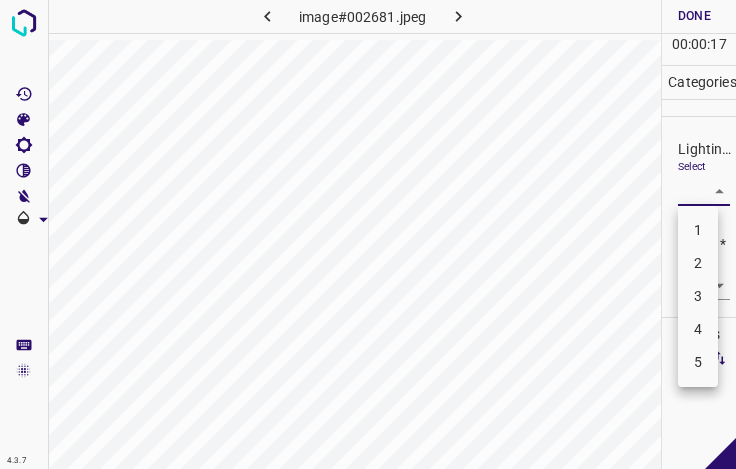 click on "3" at bounding box center [698, 296] 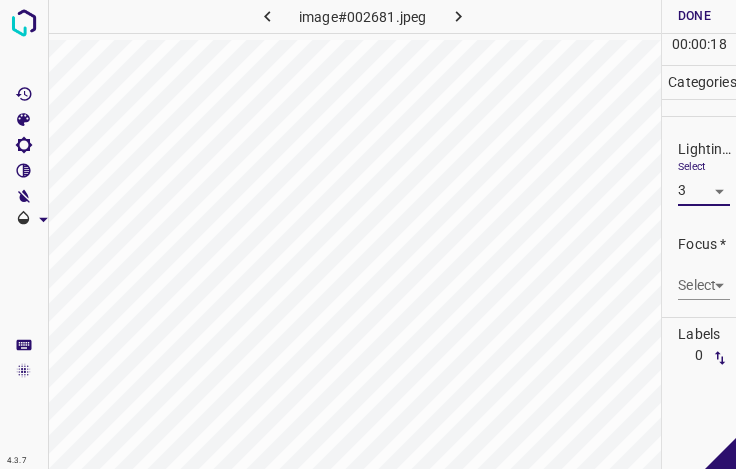 click on "4.3.7 image#002681.jpeg Done Skip 0 00   : 00   : 18   Categories Lighting *  Select 3 3 Focus *  Select ​ Overall *  Select ​ Labels   0 Categories 1 Lighting 2 Focus 3 Overall Tools Space Change between modes (Draw & Edit) I Auto labeling R Restore zoom M Zoom in N Zoom out Delete Delete selecte label Filters Z Restore filters X Saturation filter C Brightness filter V Contrast filter B Gray scale filter General O Download - Text - Hide - Delete" at bounding box center [368, 234] 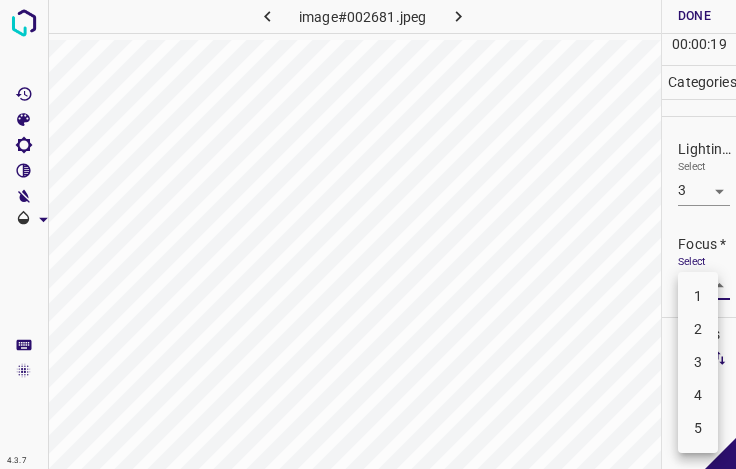 click on "3" at bounding box center (698, 362) 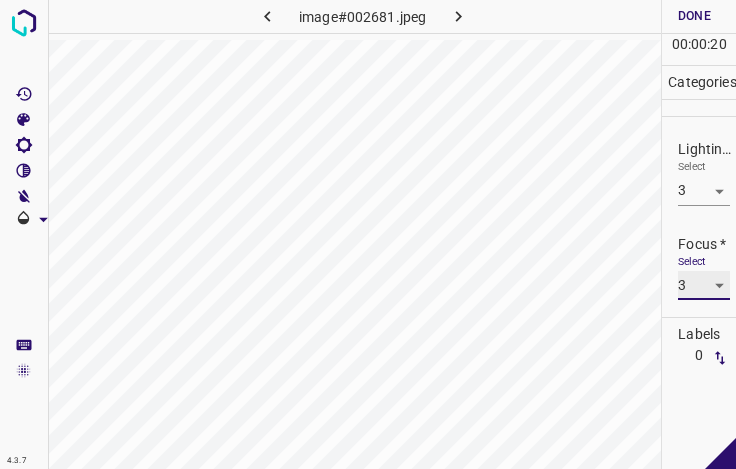 scroll, scrollTop: 98, scrollLeft: 0, axis: vertical 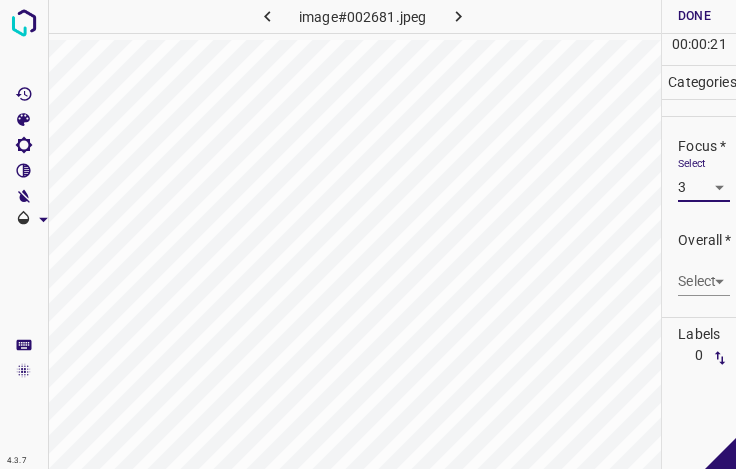 click on "4.3.7 image#002681.jpeg Done Skip 0 00   : 00   : 21   Categories Lighting *  Select 3 3 Focus *  Select 3 3 Overall *  Select ​ Labels   0 Categories 1 Lighting 2 Focus 3 Overall Tools Space Change between modes (Draw & Edit) I Auto labeling R Restore zoom M Zoom in N Zoom out Delete Delete selecte label Filters Z Restore filters X Saturation filter C Brightness filter V Contrast filter B Gray scale filter General O Download - Text - Hide - Delete" at bounding box center (368, 234) 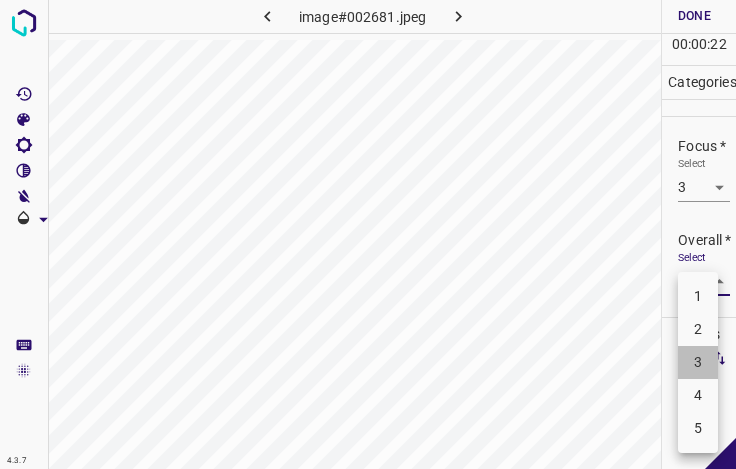 click on "3" at bounding box center (698, 362) 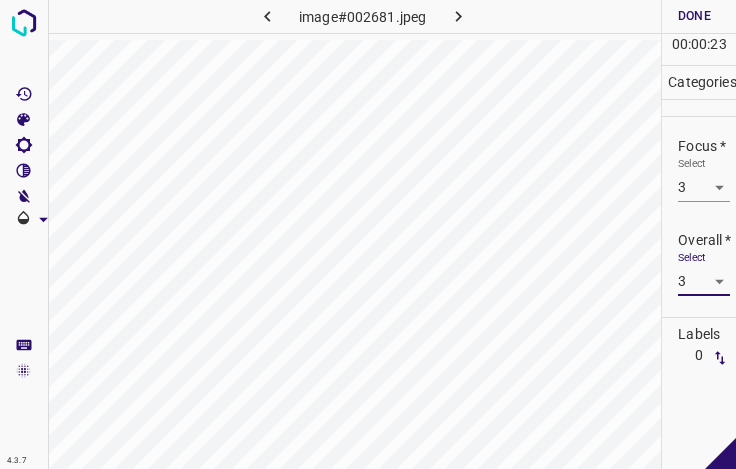 click on "Done" at bounding box center [694, 16] 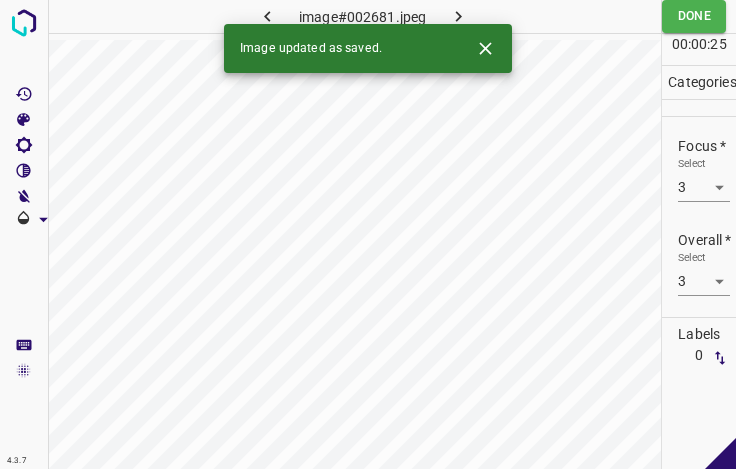 click 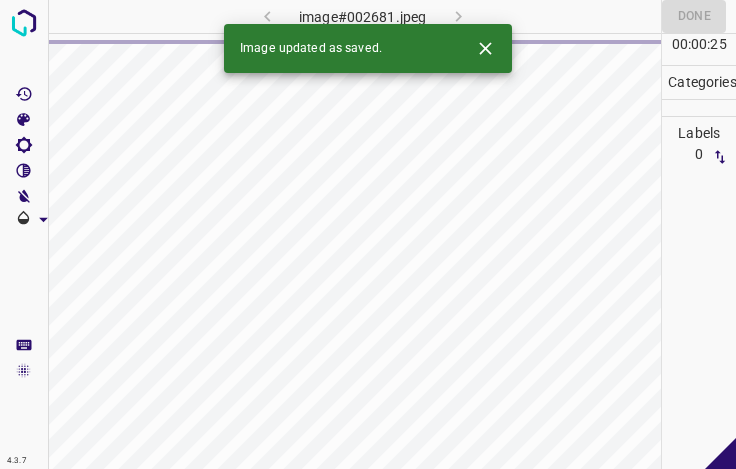 click 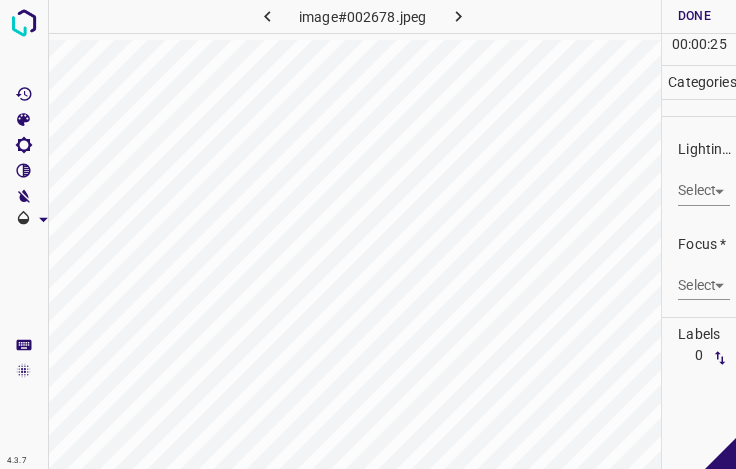 click on "4.3.7 image#002678.jpeg Done Skip 0 00   : 00   : 25   Categories Lighting *  Select ​ Focus *  Select ​ Overall *  Select ​ Labels   0 Categories 1 Lighting 2 Focus 3 Overall Tools Space Change between modes (Draw & Edit) I Auto labeling R Restore zoom M Zoom in N Zoom out Delete Delete selecte label Filters Z Restore filters X Saturation filter C Brightness filter V Contrast filter B Gray scale filter General O Download - Text - Hide - Delete" at bounding box center [368, 234] 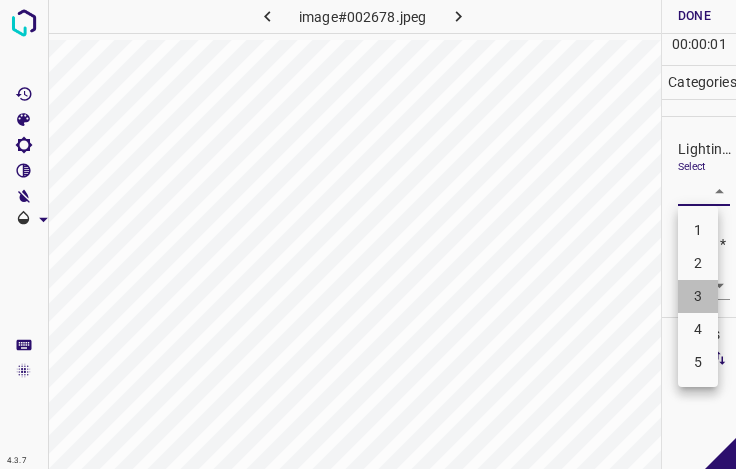 click on "3" at bounding box center (698, 296) 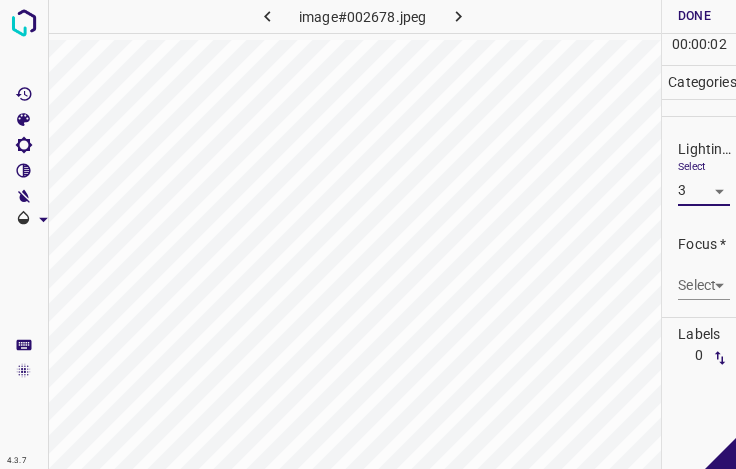 click on "4.3.7 image#002678.jpeg Done Skip 0 00   : 00   : 02   Categories Lighting *  Select 3 3 Focus *  Select ​ Overall *  Select ​ Labels   0 Categories 1 Lighting 2 Focus 3 Overall Tools Space Change between modes (Draw & Edit) I Auto labeling R Restore zoom M Zoom in N Zoom out Delete Delete selecte label Filters Z Restore filters X Saturation filter C Brightness filter V Contrast filter B Gray scale filter General O Download - Text - Hide - Delete" at bounding box center [368, 234] 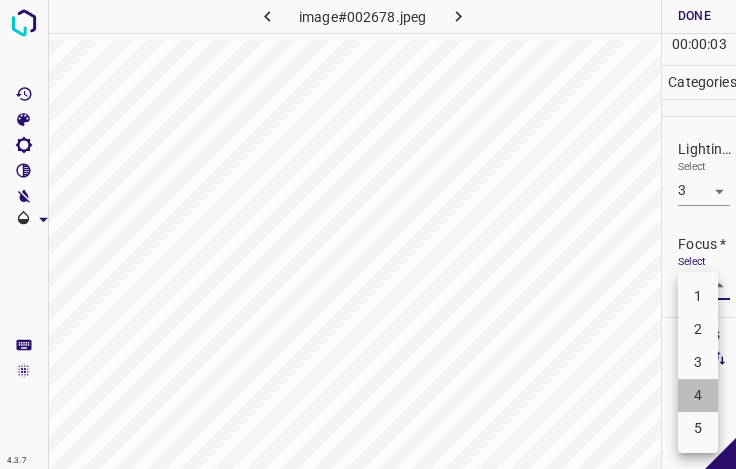 click on "4" at bounding box center [698, 395] 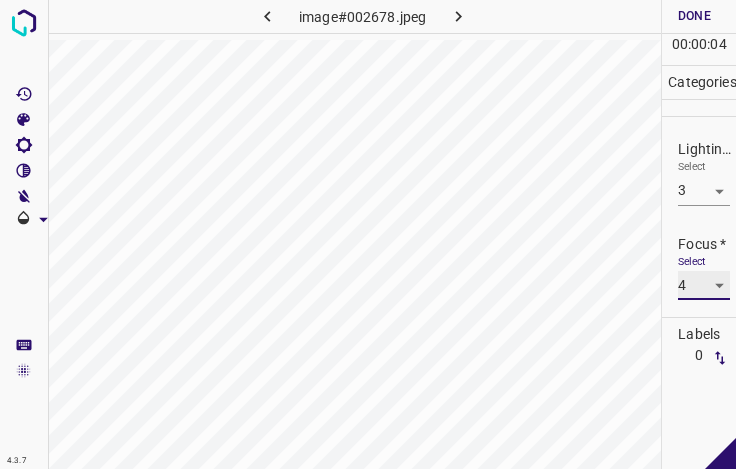 scroll, scrollTop: 98, scrollLeft: 0, axis: vertical 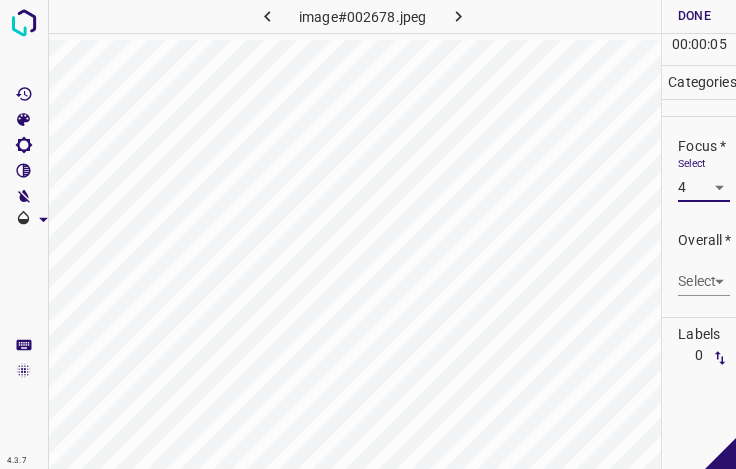 click on "4.3.7 image#002678.jpeg Done Skip 0 00   : 00   : 05   Categories Lighting *  Select 3 3 Focus *  Select 4 4 Overall *  Select ​ Labels   0 Categories 1 Lighting 2 Focus 3 Overall Tools Space Change between modes (Draw & Edit) I Auto labeling R Restore zoom M Zoom in N Zoom out Delete Delete selecte label Filters Z Restore filters X Saturation filter C Brightness filter V Contrast filter B Gray scale filter General O Download - Text - Hide - Delete" at bounding box center (368, 234) 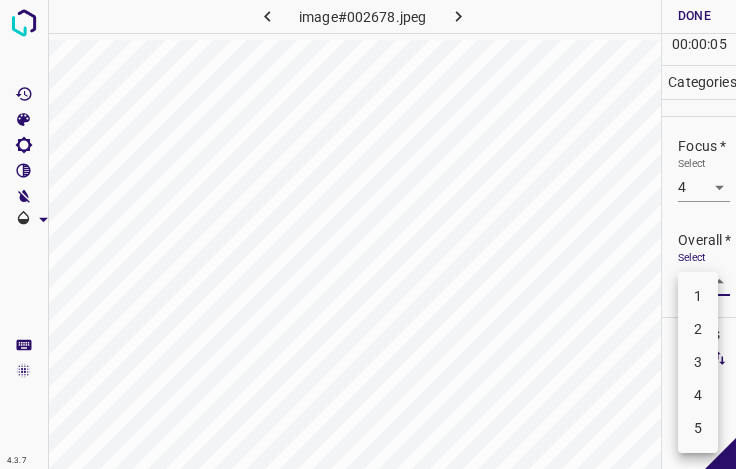 click on "3" at bounding box center (698, 362) 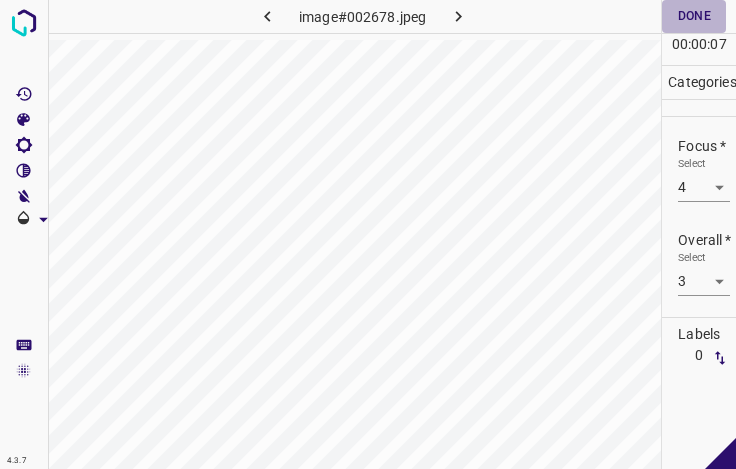 click on "Done" at bounding box center (694, 16) 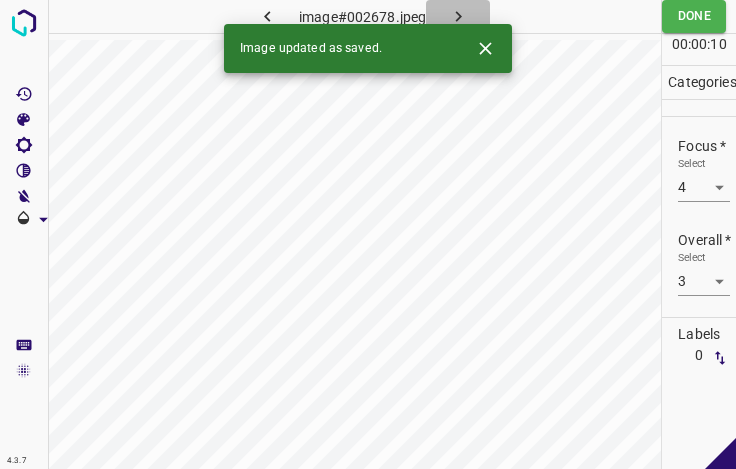 click 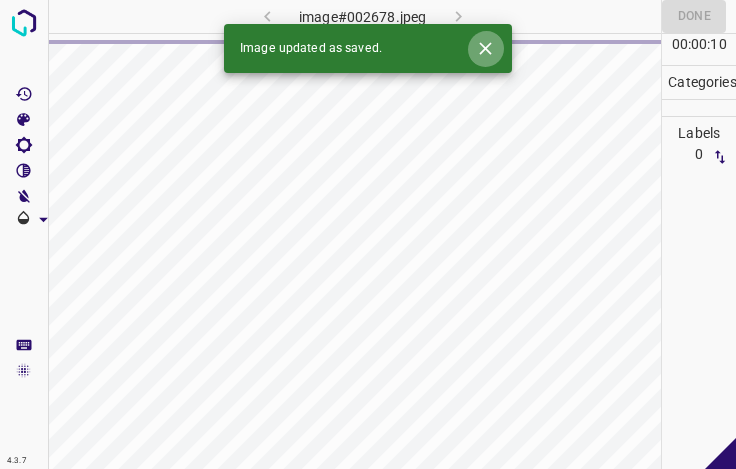 click 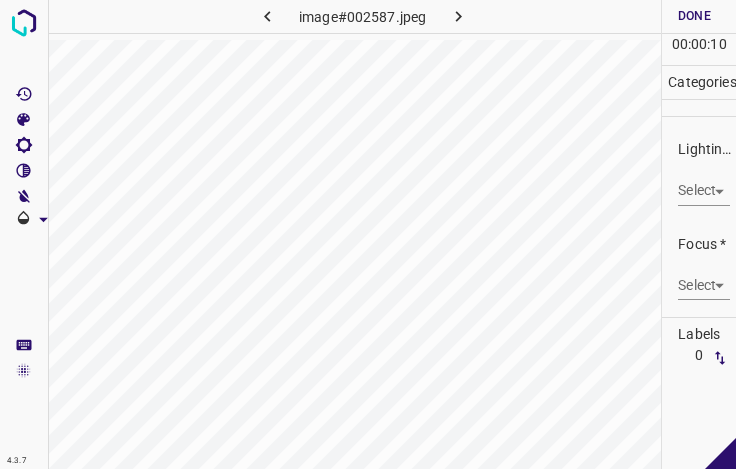 click on "4.3.7 image#002587.jpeg Done Skip 0 00   : 00   : 10   Categories Lighting *  Select ​ Focus *  Select ​ Overall *  Select ​ Labels   0 Categories 1 Lighting 2 Focus 3 Overall Tools Space Change between modes (Draw & Edit) I Auto labeling R Restore zoom M Zoom in N Zoom out Delete Delete selecte label Filters Z Restore filters X Saturation filter C Brightness filter V Contrast filter B Gray scale filter General O Download - Text - Hide - Delete" at bounding box center (368, 234) 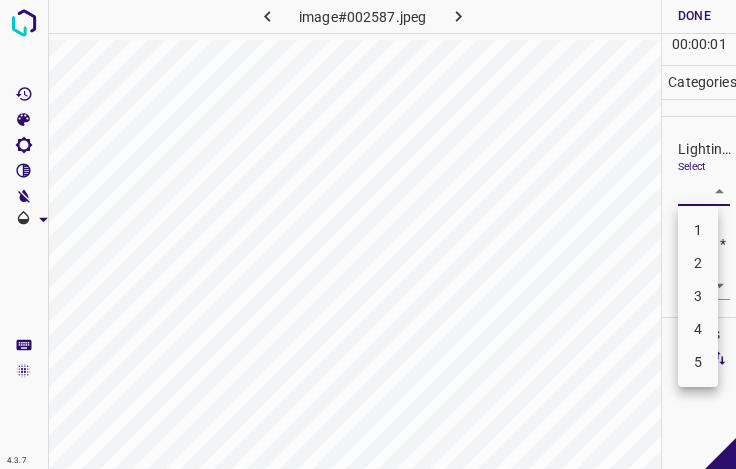 click on "3" at bounding box center [698, 296] 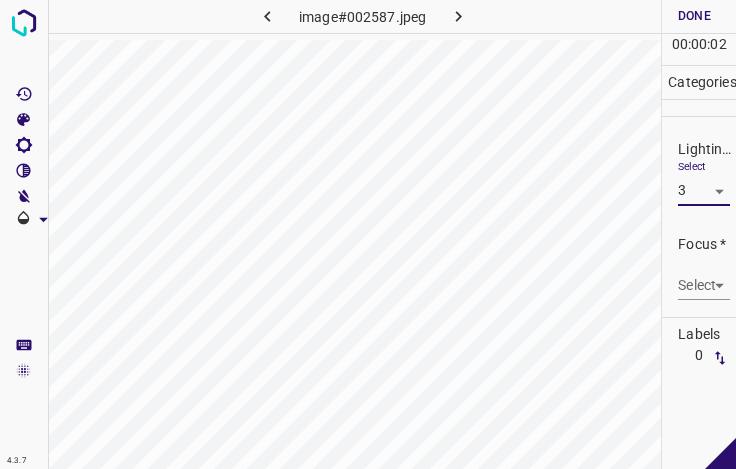 click on "4.3.7 image#002587.jpeg Done Skip 0 00   : 00   : 02   Categories Lighting *  Select 3 3 Focus *  Select ​ Overall *  Select ​ Labels   0 Categories 1 Lighting 2 Focus 3 Overall Tools Space Change between modes (Draw & Edit) I Auto labeling R Restore zoom M Zoom in N Zoom out Delete Delete selecte label Filters Z Restore filters X Saturation filter C Brightness filter V Contrast filter B Gray scale filter General O Download - Text - Hide - Delete" at bounding box center [368, 234] 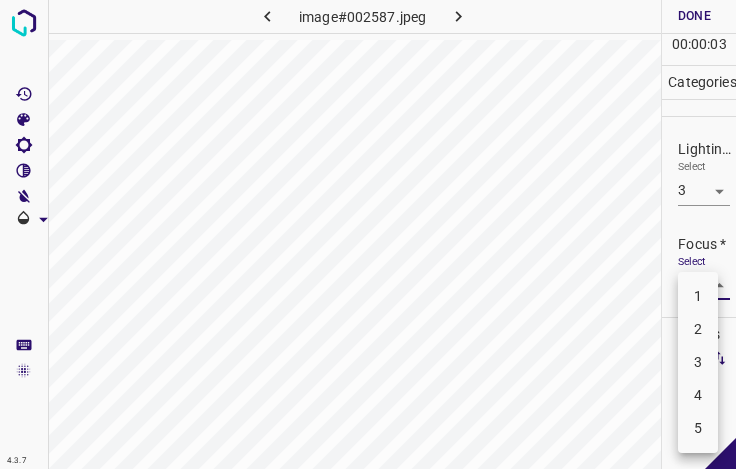 drag, startPoint x: 705, startPoint y: 359, endPoint x: 701, endPoint y: 321, distance: 38.209946 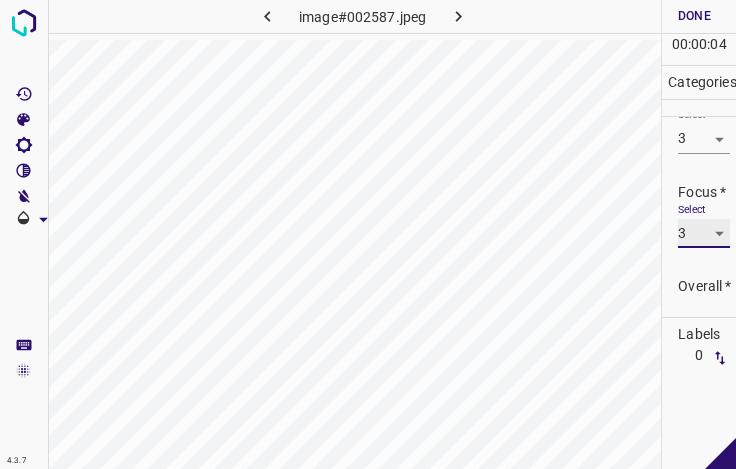 scroll, scrollTop: 98, scrollLeft: 0, axis: vertical 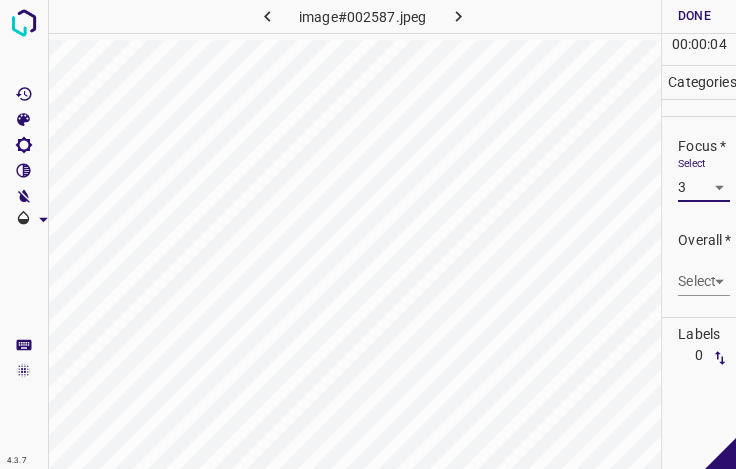 click on "4.3.7 image#002587.jpeg Done Skip 0 00   : 00   : 04   Categories Lighting *  Select 3 3 Focus *  Select 3 3 Overall *  Select ​ Labels   0 Categories 1 Lighting 2 Focus 3 Overall Tools Space Change between modes (Draw & Edit) I Auto labeling R Restore zoom M Zoom in N Zoom out Delete Delete selecte label Filters Z Restore filters X Saturation filter C Brightness filter V Contrast filter B Gray scale filter General O Download - Text - Hide - Delete" at bounding box center (368, 234) 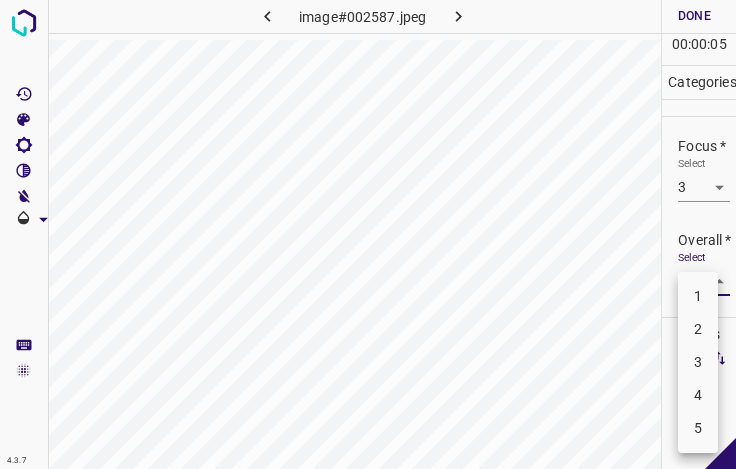 click on "3" at bounding box center [698, 362] 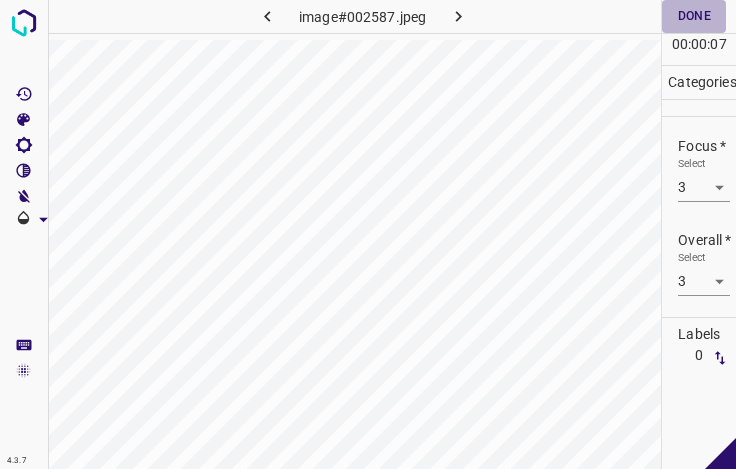 click on "Done" at bounding box center (694, 16) 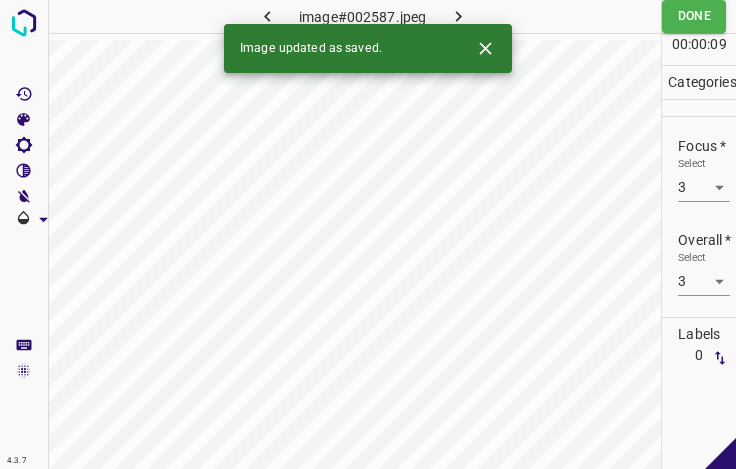 click 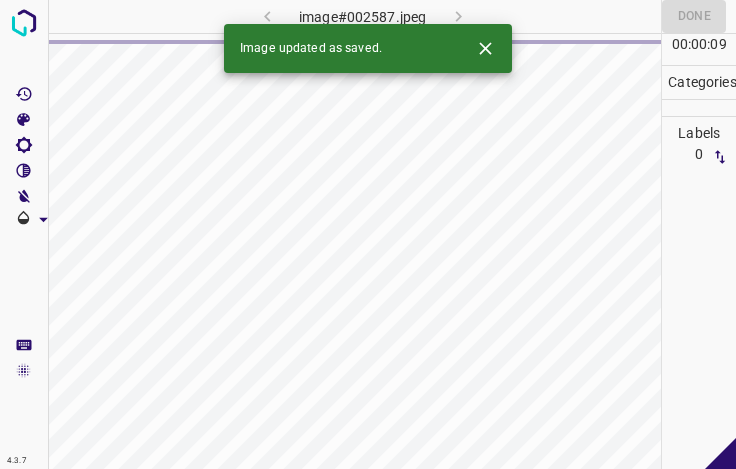 click 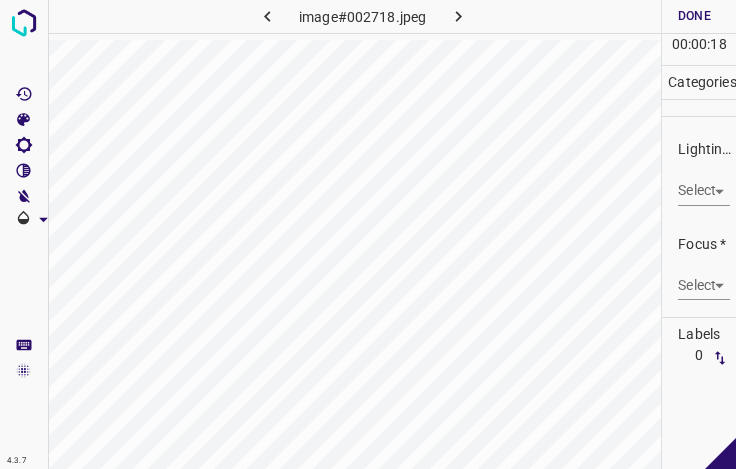 click on "4.3.7 image#002718.jpeg Done Skip 0 00   : 00   : 18   Categories Lighting *  Select ​ Focus *  Select ​ Overall *  Select ​ Labels   0 Categories 1 Lighting 2 Focus 3 Overall Tools Space Change between modes (Draw & Edit) I Auto labeling R Restore zoom M Zoom in N Zoom out Delete Delete selecte label Filters Z Restore filters X Saturation filter C Brightness filter V Contrast filter B Gray scale filter General O Download - Text - Hide - Delete" at bounding box center [368, 234] 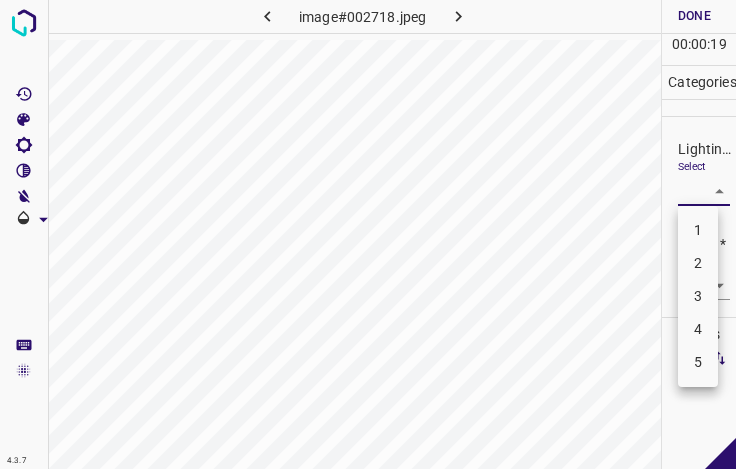 click on "3" at bounding box center [698, 296] 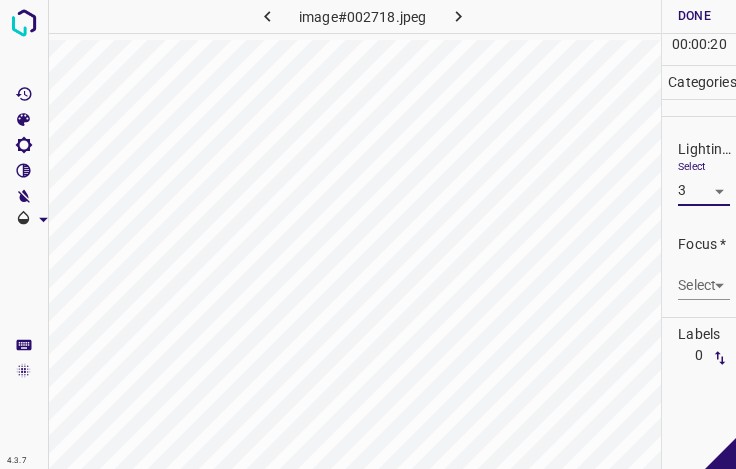 click on "4.3.7 image#002718.jpeg Done Skip 0 00   : 00   : 20   Categories Lighting *  Select 3 3 Focus *  Select ​ Overall *  Select ​ Labels   0 Categories 1 Lighting 2 Focus 3 Overall Tools Space Change between modes (Draw & Edit) I Auto labeling R Restore zoom M Zoom in N Zoom out Delete Delete selecte label Filters Z Restore filters X Saturation filter C Brightness filter V Contrast filter B Gray scale filter General O Download - Text - Hide - Delete" at bounding box center [368, 234] 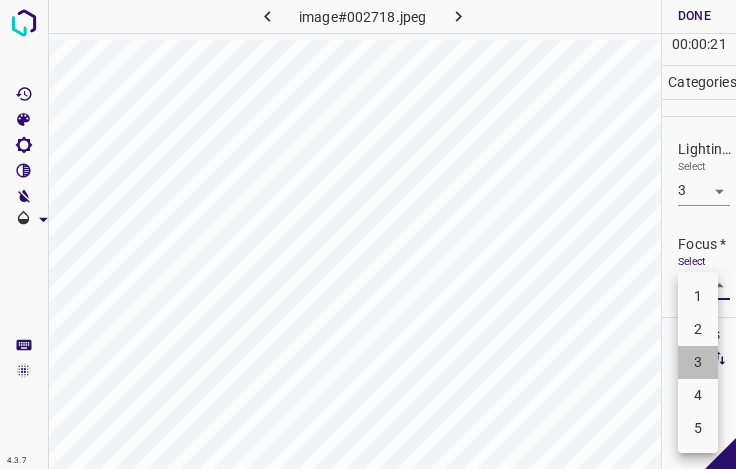 click on "3" at bounding box center (698, 362) 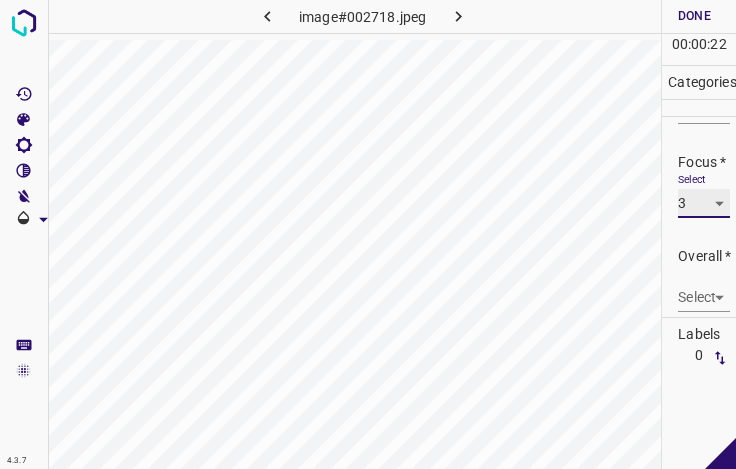 scroll, scrollTop: 98, scrollLeft: 0, axis: vertical 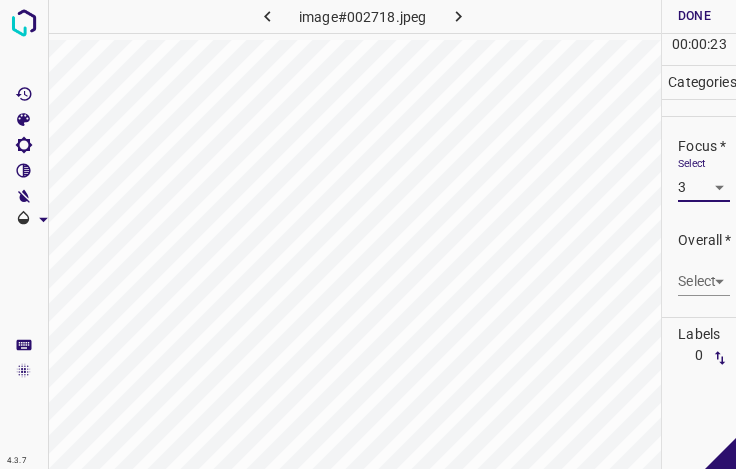 click on "4.3.7 image#002718.jpeg Done Skip 0 00   : 00   : 23   Categories Lighting *  Select 3 3 Focus *  Select 3 3 Overall *  Select ​ Labels   0 Categories 1 Lighting 2 Focus 3 Overall Tools Space Change between modes (Draw & Edit) I Auto labeling R Restore zoom M Zoom in N Zoom out Delete Delete selecte label Filters Z Restore filters X Saturation filter C Brightness filter V Contrast filter B Gray scale filter General O Download - Text - Hide - Delete" at bounding box center [368, 234] 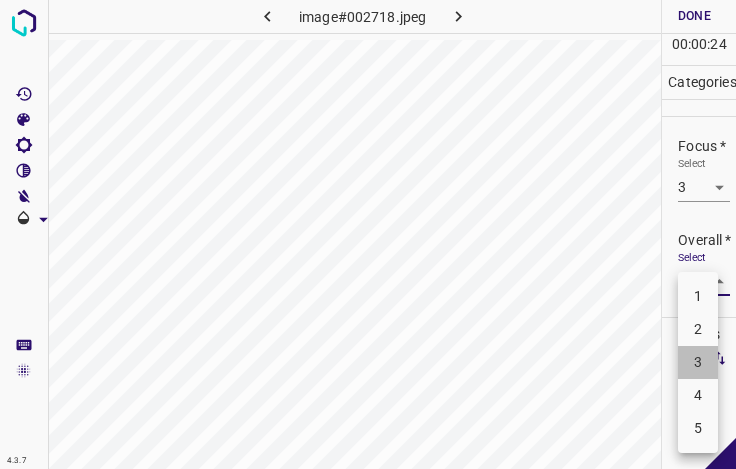 click on "3" at bounding box center (698, 362) 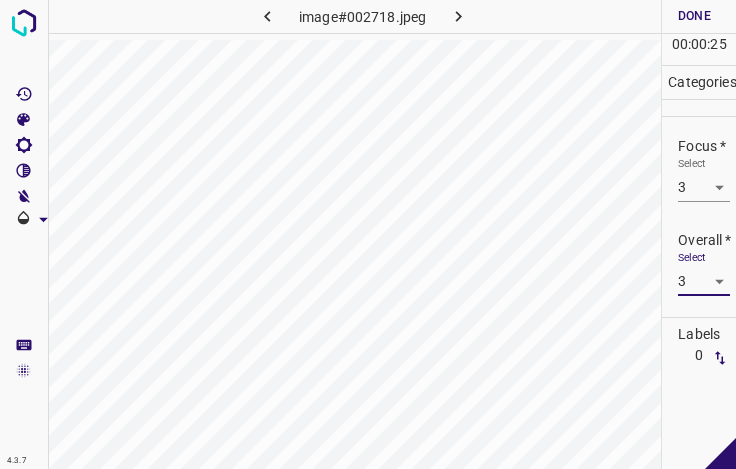 click on "Done" at bounding box center (694, 16) 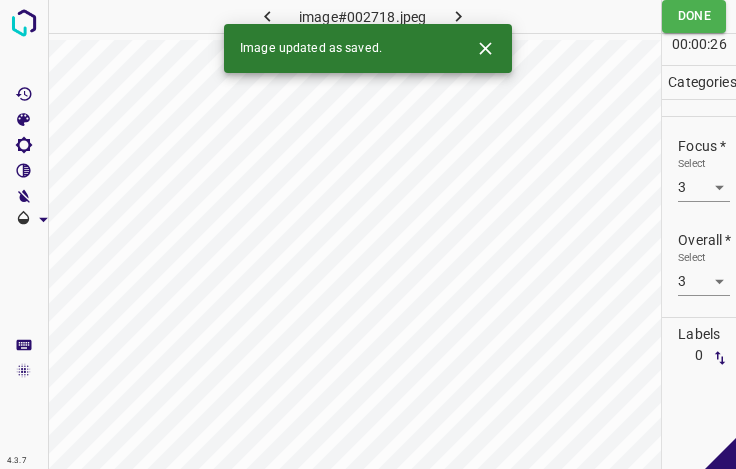 click 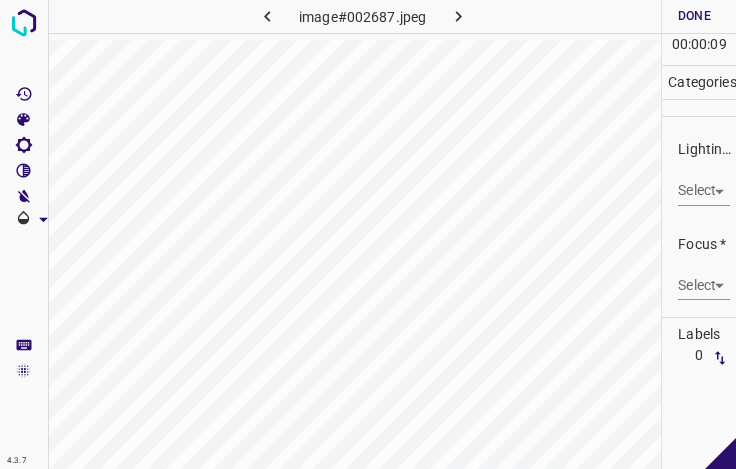 click on "4.3.7 image#002687.jpeg Done Skip 0 00   : 00   : 09   Categories Lighting *  Select ​ Focus *  Select ​ Overall *  Select ​ Labels   0 Categories 1 Lighting 2 Focus 3 Overall Tools Space Change between modes (Draw & Edit) I Auto labeling R Restore zoom M Zoom in N Zoom out Delete Delete selecte label Filters Z Restore filters X Saturation filter C Brightness filter V Contrast filter B Gray scale filter General O Download - Text - Hide - Delete" at bounding box center [368, 234] 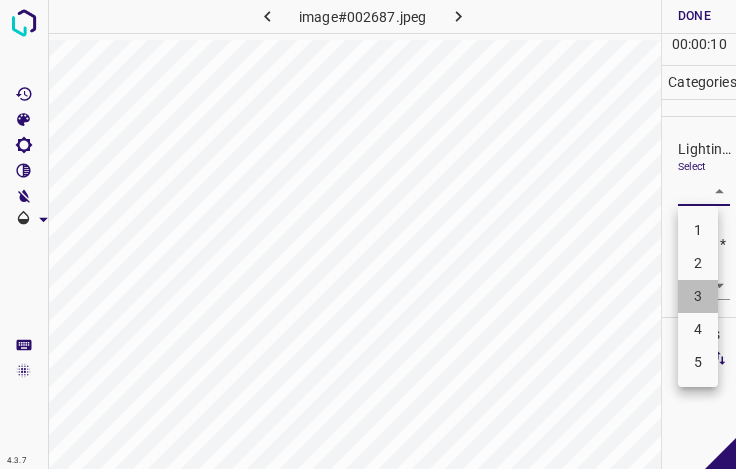 click on "3" at bounding box center [698, 296] 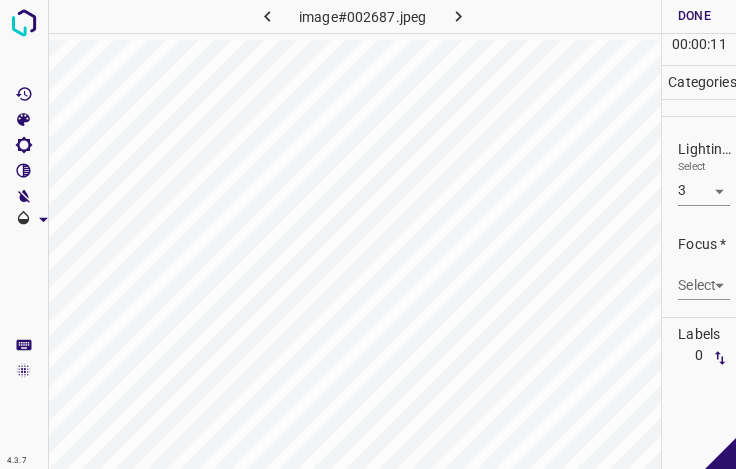 click on "4.3.7 image#002687.jpeg Done Skip 0 00   : 00   : 11   Categories Lighting *  Select 3 3 Focus *  Select ​ Overall *  Select ​ Labels   0 Categories 1 Lighting 2 Focus 3 Overall Tools Space Change between modes (Draw & Edit) I Auto labeling R Restore zoom M Zoom in N Zoom out Delete Delete selecte label Filters Z Restore filters X Saturation filter C Brightness filter V Contrast filter B Gray scale filter General O Download - Text - Hide - Delete" at bounding box center [368, 234] 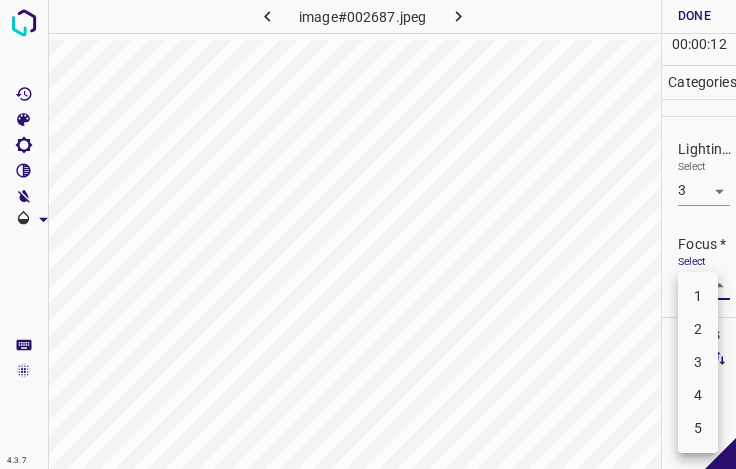 drag, startPoint x: 697, startPoint y: 359, endPoint x: 697, endPoint y: 347, distance: 12 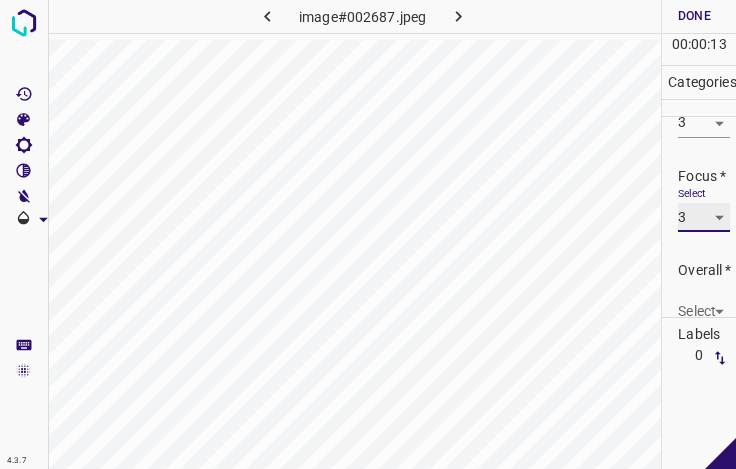 scroll, scrollTop: 98, scrollLeft: 0, axis: vertical 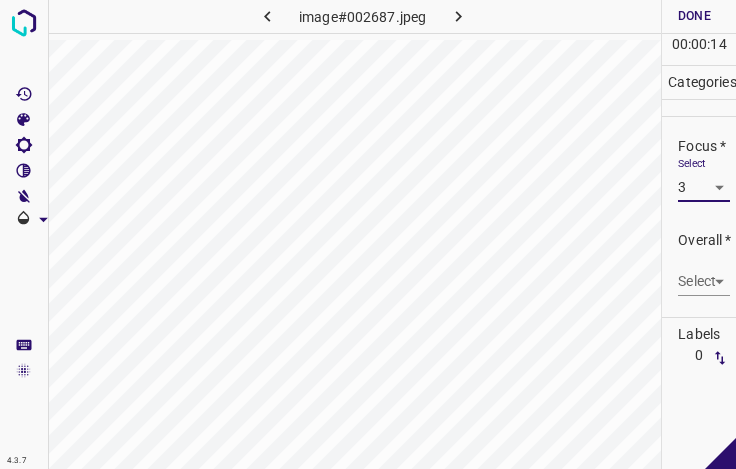 click on "4.3.7 image#002687.jpeg Done Skip 0 00   : 00   : 14   Categories Lighting *  Select 3 3 Focus *  Select 3 3 Overall *  Select ​ Labels   0 Categories 1 Lighting 2 Focus 3 Overall Tools Space Change between modes (Draw & Edit) I Auto labeling R Restore zoom M Zoom in N Zoom out Delete Delete selecte label Filters Z Restore filters X Saturation filter C Brightness filter V Contrast filter B Gray scale filter General O Download - Text - Hide - Delete" at bounding box center (368, 234) 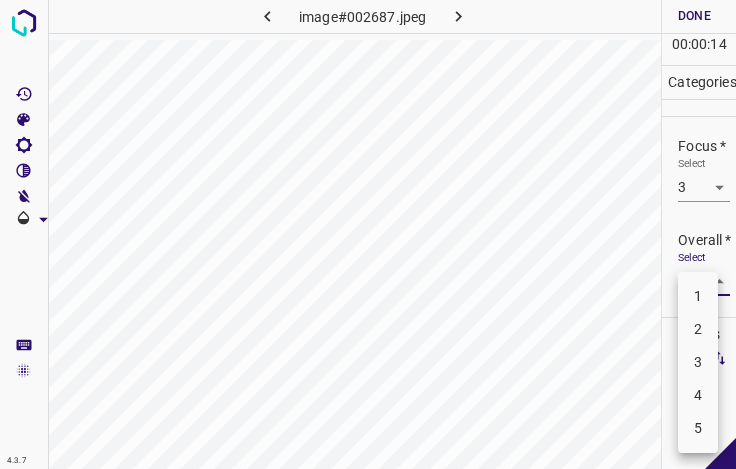 click on "3" at bounding box center (698, 362) 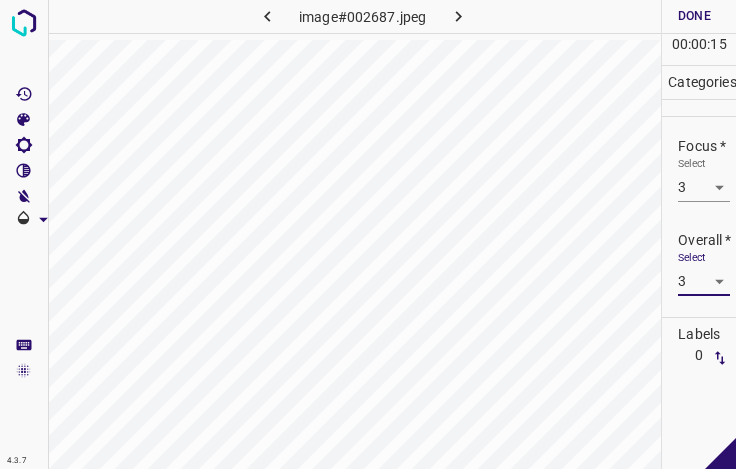 click on "Done" at bounding box center (694, 16) 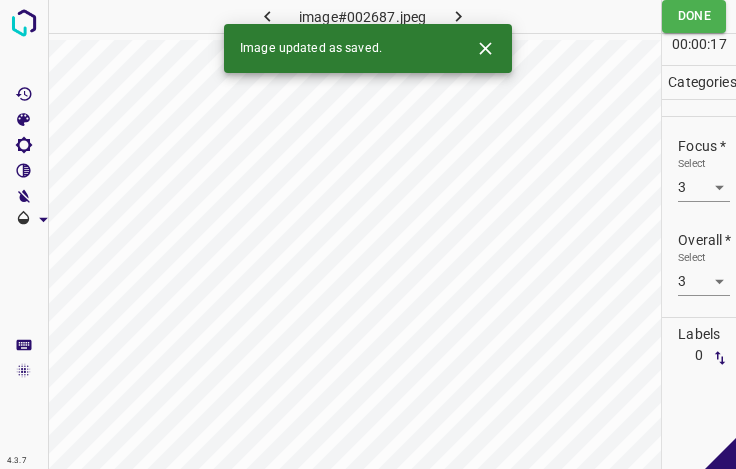 click 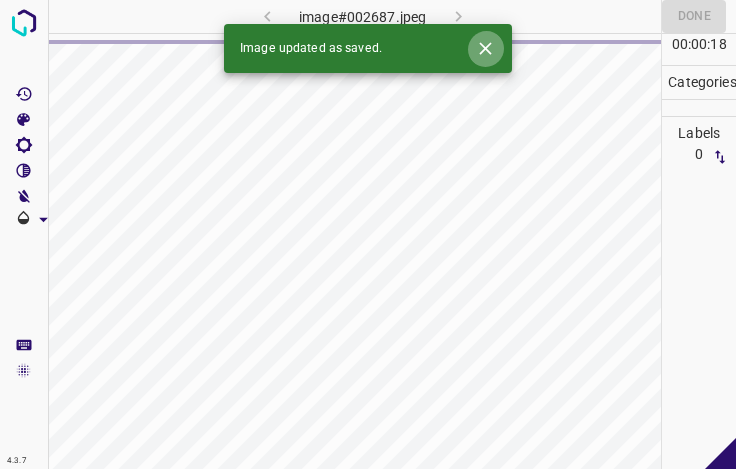 click 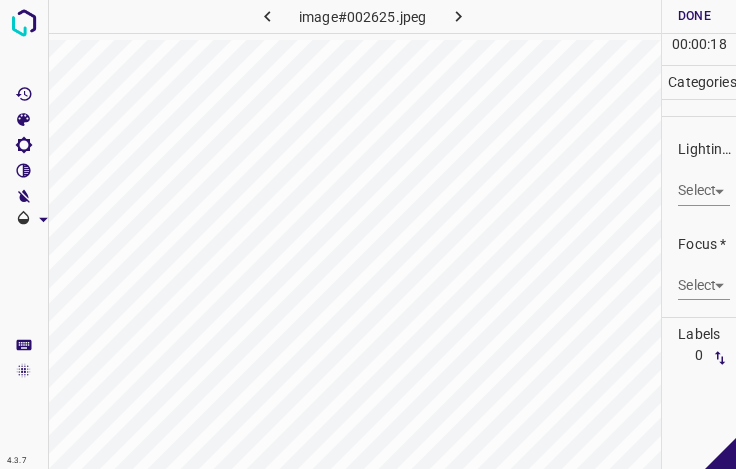 click on "4.3.7 image#002625.jpeg Done Skip 0 00   : 00   : 18   Categories Lighting *  Select ​ Focus *  Select ​ Overall *  Select ​ Labels   0 Categories 1 Lighting 2 Focus 3 Overall Tools Space Change between modes (Draw & Edit) I Auto labeling R Restore zoom M Zoom in N Zoom out Delete Delete selecte label Filters Z Restore filters X Saturation filter C Brightness filter V Contrast filter B Gray scale filter General O Download - Text - Hide - Delete" at bounding box center [368, 234] 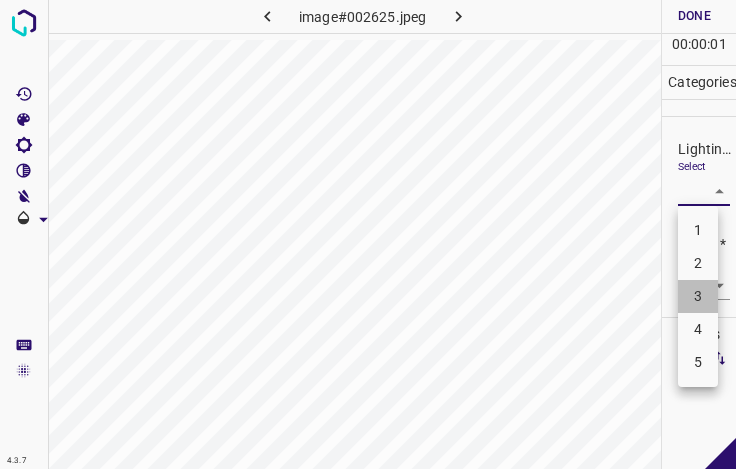 click on "3" at bounding box center [698, 296] 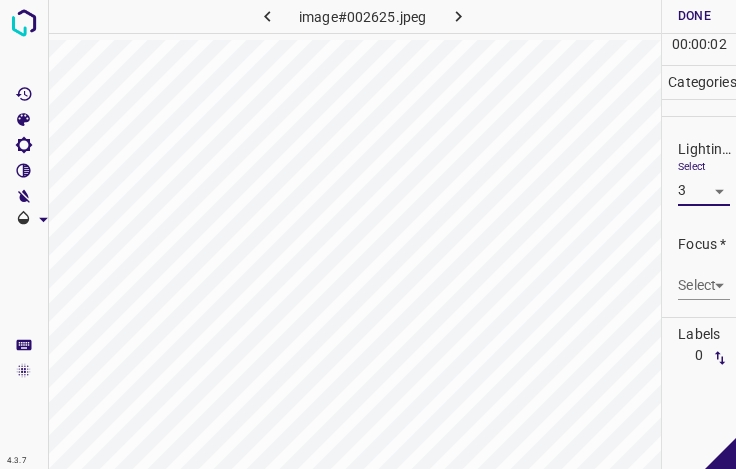 click on "4.3.7 image#002625.jpeg Done Skip 0 00   : 00   : 02   Categories Lighting *  Select 3 3 Focus *  Select ​ Overall *  Select ​ Labels   0 Categories 1 Lighting 2 Focus 3 Overall Tools Space Change between modes (Draw & Edit) I Auto labeling R Restore zoom M Zoom in N Zoom out Delete Delete selecte label Filters Z Restore filters X Saturation filter C Brightness filter V Contrast filter B Gray scale filter General O Download - Text - Hide - Delete" at bounding box center [368, 234] 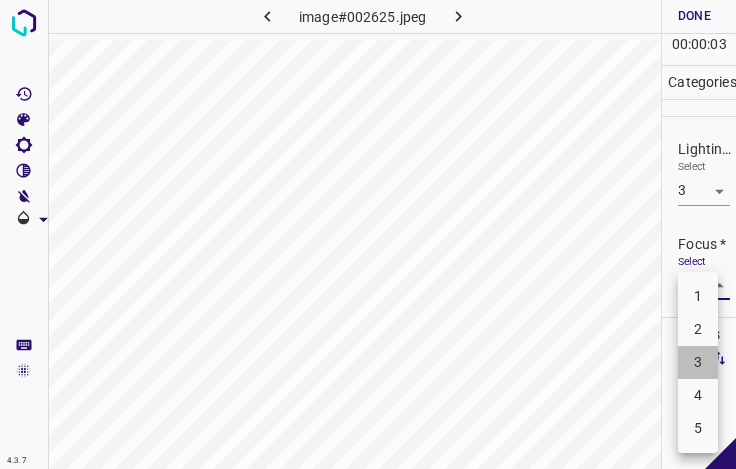click on "3" at bounding box center (698, 362) 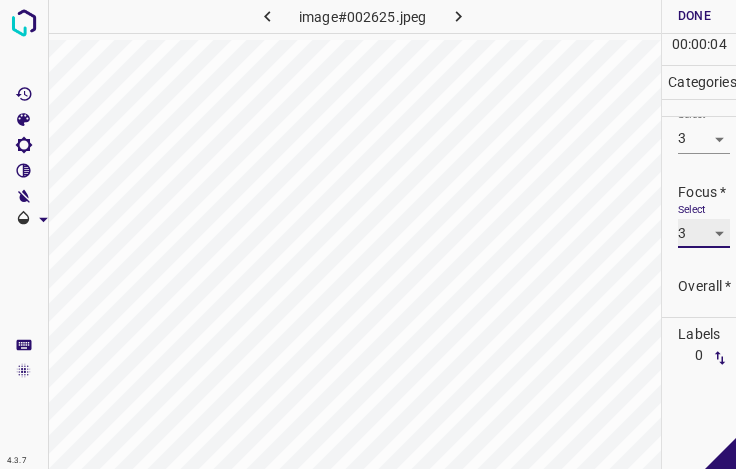 scroll, scrollTop: 98, scrollLeft: 0, axis: vertical 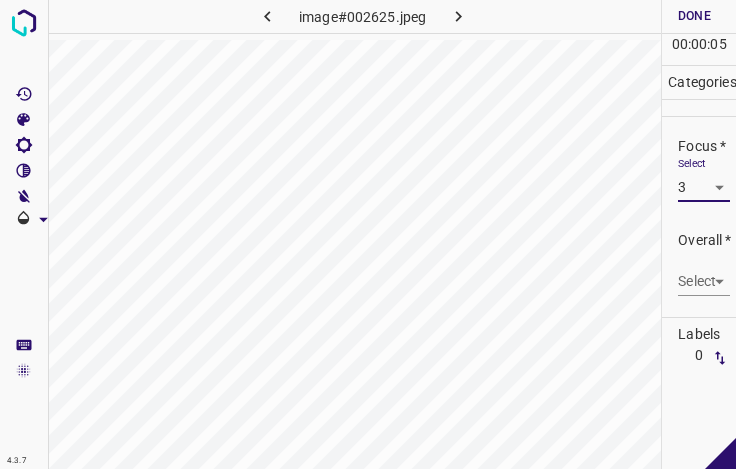 click on "4.3.7 image#002625.jpeg Done Skip 0 00   : 00   : 05   Categories Lighting *  Select 3 3 Focus *  Select 3 3 Overall *  Select ​ Labels   0 Categories 1 Lighting 2 Focus 3 Overall Tools Space Change between modes (Draw & Edit) I Auto labeling R Restore zoom M Zoom in N Zoom out Delete Delete selecte label Filters Z Restore filters X Saturation filter C Brightness filter V Contrast filter B Gray scale filter General O Download - Text - Hide - Delete" at bounding box center [368, 234] 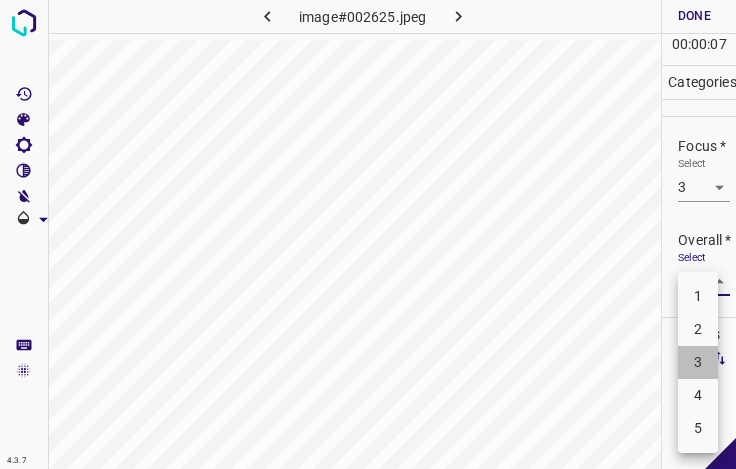 click on "3" at bounding box center [698, 362] 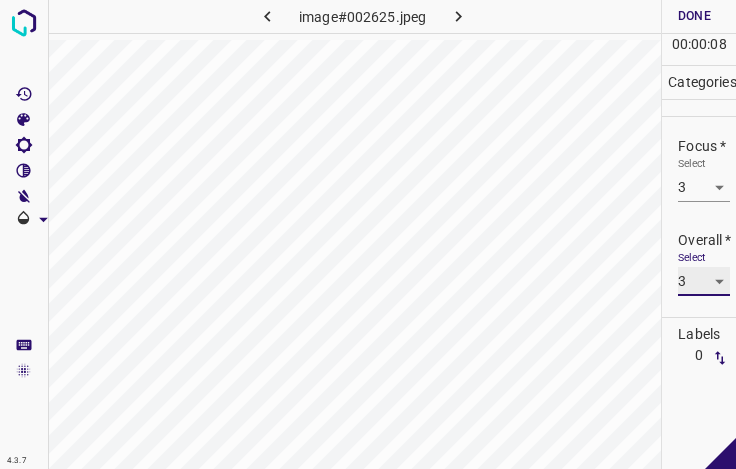 scroll, scrollTop: 0, scrollLeft: 0, axis: both 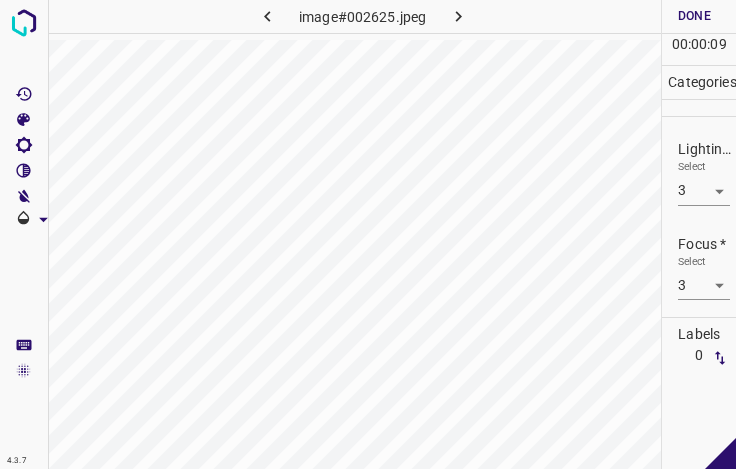 click on "Done" at bounding box center (694, 16) 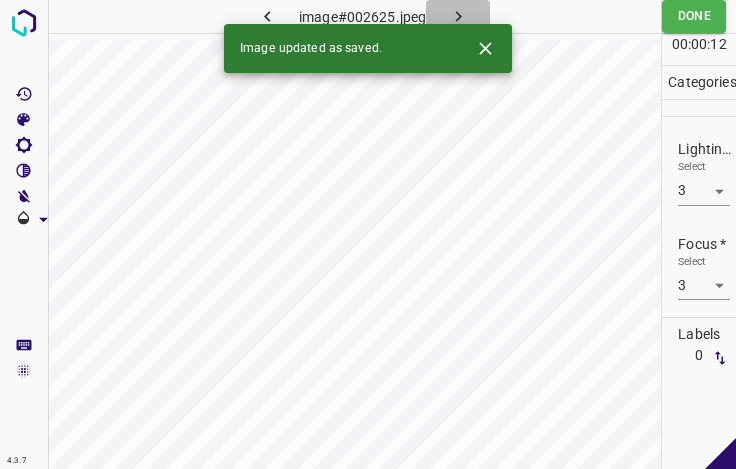 click 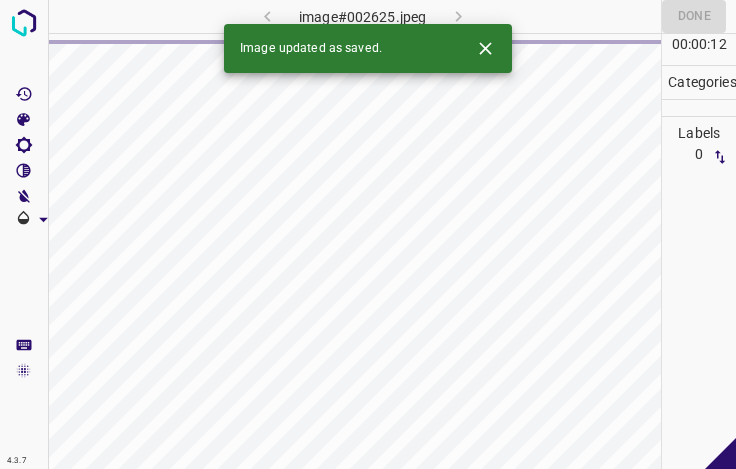 click at bounding box center (485, 48) 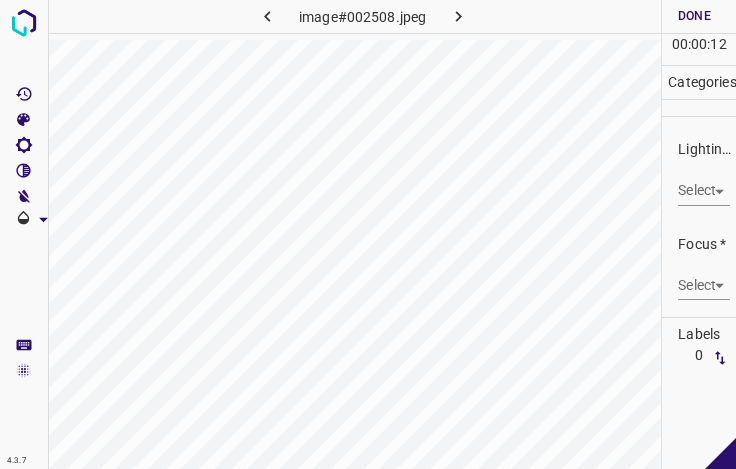 click on "4.3.7 image#002508.jpeg Done Skip 0 00   : 00   : 12   Categories Lighting *  Select ​ Focus *  Select ​ Overall *  Select ​ Labels   0 Categories 1 Lighting 2 Focus 3 Overall Tools Space Change between modes (Draw & Edit) I Auto labeling R Restore zoom M Zoom in N Zoom out Delete Delete selecte label Filters Z Restore filters X Saturation filter C Brightness filter V Contrast filter B Gray scale filter General O Download - Text - Hide - Delete" at bounding box center (368, 234) 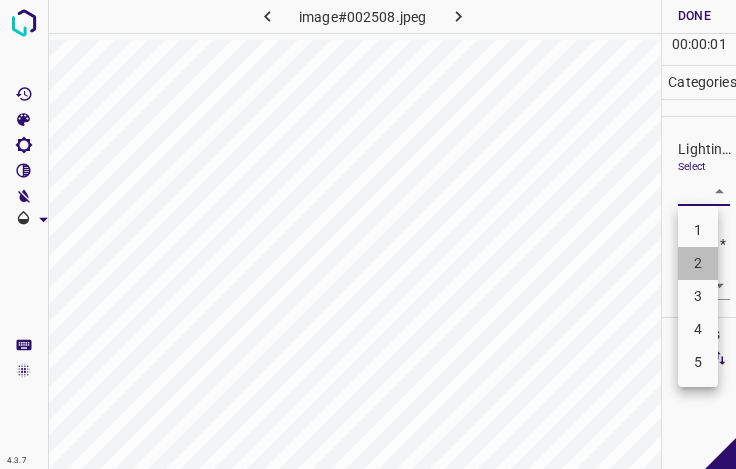 click on "2" at bounding box center (698, 263) 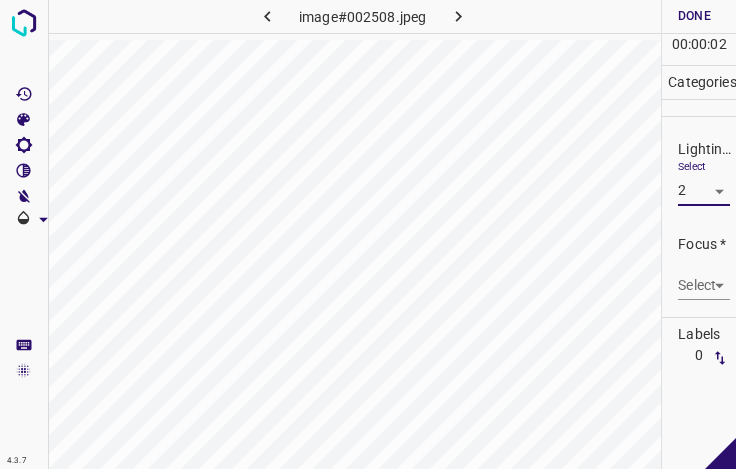 click on "4.3.7 image#002508.jpeg Done Skip 0 00   : 00   : 02   Categories Lighting *  Select 2 2 Focus *  Select ​ Overall *  Select ​ Labels   0 Categories 1 Lighting 2 Focus 3 Overall Tools Space Change between modes (Draw & Edit) I Auto labeling R Restore zoom M Zoom in N Zoom out Delete Delete selecte label Filters Z Restore filters X Saturation filter C Brightness filter V Contrast filter B Gray scale filter General O Download - Text - Hide - Delete" at bounding box center [368, 234] 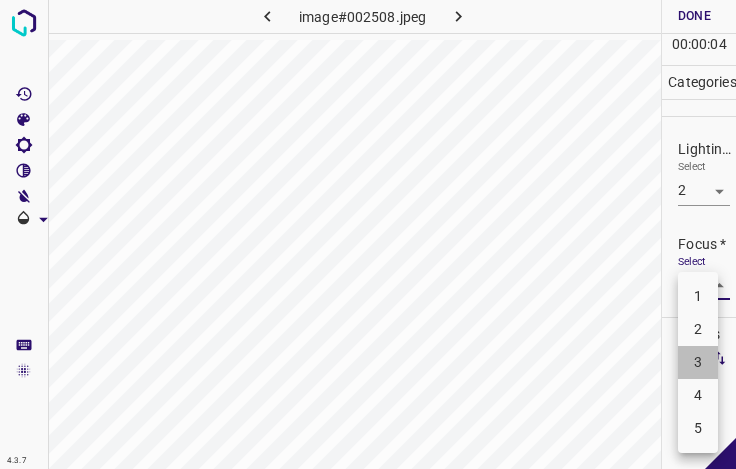 click on "3" at bounding box center (698, 362) 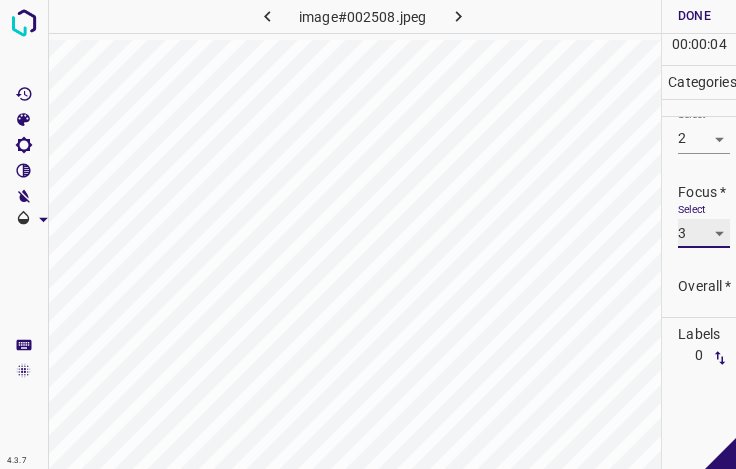 scroll, scrollTop: 98, scrollLeft: 0, axis: vertical 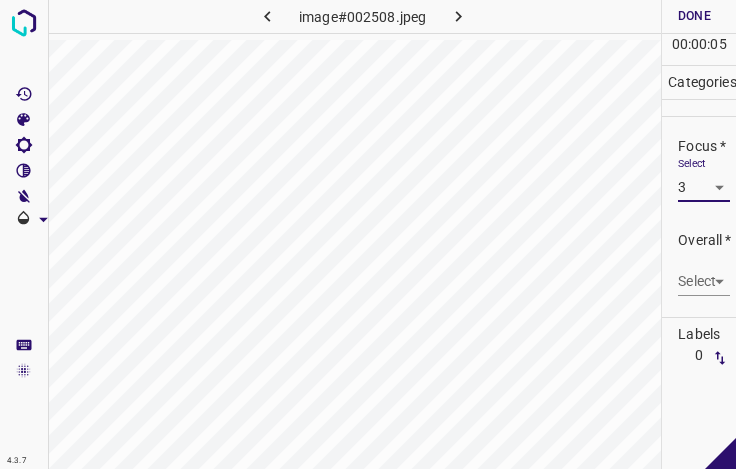 click on "4.3.7 image#002508.jpeg Done Skip 0 00   : 00   : 05   Categories Lighting *  Select 2 2 Focus *  Select 3 3 Overall *  Select ​ Labels   0 Categories 1 Lighting 2 Focus 3 Overall Tools Space Change between modes (Draw & Edit) I Auto labeling R Restore zoom M Zoom in N Zoom out Delete Delete selecte label Filters Z Restore filters X Saturation filter C Brightness filter V Contrast filter B Gray scale filter General O Download - Text - Hide - Delete" at bounding box center [368, 234] 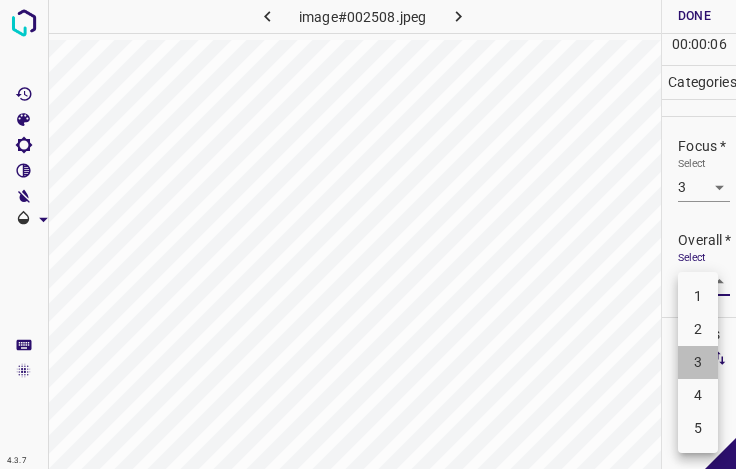 click on "3" at bounding box center (698, 362) 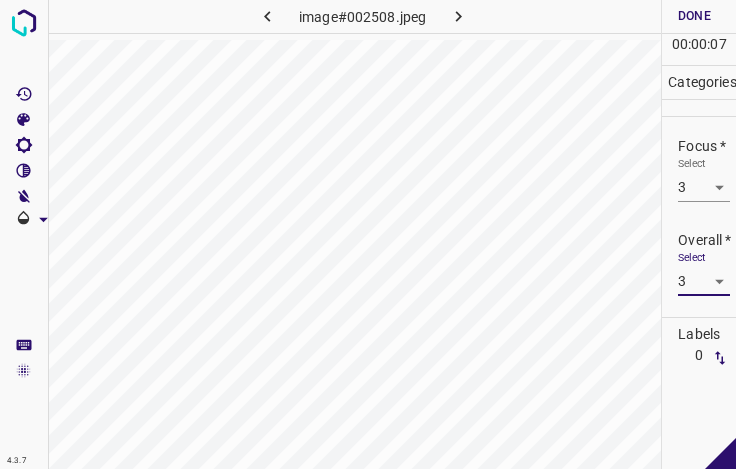click on "Done" at bounding box center [694, 16] 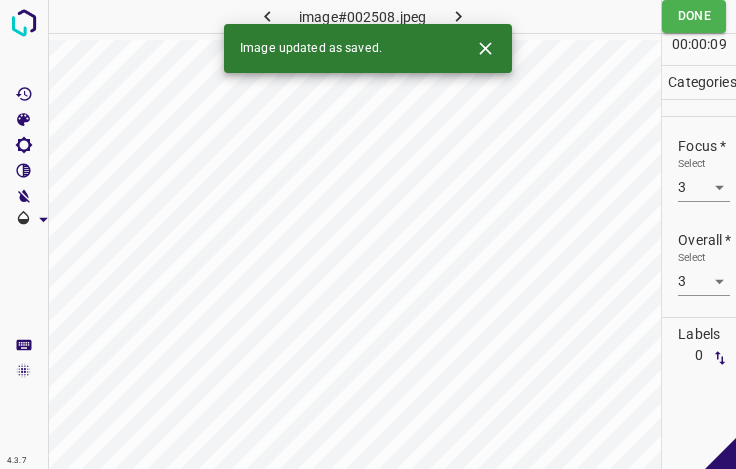 click 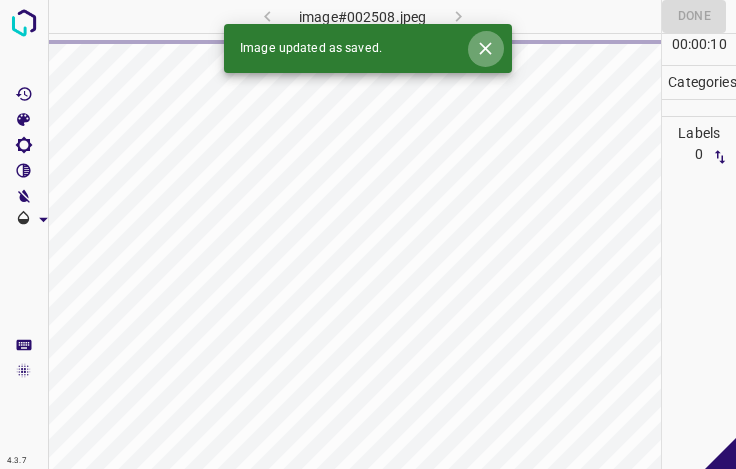 click 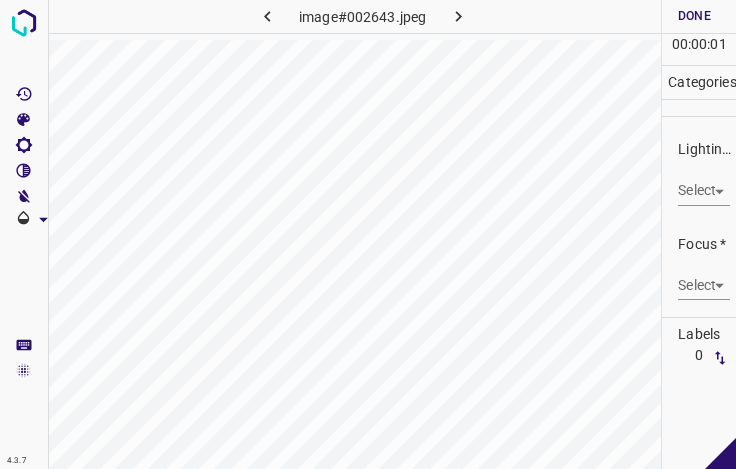 click on "4.3.7 image#002643.jpeg Done Skip 0 00   : 00   : 01   Categories Lighting *  Select ​ Focus *  Select ​ Overall *  Select ​ Labels   0 Categories 1 Lighting 2 Focus 3 Overall Tools Space Change between modes (Draw & Edit) I Auto labeling R Restore zoom M Zoom in N Zoom out Delete Delete selecte label Filters Z Restore filters X Saturation filter C Brightness filter V Contrast filter B Gray scale filter General O Download - Text - Hide - Delete" at bounding box center [368, 234] 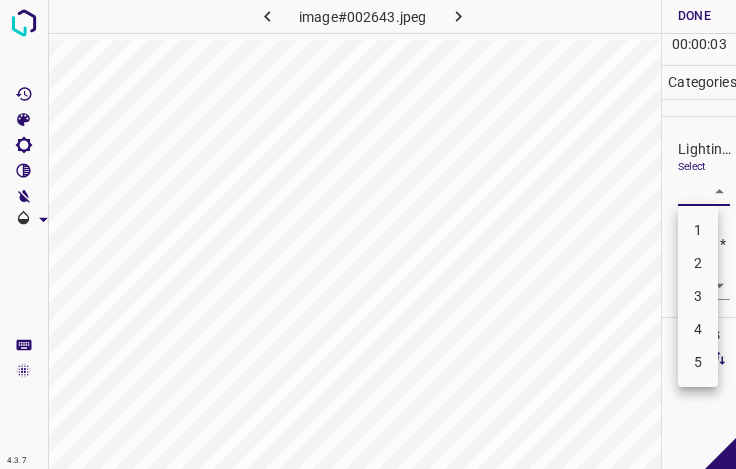 click on "3" at bounding box center (698, 296) 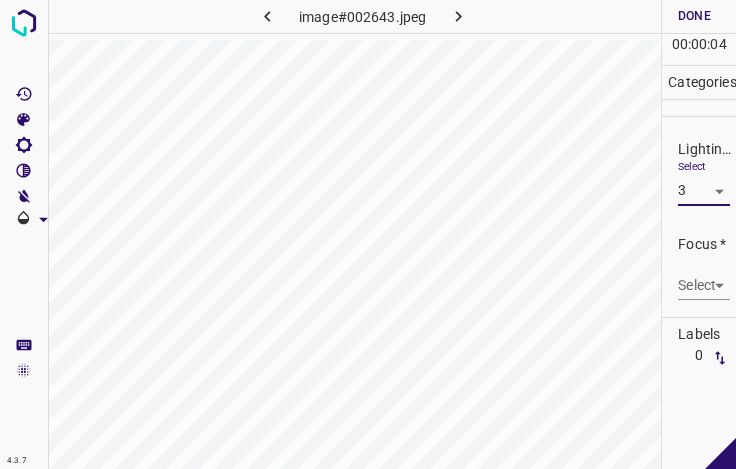 click on "4.3.7 image#002643.jpeg Done Skip 0 00   : 00   : 04   Categories Lighting *  Select 3 3 Focus *  Select ​ Overall *  Select ​ Labels   0 Categories 1 Lighting 2 Focus 3 Overall Tools Space Change between modes (Draw & Edit) I Auto labeling R Restore zoom M Zoom in N Zoom out Delete Delete selecte label Filters Z Restore filters X Saturation filter C Brightness filter V Contrast filter B Gray scale filter General O Download - Text - Hide - Delete" at bounding box center [368, 234] 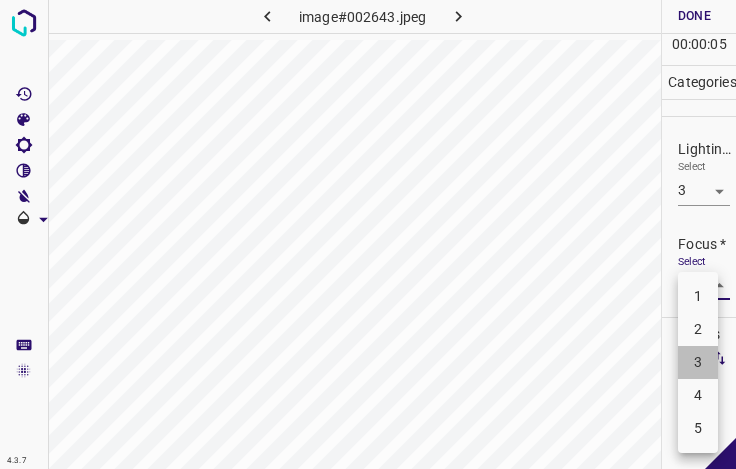 drag, startPoint x: 708, startPoint y: 363, endPoint x: 702, endPoint y: 298, distance: 65.27634 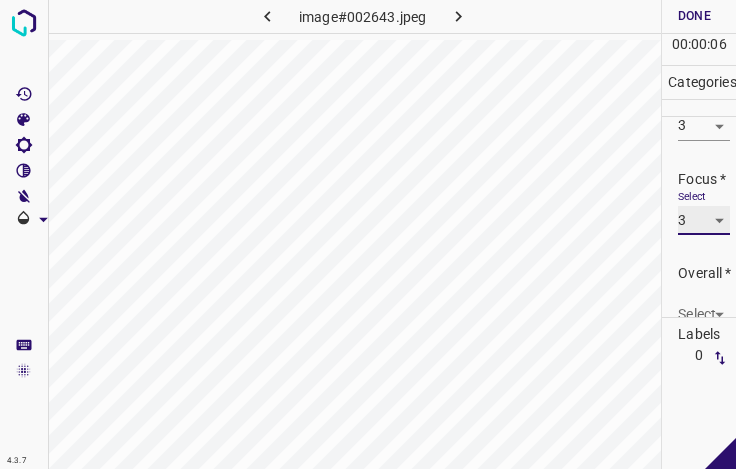 scroll, scrollTop: 98, scrollLeft: 0, axis: vertical 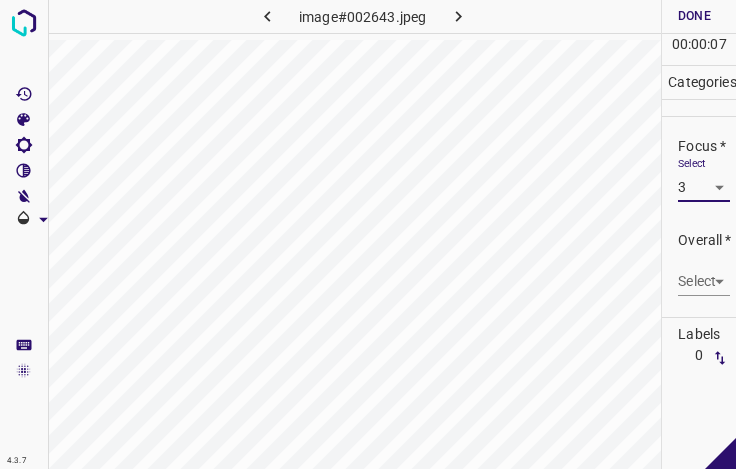 click on "4.3.7 image#002643.jpeg Done Skip 0 00   : 00   : 07   Categories Lighting *  Select 3 3 Focus *  Select 3 3 Overall *  Select ​ Labels   0 Categories 1 Lighting 2 Focus 3 Overall Tools Space Change between modes (Draw & Edit) I Auto labeling R Restore zoom M Zoom in N Zoom out Delete Delete selecte label Filters Z Restore filters X Saturation filter C Brightness filter V Contrast filter B Gray scale filter General O Download - Text - Hide - Delete" at bounding box center [368, 234] 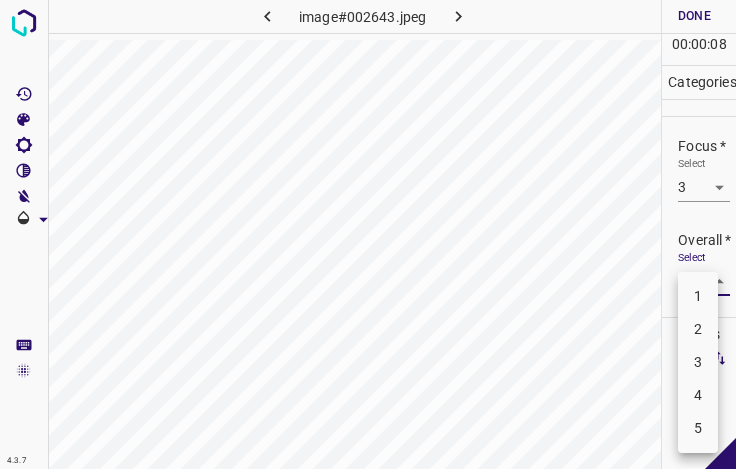 click on "3" at bounding box center (698, 362) 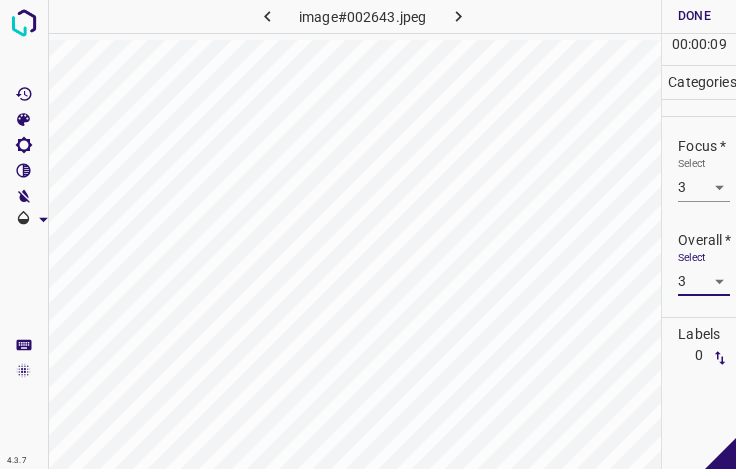 click on "Done" at bounding box center (694, 16) 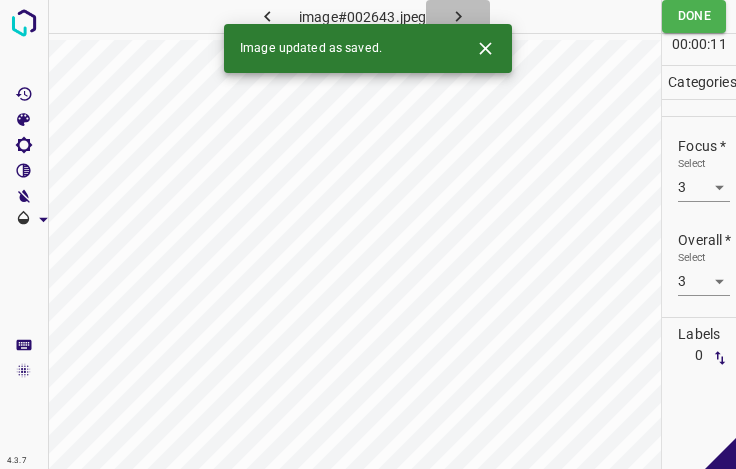 click 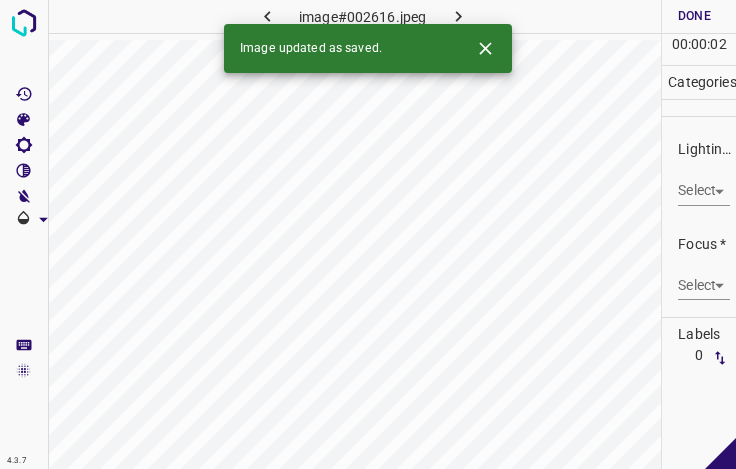 click on "4.3.7 image#002616.jpeg Done Skip 0 00   : 00   : 02   Categories Lighting *  Select ​ Focus *  Select ​ Overall *  Select ​ Labels   0 Categories 1 Lighting 2 Focus 3 Overall Tools Space Change between modes (Draw & Edit) I Auto labeling R Restore zoom M Zoom in N Zoom out Delete Delete selecte label Filters Z Restore filters X Saturation filter C Brightness filter V Contrast filter B Gray scale filter General O Download Image updated as saved. - Text - Hide - Delete" at bounding box center (368, 234) 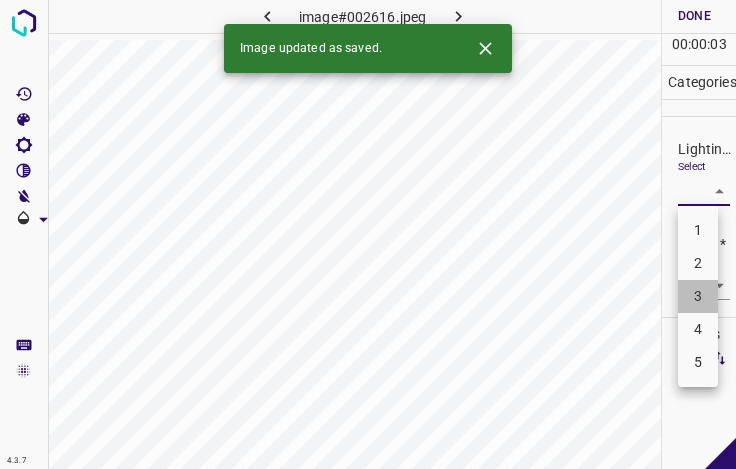 click on "3" at bounding box center (698, 296) 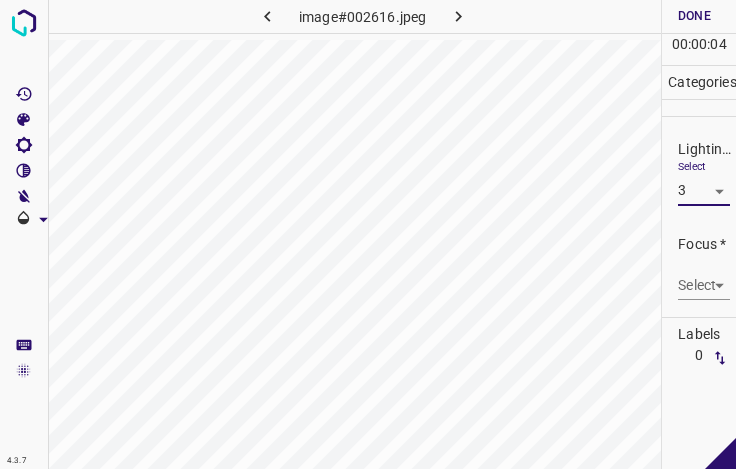 click on "4.3.7 image#002616.jpeg Done Skip 0 00   : 00   : 04   Categories Lighting *  Select 3 3 Focus *  Select ​ Overall *  Select ​ Labels   0 Categories 1 Lighting 2 Focus 3 Overall Tools Space Change between modes (Draw & Edit) I Auto labeling R Restore zoom M Zoom in N Zoom out Delete Delete selecte label Filters Z Restore filters X Saturation filter C Brightness filter V Contrast filter B Gray scale filter General O Download - Text - Hide - Delete" at bounding box center [368, 234] 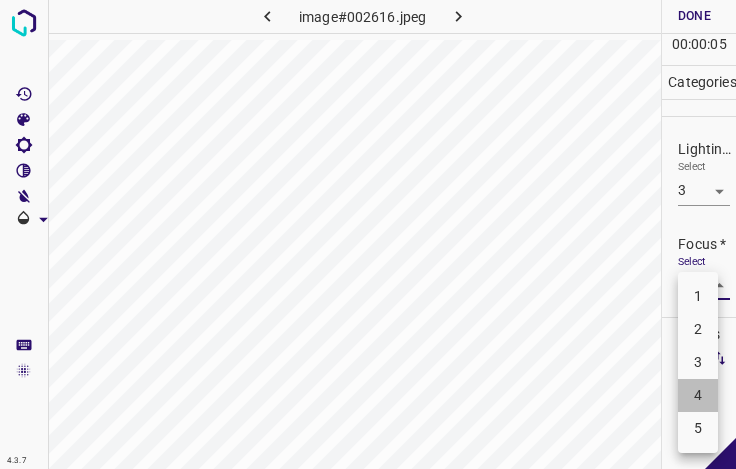 click on "4" at bounding box center [698, 395] 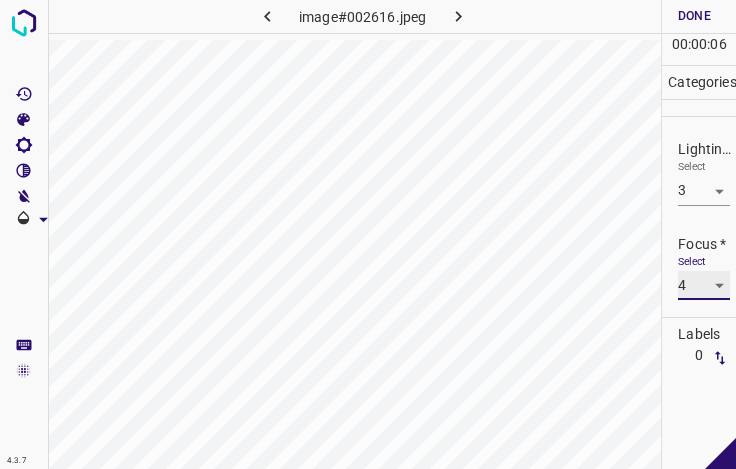 scroll, scrollTop: 98, scrollLeft: 0, axis: vertical 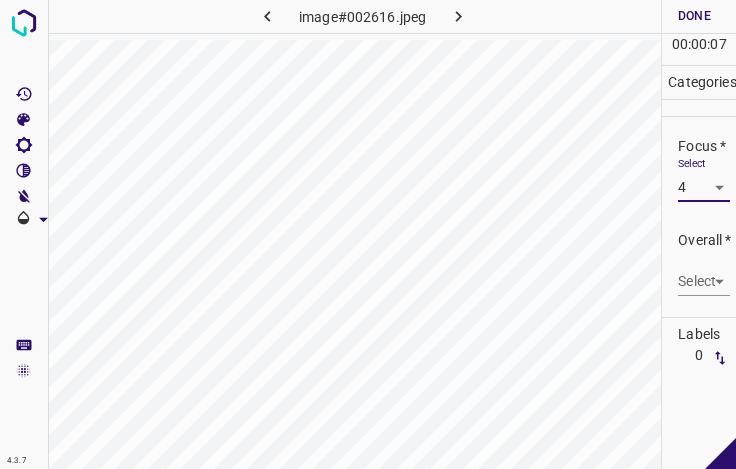 click on "4.3.7 image#002616.jpeg Done Skip 0 00   : 00   : 07   Categories Lighting *  Select 3 3 Focus *  Select 4 4 Overall *  Select ​ Labels   0 Categories 1 Lighting 2 Focus 3 Overall Tools Space Change between modes (Draw & Edit) I Auto labeling R Restore zoom M Zoom in N Zoom out Delete Delete selecte label Filters Z Restore filters X Saturation filter C Brightness filter V Contrast filter B Gray scale filter General O Download - Text - Hide - Delete" at bounding box center (368, 234) 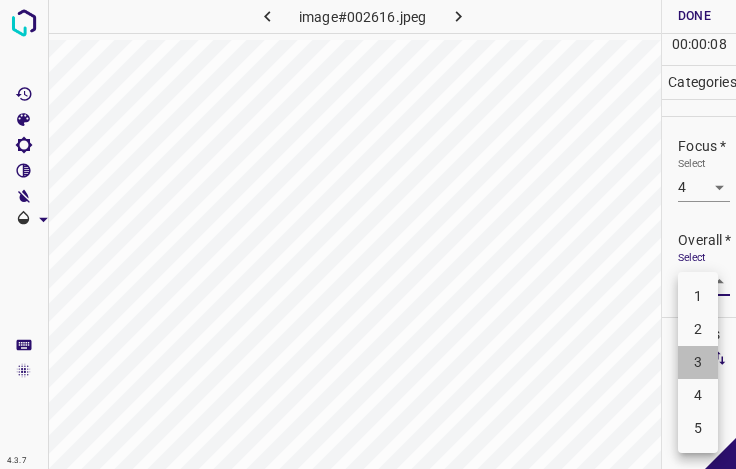 click on "3" at bounding box center (698, 362) 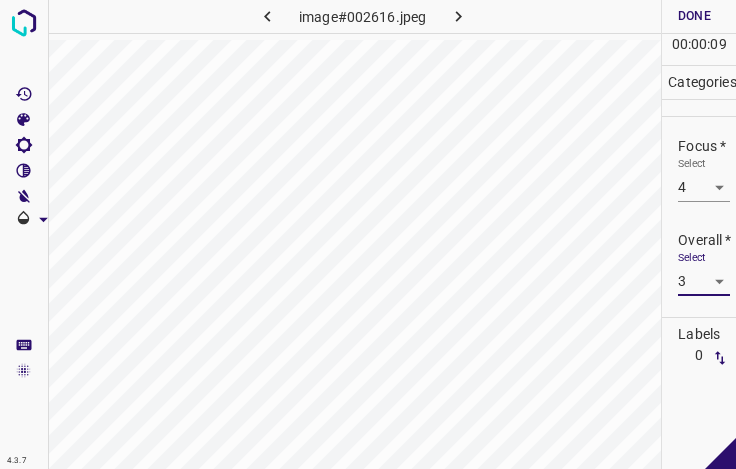 click on "Done" at bounding box center [694, 16] 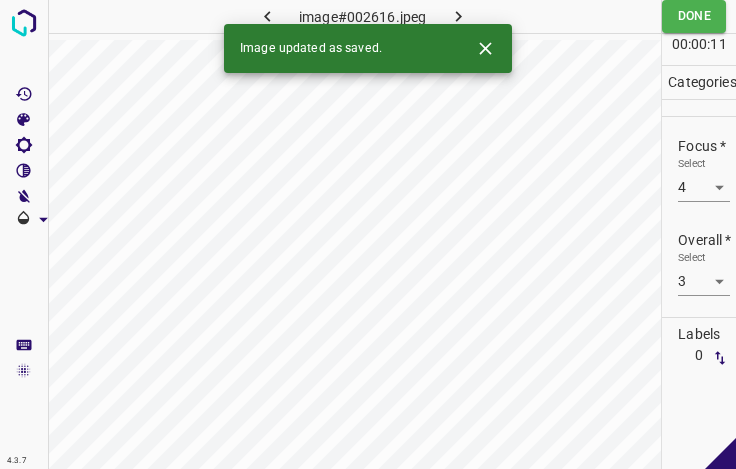 click 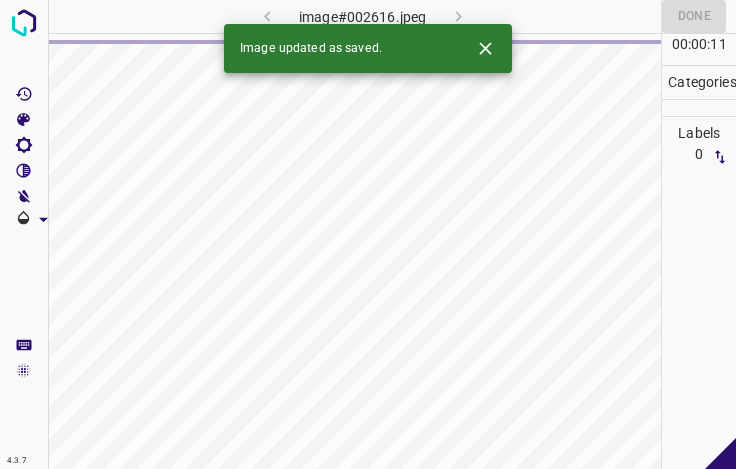 click 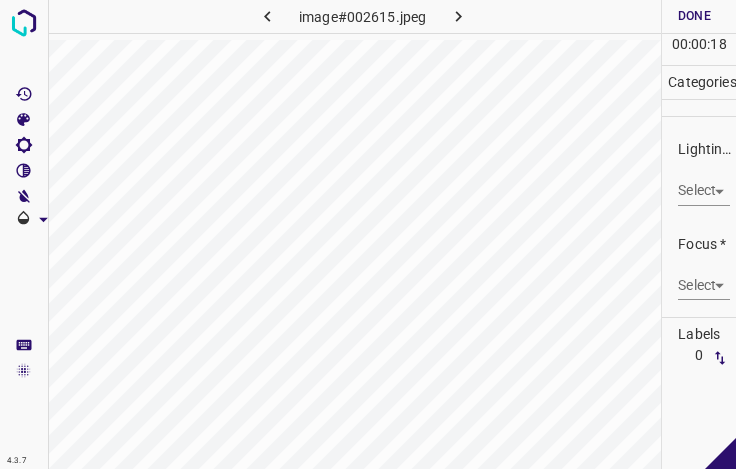 click on "4.3.7 image#002615.jpeg Done Skip 0 00   : 00   : 18   Categories Lighting *  Select ​ Focus *  Select ​ Overall *  Select ​ Labels   0 Categories 1 Lighting 2 Focus 3 Overall Tools Space Change between modes (Draw & Edit) I Auto labeling R Restore zoom M Zoom in N Zoom out Delete Delete selecte label Filters Z Restore filters X Saturation filter C Brightness filter V Contrast filter B Gray scale filter General O Download - Text - Hide - Delete" at bounding box center (368, 234) 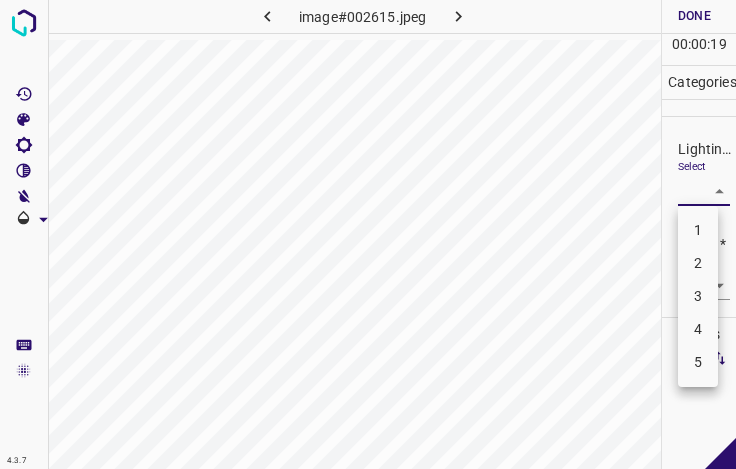 click on "3" at bounding box center (698, 296) 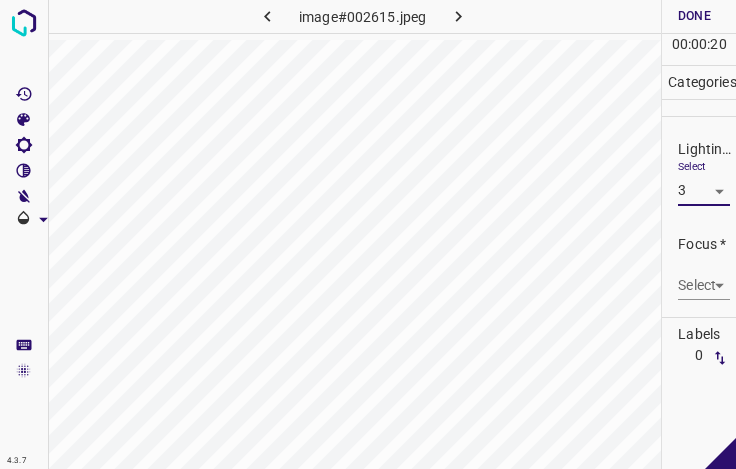 click on "4.3.7 image#002615.jpeg Done Skip 0 00   : 00   : 20   Categories Lighting *  Select 3 3 Focus *  Select ​ Overall *  Select ​ Labels   0 Categories 1 Lighting 2 Focus 3 Overall Tools Space Change between modes (Draw & Edit) I Auto labeling R Restore zoom M Zoom in N Zoom out Delete Delete selecte label Filters Z Restore filters X Saturation filter C Brightness filter V Contrast filter B Gray scale filter General O Download - Text - Hide - Delete" at bounding box center (368, 234) 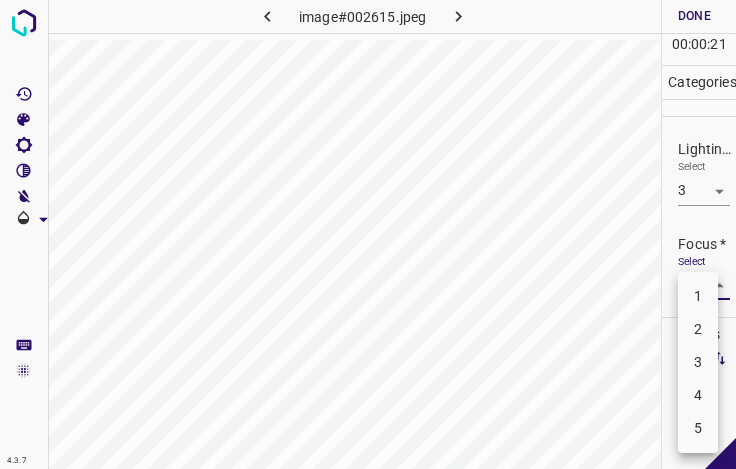 click on "3" at bounding box center [698, 362] 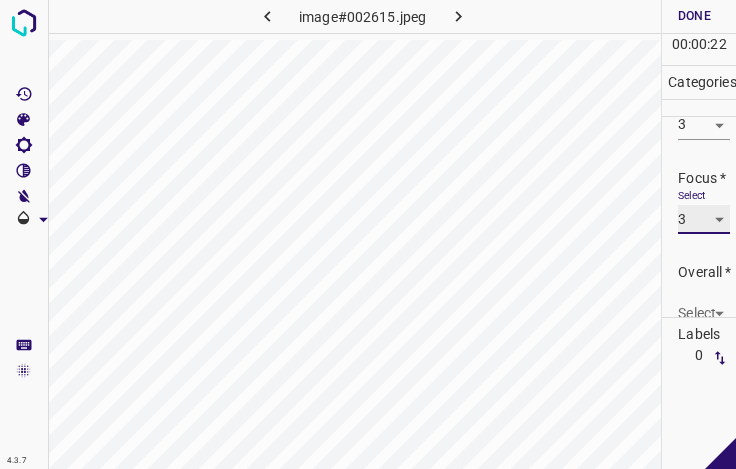 scroll, scrollTop: 98, scrollLeft: 0, axis: vertical 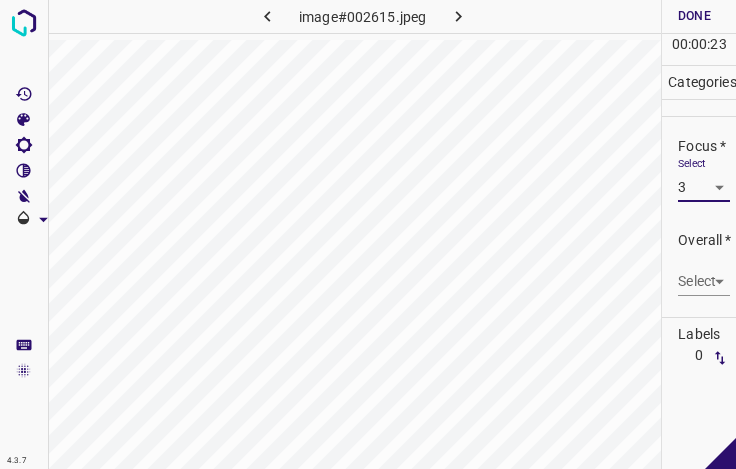click on "4.3.7 image#002615.jpeg Done Skip 0 00   : 00   : 23   Categories Lighting *  Select 3 3 Focus *  Select 3 3 Overall *  Select ​ Labels   0 Categories 1 Lighting 2 Focus 3 Overall Tools Space Change between modes (Draw & Edit) I Auto labeling R Restore zoom M Zoom in N Zoom out Delete Delete selecte label Filters Z Restore filters X Saturation filter C Brightness filter V Contrast filter B Gray scale filter General O Download - Text - Hide - Delete" at bounding box center (368, 234) 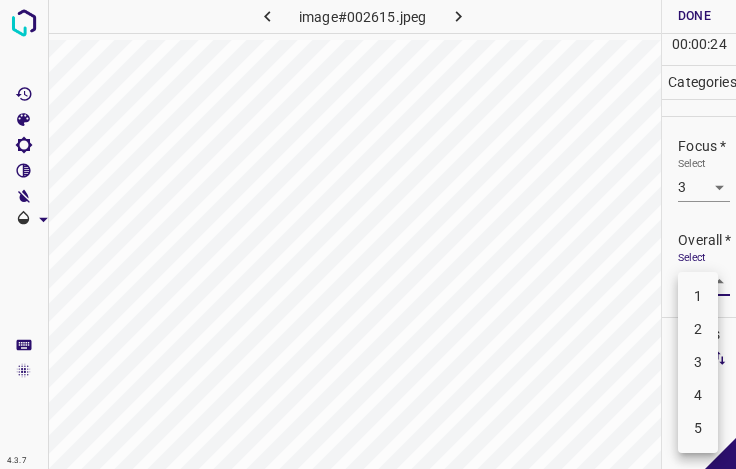 click on "3" at bounding box center (698, 362) 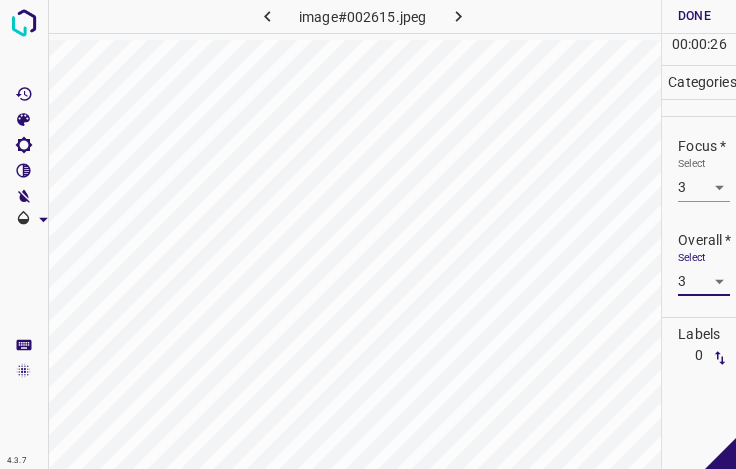 click on "Done" at bounding box center (694, 16) 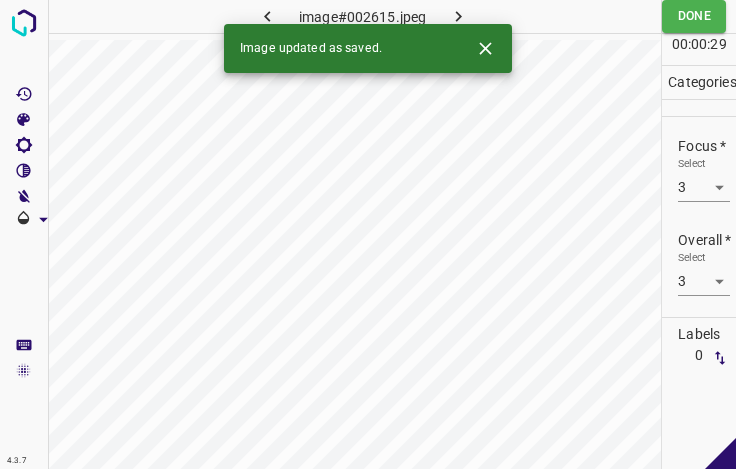 click 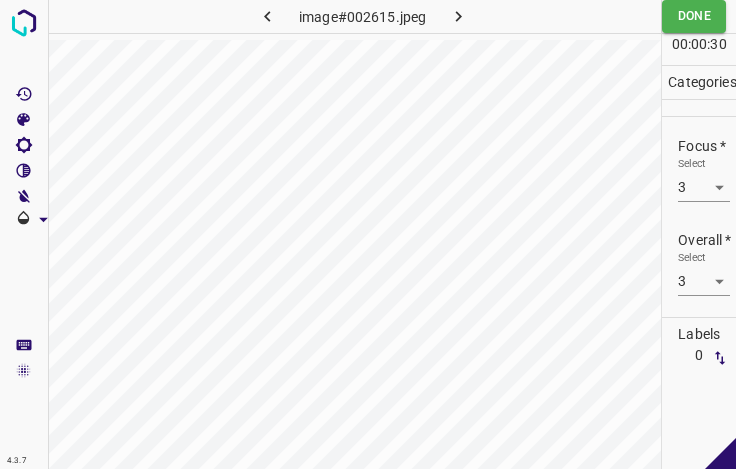 click 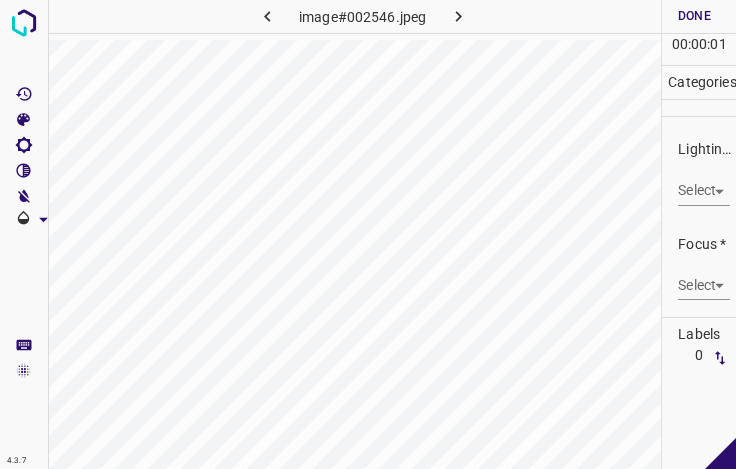 click on "4.3.7 image#002546.jpeg Done Skip 0 00   : 00   : 01   Categories Lighting *  Select ​ Focus *  Select ​ Overall *  Select ​ Labels   0 Categories 1 Lighting 2 Focus 3 Overall Tools Space Change between modes (Draw & Edit) I Auto labeling R Restore zoom M Zoom in N Zoom out Delete Delete selecte label Filters Z Restore filters X Saturation filter C Brightness filter V Contrast filter B Gray scale filter General O Download - Text - Hide - Delete" at bounding box center [368, 234] 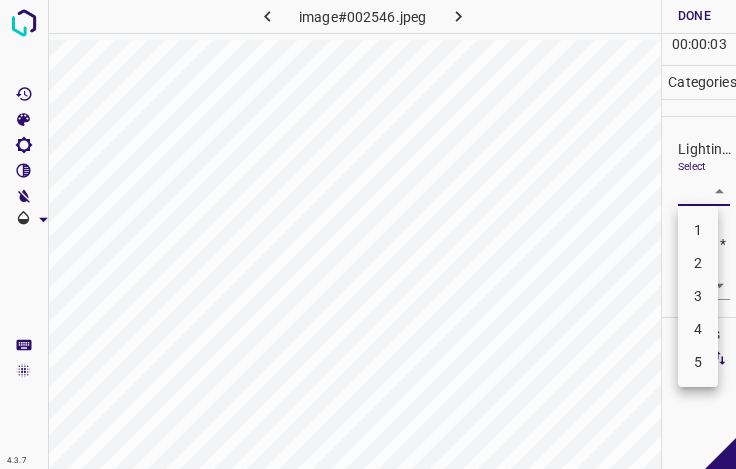click on "3" at bounding box center [698, 296] 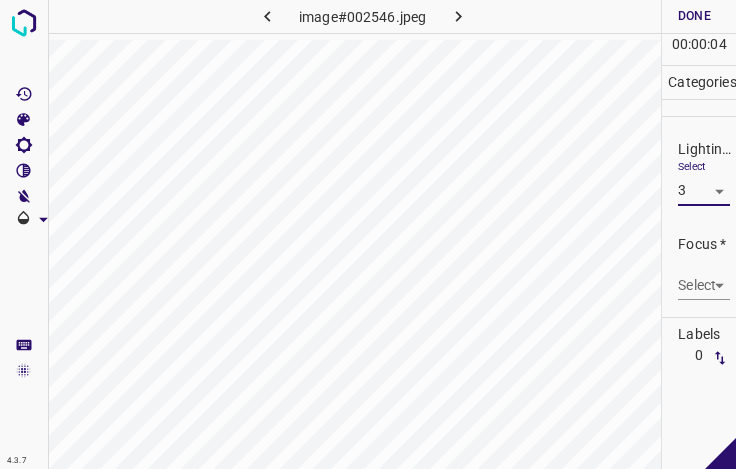 click on "4.3.7 image#002546.jpeg Done Skip 0 00   : 00   : 04   Categories Lighting *  Select 3 3 Focus *  Select ​ Overall *  Select ​ Labels   0 Categories 1 Lighting 2 Focus 3 Overall Tools Space Change between modes (Draw & Edit) I Auto labeling R Restore zoom M Zoom in N Zoom out Delete Delete selecte label Filters Z Restore filters X Saturation filter C Brightness filter V Contrast filter B Gray scale filter General O Download - Text - Hide - Delete" at bounding box center (368, 234) 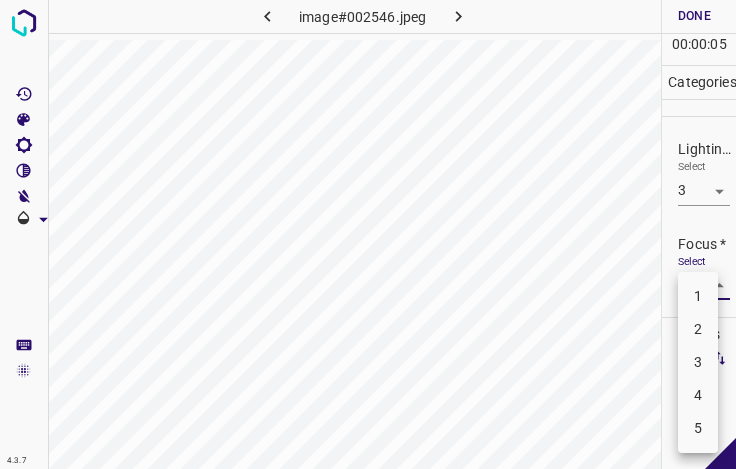 drag, startPoint x: 712, startPoint y: 357, endPoint x: 698, endPoint y: 281, distance: 77.27872 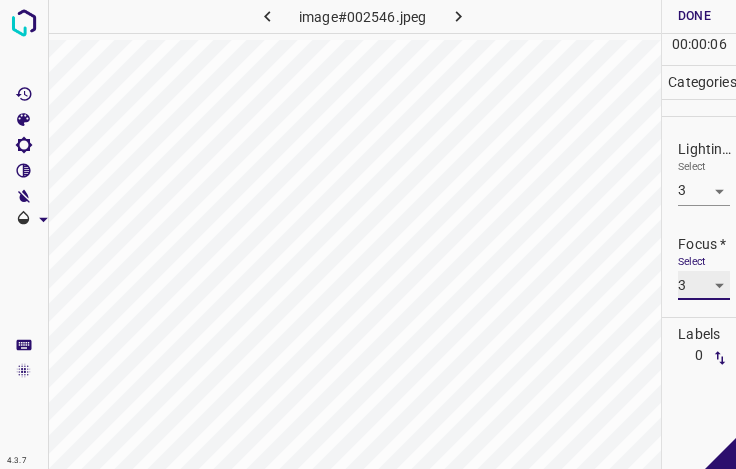 scroll, scrollTop: 98, scrollLeft: 0, axis: vertical 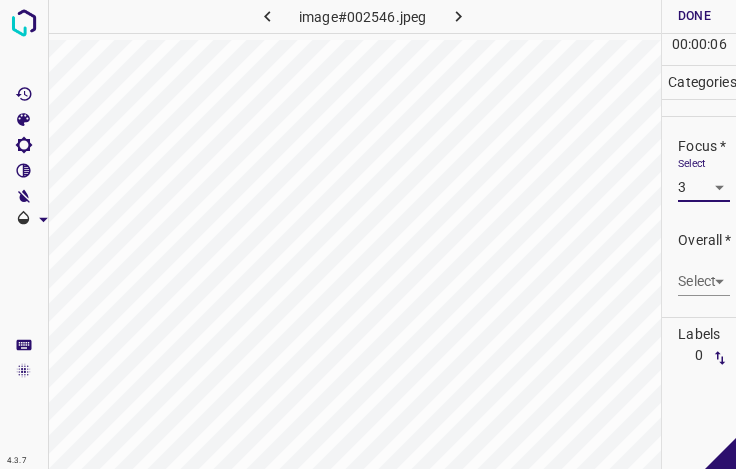 click on "4.3.7 image#002546.jpeg Done Skip 0 00   : 00   : 06   Categories Lighting *  Select 3 3 Focus *  Select 3 3 Overall *  Select ​ Labels   0 Categories 1 Lighting 2 Focus 3 Overall Tools Space Change between modes (Draw & Edit) I Auto labeling R Restore zoom M Zoom in N Zoom out Delete Delete selecte label Filters Z Restore filters X Saturation filter C Brightness filter V Contrast filter B Gray scale filter General O Download - Text - Hide - Delete" at bounding box center [368, 234] 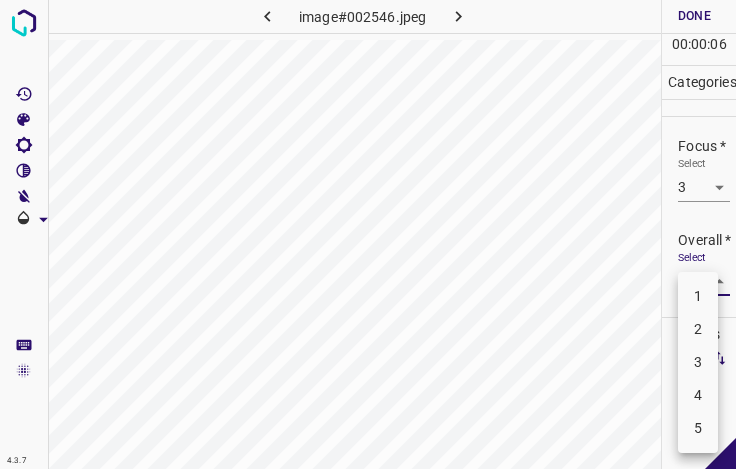 click on "1" at bounding box center (698, 296) 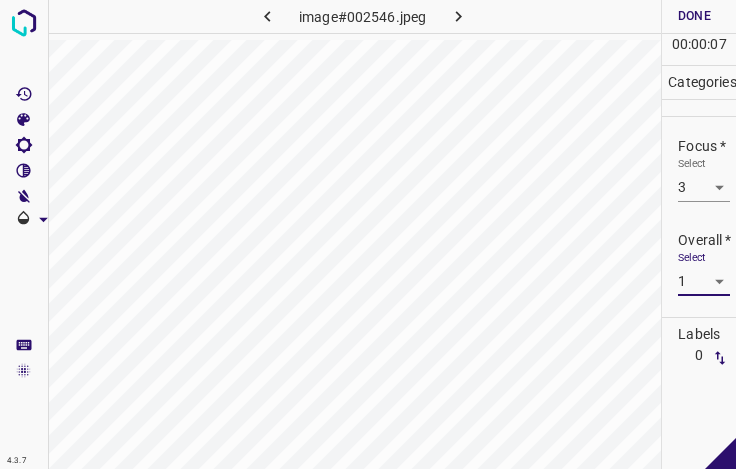 click at bounding box center (720, 358) 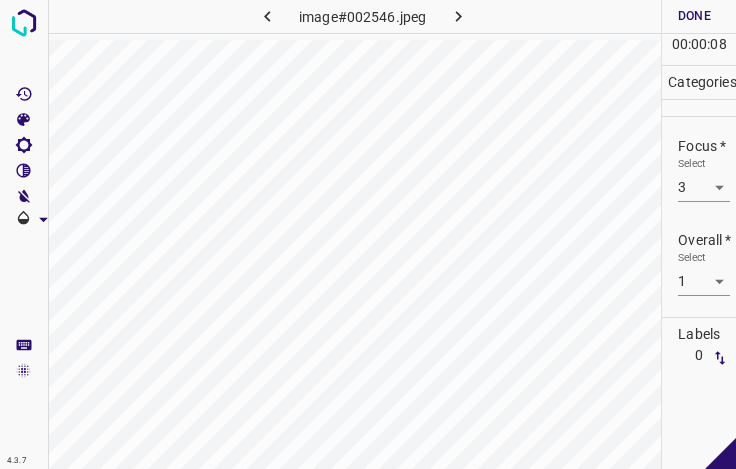 click on "4.3.7 image#002546.jpeg Done Skip 0 00   : 00   : 08   Categories Lighting *  Select 3 3 Focus *  Select 3 3 Overall *  Select 1 1 Labels   0 Categories 1 Lighting 2 Focus 3 Overall Tools Space Change between modes (Draw & Edit) I Auto labeling R Restore zoom M Zoom in N Zoom out Delete Delete selecte label Filters Z Restore filters X Saturation filter C Brightness filter V Contrast filter B Gray scale filter General O Download - Text - Hide - Delete" at bounding box center (368, 234) 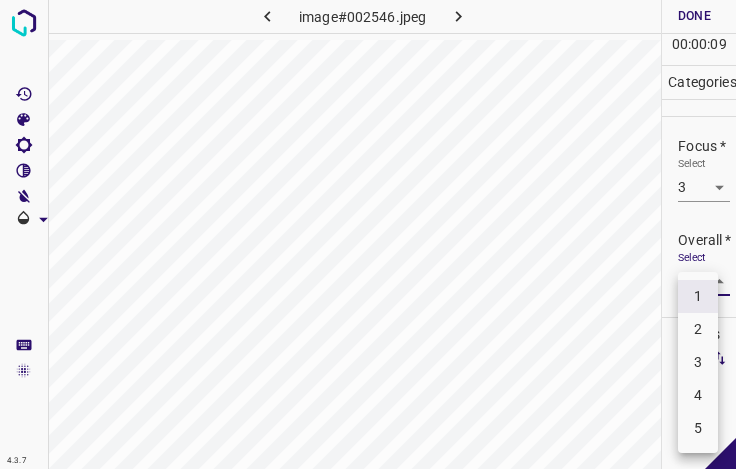 click on "3" at bounding box center [698, 362] 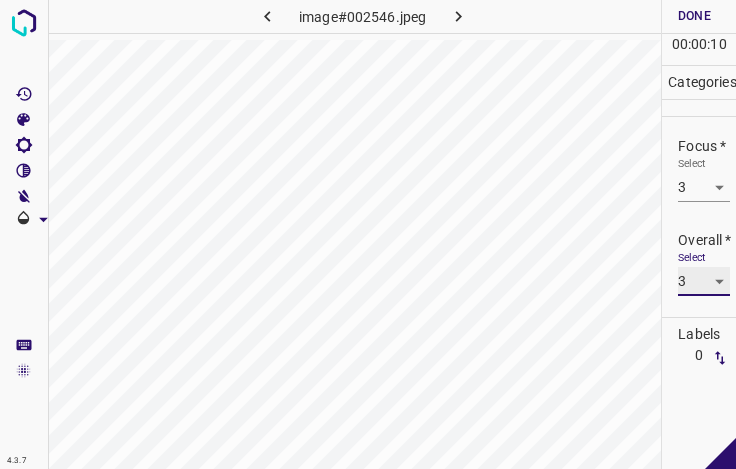 scroll, scrollTop: 0, scrollLeft: 0, axis: both 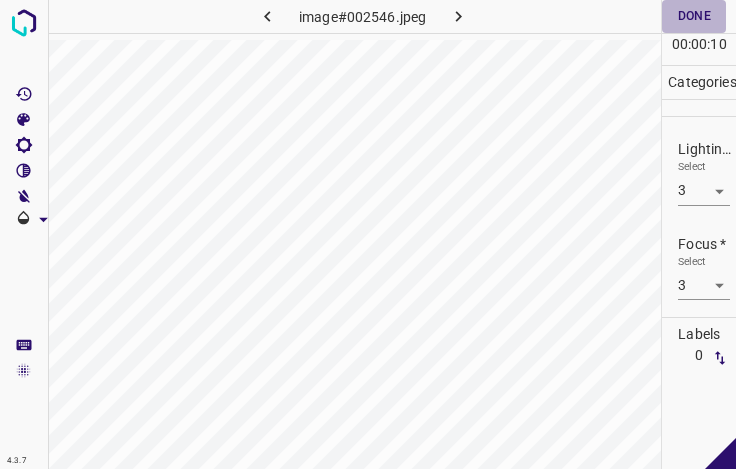 click on "Done" at bounding box center [694, 16] 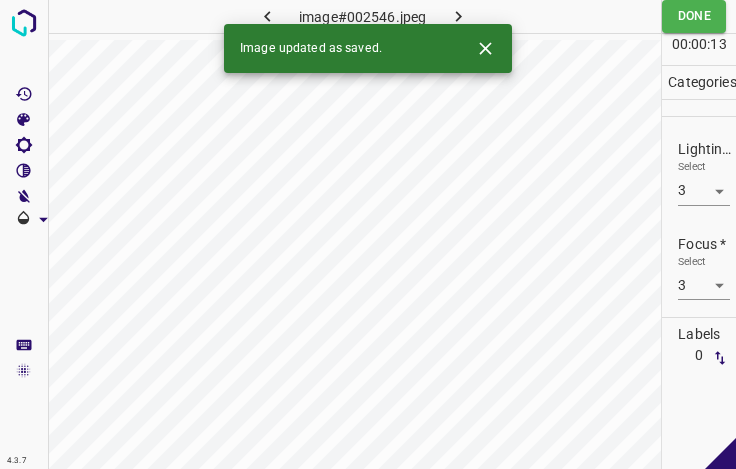 click 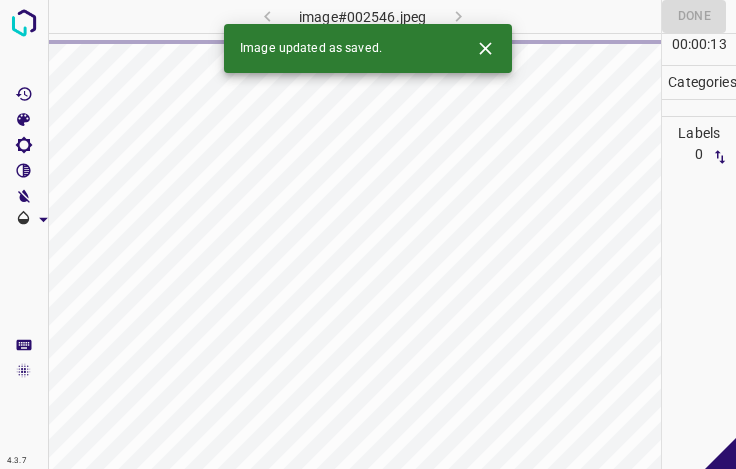 click at bounding box center (485, 48) 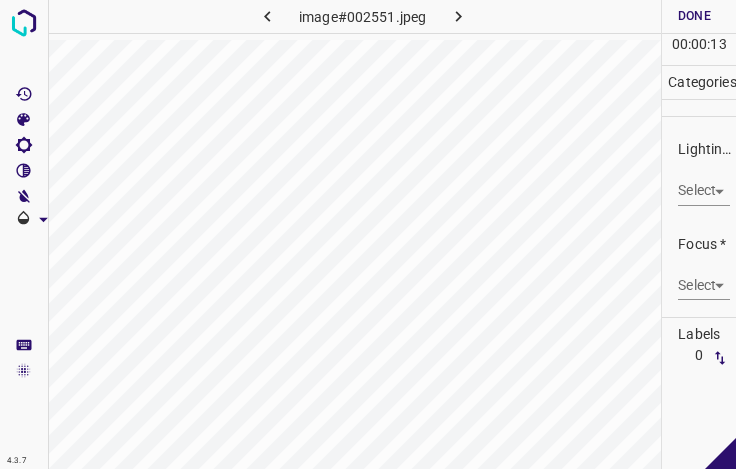 click on "4.3.7 image#002551.jpeg Done Skip 0 00   : 00   : 13   Categories Lighting *  Select ​ Focus *  Select ​ Overall *  Select ​ Labels   0 Categories 1 Lighting 2 Focus 3 Overall Tools Space Change between modes (Draw & Edit) I Auto labeling R Restore zoom M Zoom in N Zoom out Delete Delete selecte label Filters Z Restore filters X Saturation filter C Brightness filter V Contrast filter B Gray scale filter General O Download - Text - Hide - Delete" at bounding box center (368, 234) 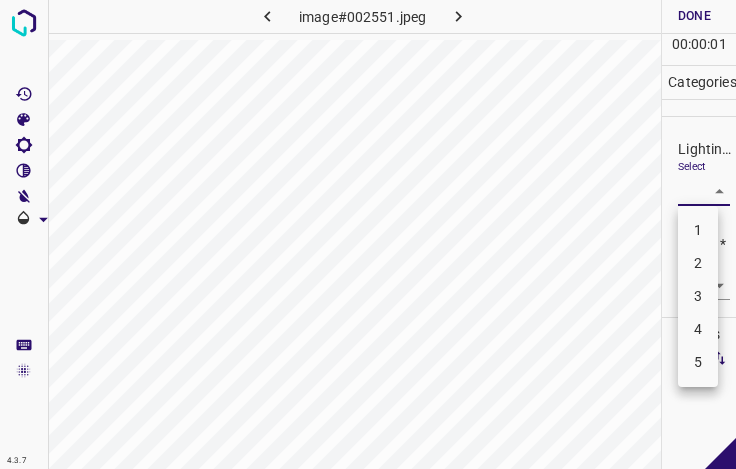 click on "3" at bounding box center (698, 296) 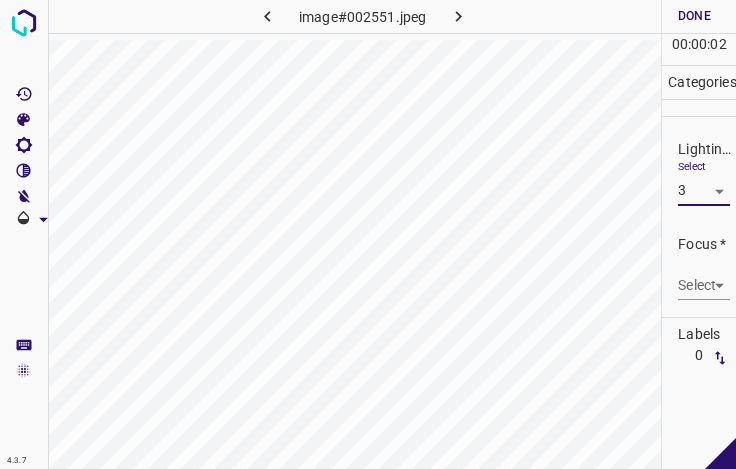 click on "4.3.7 image#002551.jpeg Done Skip 0 00   : 00   : 02   Categories Lighting *  Select 3 3 Focus *  Select ​ Overall *  Select ​ Labels   0 Categories 1 Lighting 2 Focus 3 Overall Tools Space Change between modes (Draw & Edit) I Auto labeling R Restore zoom M Zoom in N Zoom out Delete Delete selecte label Filters Z Restore filters X Saturation filter C Brightness filter V Contrast filter B Gray scale filter General O Download - Text - Hide - Delete" at bounding box center (368, 234) 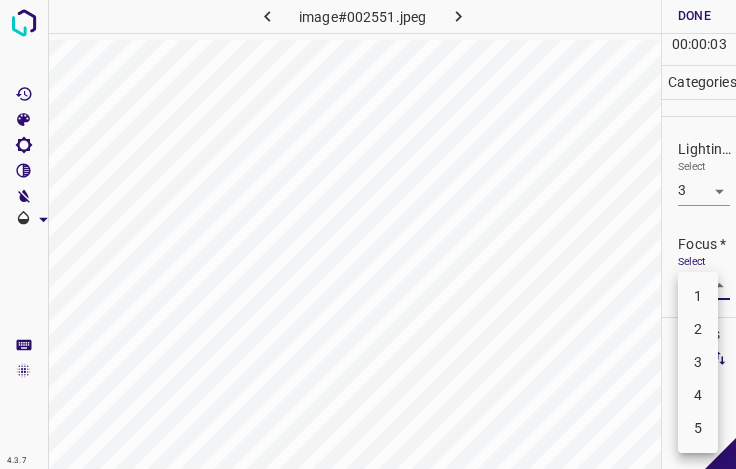 drag, startPoint x: 706, startPoint y: 393, endPoint x: 696, endPoint y: 322, distance: 71.70077 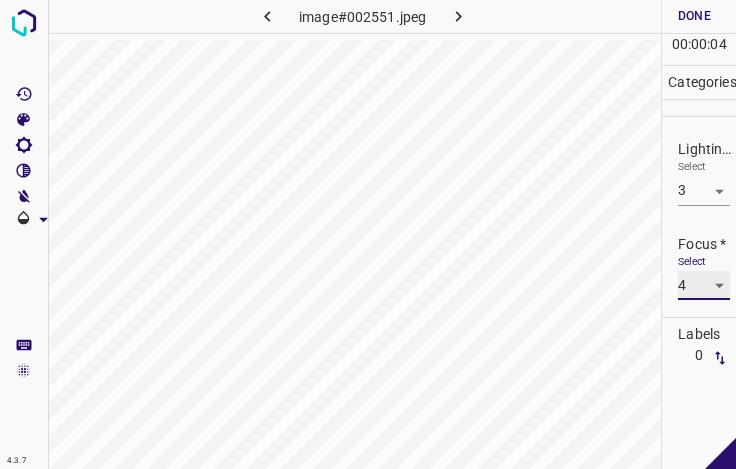 scroll, scrollTop: 98, scrollLeft: 0, axis: vertical 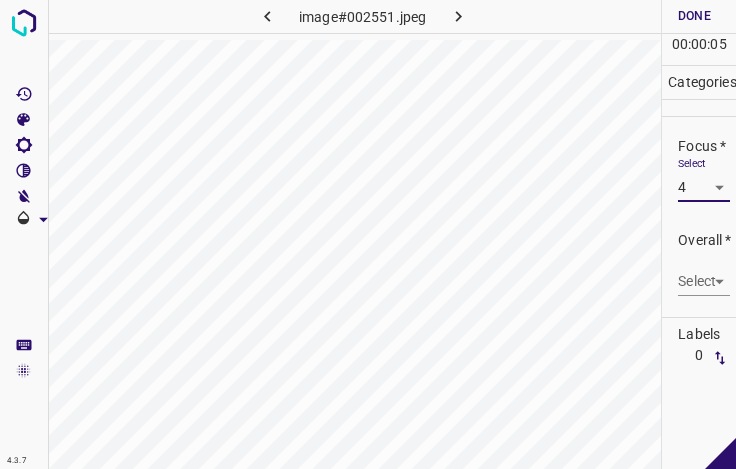 click on "4.3.7 image#002551.jpeg Done Skip 0 00   : 00   : 05   Categories Lighting *  Select 3 3 Focus *  Select 4 4 Overall *  Select ​ Labels   0 Categories 1 Lighting 2 Focus 3 Overall Tools Space Change between modes (Draw & Edit) I Auto labeling R Restore zoom M Zoom in N Zoom out Delete Delete selecte label Filters Z Restore filters X Saturation filter C Brightness filter V Contrast filter B Gray scale filter General O Download - Text - Hide - Delete" at bounding box center [368, 234] 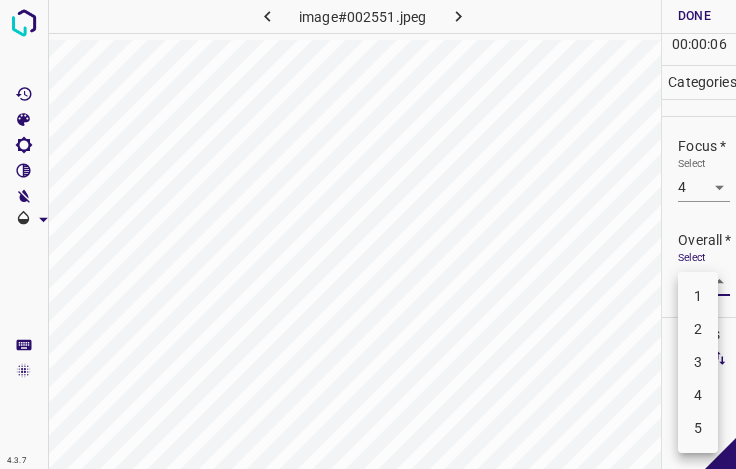click on "3" at bounding box center [698, 362] 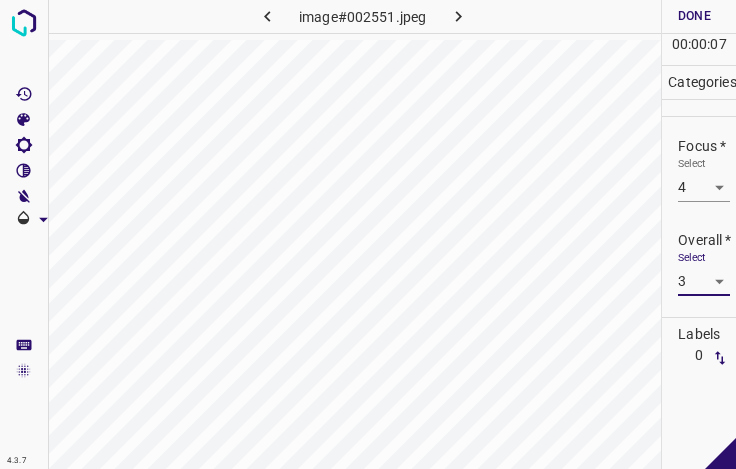 click on "Done" at bounding box center (694, 16) 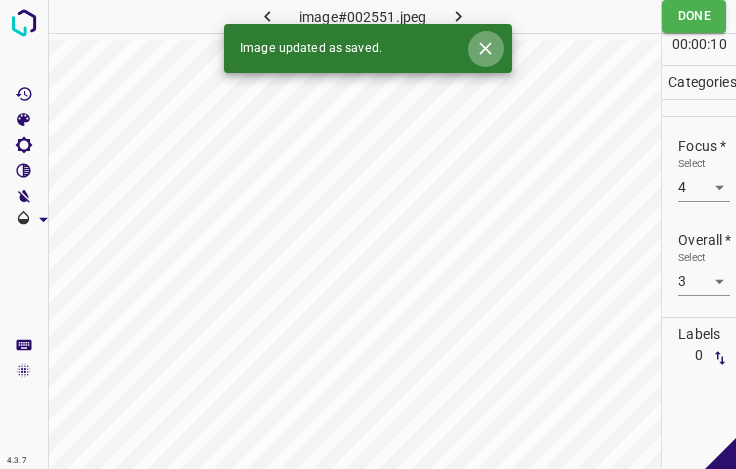 click 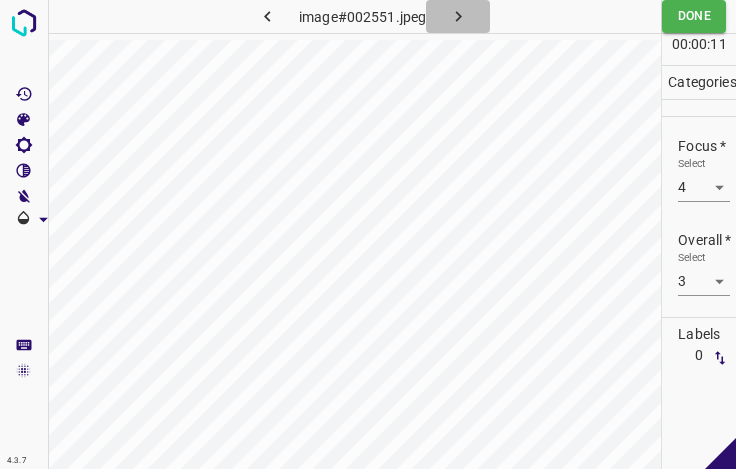 click 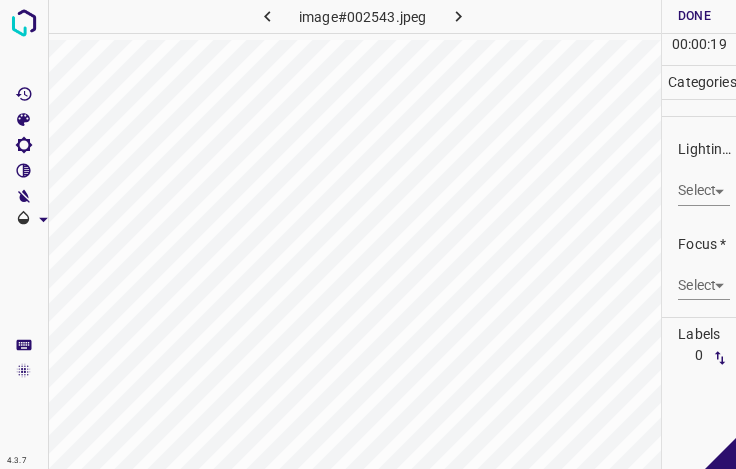 click on "4.3.7 image#002543.jpeg Done Skip 0 00   : 00   : 19   Categories Lighting *  Select ​ Focus *  Select ​ Overall *  Select ​ Labels   0 Categories 1 Lighting 2 Focus 3 Overall Tools Space Change between modes (Draw & Edit) I Auto labeling R Restore zoom M Zoom in N Zoom out Delete Delete selecte label Filters Z Restore filters X Saturation filter C Brightness filter V Contrast filter B Gray scale filter General O Download - Text - Hide - Delete" at bounding box center (368, 234) 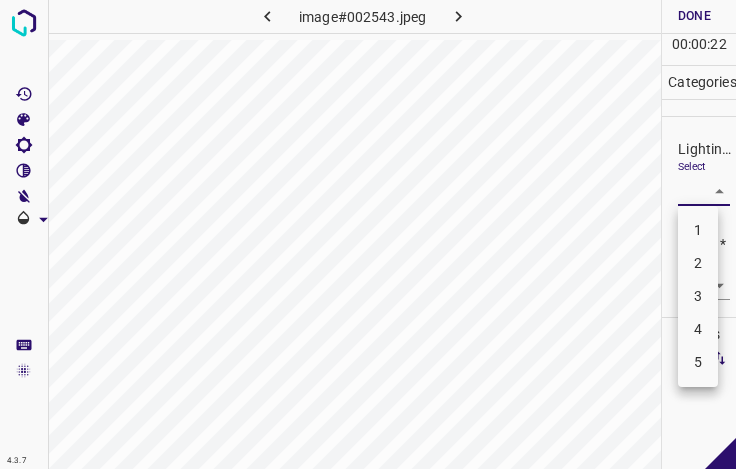 click on "3" at bounding box center (698, 296) 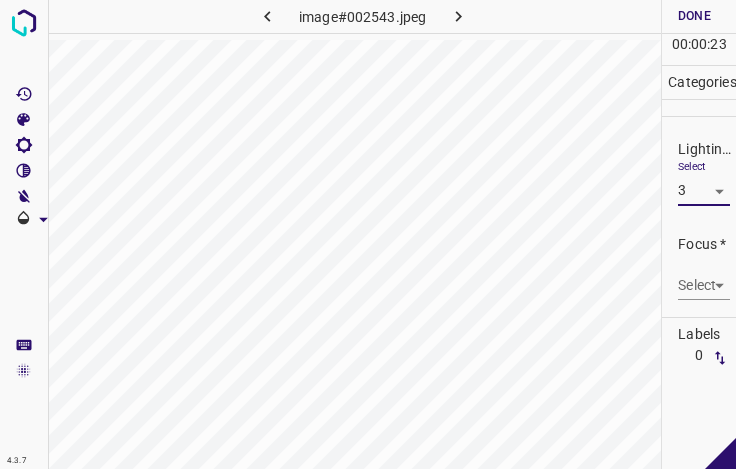 click on "4.3.7 image#002543.jpeg Done Skip 0 00   : 00   : 23   Categories Lighting *  Select 3 3 Focus *  Select ​ Overall *  Select ​ Labels   0 Categories 1 Lighting 2 Focus 3 Overall Tools Space Change between modes (Draw & Edit) I Auto labeling R Restore zoom M Zoom in N Zoom out Delete Delete selecte label Filters Z Restore filters X Saturation filter C Brightness filter V Contrast filter B Gray scale filter General O Download - Text - Hide - Delete" at bounding box center [368, 234] 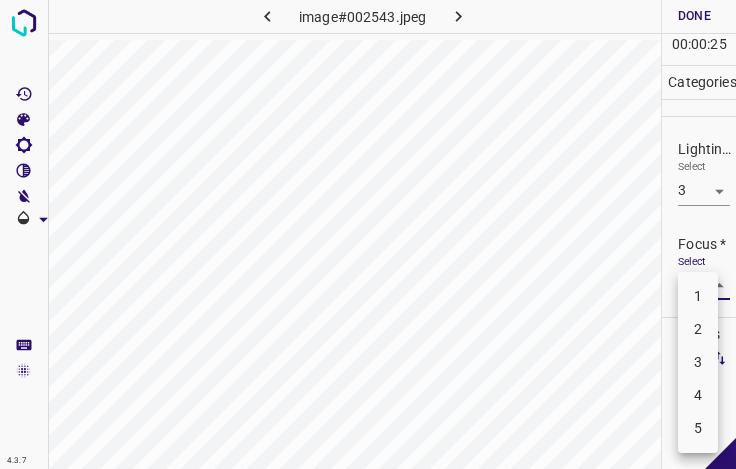 click on "3" at bounding box center (698, 362) 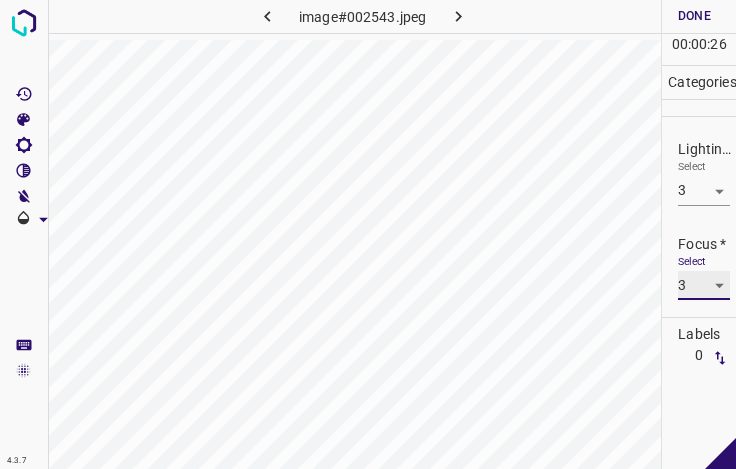 scroll, scrollTop: 98, scrollLeft: 0, axis: vertical 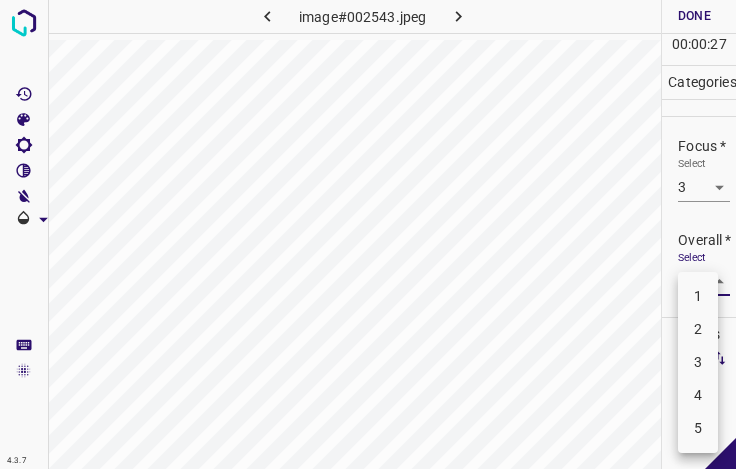 click on "4.3.7 image#002543.jpeg Done Skip 0 00   : 00   : 27   Categories Lighting *  Select 3 3 Focus *  Select 3 3 Overall *  Select ​ Labels   0 Categories 1 Lighting 2 Focus 3 Overall Tools Space Change between modes (Draw & Edit) I Auto labeling R Restore zoom M Zoom in N Zoom out Delete Delete selecte label Filters Z Restore filters X Saturation filter C Brightness filter V Contrast filter B Gray scale filter General O Download - Text - Hide - Delete 1 2 3 4 5" at bounding box center (368, 234) 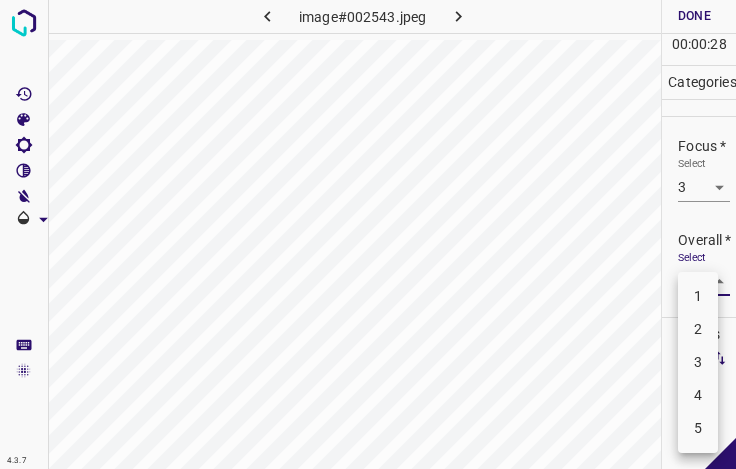 drag, startPoint x: 698, startPoint y: 365, endPoint x: 707, endPoint y: 149, distance: 216.18742 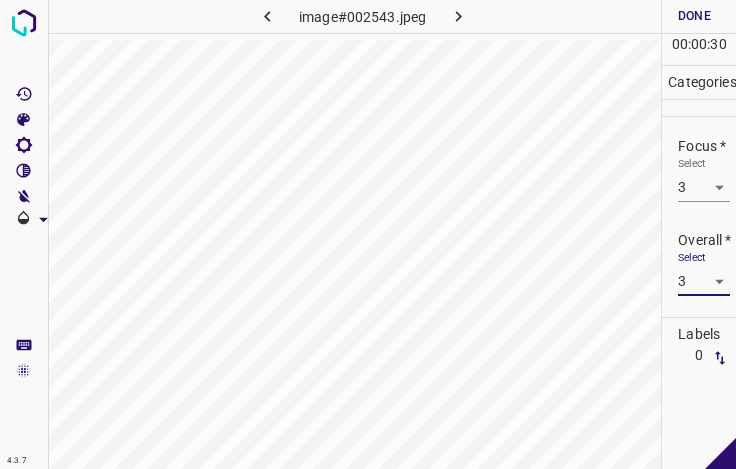 click on "Done" at bounding box center (694, 16) 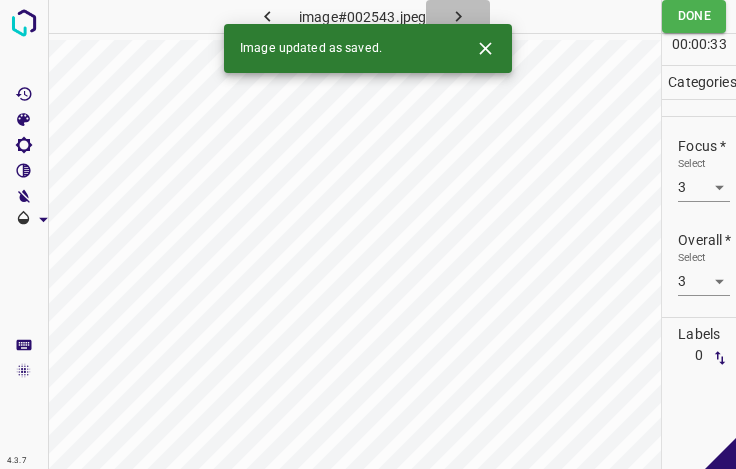 click 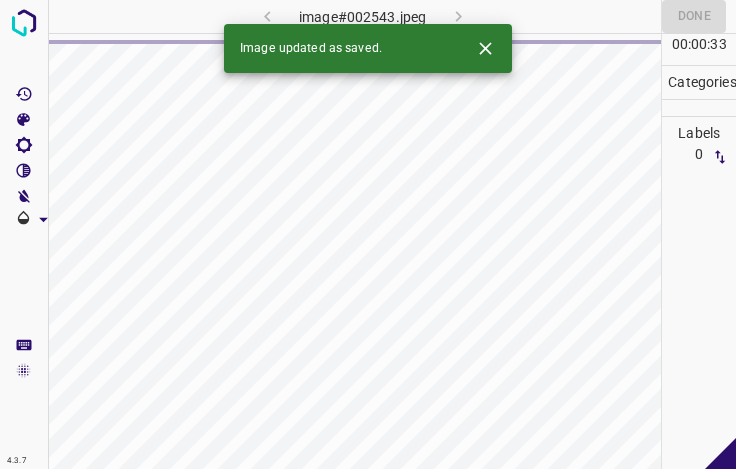 click 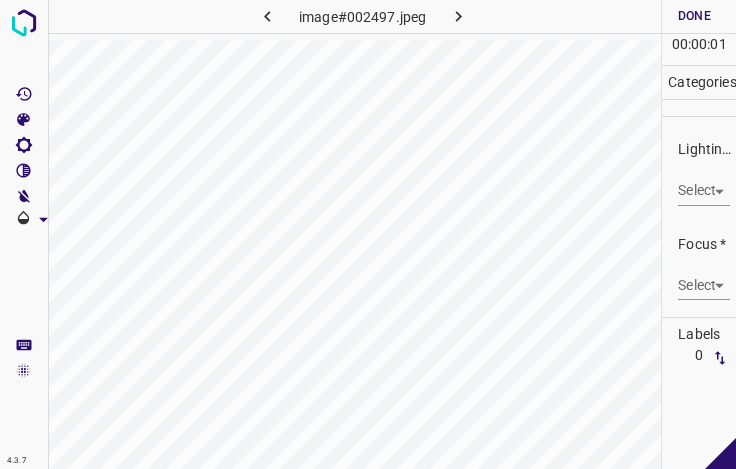 click on "4.3.7 image#002497.jpeg Done Skip 0 00   : 00   : 01   Categories Lighting *  Select ​ Focus *  Select ​ Overall *  Select ​ Labels   0 Categories 1 Lighting 2 Focus 3 Overall Tools Space Change between modes (Draw & Edit) I Auto labeling R Restore zoom M Zoom in N Zoom out Delete Delete selecte label Filters Z Restore filters X Saturation filter C Brightness filter V Contrast filter B Gray scale filter General O Download - Text - Hide - Delete" at bounding box center [368, 234] 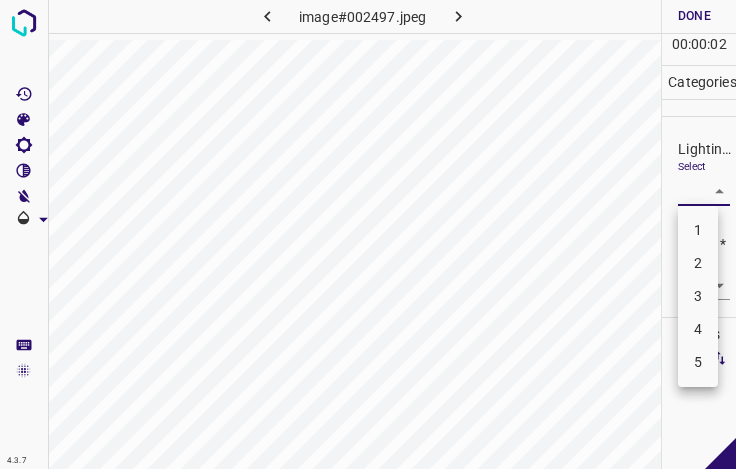 click on "3" at bounding box center (698, 296) 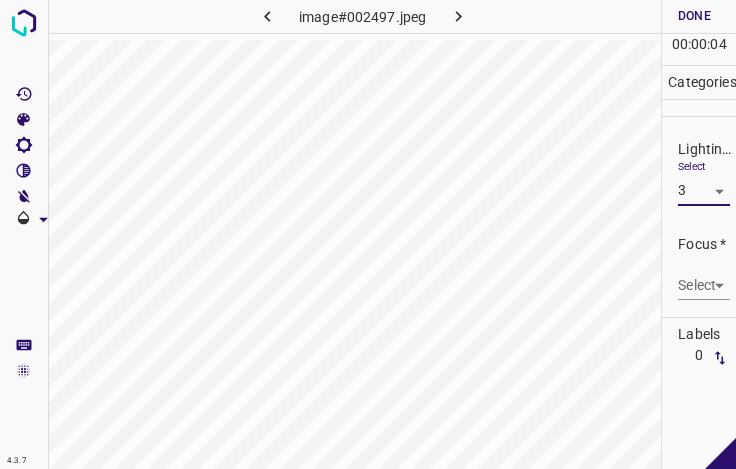 click on "4.3.7 image#002497.jpeg Done Skip 0 00   : 00   : 04   Categories Lighting *  Select 3 3 Focus *  Select ​ Overall *  Select ​ Labels   0 Categories 1 Lighting 2 Focus 3 Overall Tools Space Change between modes (Draw & Edit) I Auto labeling R Restore zoom M Zoom in N Zoom out Delete Delete selecte label Filters Z Restore filters X Saturation filter C Brightness filter V Contrast filter B Gray scale filter General O Download - Text - Hide - Delete" at bounding box center (368, 234) 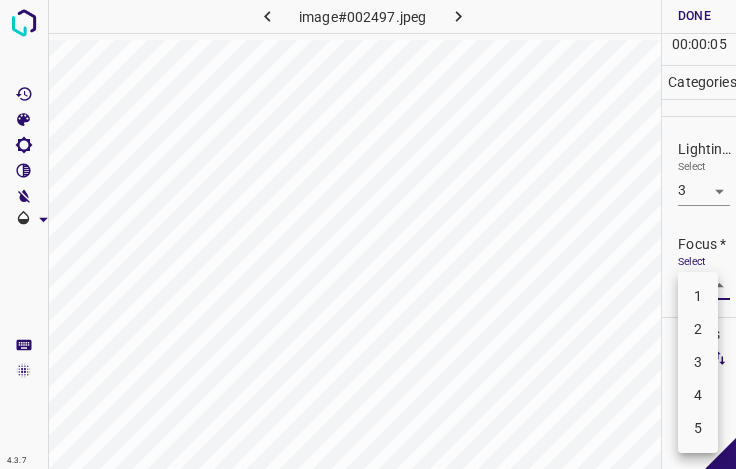 click on "3" at bounding box center [698, 362] 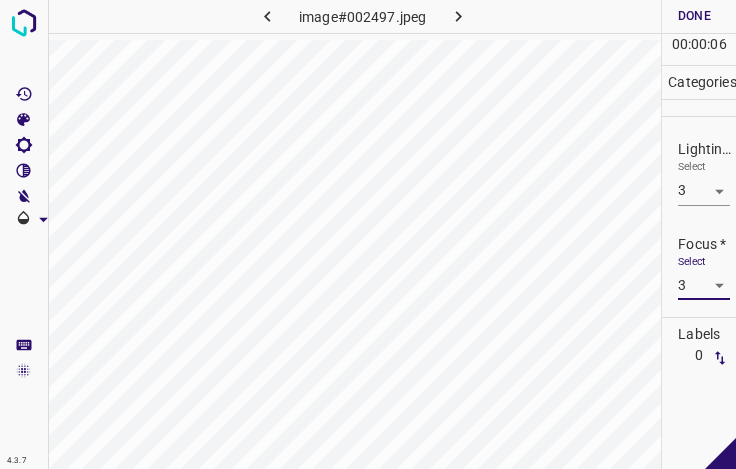 click on "4.3.7 image#002497.jpeg Done Skip 0 00   : 00   : 06   Categories Lighting *  Select 3 3 Focus *  Select 3 3 Overall *  Select ​ Labels   0 Categories 1 Lighting 2 Focus 3 Overall Tools Space Change between modes (Draw & Edit) I Auto labeling R Restore zoom M Zoom in N Zoom out Delete Delete selecte label Filters Z Restore filters X Saturation filter C Brightness filter V Contrast filter B Gray scale filter General O Download - Text - Hide - Delete" at bounding box center (368, 234) 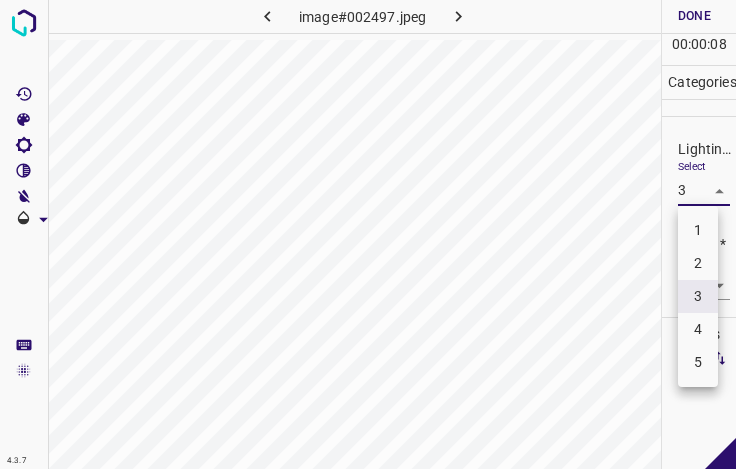 click on "2" at bounding box center [698, 263] 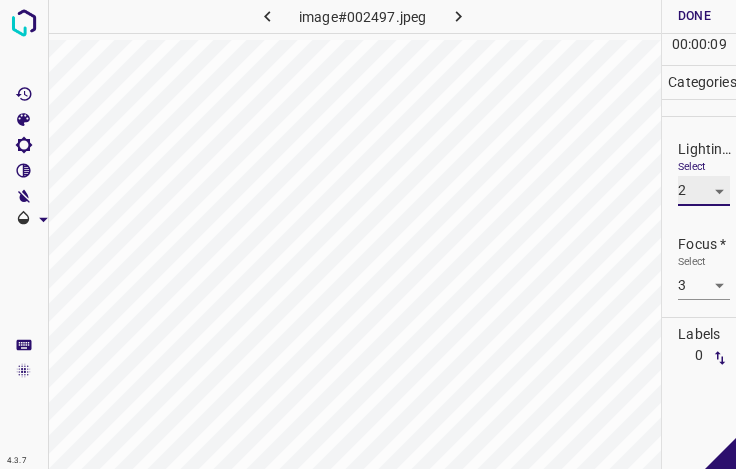 scroll, scrollTop: 98, scrollLeft: 0, axis: vertical 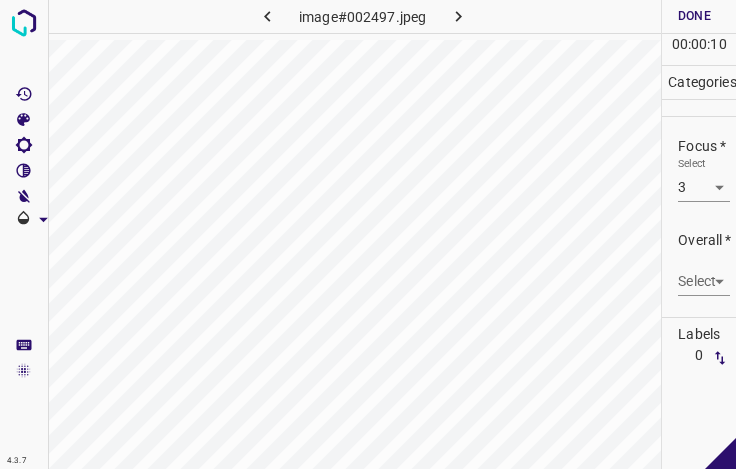 click on "4.3.7 image#002497.jpeg Done Skip 0 00   : 00   : 10   Categories Lighting *  Select 2 2 Focus *  Select 3 3 Overall *  Select ​ Labels   0 Categories 1 Lighting 2 Focus 3 Overall Tools Space Change between modes (Draw & Edit) I Auto labeling R Restore zoom M Zoom in N Zoom out Delete Delete selecte label Filters Z Restore filters X Saturation filter C Brightness filter V Contrast filter B Gray scale filter General O Download - Text - Hide - Delete" at bounding box center [368, 234] 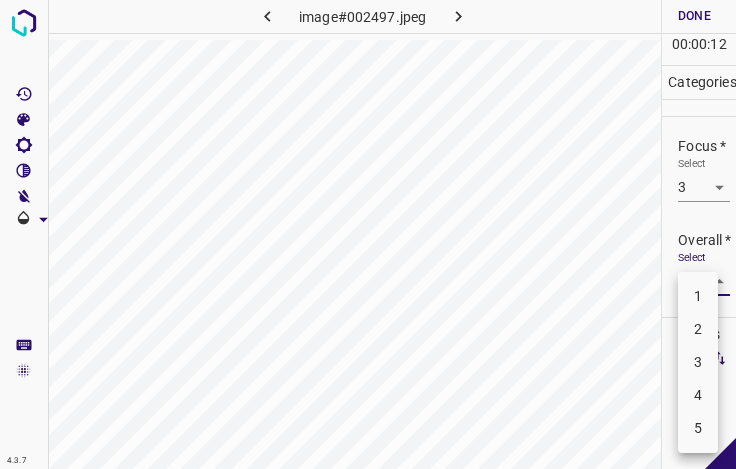 click on "2" at bounding box center (698, 329) 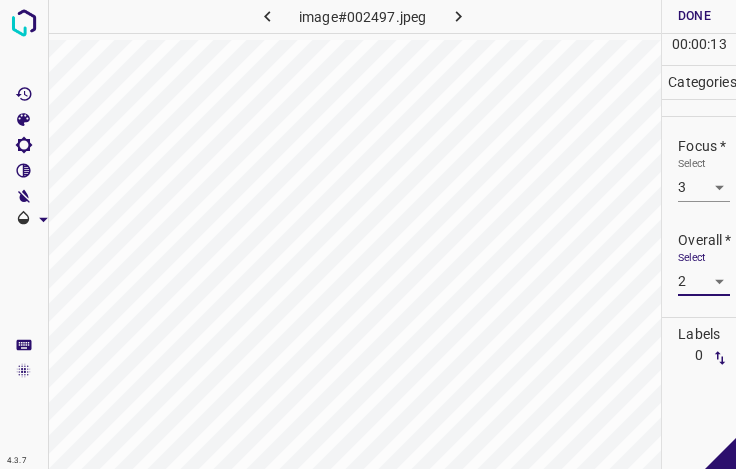 click on "Done" at bounding box center (694, 16) 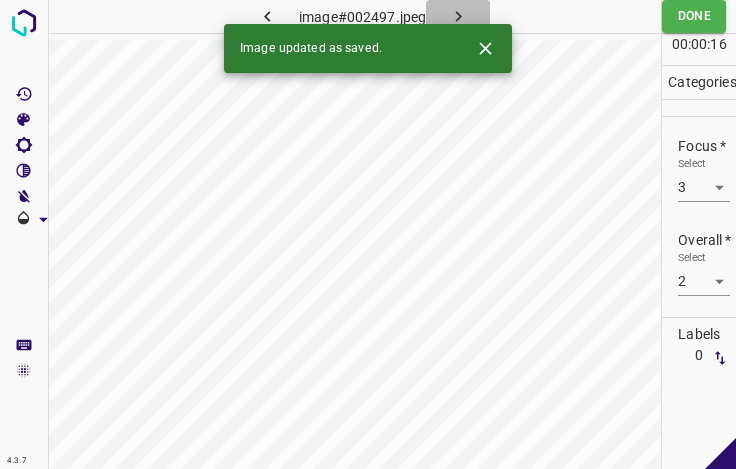 click 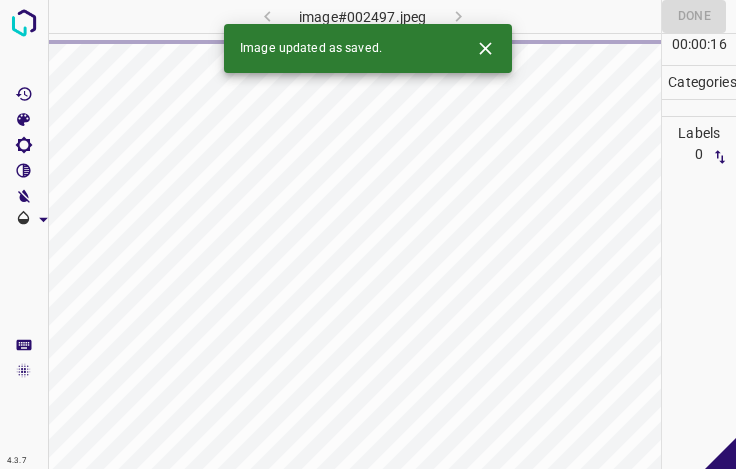 click 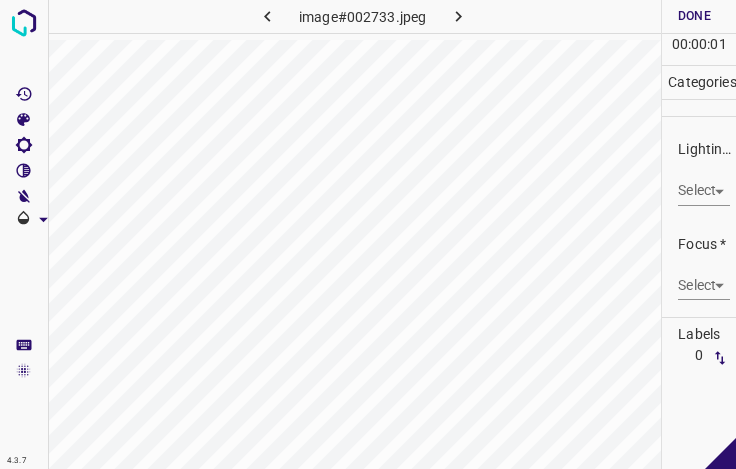 click on "4.3.7 image#002733.jpeg Done Skip 0 00   : 00   : 01   Categories Lighting *  Select ​ Focus *  Select ​ Overall *  Select ​ Labels   0 Categories 1 Lighting 2 Focus 3 Overall Tools Space Change between modes (Draw & Edit) I Auto labeling R Restore zoom M Zoom in N Zoom out Delete Delete selecte label Filters Z Restore filters X Saturation filter C Brightness filter V Contrast filter B Gray scale filter General O Download - Text - Hide - Delete" at bounding box center (368, 234) 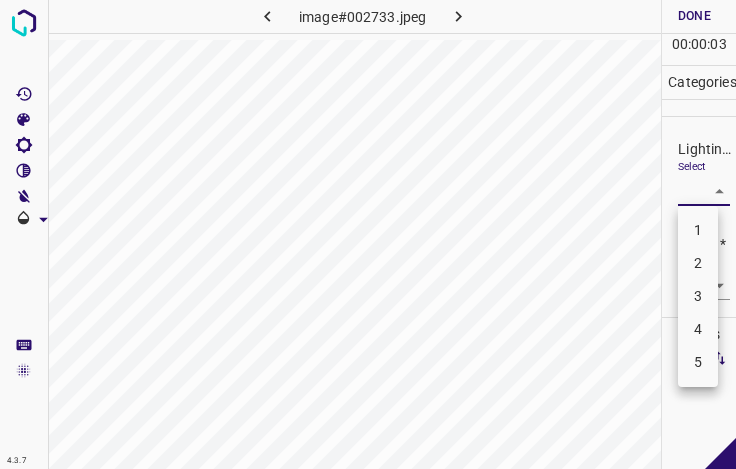 click on "3" at bounding box center (698, 296) 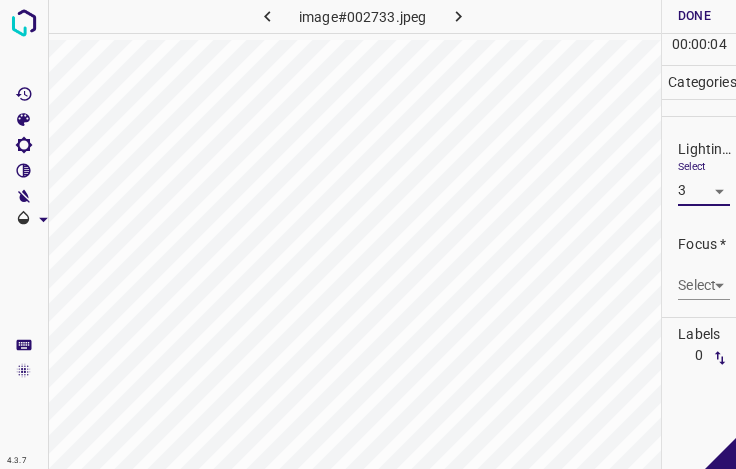 click on "4.3.7 image#002733.jpeg Done Skip 0 00   : 00   : 04   Categories Lighting *  Select 3 3 Focus *  Select ​ Overall *  Select ​ Labels   0 Categories 1 Lighting 2 Focus 3 Overall Tools Space Change between modes (Draw & Edit) I Auto labeling R Restore zoom M Zoom in N Zoom out Delete Delete selecte label Filters Z Restore filters X Saturation filter C Brightness filter V Contrast filter B Gray scale filter General O Download - Text - Hide - Delete" at bounding box center (368, 234) 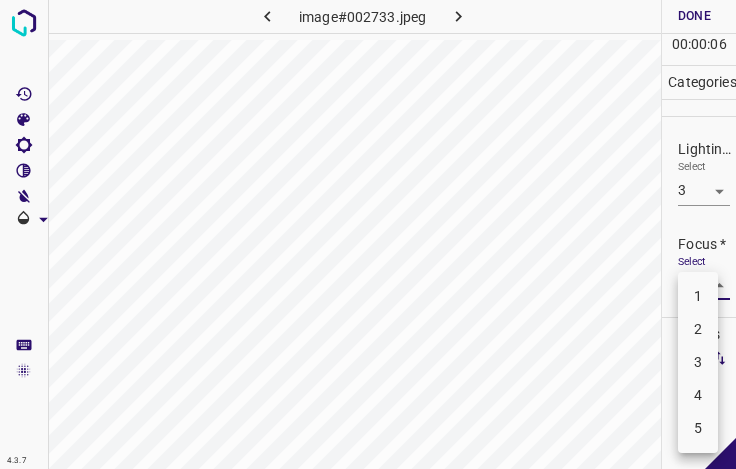 click on "3" at bounding box center [698, 362] 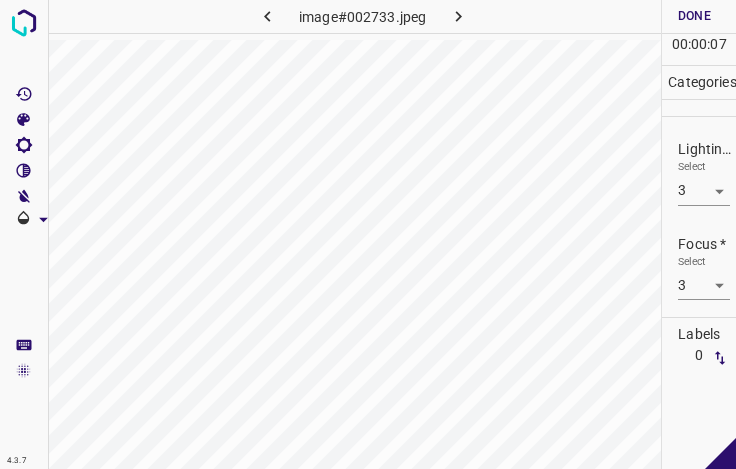 click on "Labels   0" at bounding box center [699, 345] 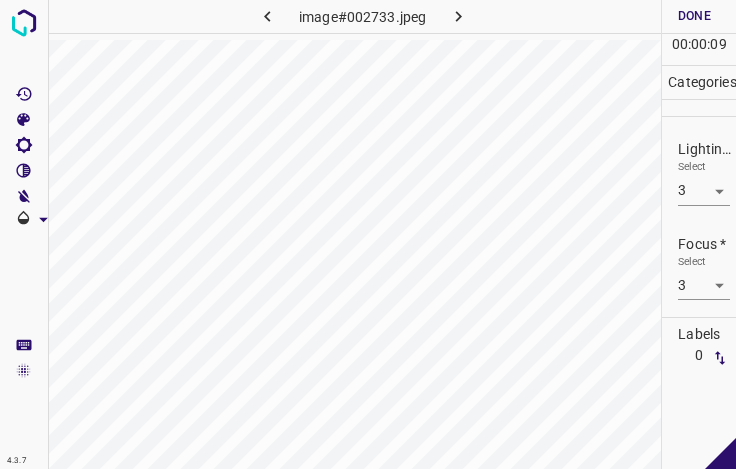 scroll, scrollTop: 98, scrollLeft: 0, axis: vertical 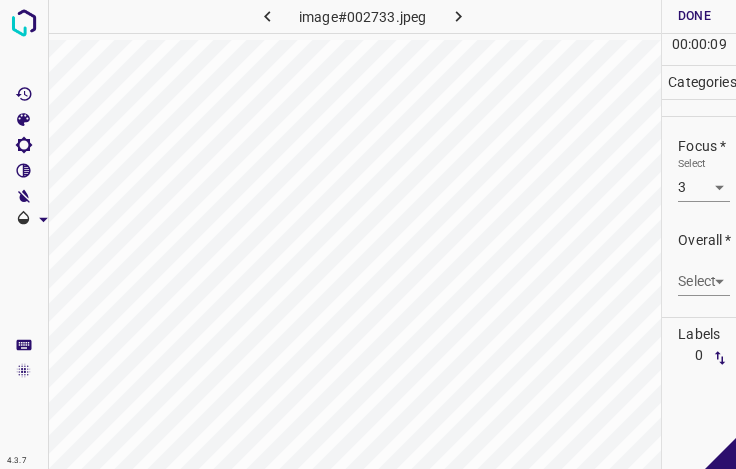 click on "4.3.7 image#002733.jpeg Done Skip 0 00   : 00   : 09   Categories Lighting *  Select 3 3 Focus *  Select 3 3 Overall *  Select ​ Labels   0 Categories 1 Lighting 2 Focus 3 Overall Tools Space Change between modes (Draw & Edit) I Auto labeling R Restore zoom M Zoom in N Zoom out Delete Delete selecte label Filters Z Restore filters X Saturation filter C Brightness filter V Contrast filter B Gray scale filter General O Download - Text - Hide - Delete" at bounding box center (368, 234) 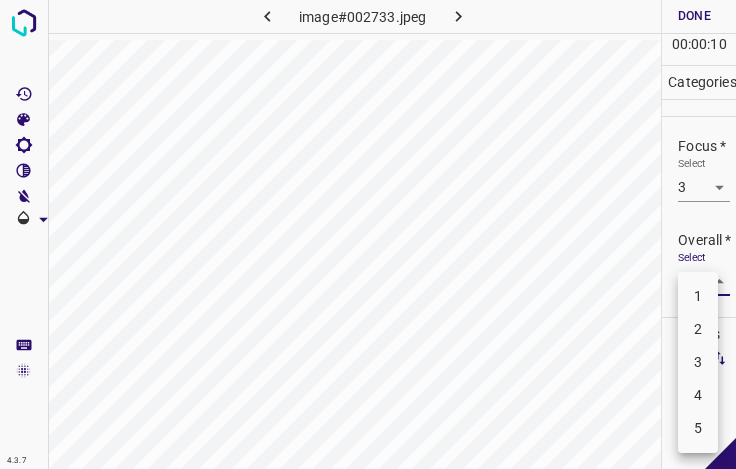click on "3" at bounding box center [698, 362] 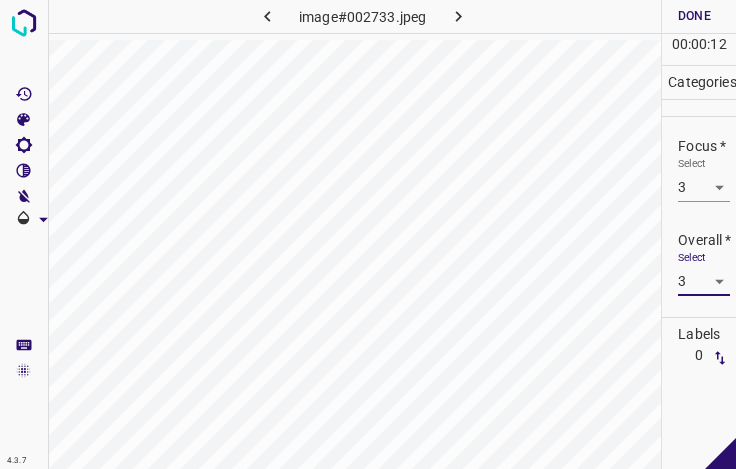 click on "Done" at bounding box center [694, 16] 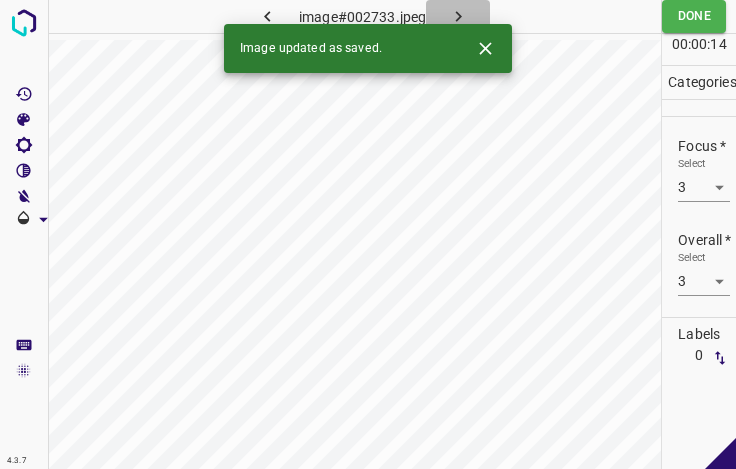 click 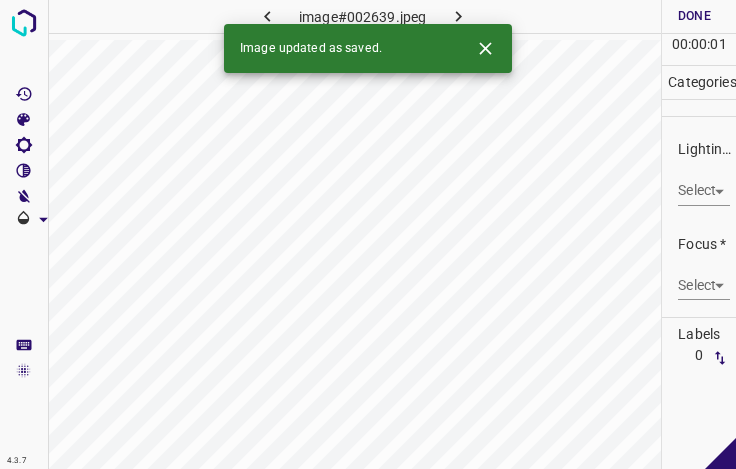 click on "4.3.7 image#002639.jpeg Done Skip 0 00   : 00   : 01   Categories Lighting *  Select ​ Focus *  Select ​ Overall *  Select ​ Labels   0 Categories 1 Lighting 2 Focus 3 Overall Tools Space Change between modes (Draw & Edit) I Auto labeling R Restore zoom M Zoom in N Zoom out Delete Delete selecte label Filters Z Restore filters X Saturation filter C Brightness filter V Contrast filter B Gray scale filter General O Download Image updated as saved. - Text - Hide - Delete" at bounding box center [368, 234] 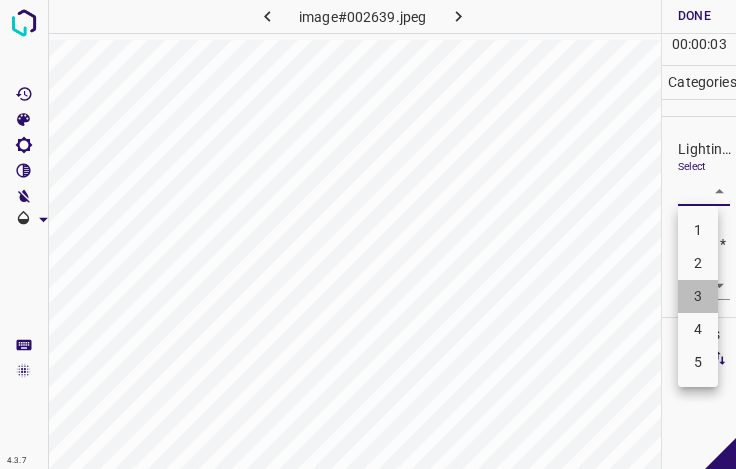 click on "3" at bounding box center [698, 296] 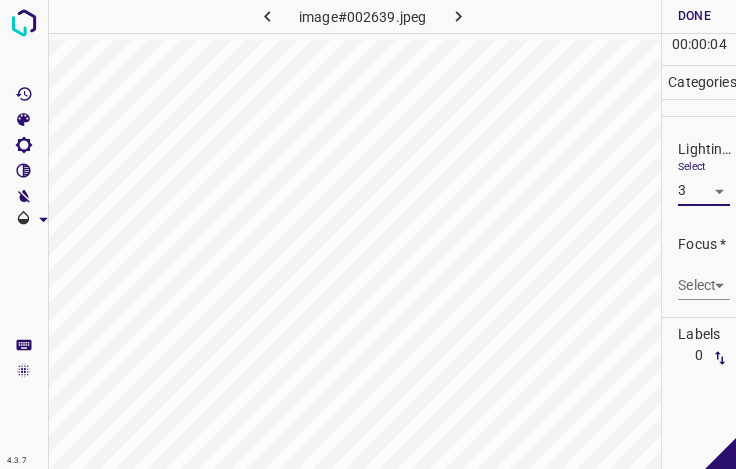 click on "4.3.7 image#002639.jpeg Done Skip 0 00   : 00   : 04   Categories Lighting *  Select 3 3 Focus *  Select ​ Overall *  Select ​ Labels   0 Categories 1 Lighting 2 Focus 3 Overall Tools Space Change between modes (Draw & Edit) I Auto labeling R Restore zoom M Zoom in N Zoom out Delete Delete selecte label Filters Z Restore filters X Saturation filter C Brightness filter V Contrast filter B Gray scale filter General O Download - Text - Hide - Delete" at bounding box center (368, 234) 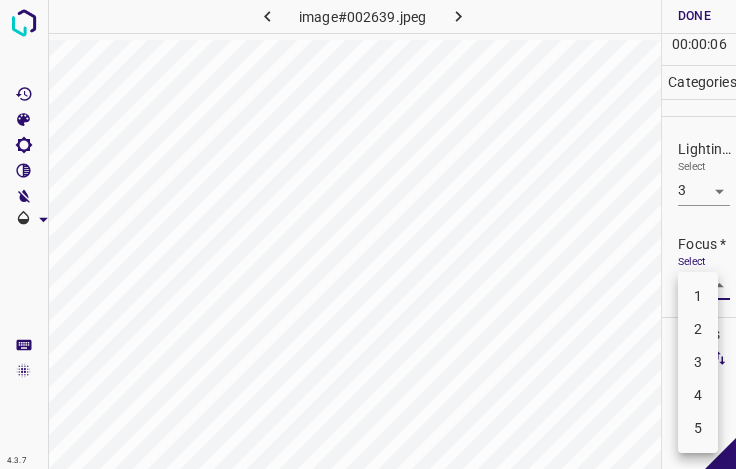 click on "4" at bounding box center [698, 395] 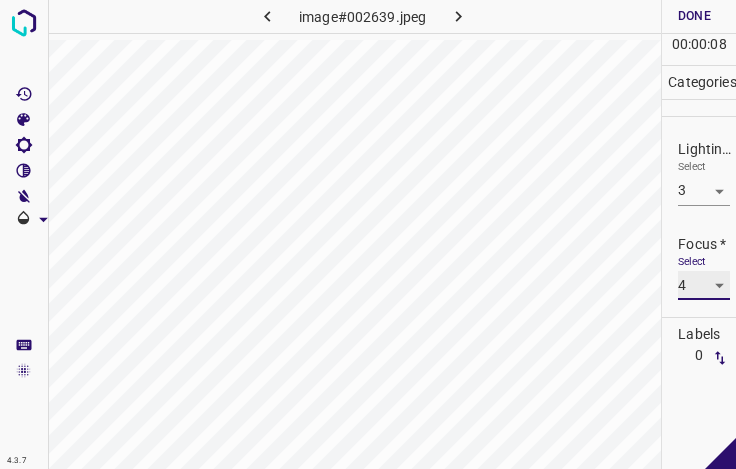 scroll, scrollTop: 98, scrollLeft: 0, axis: vertical 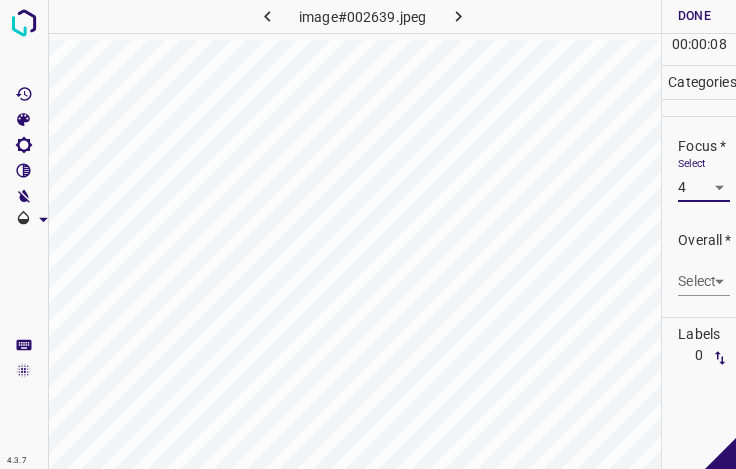 click on "4.3.7 image#002639.jpeg Done Skip 0 00   : 00   : 08   Categories Lighting *  Select 3 3 Focus *  Select 4 4 Overall *  Select ​ Labels   0 Categories 1 Lighting 2 Focus 3 Overall Tools Space Change between modes (Draw & Edit) I Auto labeling R Restore zoom M Zoom in N Zoom out Delete Delete selecte label Filters Z Restore filters X Saturation filter C Brightness filter V Contrast filter B Gray scale filter General O Download - Text - Hide - Delete" at bounding box center (368, 234) 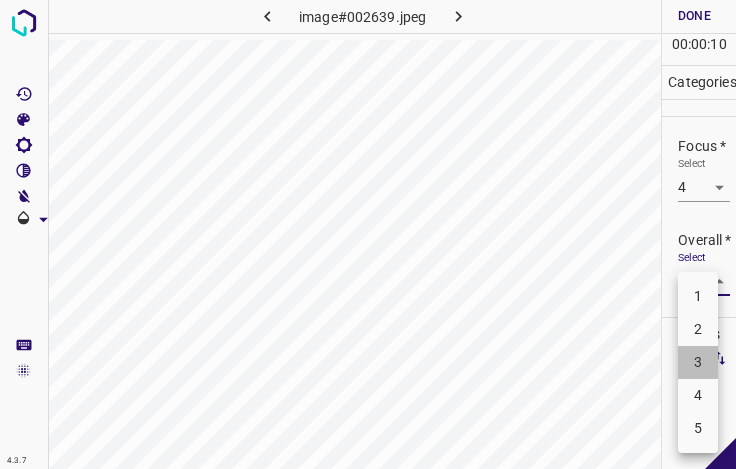 click on "3" at bounding box center [698, 362] 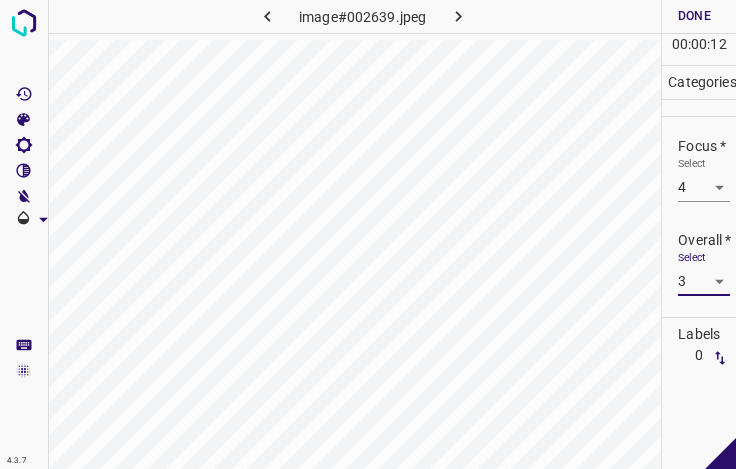 click on "Done" at bounding box center (694, 16) 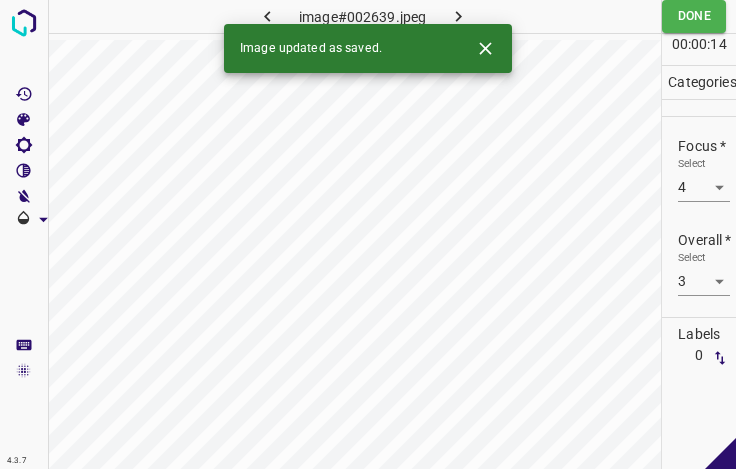 click 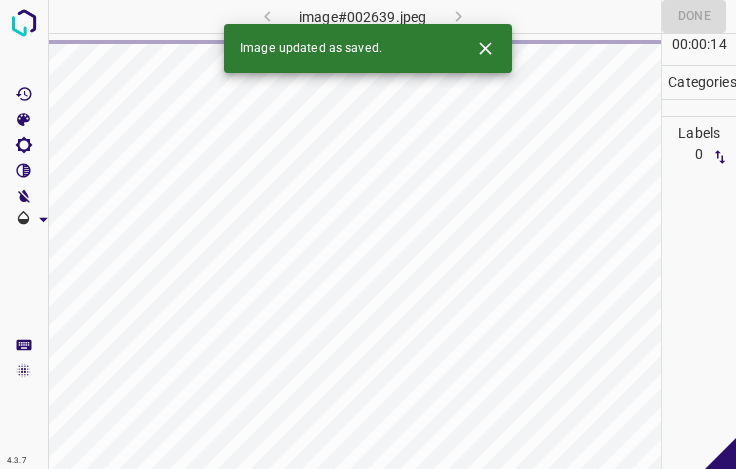 click 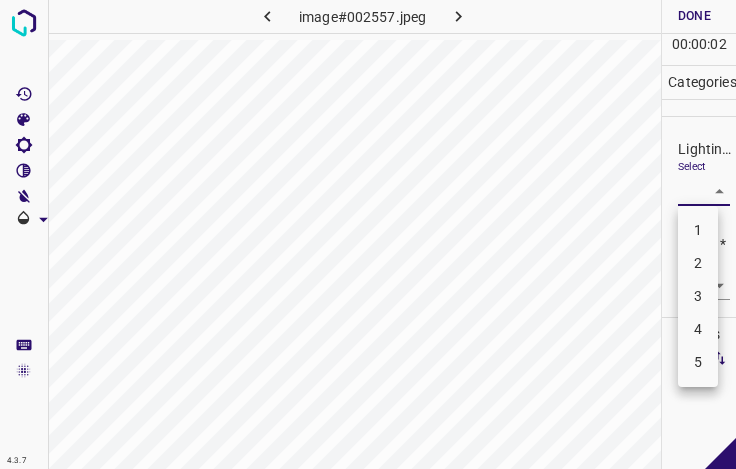 click on "4.3.7 image#002557.jpeg Done Skip 0 00   : 00   : 02   Categories Lighting *  Select ​ Focus *  Select ​ Overall *  Select ​ Labels   0 Categories 1 Lighting 2 Focus 3 Overall Tools Space Change between modes (Draw & Edit) I Auto labeling R Restore zoom M Zoom in N Zoom out Delete Delete selecte label Filters Z Restore filters X Saturation filter C Brightness filter V Contrast filter B Gray scale filter General O Download - Text - Hide - Delete 1 2 3 4 5" at bounding box center [368, 234] 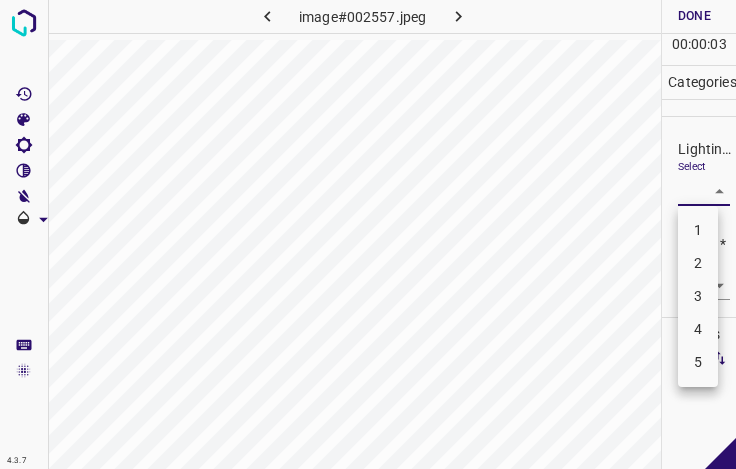 click on "3" at bounding box center [698, 296] 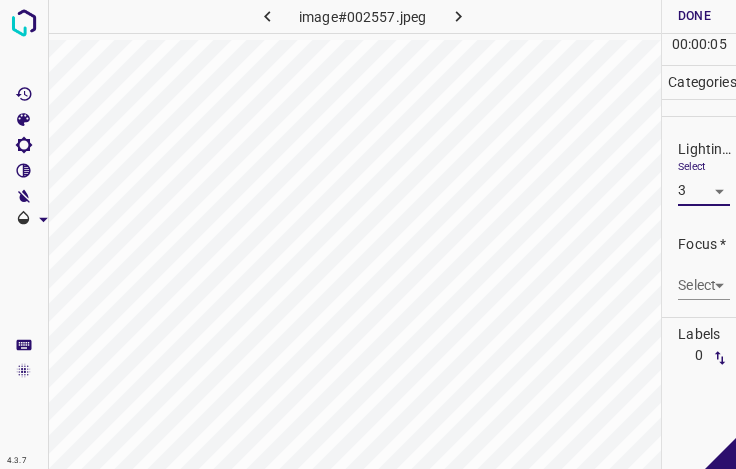 click on "4.3.7 image#002557.jpeg Done Skip 0 00   : 00   : 05   Categories Lighting *  Select 3 3 Focus *  Select ​ Overall *  Select ​ Labels   0 Categories 1 Lighting 2 Focus 3 Overall Tools Space Change between modes (Draw & Edit) I Auto labeling R Restore zoom M Zoom in N Zoom out Delete Delete selecte label Filters Z Restore filters X Saturation filter C Brightness filter V Contrast filter B Gray scale filter General O Download - Text - Hide - Delete" at bounding box center [368, 234] 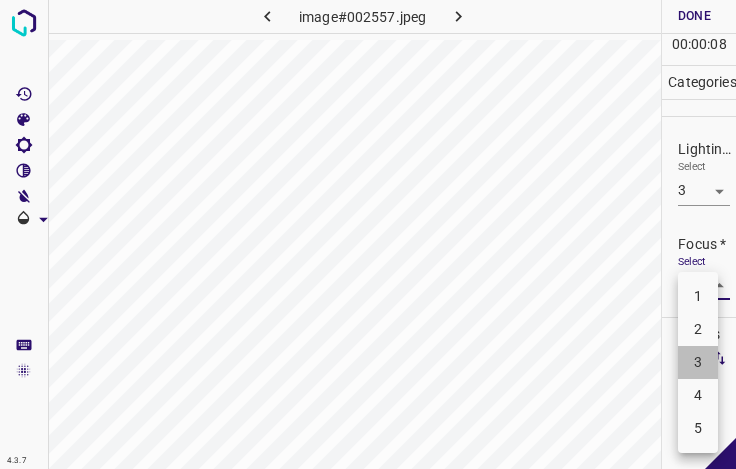 click on "3" at bounding box center (698, 362) 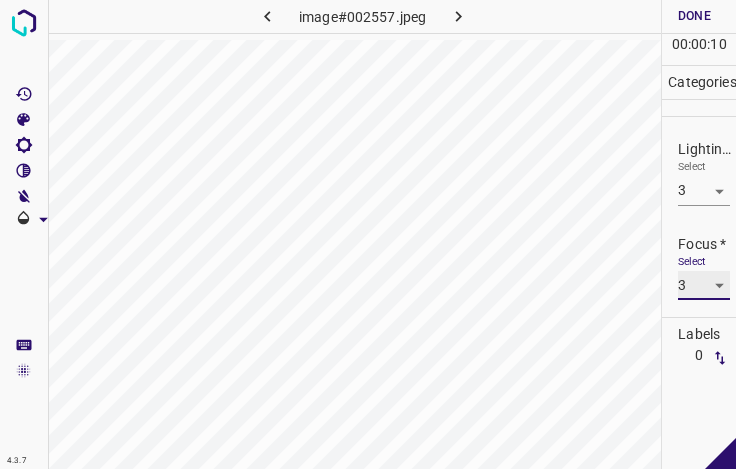 scroll, scrollTop: 98, scrollLeft: 0, axis: vertical 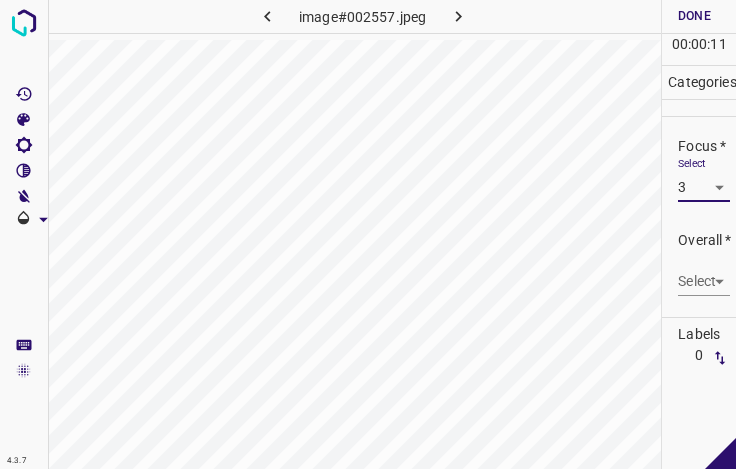 click on "4.3.7 image#002557.jpeg Done Skip 0 00   : 00   : 11   Categories Lighting *  Select 3 3 Focus *  Select 3 3 Overall *  Select ​ Labels   0 Categories 1 Lighting 2 Focus 3 Overall Tools Space Change between modes (Draw & Edit) I Auto labeling R Restore zoom M Zoom in N Zoom out Delete Delete selecte label Filters Z Restore filters X Saturation filter C Brightness filter V Contrast filter B Gray scale filter General O Download - Text - Hide - Delete" at bounding box center [368, 234] 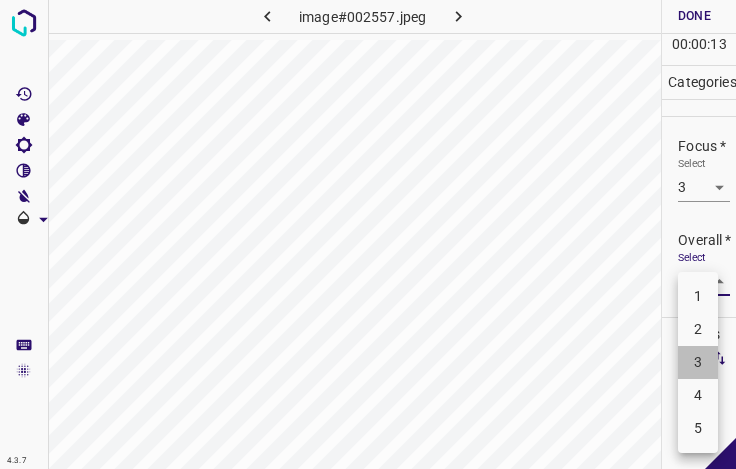 click on "3" at bounding box center [698, 362] 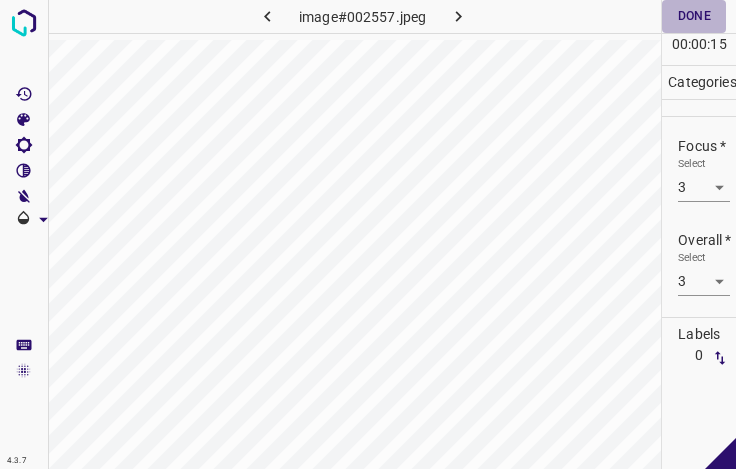 click on "Done" at bounding box center (694, 16) 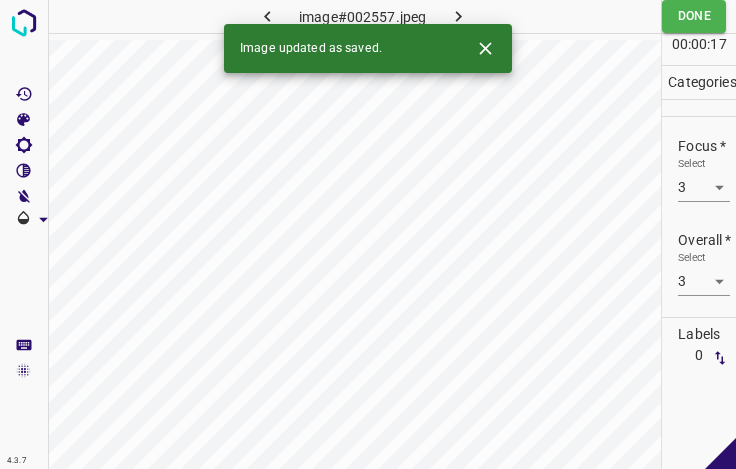 click 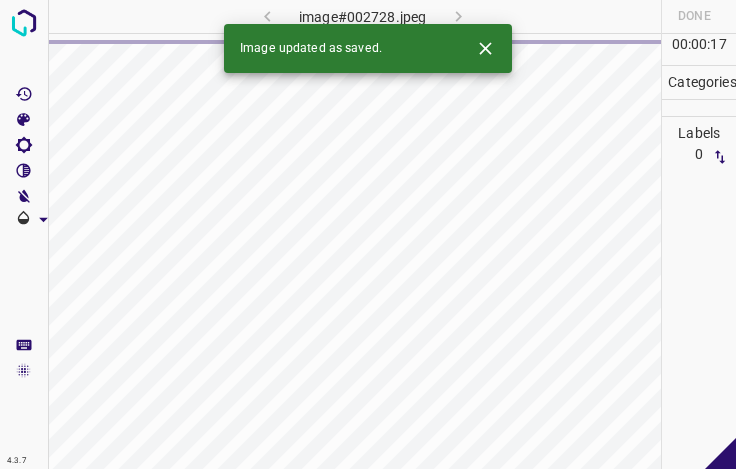 click 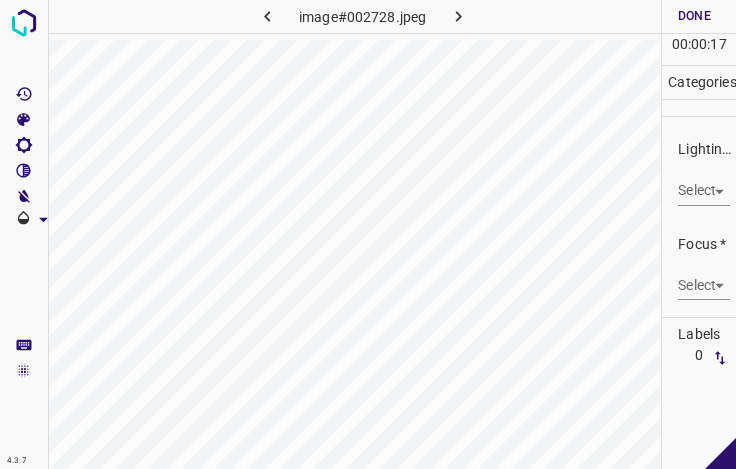 click on "4.3.7 image#002728.jpeg Done Skip 0 00   : 00   : 17   Categories Lighting *  Select ​ Focus *  Select ​ Overall *  Select ​ Labels   0 Categories 1 Lighting 2 Focus 3 Overall Tools Space Change between modes (Draw & Edit) I Auto labeling R Restore zoom M Zoom in N Zoom out Delete Delete selecte label Filters Z Restore filters X Saturation filter C Brightness filter V Contrast filter B Gray scale filter General O Download - Text - Hide - Delete" at bounding box center [368, 234] 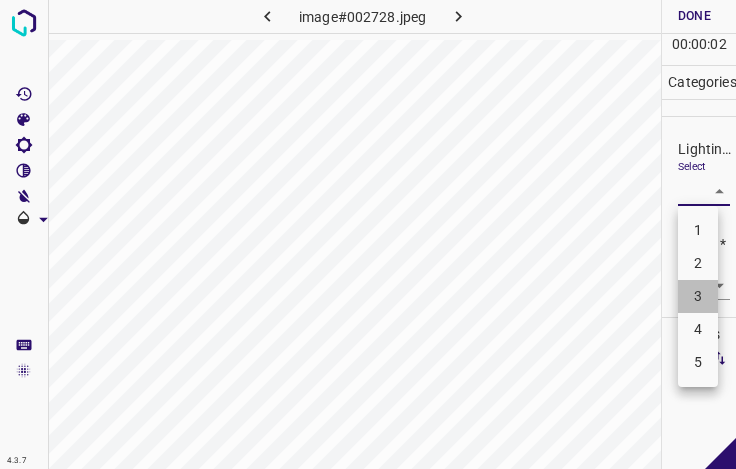 click on "3" at bounding box center (698, 296) 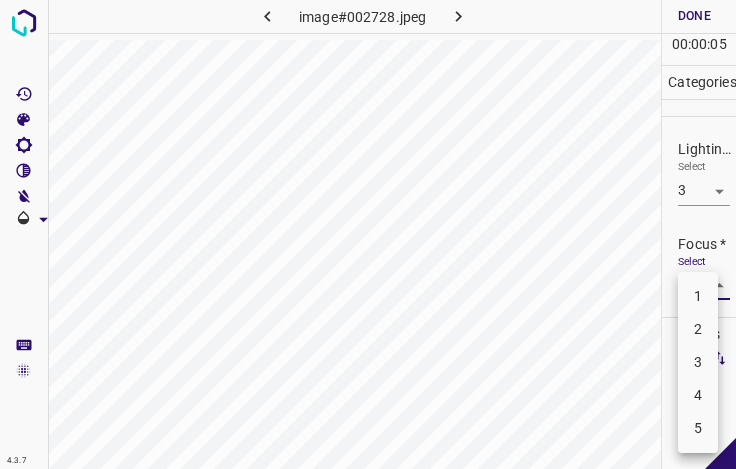 click on "4.3.7 image#002728.jpeg Done Skip 0 00   : 00   : 05   Categories Lighting *  Select 3 3 Focus *  Select ​ Overall *  Select ​ Labels   0 Categories 1 Lighting 2 Focus 3 Overall Tools Space Change between modes (Draw & Edit) I Auto labeling R Restore zoom M Zoom in N Zoom out Delete Delete selecte label Filters Z Restore filters X Saturation filter C Brightness filter V Contrast filter B Gray scale filter General O Download - Text - Hide - Delete 1 2 3 4 5" at bounding box center (368, 234) 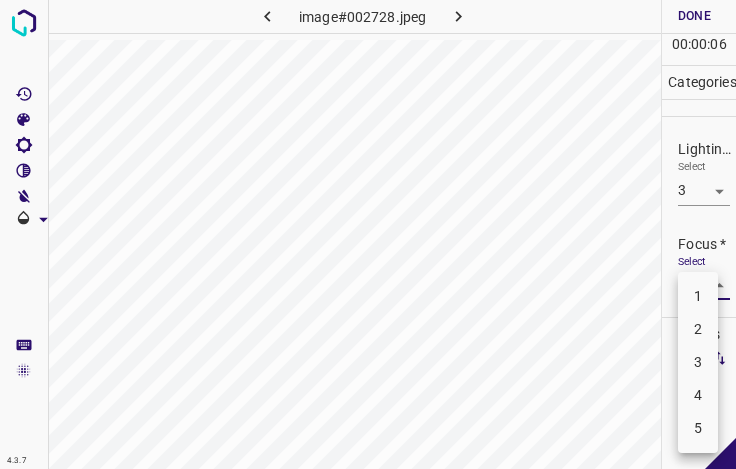 click on "4" at bounding box center (698, 395) 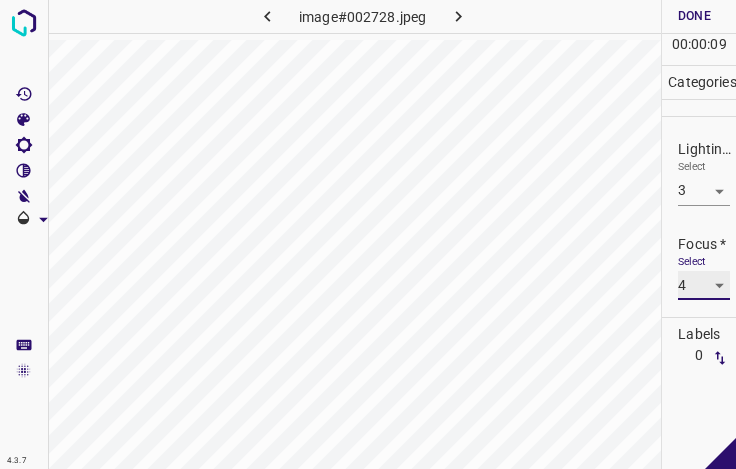 scroll, scrollTop: 98, scrollLeft: 0, axis: vertical 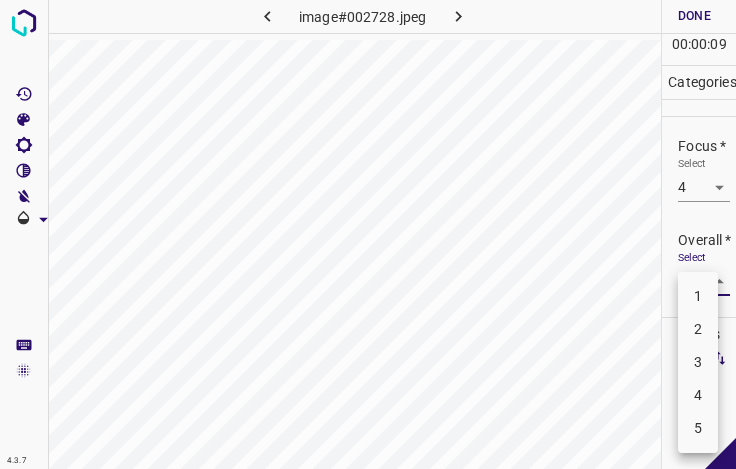 click on "4.3.7 image#002728.jpeg Done Skip 0 00   : 00   : 09   Categories Lighting *  Select 3 3 Focus *  Select 4 4 Overall *  Select ​ Labels   0 Categories 1 Lighting 2 Focus 3 Overall Tools Space Change between modes (Draw & Edit) I Auto labeling R Restore zoom M Zoom in N Zoom out Delete Delete selecte label Filters Z Restore filters X Saturation filter C Brightness filter V Contrast filter B Gray scale filter General O Download - Text - Hide - Delete 1 2 3 4 5" at bounding box center [368, 234] 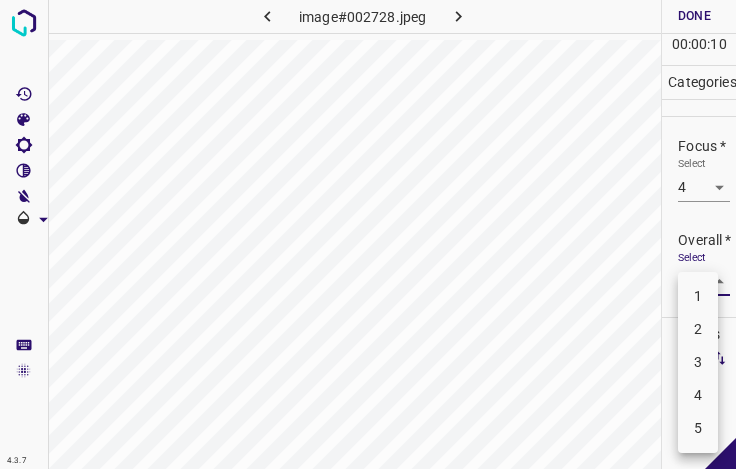 click on "3" at bounding box center [698, 362] 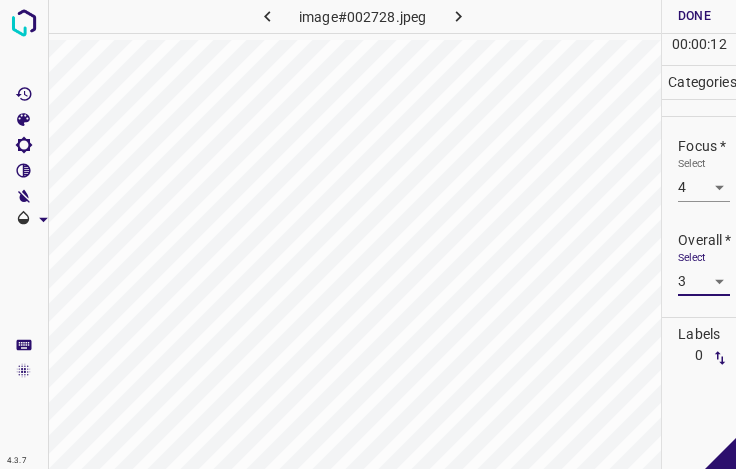 click on "Done" at bounding box center [694, 16] 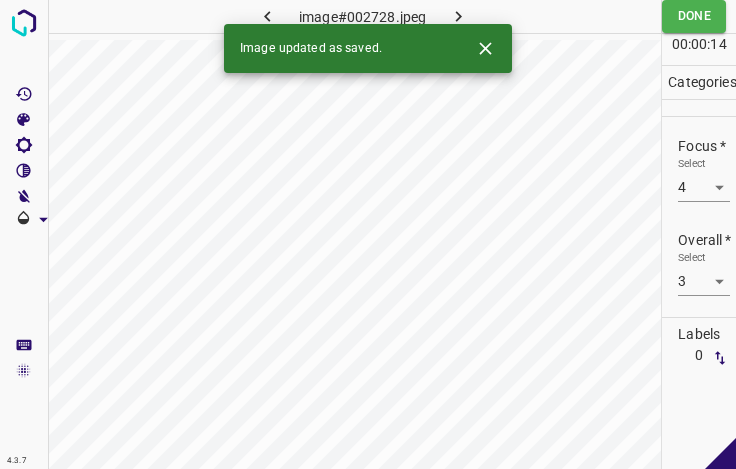 click 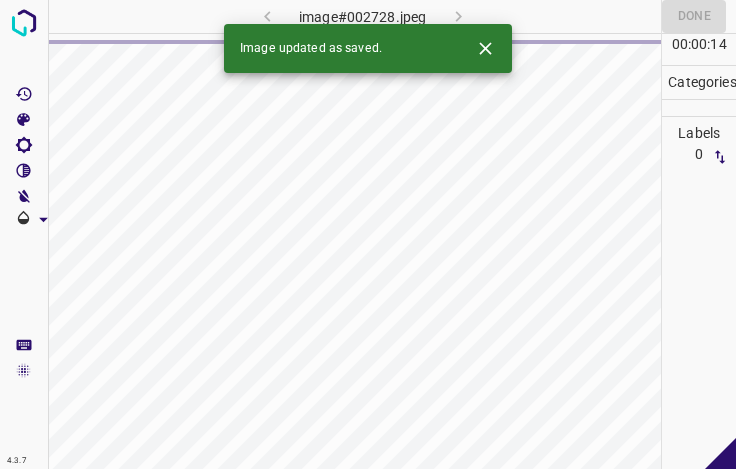 click 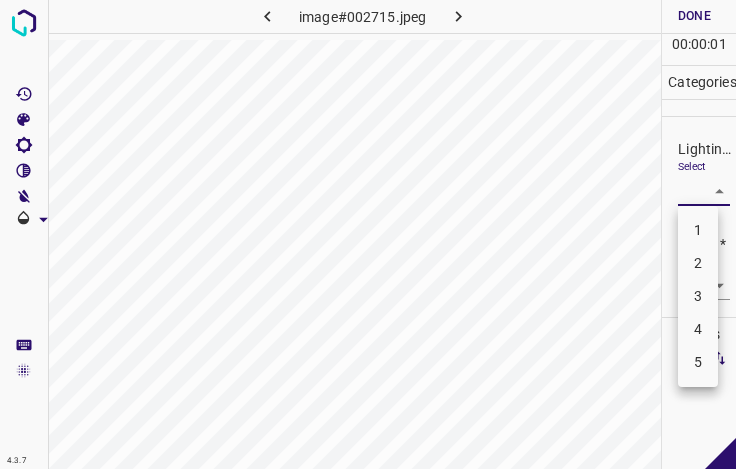 click on "4.3.7 image#002715.jpeg Done Skip 0 00   : 00   : 01   Categories Lighting *  Select ​ Focus *  Select ​ Overall *  Select ​ Labels   0 Categories 1 Lighting 2 Focus 3 Overall Tools Space Change between modes (Draw & Edit) I Auto labeling R Restore zoom M Zoom in N Zoom out Delete Delete selecte label Filters Z Restore filters X Saturation filter C Brightness filter V Contrast filter B Gray scale filter General O Download - Text - Hide - Delete 1 2 3 4 5" at bounding box center [368, 234] 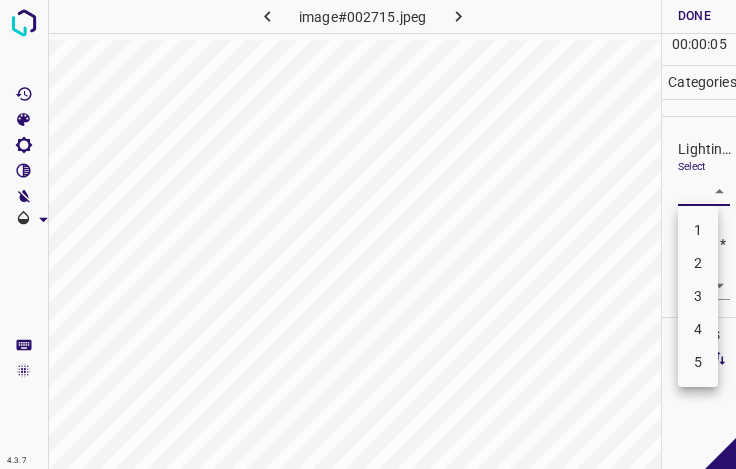 click on "3" at bounding box center [698, 296] 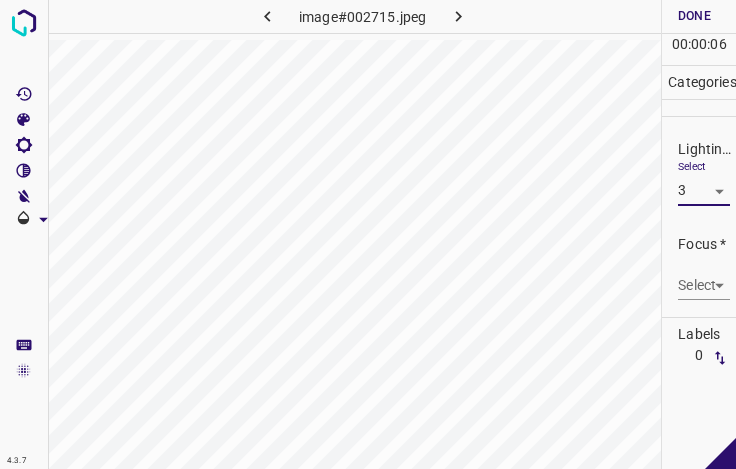 click on "4.3.7 image#002715.jpeg Done Skip 0 00   : 00   : 06   Categories Lighting *  Select 3 3 Focus *  Select ​ Overall *  Select ​ Labels   0 Categories 1 Lighting 2 Focus 3 Overall Tools Space Change between modes (Draw & Edit) I Auto labeling R Restore zoom M Zoom in N Zoom out Delete Delete selecte label Filters Z Restore filters X Saturation filter C Brightness filter V Contrast filter B Gray scale filter General O Download - Text - Hide - Delete" at bounding box center [368, 234] 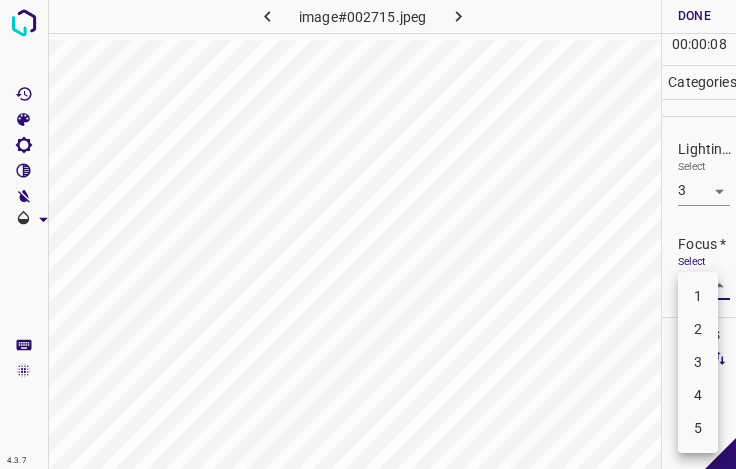 click on "4" at bounding box center [698, 395] 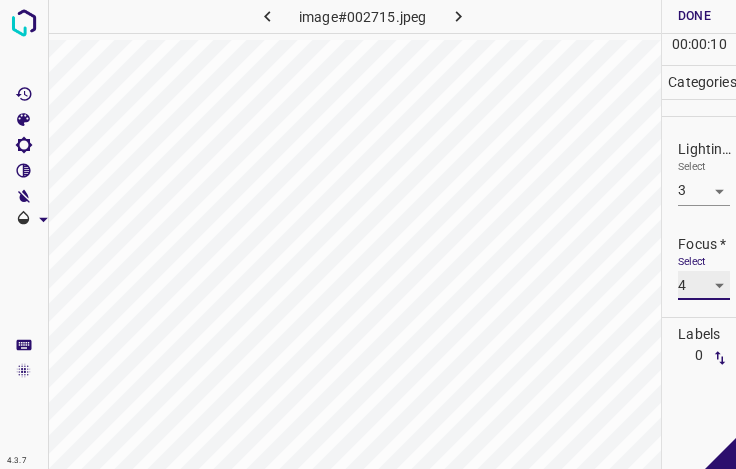 scroll, scrollTop: 98, scrollLeft: 0, axis: vertical 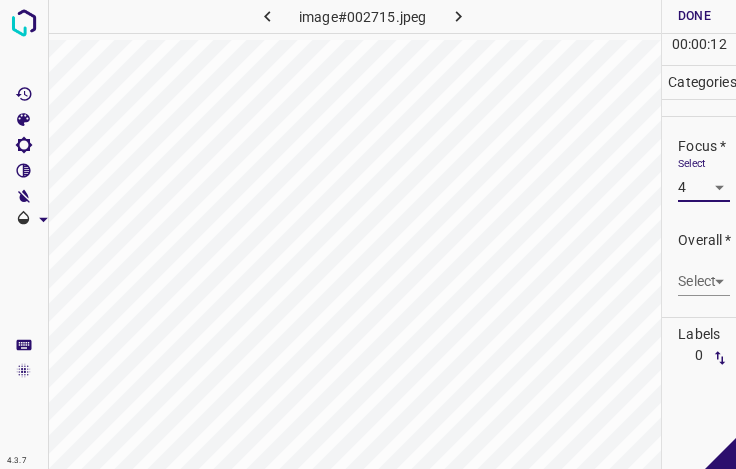 click on "4.3.7 image#002715.jpeg Done Skip 0 00   : 00   : 12   Categories Lighting *  Select 3 3 Focus *  Select 4 4 Overall *  Select ​ Labels   0 Categories 1 Lighting 2 Focus 3 Overall Tools Space Change between modes (Draw & Edit) I Auto labeling R Restore zoom M Zoom in N Zoom out Delete Delete selecte label Filters Z Restore filters X Saturation filter C Brightness filter V Contrast filter B Gray scale filter General O Download - Text - Hide - Delete" at bounding box center (368, 234) 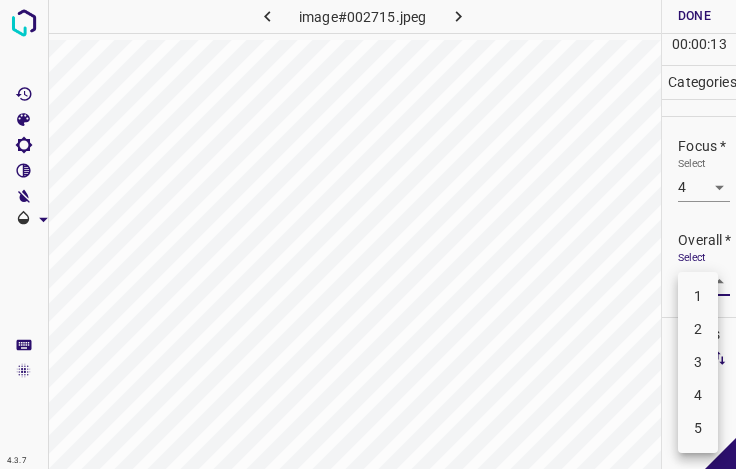 click on "3" at bounding box center (698, 362) 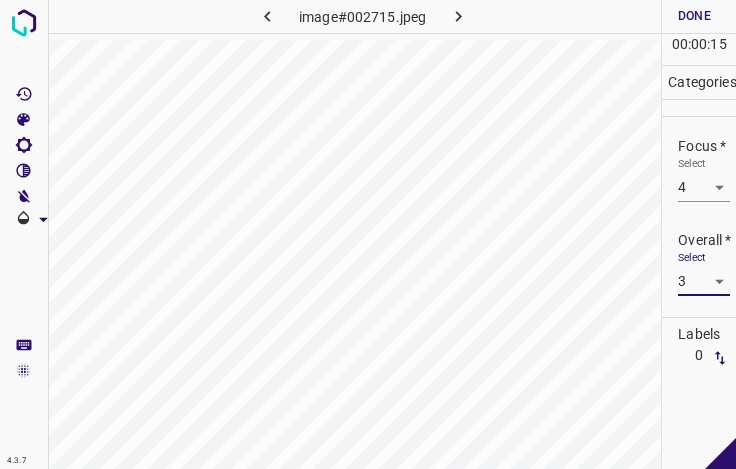 click on "Done" at bounding box center (694, 16) 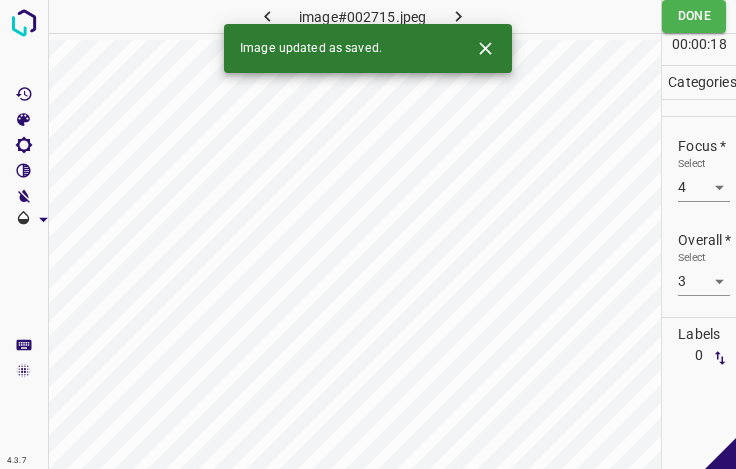 click at bounding box center [458, 16] 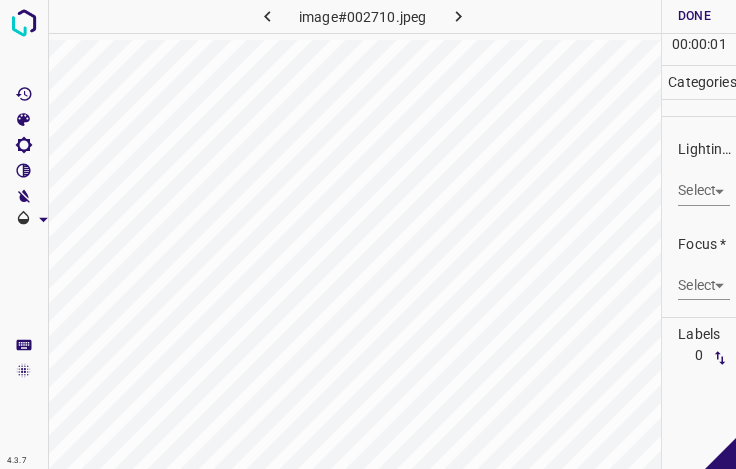 click on "4.3.7 image#002710.jpeg Done Skip 0 00   : 00   : 01   Categories Lighting *  Select ​ Focus *  Select ​ Overall *  Select ​ Labels   0 Categories 1 Lighting 2 Focus 3 Overall Tools Space Change between modes (Draw & Edit) I Auto labeling R Restore zoom M Zoom in N Zoom out Delete Delete selecte label Filters Z Restore filters X Saturation filter C Brightness filter V Contrast filter B Gray scale filter General O Download - Text - Hide - Delete" at bounding box center (368, 234) 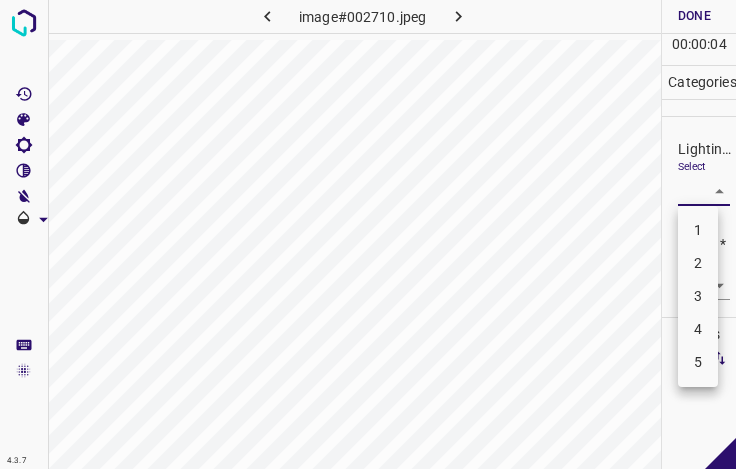 click on "3" at bounding box center [698, 296] 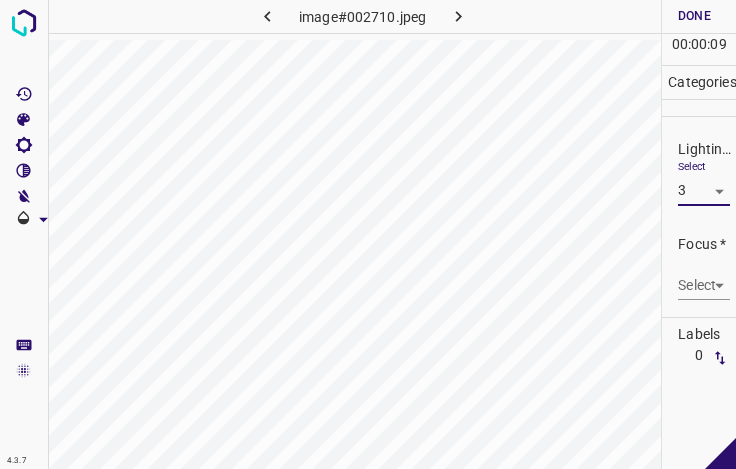 click on "4.3.7 image#002710.jpeg Done Skip 0 00   : 00   : 09   Categories Lighting *  Select 3 3 Focus *  Select ​ Overall *  Select ​ Labels   0 Categories 1 Lighting 2 Focus 3 Overall Tools Space Change between modes (Draw & Edit) I Auto labeling R Restore zoom M Zoom in N Zoom out Delete Delete selecte label Filters Z Restore filters X Saturation filter C Brightness filter V Contrast filter B Gray scale filter General O Download - Text - Hide - Delete" at bounding box center [368, 234] 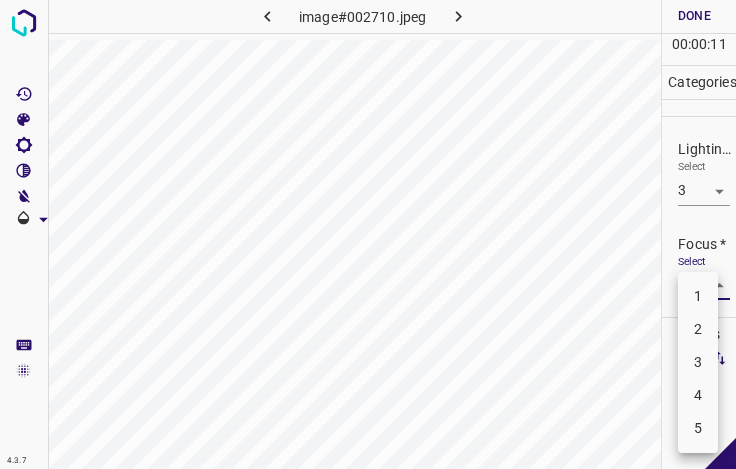 drag, startPoint x: 703, startPoint y: 396, endPoint x: 695, endPoint y: 348, distance: 48.6621 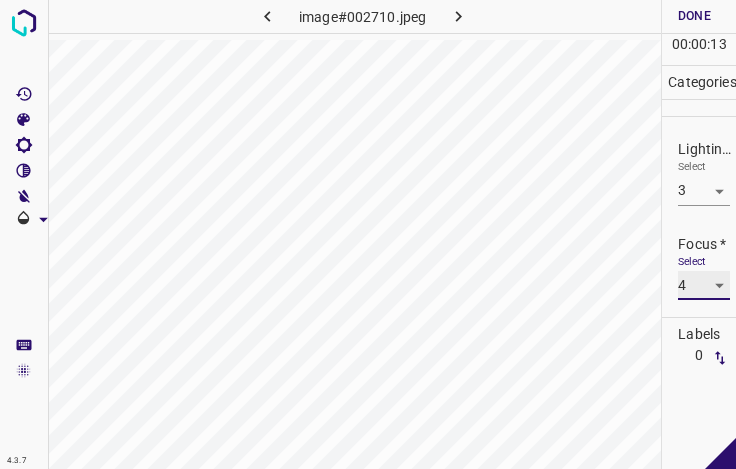 scroll, scrollTop: 98, scrollLeft: 0, axis: vertical 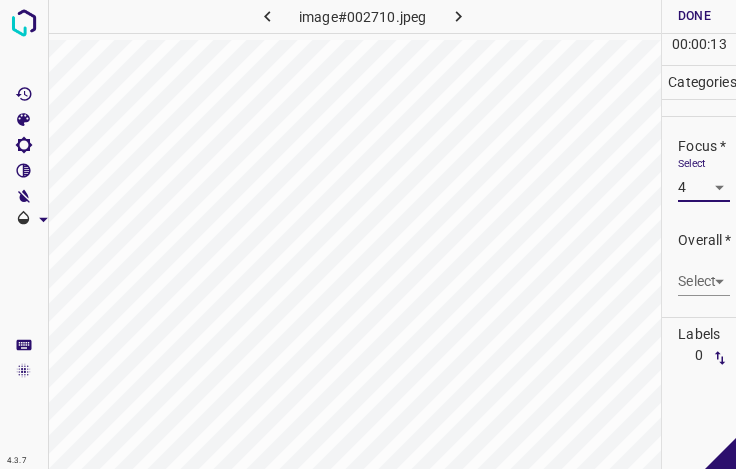 click on "4.3.7 image#002710.jpeg Done Skip 0 00   : 00   : 13   Categories Lighting *  Select 3 3 Focus *  Select 4 4 Overall *  Select ​ Labels   0 Categories 1 Lighting 2 Focus 3 Overall Tools Space Change between modes (Draw & Edit) I Auto labeling R Restore zoom M Zoom in N Zoom out Delete Delete selecte label Filters Z Restore filters X Saturation filter C Brightness filter V Contrast filter B Gray scale filter General O Download - Text - Hide - Delete" at bounding box center [368, 234] 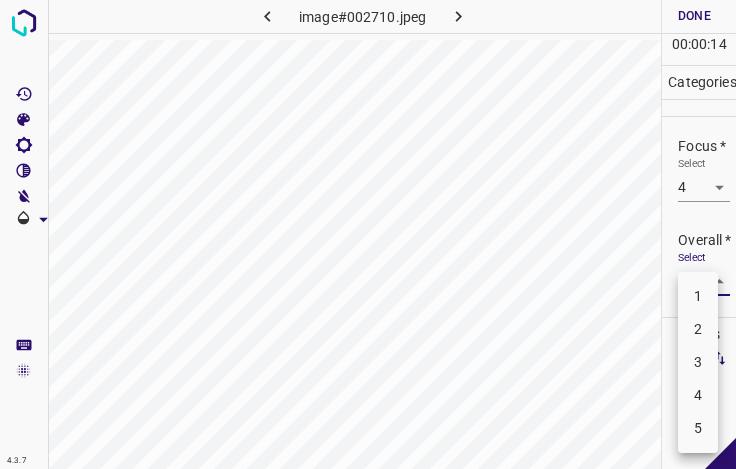 click on "3" at bounding box center [698, 362] 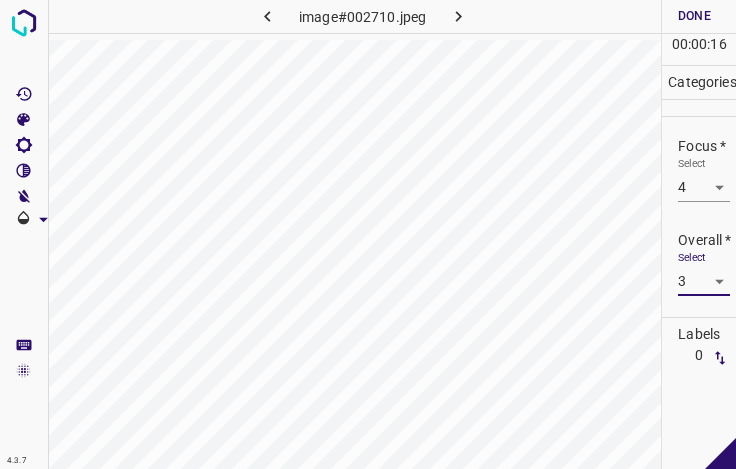 click on "Done" at bounding box center (694, 16) 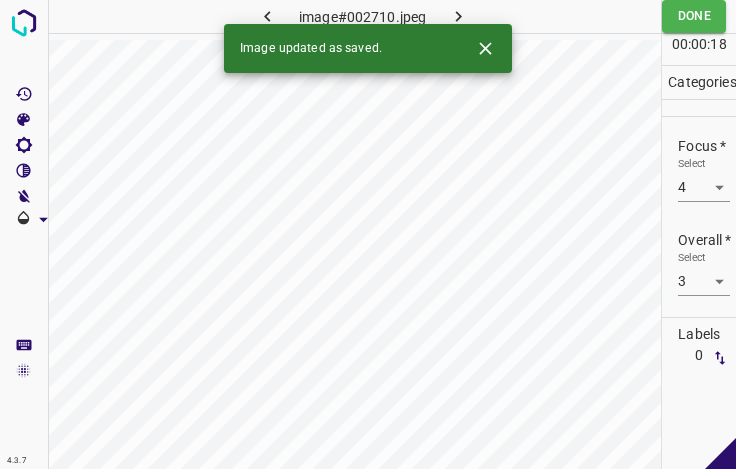 click 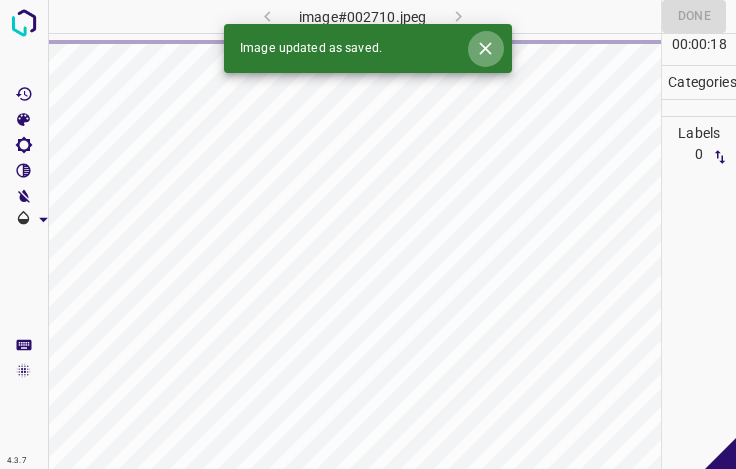 click 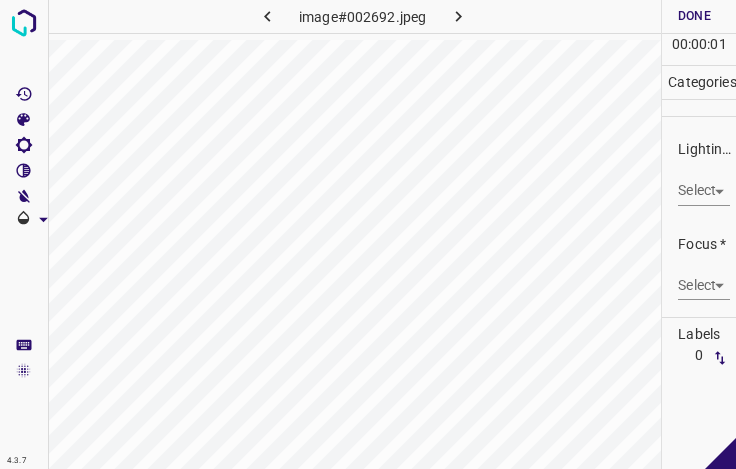 click on "4.3.7 image#002692.jpeg Done Skip 0 00   : 00   : 01   Categories Lighting *  Select ​ Focus *  Select ​ Overall *  Select ​ Labels   0 Categories 1 Lighting 2 Focus 3 Overall Tools Space Change between modes (Draw & Edit) I Auto labeling R Restore zoom M Zoom in N Zoom out Delete Delete selecte label Filters Z Restore filters X Saturation filter C Brightness filter V Contrast filter B Gray scale filter General O Download - Text - Hide - Delete" at bounding box center [368, 234] 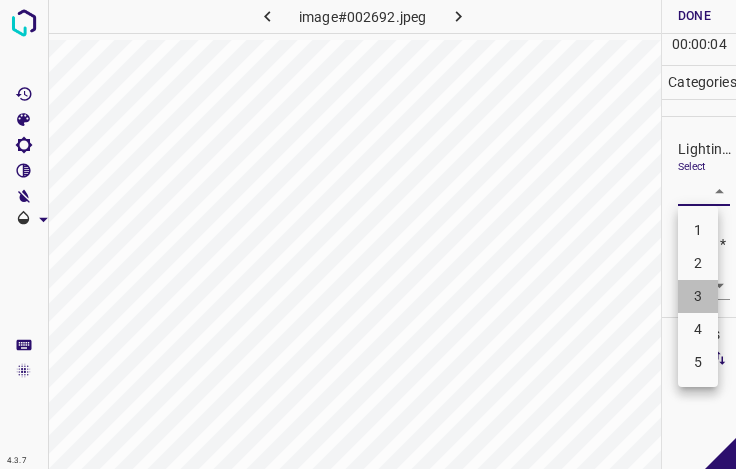 click on "3" at bounding box center (698, 296) 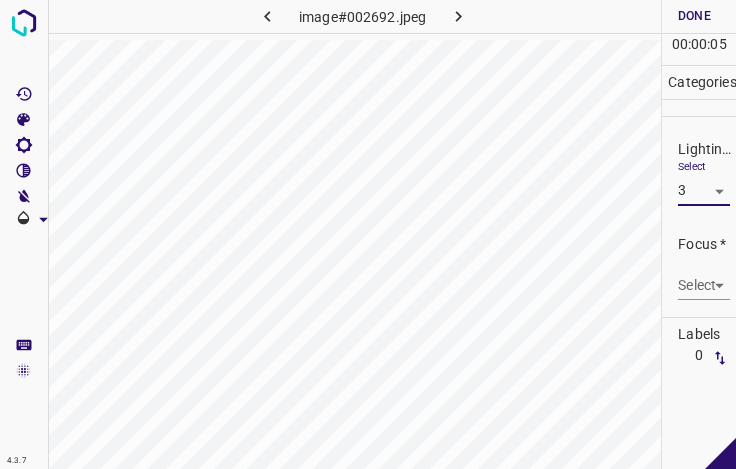 click on "4.3.7 image#002692.jpeg Done Skip 0 00   : 00   : 05   Categories Lighting *  Select 3 3 Focus *  Select ​ Overall *  Select ​ Labels   0 Categories 1 Lighting 2 Focus 3 Overall Tools Space Change between modes (Draw & Edit) I Auto labeling R Restore zoom M Zoom in N Zoom out Delete Delete selecte label Filters Z Restore filters X Saturation filter C Brightness filter V Contrast filter B Gray scale filter General O Download - Text - Hide - Delete" at bounding box center [368, 234] 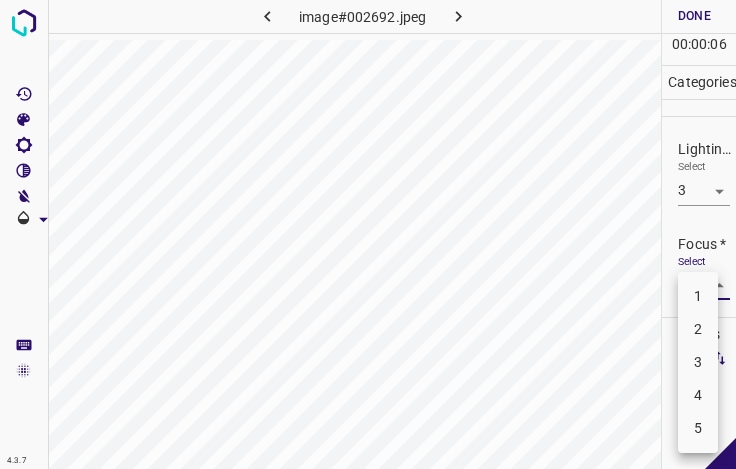 click on "2" at bounding box center (698, 329) 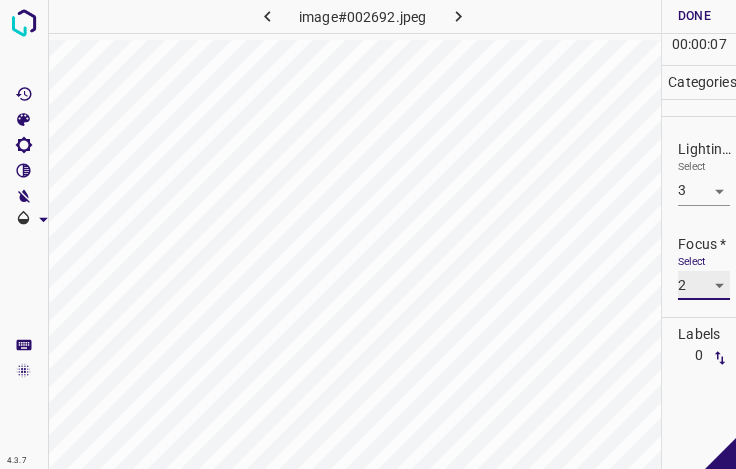 scroll, scrollTop: 98, scrollLeft: 0, axis: vertical 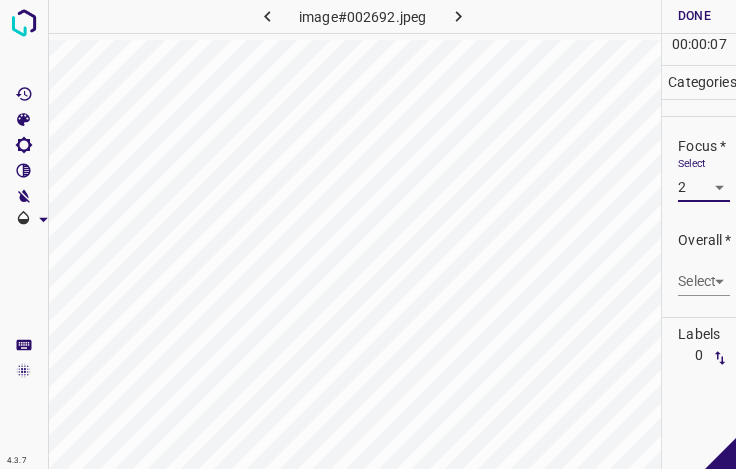 click on "4.3.7 image#002692.jpeg Done Skip 0 00   : 00   : 07   Categories Lighting *  Select 3 3 Focus *  Select 2 2 Overall *  Select ​ Labels   0 Categories 1 Lighting 2 Focus 3 Overall Tools Space Change between modes (Draw & Edit) I Auto labeling R Restore zoom M Zoom in N Zoom out Delete Delete selecte label Filters Z Restore filters X Saturation filter C Brightness filter V Contrast filter B Gray scale filter General O Download - Text - Hide - Delete" at bounding box center (368, 234) 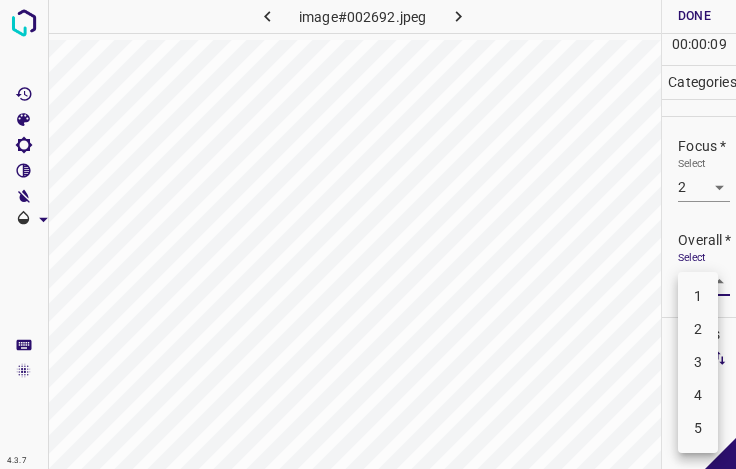 click on "3" at bounding box center (698, 362) 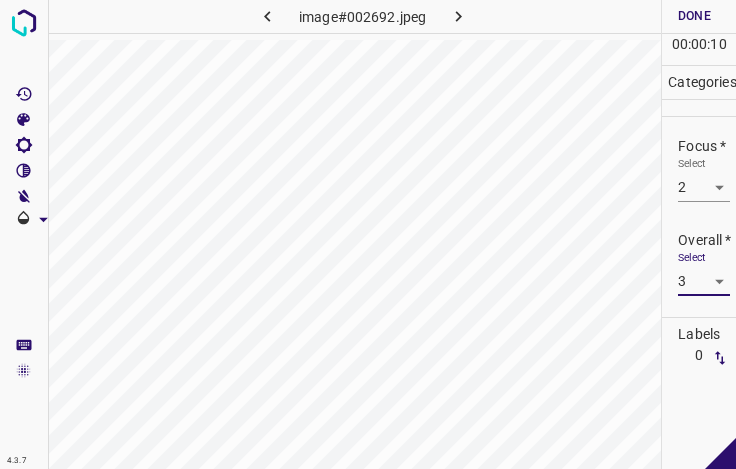 click on "Done" at bounding box center [694, 16] 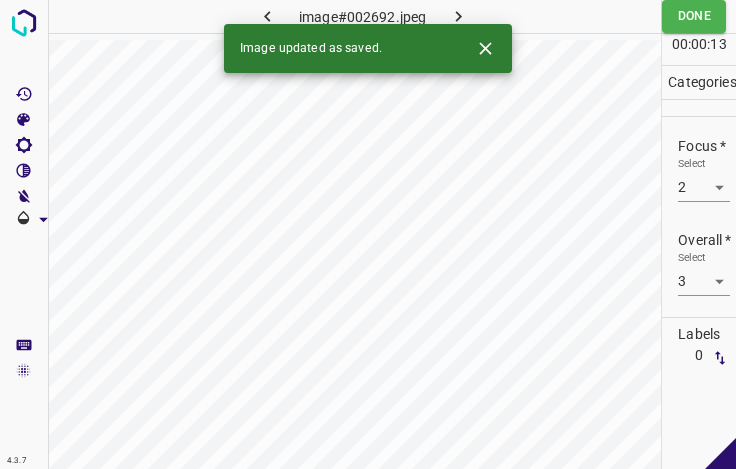 click at bounding box center (458, 16) 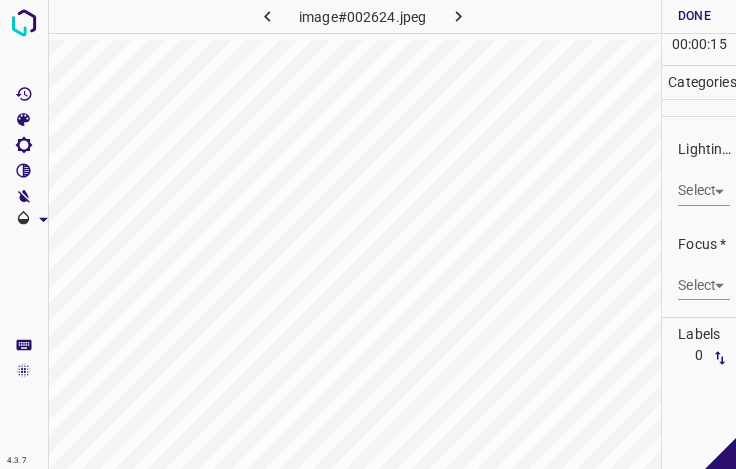 click on "4.3.7 image#002624.jpeg Done Skip 0 00   : 00   : 15   Categories Lighting *  Select ​ Focus *  Select ​ Overall *  Select ​ Labels   0 Categories 1 Lighting 2 Focus 3 Overall Tools Space Change between modes (Draw & Edit) I Auto labeling R Restore zoom M Zoom in N Zoom out Delete Delete selecte label Filters Z Restore filters X Saturation filter C Brightness filter V Contrast filter B Gray scale filter General O Download - Text - Hide - Delete" at bounding box center [368, 234] 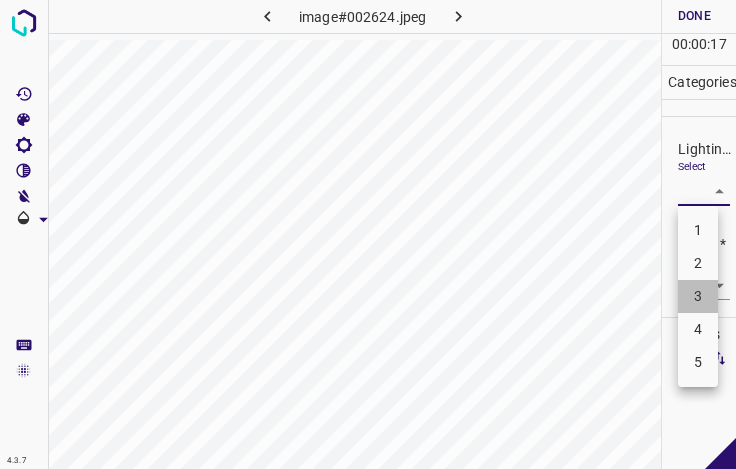click on "3" at bounding box center [698, 296] 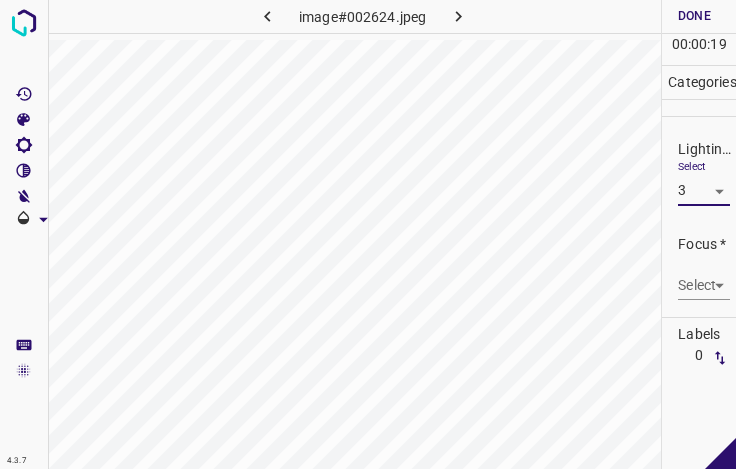 click on "4.3.7 image#002624.jpeg Done Skip 0 00   : 00   : 19   Categories Lighting *  Select 3 3 Focus *  Select ​ Overall *  Select ​ Labels   0 Categories 1 Lighting 2 Focus 3 Overall Tools Space Change between modes (Draw & Edit) I Auto labeling R Restore zoom M Zoom in N Zoom out Delete Delete selecte label Filters Z Restore filters X Saturation filter C Brightness filter V Contrast filter B Gray scale filter General O Download - Text - Hide - Delete" at bounding box center [368, 234] 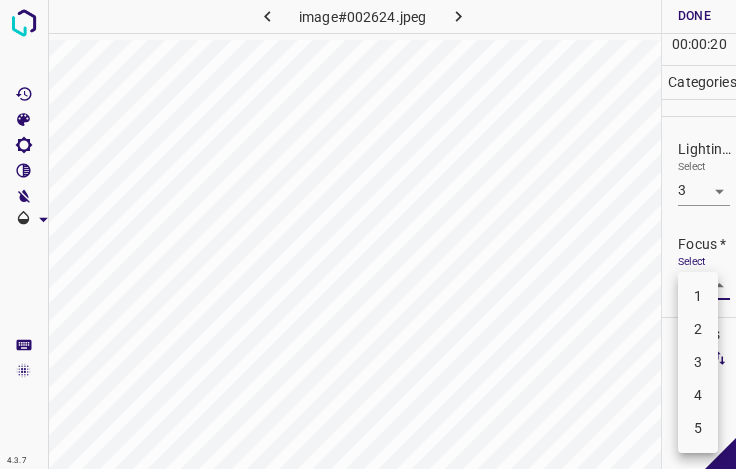 click on "3" at bounding box center (698, 362) 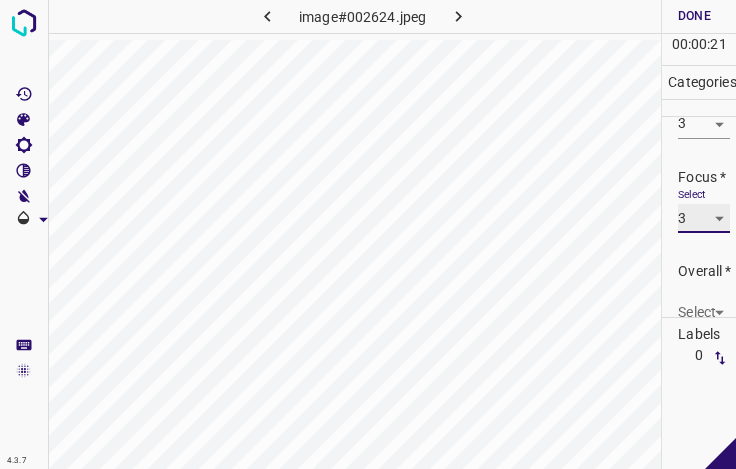 scroll, scrollTop: 98, scrollLeft: 0, axis: vertical 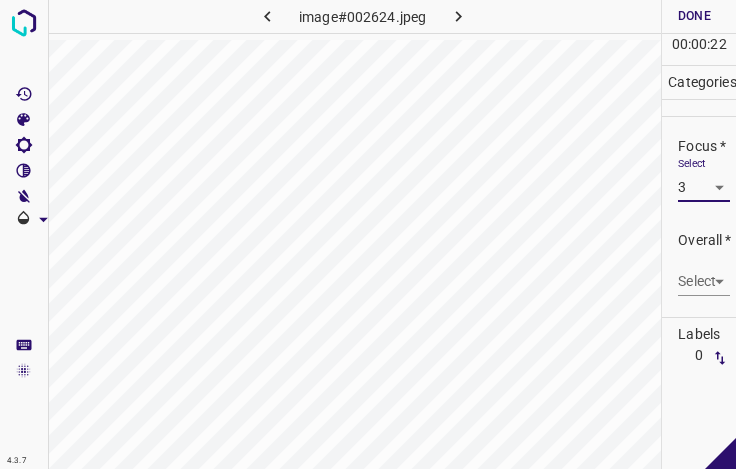 click on "4.3.7 image#002624.jpeg Done Skip 0 00   : 00   : 22   Categories Lighting *  Select 3 3 Focus *  Select 3 3 Overall *  Select ​ Labels   0 Categories 1 Lighting 2 Focus 3 Overall Tools Space Change between modes (Draw & Edit) I Auto labeling R Restore zoom M Zoom in N Zoom out Delete Delete selecte label Filters Z Restore filters X Saturation filter C Brightness filter V Contrast filter B Gray scale filter General O Download - Text - Hide - Delete" at bounding box center [368, 234] 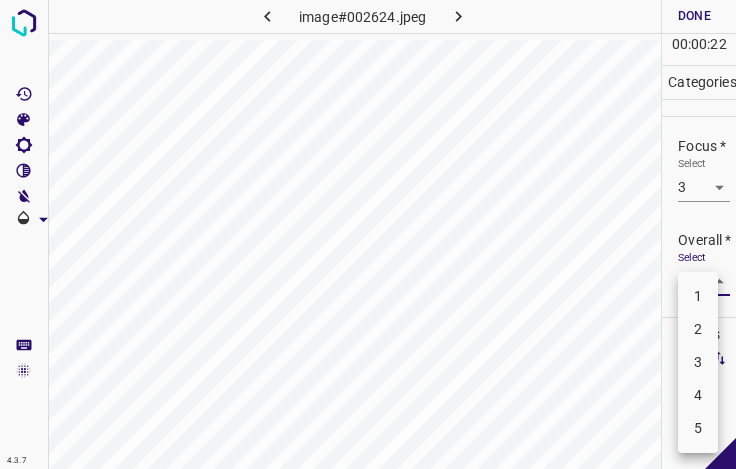 click on "3" at bounding box center (698, 362) 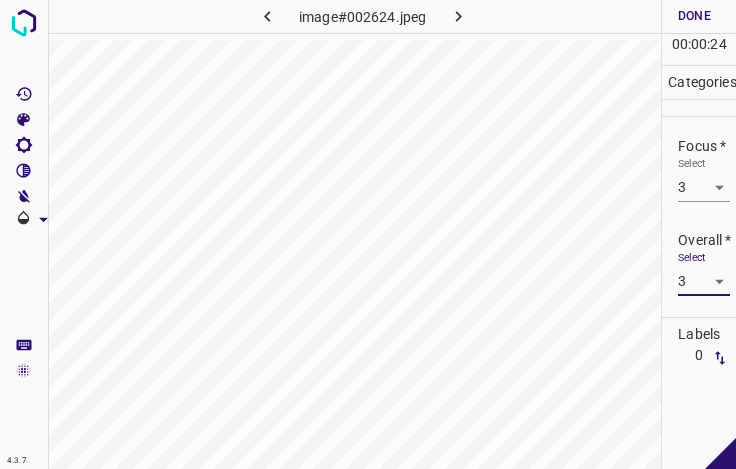 click on "Done" at bounding box center (694, 16) 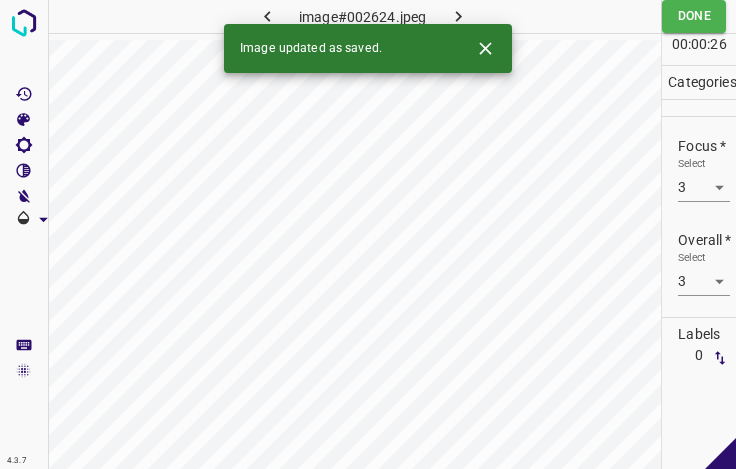 click 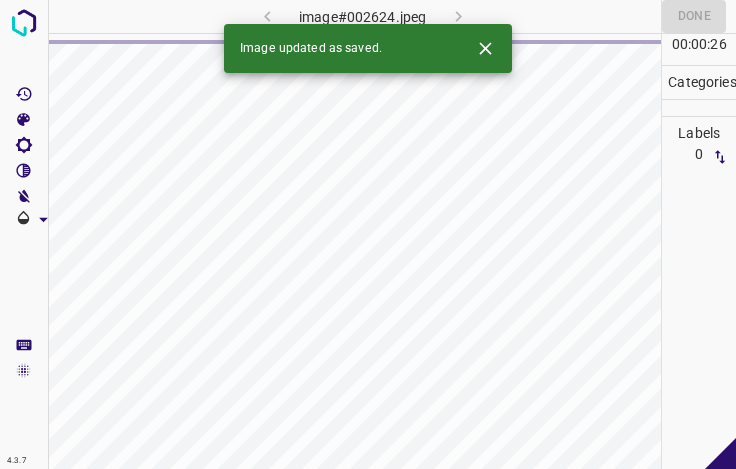 click 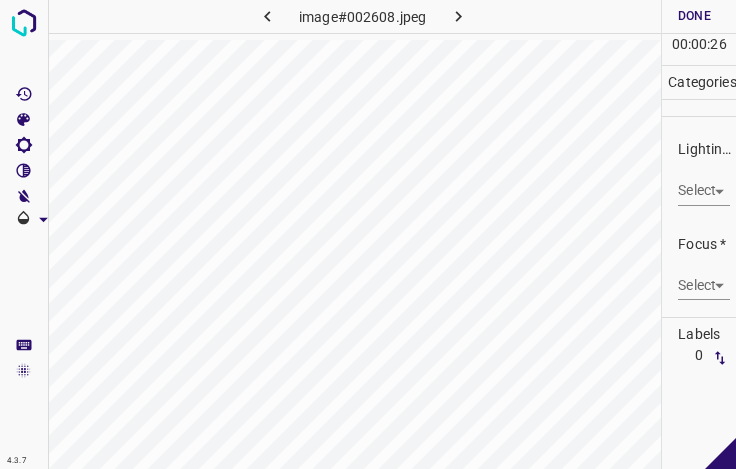 click on "4.3.7 image#002608.jpeg Done Skip 0 00   : 00   : 26   Categories Lighting *  Select ​ Focus *  Select ​ Overall *  Select ​ Labels   0 Categories 1 Lighting 2 Focus 3 Overall Tools Space Change between modes (Draw & Edit) I Auto labeling R Restore zoom M Zoom in N Zoom out Delete Delete selecte label Filters Z Restore filters X Saturation filter C Brightness filter V Contrast filter B Gray scale filter General O Download - Text - Hide - Delete" at bounding box center (368, 234) 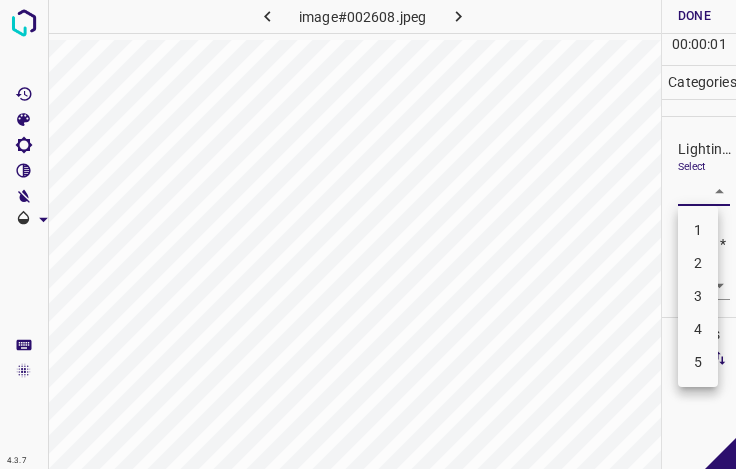 click on "3" at bounding box center [698, 296] 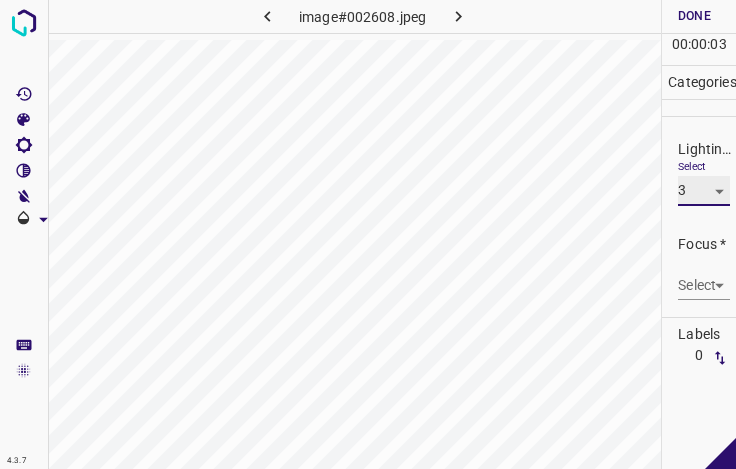 scroll, scrollTop: 98, scrollLeft: 0, axis: vertical 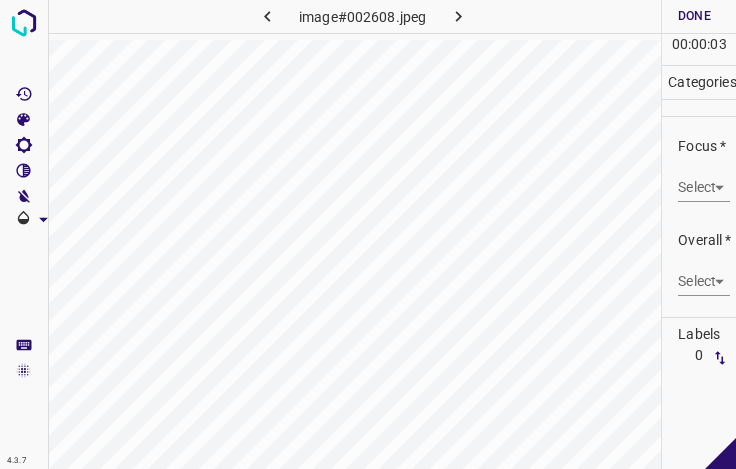 click on "4.3.7 image#002608.jpeg Done Skip 0 00   : 00   : 03   Categories Lighting *  Select 3 3 Focus *  Select ​ Overall *  Select ​ Labels   0 Categories 1 Lighting 2 Focus 3 Overall Tools Space Change between modes (Draw & Edit) I Auto labeling R Restore zoom M Zoom in N Zoom out Delete Delete selecte label Filters Z Restore filters X Saturation filter C Brightness filter V Contrast filter B Gray scale filter General O Download - Text - Hide - Delete" at bounding box center [368, 234] 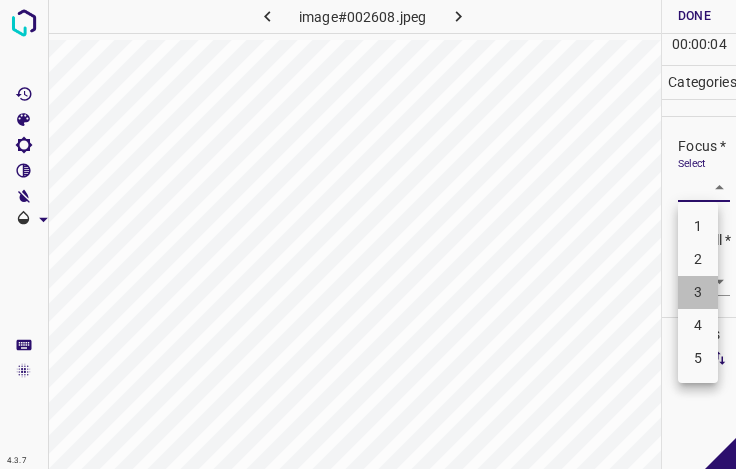 click on "3" at bounding box center [698, 292] 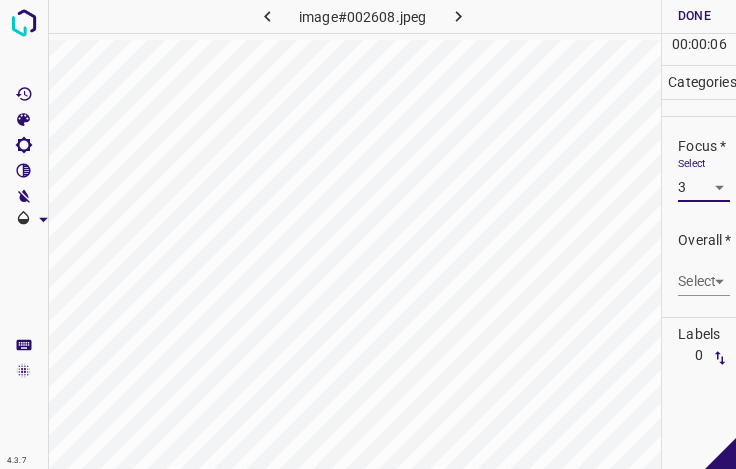 click on "4.3.7 image#002608.jpeg Done Skip 0 00   : 00   : 06   Categories Lighting *  Select 3 3 Focus *  Select 3 3 Overall *  Select ​ Labels   0 Categories 1 Lighting 2 Focus 3 Overall Tools Space Change between modes (Draw & Edit) I Auto labeling R Restore zoom M Zoom in N Zoom out Delete Delete selecte label Filters Z Restore filters X Saturation filter C Brightness filter V Contrast filter B Gray scale filter General O Download - Text - Hide - Delete" at bounding box center (368, 234) 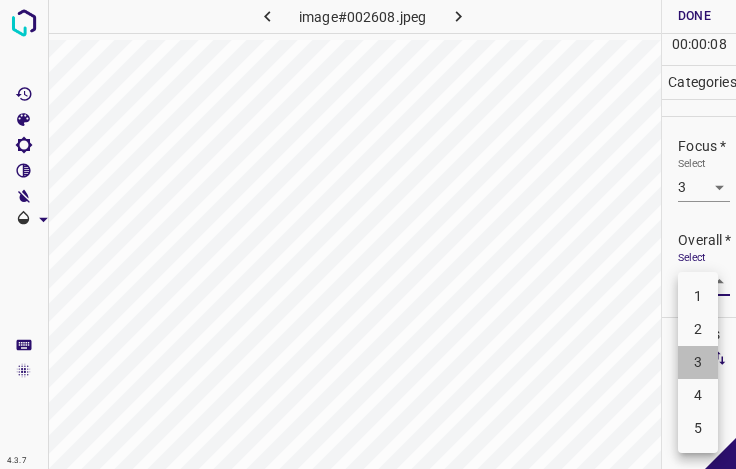 click on "3" at bounding box center [698, 362] 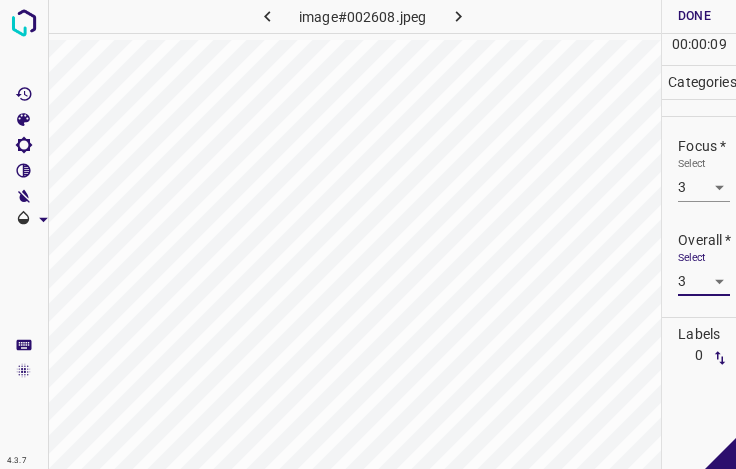 click on "4.3.7 image#002608.jpeg Done Skip 0 00   : 00   : 09   Categories Lighting *  Select 3 3 Focus *  Select 3 3 Overall *  Select 3 3 Labels   0 Categories 1 Lighting 2 Focus 3 Overall Tools Space Change between modes (Draw & Edit) I Auto labeling R Restore zoom M Zoom in N Zoom out Delete Delete selecte label Filters Z Restore filters X Saturation filter C Brightness filter V Contrast filter B Gray scale filter General O Download - Text - Hide - Delete" at bounding box center [368, 234] 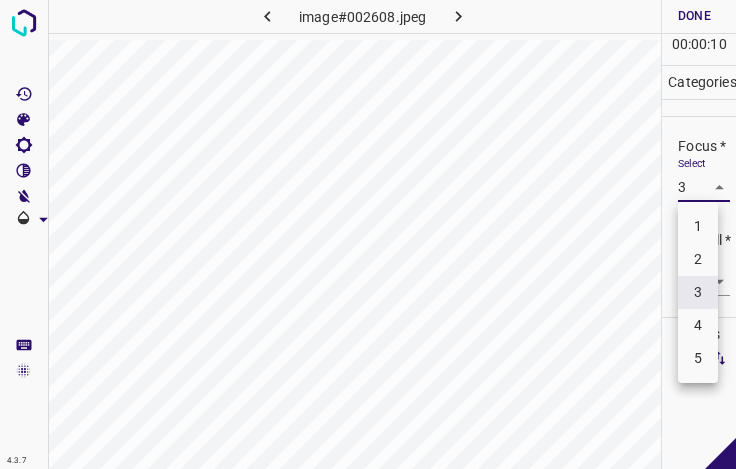 click on "2" at bounding box center [698, 259] 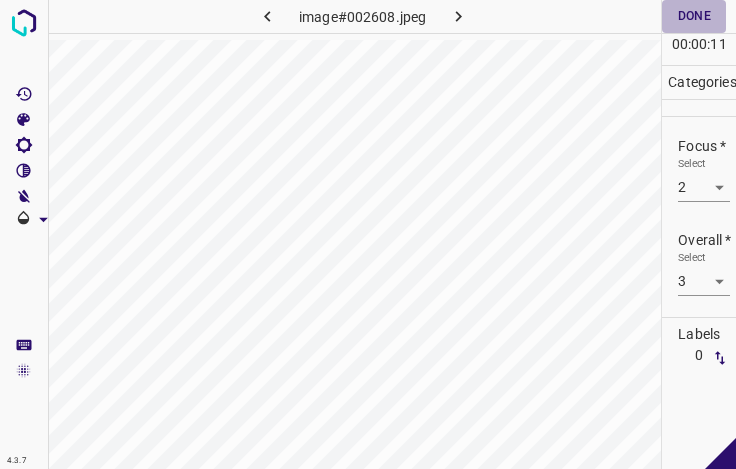 click on "Done" at bounding box center [694, 16] 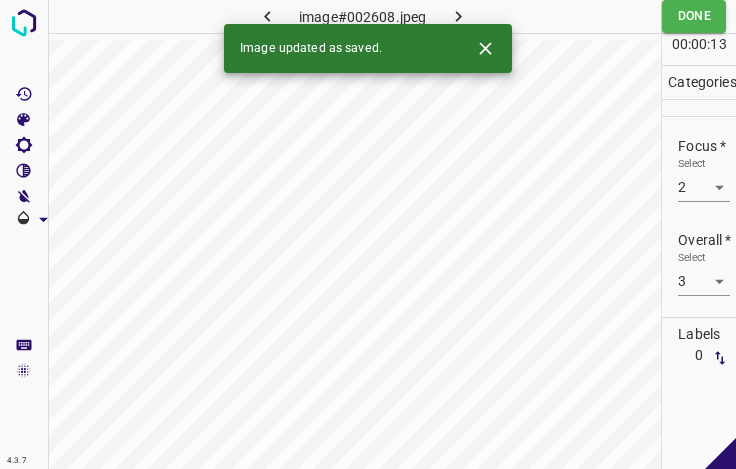 click 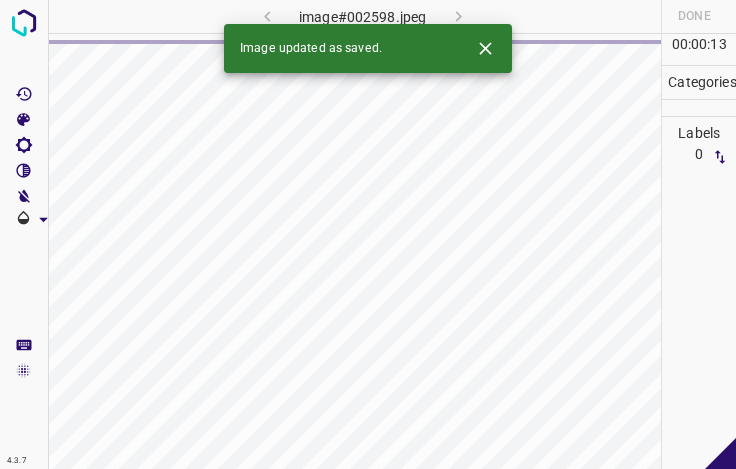 click 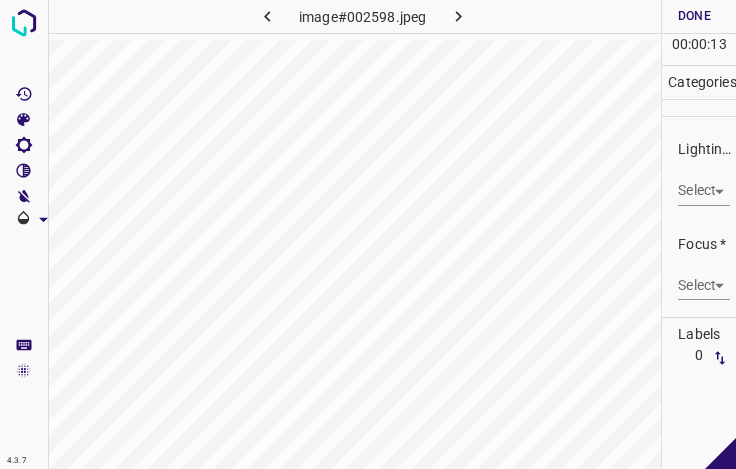 click on "4.3.7 image#002598.jpeg Done Skip 0 00   : 00   : 13   Categories Lighting *  Select ​ Focus *  Select ​ Overall *  Select ​ Labels   0 Categories 1 Lighting 2 Focus 3 Overall Tools Space Change between modes (Draw & Edit) I Auto labeling R Restore zoom M Zoom in N Zoom out Delete Delete selecte label Filters Z Restore filters X Saturation filter C Brightness filter V Contrast filter B Gray scale filter General O Download - Text - Hide - Delete" at bounding box center [368, 234] 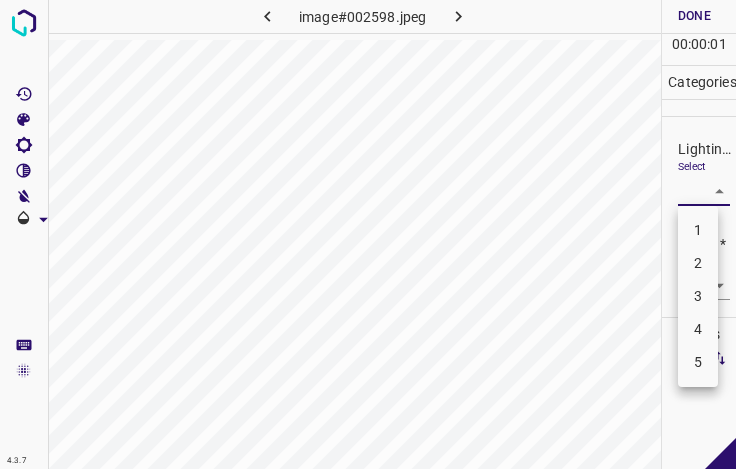click on "3" at bounding box center [698, 296] 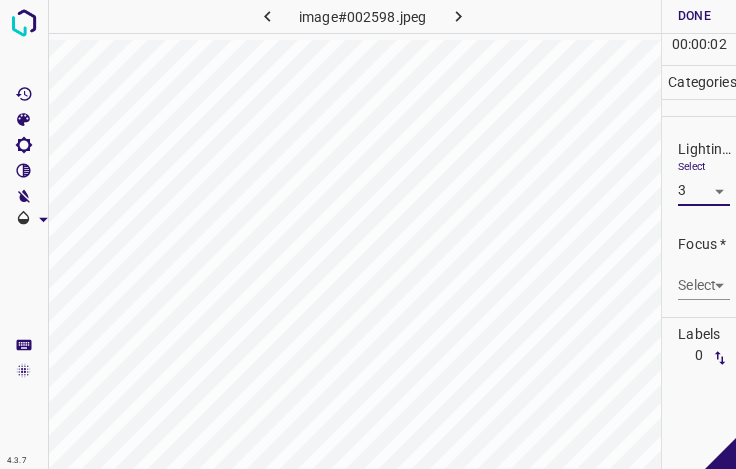 click on "4.3.7 image#002598.jpeg Done Skip 0 00   : 00   : 02   Categories Lighting *  Select 3 3 Focus *  Select ​ Overall *  Select ​ Labels   0 Categories 1 Lighting 2 Focus 3 Overall Tools Space Change between modes (Draw & Edit) I Auto labeling R Restore zoom M Zoom in N Zoom out Delete Delete selecte label Filters Z Restore filters X Saturation filter C Brightness filter V Contrast filter B Gray scale filter General O Download - Text - Hide - Delete" at bounding box center [368, 234] 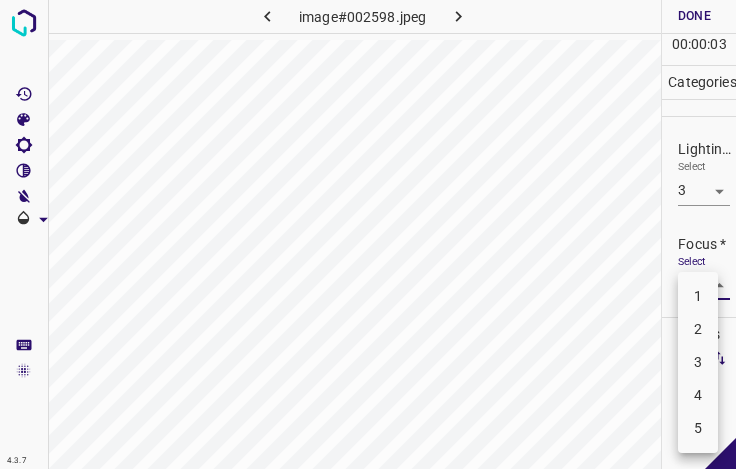 click on "2" at bounding box center [698, 329] 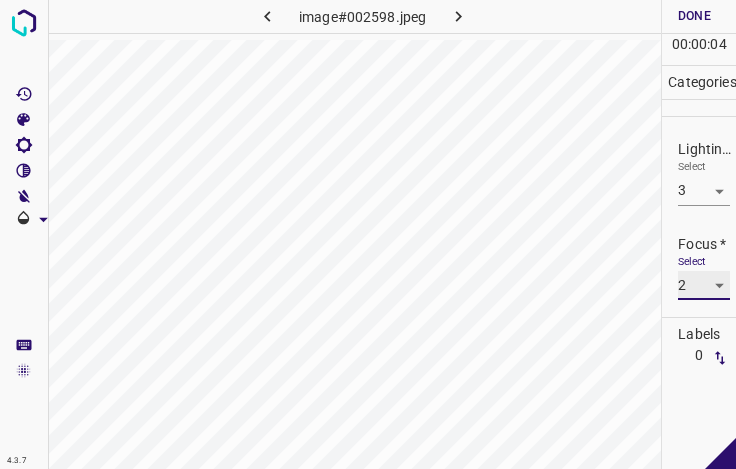 scroll, scrollTop: 98, scrollLeft: 0, axis: vertical 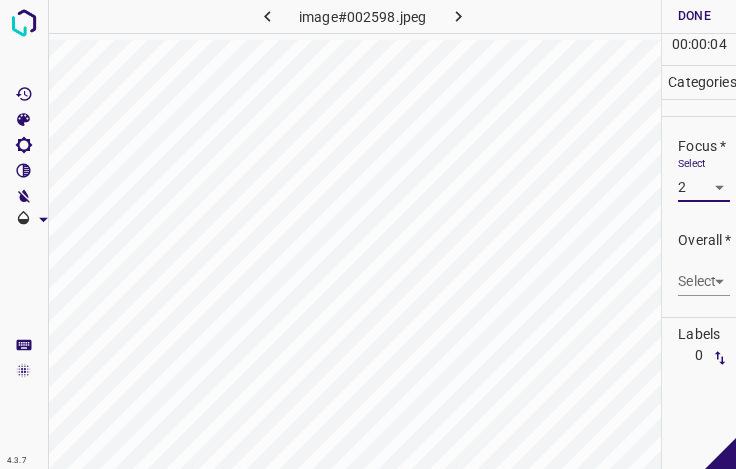 click on "4.3.7 image#002598.jpeg Done Skip 0 00   : 00   : 04   Categories Lighting *  Select 3 3 Focus *  Select 2 2 Overall *  Select ​ Labels   0 Categories 1 Lighting 2 Focus 3 Overall Tools Space Change between modes (Draw & Edit) I Auto labeling R Restore zoom M Zoom in N Zoom out Delete Delete selecte label Filters Z Restore filters X Saturation filter C Brightness filter V Contrast filter B Gray scale filter General O Download - Text - Hide - Delete" at bounding box center [368, 234] 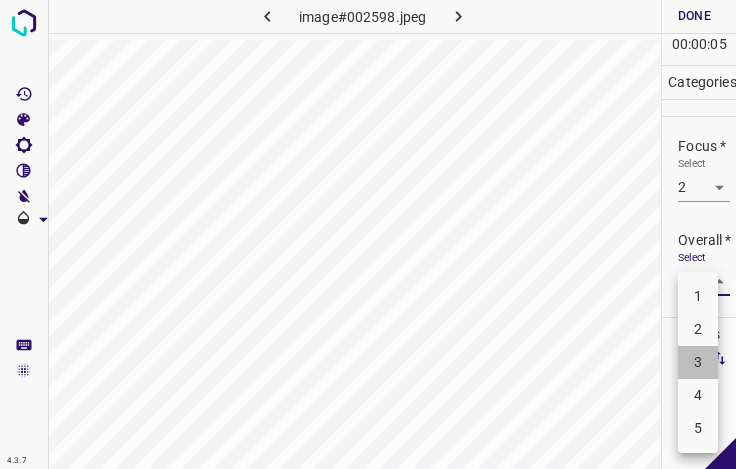 click on "3" at bounding box center [698, 362] 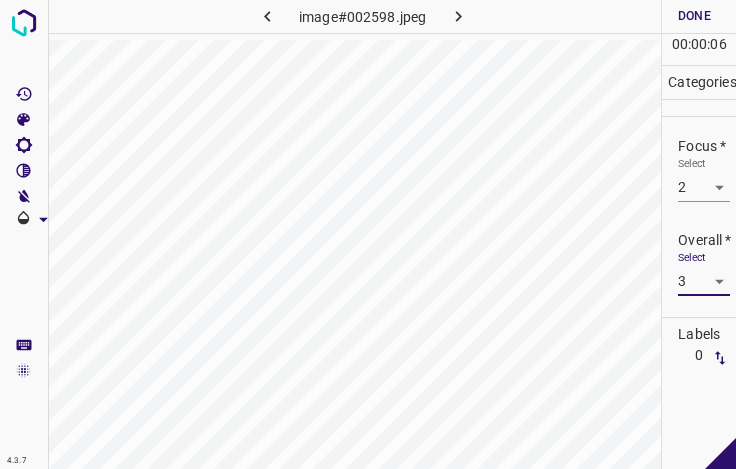 click on "Done" at bounding box center (694, 16) 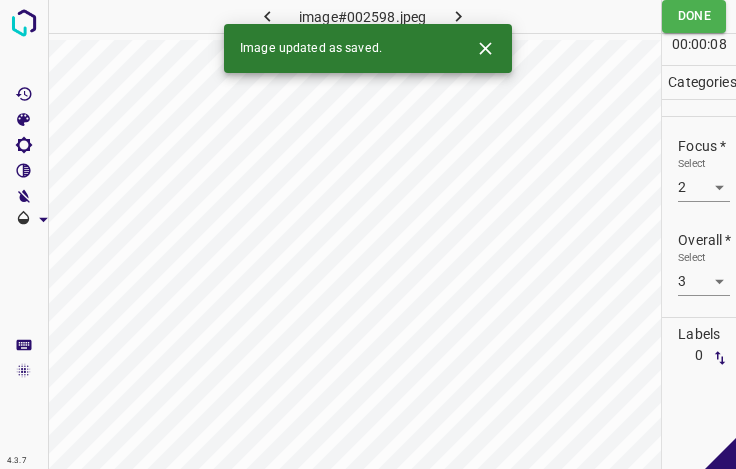 click 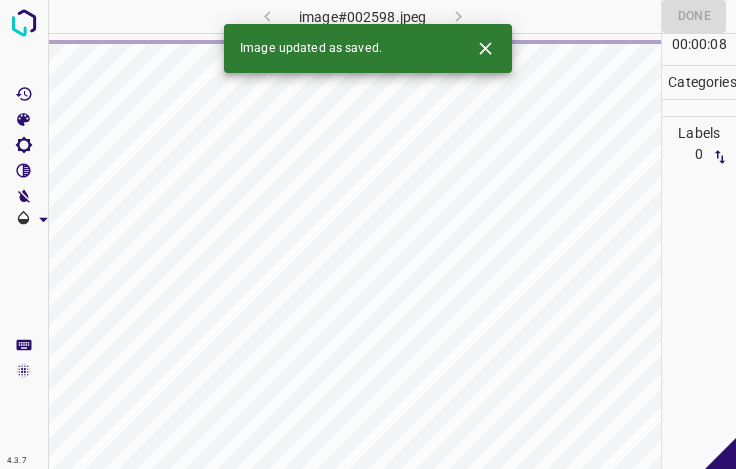 click 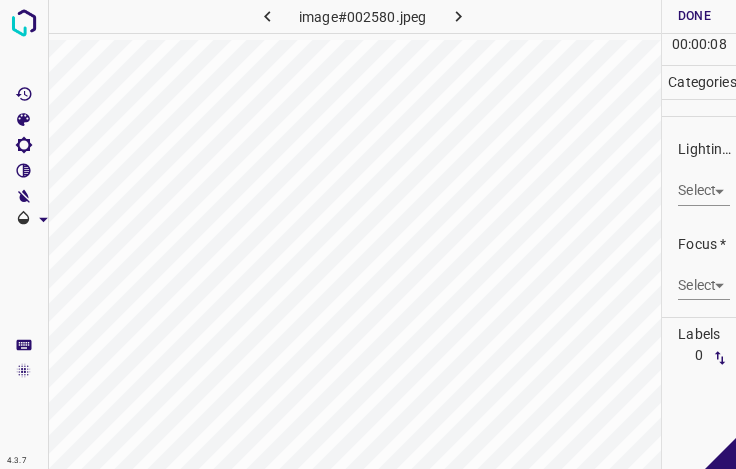 click on "4.3.7 image#002580.jpeg Done Skip 0 00   : 00   : 08   Categories Lighting *  Select ​ Focus *  Select ​ Overall *  Select ​ Labels   0 Categories 1 Lighting 2 Focus 3 Overall Tools Space Change between modes (Draw & Edit) I Auto labeling R Restore zoom M Zoom in N Zoom out Delete Delete selecte label Filters Z Restore filters X Saturation filter C Brightness filter V Contrast filter B Gray scale filter General O Download - Text - Hide - Delete" at bounding box center [368, 234] 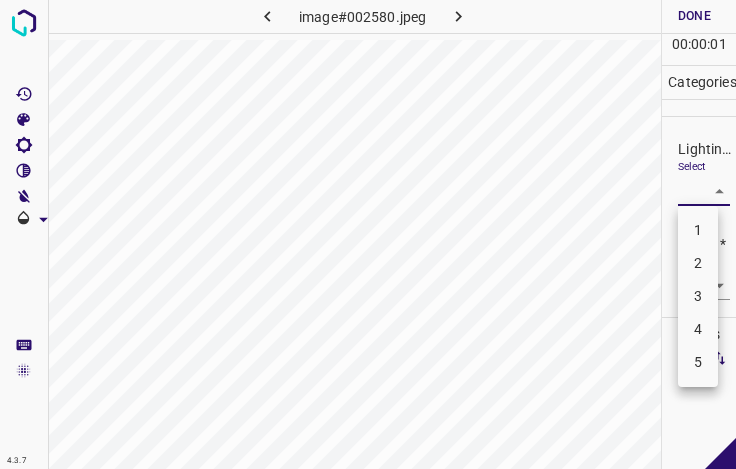 click on "3" at bounding box center (698, 296) 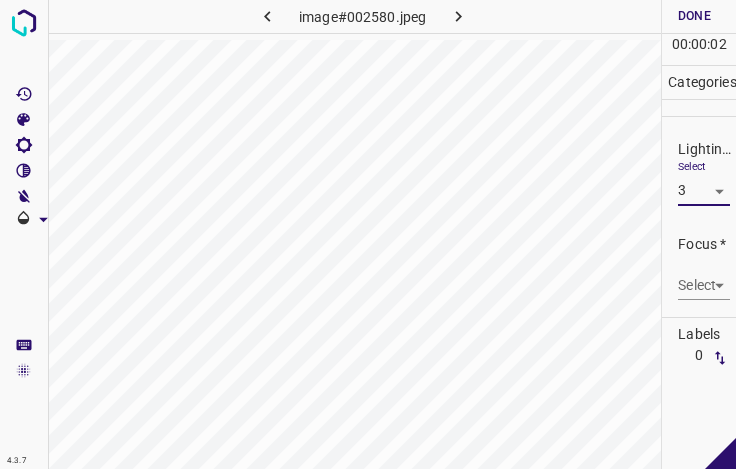 click on "4.3.7 image#002580.jpeg Done Skip 0 00   : 00   : 02   Categories Lighting *  Select 3 3 Focus *  Select ​ Overall *  Select ​ Labels   0 Categories 1 Lighting 2 Focus 3 Overall Tools Space Change between modes (Draw & Edit) I Auto labeling R Restore zoom M Zoom in N Zoom out Delete Delete selecte label Filters Z Restore filters X Saturation filter C Brightness filter V Contrast filter B Gray scale filter General O Download - Text - Hide - Delete" at bounding box center (368, 234) 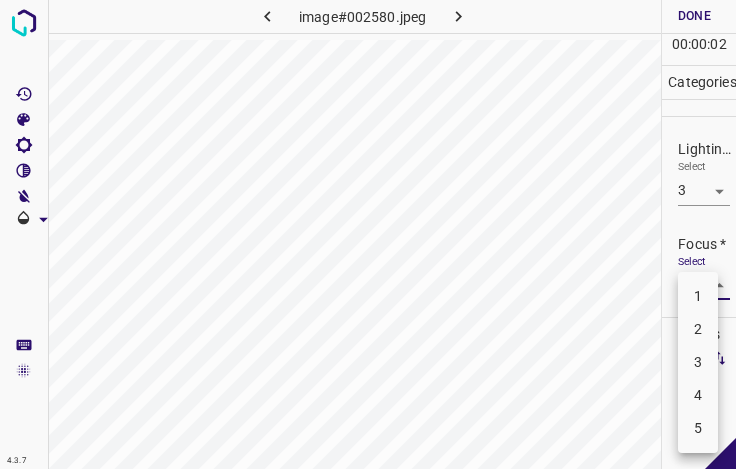 click on "3" at bounding box center (698, 362) 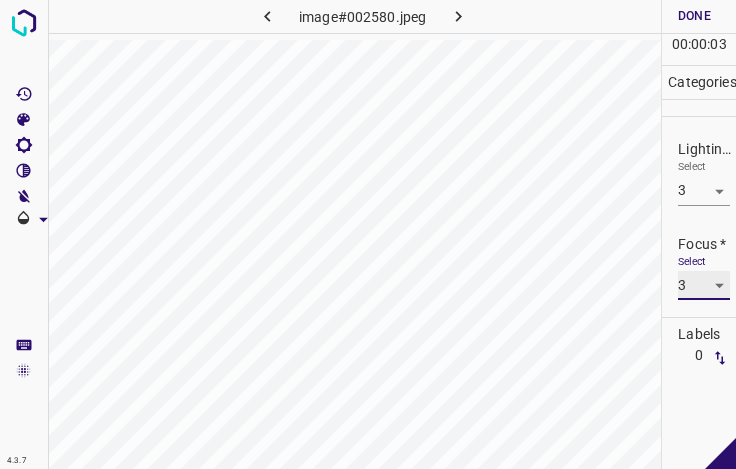 scroll, scrollTop: 98, scrollLeft: 0, axis: vertical 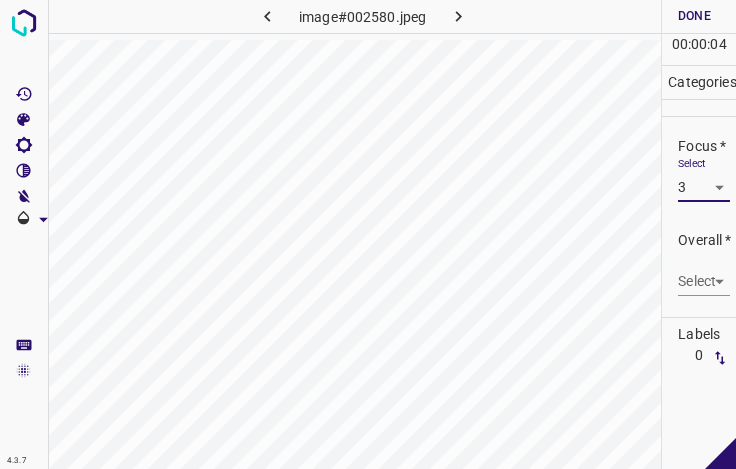 click on "4.3.7 image#002580.jpeg Done Skip 0 00   : 00   : 04   Categories Lighting *  Select 3 3 Focus *  Select 3 3 Overall *  Select ​ Labels   0 Categories 1 Lighting 2 Focus 3 Overall Tools Space Change between modes (Draw & Edit) I Auto labeling R Restore zoom M Zoom in N Zoom out Delete Delete selecte label Filters Z Restore filters X Saturation filter C Brightness filter V Contrast filter B Gray scale filter General O Download - Text - Hide - Delete" at bounding box center [368, 234] 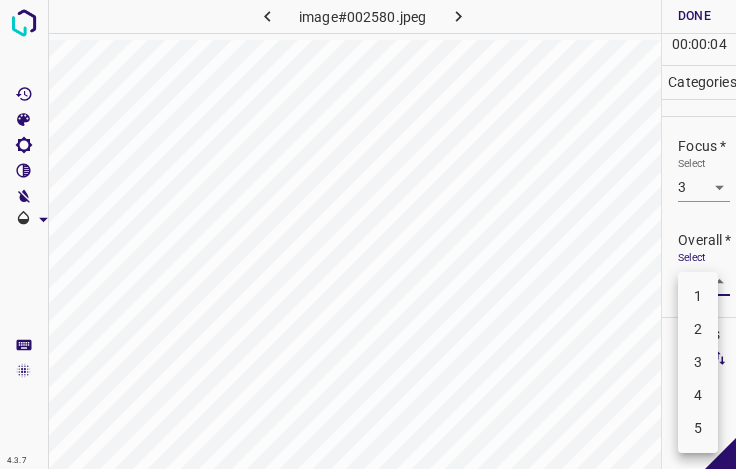 click on "3" at bounding box center [698, 362] 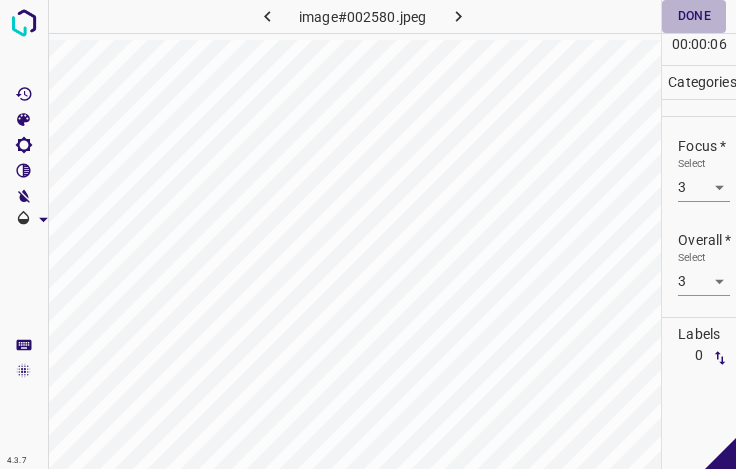 click on "Done" at bounding box center [694, 16] 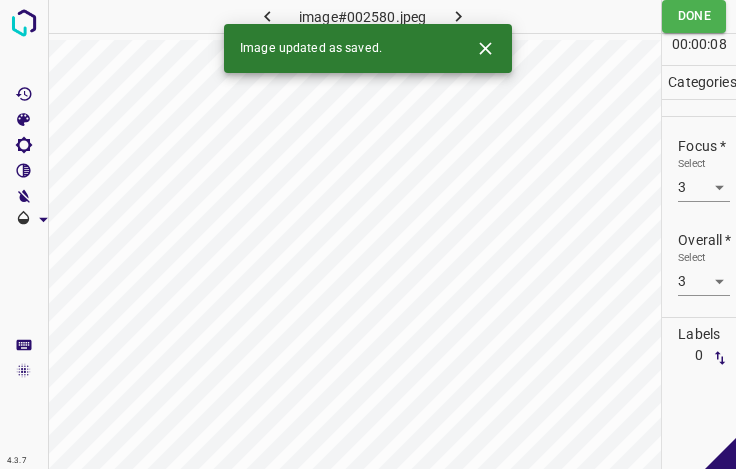 click 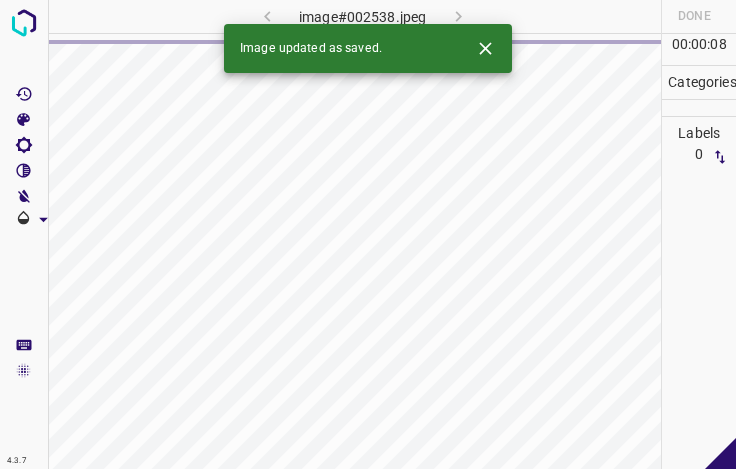 click 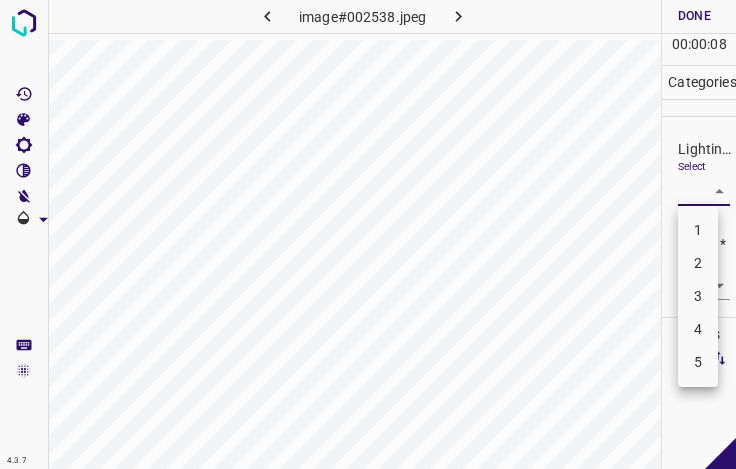 click on "4.3.7 image#002538.jpeg Done Skip 0 00   : 00   : 08   Categories Lighting *  Select ​ Focus *  Select ​ Overall *  Select ​ Labels   0 Categories 1 Lighting 2 Focus 3 Overall Tools Space Change between modes (Draw & Edit) I Auto labeling R Restore zoom M Zoom in N Zoom out Delete Delete selecte label Filters Z Restore filters X Saturation filter C Brightness filter V Contrast filter B Gray scale filter General O Download - Text - Hide - Delete 1 2 3 4 5" at bounding box center [368, 234] 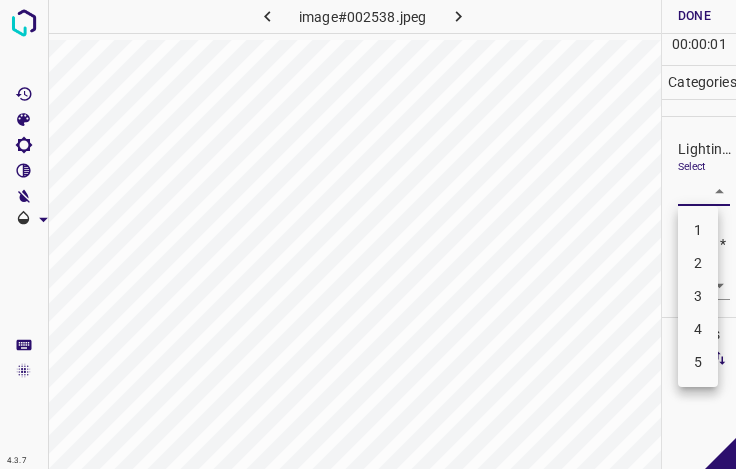 click on "3" at bounding box center [698, 296] 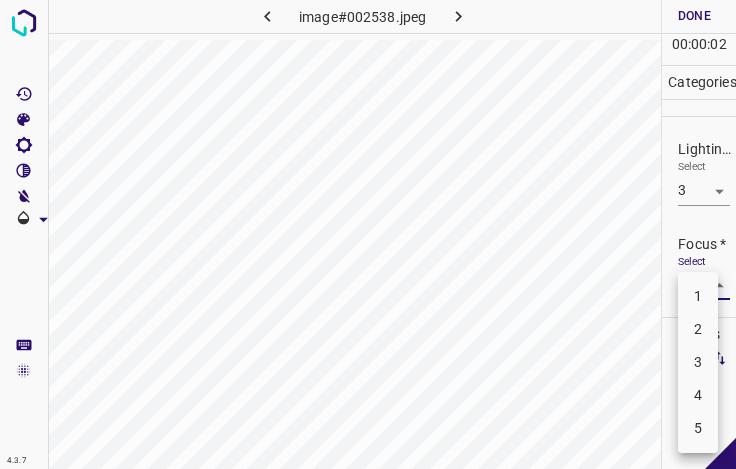 click on "4.3.7 image#002538.jpeg Done Skip 0 00   : 00   : 02   Categories Lighting *  Select 3 3 Focus *  Select ​ Overall *  Select ​ Labels   0 Categories 1 Lighting 2 Focus 3 Overall Tools Space Change between modes (Draw & Edit) I Auto labeling R Restore zoom M Zoom in N Zoom out Delete Delete selecte label Filters Z Restore filters X Saturation filter C Brightness filter V Contrast filter B Gray scale filter General O Download - Text - Hide - Delete 1 2 3 4 5" at bounding box center [368, 234] 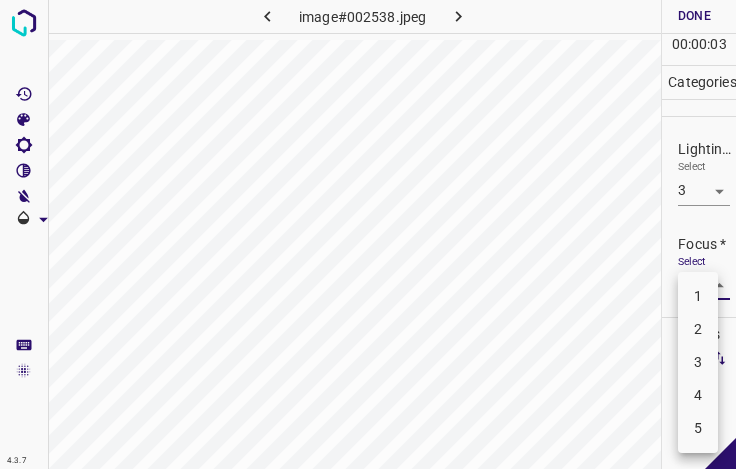 click on "3" at bounding box center (698, 362) 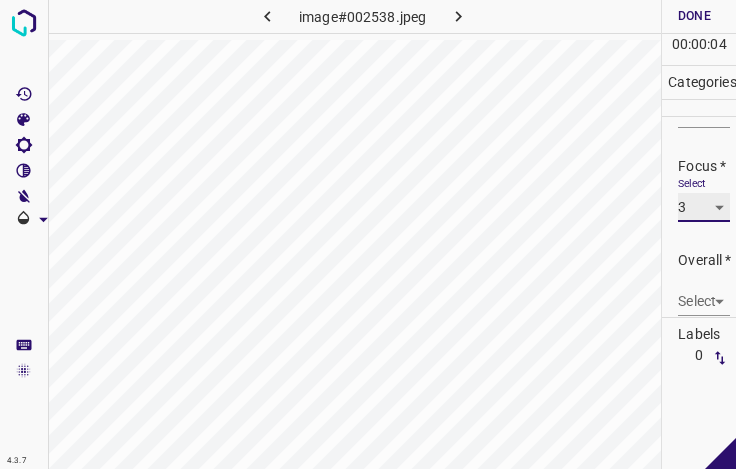 scroll, scrollTop: 98, scrollLeft: 0, axis: vertical 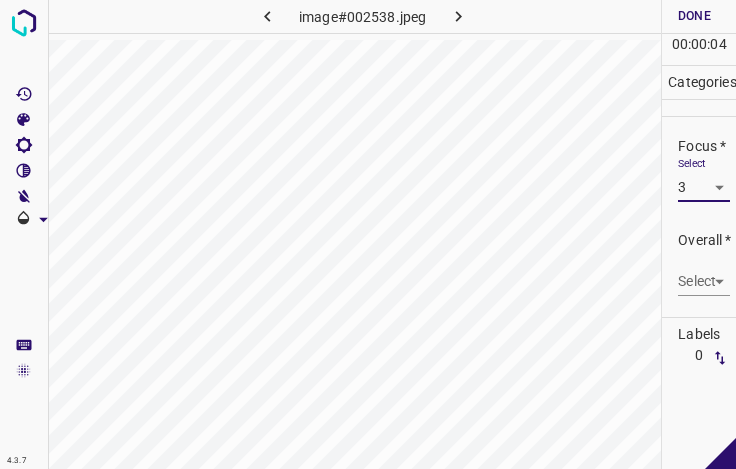 click on "4.3.7 image#002538.jpeg Done Skip 0 00   : 00   : 04   Categories Lighting *  Select 3 3 Focus *  Select 3 3 Overall *  Select ​ Labels   0 Categories 1 Lighting 2 Focus 3 Overall Tools Space Change between modes (Draw & Edit) I Auto labeling R Restore zoom M Zoom in N Zoom out Delete Delete selecte label Filters Z Restore filters X Saturation filter C Brightness filter V Contrast filter B Gray scale filter General O Download - Text - Hide - Delete" at bounding box center [368, 234] 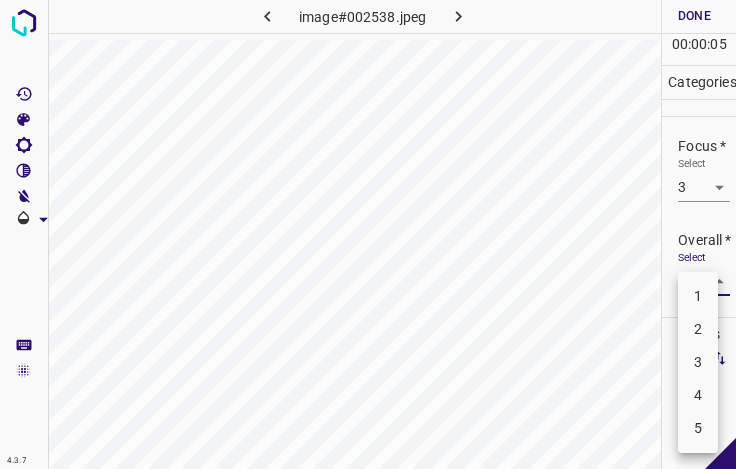 click on "3" at bounding box center (698, 362) 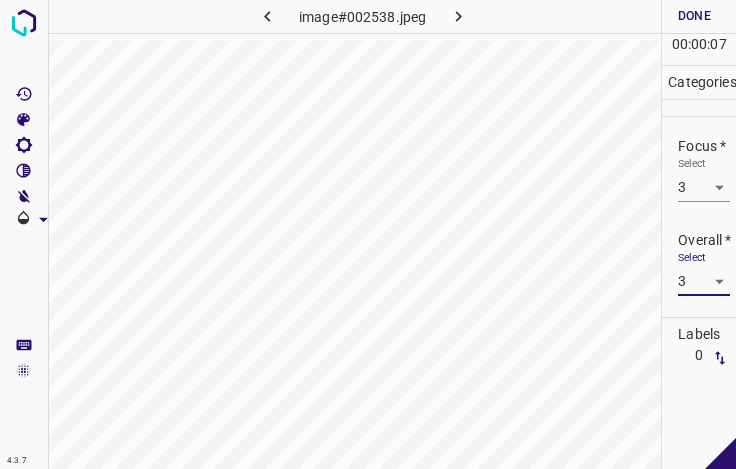 click on "Done" at bounding box center [694, 16] 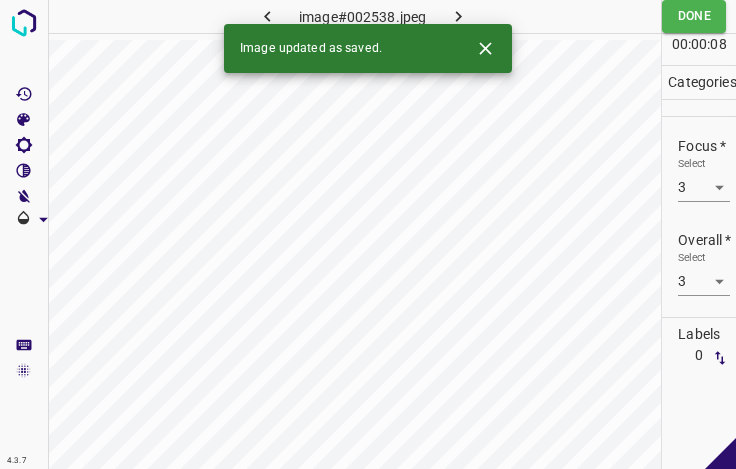 drag, startPoint x: 466, startPoint y: 17, endPoint x: 488, endPoint y: 54, distance: 43.046486 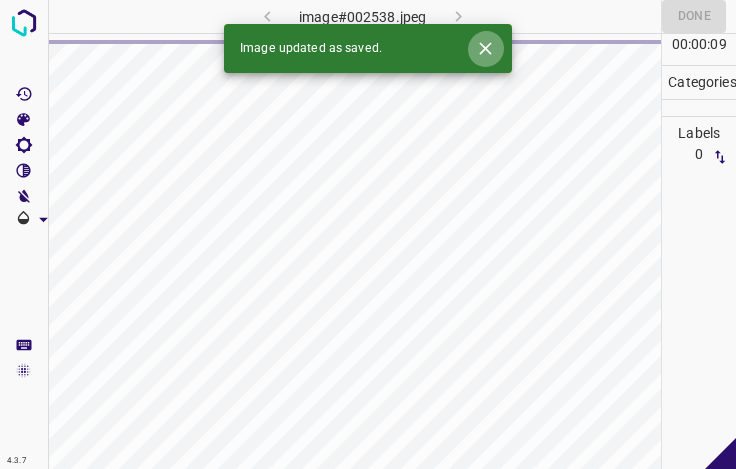 click 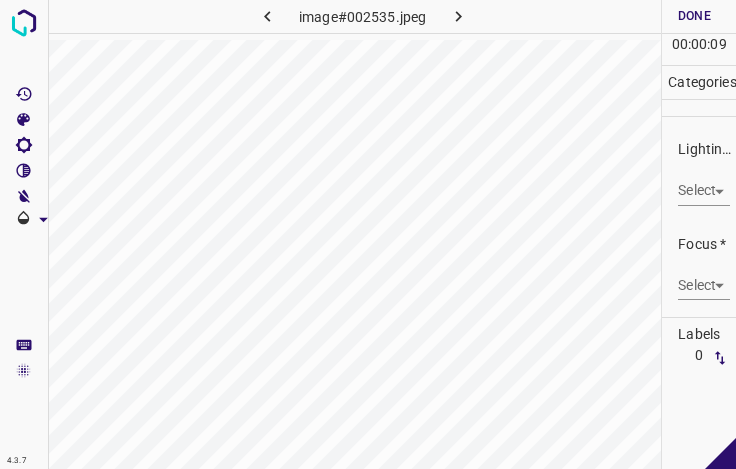 click on "4.3.7 image#002535.jpeg Done Skip 0 00   : 00   : 09   Categories Lighting *  Select ​ Focus *  Select ​ Overall *  Select ​ Labels   0 Categories 1 Lighting 2 Focus 3 Overall Tools Space Change between modes (Draw & Edit) I Auto labeling R Restore zoom M Zoom in N Zoom out Delete Delete selecte label Filters Z Restore filters X Saturation filter C Brightness filter V Contrast filter B Gray scale filter General O Download - Text - Hide - Delete" at bounding box center (368, 234) 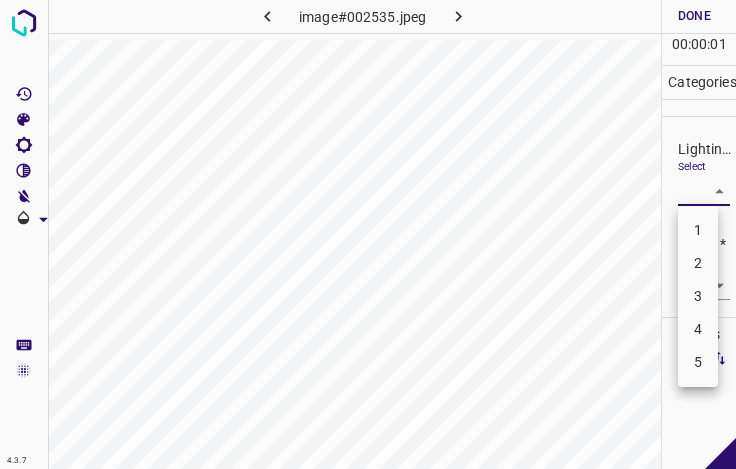 click on "3" at bounding box center [698, 296] 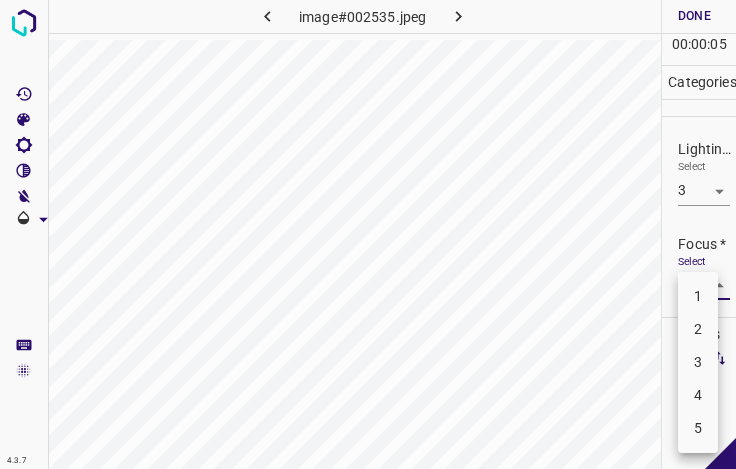 click on "4.3.7 image#002535.jpeg Done Skip 0 00   : 00   : 05   Categories Lighting *  Select 3 3 Focus *  Select ​ Overall *  Select ​ Labels   0 Categories 1 Lighting 2 Focus 3 Overall Tools Space Change between modes (Draw & Edit) I Auto labeling R Restore zoom M Zoom in N Zoom out Delete Delete selecte label Filters Z Restore filters X Saturation filter C Brightness filter V Contrast filter B Gray scale filter General O Download - Text - Hide - Delete 1 2 3 4 5" at bounding box center [368, 234] 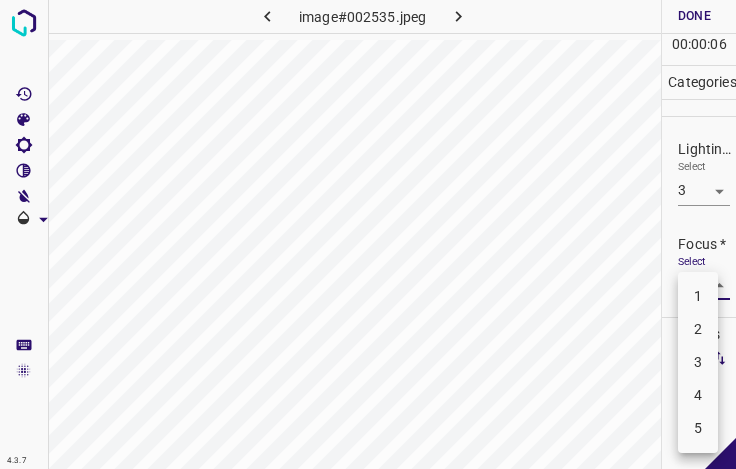 click on "3" at bounding box center [698, 362] 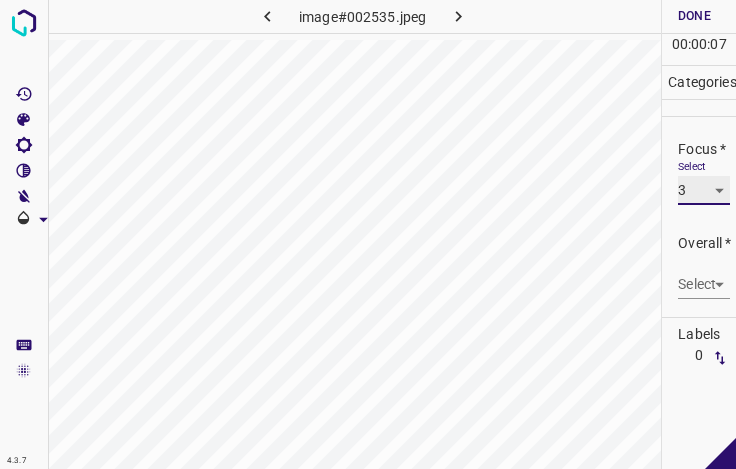 scroll, scrollTop: 98, scrollLeft: 0, axis: vertical 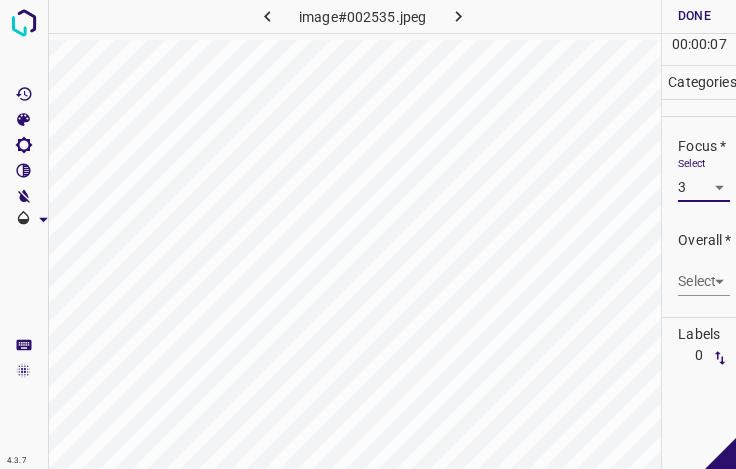 click on "4.3.7 image#002535.jpeg Done Skip 0 00   : 00   : 07   Categories Lighting *  Select 3 3 Focus *  Select 3 3 Overall *  Select ​ Labels   0 Categories 1 Lighting 2 Focus 3 Overall Tools Space Change between modes (Draw & Edit) I Auto labeling R Restore zoom M Zoom in N Zoom out Delete Delete selecte label Filters Z Restore filters X Saturation filter C Brightness filter V Contrast filter B Gray scale filter General O Download - Text - Hide - Delete" at bounding box center [368, 234] 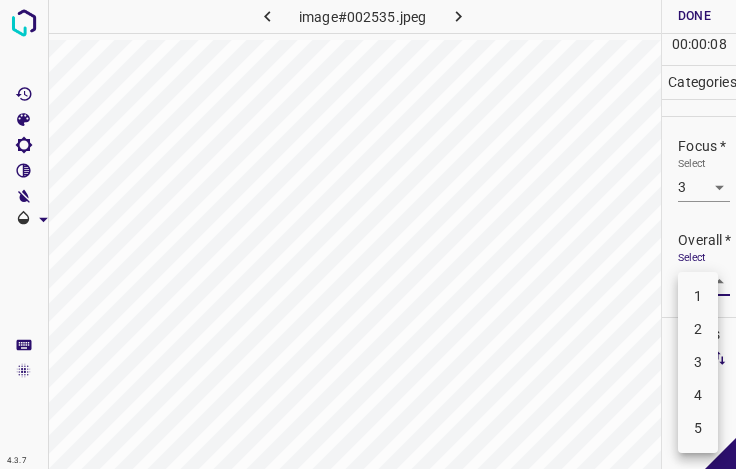 click on "3" at bounding box center [698, 362] 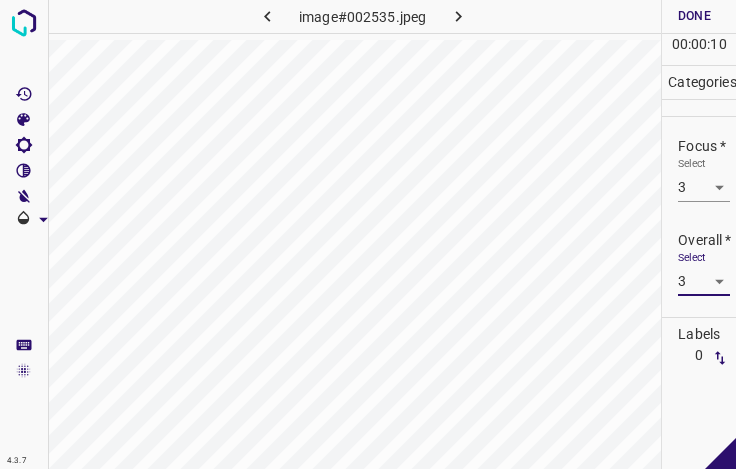 click on "Done" at bounding box center [694, 16] 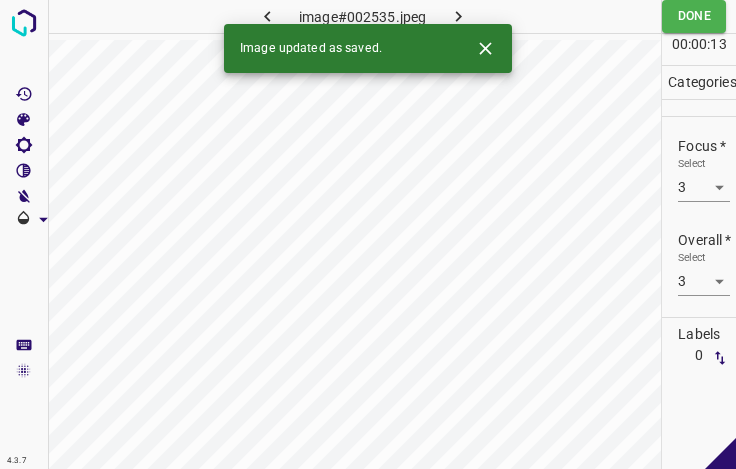 click 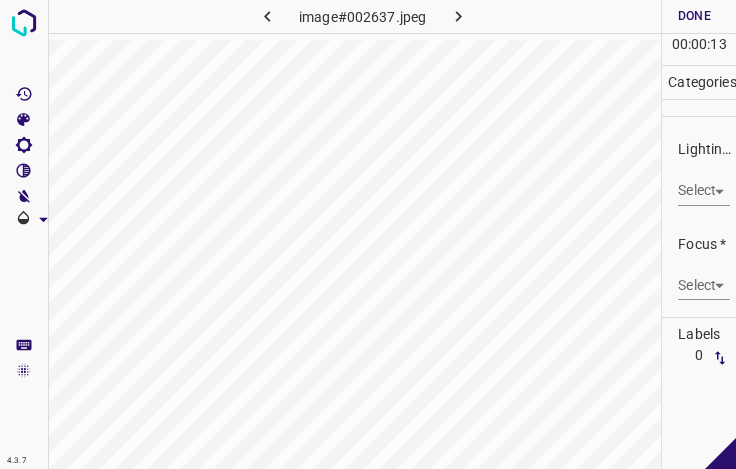 click on "4.3.7 image#002637.jpeg Done Skip 0 00   : 00   : 13   Categories Lighting *  Select ​ Focus *  Select ​ Overall *  Select ​ Labels   0 Categories 1 Lighting 2 Focus 3 Overall Tools Space Change between modes (Draw & Edit) I Auto labeling R Restore zoom M Zoom in N Zoom out Delete Delete selecte label Filters Z Restore filters X Saturation filter C Brightness filter V Contrast filter B Gray scale filter General O Download - Text - Hide - Delete" at bounding box center (368, 234) 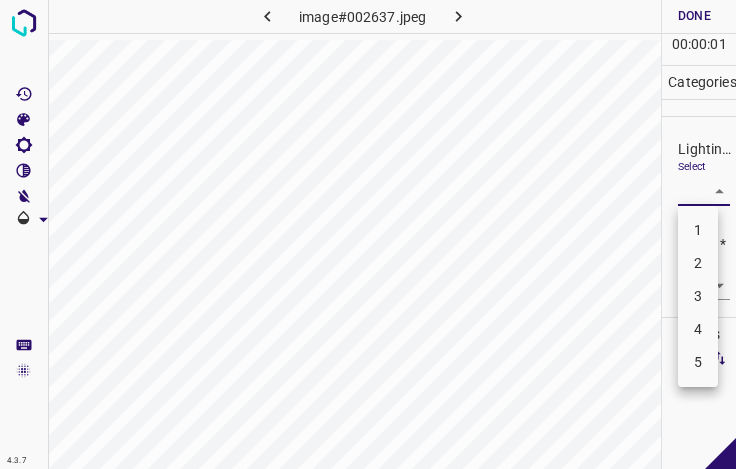 click on "3" at bounding box center [698, 296] 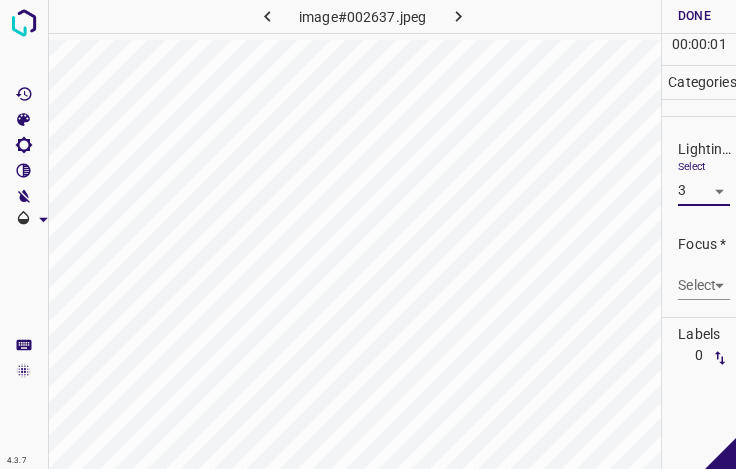 click on "4.3.7 image#002637.jpeg Done Skip 0 00   : 00   : 01   Categories Lighting *  Select 3 3 Focus *  Select ​ Overall *  Select ​ Labels   0 Categories 1 Lighting 2 Focus 3 Overall Tools Space Change between modes (Draw & Edit) I Auto labeling R Restore zoom M Zoom in N Zoom out Delete Delete selecte label Filters Z Restore filters X Saturation filter C Brightness filter V Contrast filter B Gray scale filter General O Download - Text - Hide - Delete" at bounding box center (368, 234) 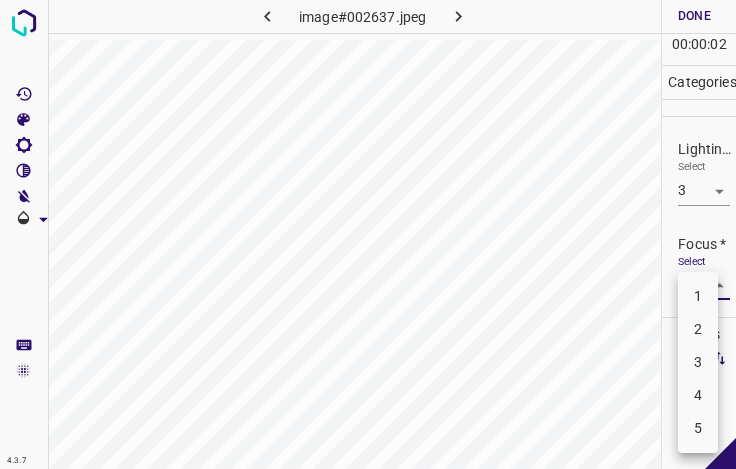 drag, startPoint x: 697, startPoint y: 331, endPoint x: 687, endPoint y: 281, distance: 50.990196 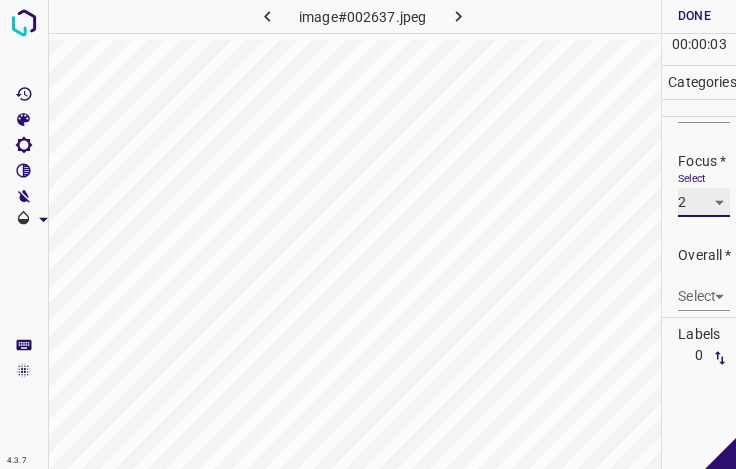 scroll, scrollTop: 98, scrollLeft: 0, axis: vertical 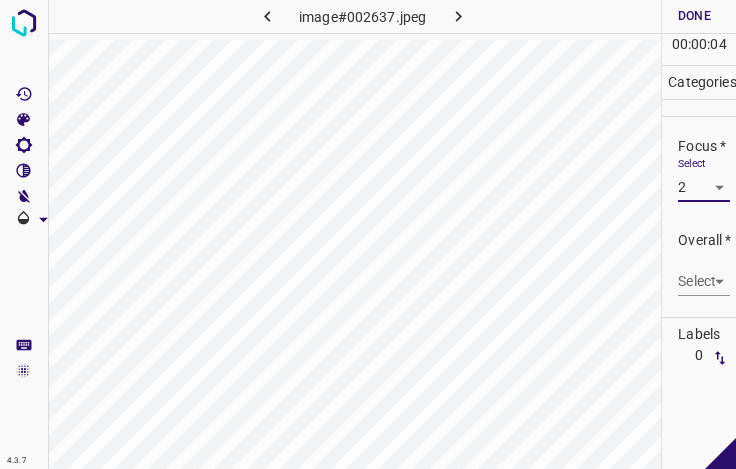 click on "4.3.7 image#002637.jpeg Done Skip 0 00   : 00   : 04   Categories Lighting *  Select 3 3 Focus *  Select 2 2 Overall *  Select ​ Labels   0 Categories 1 Lighting 2 Focus 3 Overall Tools Space Change between modes (Draw & Edit) I Auto labeling R Restore zoom M Zoom in N Zoom out Delete Delete selecte label Filters Z Restore filters X Saturation filter C Brightness filter V Contrast filter B Gray scale filter General O Download - Text - Hide - Delete" at bounding box center [368, 234] 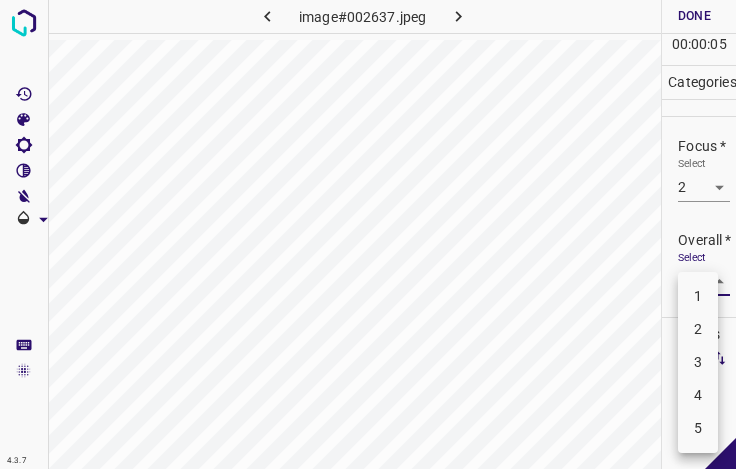 click on "3" at bounding box center [698, 362] 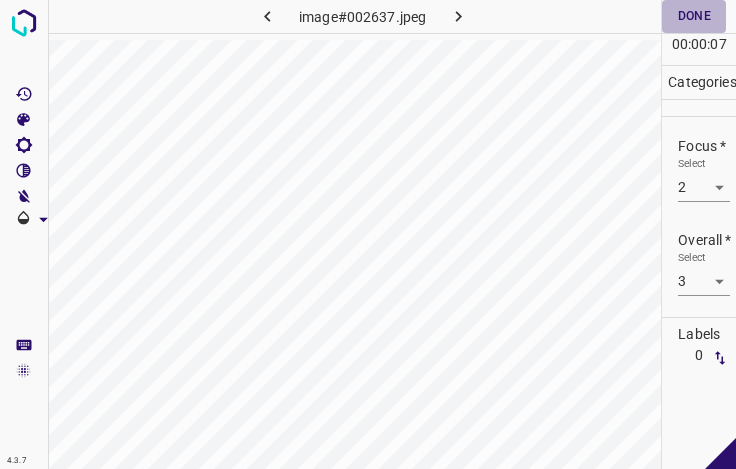click on "Done" at bounding box center (694, 16) 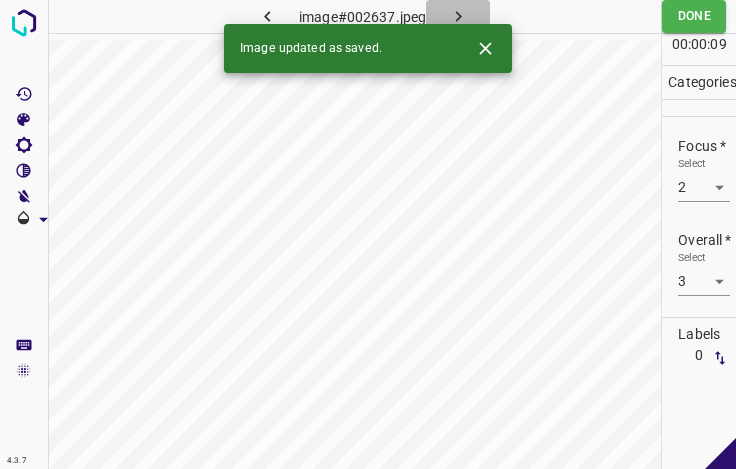 drag, startPoint x: 463, startPoint y: 17, endPoint x: 493, endPoint y: 46, distance: 41.725292 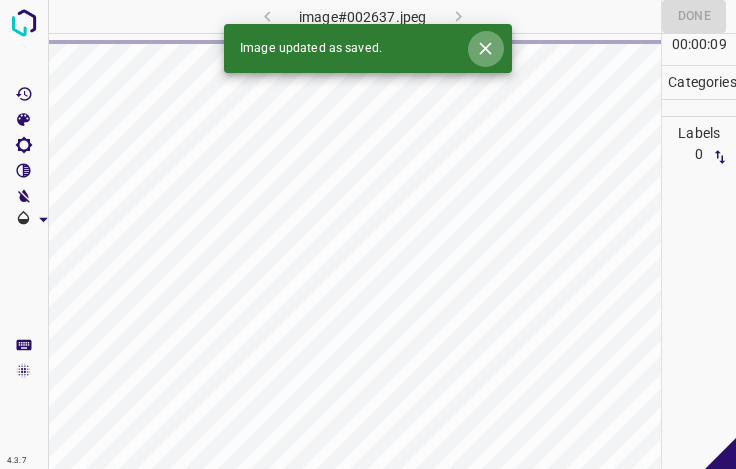 click 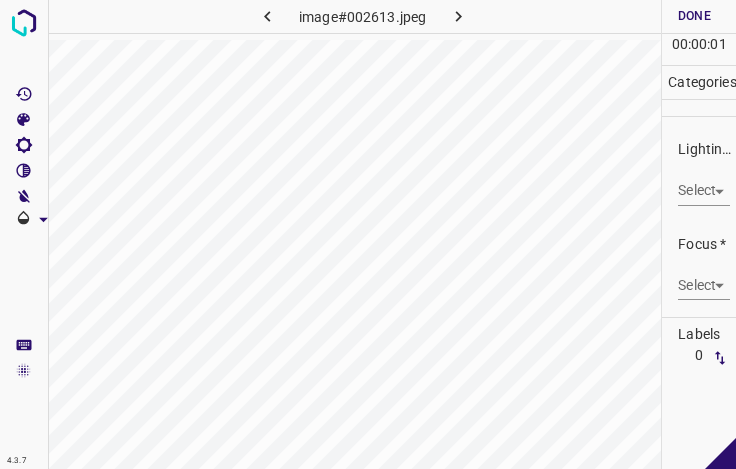 click on "4.3.7 image#002613.jpeg Done Skip 0 00   : 00   : 01   Categories Lighting *  Select ​ Focus *  Select ​ Overall *  Select ​ Labels   0 Categories 1 Lighting 2 Focus 3 Overall Tools Space Change between modes (Draw & Edit) I Auto labeling R Restore zoom M Zoom in N Zoom out Delete Delete selecte label Filters Z Restore filters X Saturation filter C Brightness filter V Contrast filter B Gray scale filter General O Download - Text - Hide - Delete" at bounding box center (368, 234) 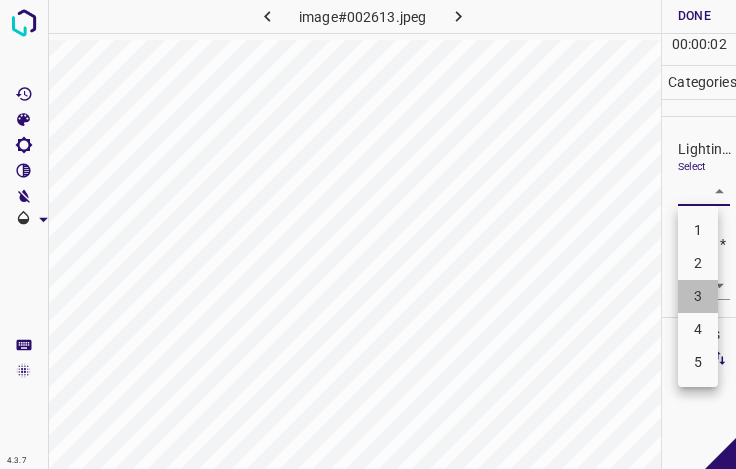 click on "3" at bounding box center (698, 296) 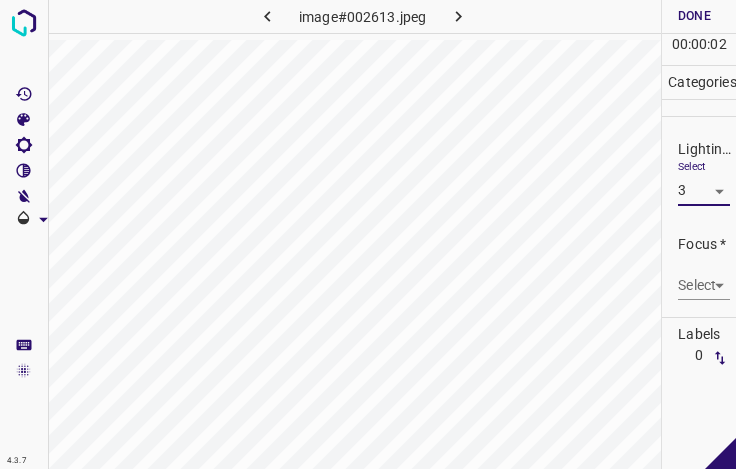 click on "4.3.7 image#002613.jpeg Done Skip 0 00   : 00   : 02   Categories Lighting *  Select 3 3 Focus *  Select ​ Overall *  Select ​ Labels   0 Categories 1 Lighting 2 Focus 3 Overall Tools Space Change between modes (Draw & Edit) I Auto labeling R Restore zoom M Zoom in N Zoom out Delete Delete selecte label Filters Z Restore filters X Saturation filter C Brightness filter V Contrast filter B Gray scale filter General O Download - Text - Hide - Delete 1 2 3 4 5" at bounding box center [368, 234] 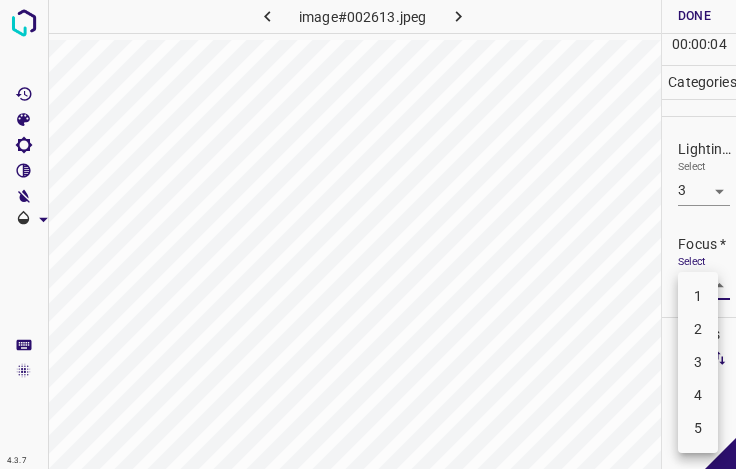 click on "4" at bounding box center [698, 395] 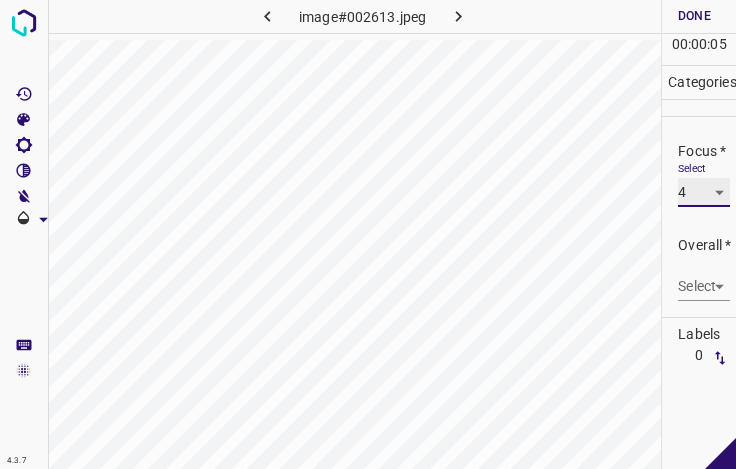 scroll, scrollTop: 98, scrollLeft: 0, axis: vertical 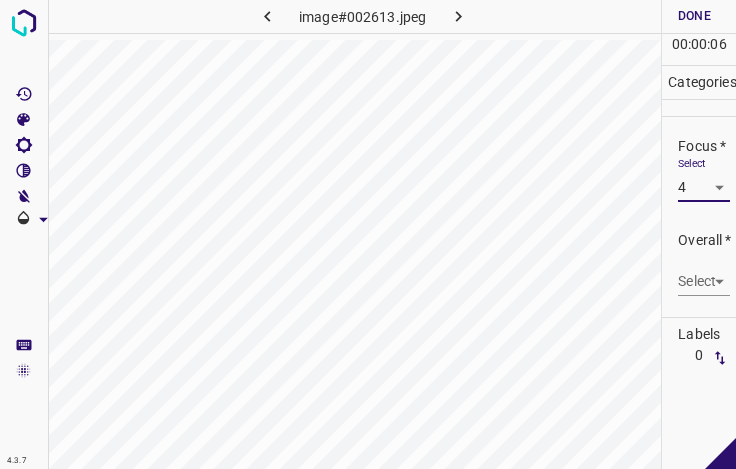 click on "4.3.7 image#002613.jpeg Done Skip 0 00   : 00   : 06   Categories Lighting *  Select 3 3 Focus *  Select 4 4 Overall *  Select ​ Labels   0 Categories 1 Lighting 2 Focus 3 Overall Tools Space Change between modes (Draw & Edit) I Auto labeling R Restore zoom M Zoom in N Zoom out Delete Delete selecte label Filters Z Restore filters X Saturation filter C Brightness filter V Contrast filter B Gray scale filter General O Download - Text - Hide - Delete" at bounding box center (368, 234) 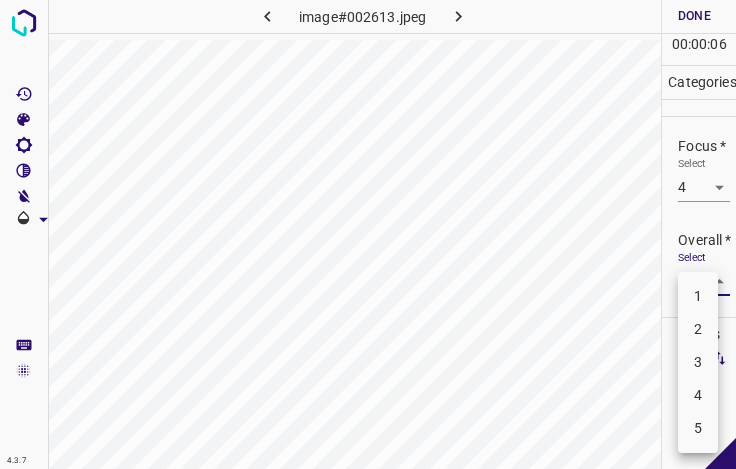 click on "3" at bounding box center [698, 362] 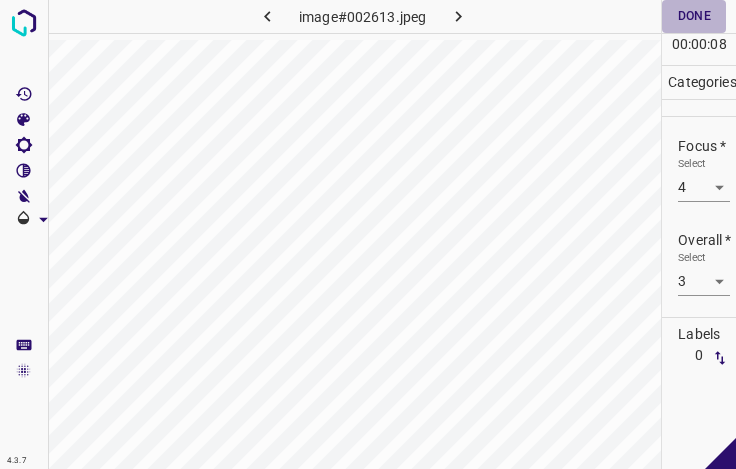 click on "Done" at bounding box center (694, 16) 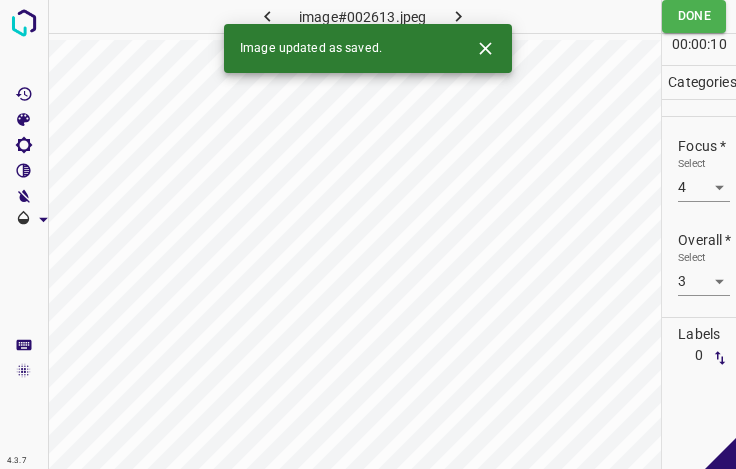 click 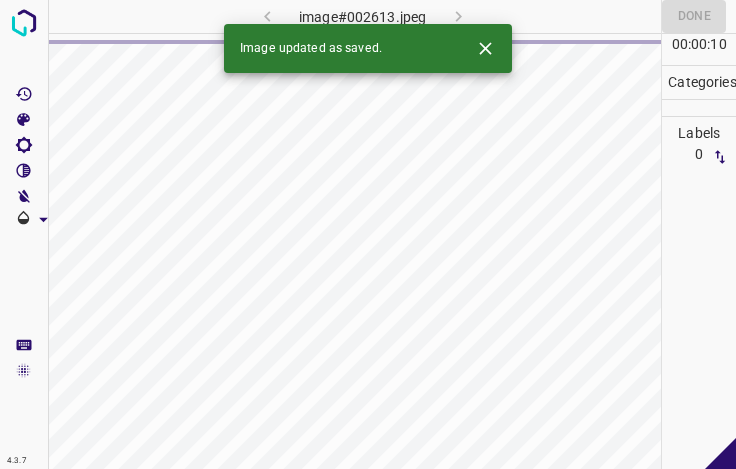 click 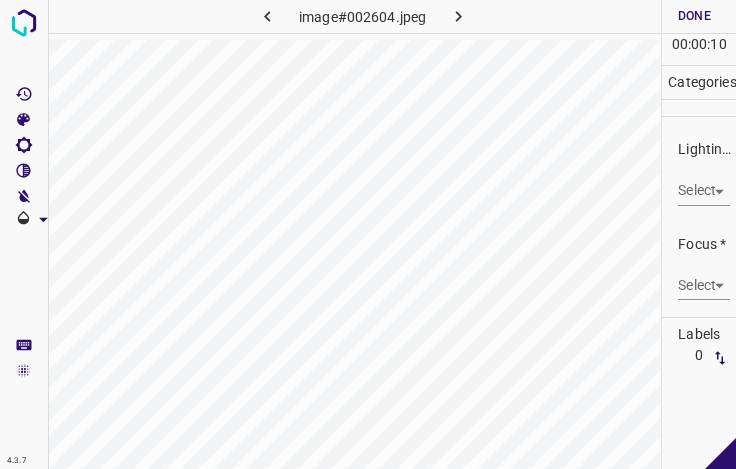 click on "4.3.7 image#002604.jpeg Done Skip 0 00   : 00   : 10   Categories Lighting *  Select ​ Focus *  Select ​ Overall *  Select ​ Labels   0 Categories 1 Lighting 2 Focus 3 Overall Tools Space Change between modes (Draw & Edit) I Auto labeling R Restore zoom M Zoom in N Zoom out Delete Delete selecte label Filters Z Restore filters X Saturation filter C Brightness filter V Contrast filter B Gray scale filter General O Download - Text - Hide - Delete" at bounding box center (368, 234) 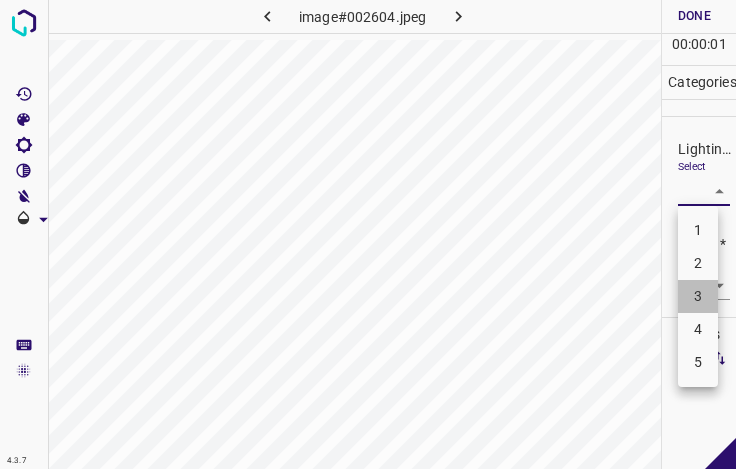 click on "3" at bounding box center [698, 296] 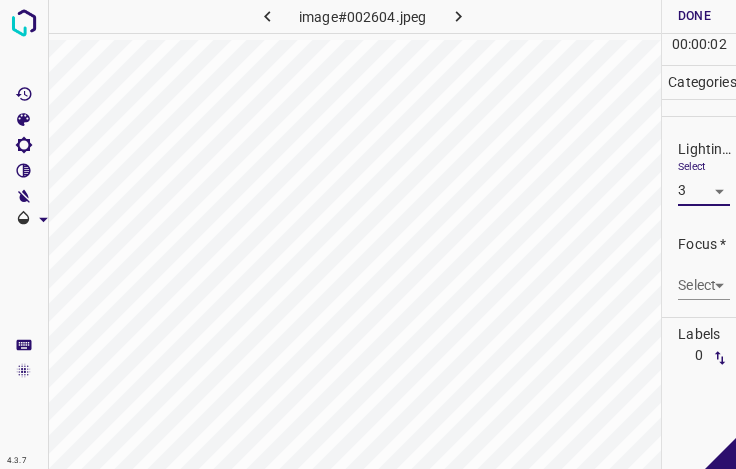 click on "4.3.7 image#002604.jpeg Done Skip 0 00   : 00   : 02   Categories Lighting *  Select 3 3 Focus *  Select ​ Overall *  Select ​ Labels   0 Categories 1 Lighting 2 Focus 3 Overall Tools Space Change between modes (Draw & Edit) I Auto labeling R Restore zoom M Zoom in N Zoom out Delete Delete selecte label Filters Z Restore filters X Saturation filter C Brightness filter V Contrast filter B Gray scale filter General O Download - Text - Hide - Delete" at bounding box center [368, 234] 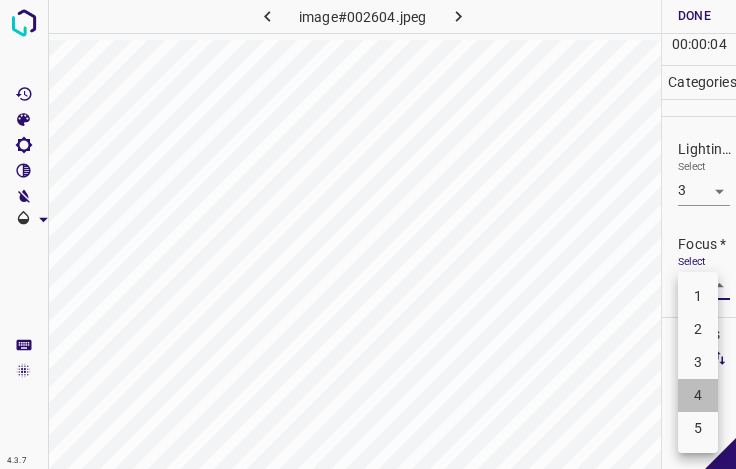 drag, startPoint x: 694, startPoint y: 390, endPoint x: 693, endPoint y: 376, distance: 14.035668 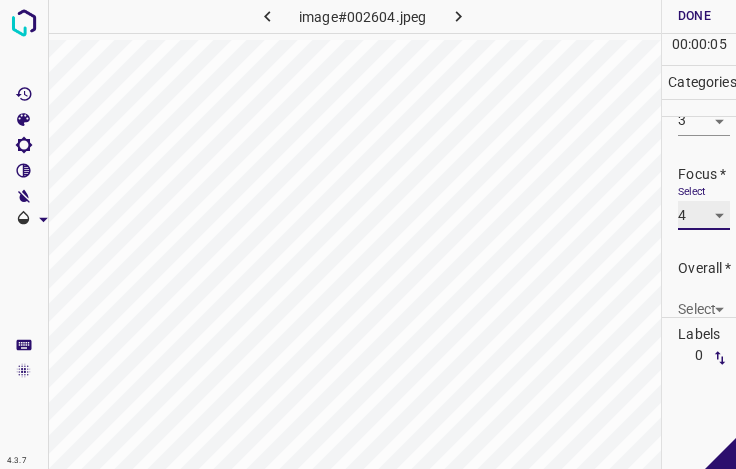 scroll, scrollTop: 98, scrollLeft: 0, axis: vertical 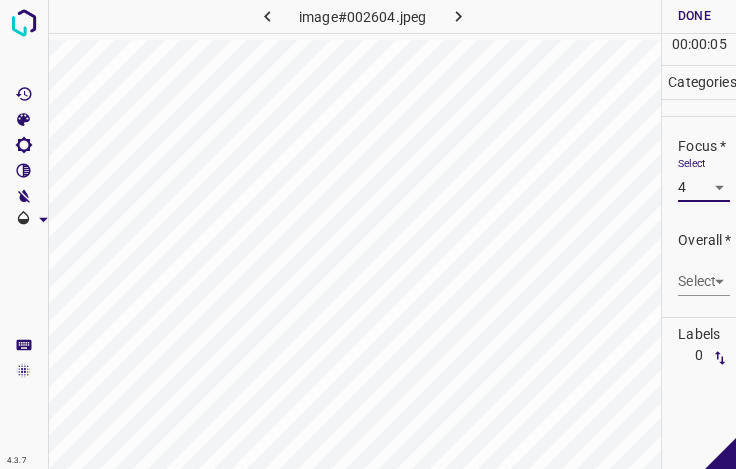 click on "4.3.7 image#002604.jpeg Done Skip 0 00   : 00   : 05   Categories Lighting *  Select 3 3 Focus *  Select 4 4 Overall *  Select ​ Labels   0 Categories 1 Lighting 2 Focus 3 Overall Tools Space Change between modes (Draw & Edit) I Auto labeling R Restore zoom M Zoom in N Zoom out Delete Delete selecte label Filters Z Restore filters X Saturation filter C Brightness filter V Contrast filter B Gray scale filter General O Download - Text - Hide - Delete" at bounding box center [368, 234] 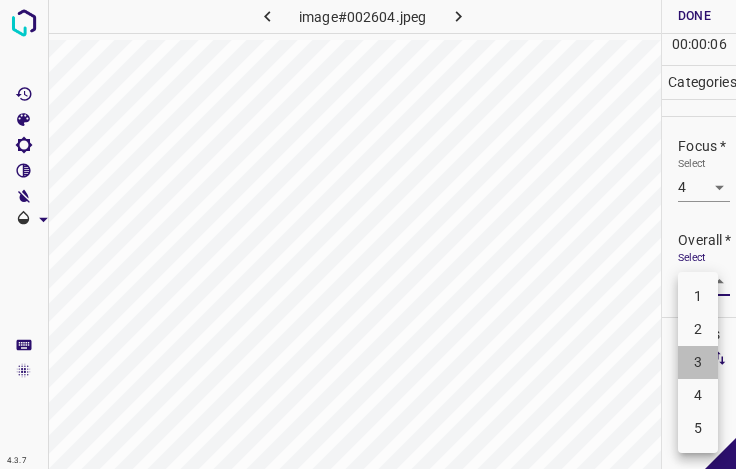 click on "3" at bounding box center (698, 362) 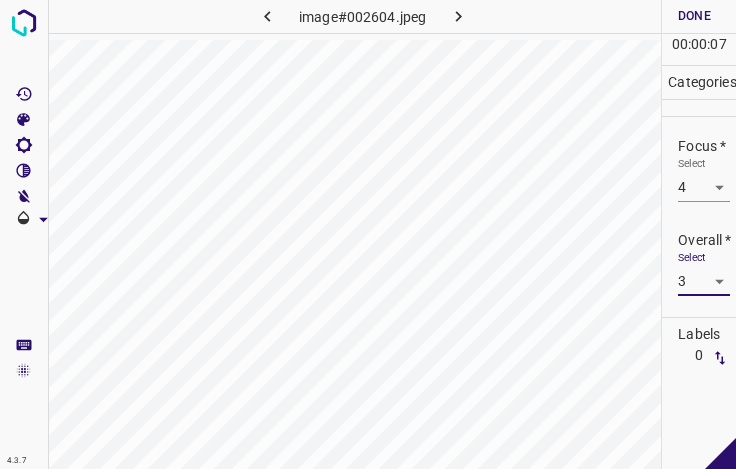 click on "Done" at bounding box center (694, 16) 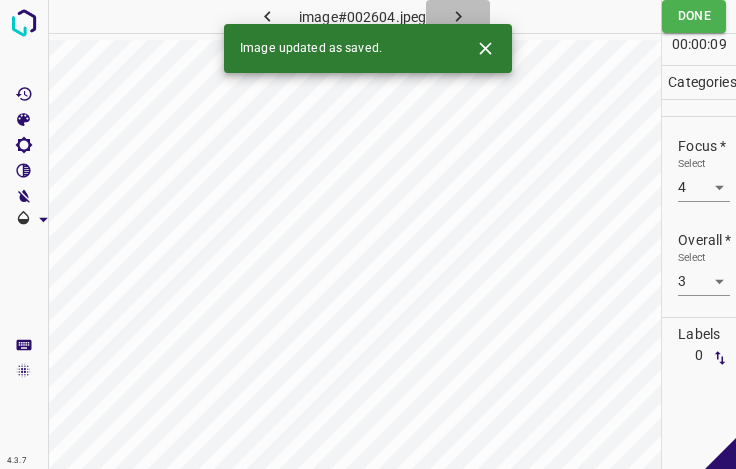 click 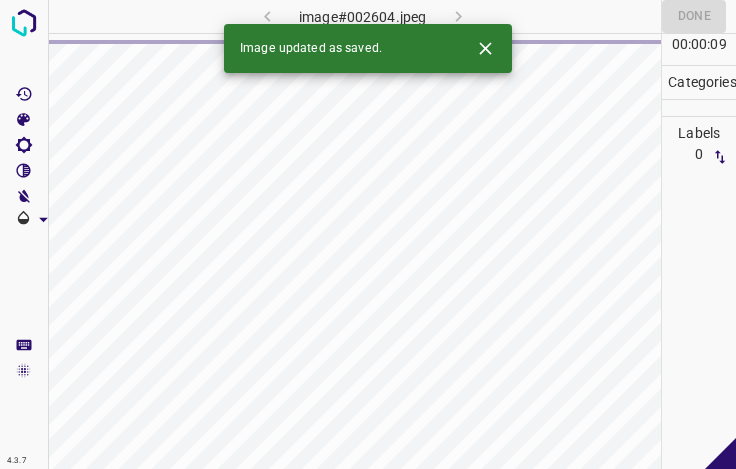 click 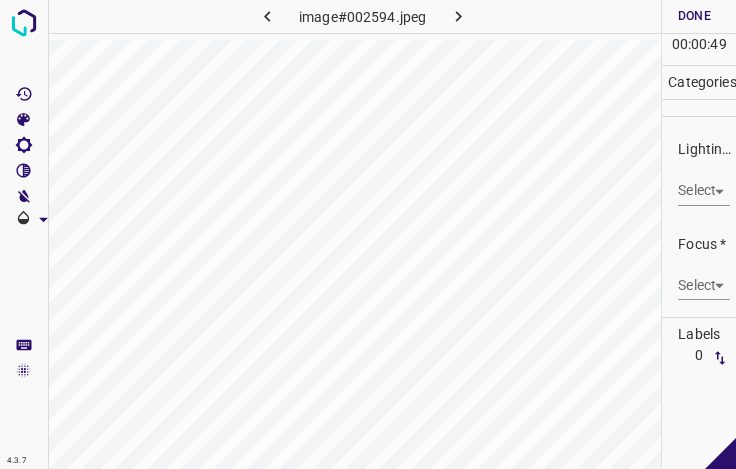 click on "4.3.7 image#002594.jpeg Done Skip 0 00   : 00   : 49   Categories Lighting *  Select ​ Focus *  Select ​ Overall *  Select ​ Labels   0 Categories 1 Lighting 2 Focus 3 Overall Tools Space Change between modes (Draw & Edit) I Auto labeling R Restore zoom M Zoom in N Zoom out Delete Delete selecte label Filters Z Restore filters X Saturation filter C Brightness filter V Contrast filter B Gray scale filter General O Download - Text - Hide - Delete" at bounding box center (368, 234) 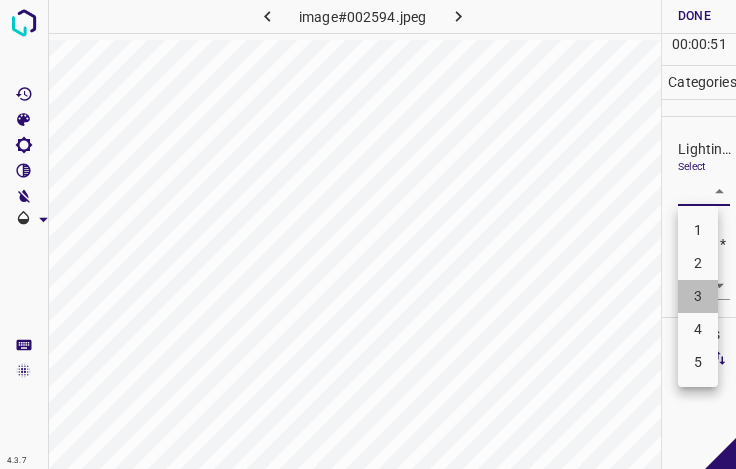 click on "3" at bounding box center [698, 296] 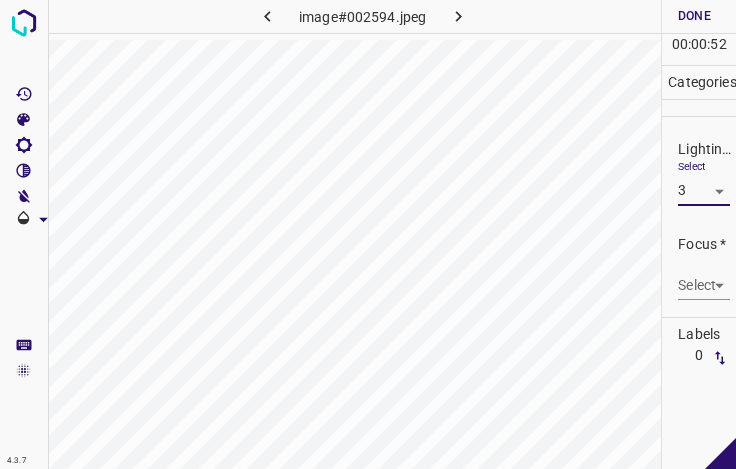 click on "4.3.7 image#002594.jpeg Done Skip 0 00   : 00   : 52   Categories Lighting *  Select 3 3 Focus *  Select ​ Overall *  Select ​ Labels   0 Categories 1 Lighting 2 Focus 3 Overall Tools Space Change between modes (Draw & Edit) I Auto labeling R Restore zoom M Zoom in N Zoom out Delete Delete selecte label Filters Z Restore filters X Saturation filter C Brightness filter V Contrast filter B Gray scale filter General O Download - Text - Hide - Delete" at bounding box center [368, 234] 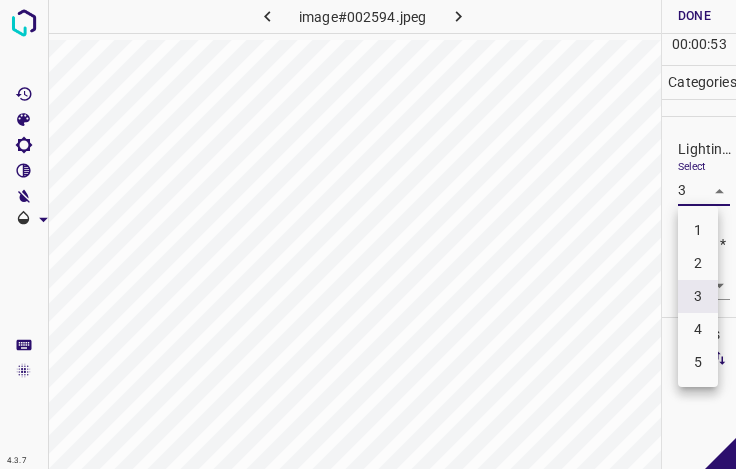 click on "2" at bounding box center (698, 263) 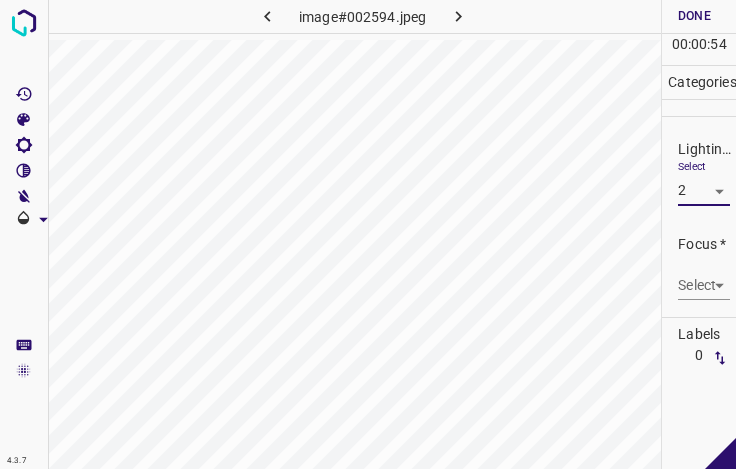 click on "4.3.7 image#002594.jpeg Done Skip 0 00   : 00   : 54   Categories Lighting *  Select 2 2 Focus *  Select ​ Overall *  Select ​ Labels   0 Categories 1 Lighting 2 Focus 3 Overall Tools Space Change between modes (Draw & Edit) I Auto labeling R Restore zoom M Zoom in N Zoom out Delete Delete selecte label Filters Z Restore filters X Saturation filter C Brightness filter V Contrast filter B Gray scale filter General O Download - Text - Hide - Delete" at bounding box center (368, 234) 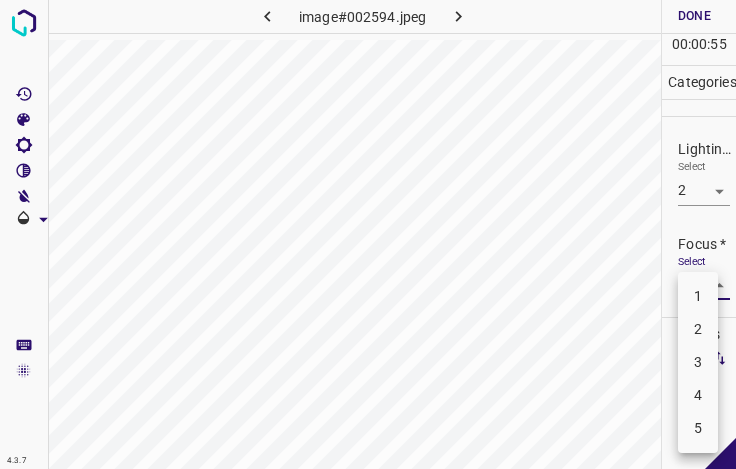 drag, startPoint x: 696, startPoint y: 370, endPoint x: 714, endPoint y: 276, distance: 95.707886 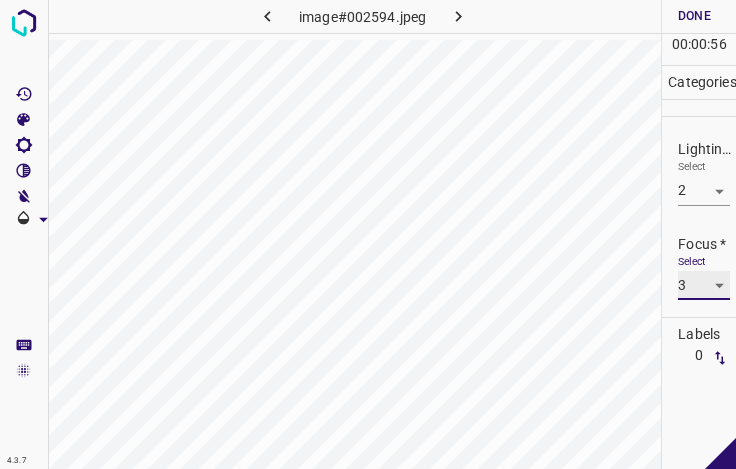 scroll, scrollTop: 98, scrollLeft: 0, axis: vertical 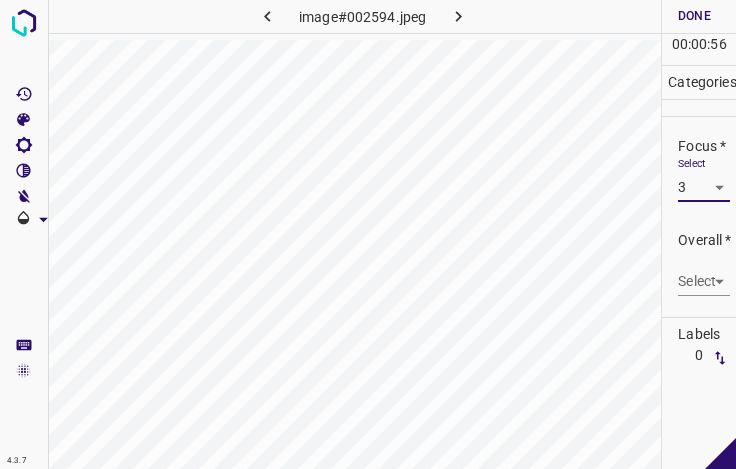 click on "4.3.7 image#002594.jpeg Done Skip 0 00   : 00   : 56   Categories Lighting *  Select 2 2 Focus *  Select 3 3 Overall *  Select ​ Labels   0 Categories 1 Lighting 2 Focus 3 Overall Tools Space Change between modes (Draw & Edit) I Auto labeling R Restore zoom M Zoom in N Zoom out Delete Delete selecte label Filters Z Restore filters X Saturation filter C Brightness filter V Contrast filter B Gray scale filter General O Download - Text - Hide - Delete" at bounding box center [368, 234] 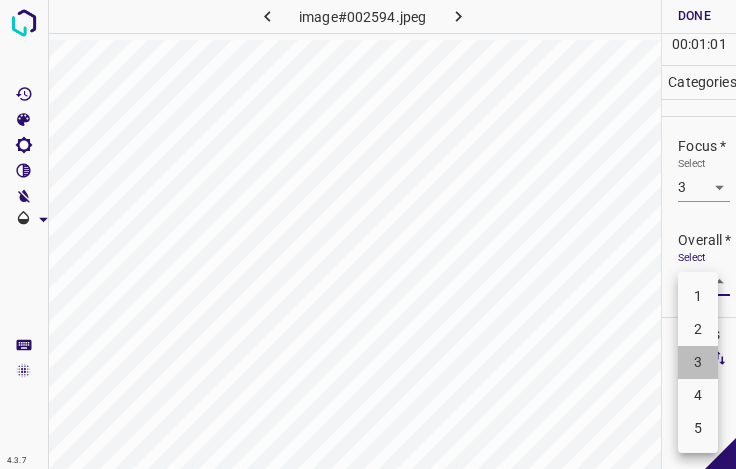 click on "3" at bounding box center [698, 362] 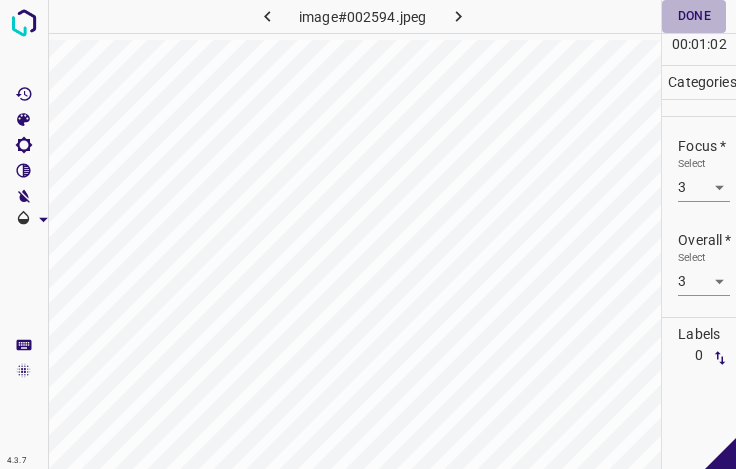 click on "Done" at bounding box center [694, 16] 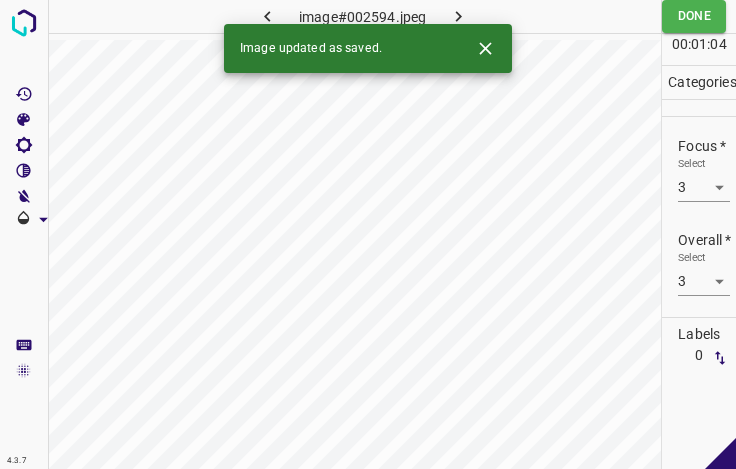 click 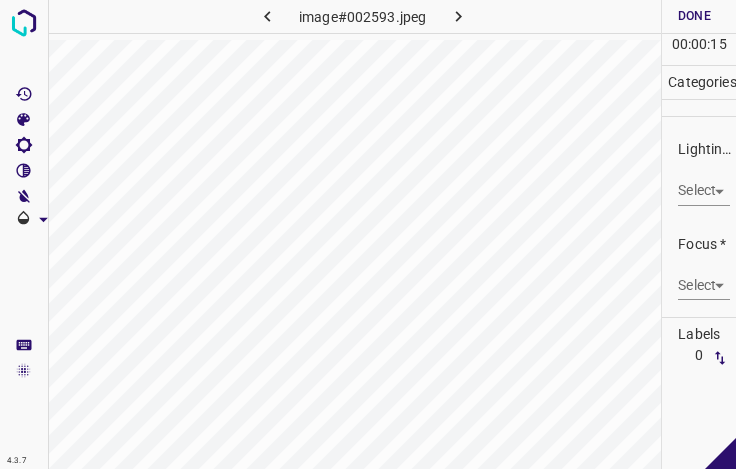 click on "4.3.7 image#002593.jpeg Done Skip 0 00   : 00   : 15   Categories Lighting *  Select ​ Focus *  Select ​ Overall *  Select ​ Labels   0 Categories 1 Lighting 2 Focus 3 Overall Tools Space Change between modes (Draw & Edit) I Auto labeling R Restore zoom M Zoom in N Zoom out Delete Delete selecte label Filters Z Restore filters X Saturation filter C Brightness filter V Contrast filter B Gray scale filter General O Download - Text - Hide - Delete" at bounding box center (368, 234) 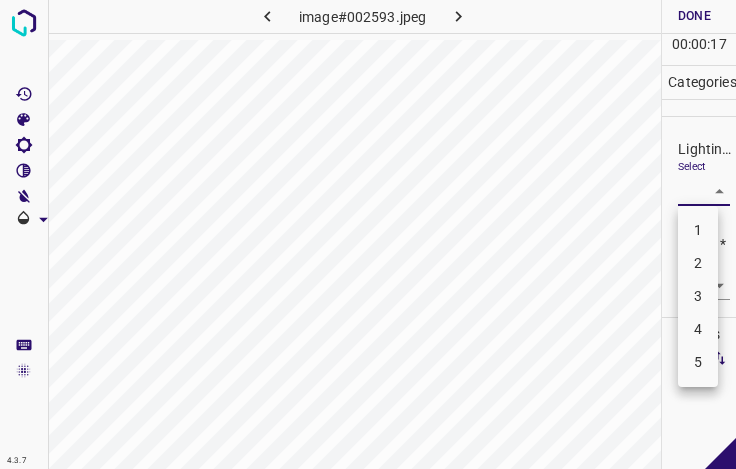 click on "3" at bounding box center (698, 296) 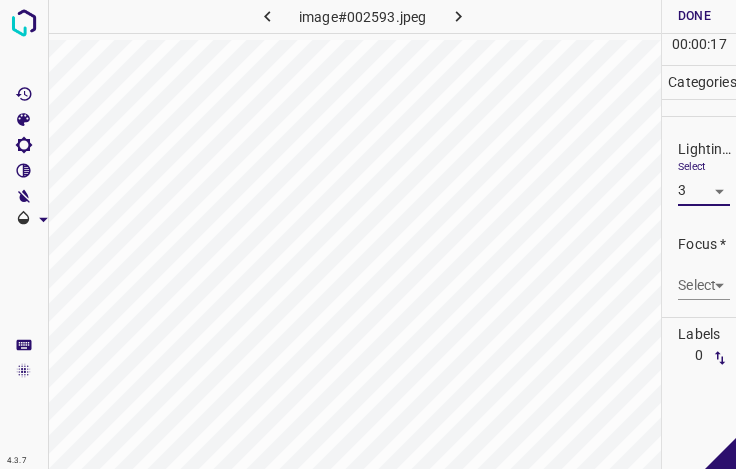 click on "4.3.7 image#002593.jpeg Done Skip 0 00   : 00   : 17   Categories Lighting *  Select 3 3 Focus *  Select ​ Overall *  Select ​ Labels   0 Categories 1 Lighting 2 Focus 3 Overall Tools Space Change between modes (Draw & Edit) I Auto labeling R Restore zoom M Zoom in N Zoom out Delete Delete selecte label Filters Z Restore filters X Saturation filter C Brightness filter V Contrast filter B Gray scale filter General O Download - Text - Hide - Delete" at bounding box center (368, 234) 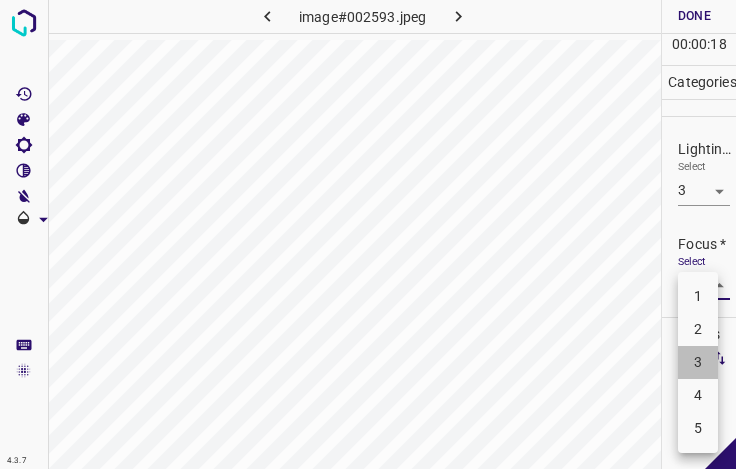 click on "3" at bounding box center (698, 362) 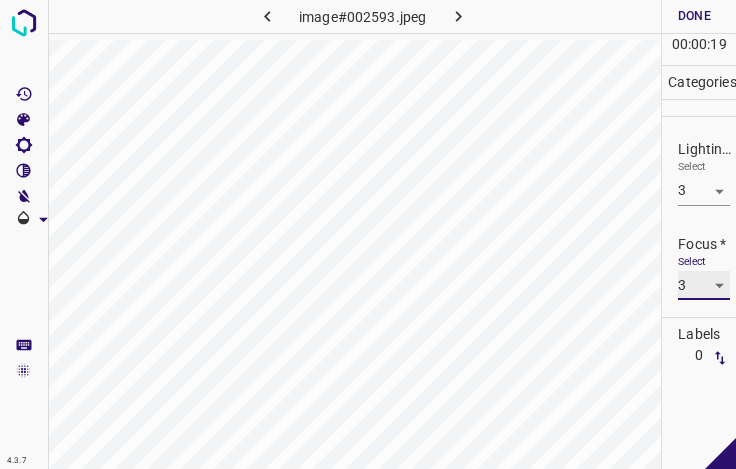 scroll, scrollTop: 98, scrollLeft: 0, axis: vertical 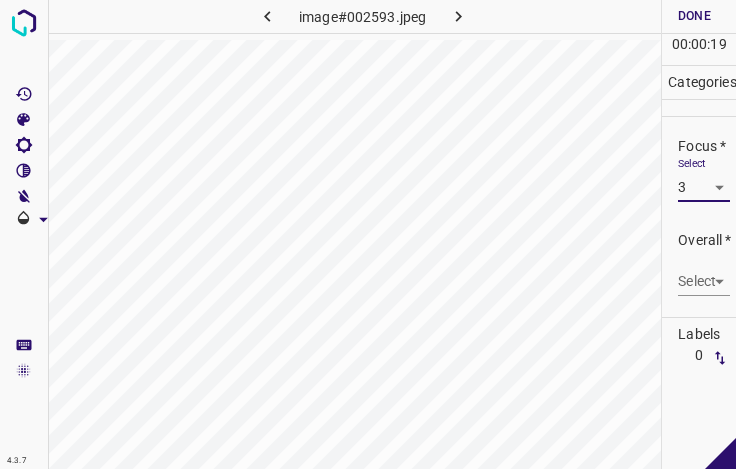 click on "4.3.7 image#002593.jpeg Done Skip 0 00   : 00   : 19   Categories Lighting *  Select 3 3 Focus *  Select 3 3 Overall *  Select ​ Labels   0 Categories 1 Lighting 2 Focus 3 Overall Tools Space Change between modes (Draw & Edit) I Auto labeling R Restore zoom M Zoom in N Zoom out Delete Delete selecte label Filters Z Restore filters X Saturation filter C Brightness filter V Contrast filter B Gray scale filter General O Download - Text - Hide - Delete" at bounding box center (368, 234) 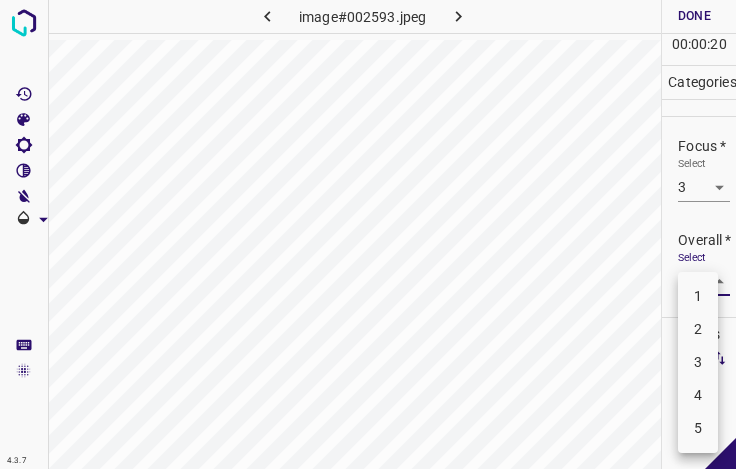 click on "3" at bounding box center [698, 362] 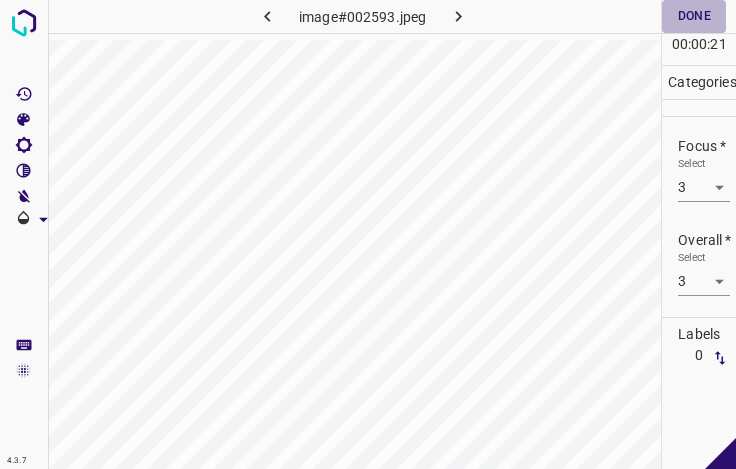 click on "Done" at bounding box center (694, 16) 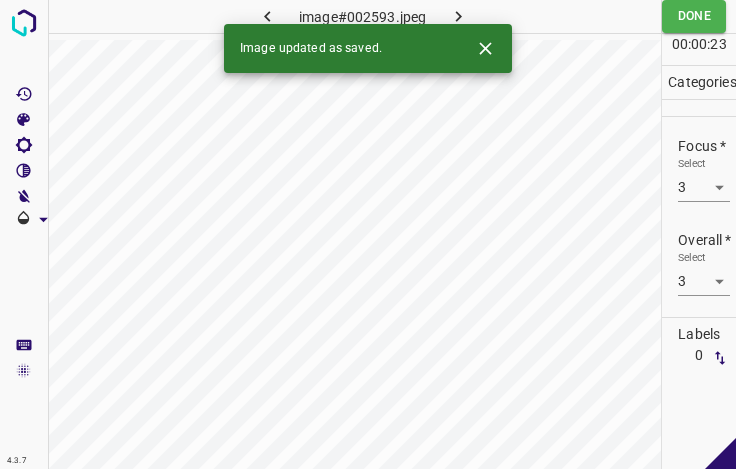 click 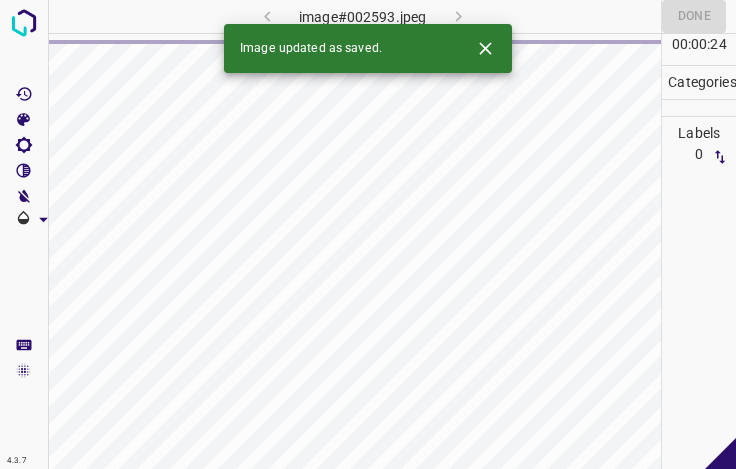 click 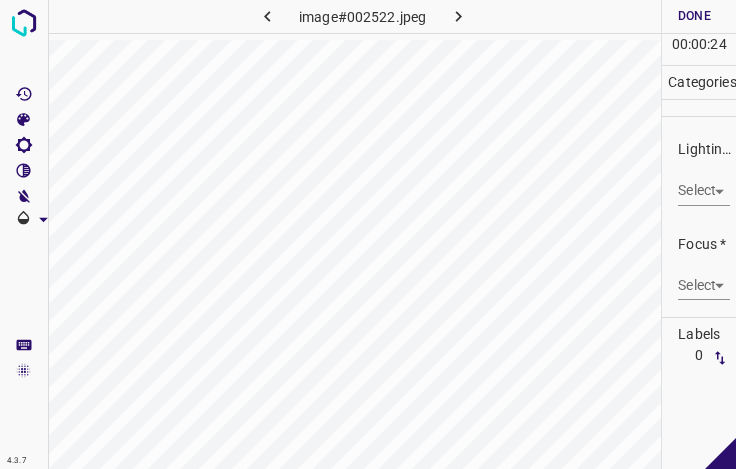 click on "4.3.7 image#002522.jpeg Done Skip 0 00   : 00   : 24   Categories Lighting *  Select ​ Focus *  Select ​ Overall *  Select ​ Labels   0 Categories 1 Lighting 2 Focus 3 Overall Tools Space Change between modes (Draw & Edit) I Auto labeling R Restore zoom M Zoom in N Zoom out Delete Delete selecte label Filters Z Restore filters X Saturation filter C Brightness filter V Contrast filter B Gray scale filter General O Download - Text - Hide - Delete" at bounding box center (368, 234) 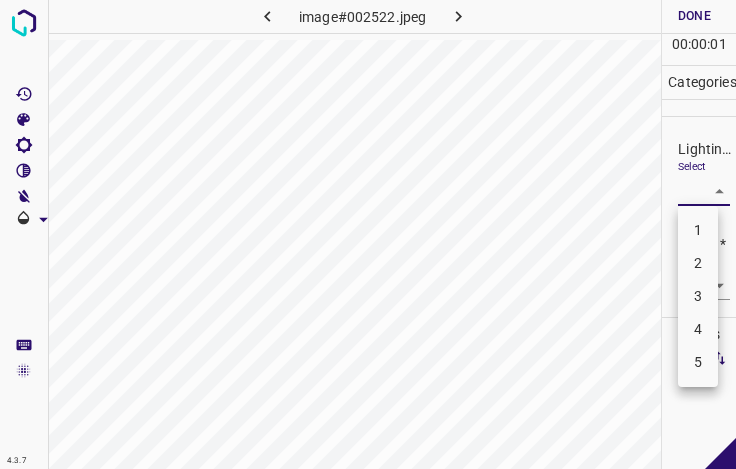 click on "2" at bounding box center (698, 263) 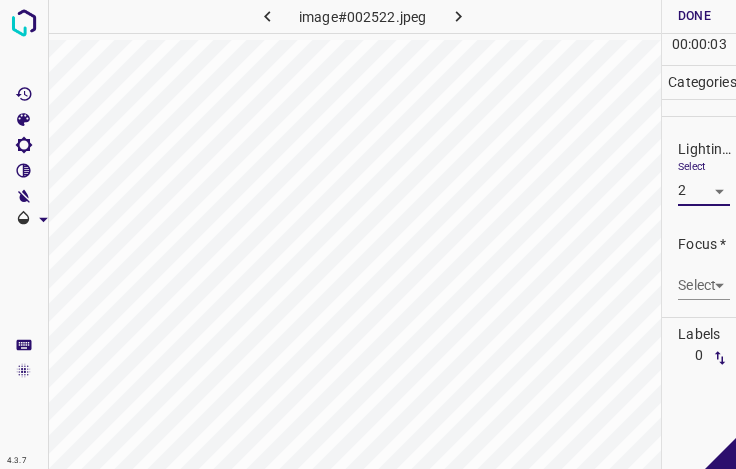 click on "4.3.7 image#002522.jpeg Done Skip 0 00   : 00   : 03   Categories Lighting *  Select 2 2 Focus *  Select ​ Overall *  Select ​ Labels   0 Categories 1 Lighting 2 Focus 3 Overall Tools Space Change between modes (Draw & Edit) I Auto labeling R Restore zoom M Zoom in N Zoom out Delete Delete selecte label Filters Z Restore filters X Saturation filter C Brightness filter V Contrast filter B Gray scale filter General O Download - Text - Hide - Delete" at bounding box center (368, 234) 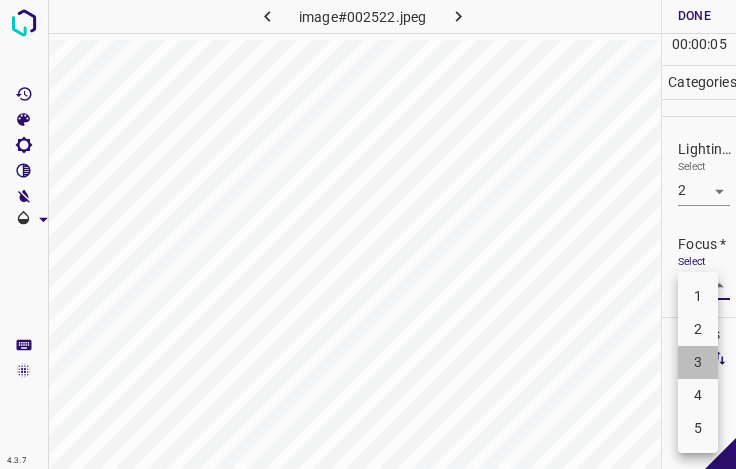 drag, startPoint x: 690, startPoint y: 358, endPoint x: 704, endPoint y: 344, distance: 19.79899 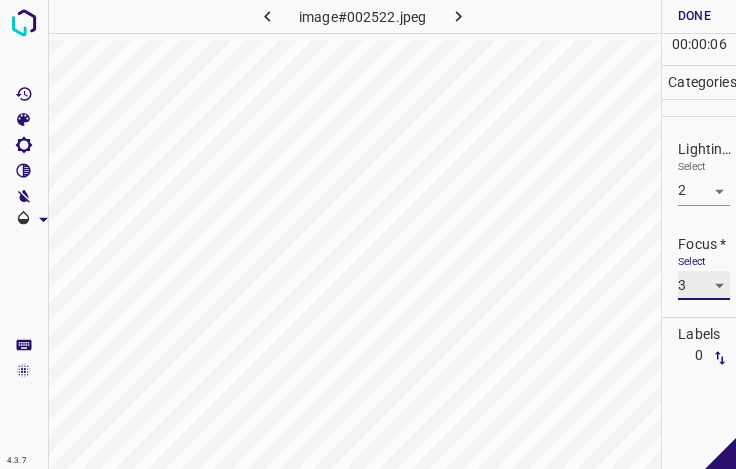 scroll, scrollTop: 98, scrollLeft: 0, axis: vertical 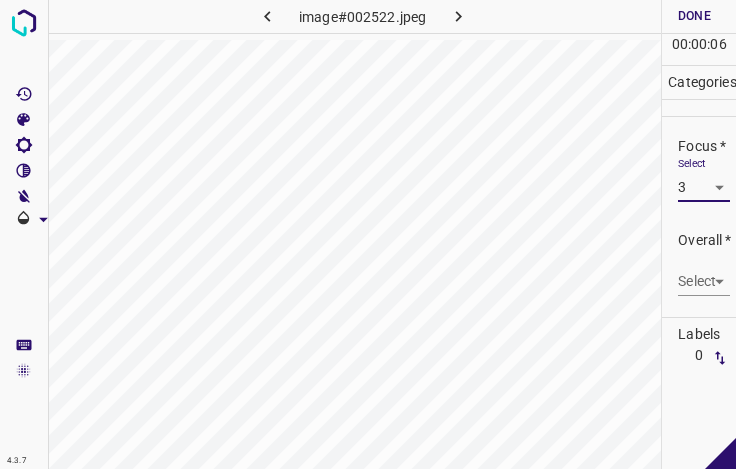 click on "4.3.7 image#002522.jpeg Done Skip 0 00   : 00   : 06   Categories Lighting *  Select 2 2 Focus *  Select 3 3 Overall *  Select ​ Labels   0 Categories 1 Lighting 2 Focus 3 Overall Tools Space Change between modes (Draw & Edit) I Auto labeling R Restore zoom M Zoom in N Zoom out Delete Delete selecte label Filters Z Restore filters X Saturation filter C Brightness filter V Contrast filter B Gray scale filter General O Download - Text - Hide - Delete" at bounding box center [368, 234] 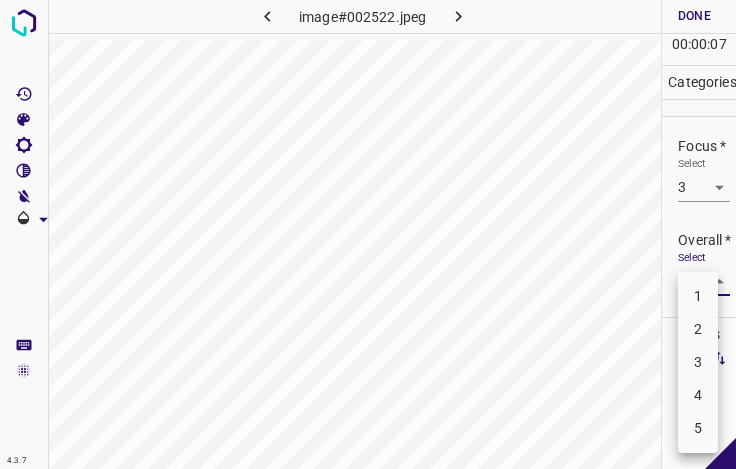 click on "3" at bounding box center [698, 362] 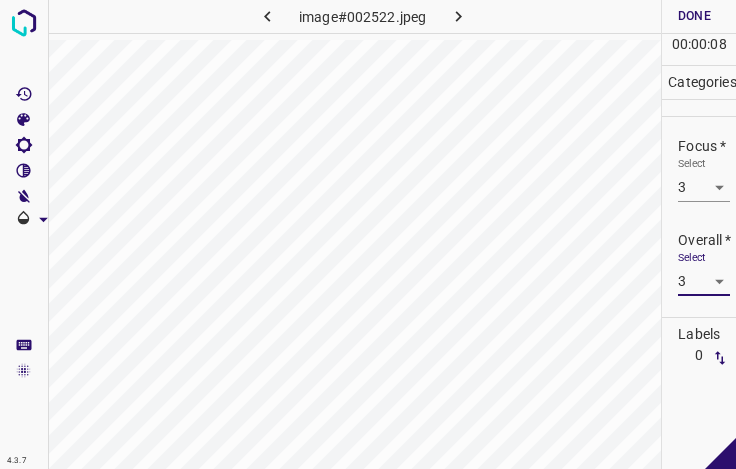click on "Done" at bounding box center [694, 16] 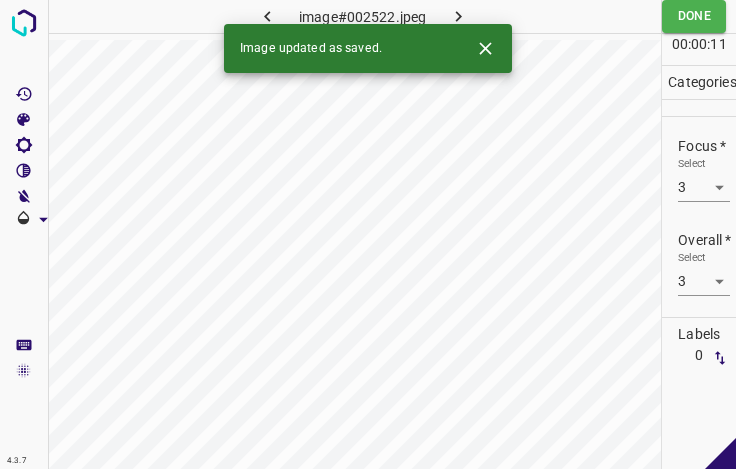 click 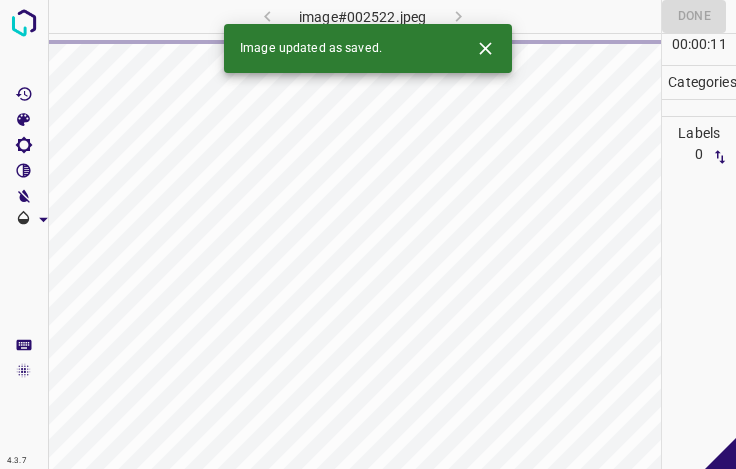 click 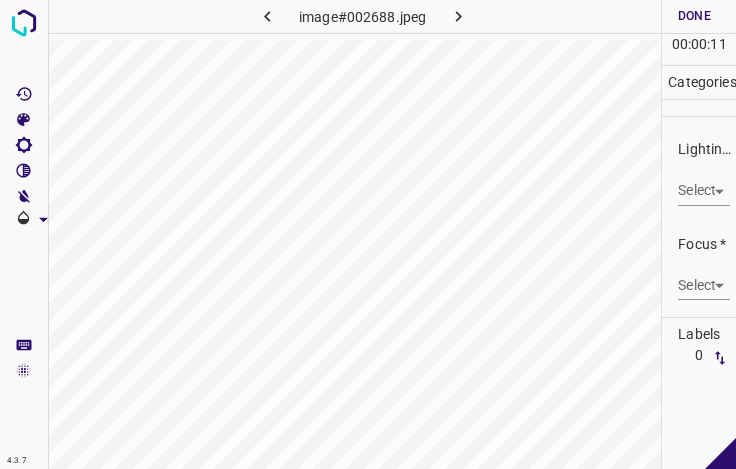 click on "4.3.7 image#002688.jpeg Done Skip 0 00   : 00   : 11   Categories Lighting *  Select ​ Focus *  Select ​ Overall *  Select ​ Labels   0 Categories 1 Lighting 2 Focus 3 Overall Tools Space Change between modes (Draw & Edit) I Auto labeling R Restore zoom M Zoom in N Zoom out Delete Delete selecte label Filters Z Restore filters X Saturation filter C Brightness filter V Contrast filter B Gray scale filter General O Download - Text - Hide - Delete" at bounding box center (368, 234) 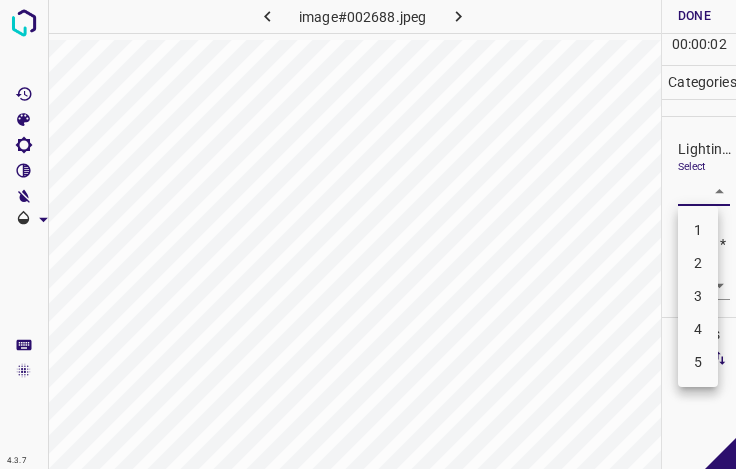 click on "3" at bounding box center [698, 296] 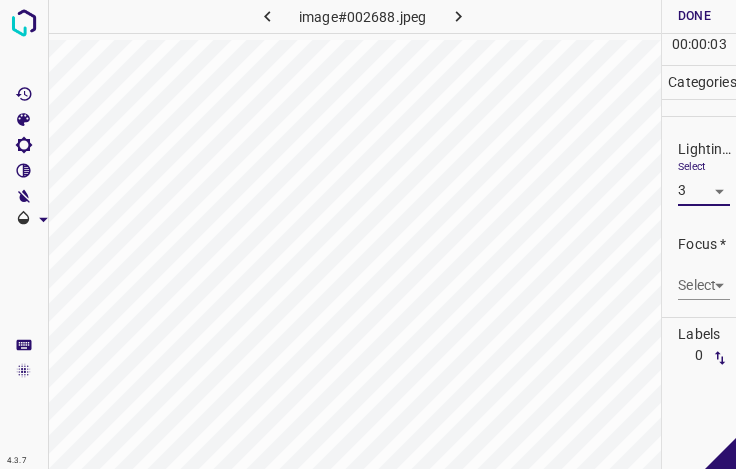 click on "4.3.7 image#002688.jpeg Done Skip 0 00   : 00   : 03   Categories Lighting *  Select 3 3 Focus *  Select ​ Overall *  Select ​ Labels   0 Categories 1 Lighting 2 Focus 3 Overall Tools Space Change between modes (Draw & Edit) I Auto labeling R Restore zoom M Zoom in N Zoom out Delete Delete selecte label Filters Z Restore filters X Saturation filter C Brightness filter V Contrast filter B Gray scale filter General O Download - Text - Hide - Delete" at bounding box center [368, 234] 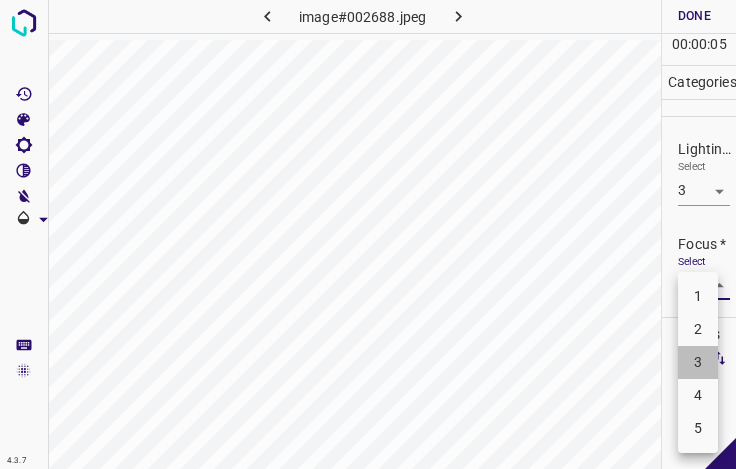 click on "3" at bounding box center [698, 362] 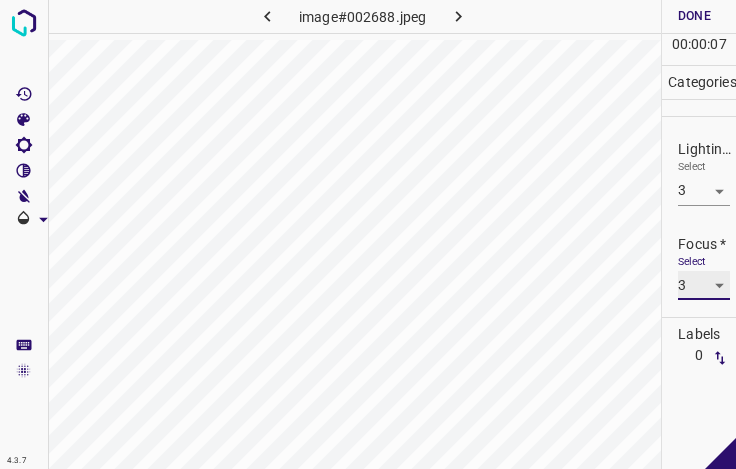 scroll, scrollTop: 98, scrollLeft: 0, axis: vertical 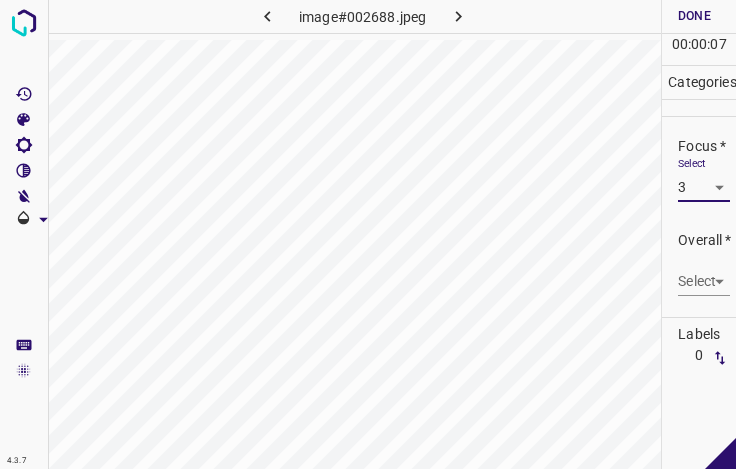 click on "4.3.7 image#002688.jpeg Done Skip 0 00   : 00   : 07   Categories Lighting *  Select 3 3 Focus *  Select 3 3 Overall *  Select ​ Labels   0 Categories 1 Lighting 2 Focus 3 Overall Tools Space Change between modes (Draw & Edit) I Auto labeling R Restore zoom M Zoom in N Zoom out Delete Delete selecte label Filters Z Restore filters X Saturation filter C Brightness filter V Contrast filter B Gray scale filter General O Download - Text - Hide - Delete" at bounding box center (368, 234) 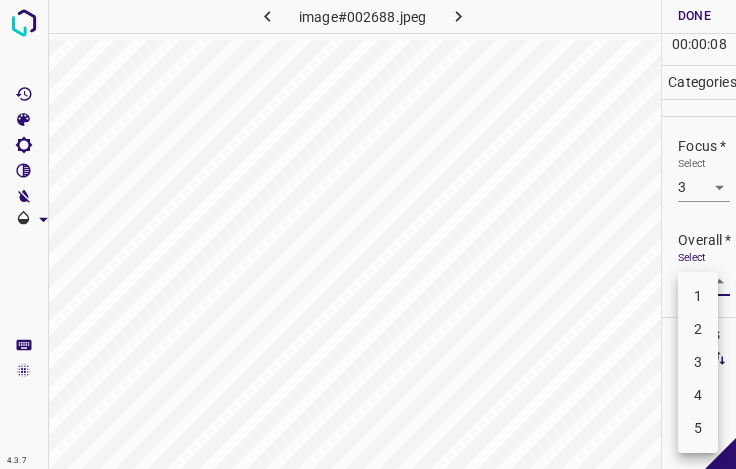 click on "3" at bounding box center (698, 362) 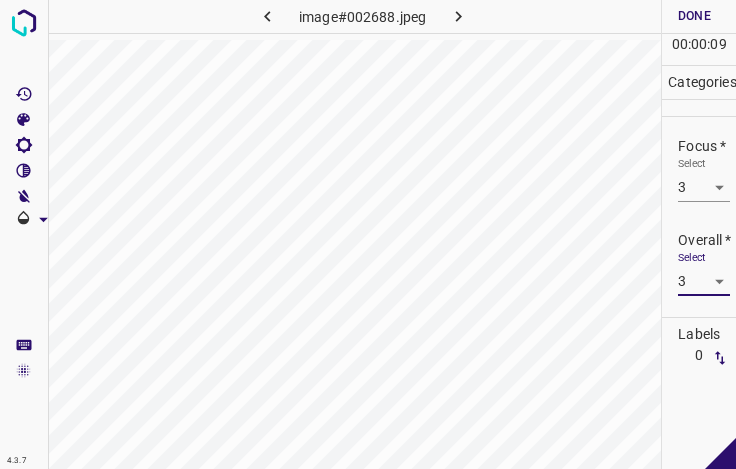 click on "Done" at bounding box center (694, 16) 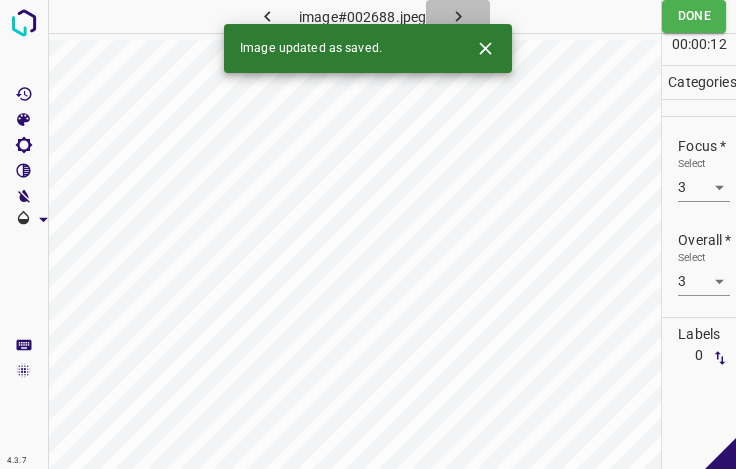 click 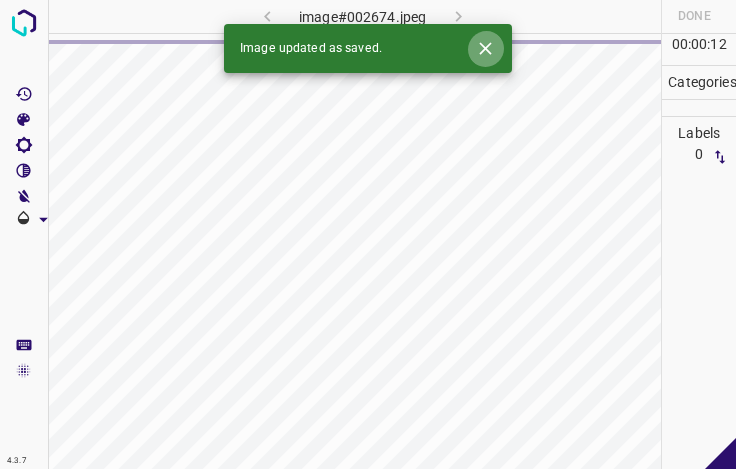 click 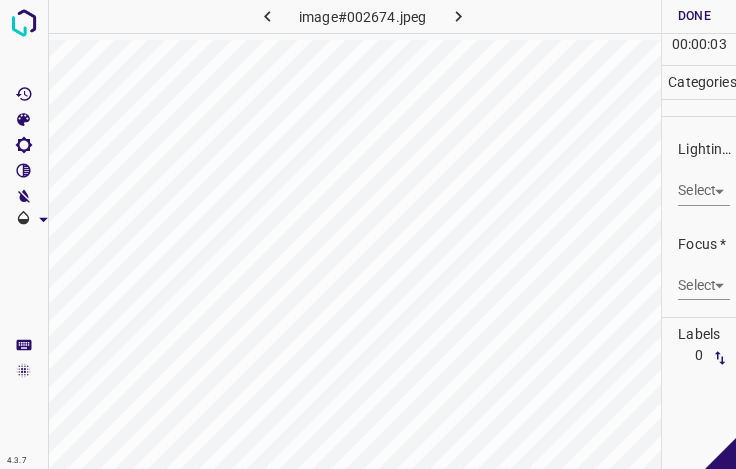 click on "4.3.7 image#002674.jpeg Done Skip 0 00   : 00   : 03   Categories Lighting *  Select ​ Focus *  Select ​ Overall *  Select ​ Labels   0 Categories 1 Lighting 2 Focus 3 Overall Tools Space Change between modes (Draw & Edit) I Auto labeling R Restore zoom M Zoom in N Zoom out Delete Delete selecte label Filters Z Restore filters X Saturation filter C Brightness filter V Contrast filter B Gray scale filter General O Download - Text - Hide - Delete" at bounding box center [368, 234] 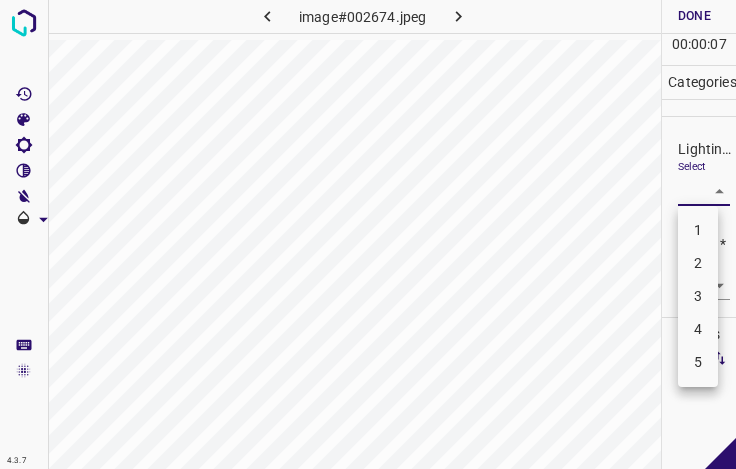click on "3" at bounding box center (698, 296) 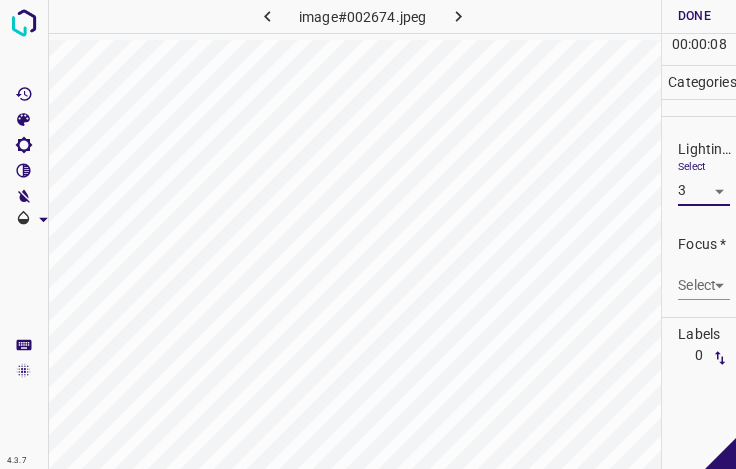 click on "4.3.7 image#002674.jpeg Done Skip 0 00   : 00   : 08   Categories Lighting *  Select 3 3 Focus *  Select ​ Overall *  Select ​ Labels   0 Categories 1 Lighting 2 Focus 3 Overall Tools Space Change between modes (Draw & Edit) I Auto labeling R Restore zoom M Zoom in N Zoom out Delete Delete selecte label Filters Z Restore filters X Saturation filter C Brightness filter V Contrast filter B Gray scale filter General O Download - Text - Hide - Delete" at bounding box center (368, 234) 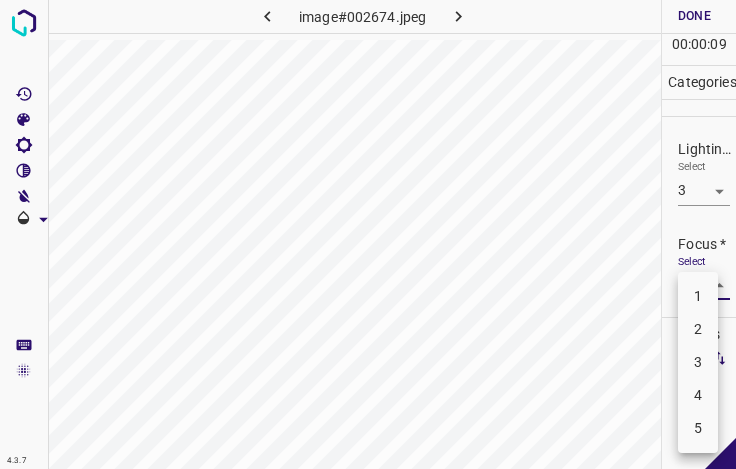 click on "3" at bounding box center [698, 362] 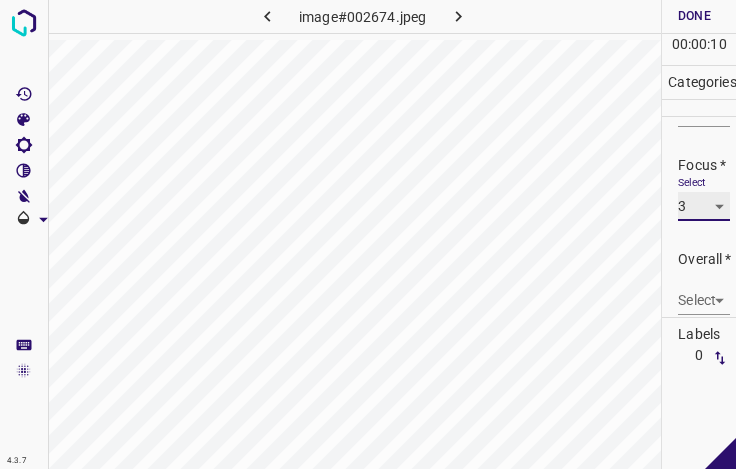 scroll, scrollTop: 98, scrollLeft: 0, axis: vertical 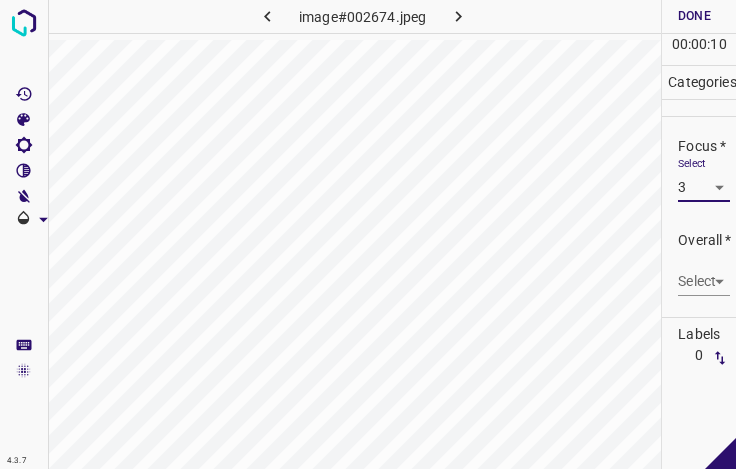 click on "4.3.7 image#002674.jpeg Done Skip 0 00   : 00   : 10   Categories Lighting *  Select 3 3 Focus *  Select 3 3 Overall *  Select ​ Labels   0 Categories 1 Lighting 2 Focus 3 Overall Tools Space Change between modes (Draw & Edit) I Auto labeling R Restore zoom M Zoom in N Zoom out Delete Delete selecte label Filters Z Restore filters X Saturation filter C Brightness filter V Contrast filter B Gray scale filter General O Download - Text - Hide - Delete" at bounding box center [368, 234] 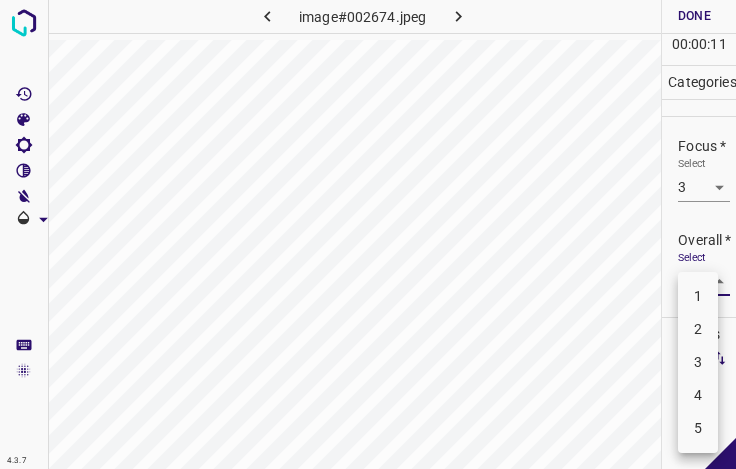 click on "3" at bounding box center (698, 362) 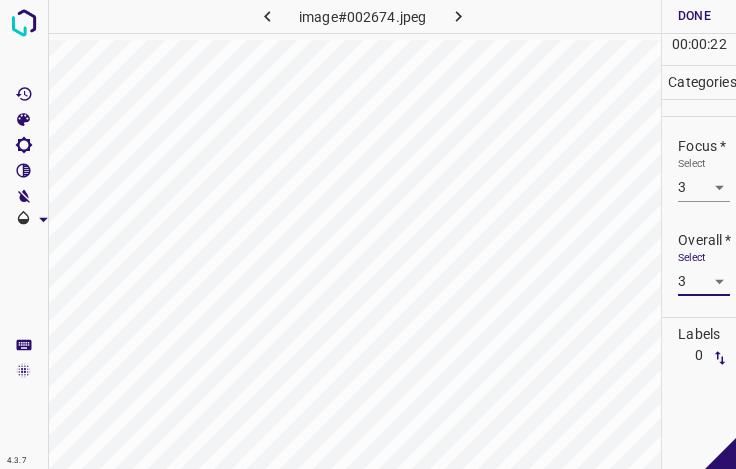 click on "Done" at bounding box center [694, 16] 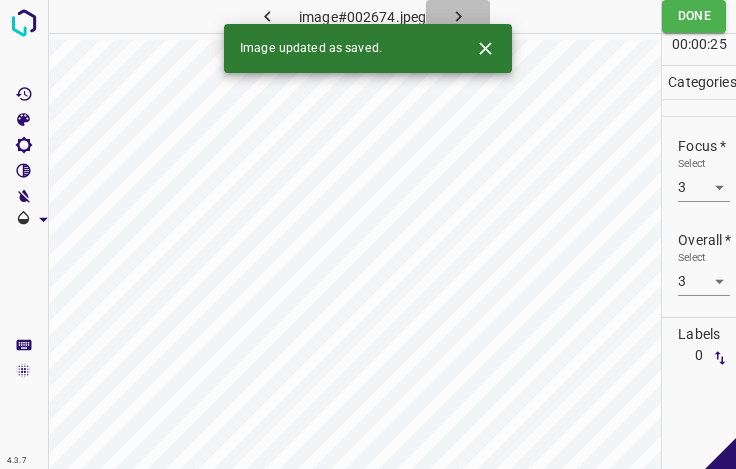click 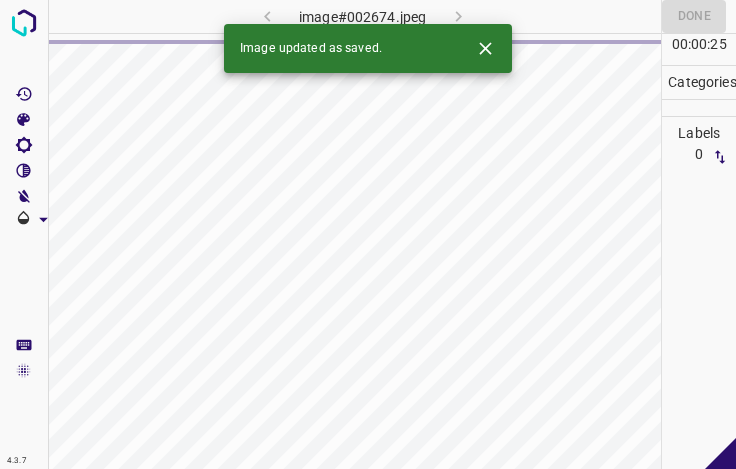 click 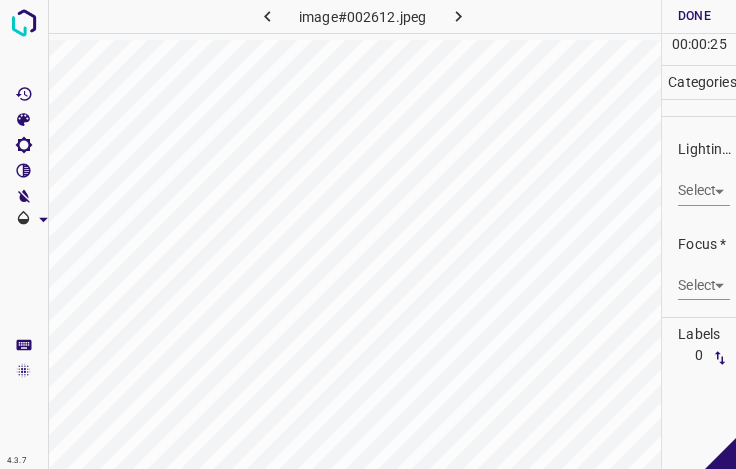 click on "4.3.7 image#002612.jpeg Done Skip 0 00   : 00   : 25   Categories Lighting *  Select ​ Focus *  Select ​ Overall *  Select ​ Labels   0 Categories 1 Lighting 2 Focus 3 Overall Tools Space Change between modes (Draw & Edit) I Auto labeling R Restore zoom M Zoom in N Zoom out Delete Delete selecte label Filters Z Restore filters X Saturation filter C Brightness filter V Contrast filter B Gray scale filter General O Download - Text - Hide - Delete" at bounding box center [368, 234] 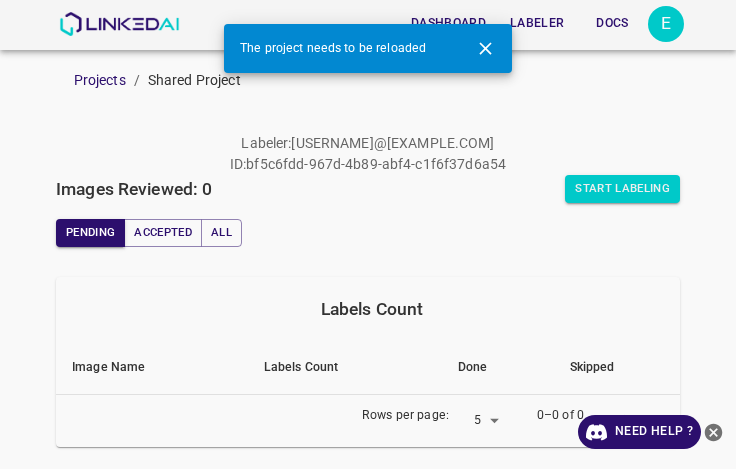 scroll, scrollTop: 0, scrollLeft: 0, axis: both 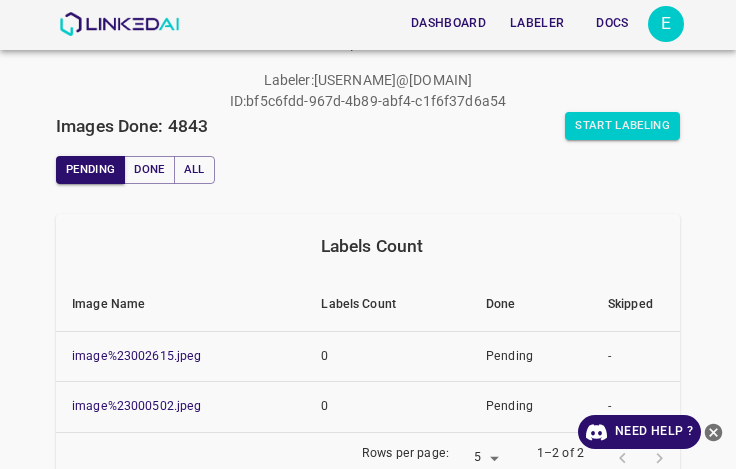 click 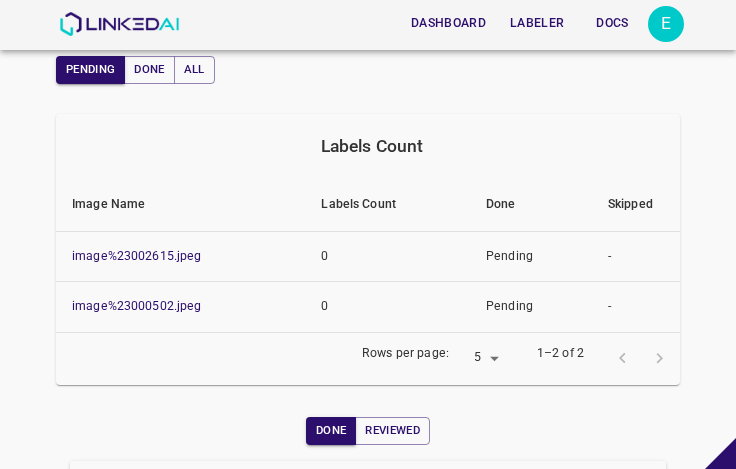 scroll, scrollTop: 100, scrollLeft: 0, axis: vertical 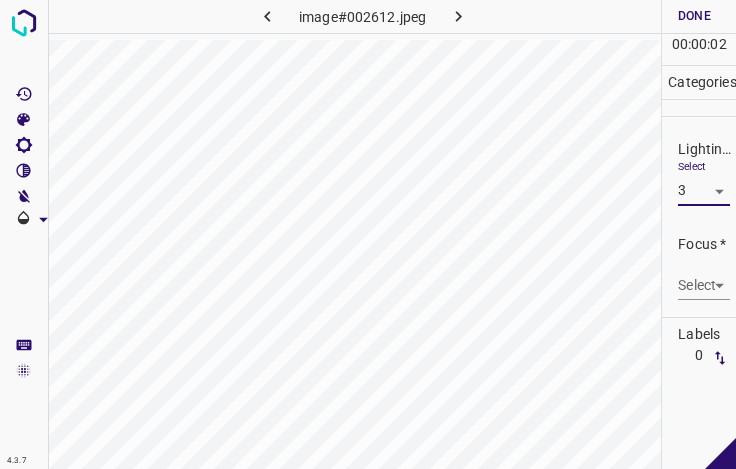 click on "4.3.7 image#002612.jpeg Done Skip 0 00   : 00   : 02   Categories Lighting *  Select 3 3 Focus *  Select ​ Overall *  Select ​ Labels   0 Categories 1 Lighting 2 Focus 3 Overall Tools Space Change between modes (Draw & Edit) I Auto labeling R Restore zoom M Zoom in N Zoom out Delete Delete selecte label Filters Z Restore filters X Saturation filter C Brightness filter V Contrast filter B Gray scale filter General O Download - Text - Hide - Delete" at bounding box center [368, 234] 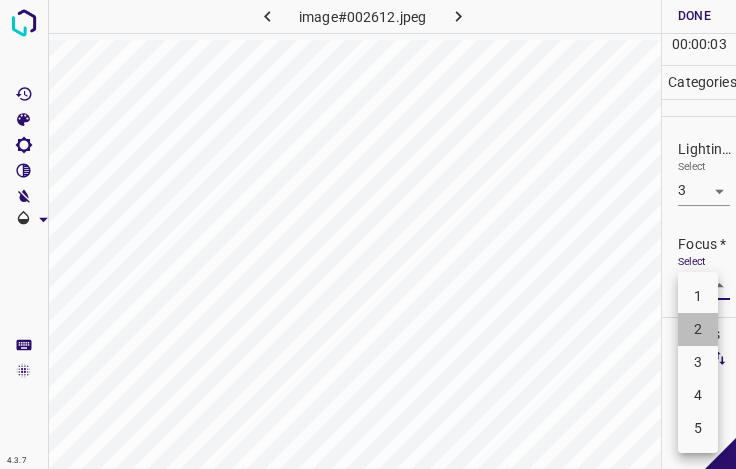 click on "2" at bounding box center (698, 329) 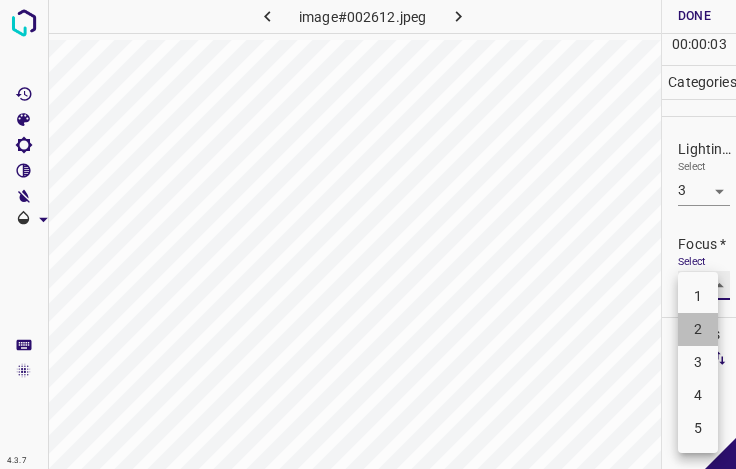 type on "2" 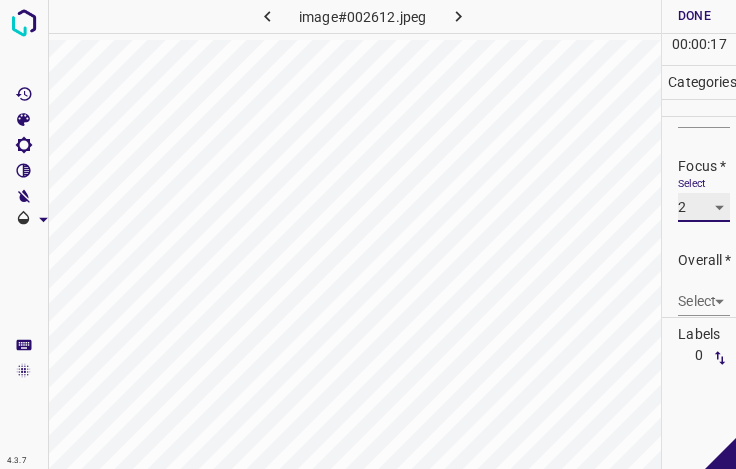 scroll, scrollTop: 98, scrollLeft: 0, axis: vertical 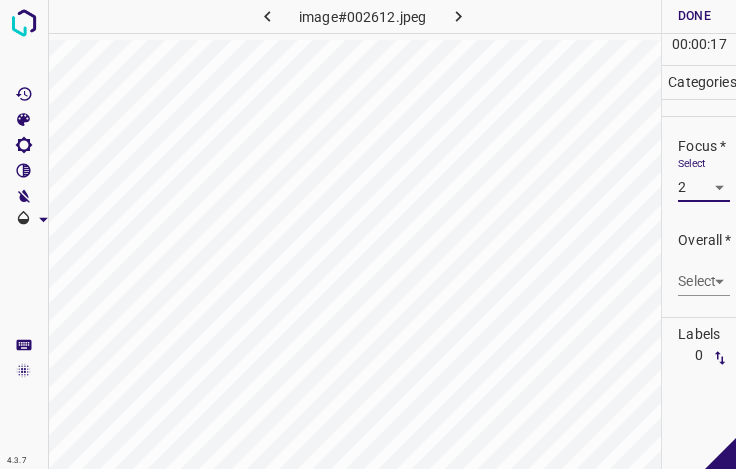 click on "4.3.7 image#002612.jpeg Done Skip 0 00   : 00   : 17   Categories Lighting *  Select 3 3 Focus *  Select 2 2 Overall *  Select ​ Labels   0 Categories 1 Lighting 2 Focus 3 Overall Tools Space Change between modes (Draw & Edit) I Auto labeling R Restore zoom M Zoom in N Zoom out Delete Delete selecte label Filters Z Restore filters X Saturation filter C Brightness filter V Contrast filter B Gray scale filter General O Download - Text - Hide - Delete" at bounding box center (368, 234) 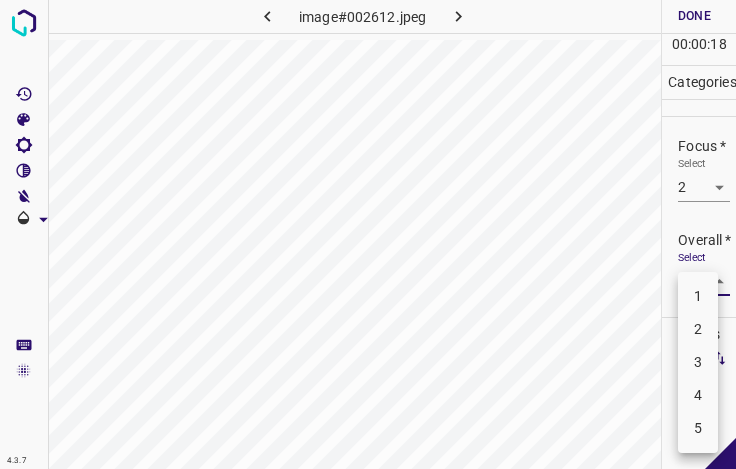 click on "3" at bounding box center (698, 362) 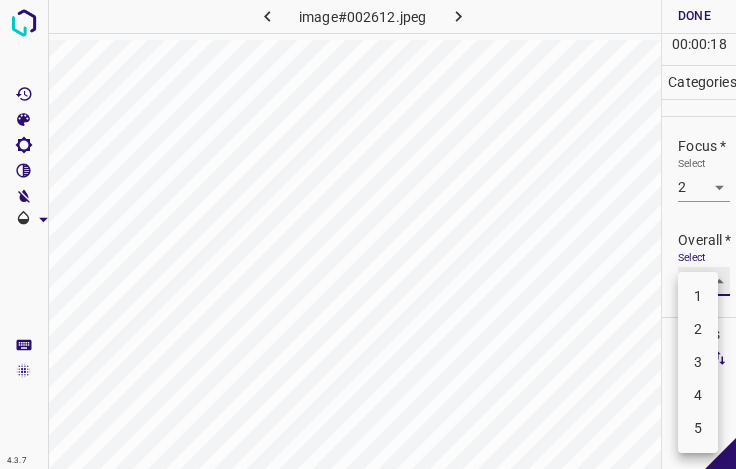 type on "3" 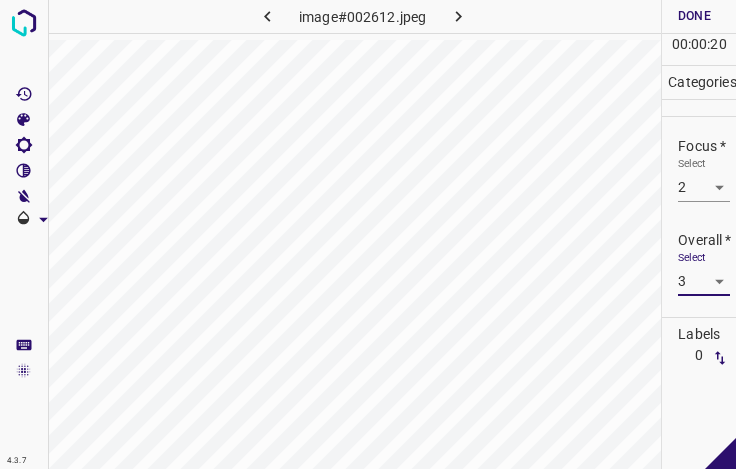 click on "Done" at bounding box center (694, 16) 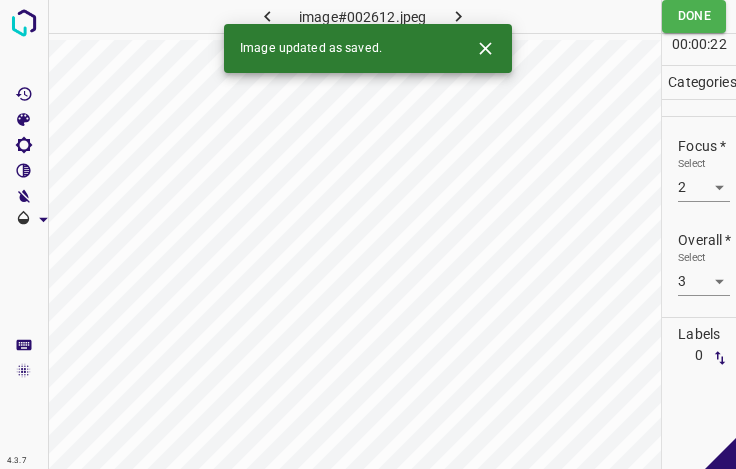 click 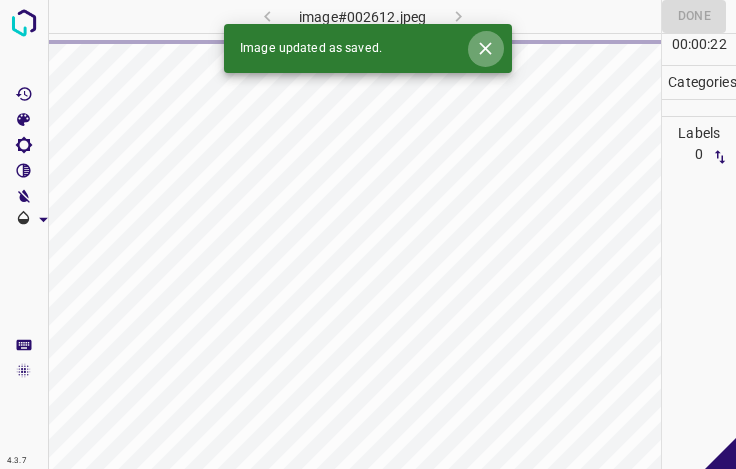 click 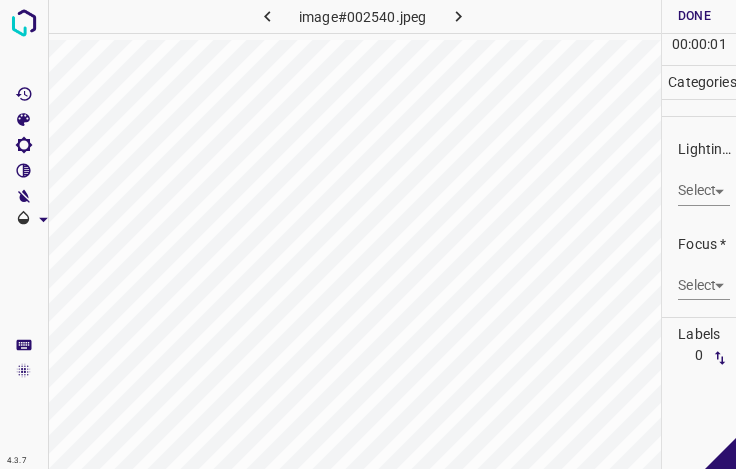 click on "4.3.7 image#002540.jpeg Done Skip 0 00   : 00   : 01   Categories Lighting *  Select ​ Focus *  Select ​ Overall *  Select ​ Labels   0 Categories 1 Lighting 2 Focus 3 Overall Tools Space Change between modes (Draw & Edit) I Auto labeling R Restore zoom M Zoom in N Zoom out Delete Delete selecte label Filters Z Restore filters X Saturation filter C Brightness filter V Contrast filter B Gray scale filter General O Download - Text - Hide - Delete" at bounding box center [368, 234] 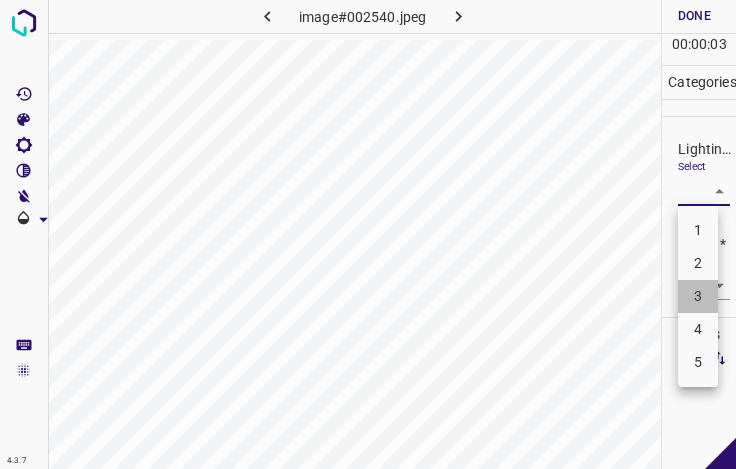 click on "3" at bounding box center [698, 296] 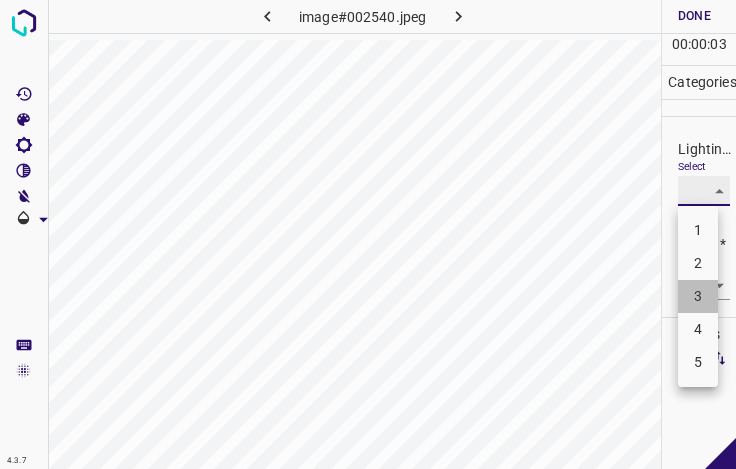 type on "3" 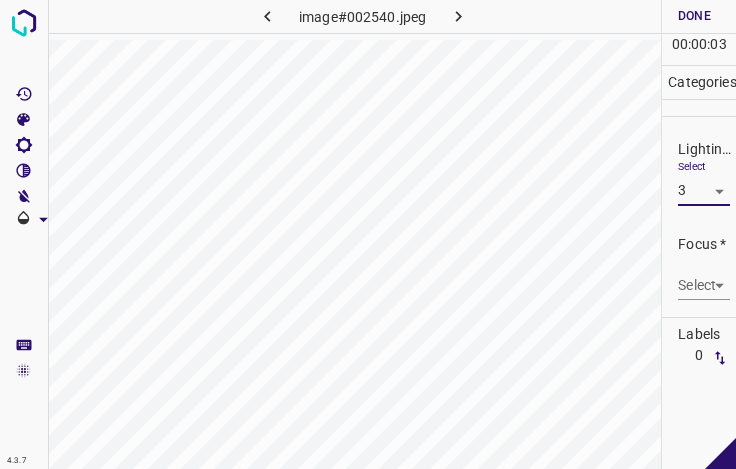 click on "4.3.7 image#002540.jpeg Done Skip 0 00   : 00   : 03   Categories Lighting *  Select 3 3 Focus *  Select ​ Overall *  Select ​ Labels   0 Categories 1 Lighting 2 Focus 3 Overall Tools Space Change between modes (Draw & Edit) I Auto labeling R Restore zoom M Zoom in N Zoom out Delete Delete selecte label Filters Z Restore filters X Saturation filter C Brightness filter V Contrast filter B Gray scale filter General O Download - Text - Hide - Delete" at bounding box center [368, 234] 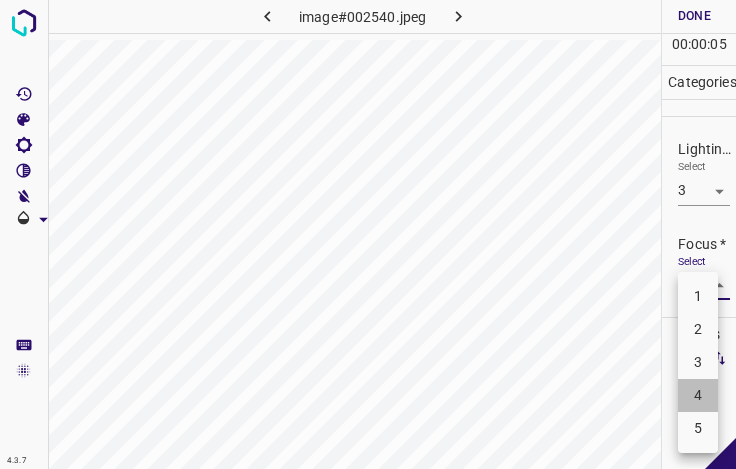 click on "4" at bounding box center [698, 395] 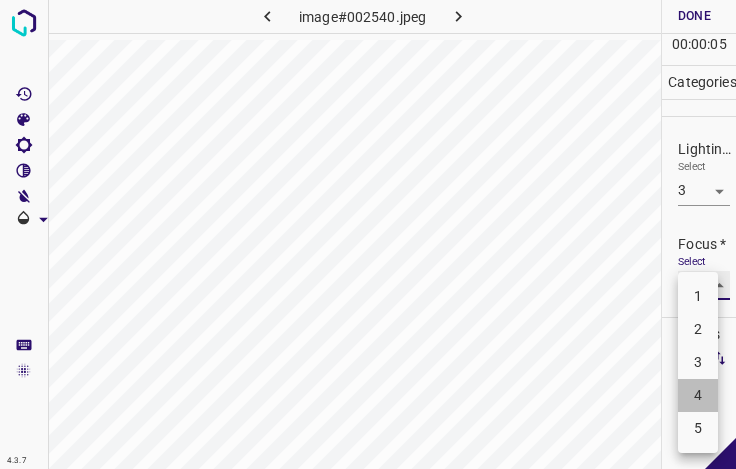 type on "4" 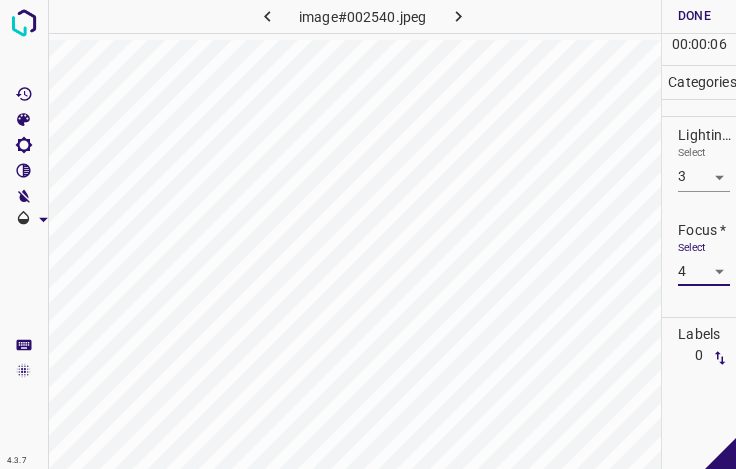 click on "4.3.7 image#002540.jpeg Done Skip 0 00   : 00   : 06   Categories Lighting *  Select 3 3 Focus *  Select 4 4 Overall *  Select ​ Labels   0 Categories 1 Lighting 2 Focus 3 Overall Tools Space Change between modes (Draw & Edit) I Auto labeling R Restore zoom M Zoom in N Zoom out Delete Delete selecte label Filters Z Restore filters X Saturation filter C Brightness filter V Contrast filter B Gray scale filter General O Download - Text - Hide - Delete" at bounding box center (368, 234) 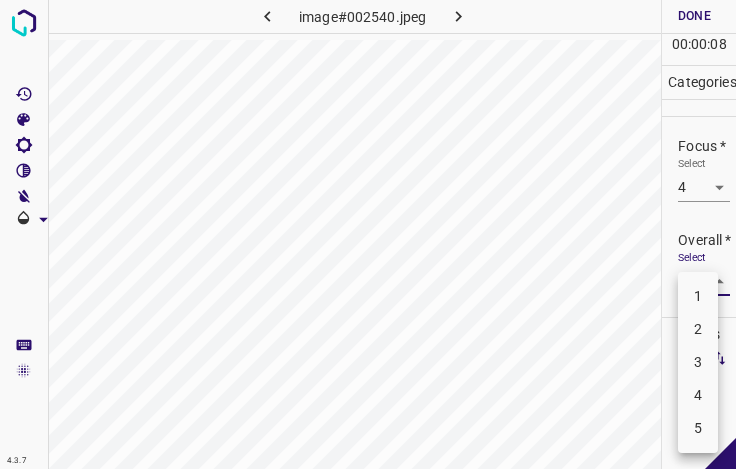 click on "3" at bounding box center (698, 362) 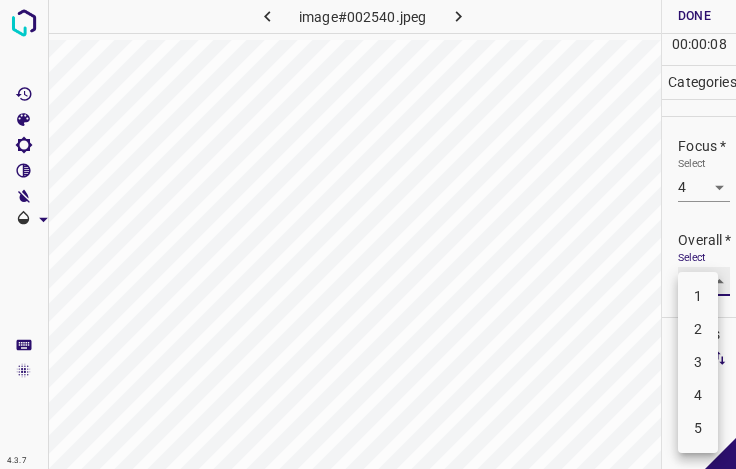 type on "3" 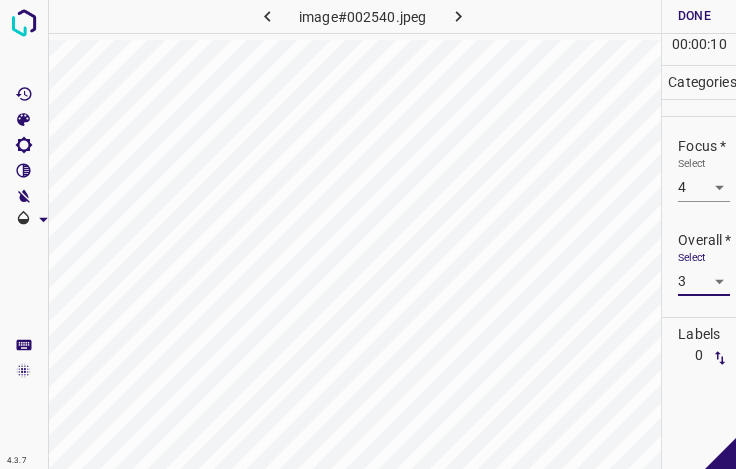 click on "Done" at bounding box center (694, 16) 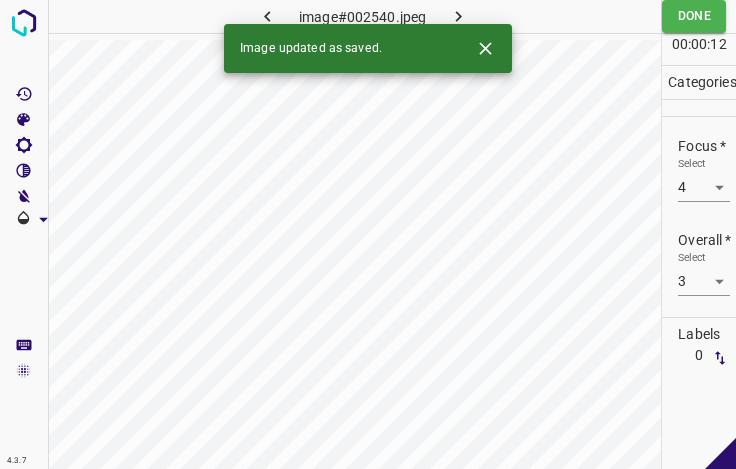 click 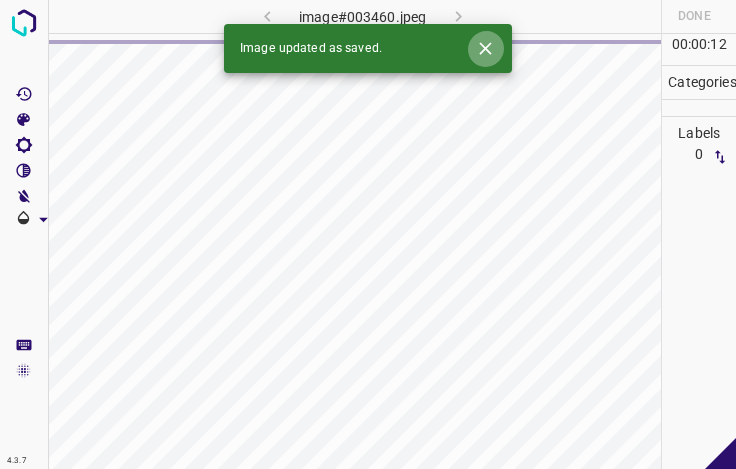 click 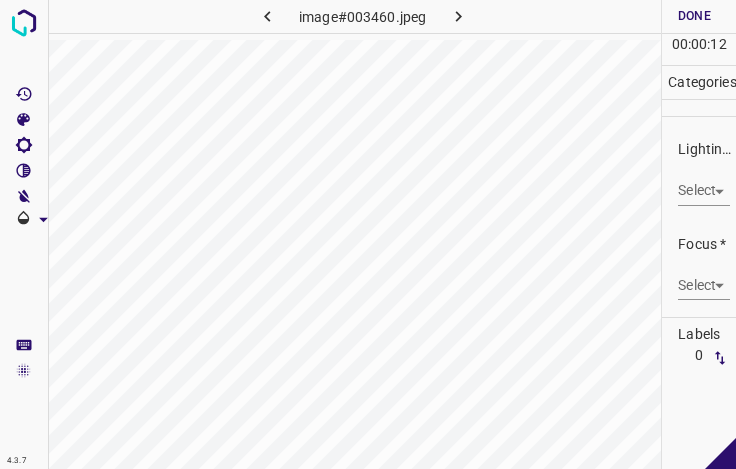 click on "4.3.7 image#003460.jpeg Done Skip 0 00   : 00   : 12   Categories Lighting *  Select ​ Focus *  Select ​ Overall *  Select ​ Labels   0 Categories 1 Lighting 2 Focus 3 Overall Tools Space Change between modes (Draw & Edit) I Auto labeling R Restore zoom M Zoom in N Zoom out Delete Delete selecte label Filters Z Restore filters X Saturation filter C Brightness filter V Contrast filter B Gray scale filter General O Download - Text - Hide - Delete" at bounding box center [368, 234] 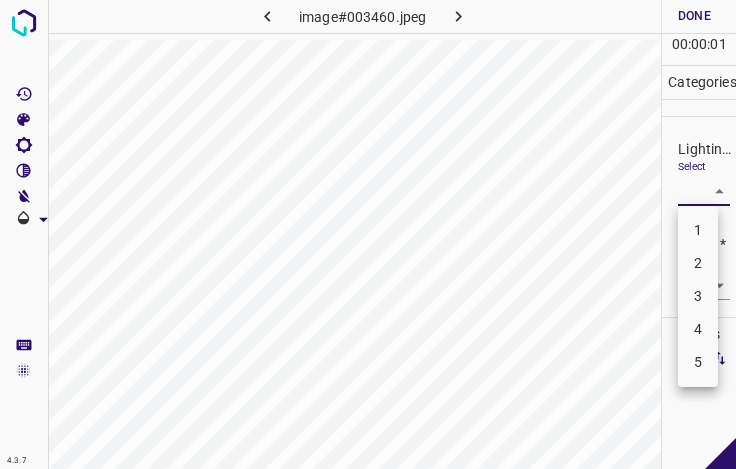 click on "3" at bounding box center [698, 296] 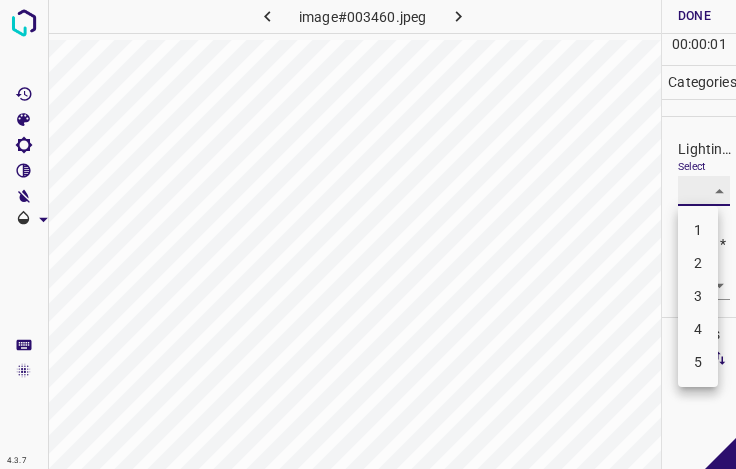 type on "3" 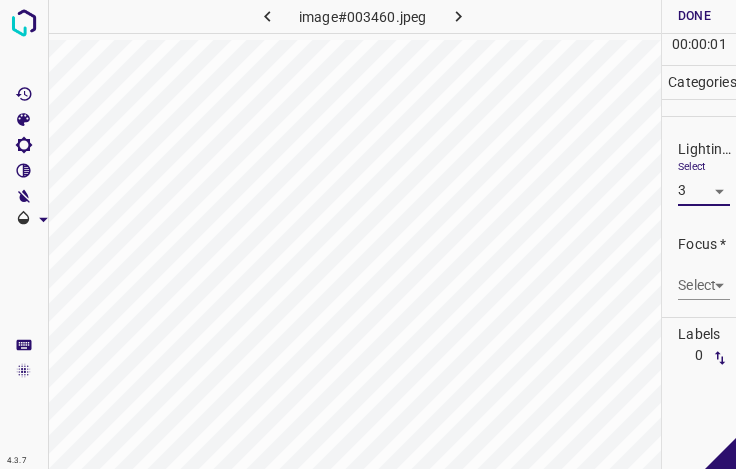 click on "4.3.7 image#003460.jpeg Done Skip 0 00   : 00   : 01   Categories Lighting *  Select 3 3 Focus *  Select ​ Overall *  Select ​ Labels   0 Categories 1 Lighting 2 Focus 3 Overall Tools Space Change between modes (Draw & Edit) I Auto labeling R Restore zoom M Zoom in N Zoom out Delete Delete selecte label Filters Z Restore filters X Saturation filter C Brightness filter V Contrast filter B Gray scale filter General O Download - Text - Hide - Delete" at bounding box center (368, 234) 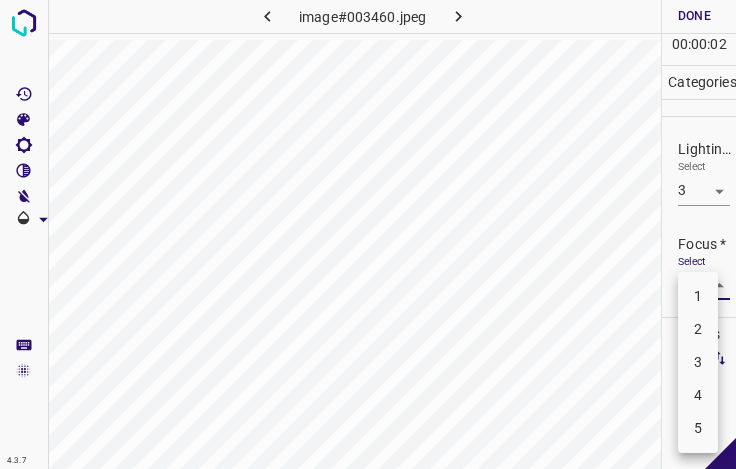 click on "3" at bounding box center [698, 362] 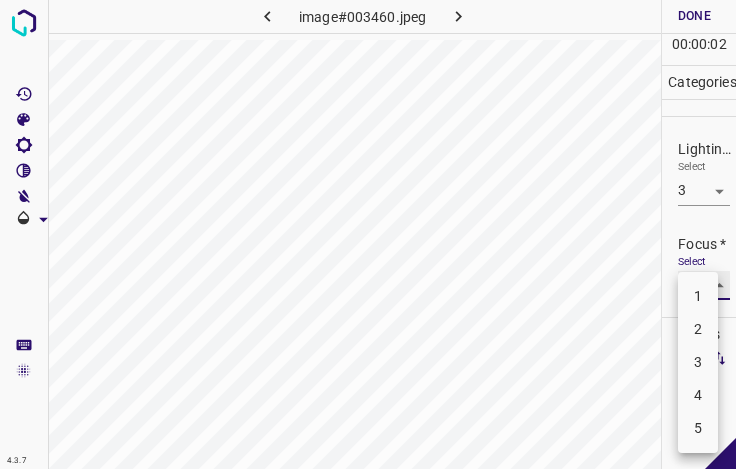 type on "3" 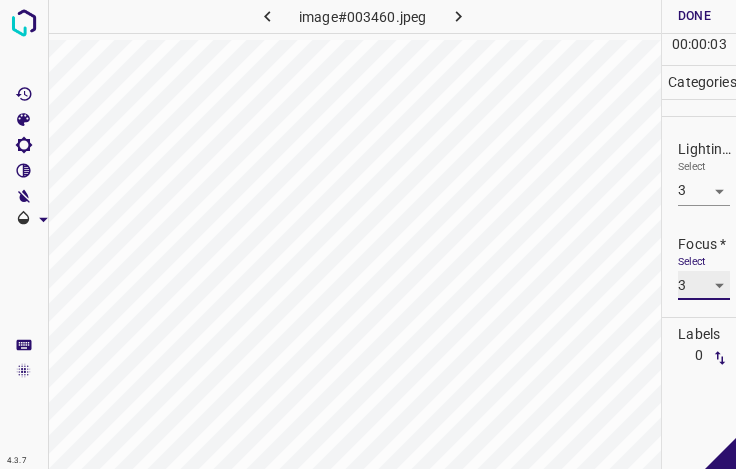 scroll, scrollTop: 98, scrollLeft: 0, axis: vertical 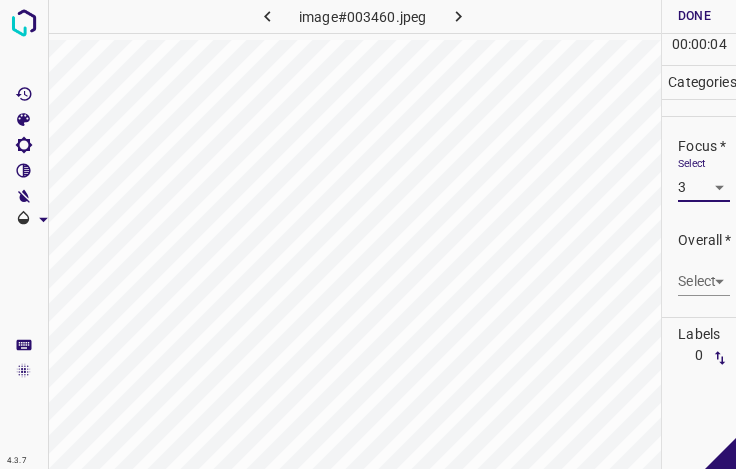 click on "4.3.7 image#003460.jpeg Done Skip 0 00   : 00   : 04   Categories Lighting *  Select 3 3 Focus *  Select 3 3 Overall *  Select ​ Labels   0 Categories 1 Lighting 2 Focus 3 Overall Tools Space Change between modes (Draw & Edit) I Auto labeling R Restore zoom M Zoom in N Zoom out Delete Delete selecte label Filters Z Restore filters X Saturation filter C Brightness filter V Contrast filter B Gray scale filter General O Download - Text - Hide - Delete" at bounding box center [368, 234] 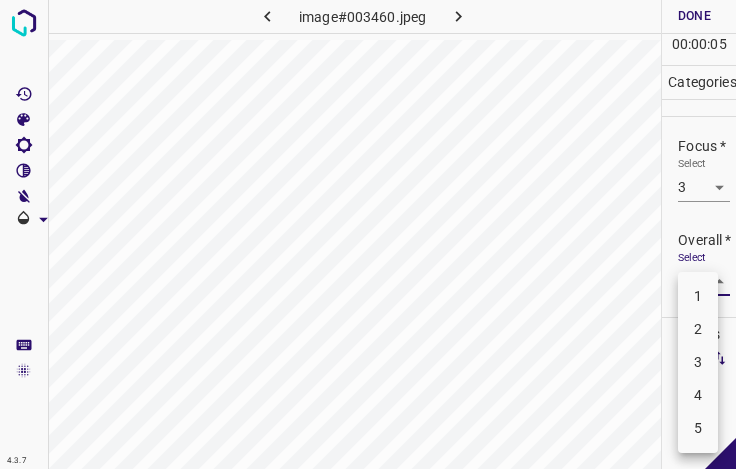 click on "3" at bounding box center (698, 362) 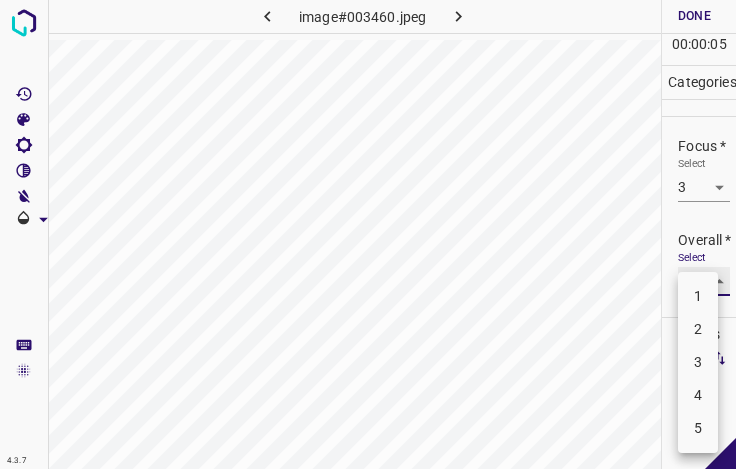 type on "3" 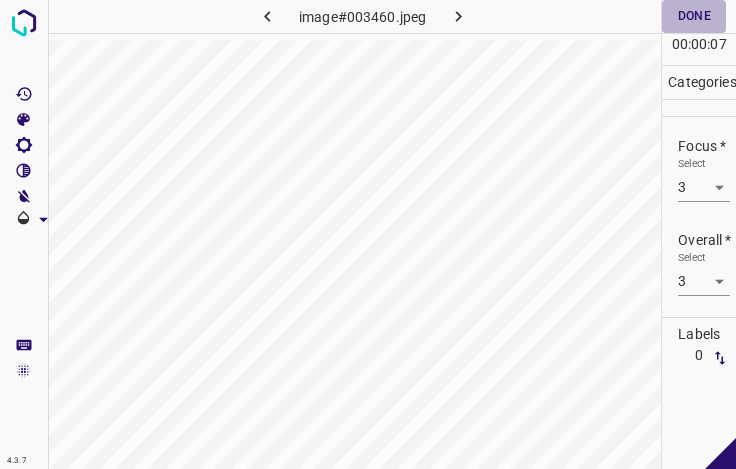 click on "Done" at bounding box center (694, 16) 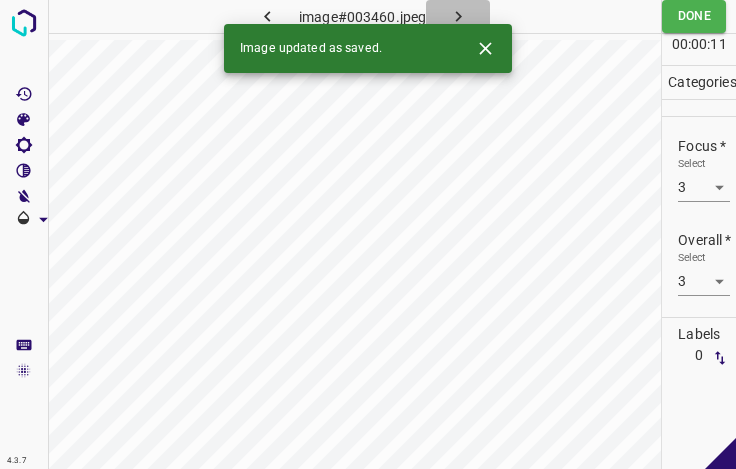 click 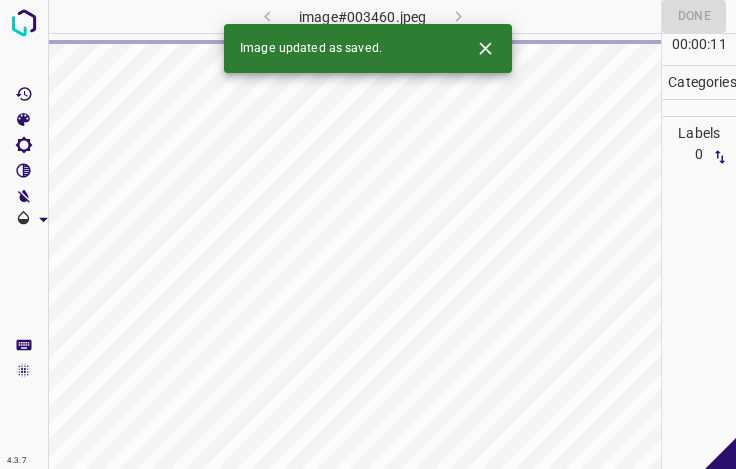 click 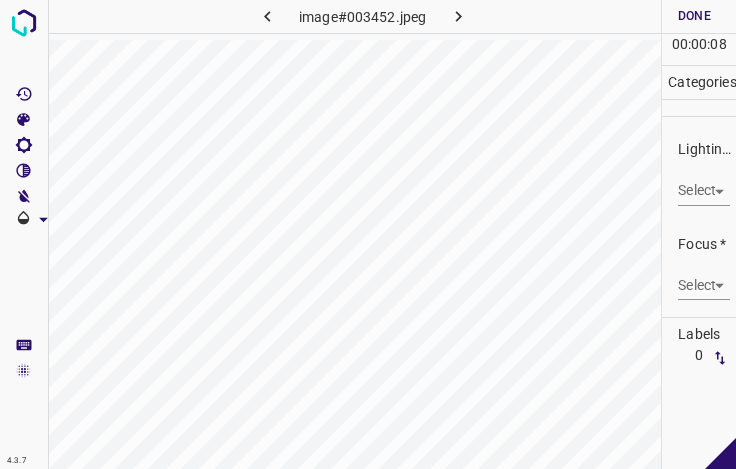 click on "4.3.7 image#003452.jpeg Done Skip 0 00   : 00   : 08   Categories Lighting *  Select ​ Focus *  Select ​ Overall *  Select ​ Labels   0 Categories 1 Lighting 2 Focus 3 Overall Tools Space Change between modes (Draw & Edit) I Auto labeling R Restore zoom M Zoom in N Zoom out Delete Delete selecte label Filters Z Restore filters X Saturation filter C Brightness filter V Contrast filter B Gray scale filter General O Download - Text - Hide - Delete" at bounding box center [368, 234] 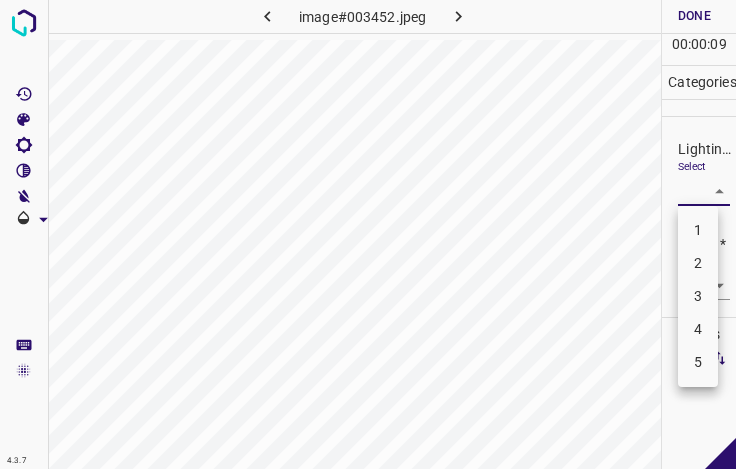 click on "3" at bounding box center [698, 296] 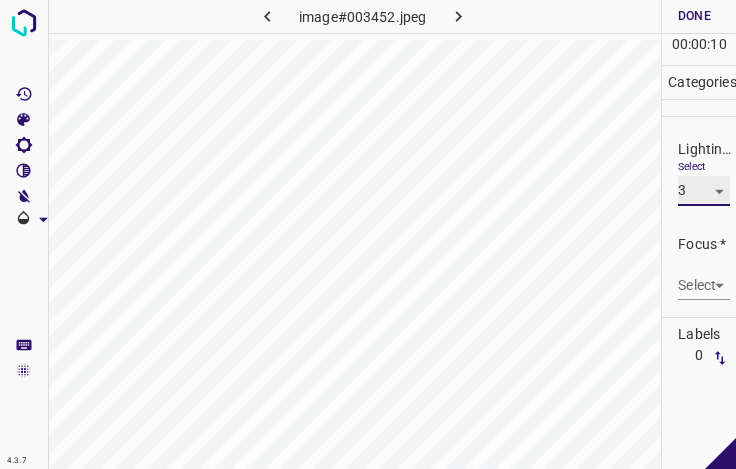 type on "3" 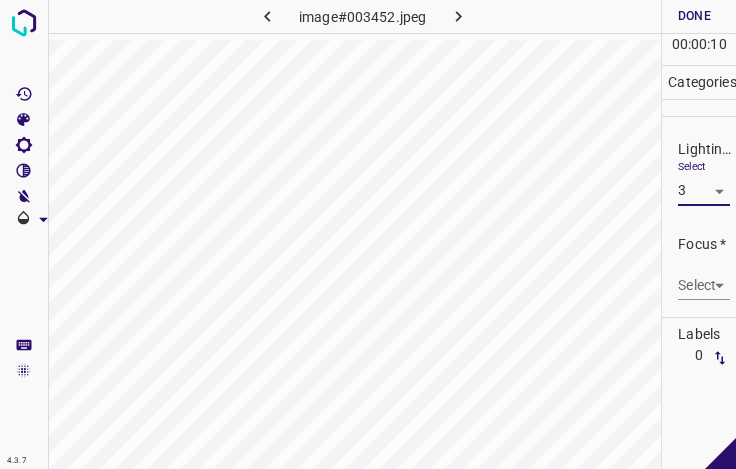 click on "4.3.7 image#003452.jpeg Done Skip 0 00   : 00   : 10   Categories Lighting *  Select 3 3 Focus *  Select ​ Overall *  Select ​ Labels   0 Categories 1 Lighting 2 Focus 3 Overall Tools Space Change between modes (Draw & Edit) I Auto labeling R Restore zoom M Zoom in N Zoom out Delete Delete selecte label Filters Z Restore filters X Saturation filter C Brightness filter V Contrast filter B Gray scale filter General O Download - Text - Hide - Delete" at bounding box center [368, 234] 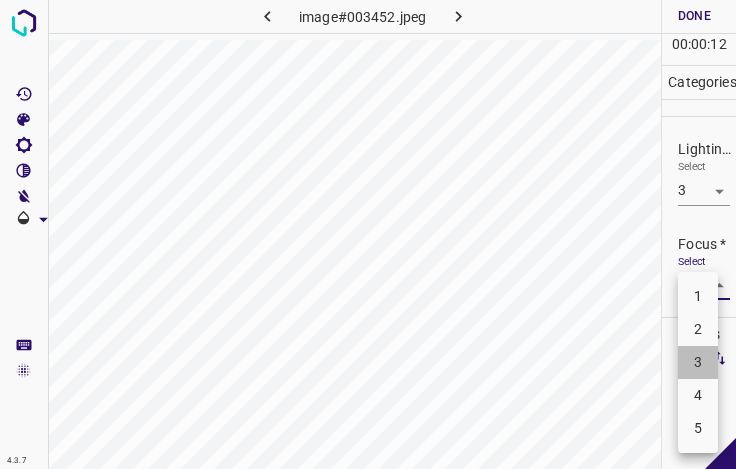 click on "3" at bounding box center (698, 362) 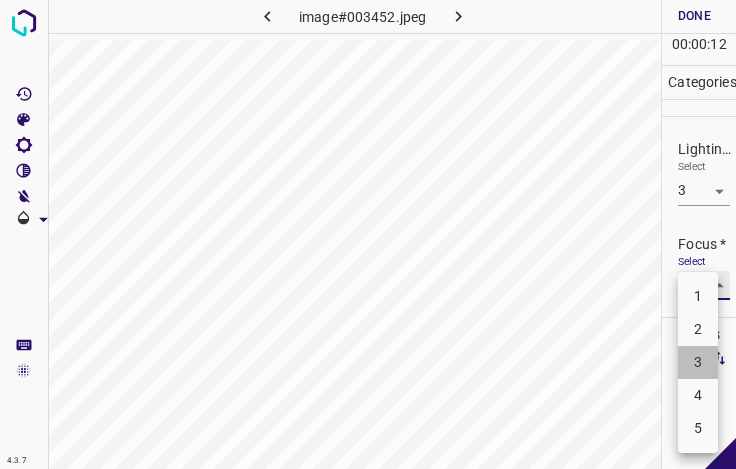 type on "3" 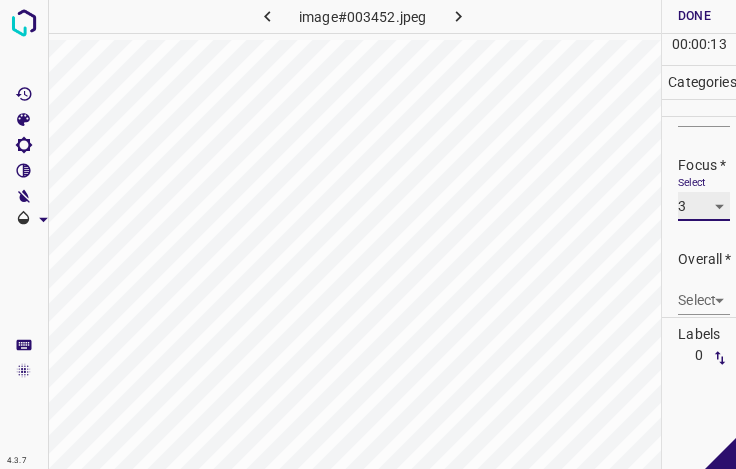 scroll, scrollTop: 98, scrollLeft: 0, axis: vertical 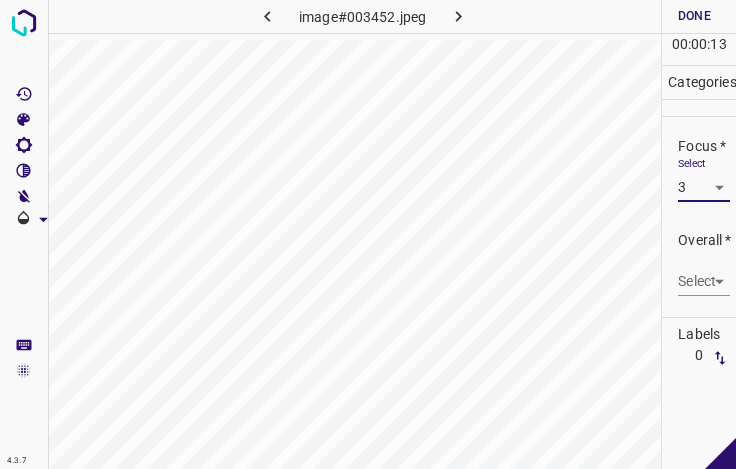 click on "4.3.7 image#003452.jpeg Done Skip 0 00   : 00   : 13   Categories Lighting *  Select 3 3 Focus *  Select 3 3 Overall *  Select ​ Labels   0 Categories 1 Lighting 2 Focus 3 Overall Tools Space Change between modes (Draw & Edit) I Auto labeling R Restore zoom M Zoom in N Zoom out Delete Delete selecte label Filters Z Restore filters X Saturation filter C Brightness filter V Contrast filter B Gray scale filter General O Download - Text - Hide - Delete" at bounding box center (368, 234) 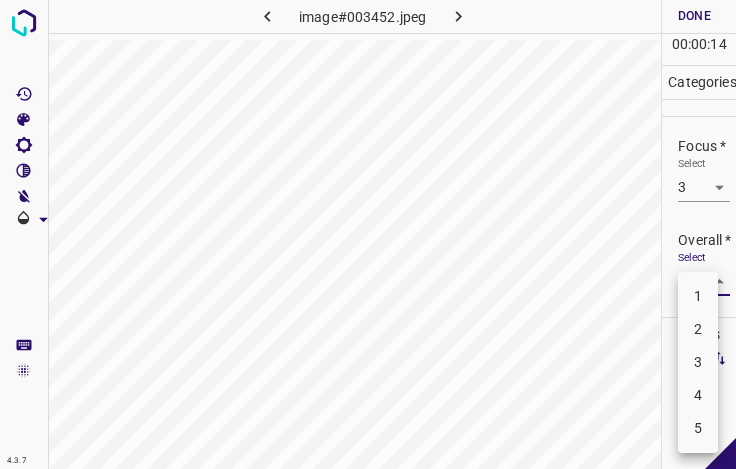 click on "3" at bounding box center (698, 362) 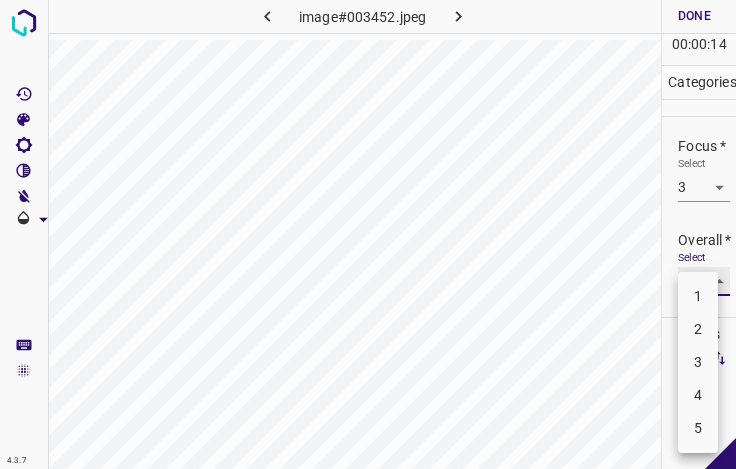 type on "3" 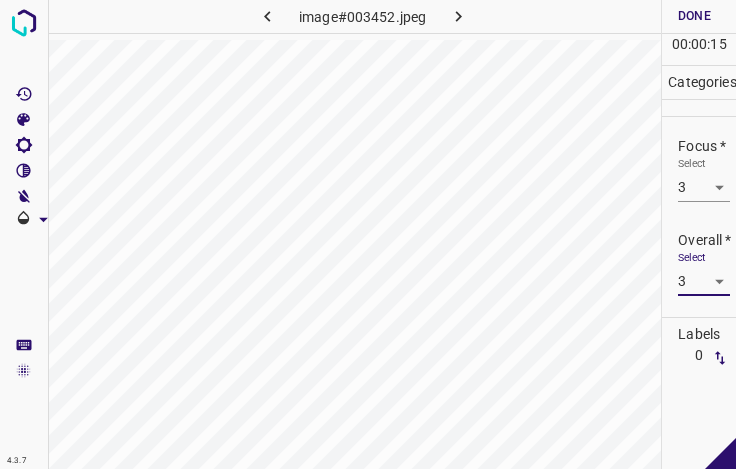 click on "Done" at bounding box center [694, 16] 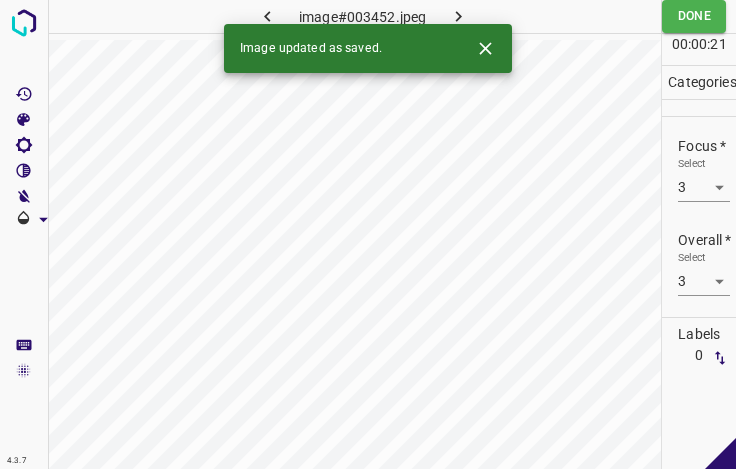 click 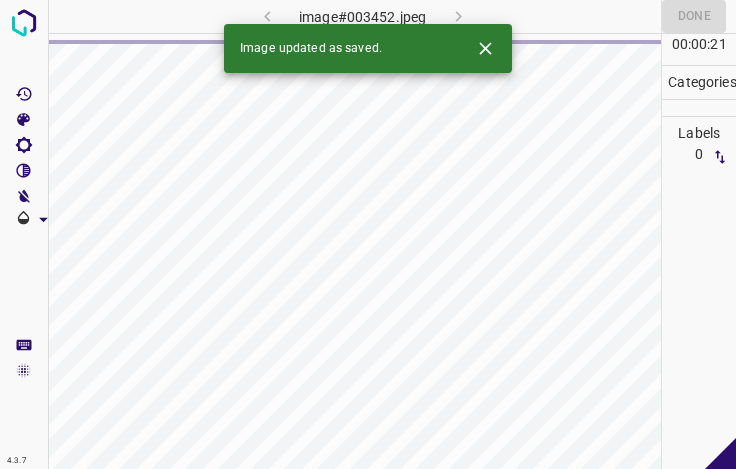 click 